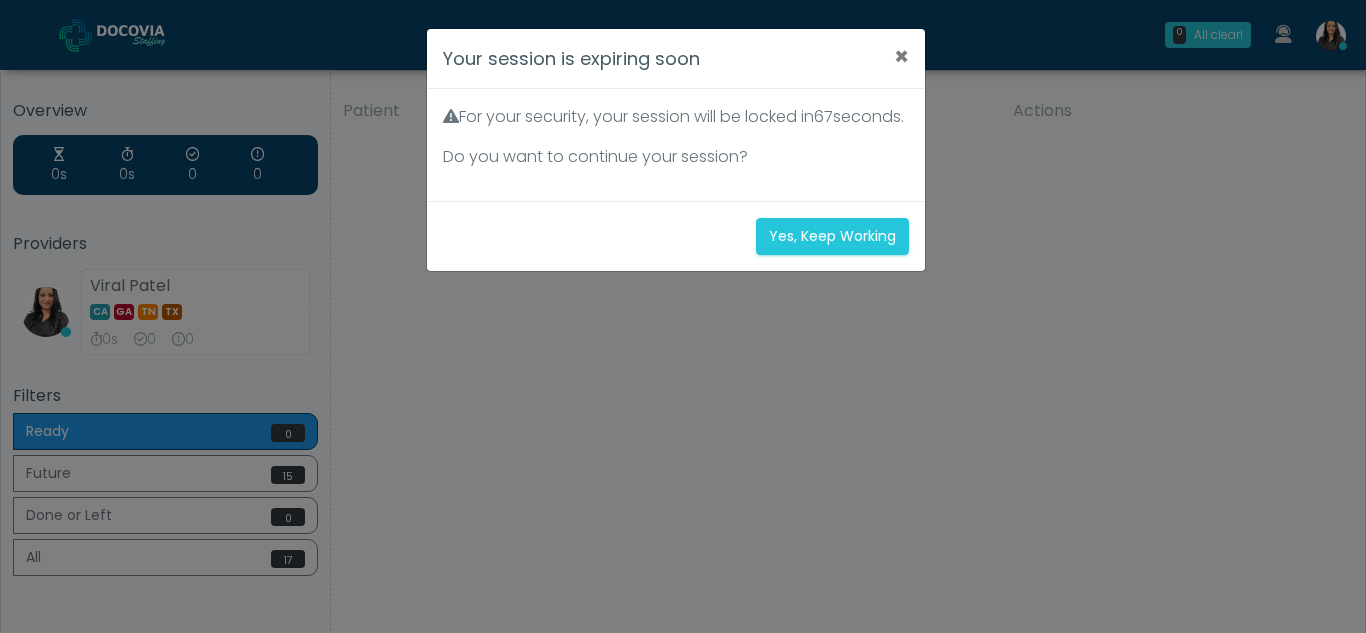 scroll, scrollTop: 0, scrollLeft: 0, axis: both 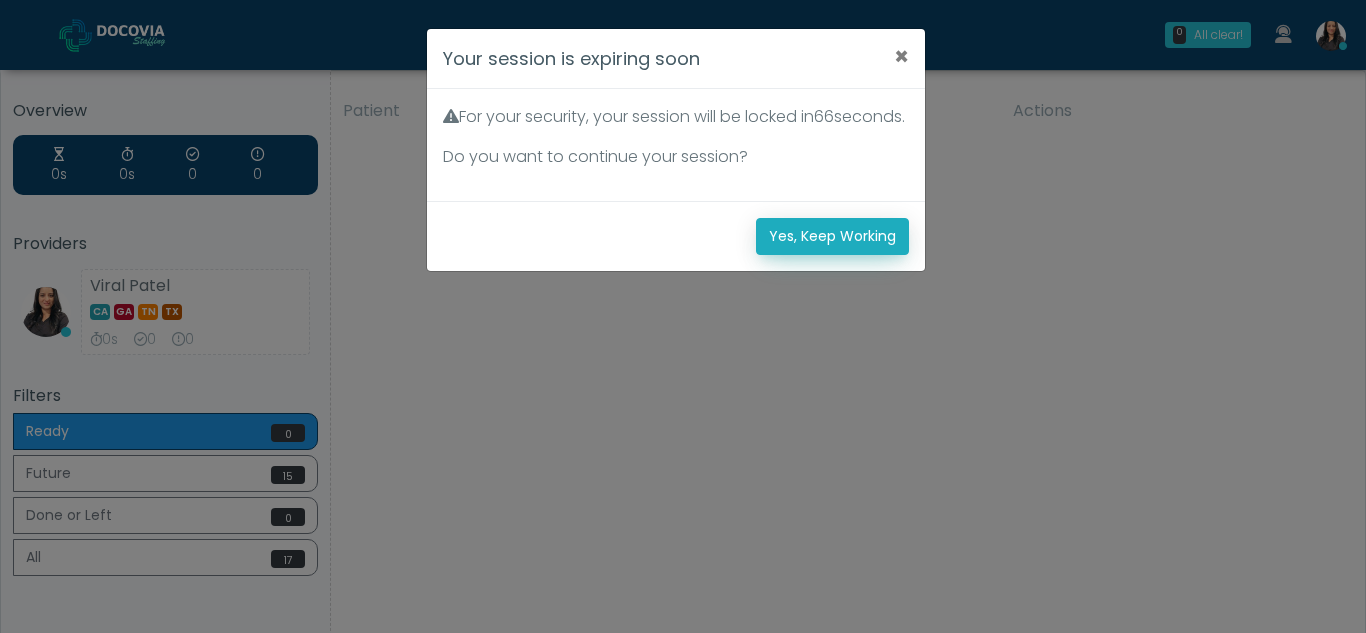 click on "Yes, Keep Working" at bounding box center [832, 236] 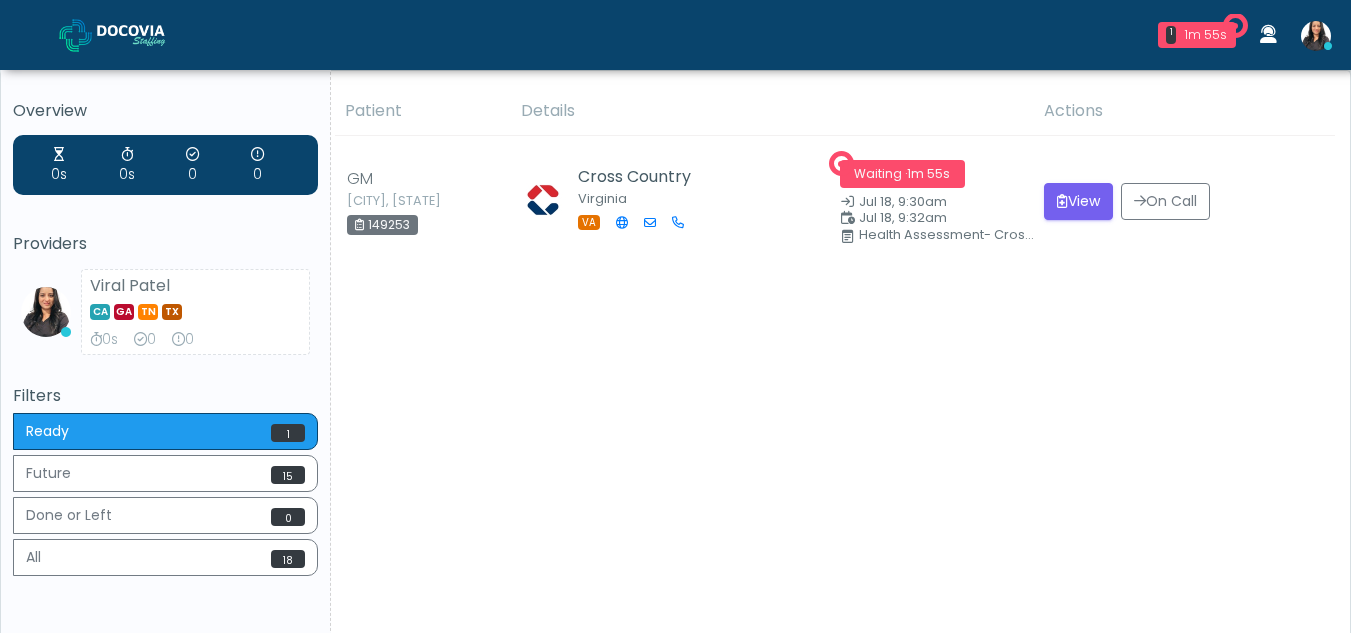 scroll, scrollTop: 0, scrollLeft: 0, axis: both 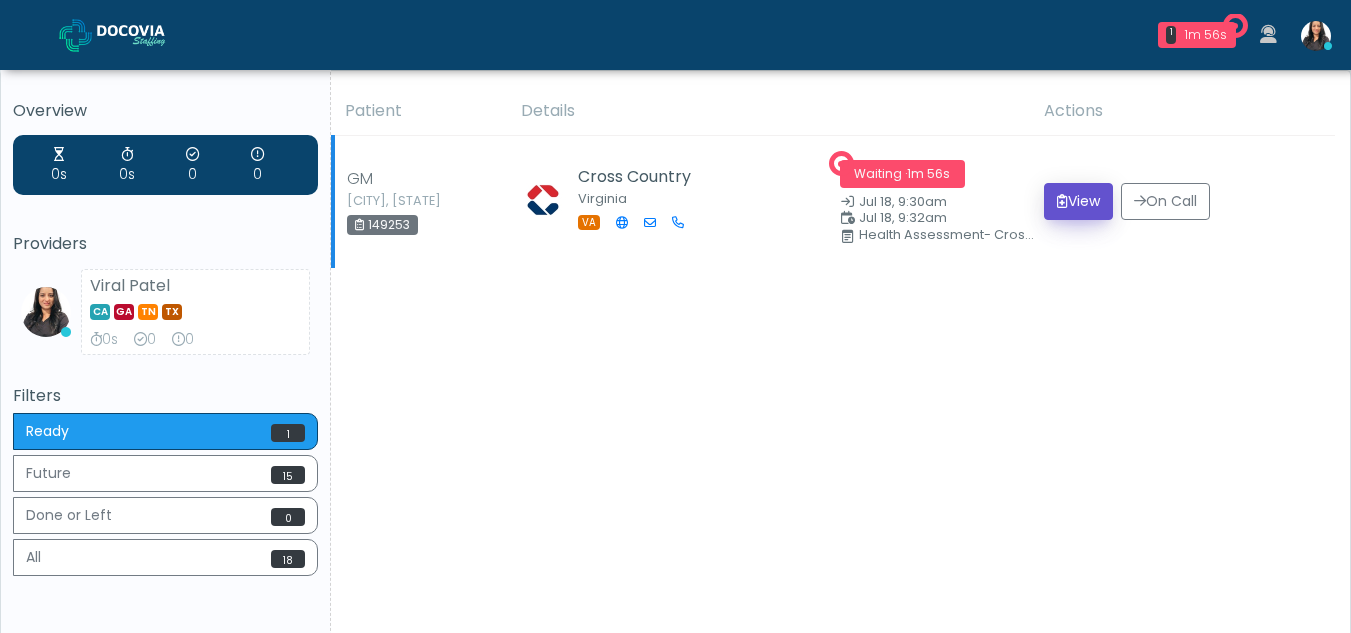 click on "View" at bounding box center [1078, 201] 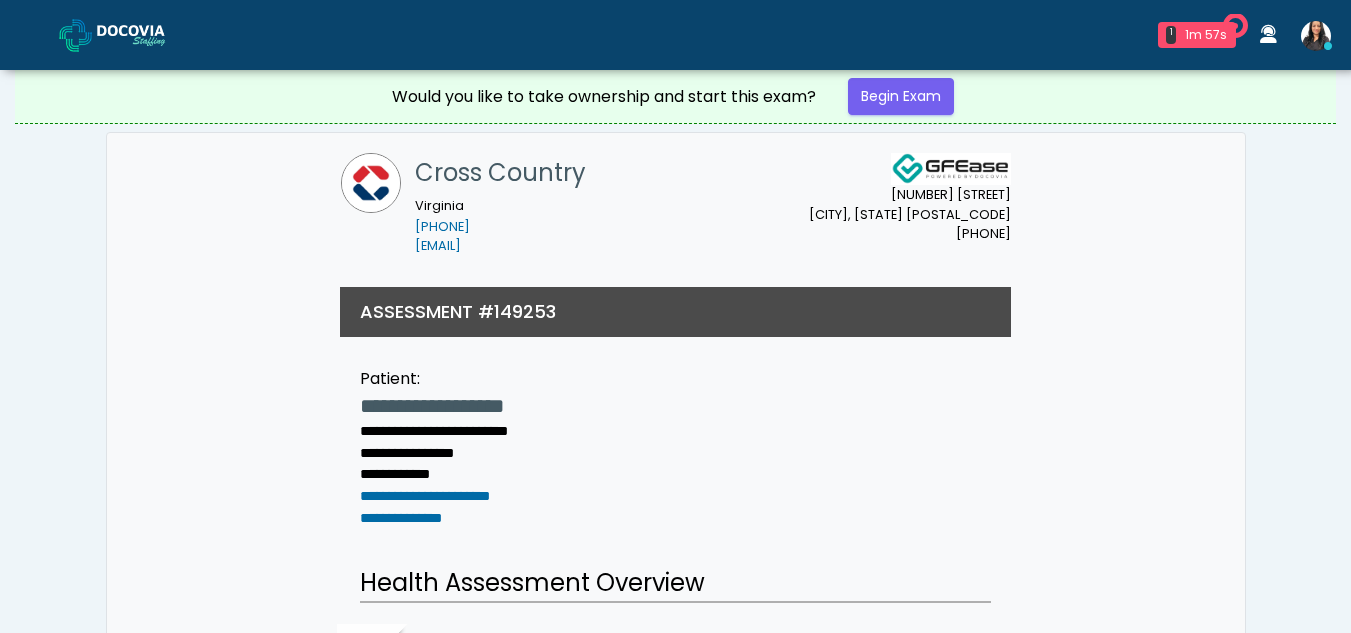 scroll, scrollTop: 0, scrollLeft: 0, axis: both 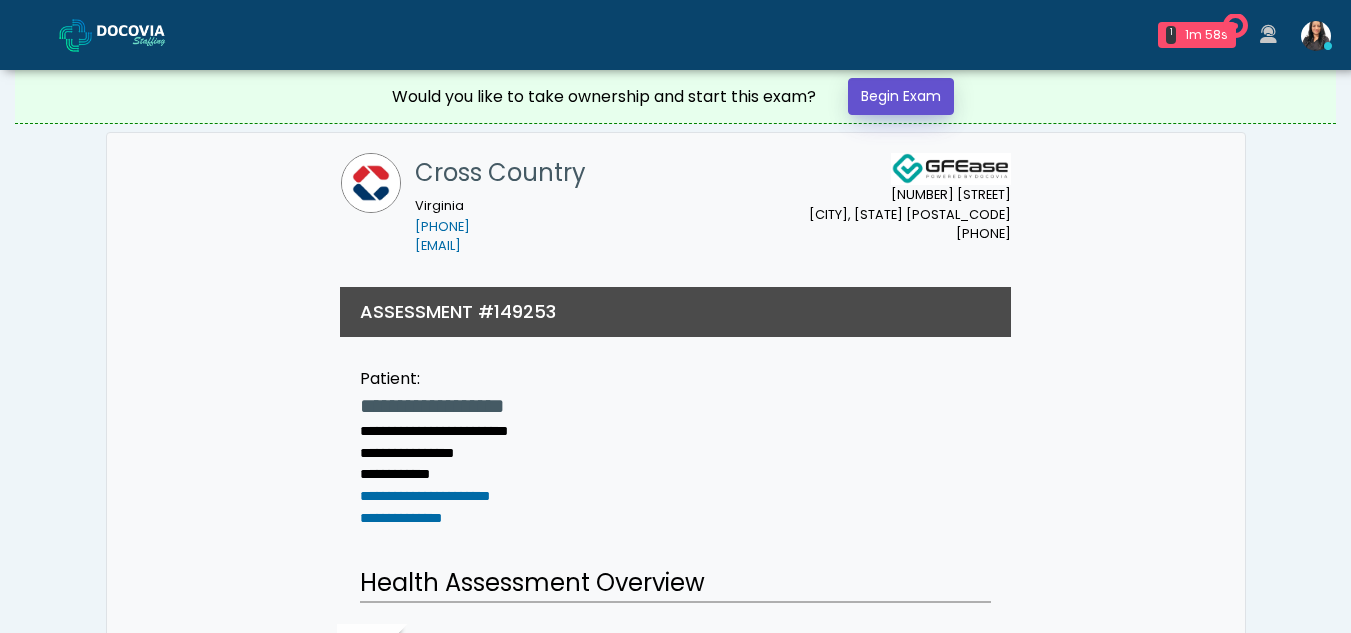 click on "Begin Exam" at bounding box center [901, 96] 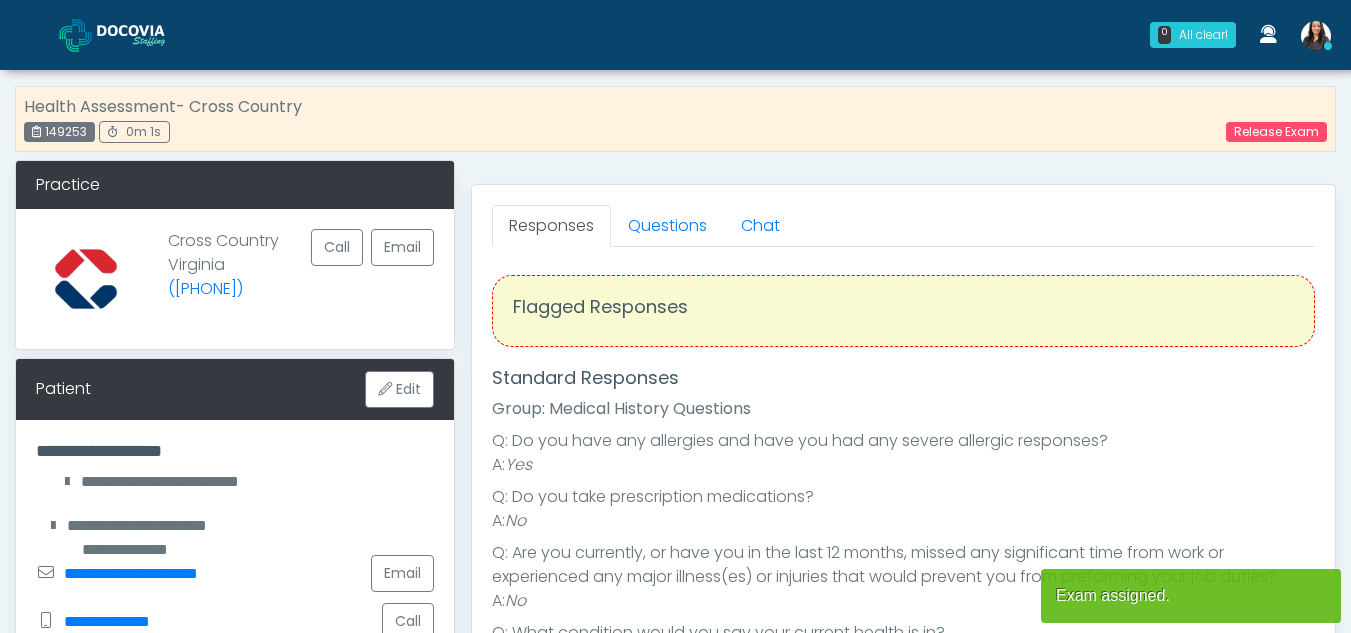 scroll, scrollTop: 0, scrollLeft: 0, axis: both 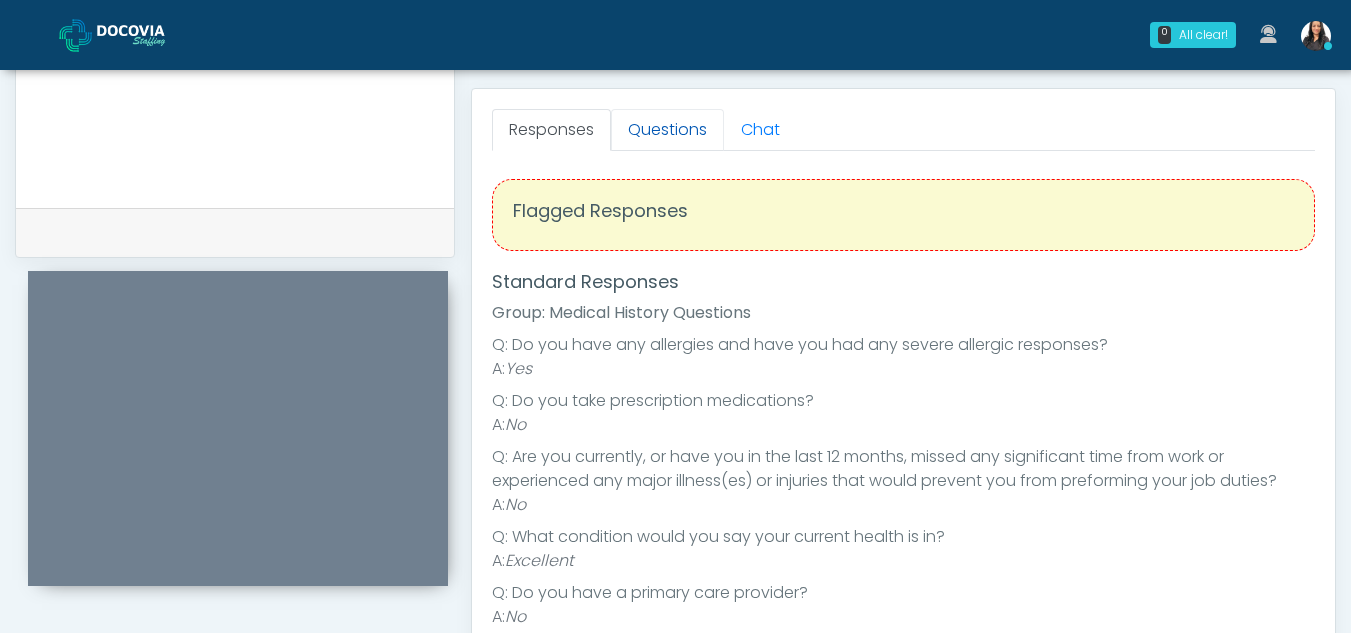 click on "Questions" at bounding box center [667, 130] 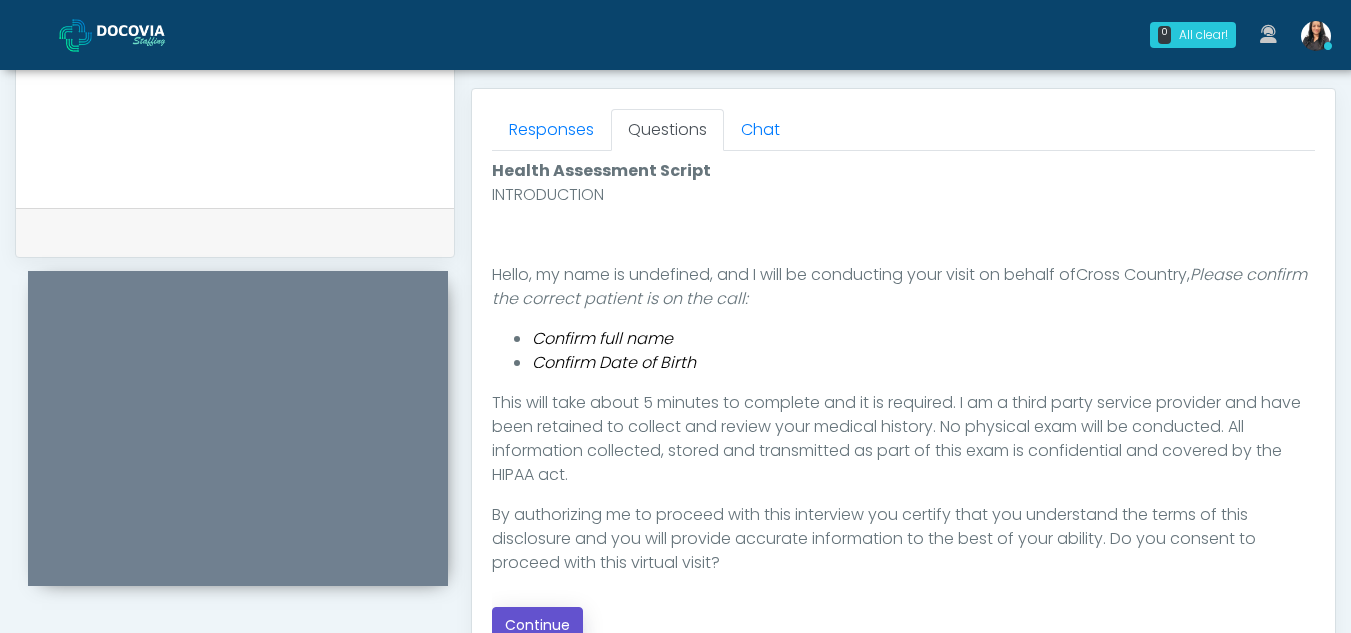 click on "Continue" at bounding box center [537, 625] 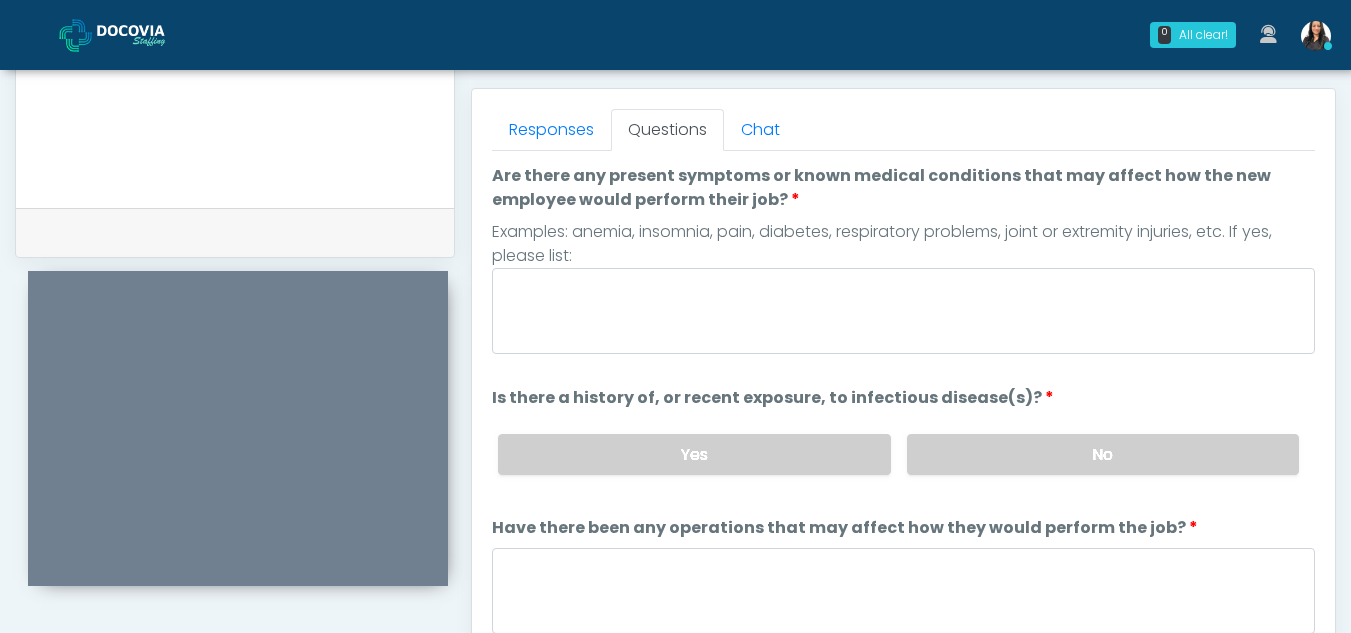 scroll, scrollTop: 1162, scrollLeft: 0, axis: vertical 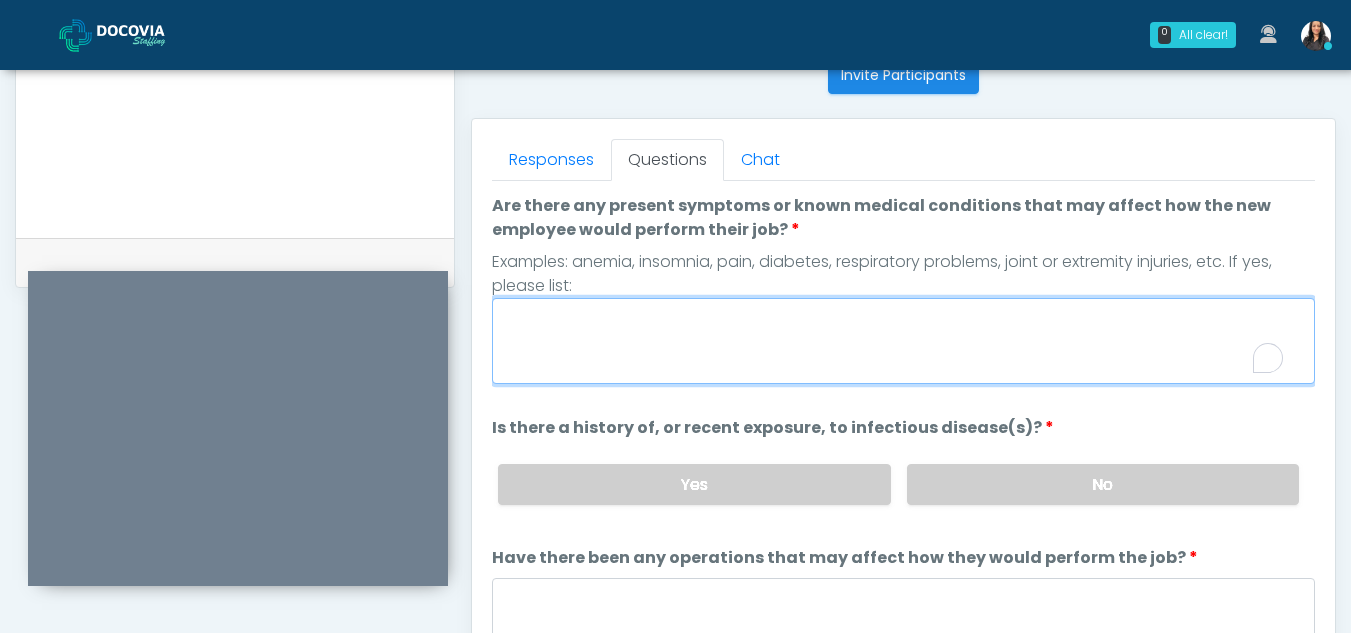 click on "Are there any present symptoms or known medical conditions that may affect how the new employee would perform their job?" at bounding box center [903, 341] 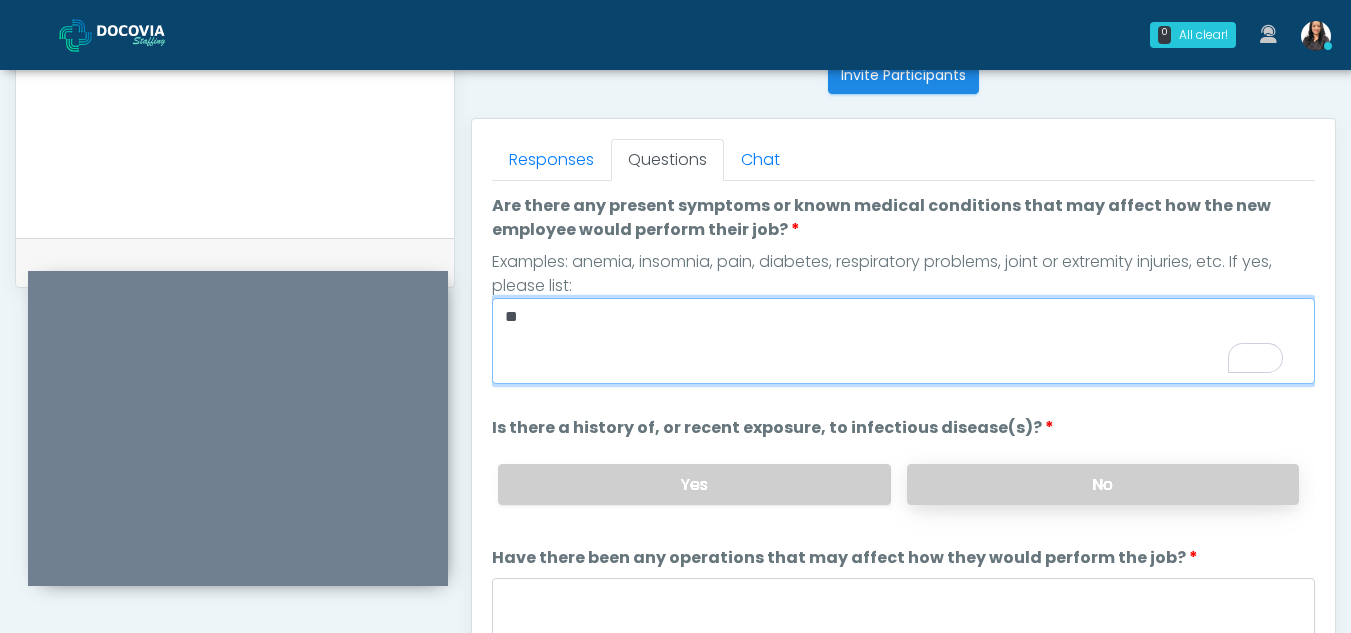 type on "**" 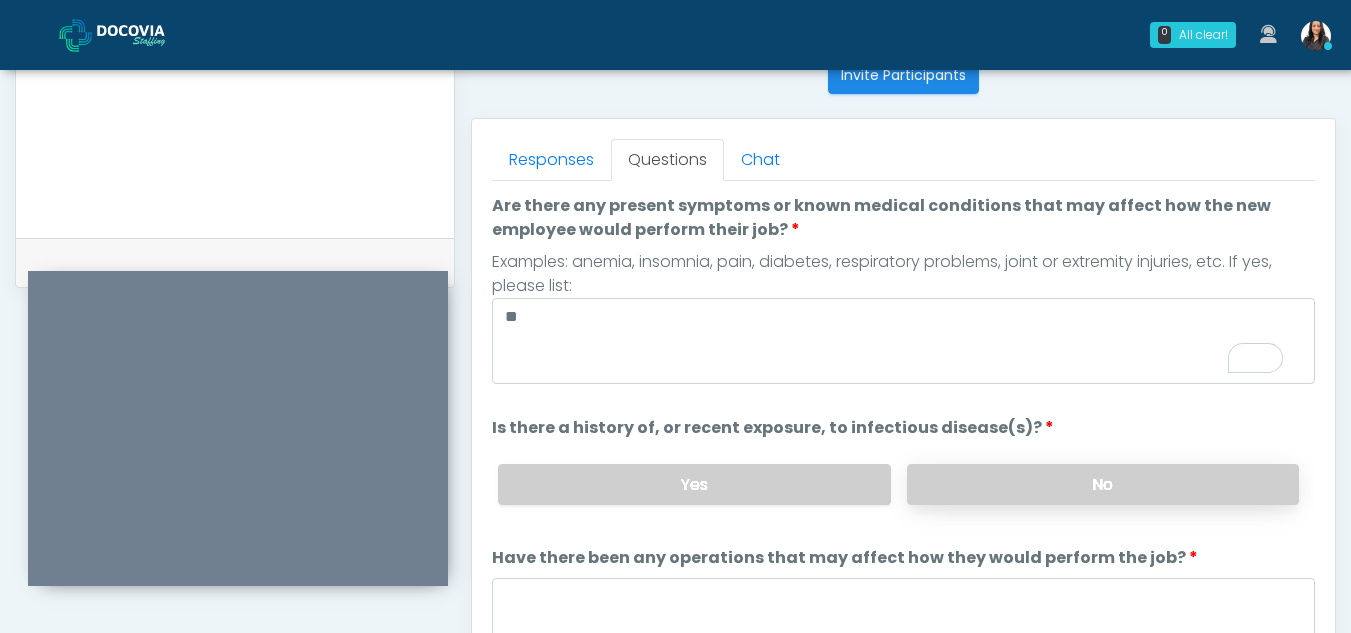click on "No" at bounding box center (1103, 484) 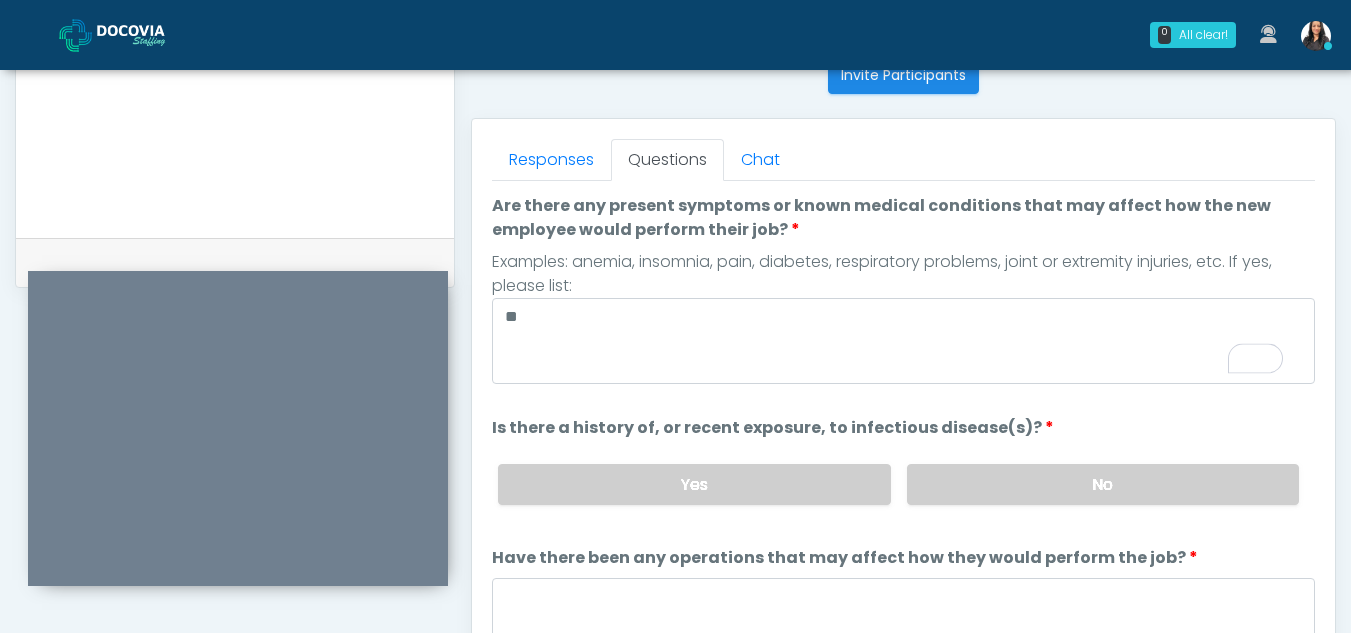 scroll, scrollTop: 141, scrollLeft: 0, axis: vertical 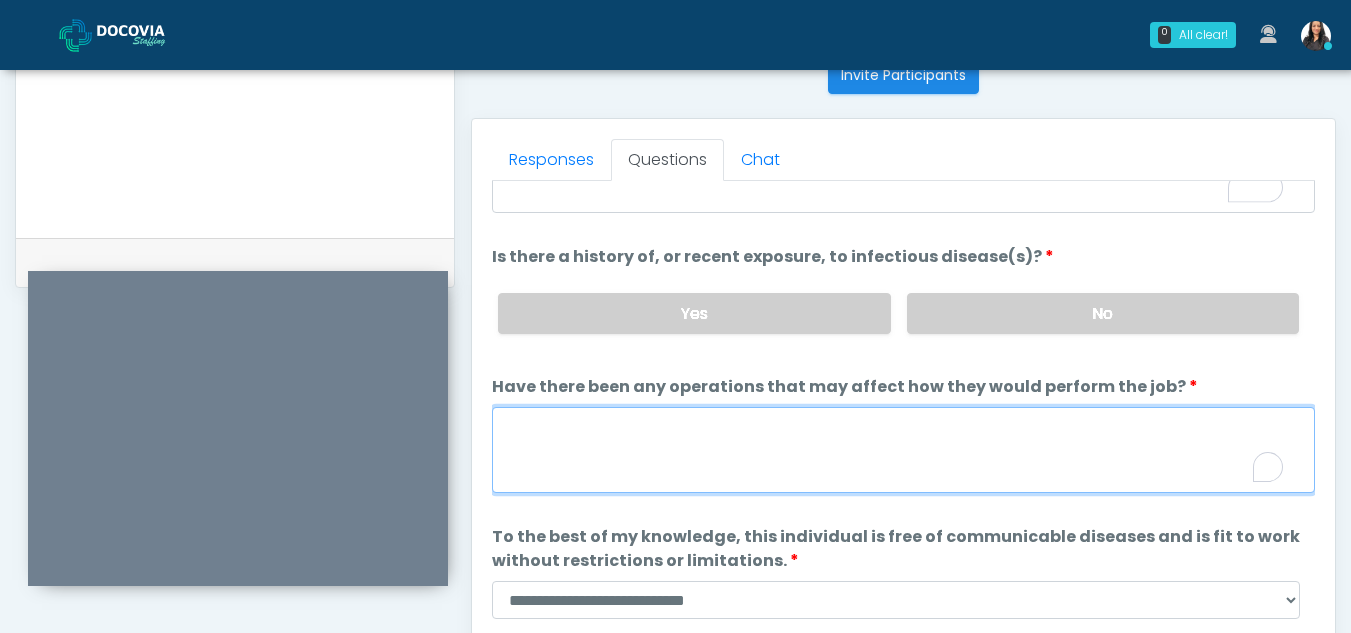 click on "Have there been any operations that may affect how they would perform the job?" at bounding box center [903, 450] 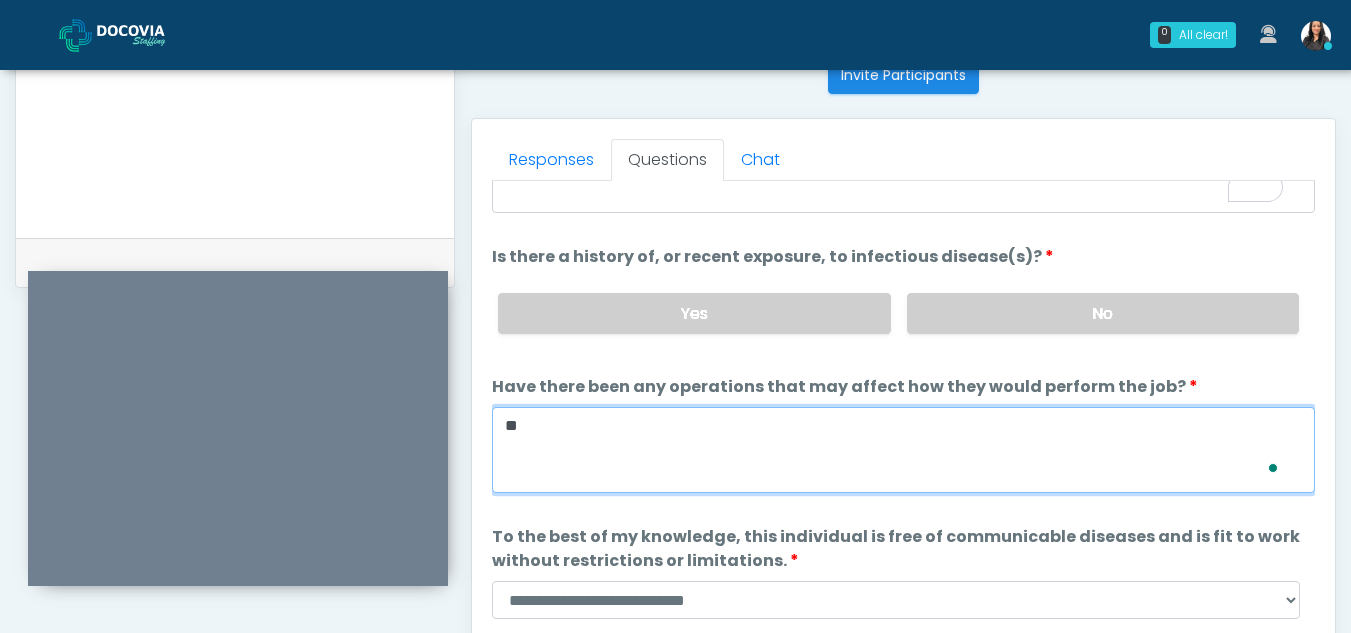 scroll, scrollTop: 171, scrollLeft: 0, axis: vertical 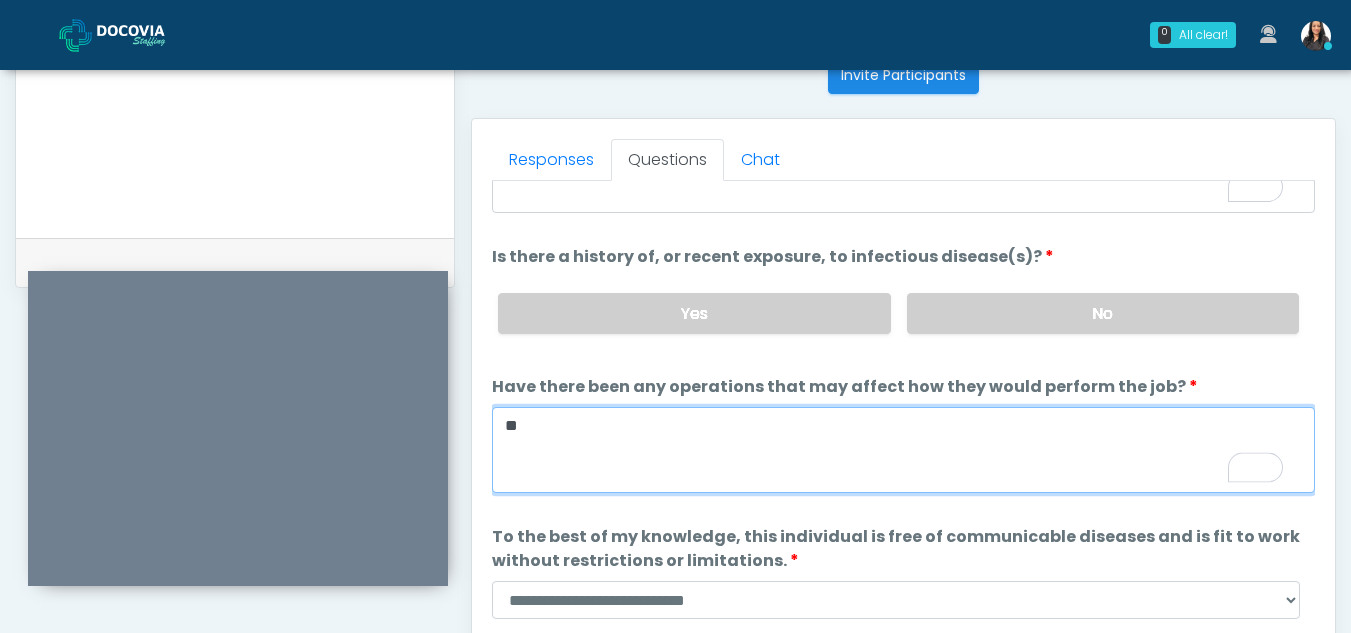 type on "**" 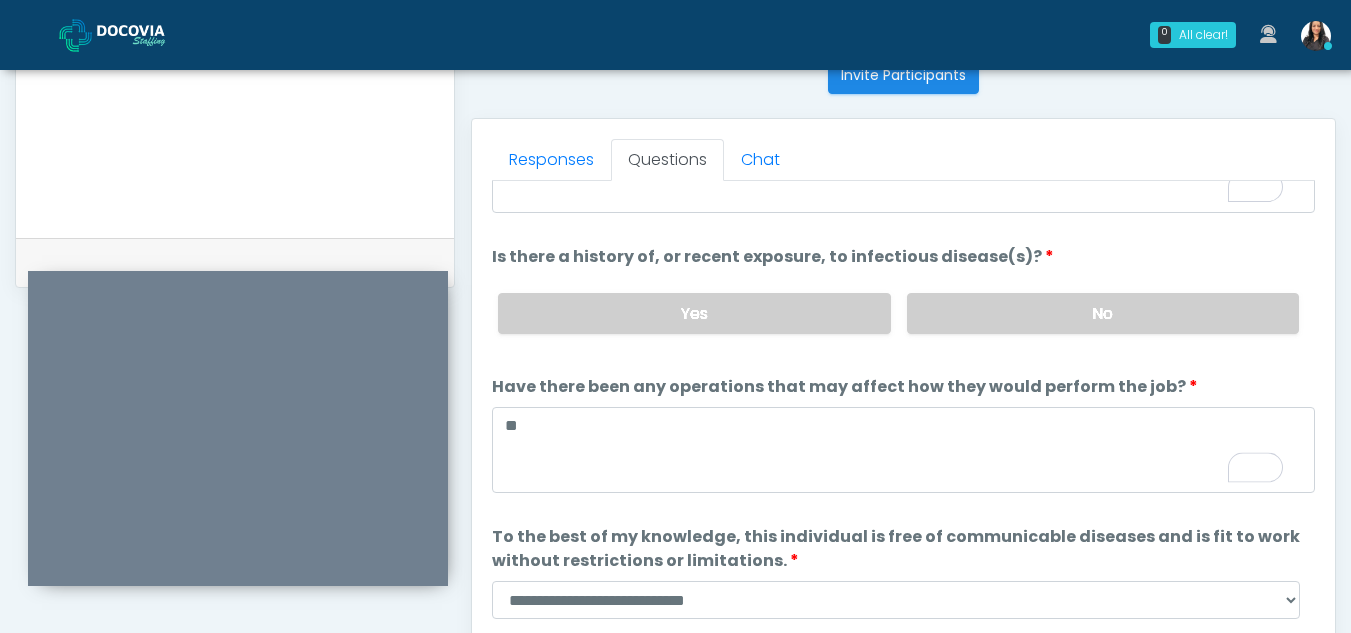 scroll, scrollTop: 0, scrollLeft: 0, axis: both 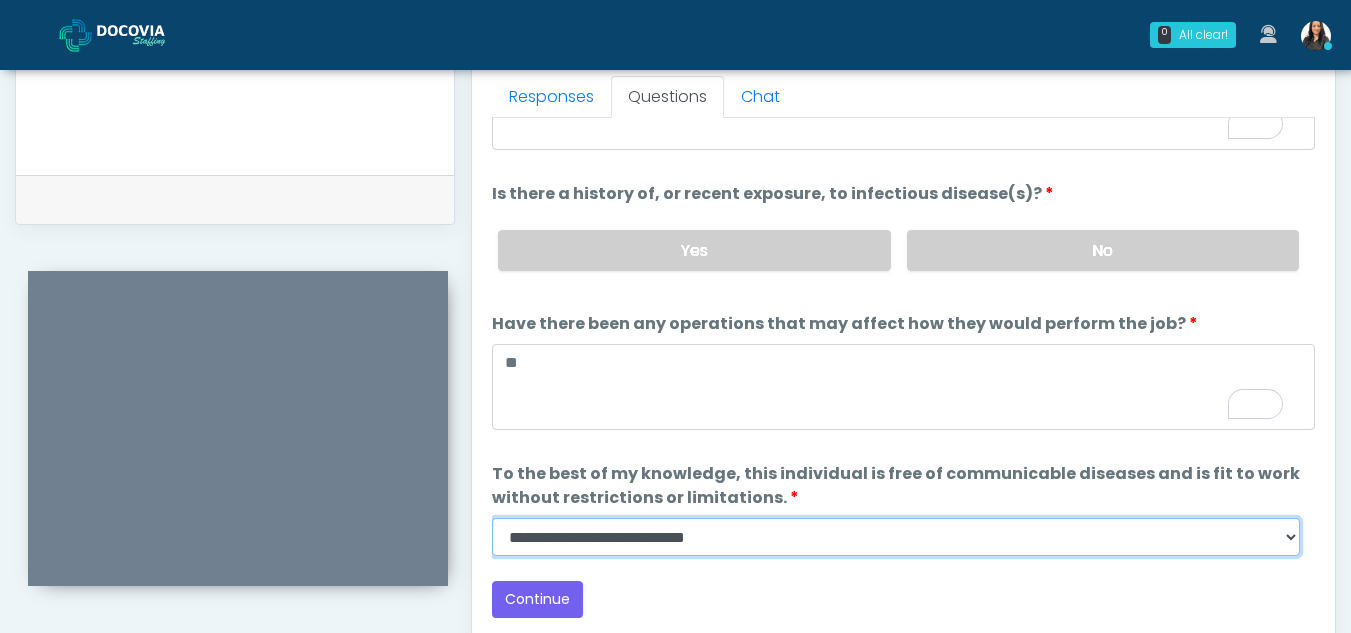 click on "**********" at bounding box center [896, 537] 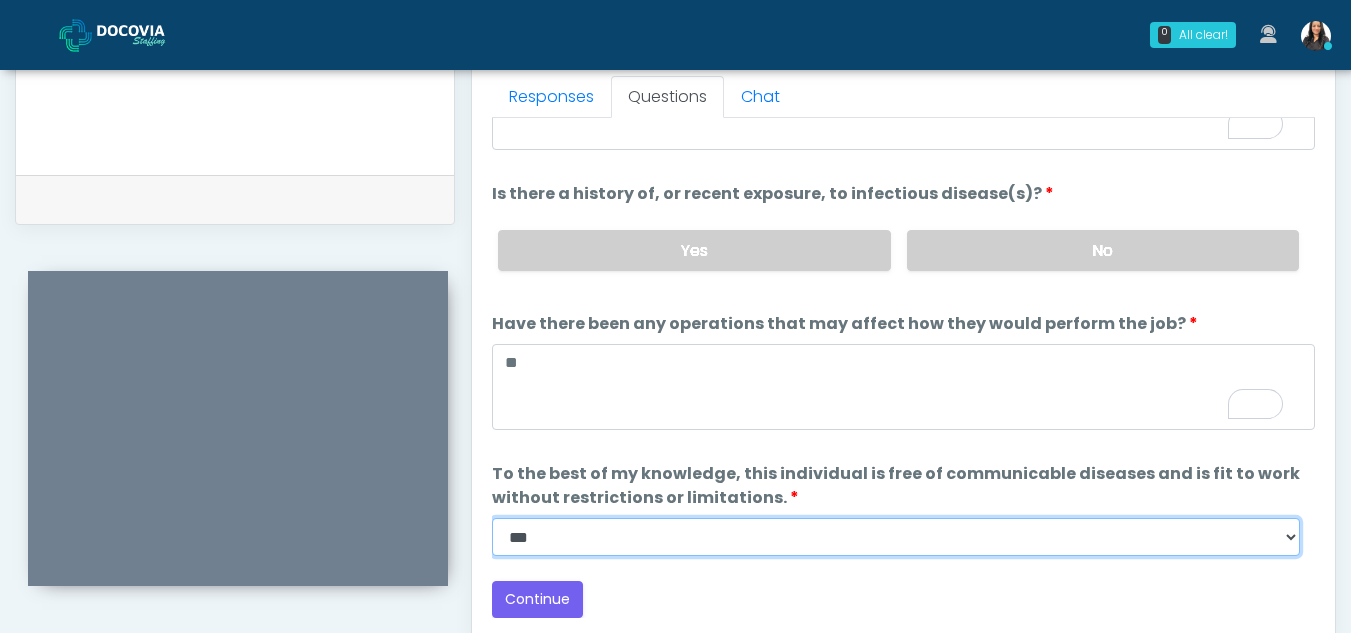click on "**********" at bounding box center (896, 537) 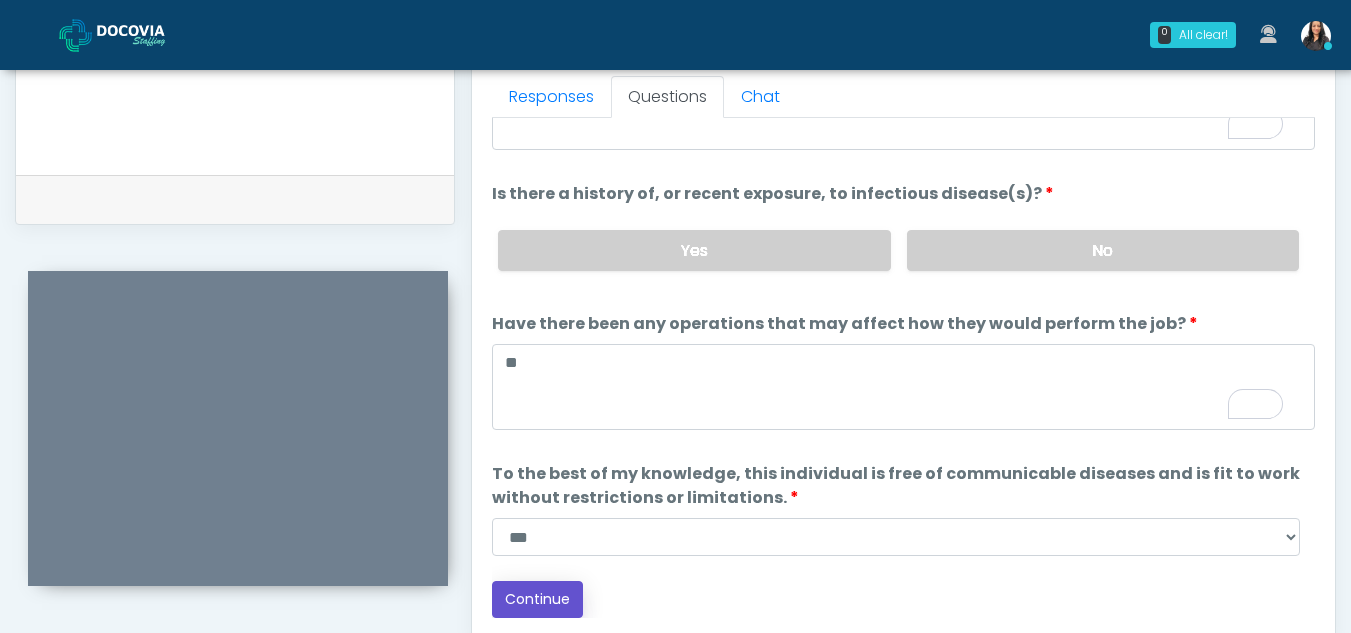 click on "Continue" at bounding box center [537, 599] 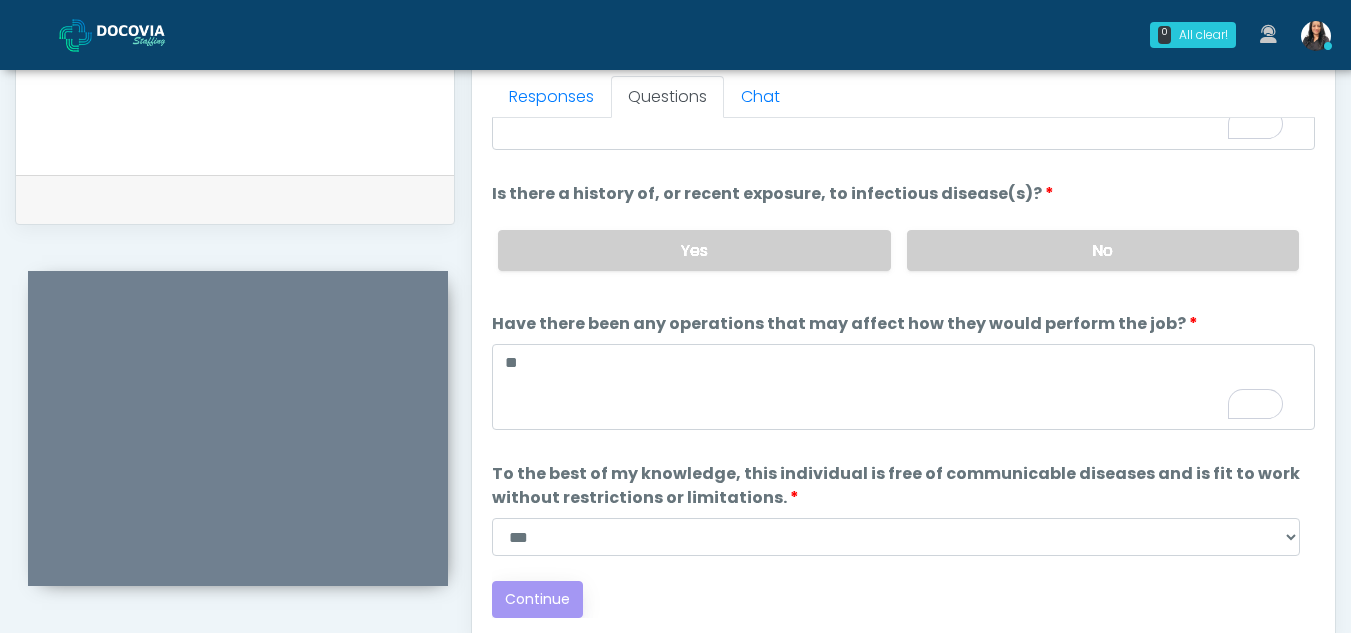 scroll, scrollTop: 1162, scrollLeft: 0, axis: vertical 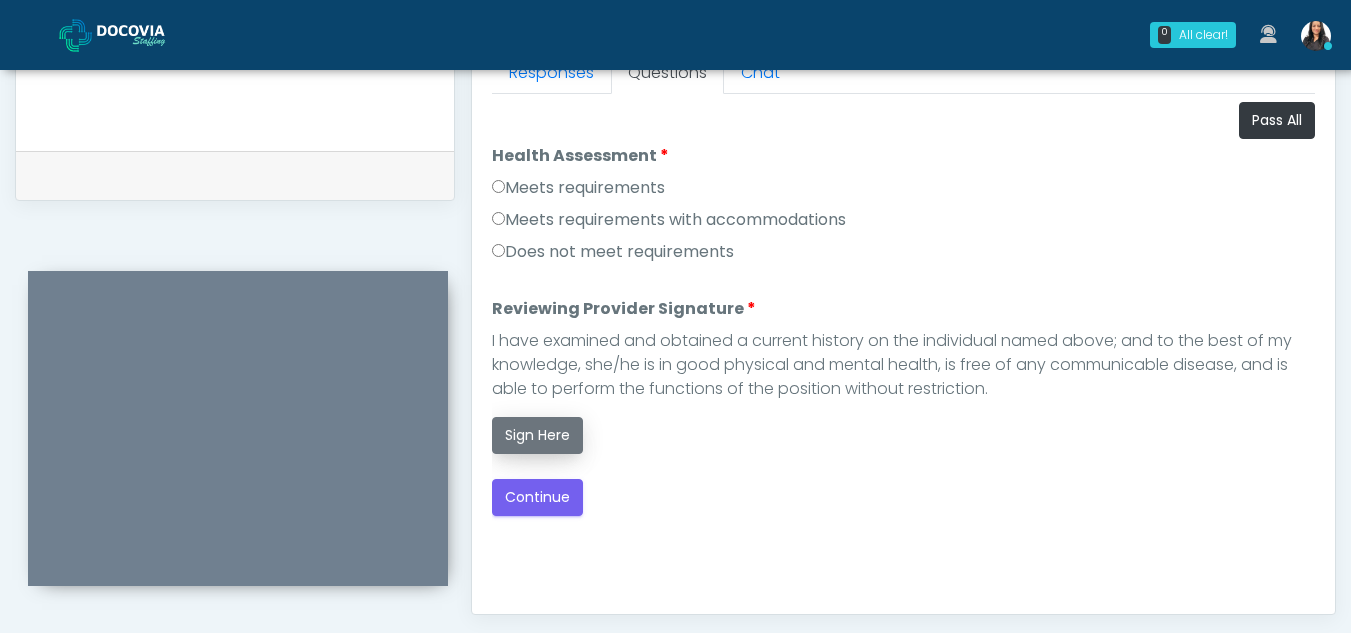 click on "Sign Here" at bounding box center [537, 435] 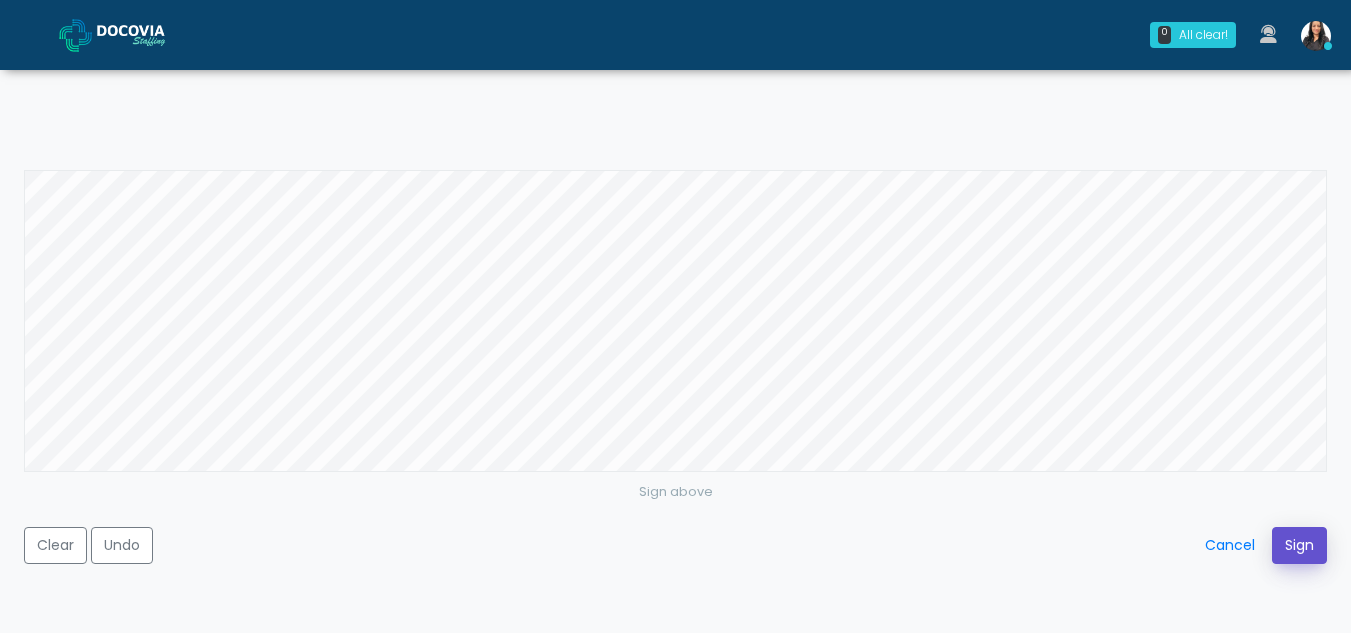 click on "Sign" at bounding box center (1299, 545) 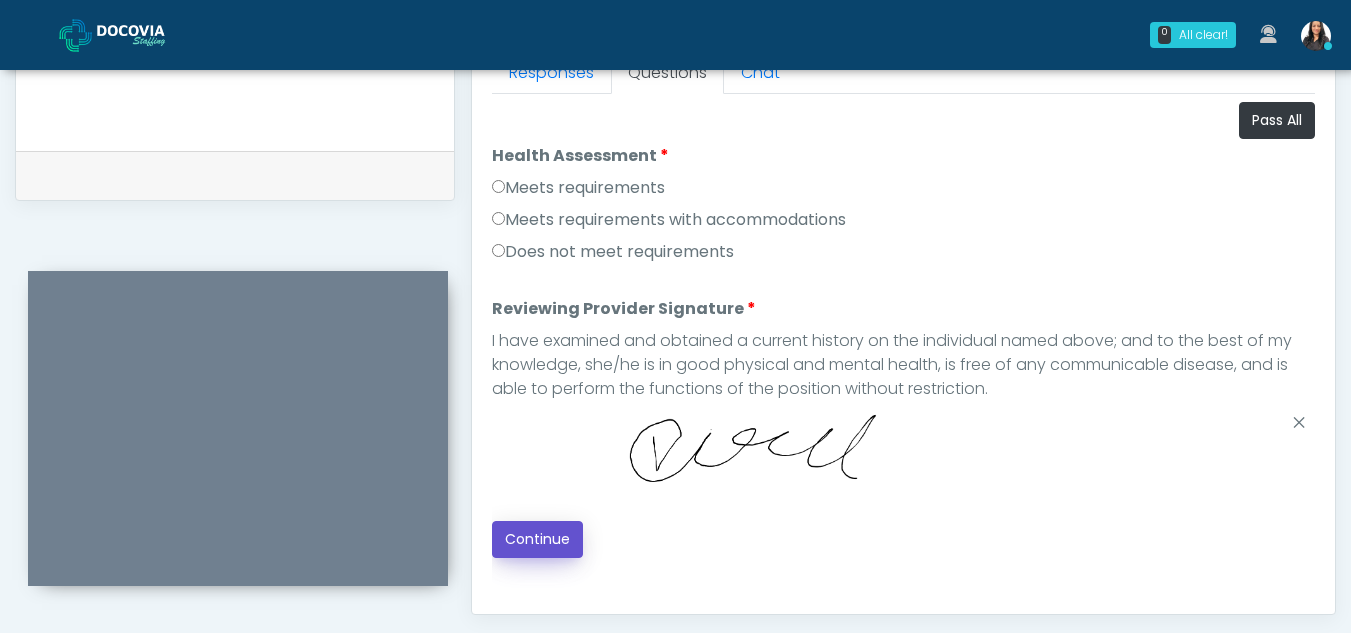click on "Continue" at bounding box center [537, 539] 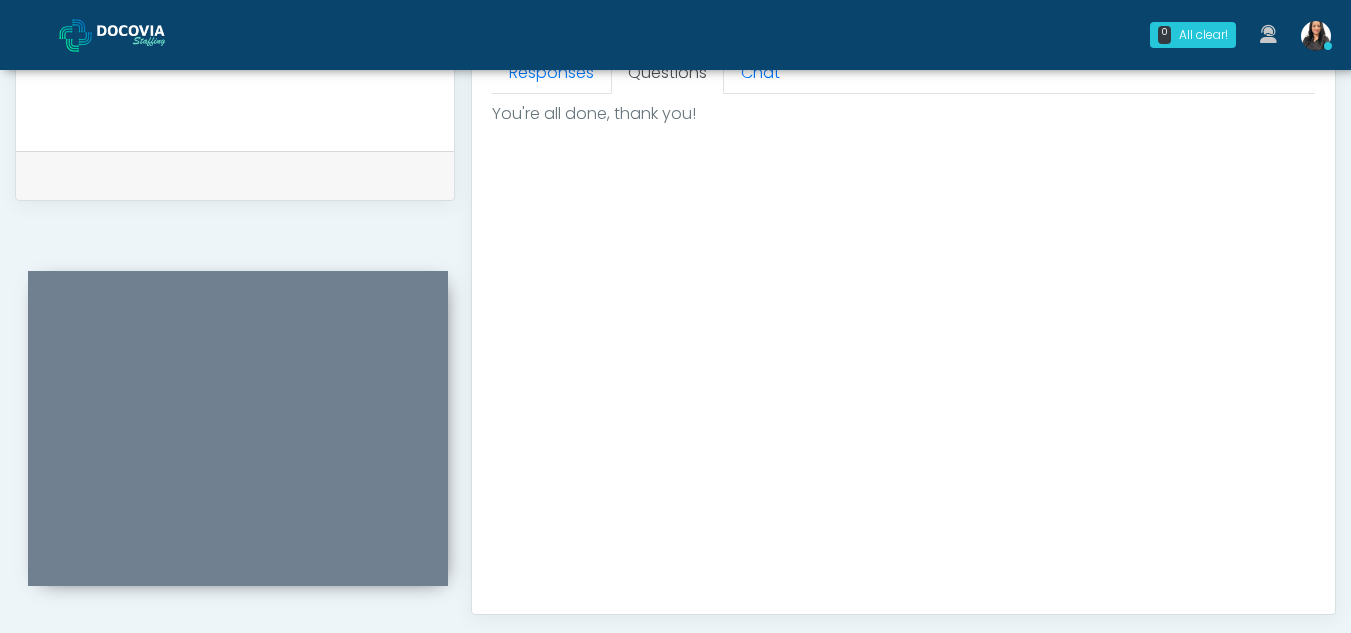 scroll, scrollTop: 1199, scrollLeft: 0, axis: vertical 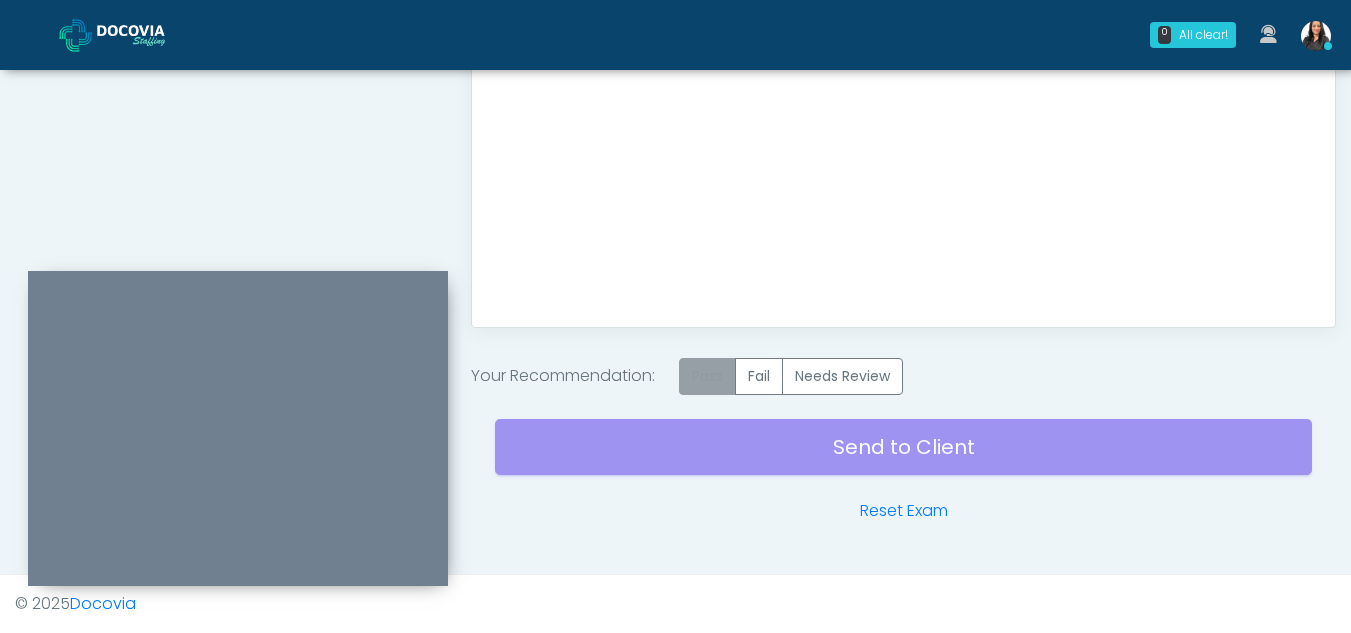 click on "Pass" at bounding box center (707, 376) 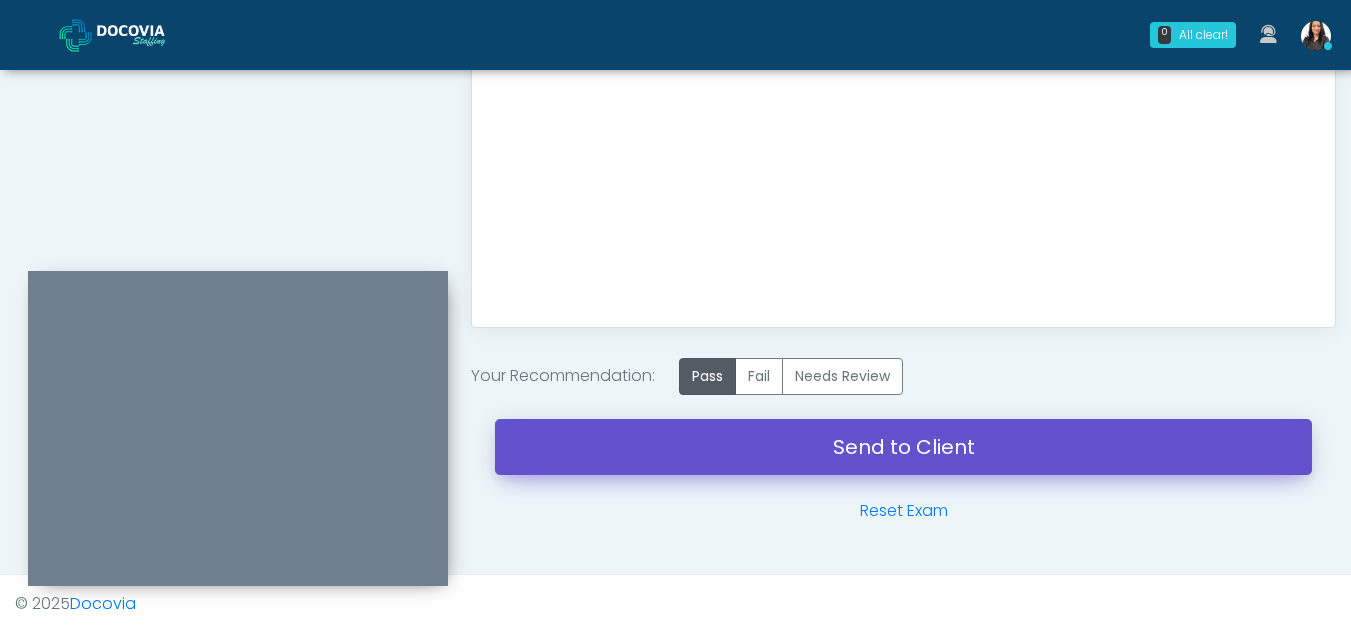 click on "Send to Client" at bounding box center (903, 447) 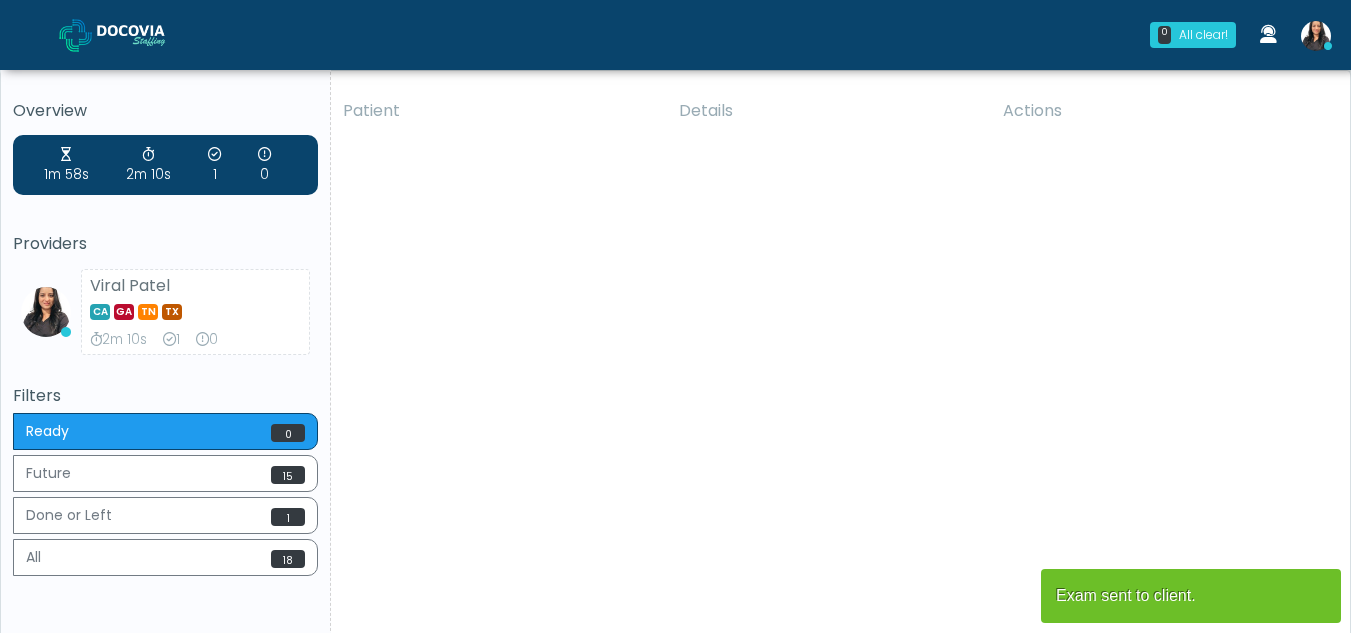 scroll, scrollTop: 0, scrollLeft: 0, axis: both 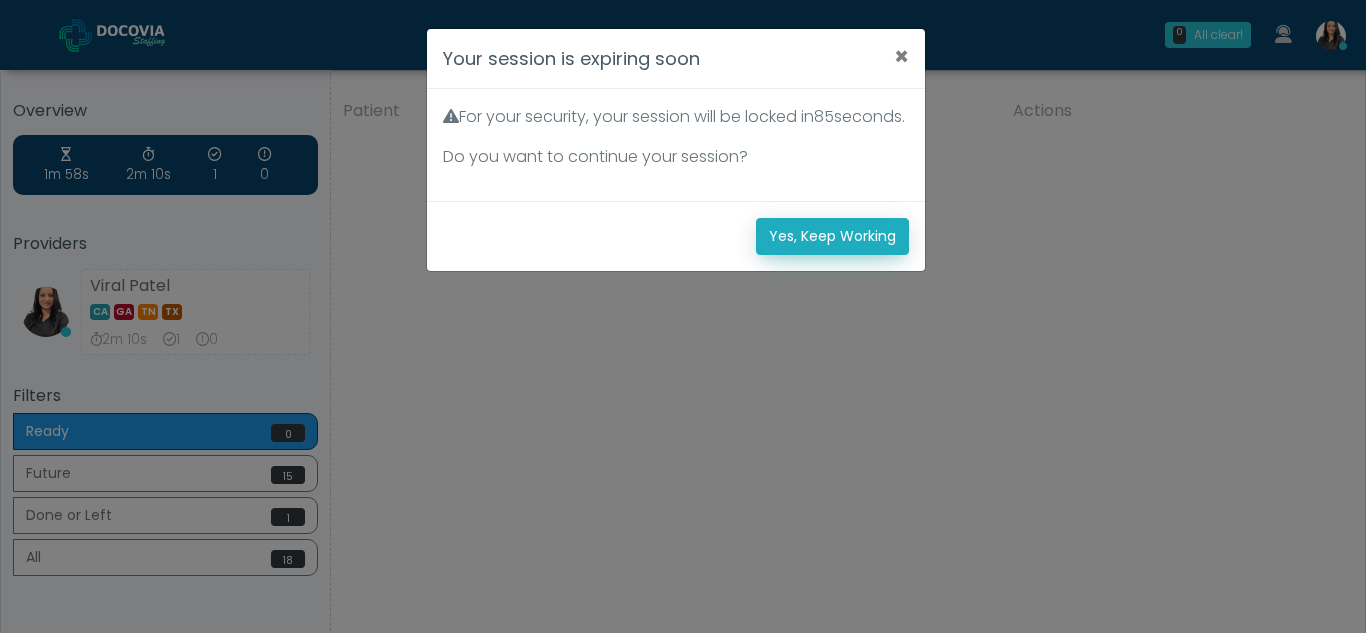 click on "Yes, Keep Working" at bounding box center [832, 236] 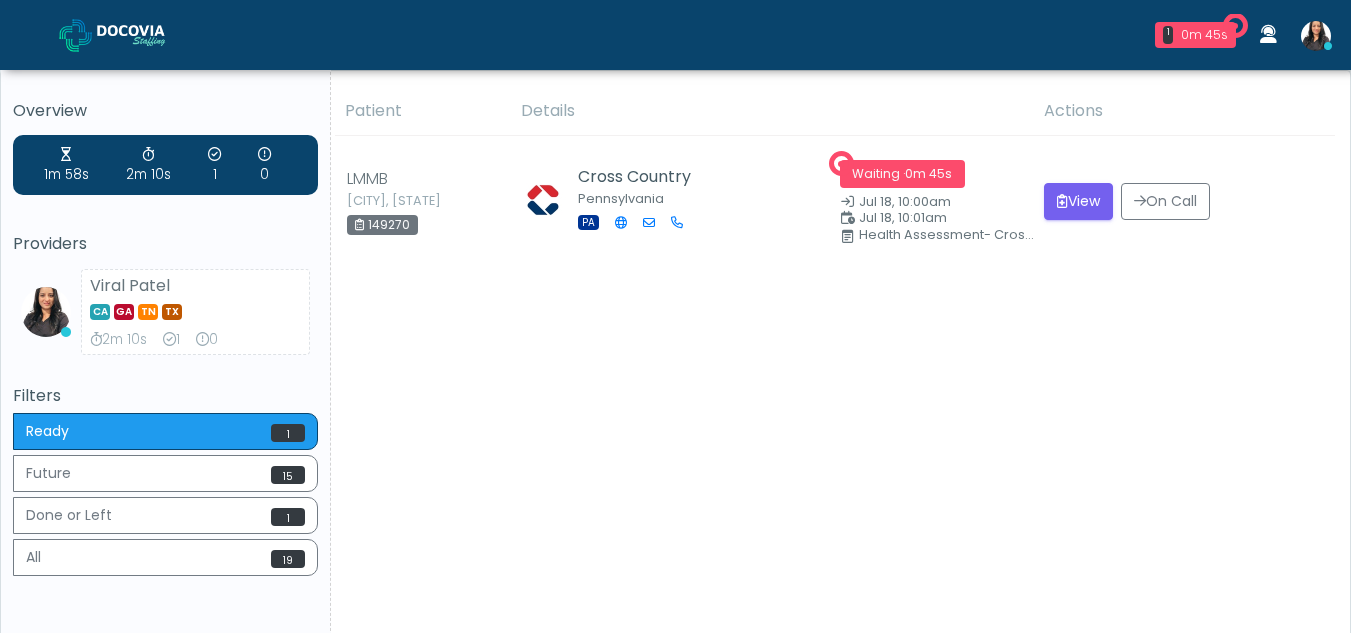 scroll, scrollTop: 0, scrollLeft: 0, axis: both 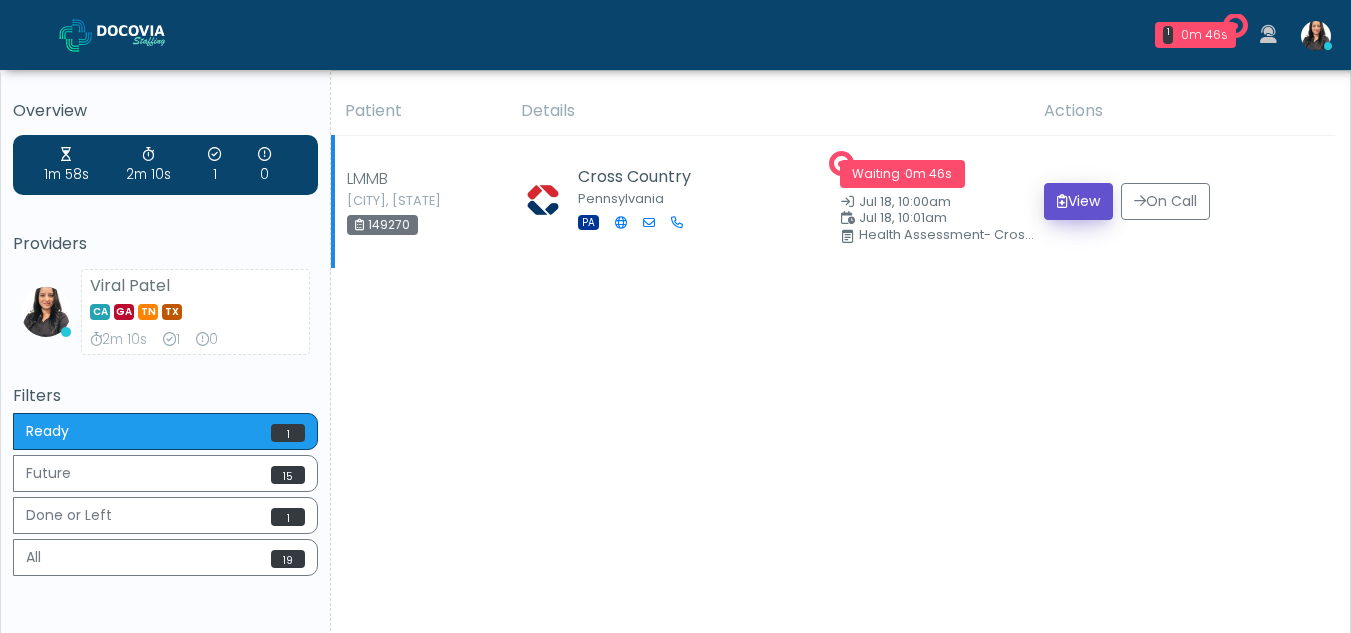 click on "View" at bounding box center (1078, 201) 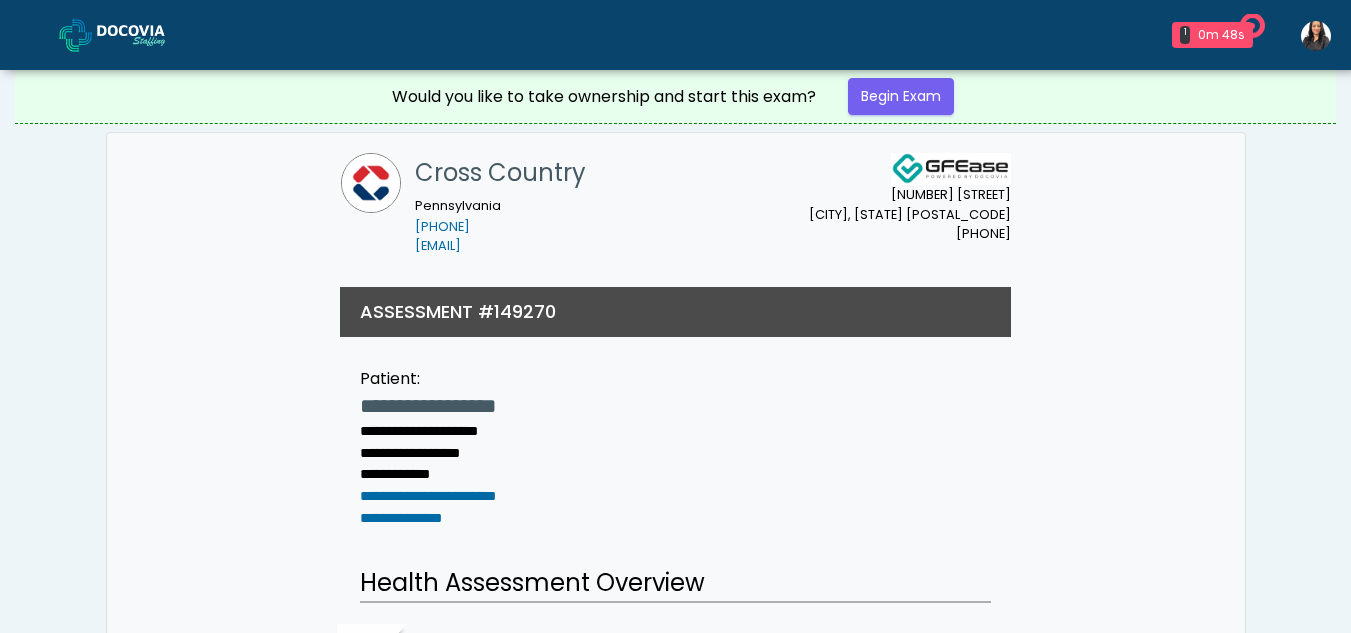 scroll, scrollTop: 0, scrollLeft: 0, axis: both 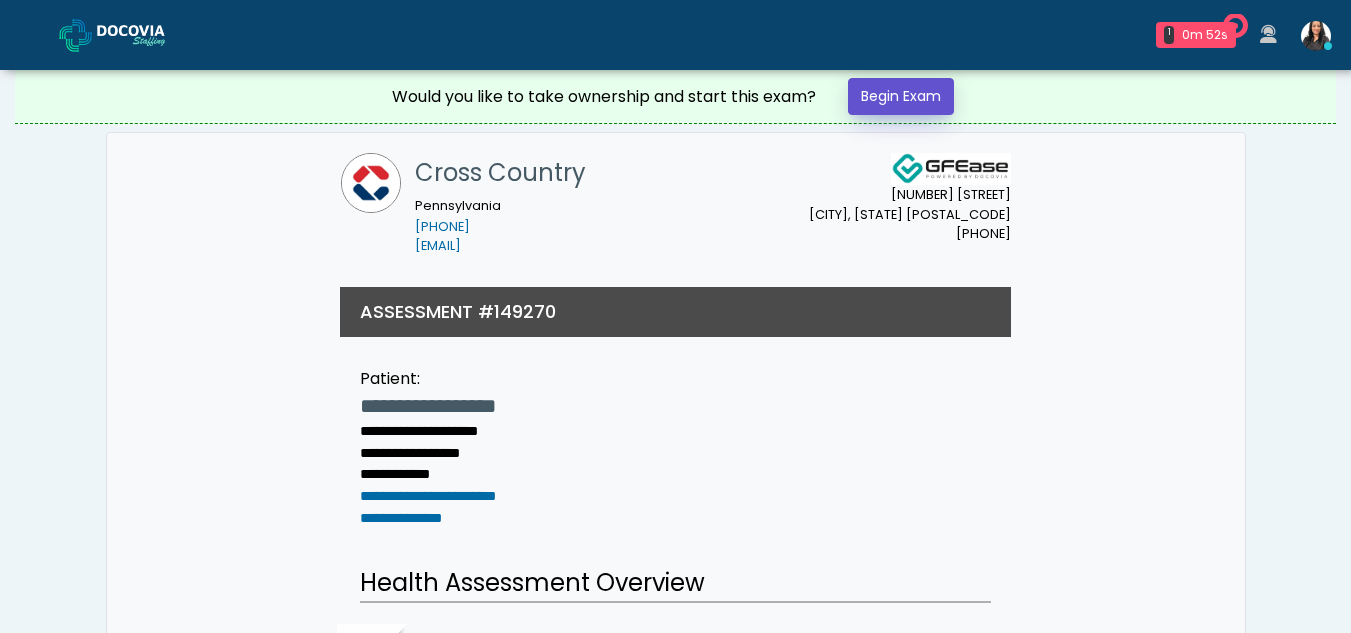 click on "Begin Exam" at bounding box center (901, 96) 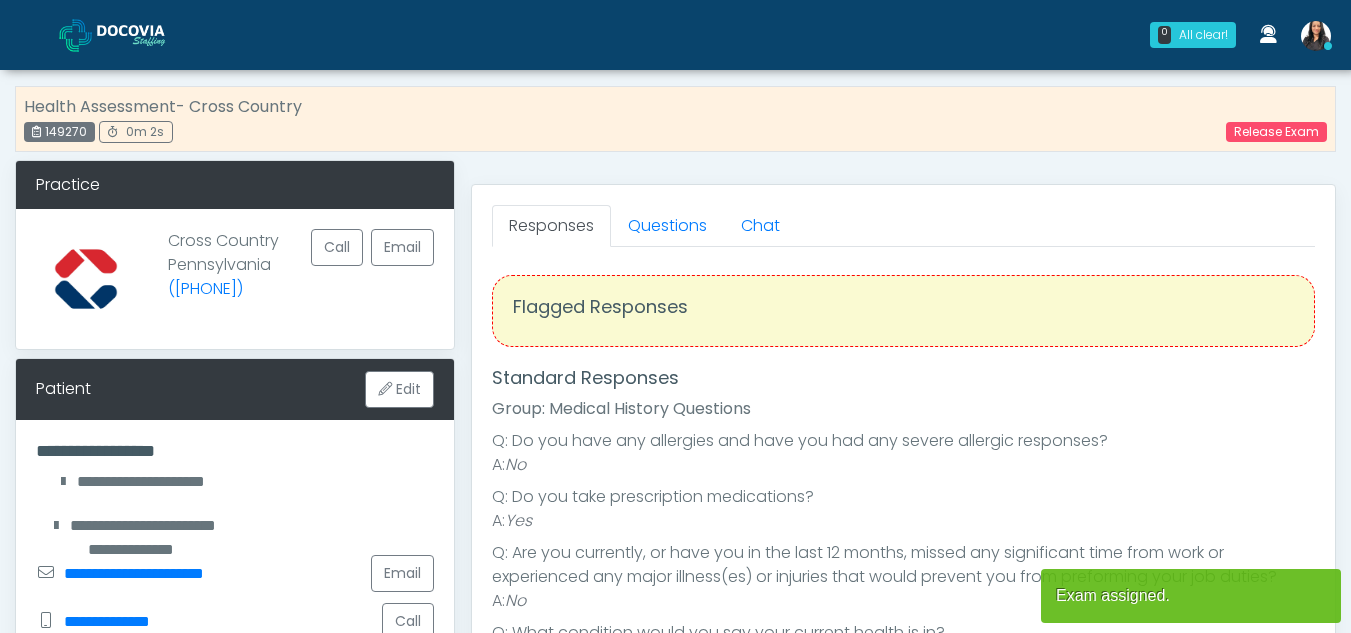 scroll, scrollTop: 0, scrollLeft: 0, axis: both 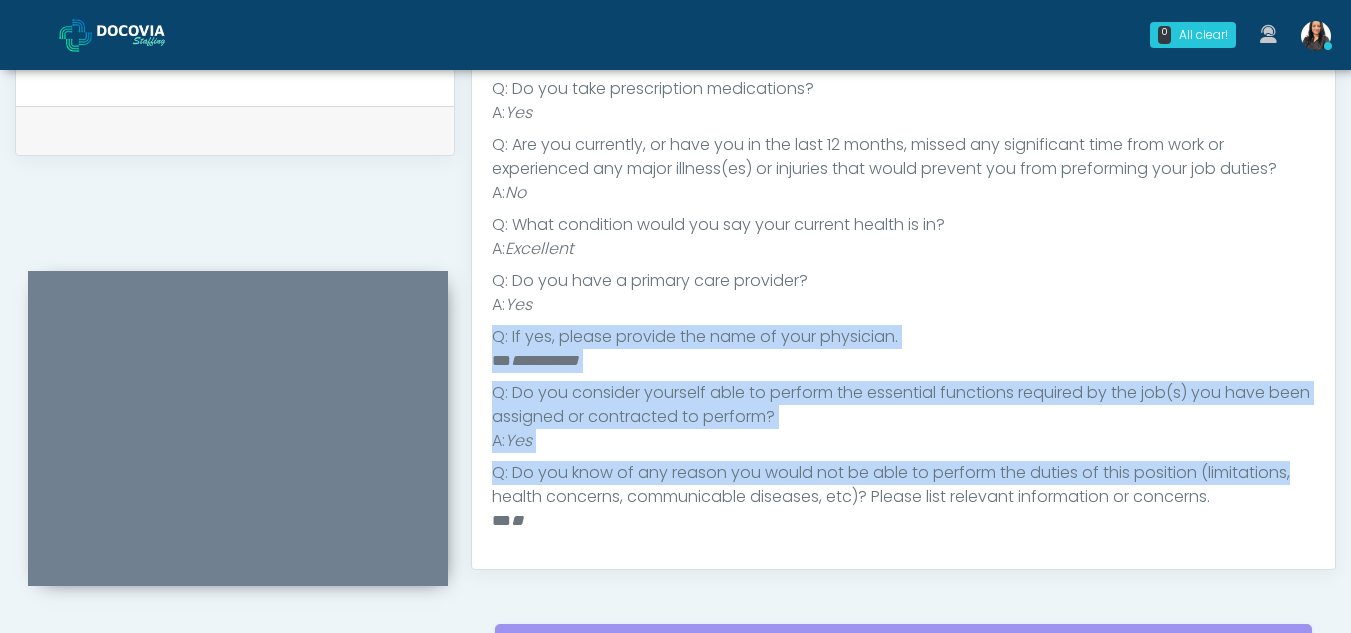 drag, startPoint x: 1316, startPoint y: 456, endPoint x: 1339, endPoint y: 291, distance: 166.59532 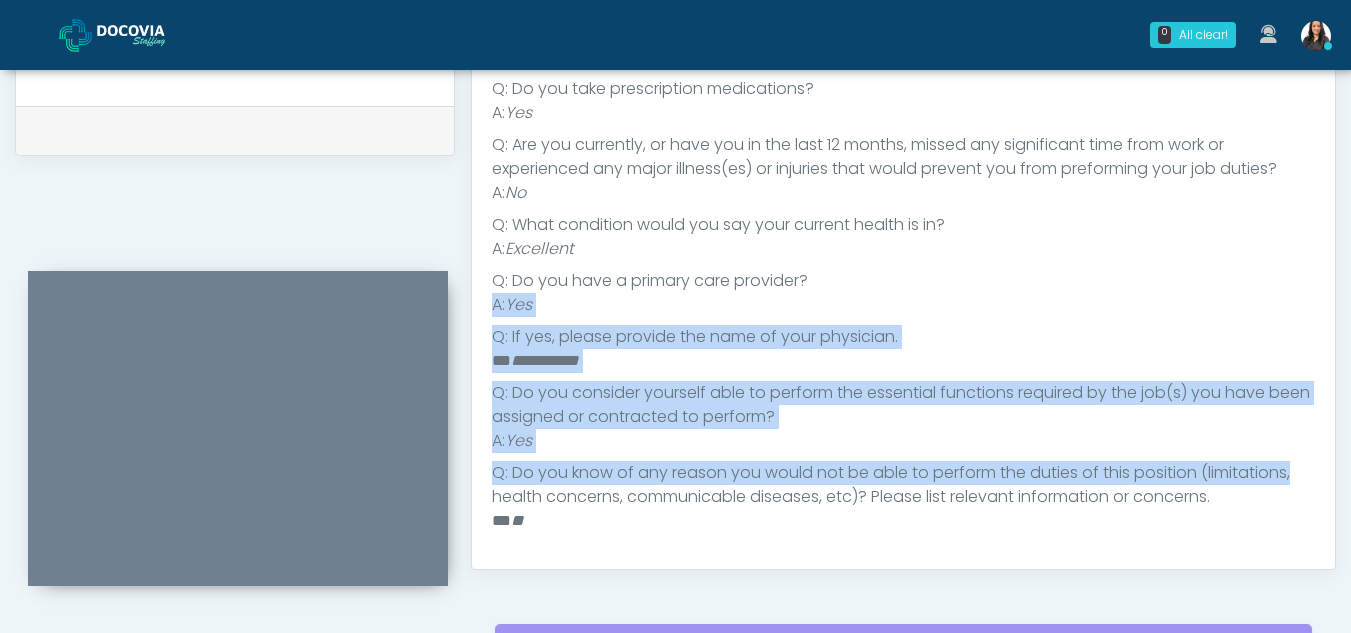 click on "Q: Do you have any allergies and have you had any severe allergic responses?
A:  No
Q: Do you take prescription medications?
A:  Yes
Q: Are you currently, or have you in the last 12 months, missed any significant time from work or experienced any major illness(es) or injuries that would prevent you from preforming your job duties?
A:  No
Q: What condition would you say your current health is in?
A:  Excellent
Q: Do you have a primary care provider?
A:  Yes
** A:  Yes **" at bounding box center (903, 277) 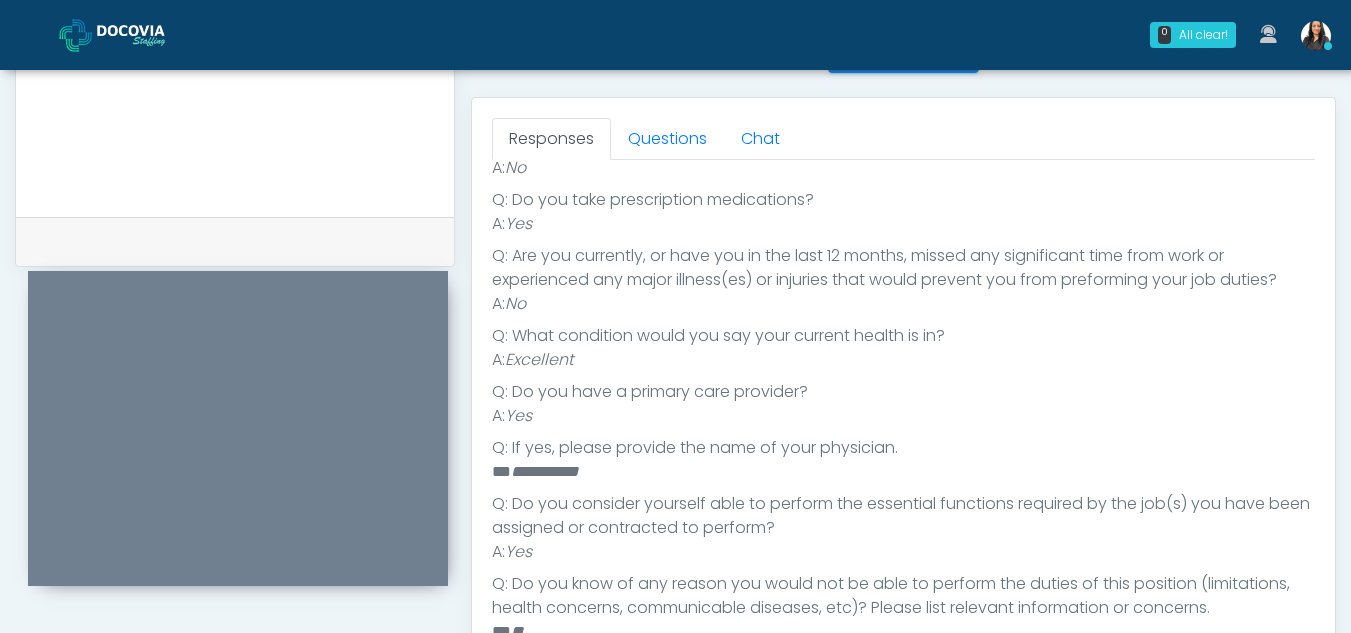 scroll, scrollTop: 798, scrollLeft: 0, axis: vertical 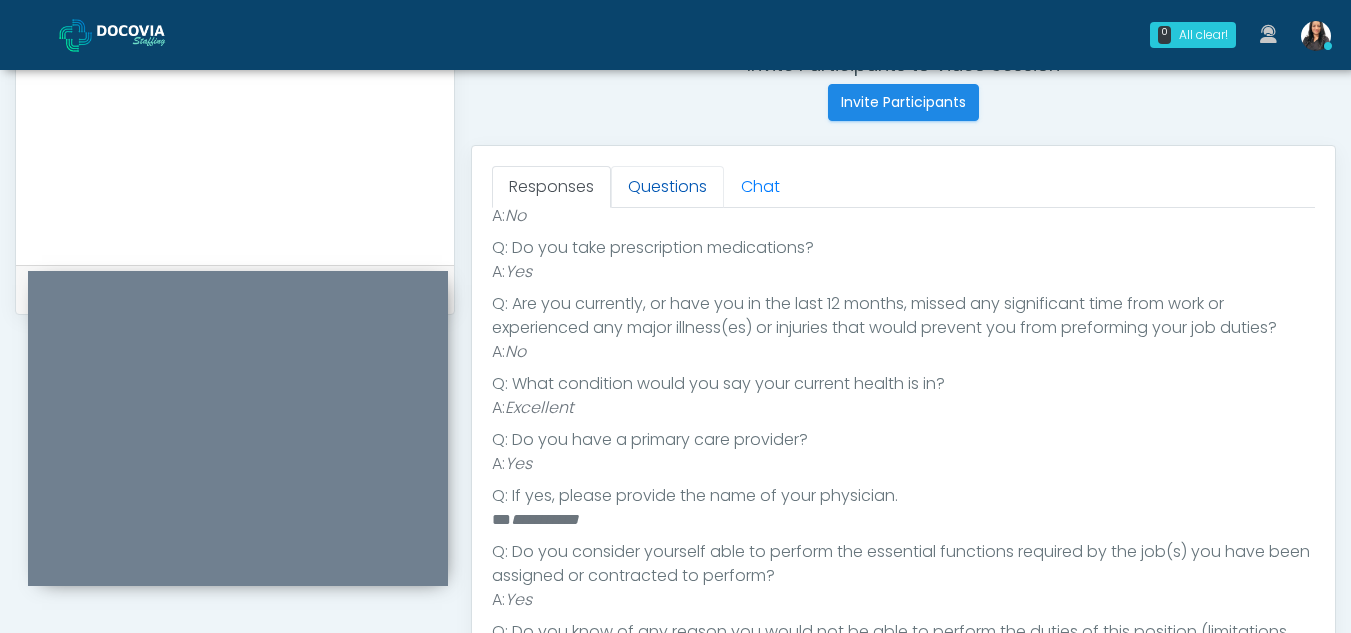 click on "Questions" at bounding box center (667, 187) 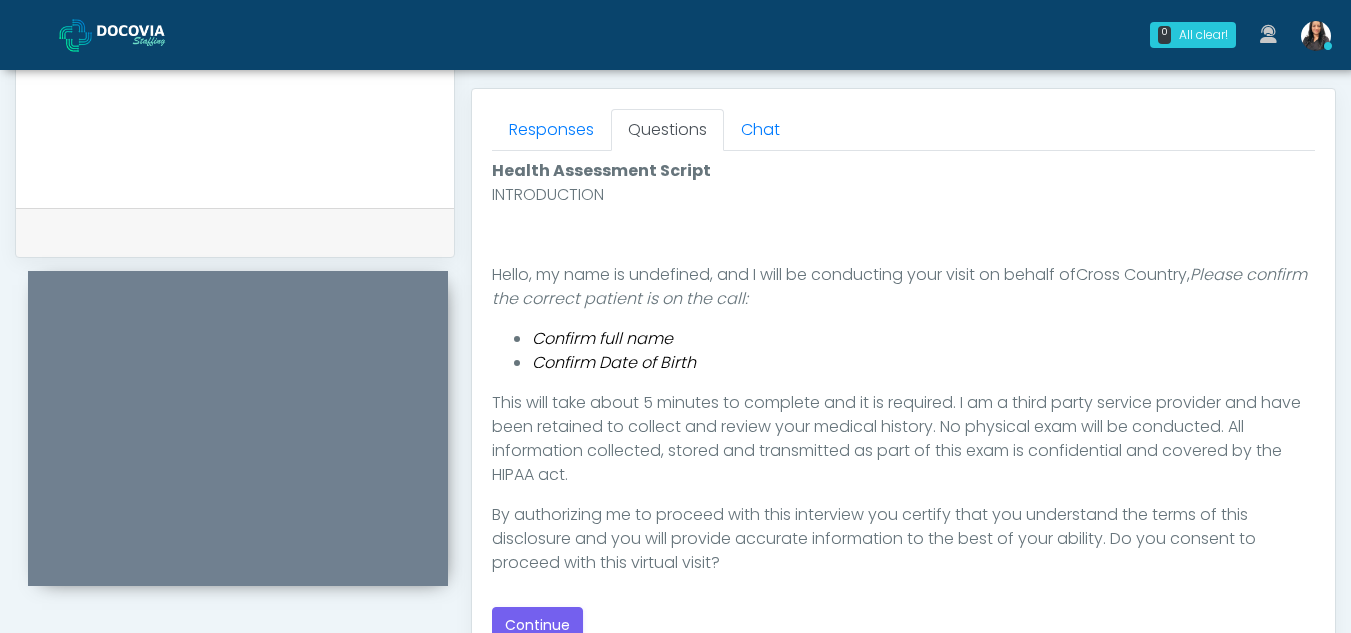 scroll, scrollTop: 897, scrollLeft: 0, axis: vertical 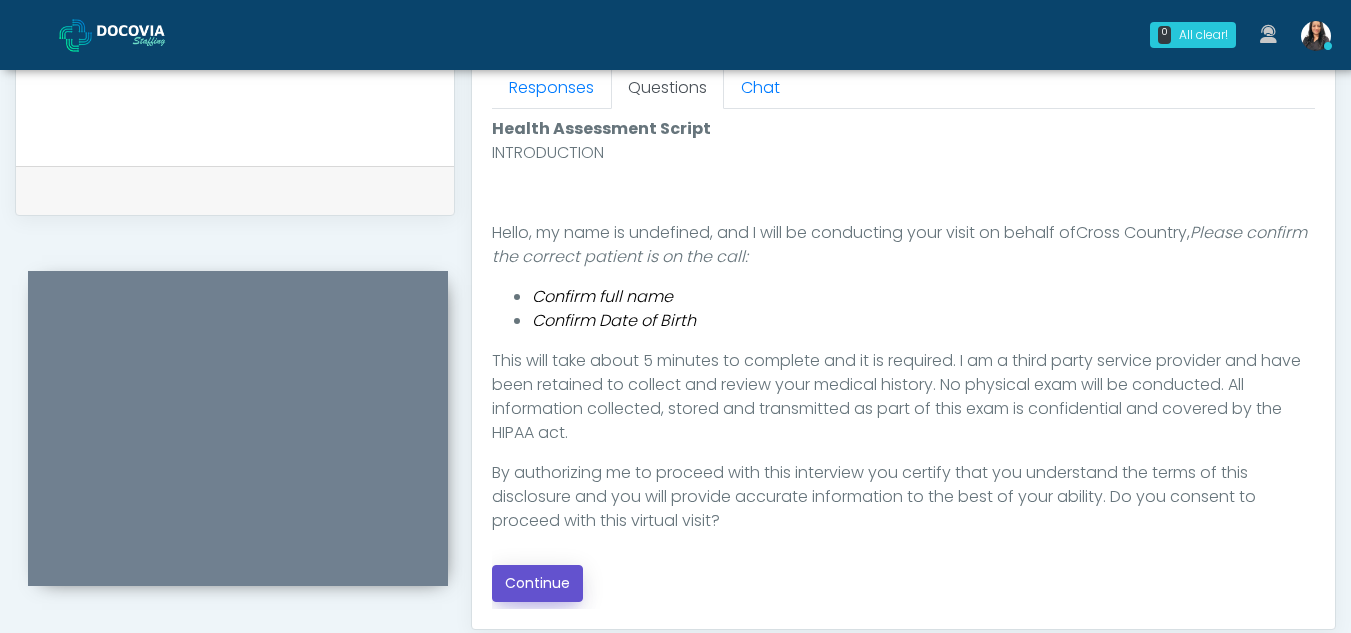 click on "Continue" at bounding box center [537, 583] 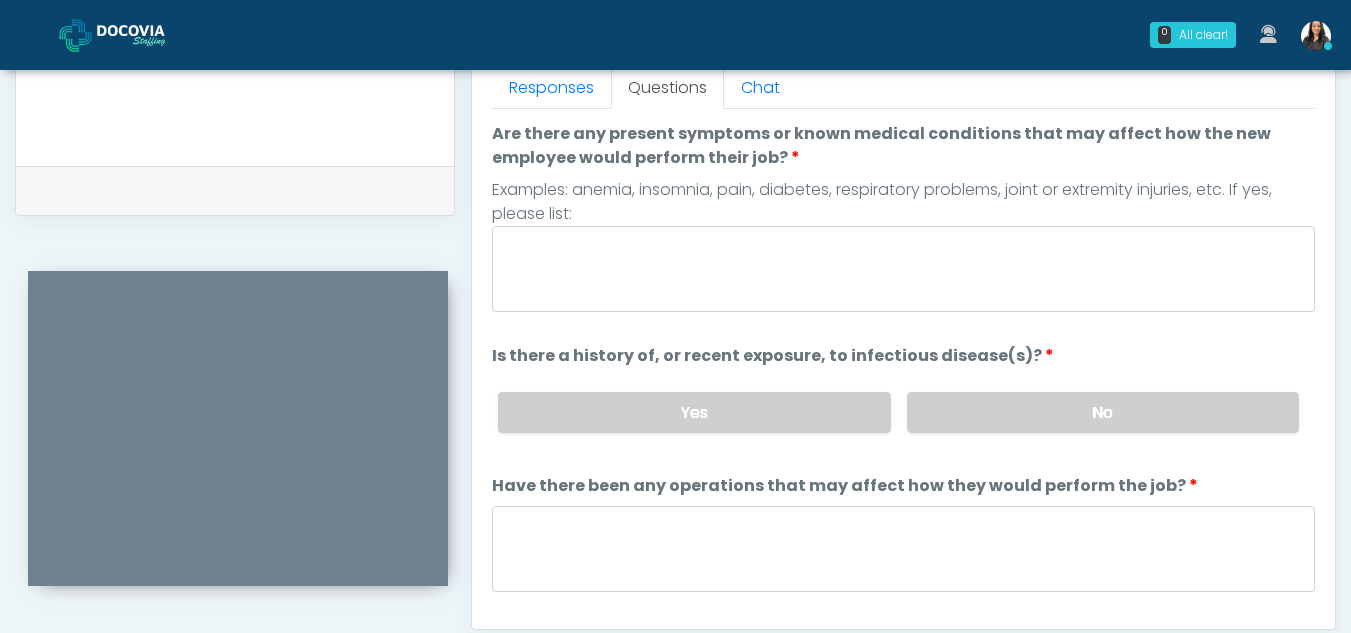 scroll, scrollTop: 1162, scrollLeft: 0, axis: vertical 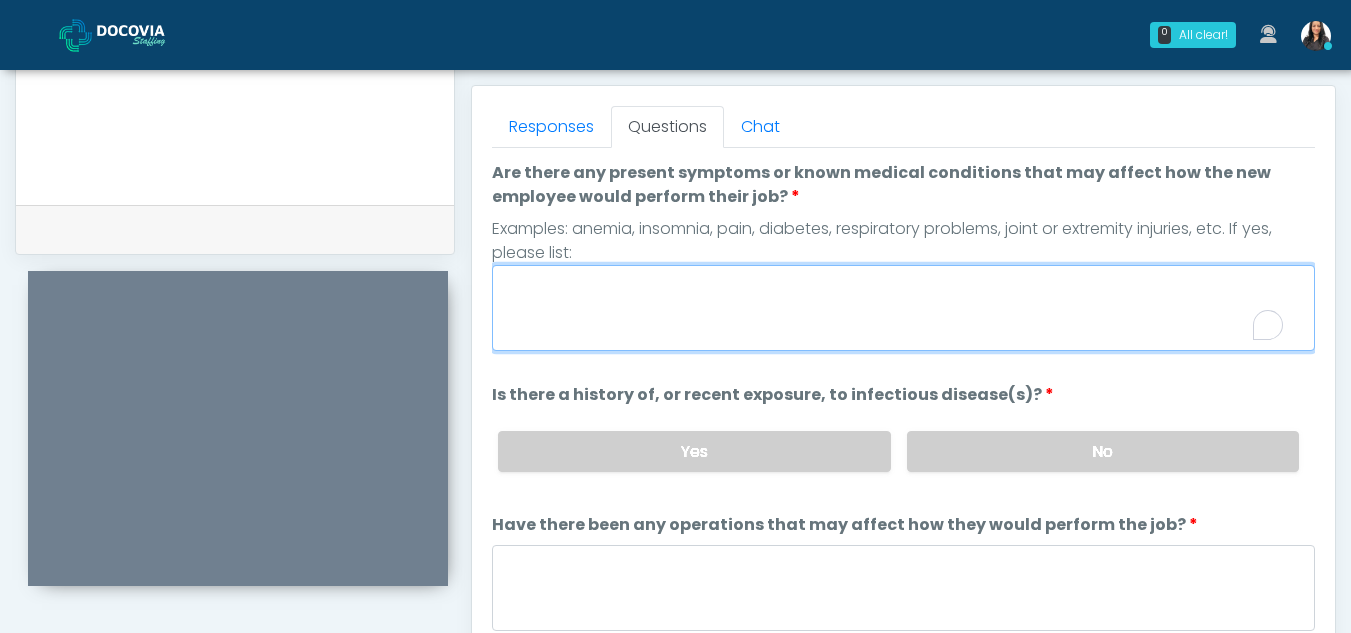 click on "Are there any present symptoms or known medical conditions that may affect how the new employee would perform their job?" at bounding box center (903, 308) 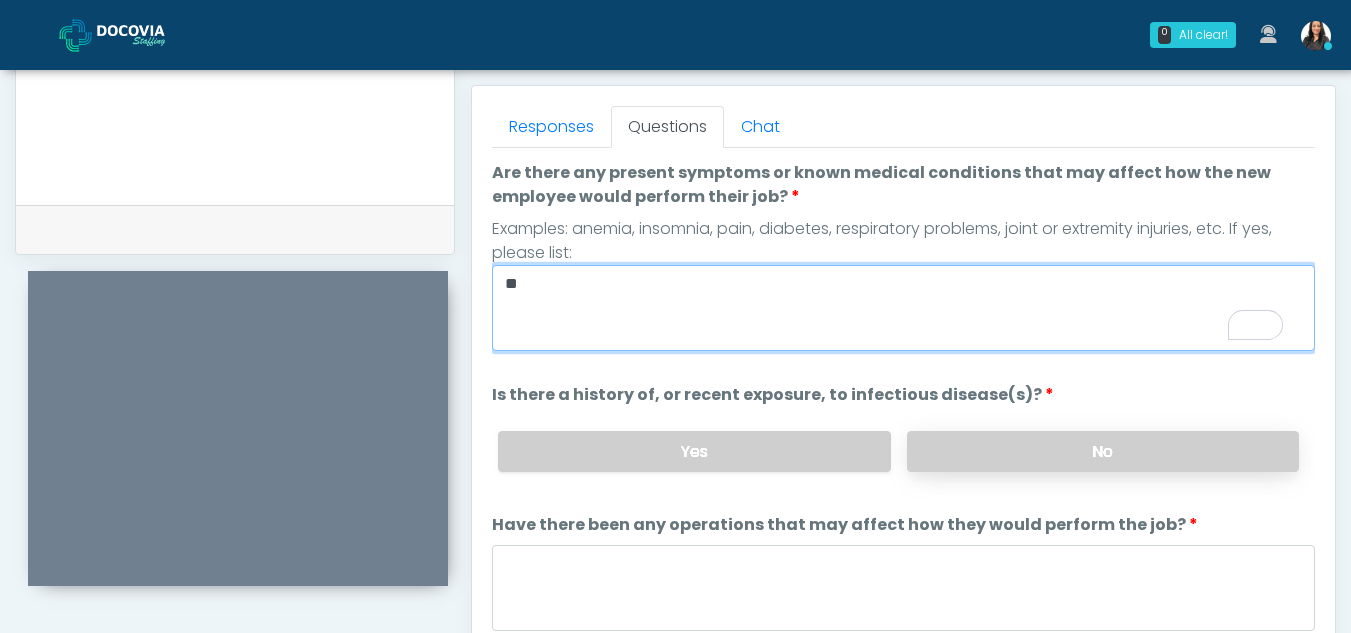 type on "**" 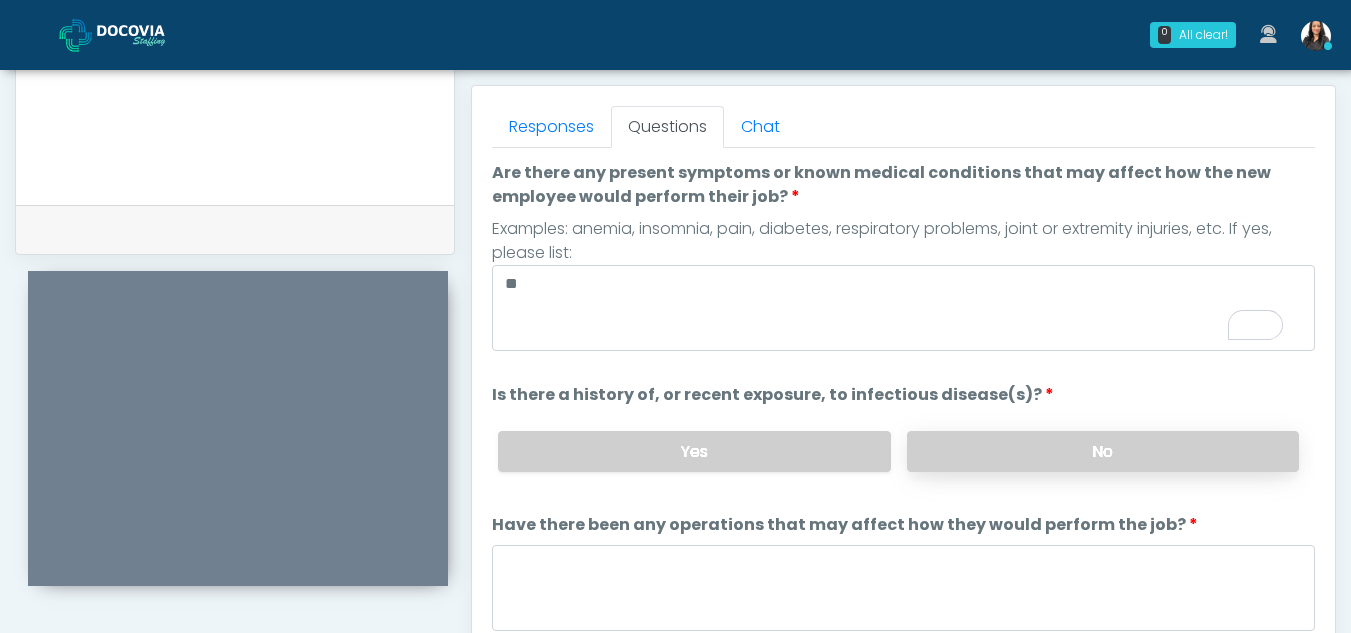 click on "No" at bounding box center [1103, 451] 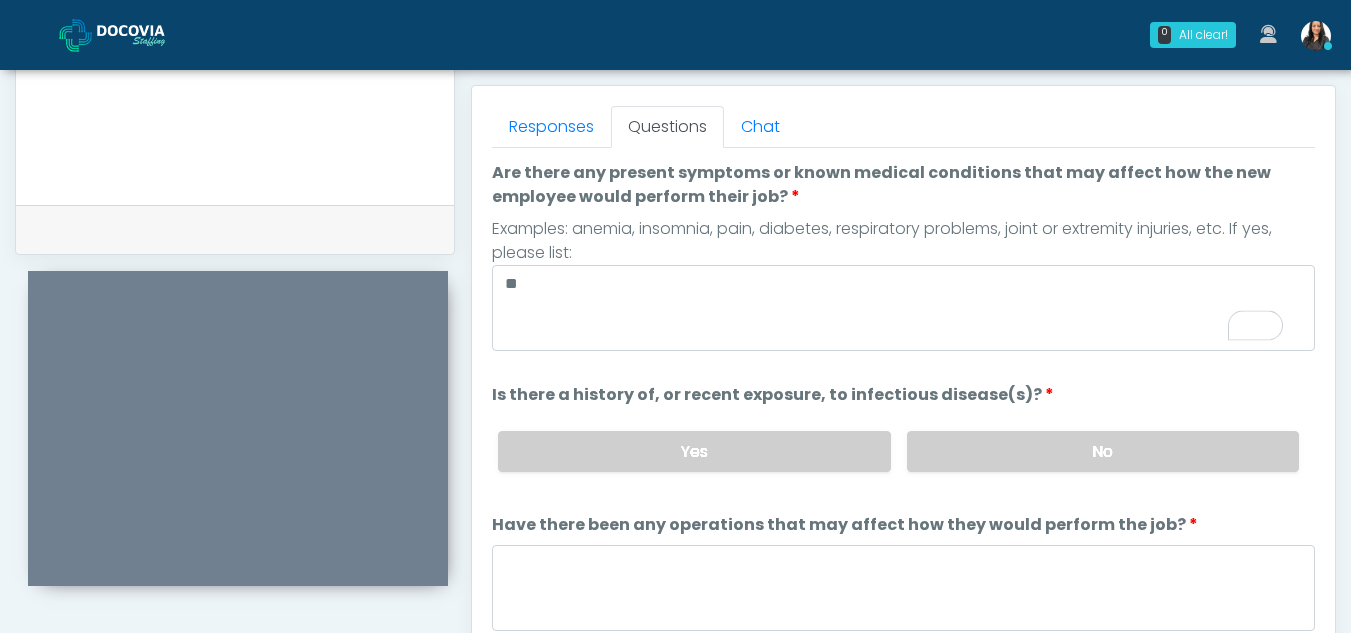 scroll, scrollTop: 96, scrollLeft: 0, axis: vertical 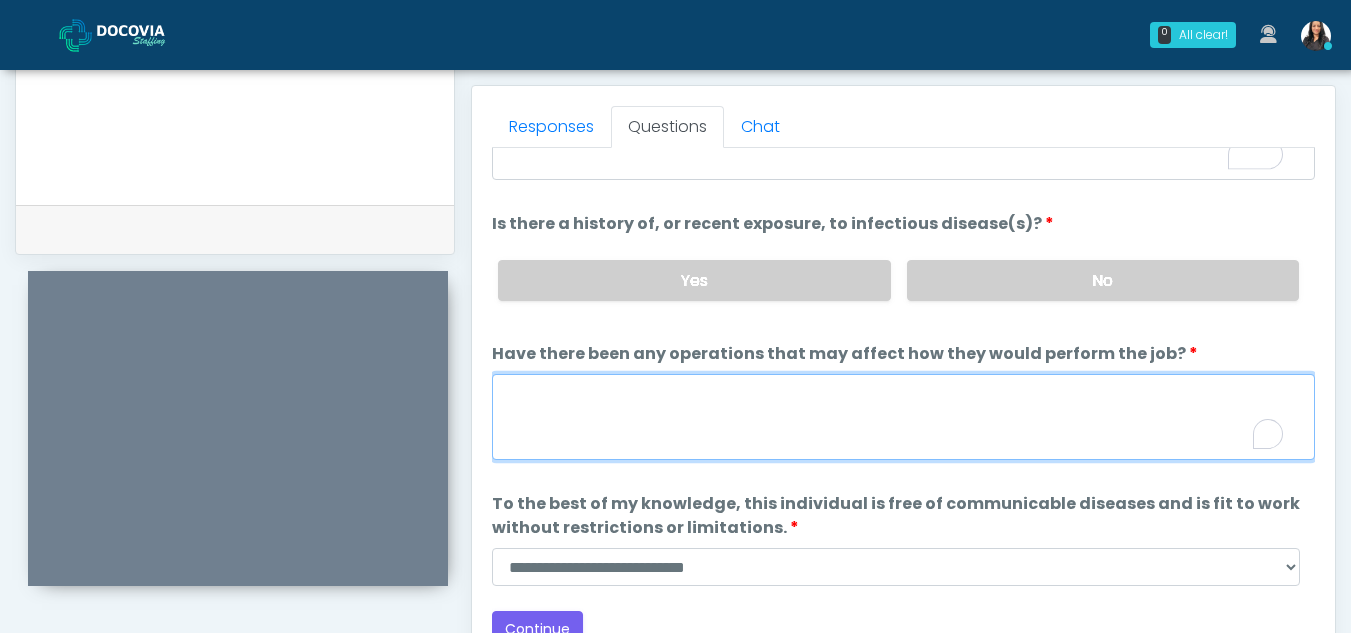click on "Have there been any operations that may affect how they would perform the job?" at bounding box center [903, 417] 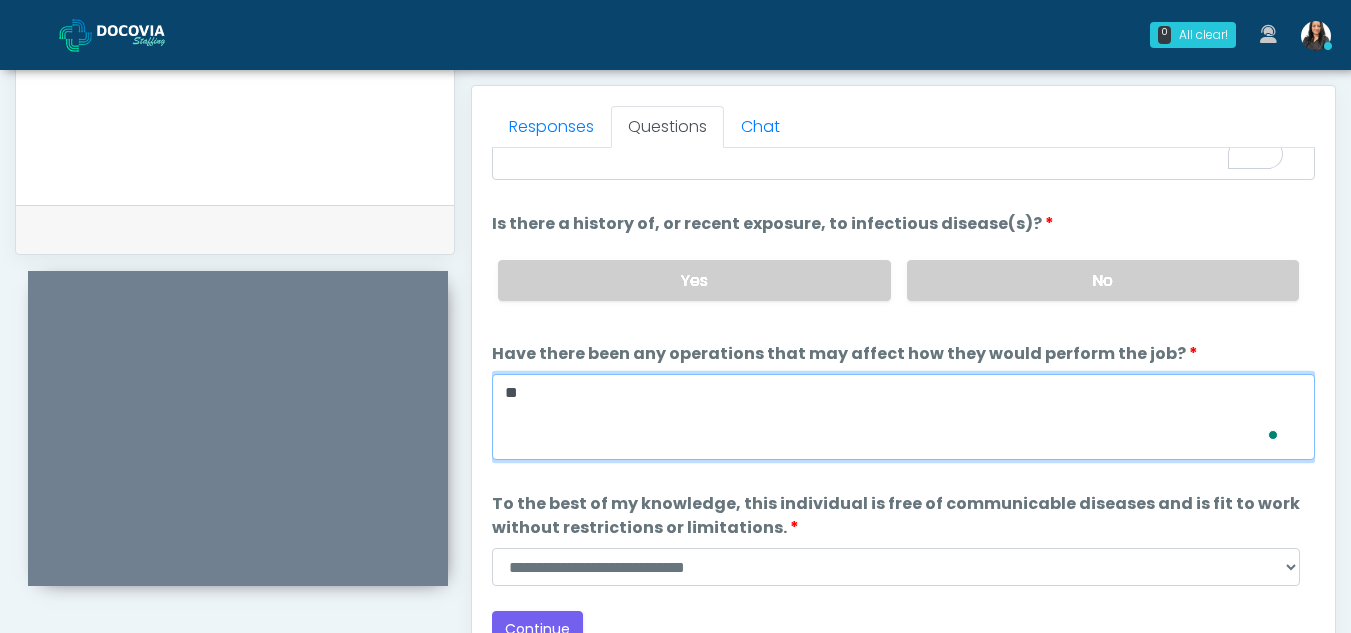 scroll, scrollTop: 171, scrollLeft: 0, axis: vertical 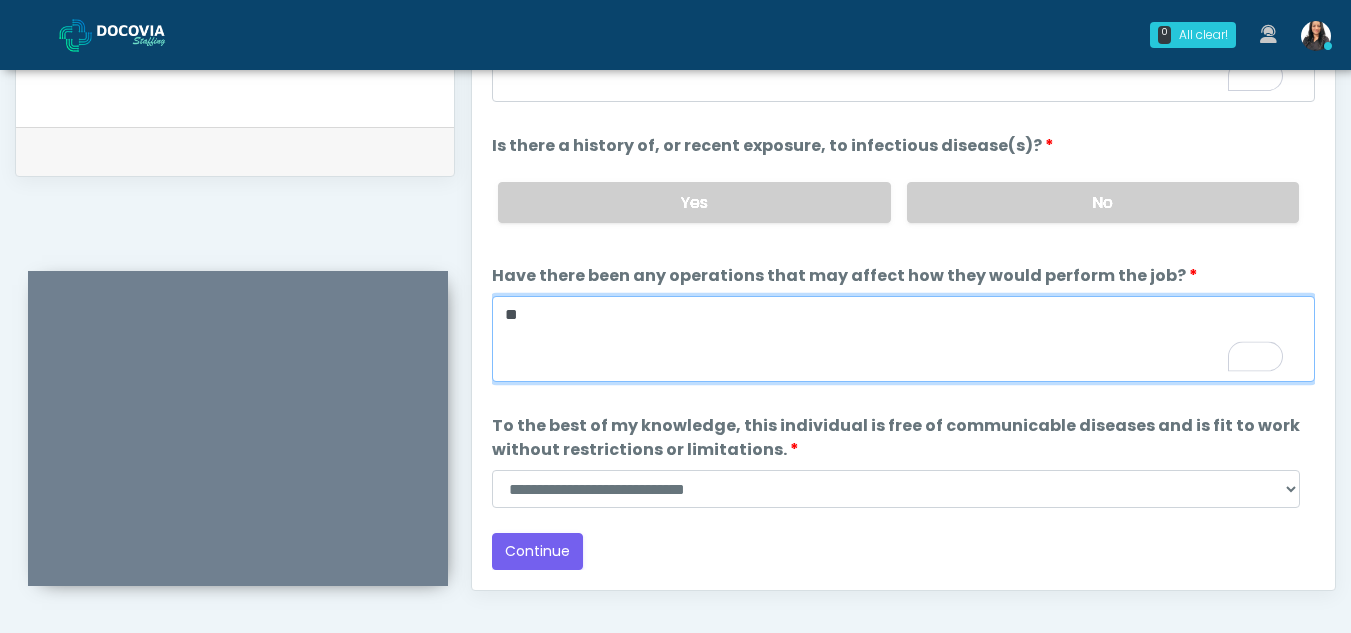 type on "**" 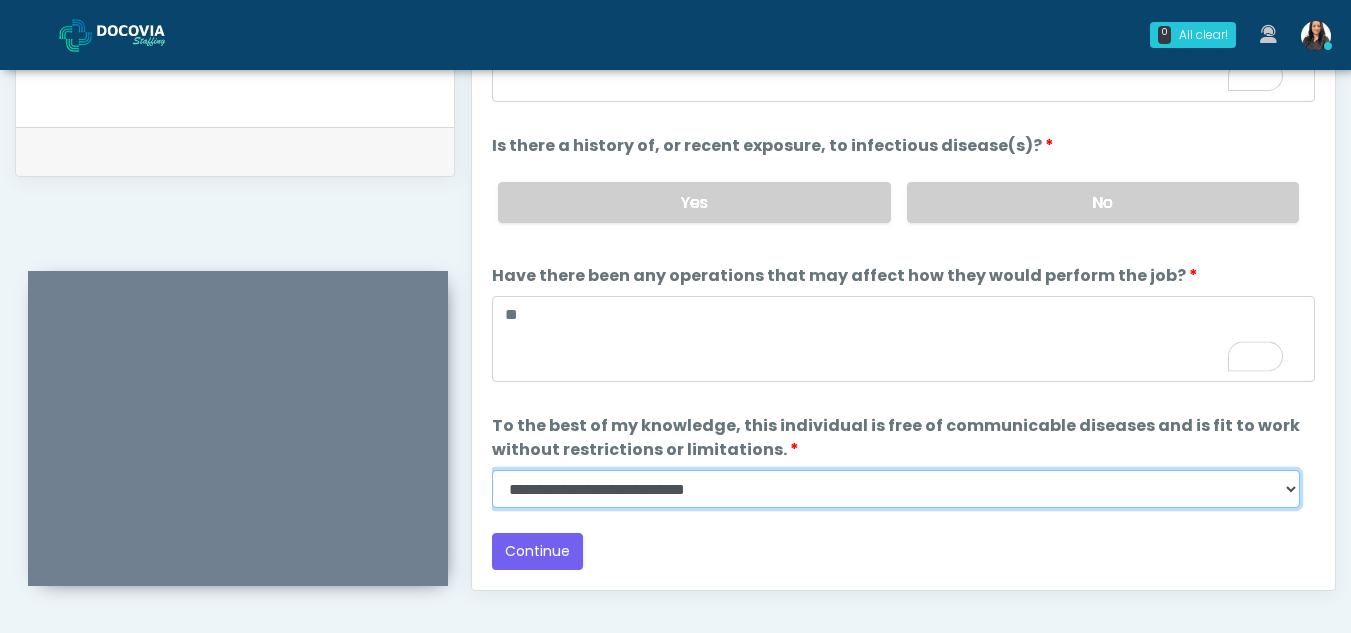 click on "**********" at bounding box center [896, 489] 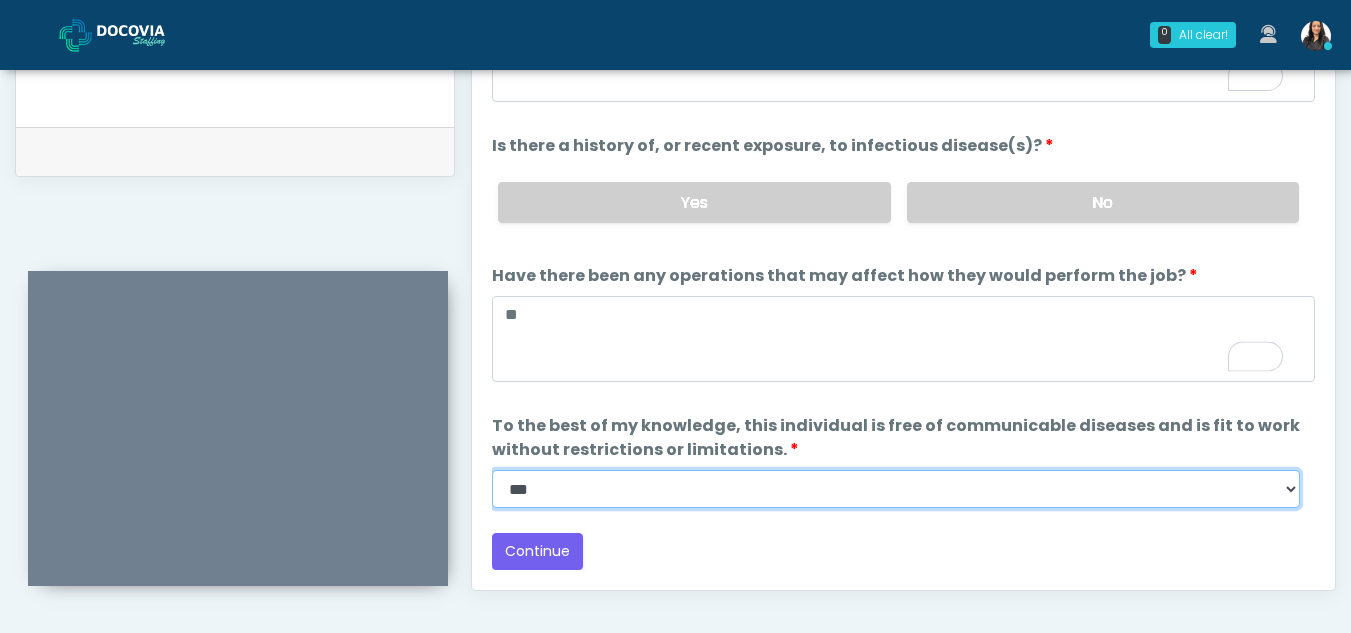 click on "**********" at bounding box center [896, 489] 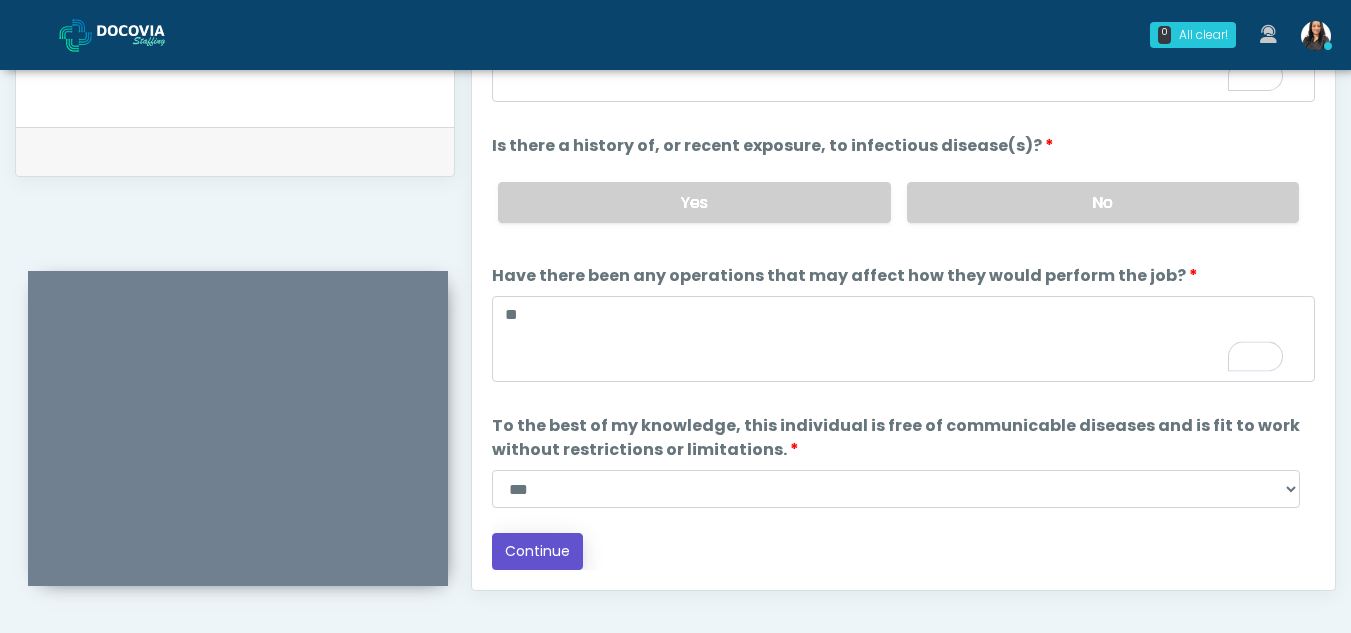 click on "Continue" at bounding box center (537, 551) 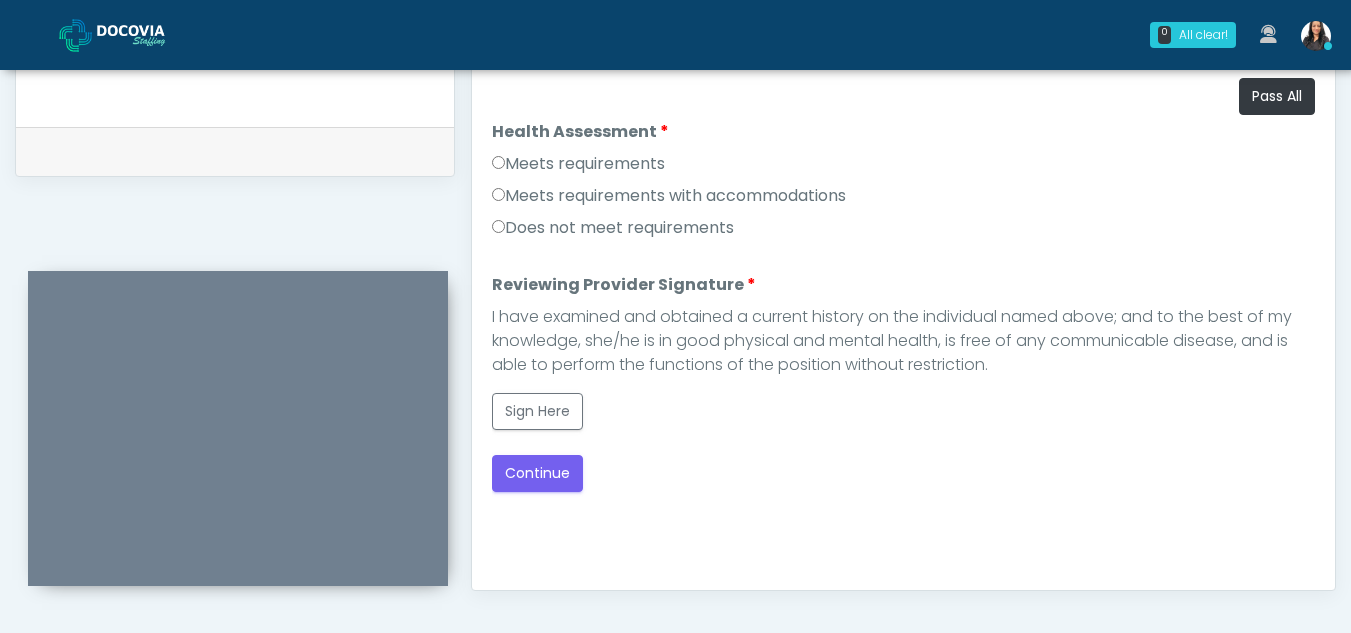 scroll, scrollTop: 1162, scrollLeft: 0, axis: vertical 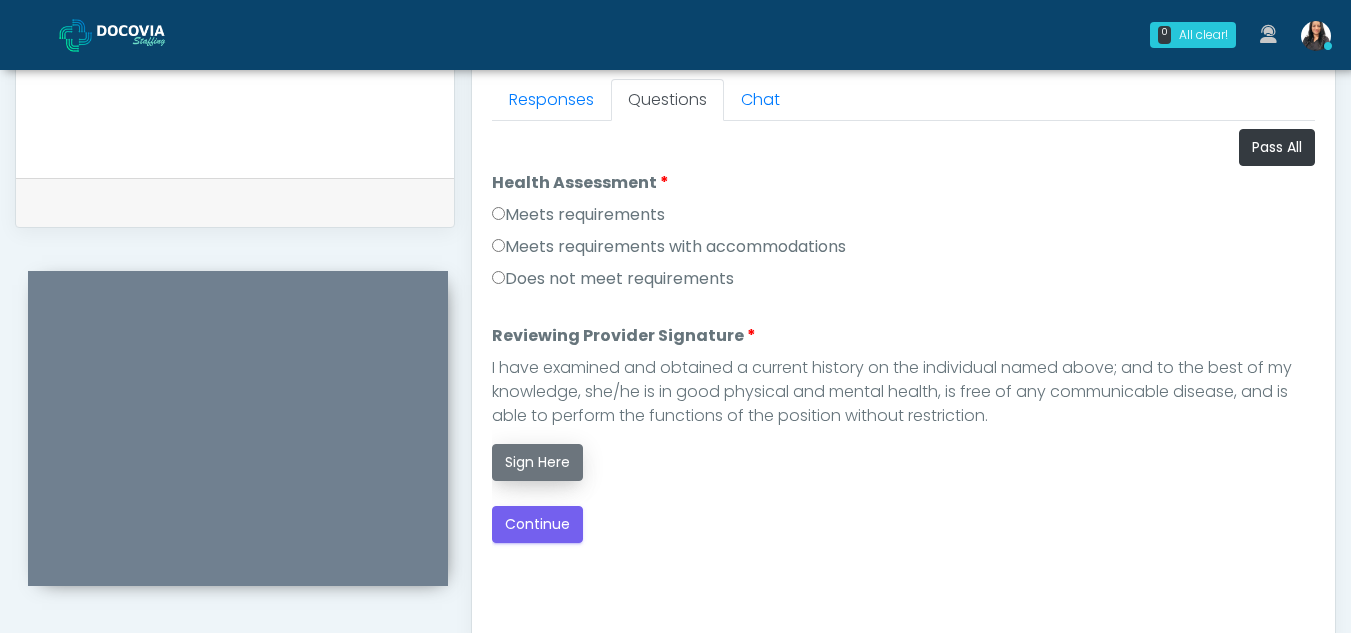 click on "Sign Here" at bounding box center (537, 462) 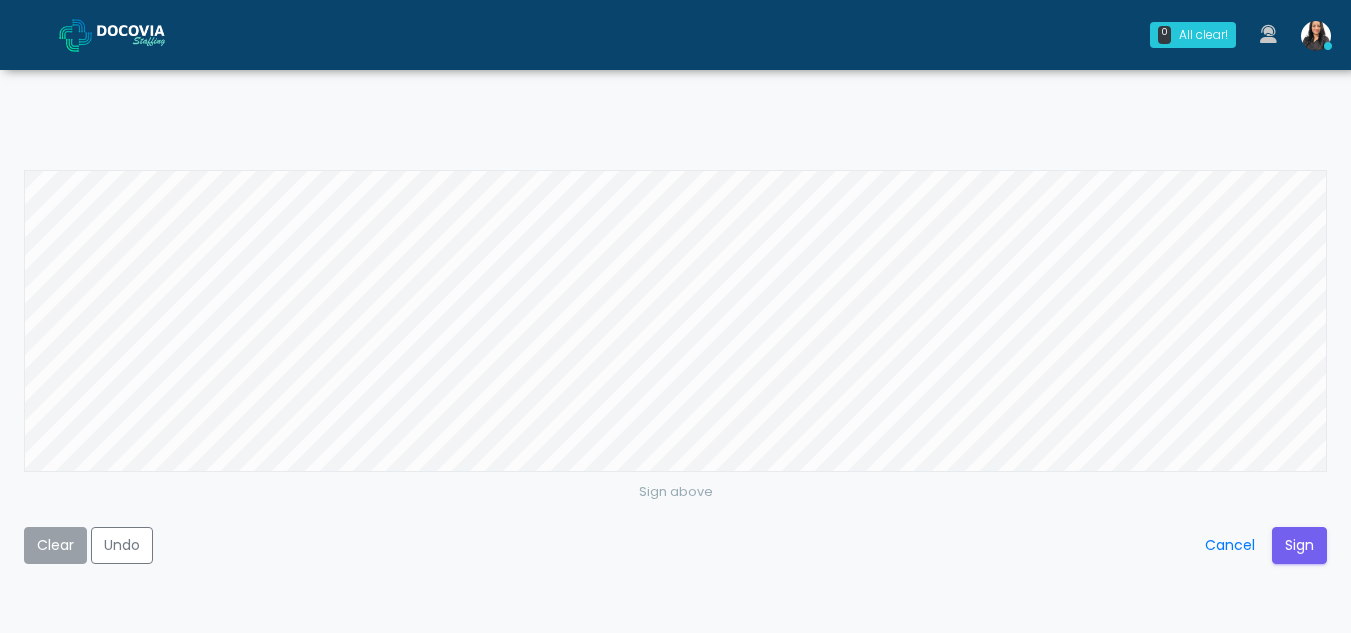 click on "Clear" at bounding box center (55, 545) 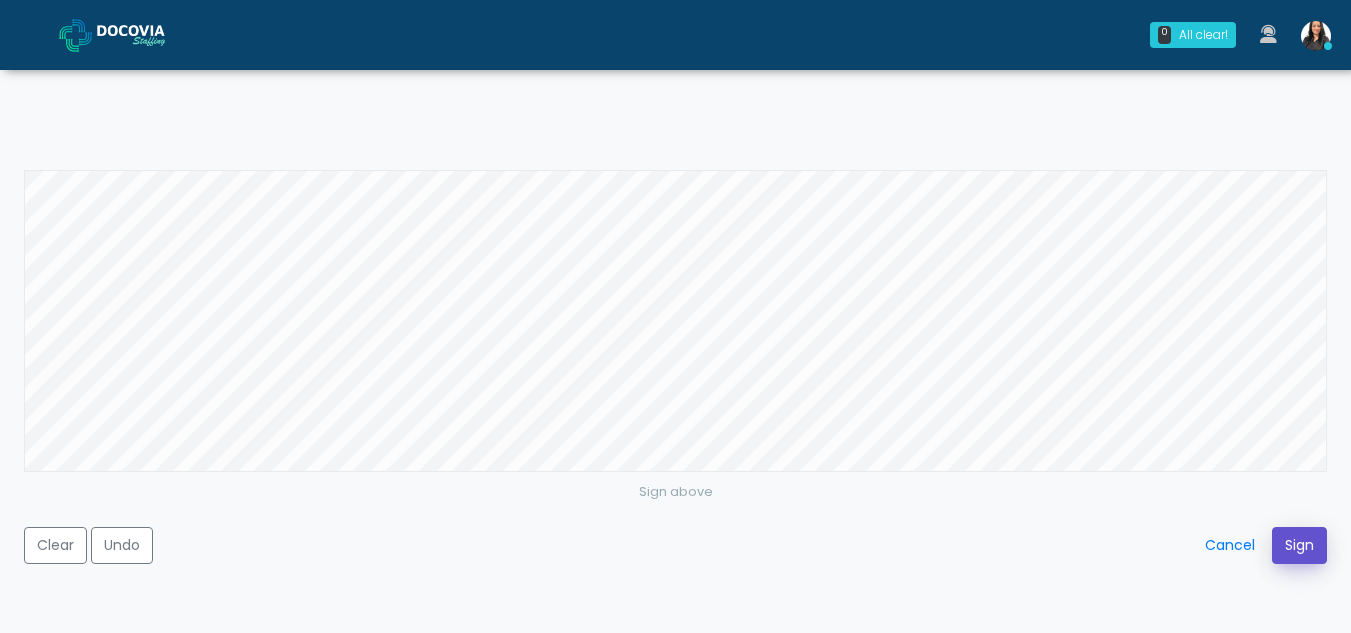 click on "Sign" at bounding box center [1299, 545] 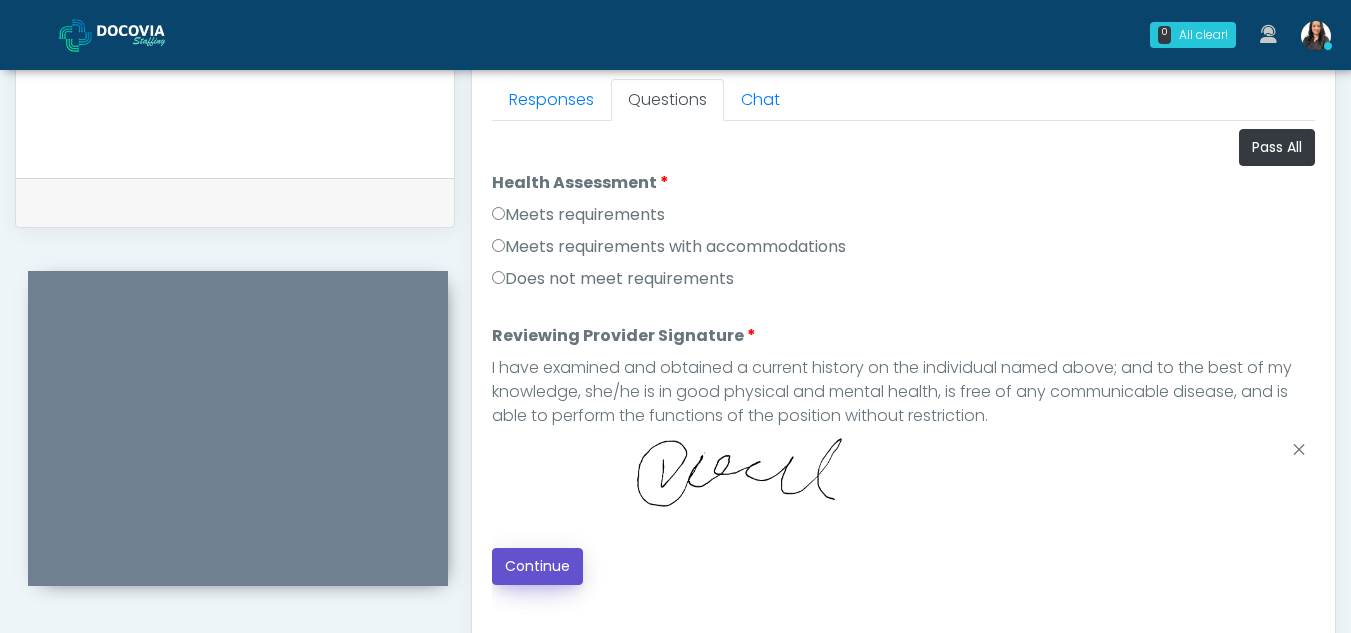 click on "Continue" at bounding box center (537, 566) 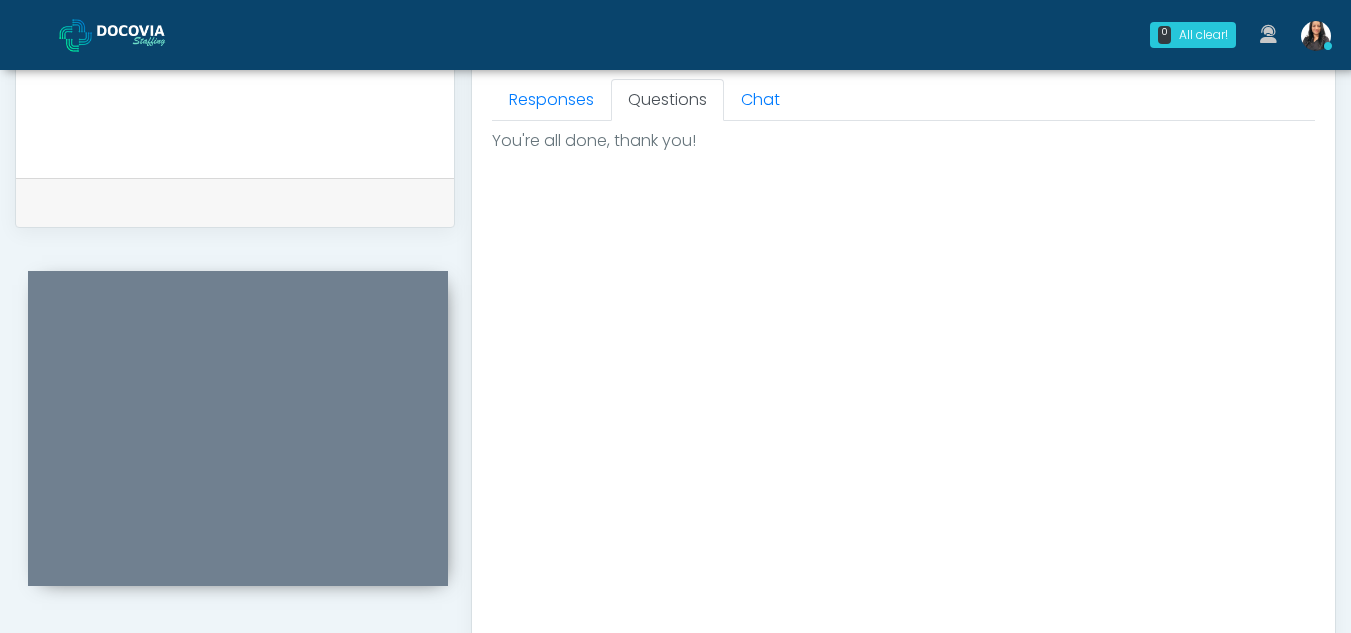 scroll, scrollTop: 1199, scrollLeft: 0, axis: vertical 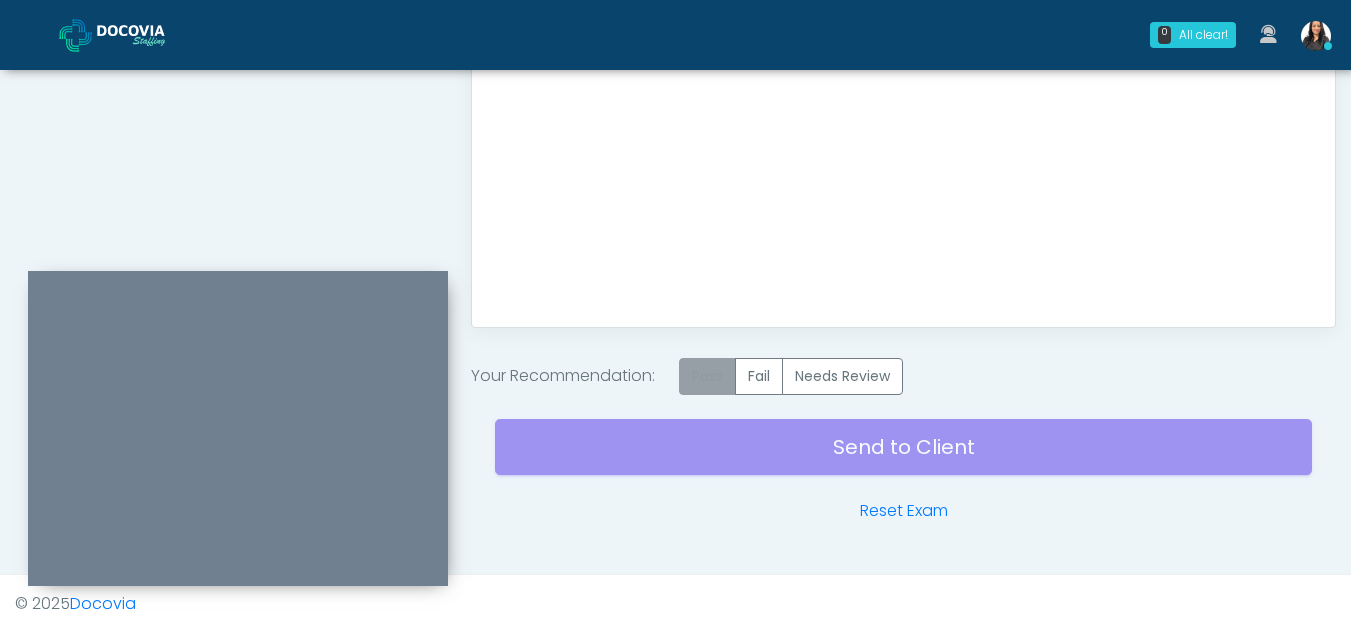 click on "Pass" at bounding box center [707, 376] 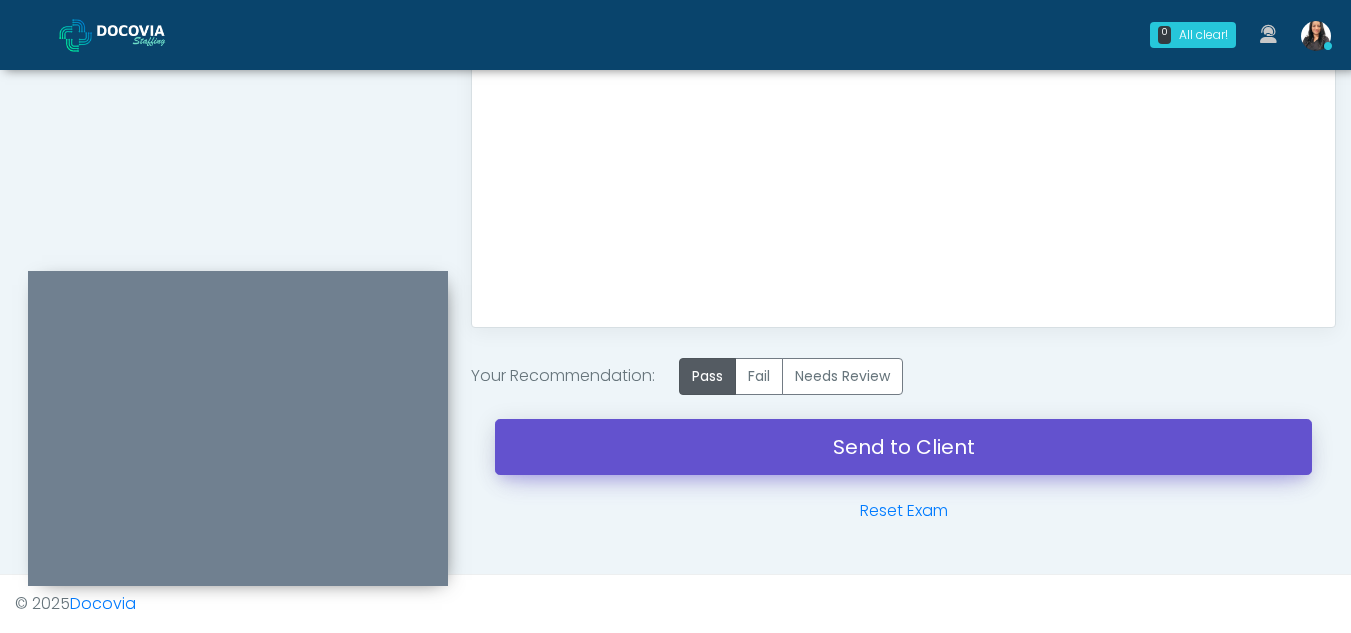 click on "Send to Client" at bounding box center (903, 447) 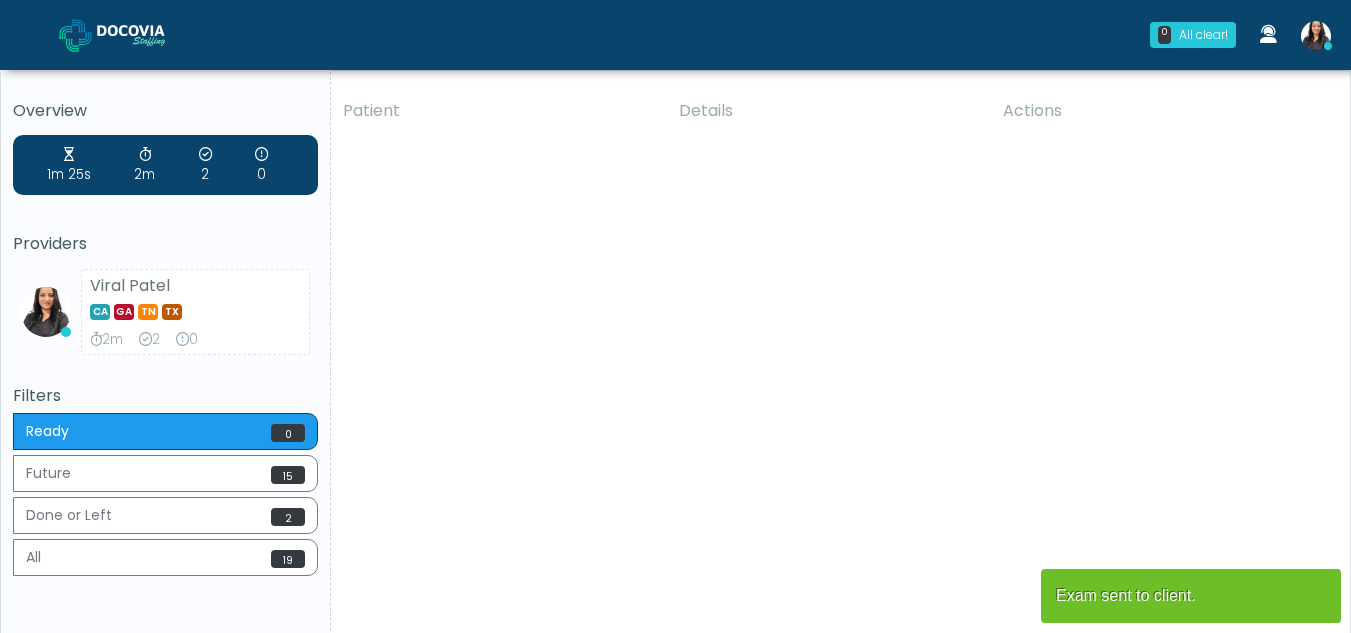 scroll, scrollTop: 0, scrollLeft: 0, axis: both 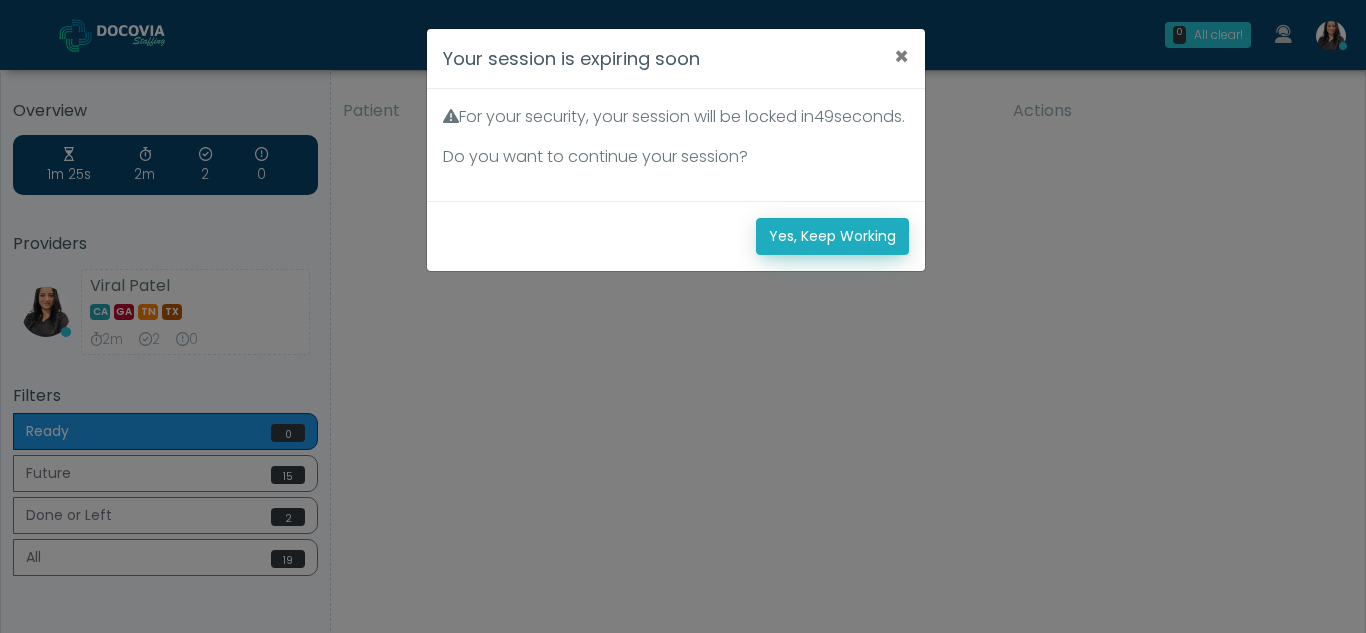 click on "Yes, Keep Working" at bounding box center [832, 236] 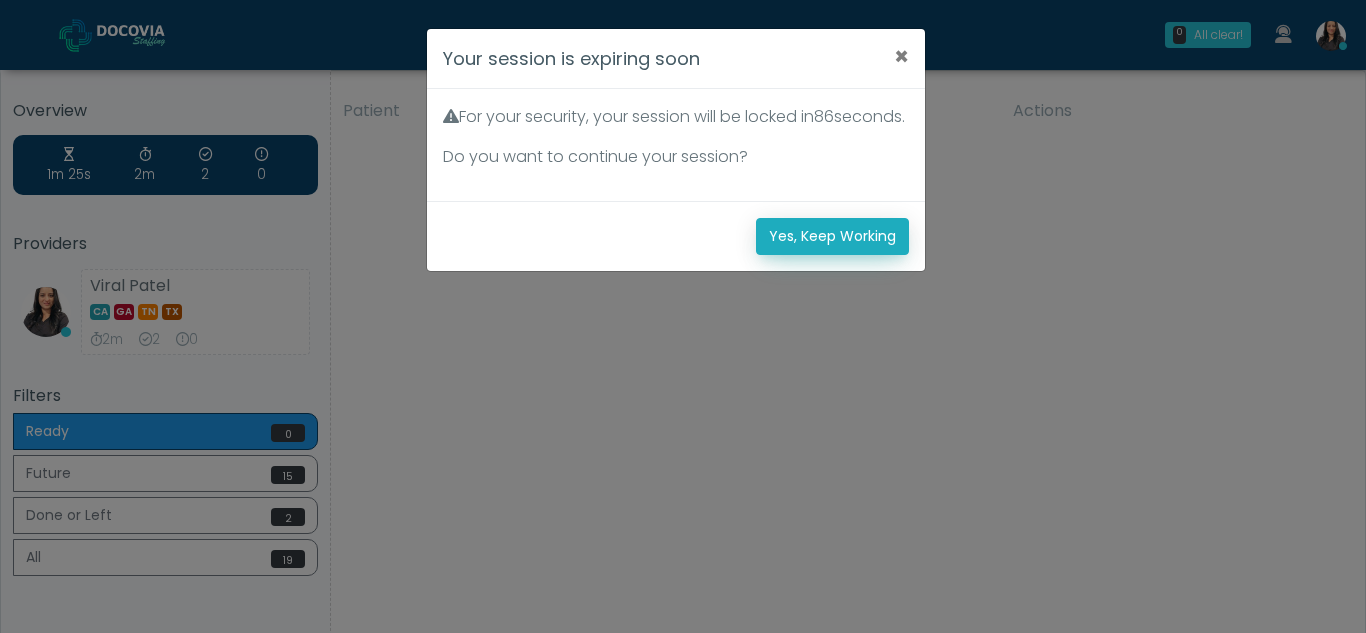 click on "Yes, Keep Working" at bounding box center [832, 236] 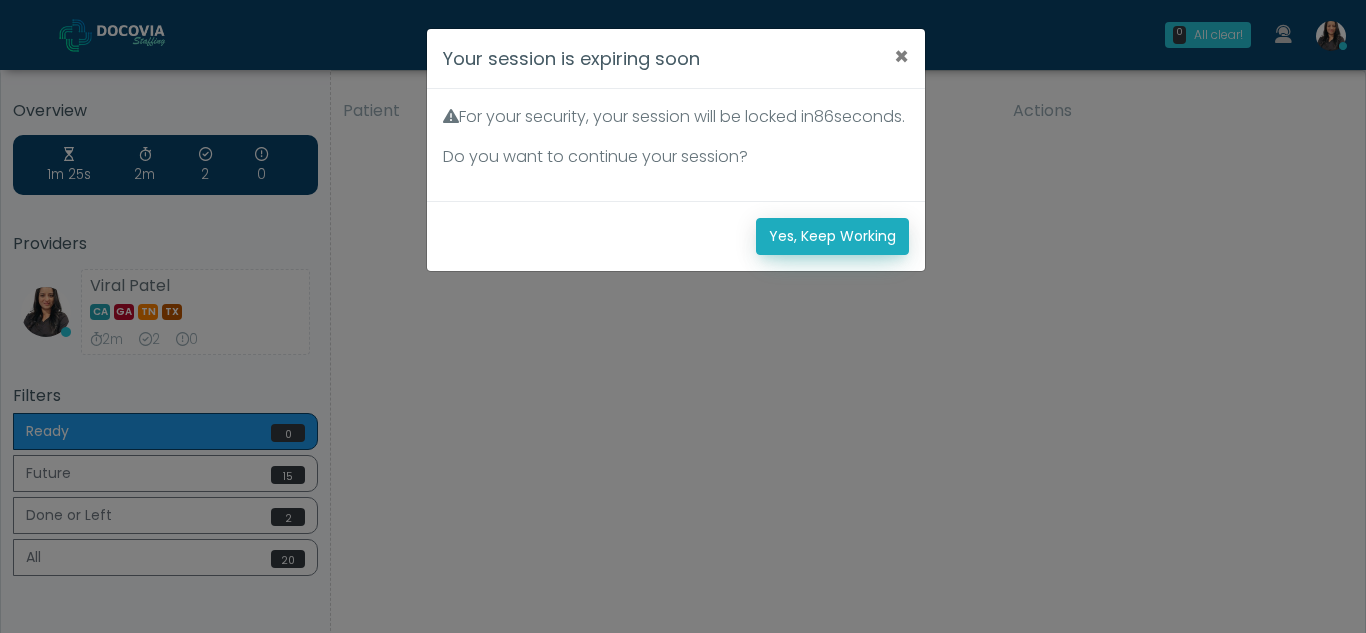 click on "Yes, Keep Working" at bounding box center (832, 236) 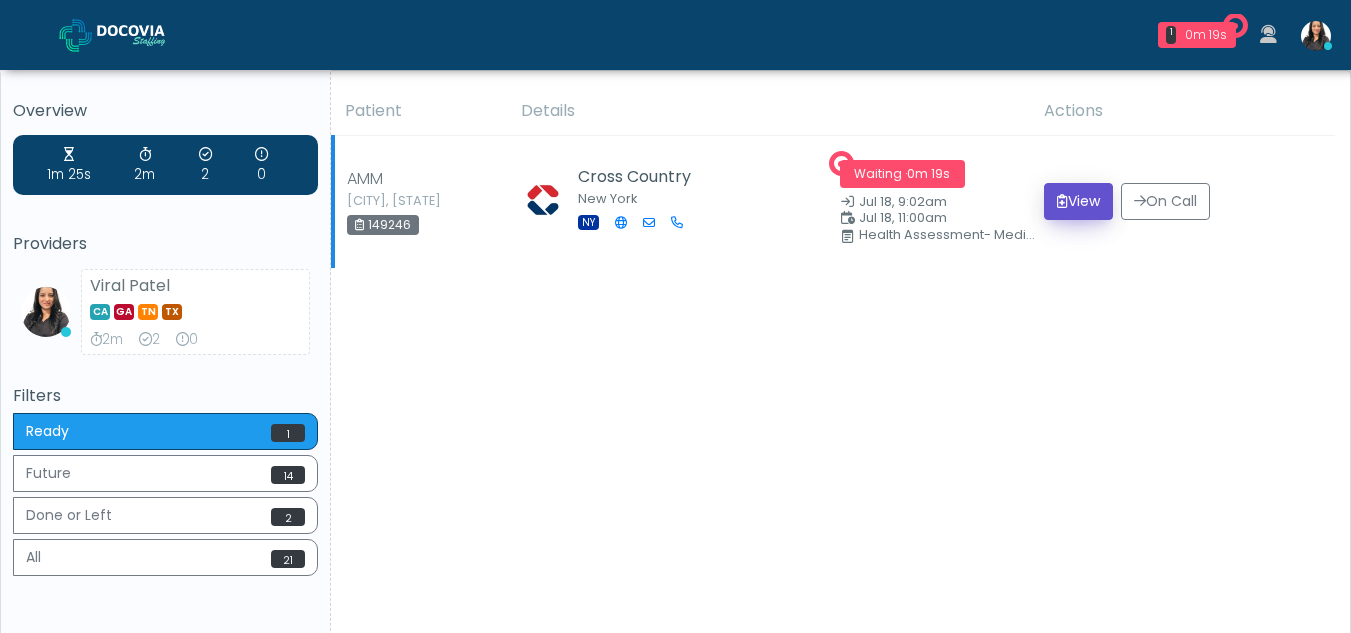 click on "View" at bounding box center [1078, 201] 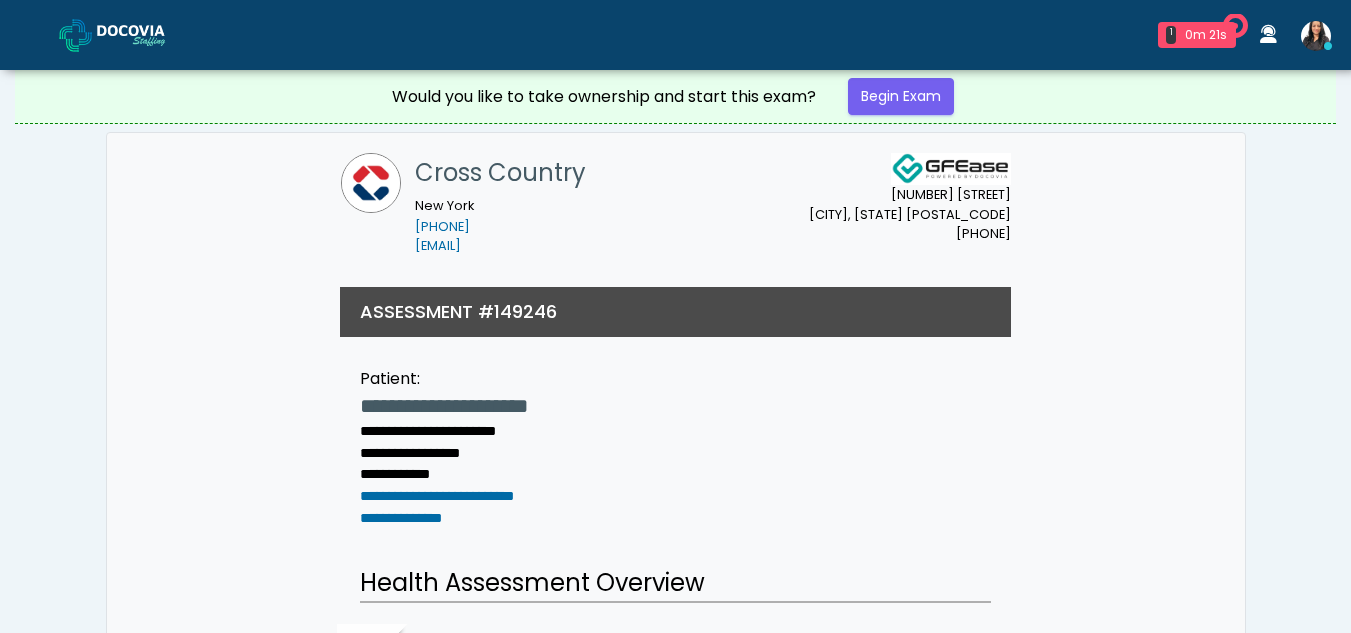scroll, scrollTop: 0, scrollLeft: 0, axis: both 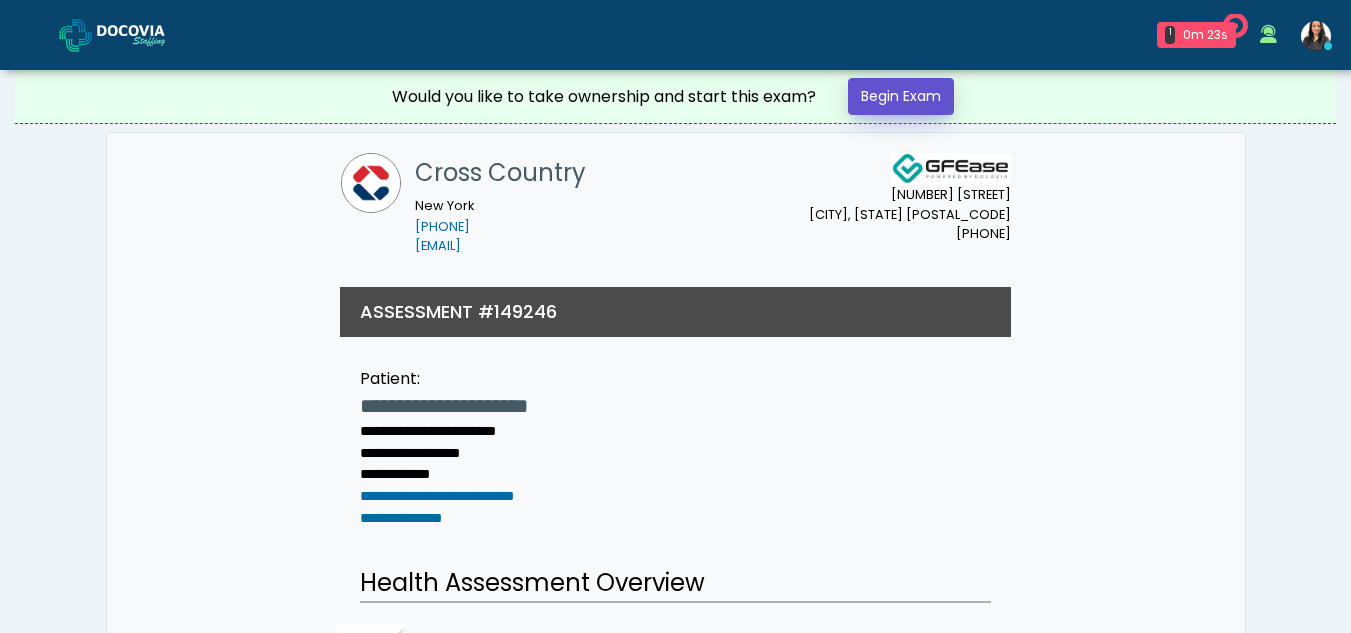 click on "Begin Exam" at bounding box center (901, 96) 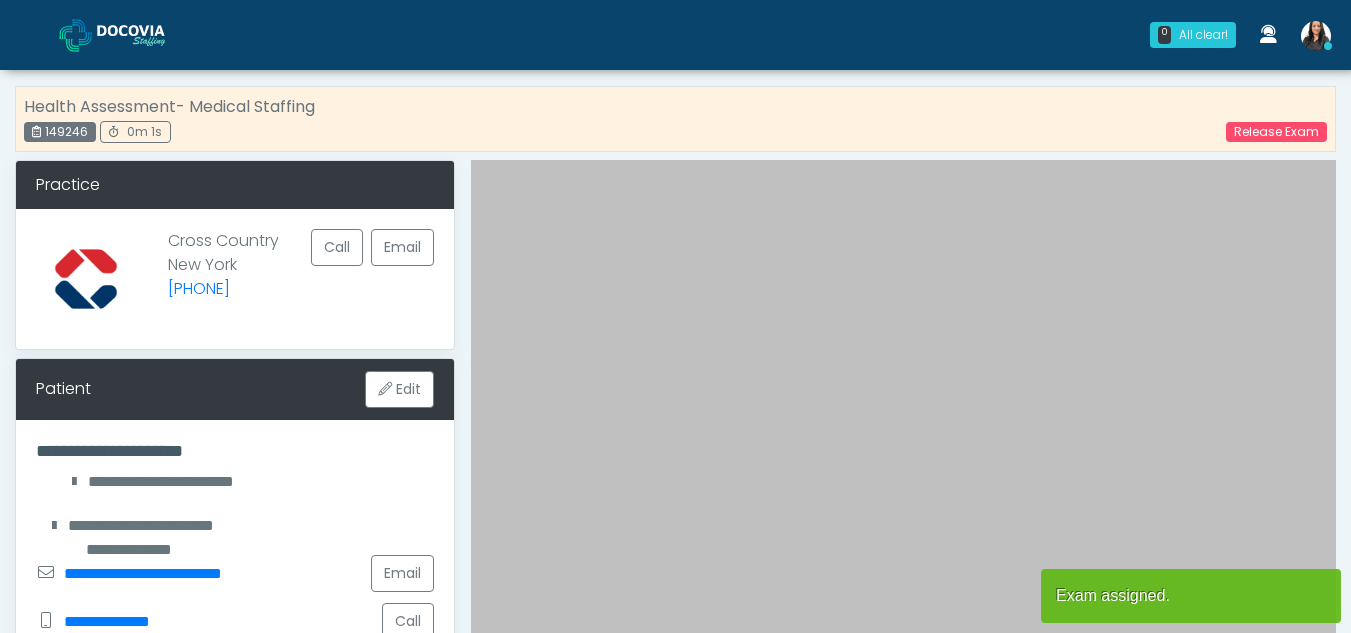 scroll, scrollTop: 0, scrollLeft: 0, axis: both 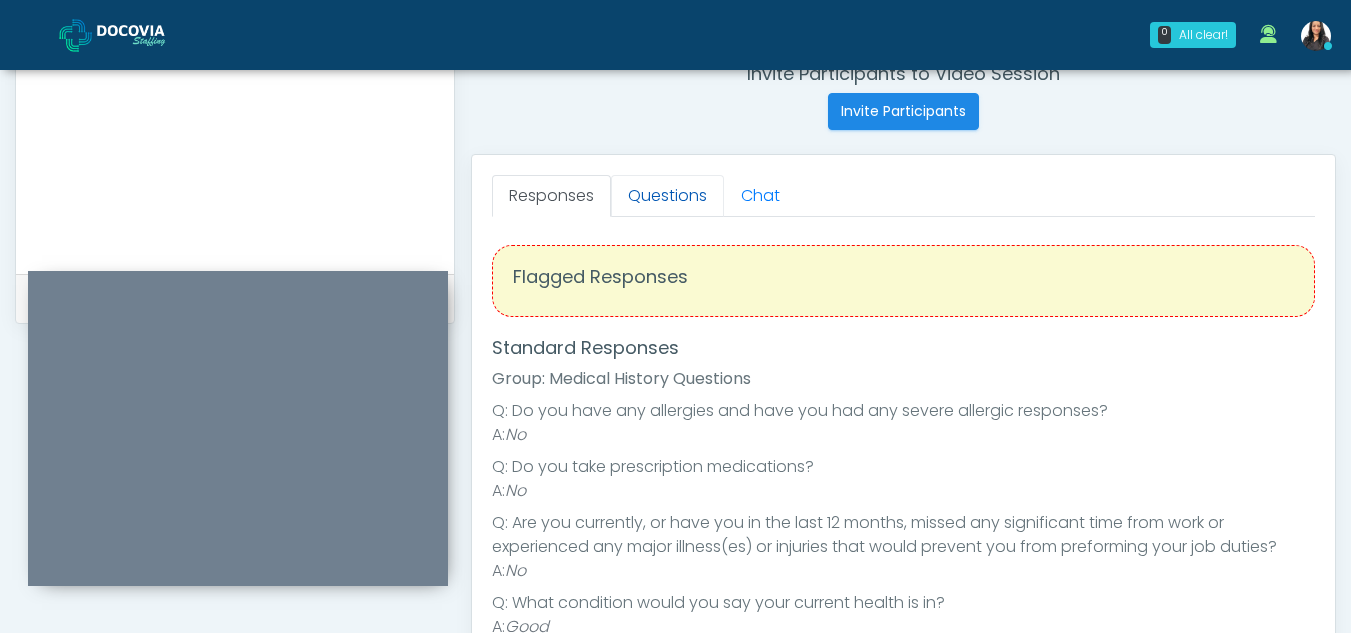 click on "Questions" at bounding box center [667, 196] 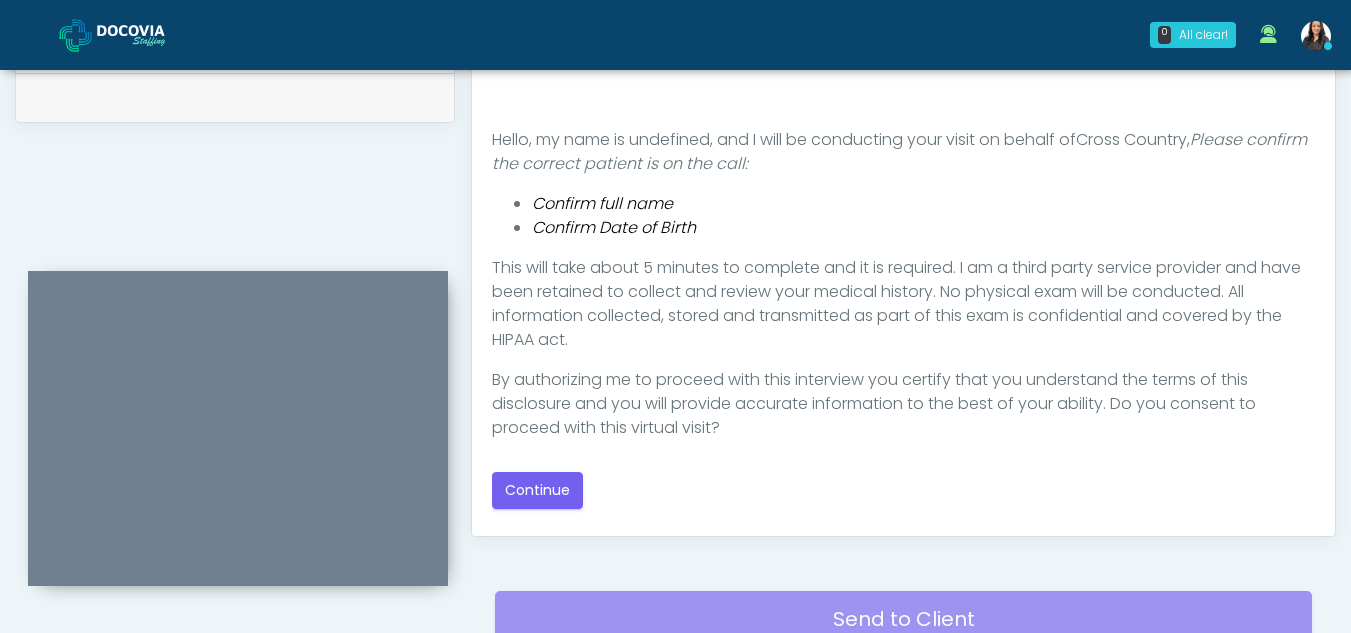 scroll, scrollTop: 996, scrollLeft: 0, axis: vertical 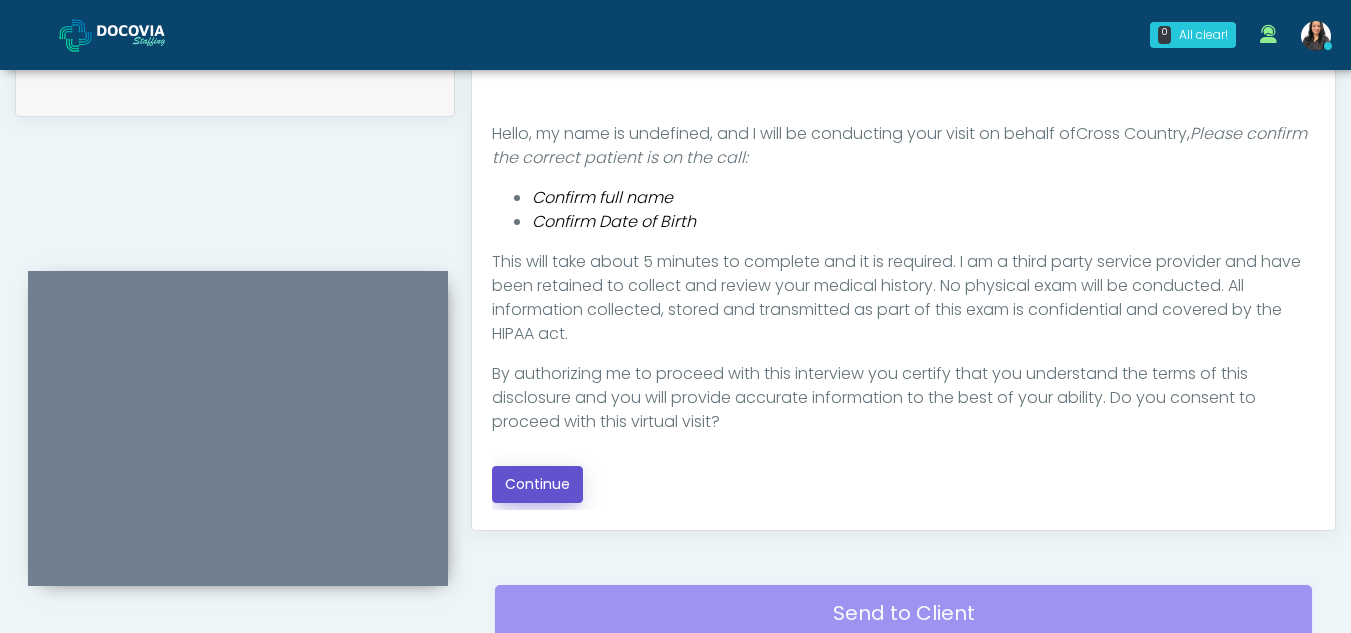 click on "Continue" at bounding box center [537, 484] 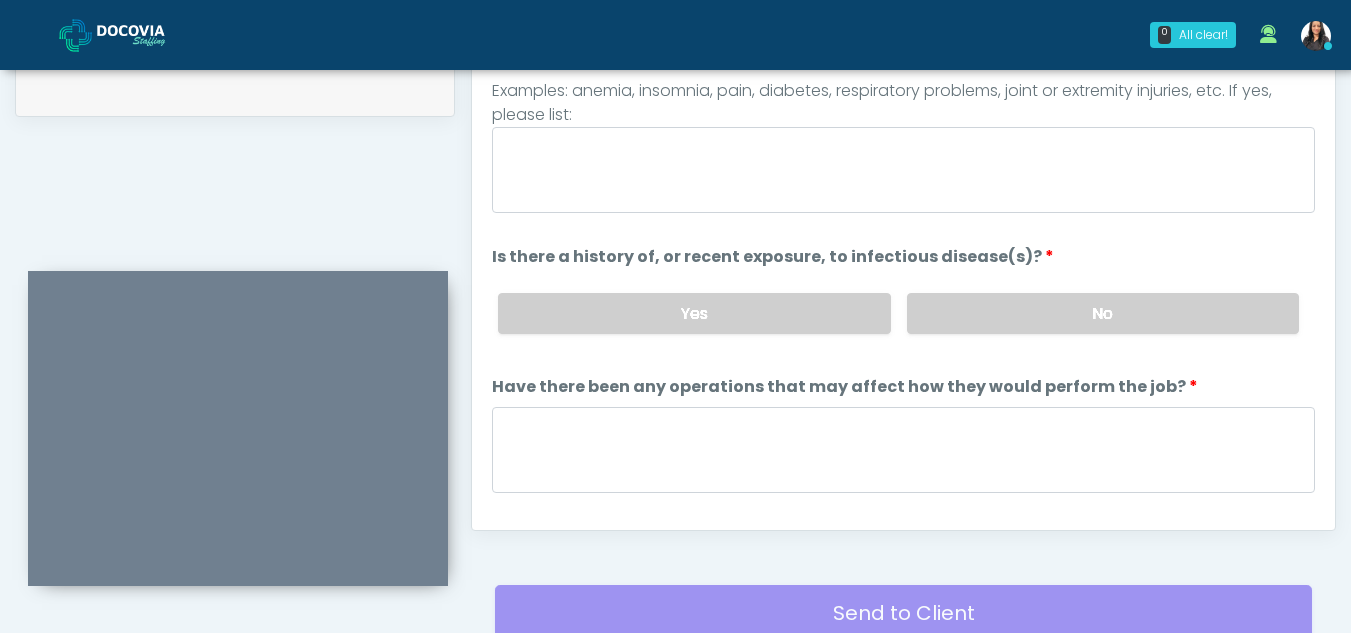 scroll, scrollTop: 1162, scrollLeft: 0, axis: vertical 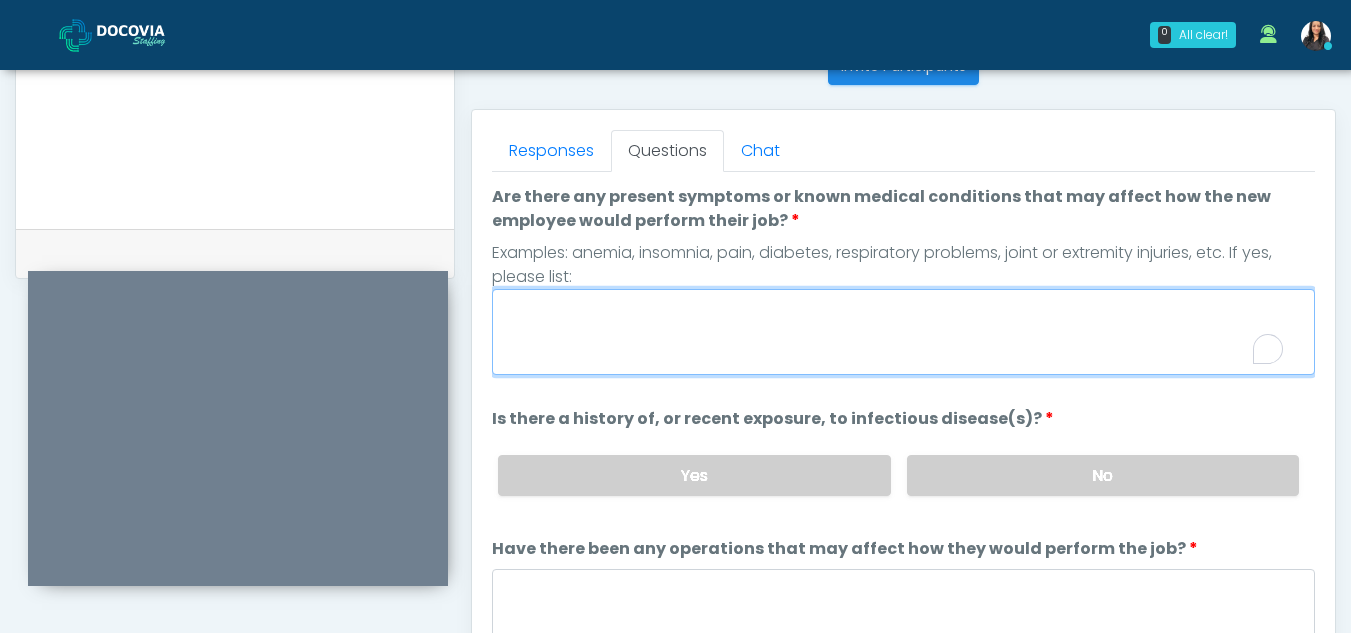 click on "Are there any present symptoms or known medical conditions that may affect how the new employee would perform their job?" at bounding box center [903, 332] 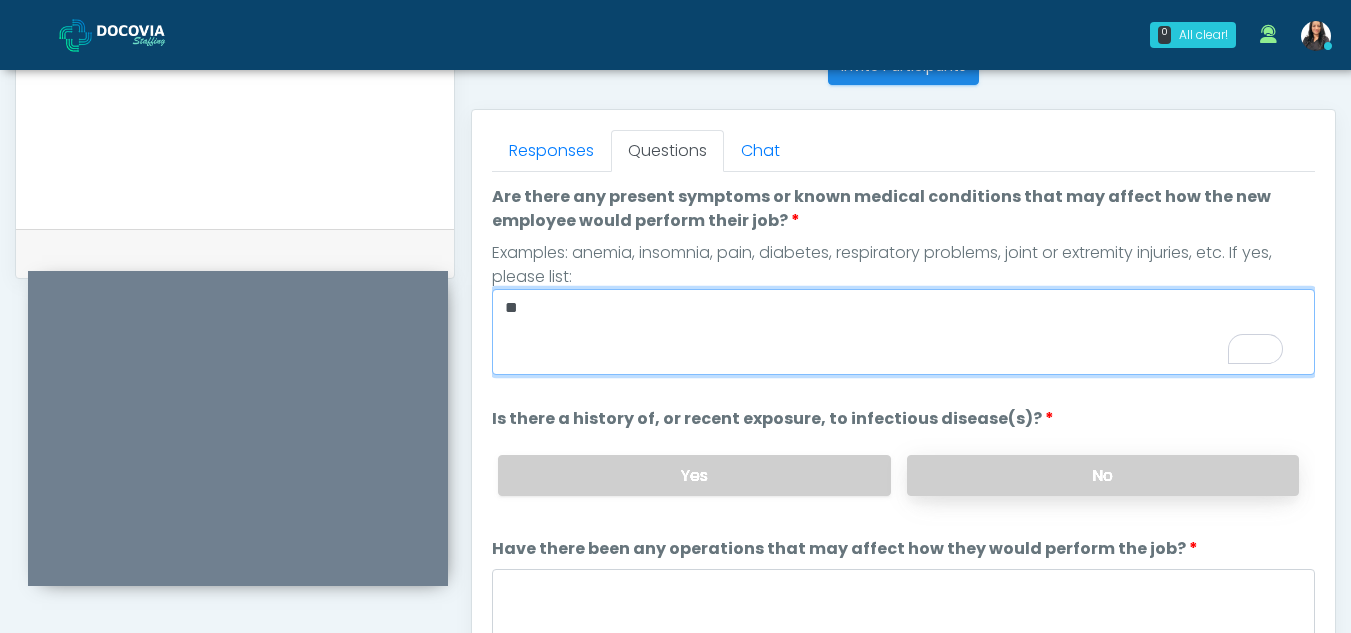 type on "**" 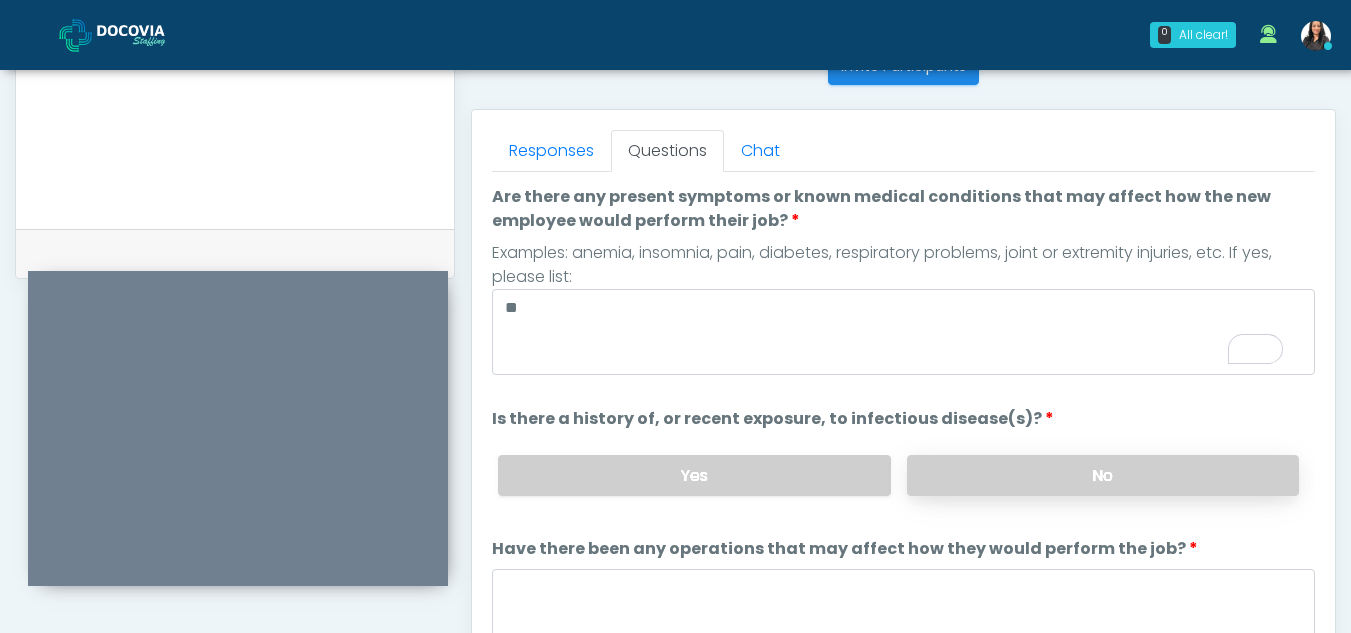 click on "No" at bounding box center (1103, 475) 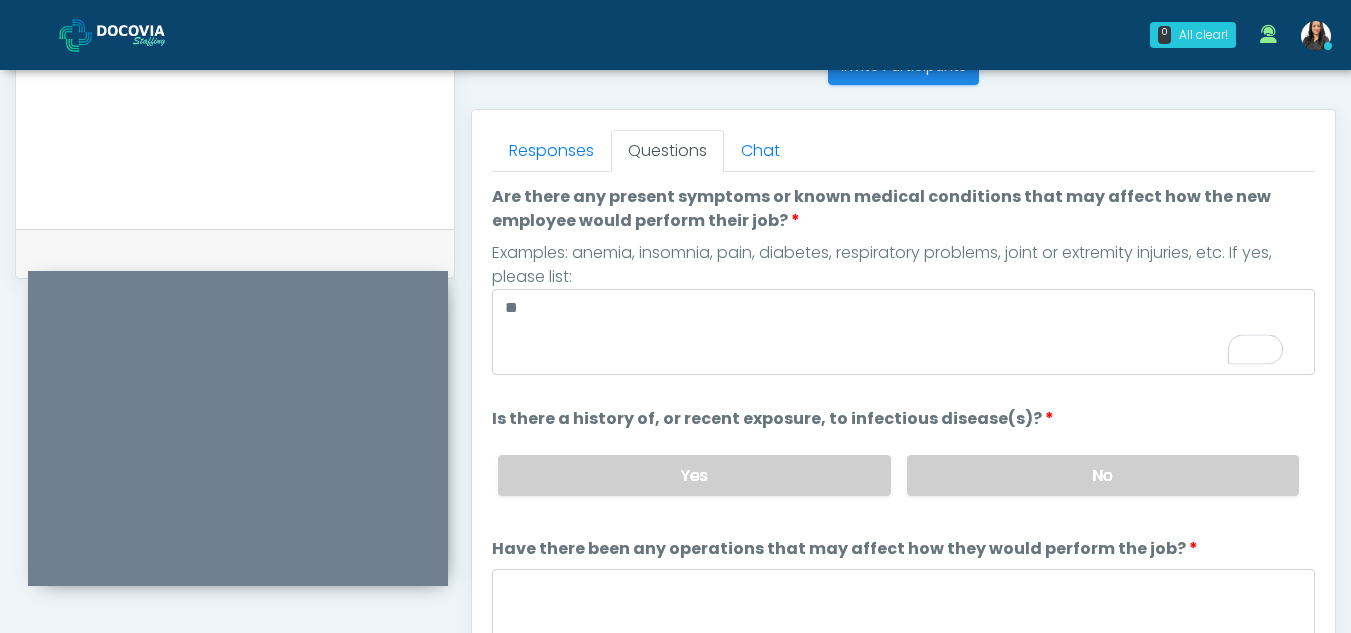 scroll, scrollTop: 103, scrollLeft: 0, axis: vertical 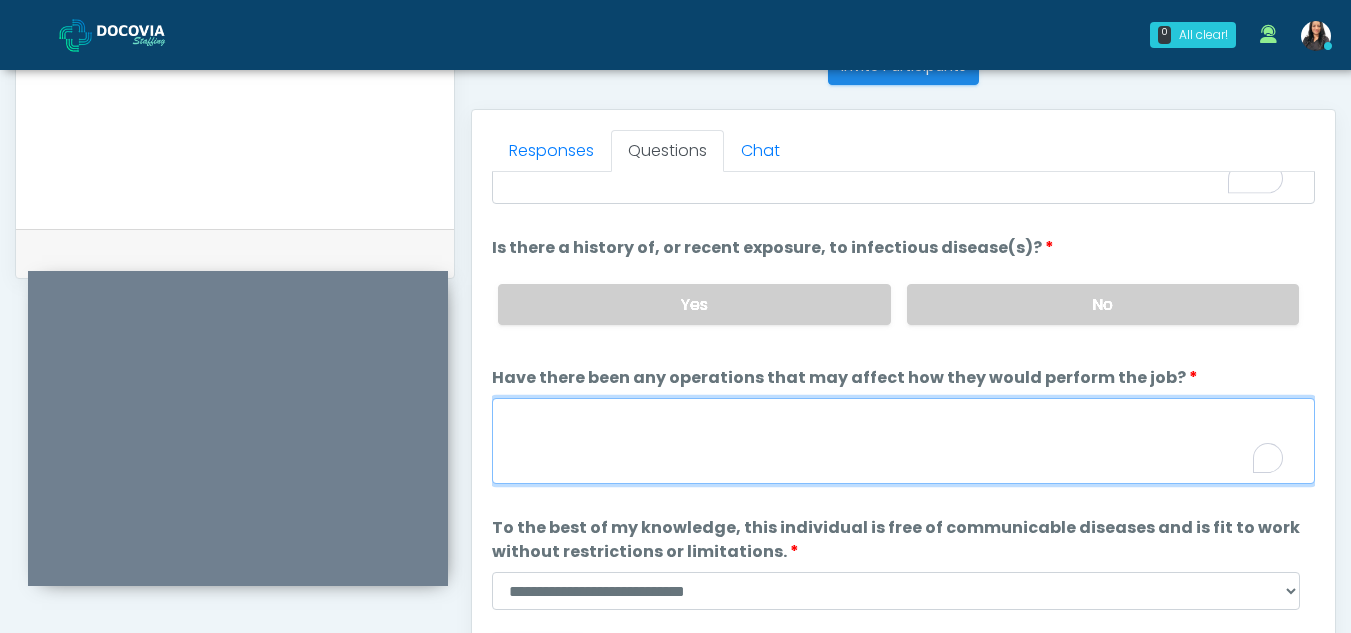 click on "Have there been any operations that may affect how they would perform the job?" at bounding box center [903, 441] 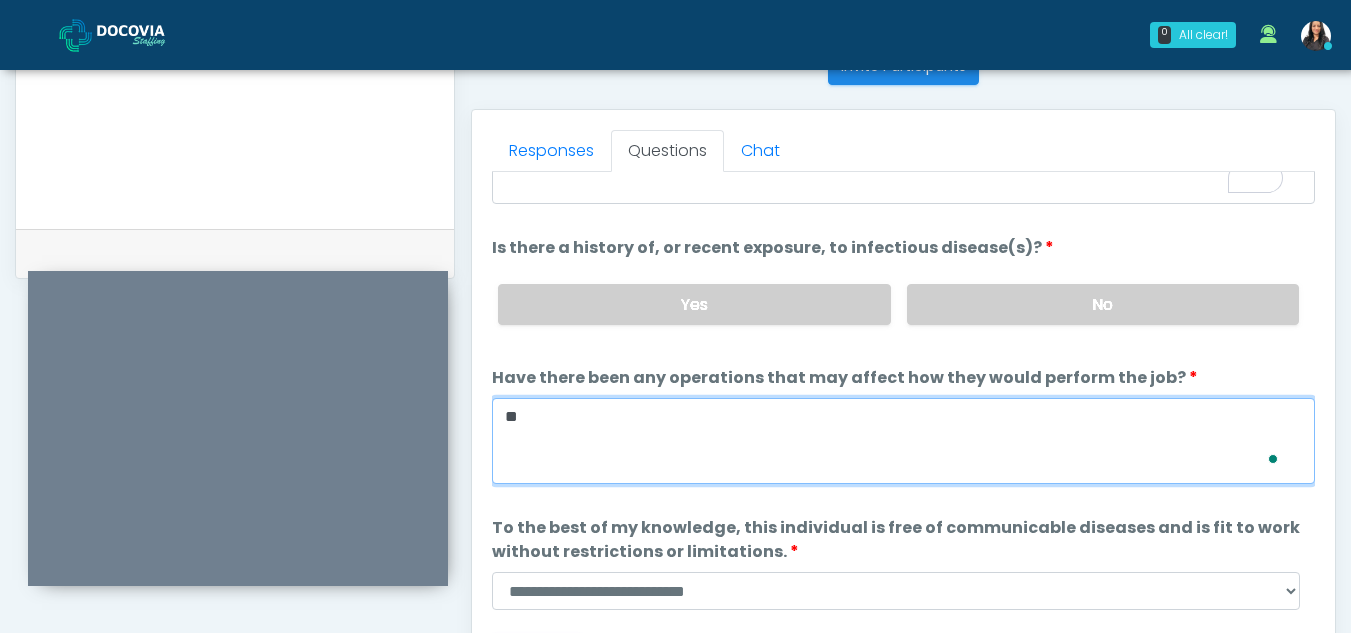 scroll, scrollTop: 171, scrollLeft: 0, axis: vertical 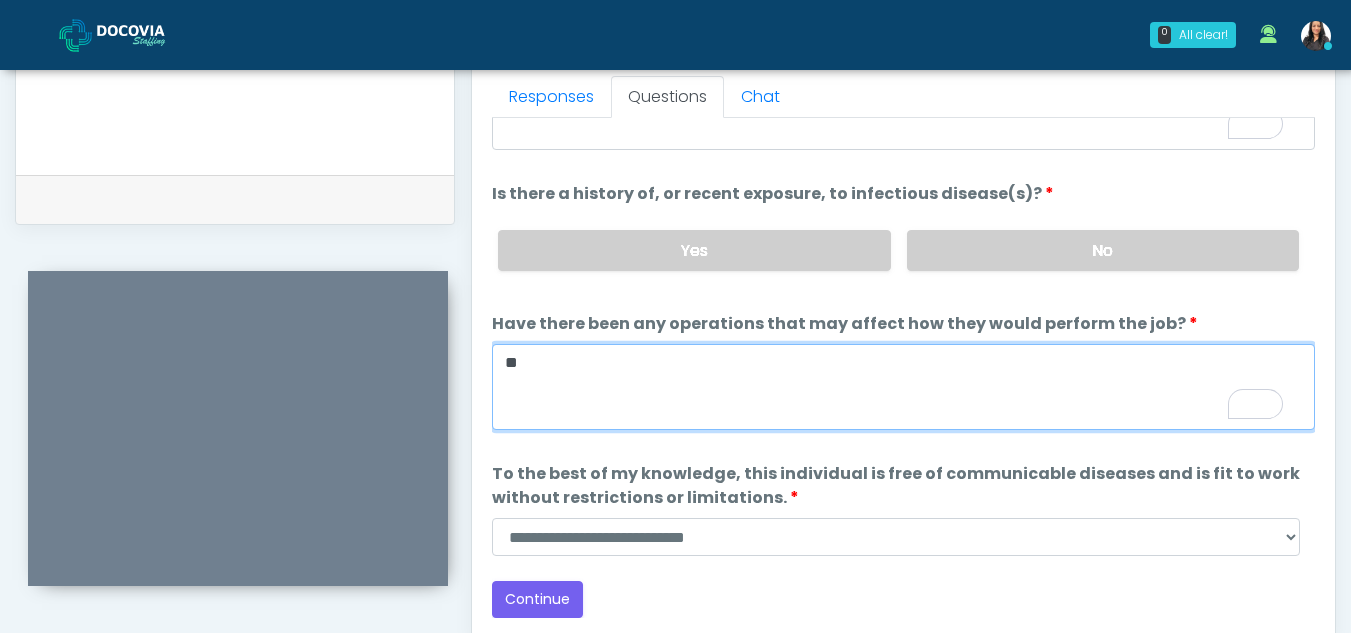 type on "**" 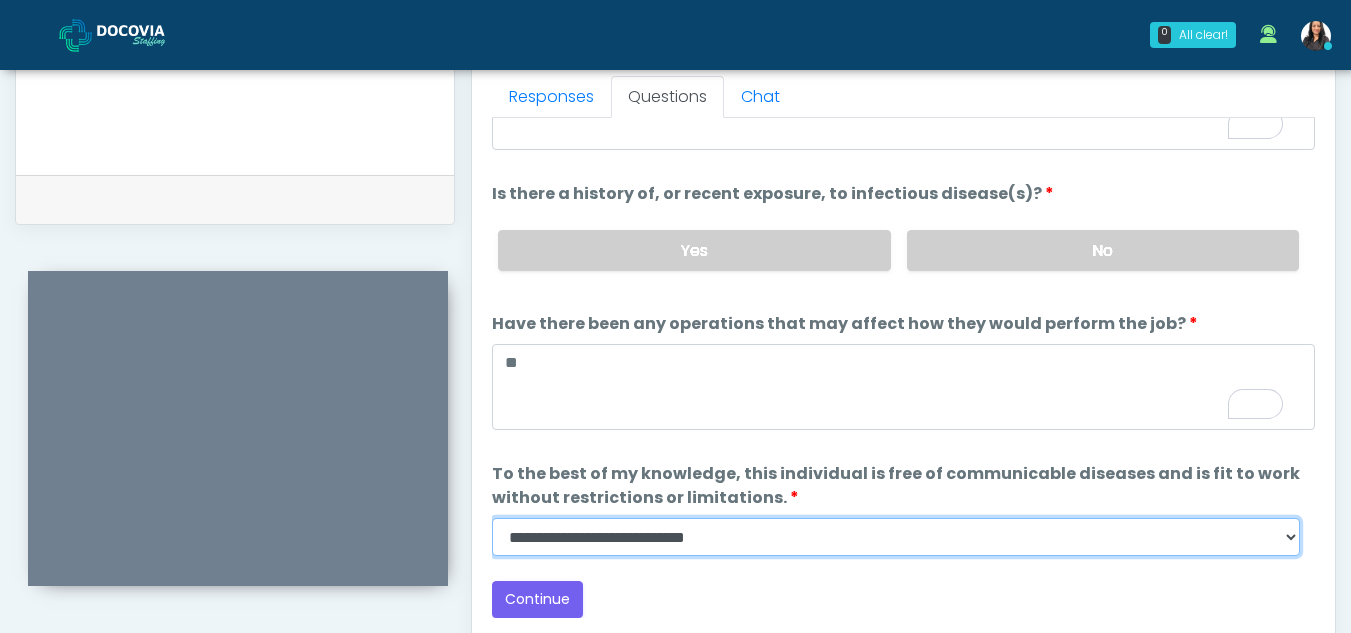 click on "**********" at bounding box center (896, 537) 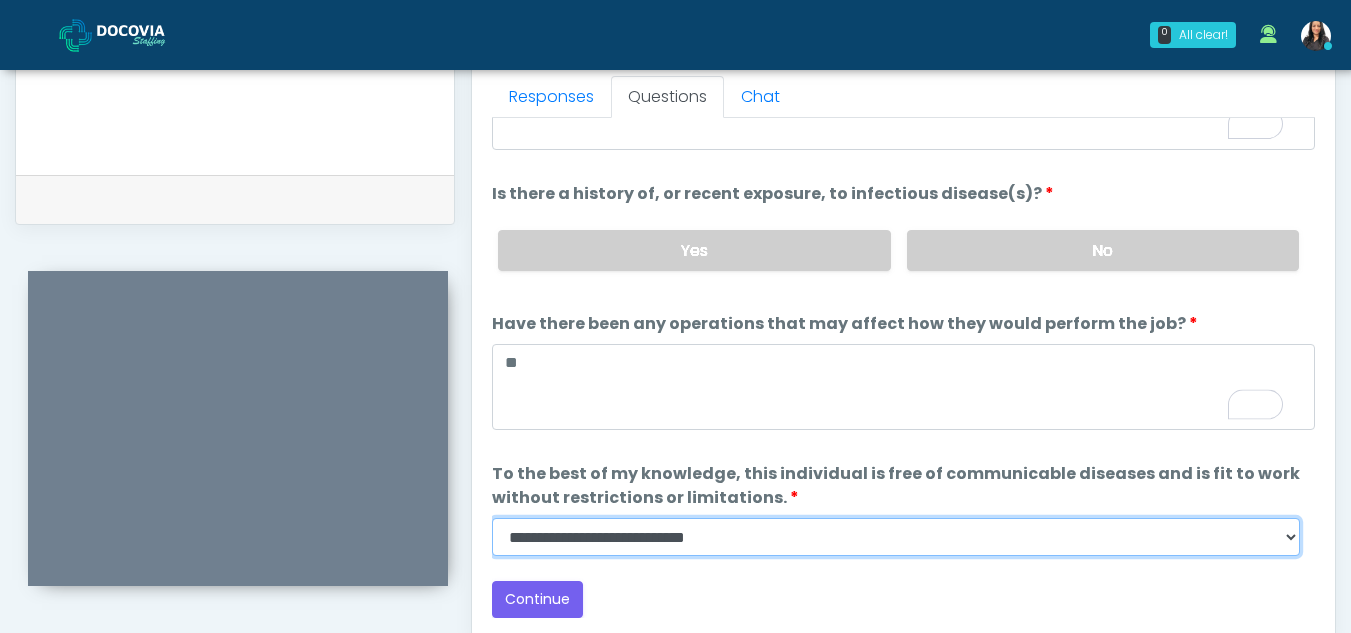select on "******" 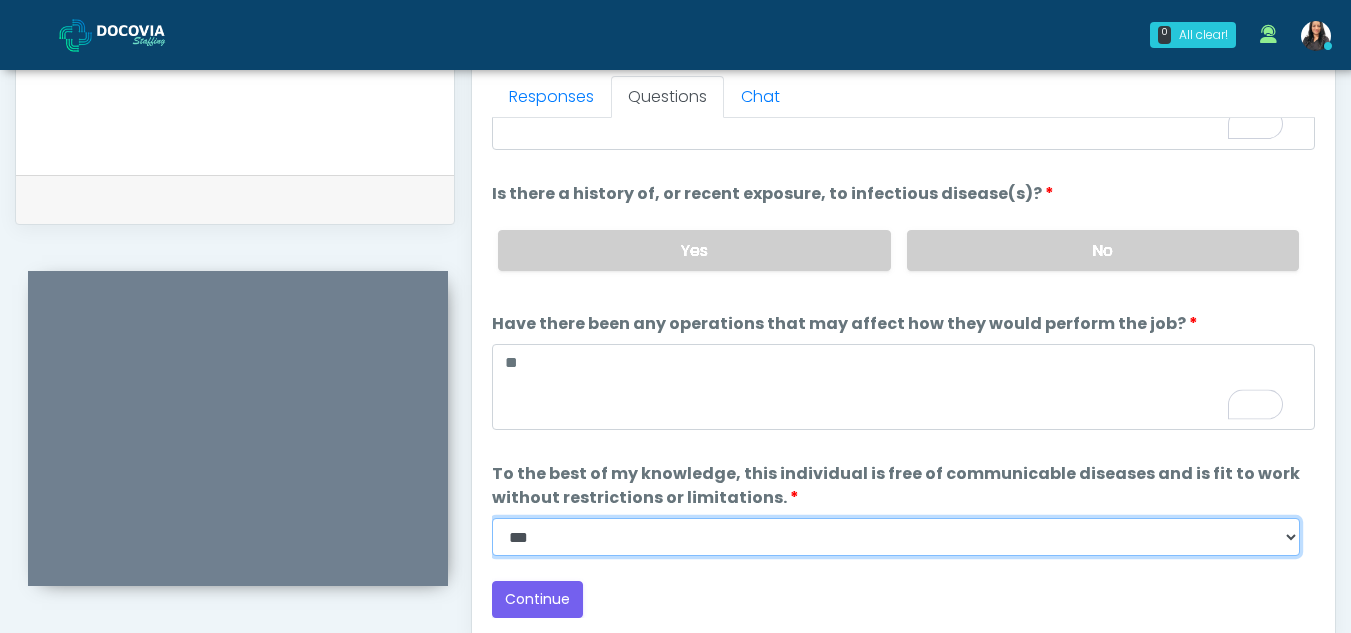 click on "**********" at bounding box center [896, 537] 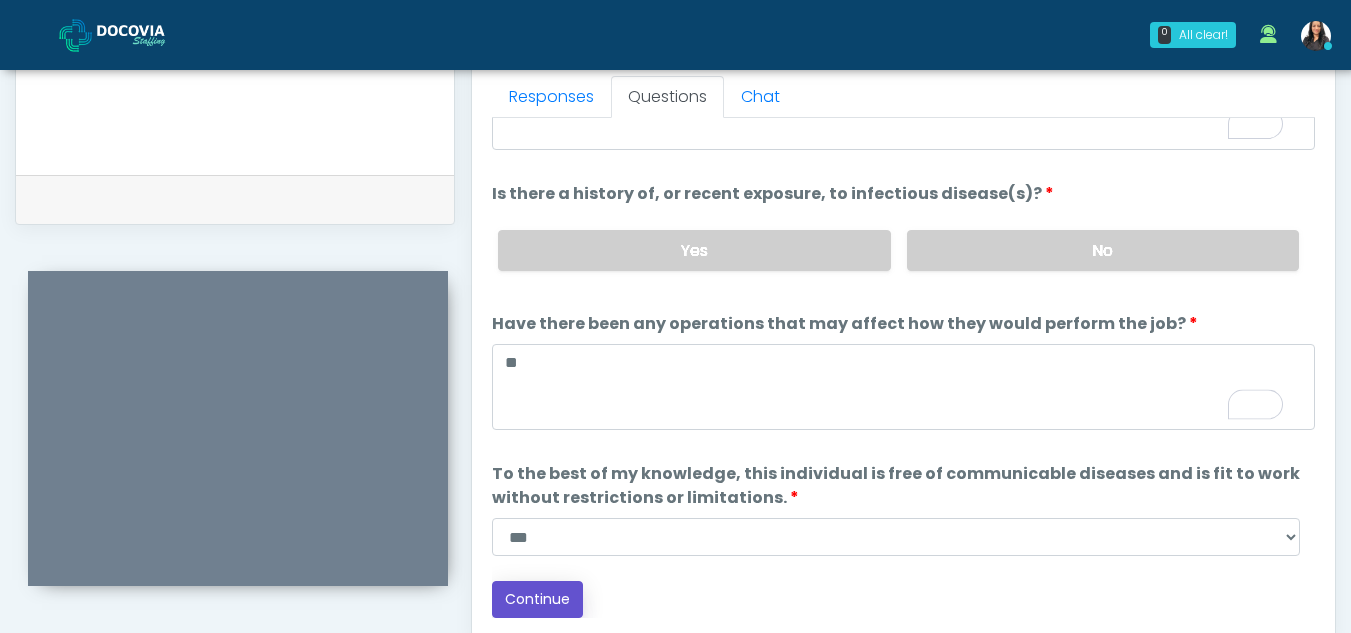 click on "Continue" at bounding box center (537, 599) 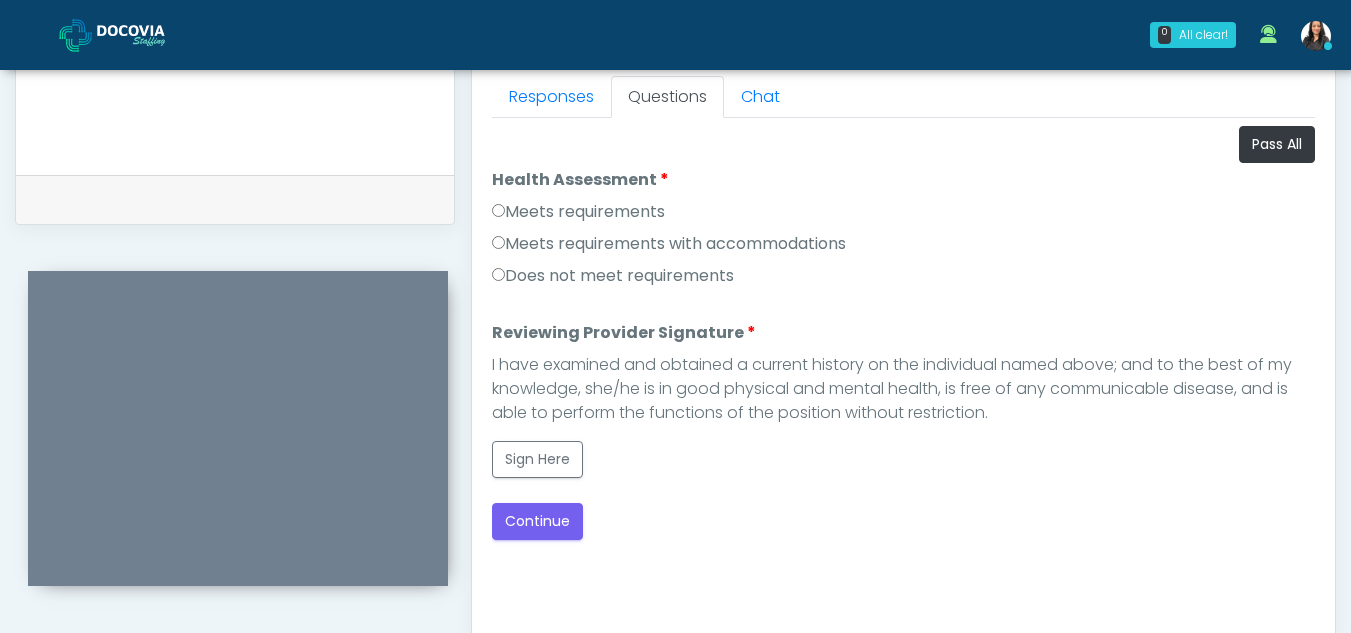 scroll, scrollTop: 1162, scrollLeft: 0, axis: vertical 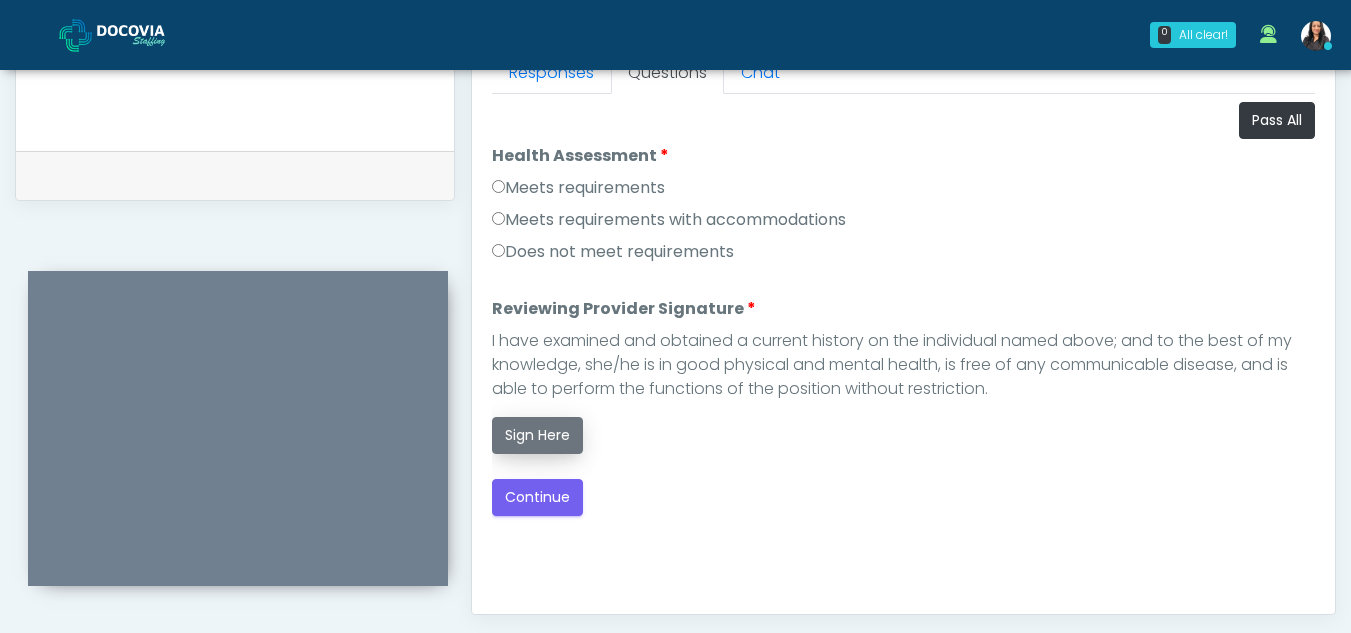 click on "Sign Here" at bounding box center [537, 435] 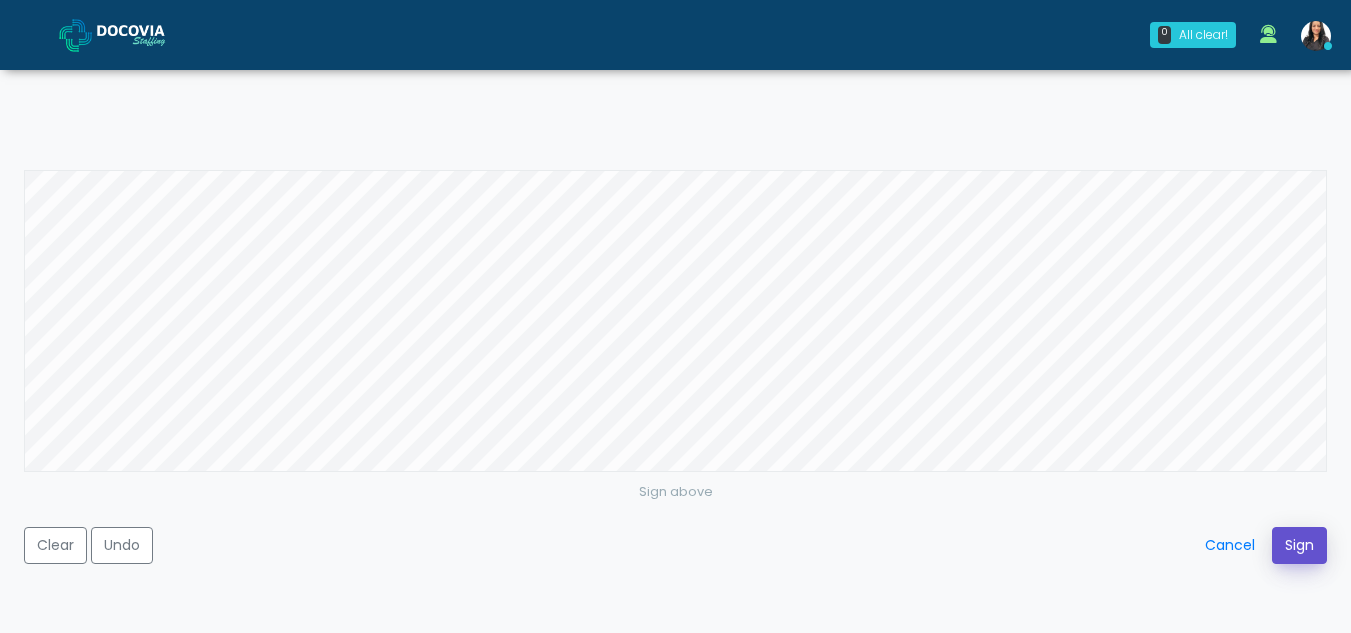 click on "Sign" at bounding box center [1299, 545] 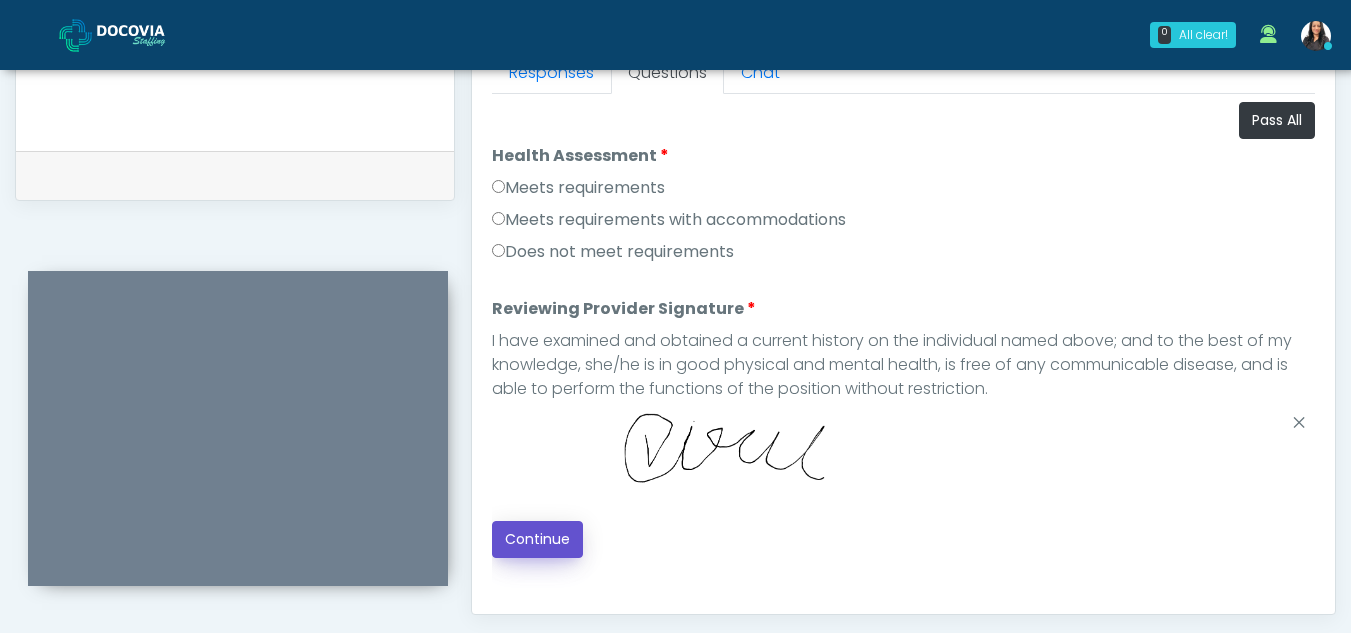 click on "Continue" at bounding box center [537, 539] 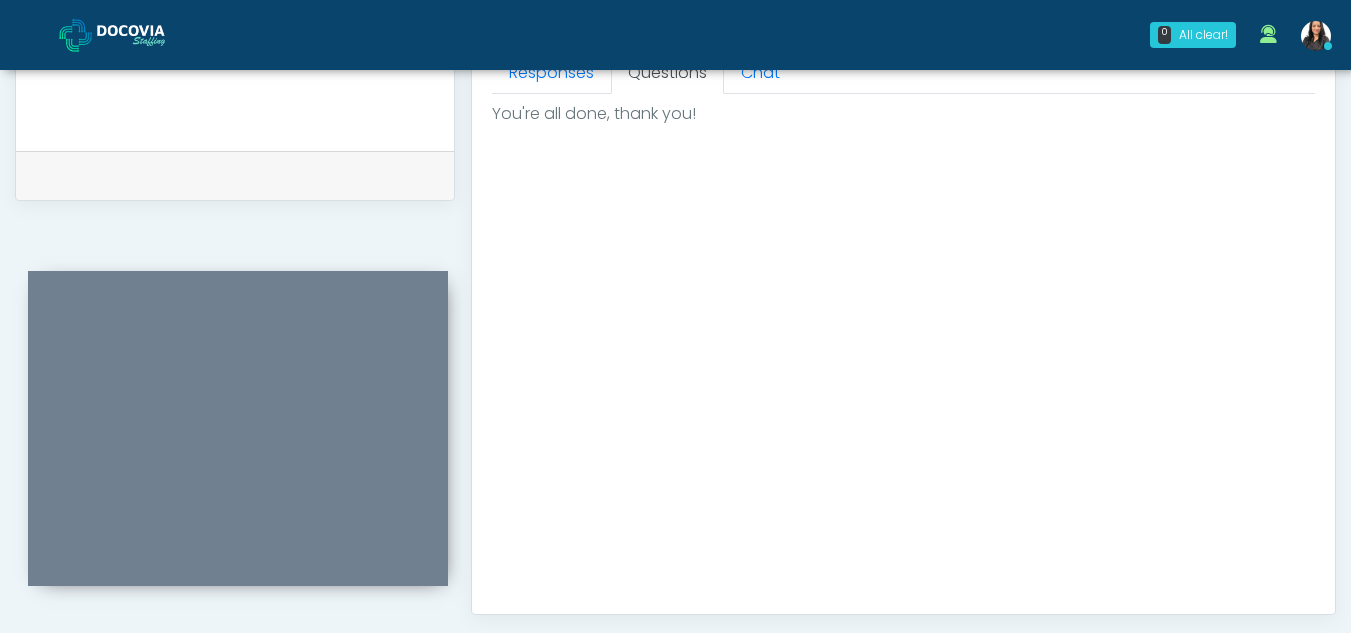 scroll, scrollTop: 1199, scrollLeft: 0, axis: vertical 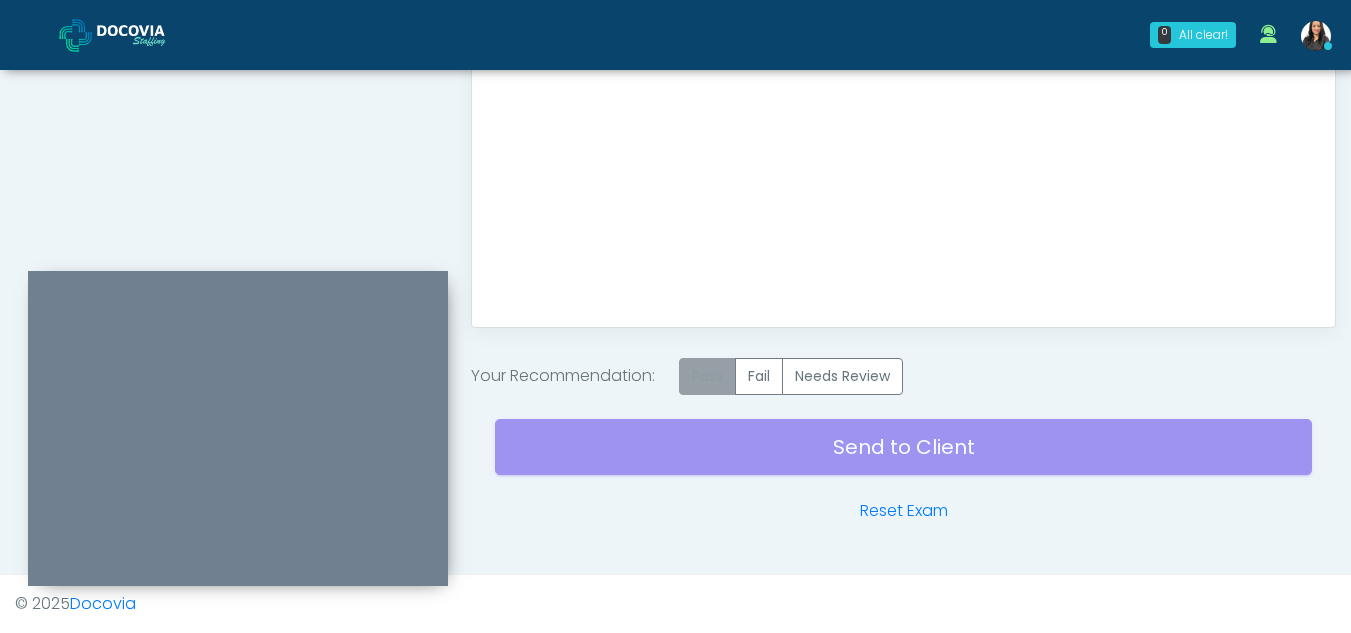 click on "Pass" at bounding box center (707, 376) 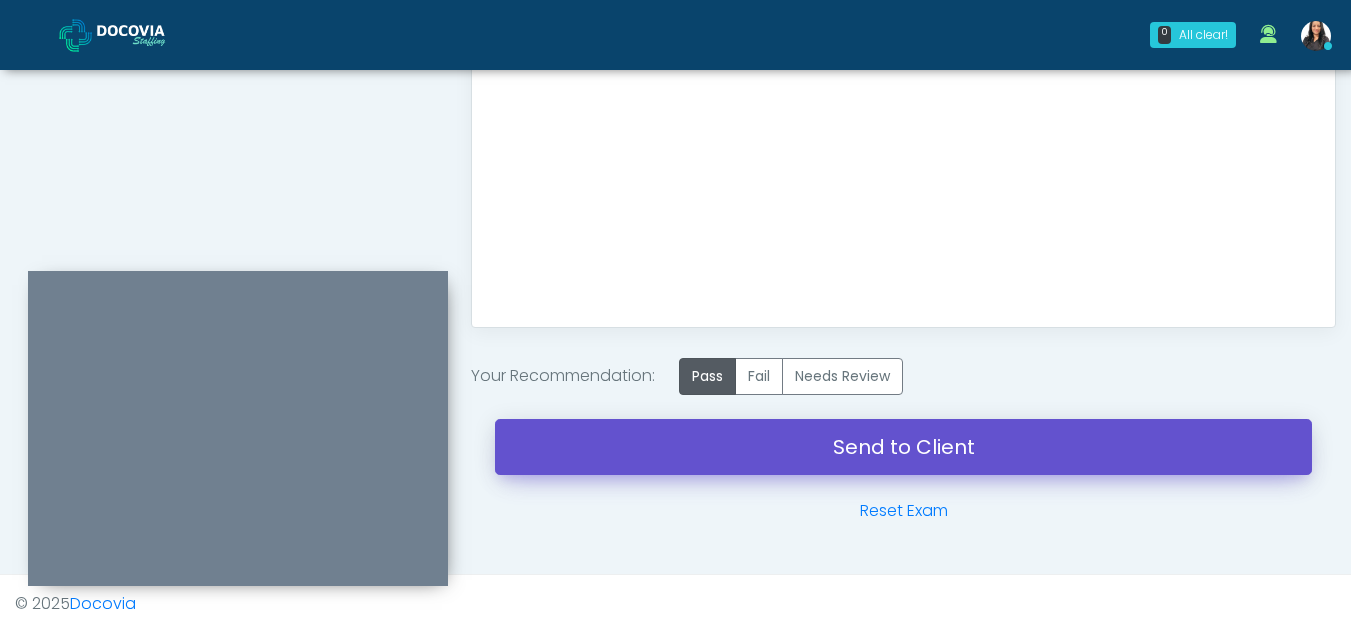 click on "Send to Client" at bounding box center [903, 447] 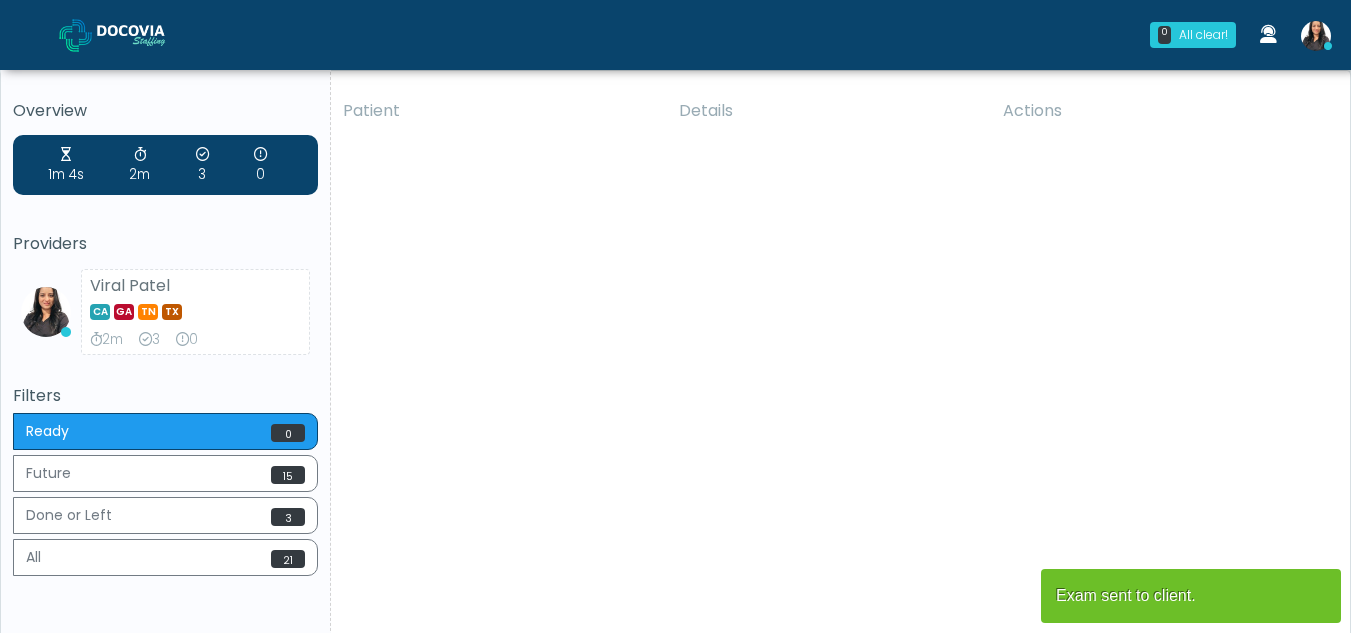 scroll, scrollTop: 0, scrollLeft: 0, axis: both 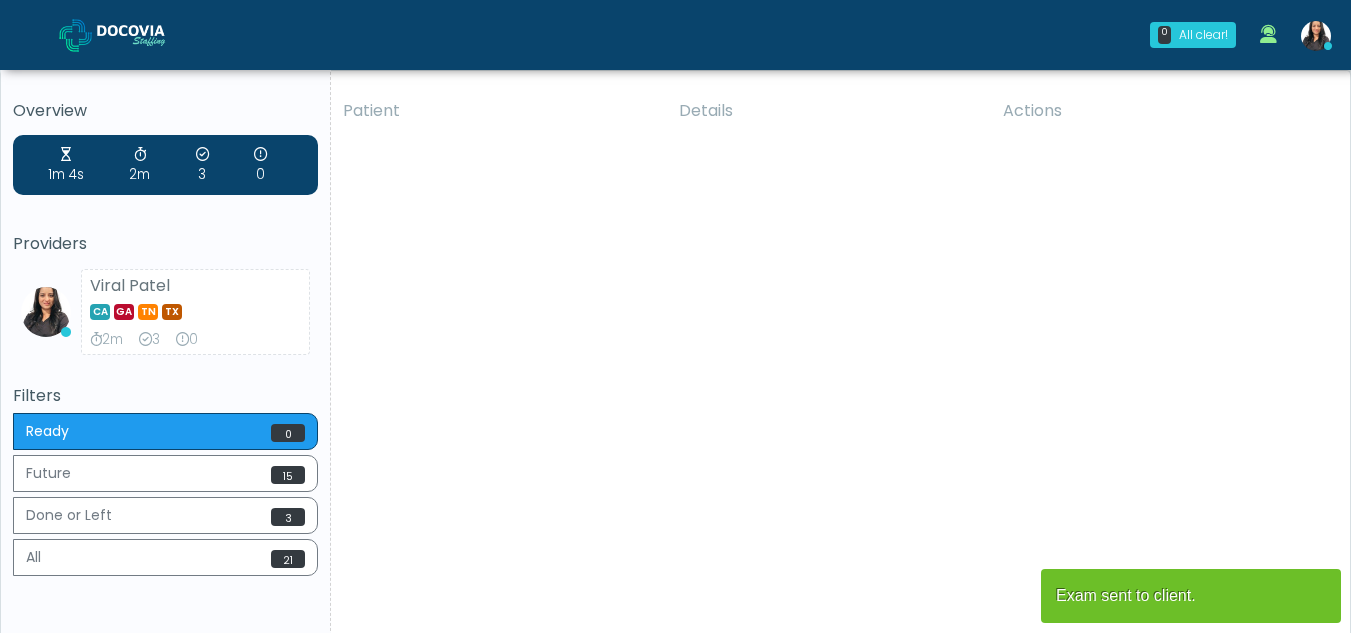 click on "Patient
Details
Actions
AMM
Farmingdale, New Jersey
149246
Cross Country
New York
NY
Completed
Waited 30s
Jul 18, 9:02am
Jul 18, 11:00am" at bounding box center [833, 371] 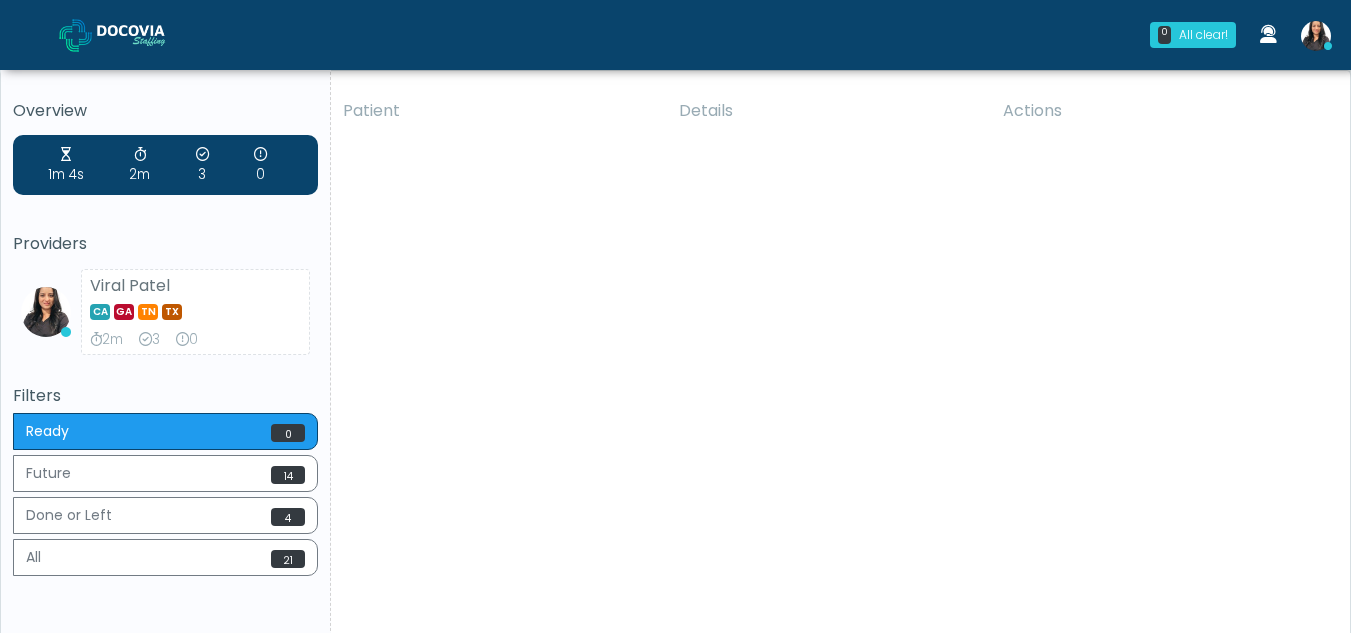 scroll, scrollTop: 0, scrollLeft: 0, axis: both 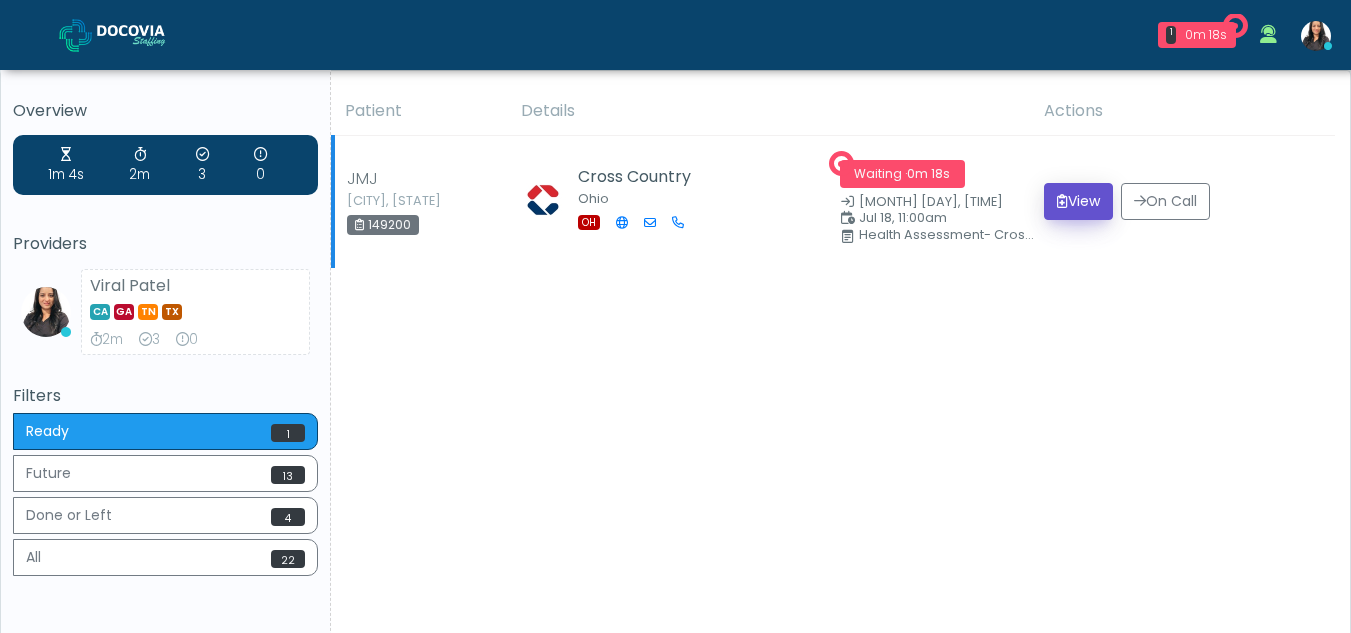 click on "View" at bounding box center [1078, 201] 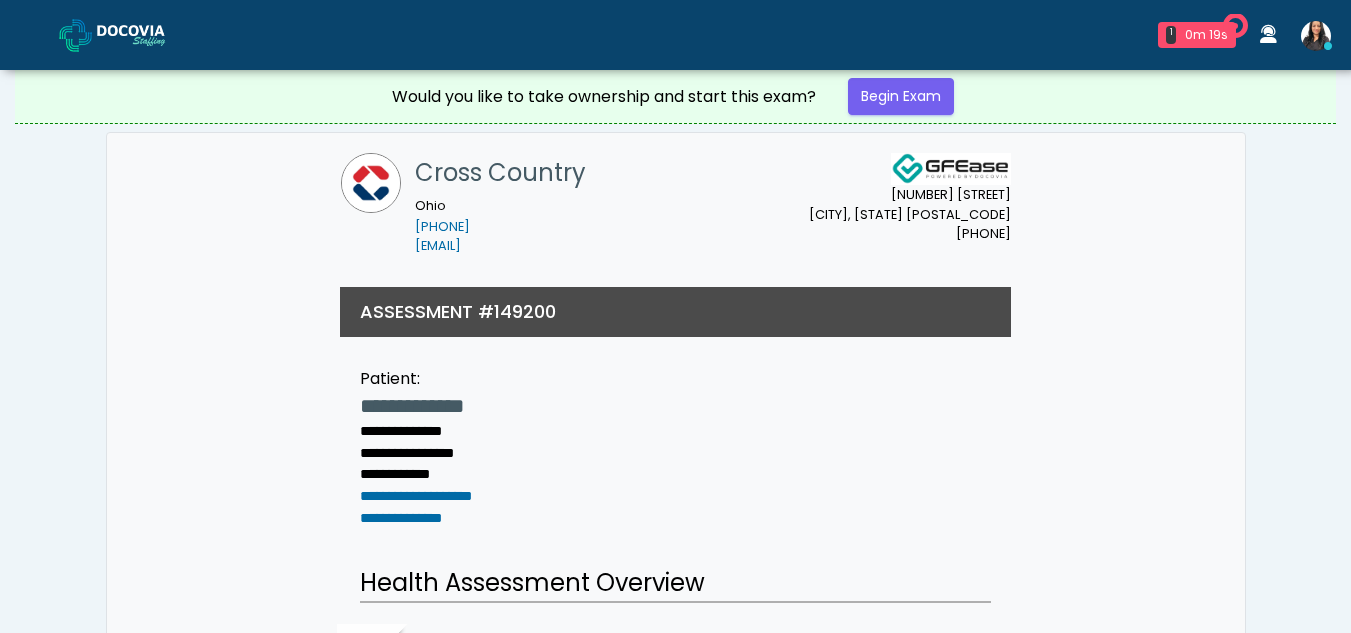 scroll, scrollTop: 0, scrollLeft: 0, axis: both 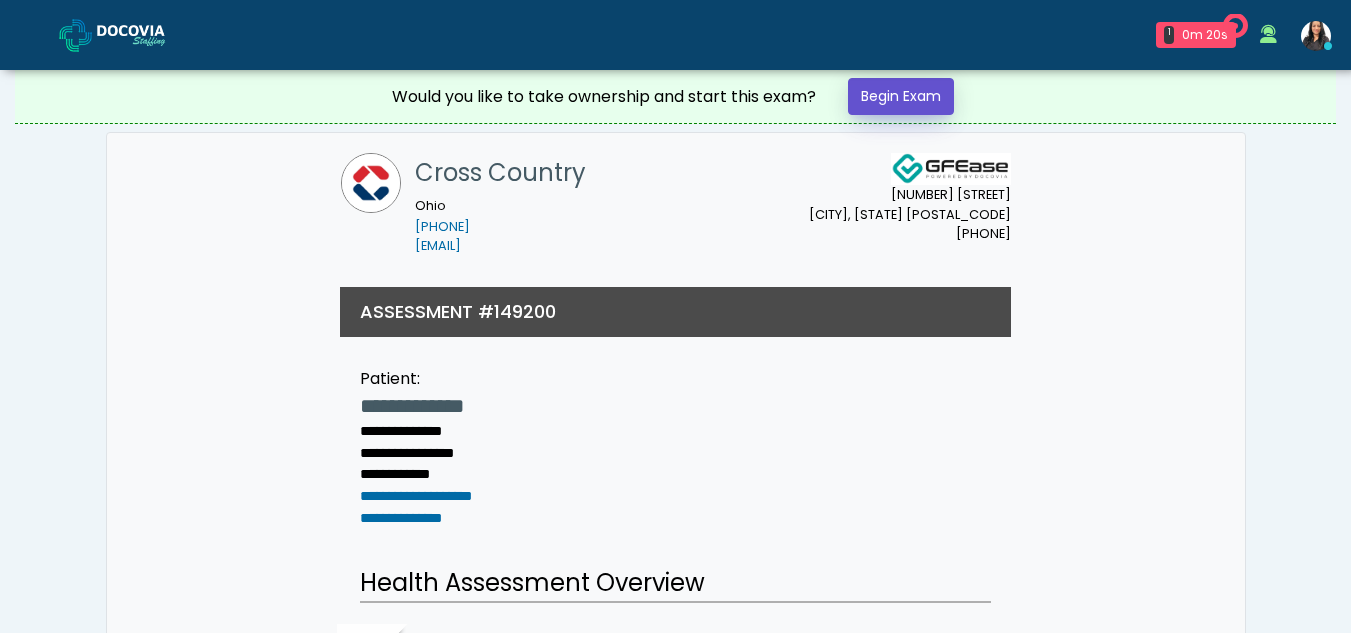 click on "Begin Exam" at bounding box center [901, 96] 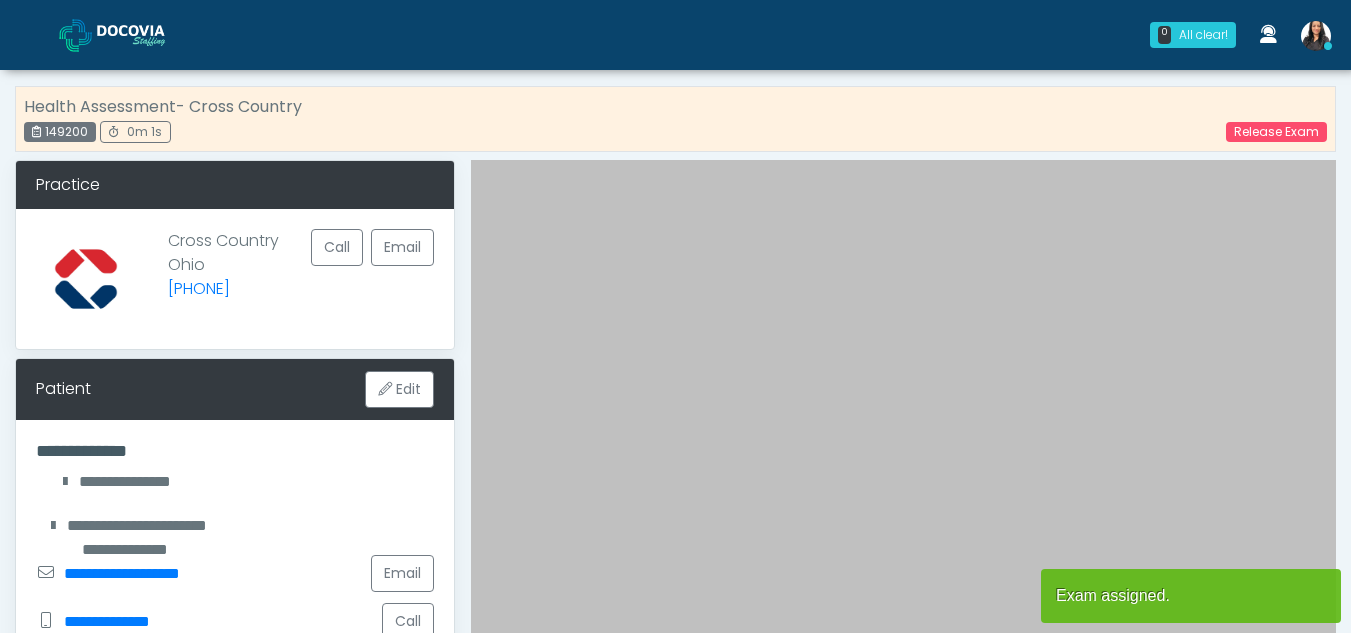 scroll, scrollTop: 0, scrollLeft: 0, axis: both 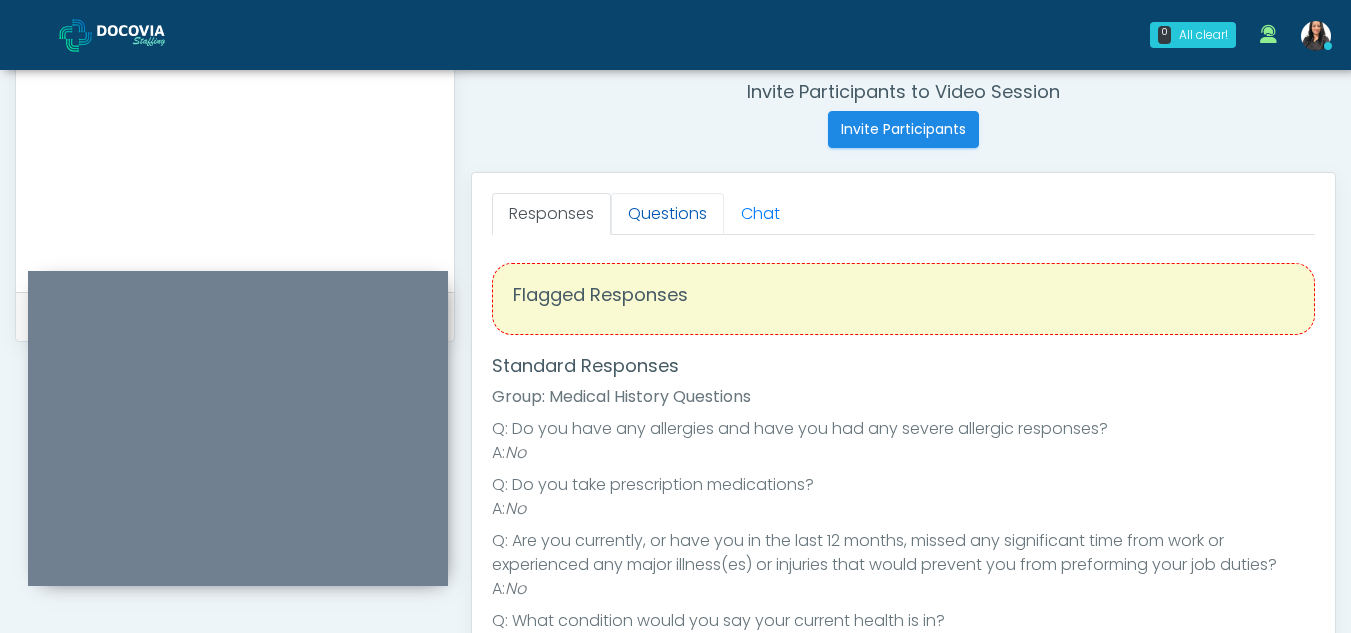 click on "Questions" at bounding box center [667, 214] 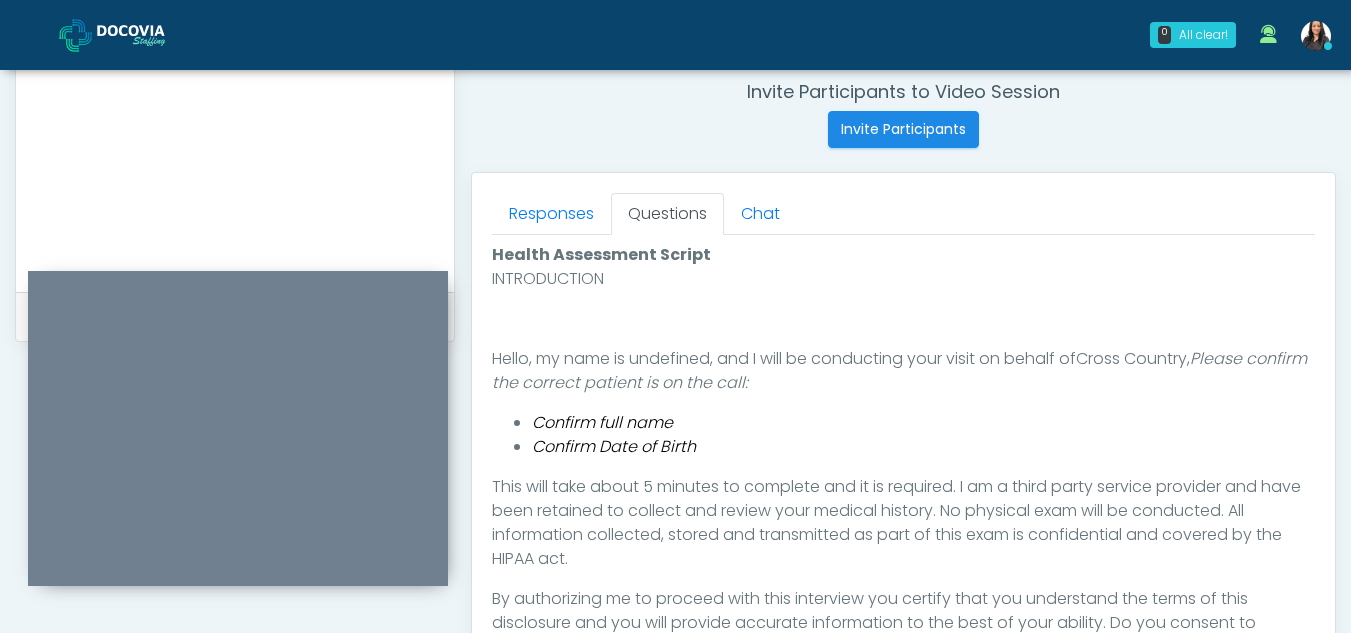 scroll, scrollTop: 975, scrollLeft: 0, axis: vertical 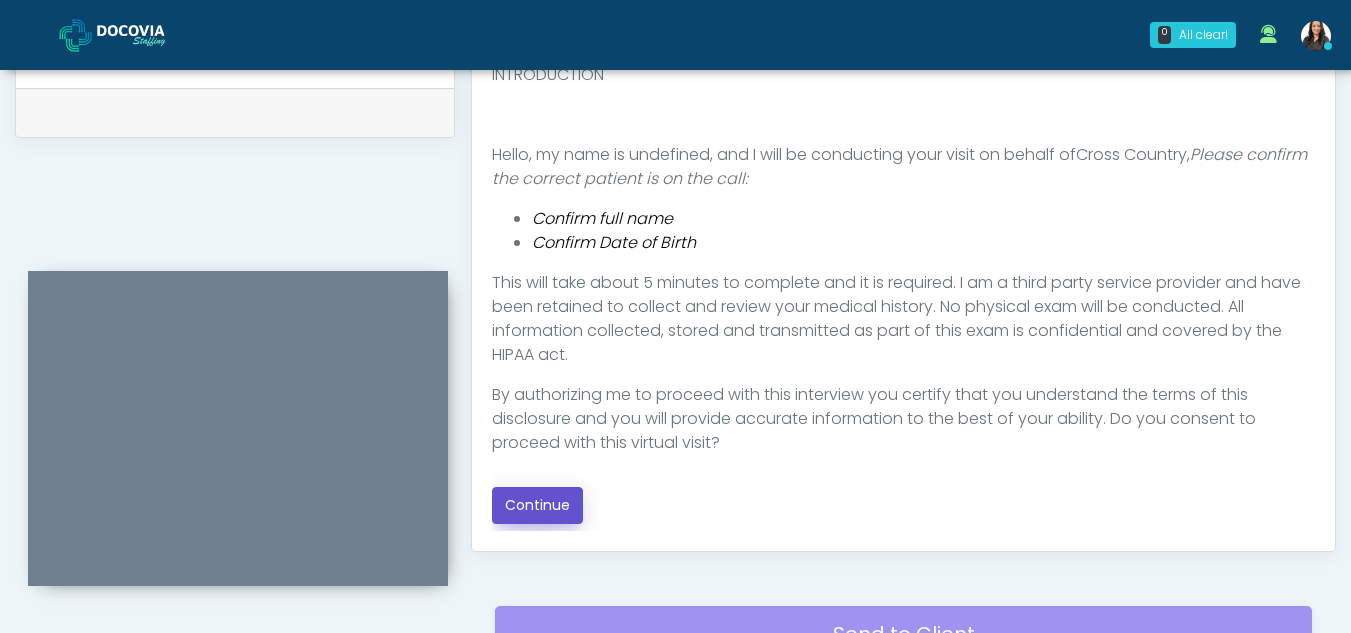 click on "Continue" at bounding box center (537, 505) 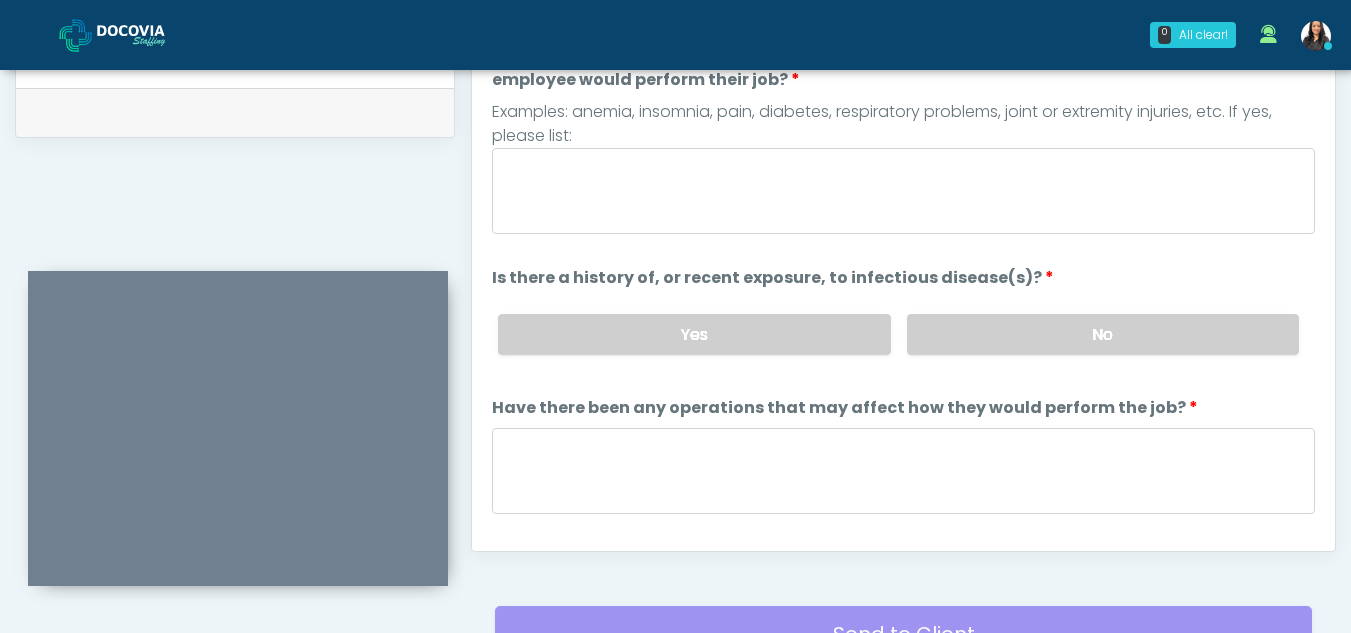 scroll, scrollTop: 1162, scrollLeft: 0, axis: vertical 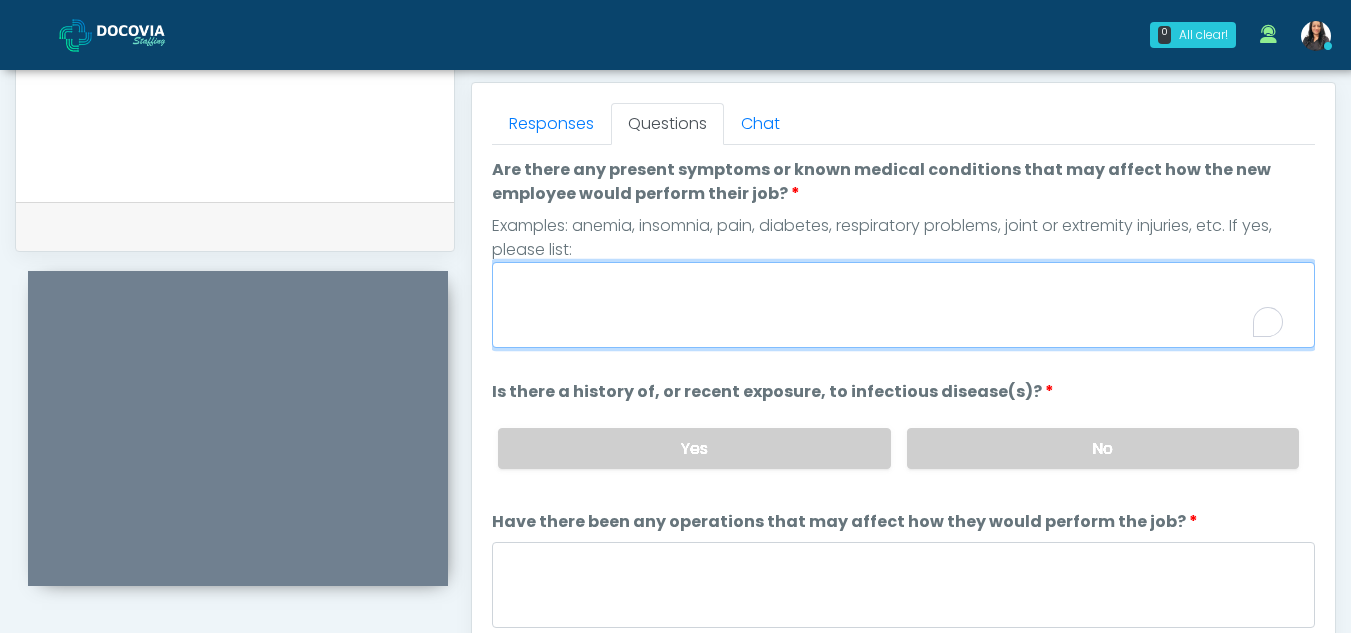 click on "Are there any present symptoms or known medical conditions that may affect how the new employee would perform their job?" at bounding box center (903, 305) 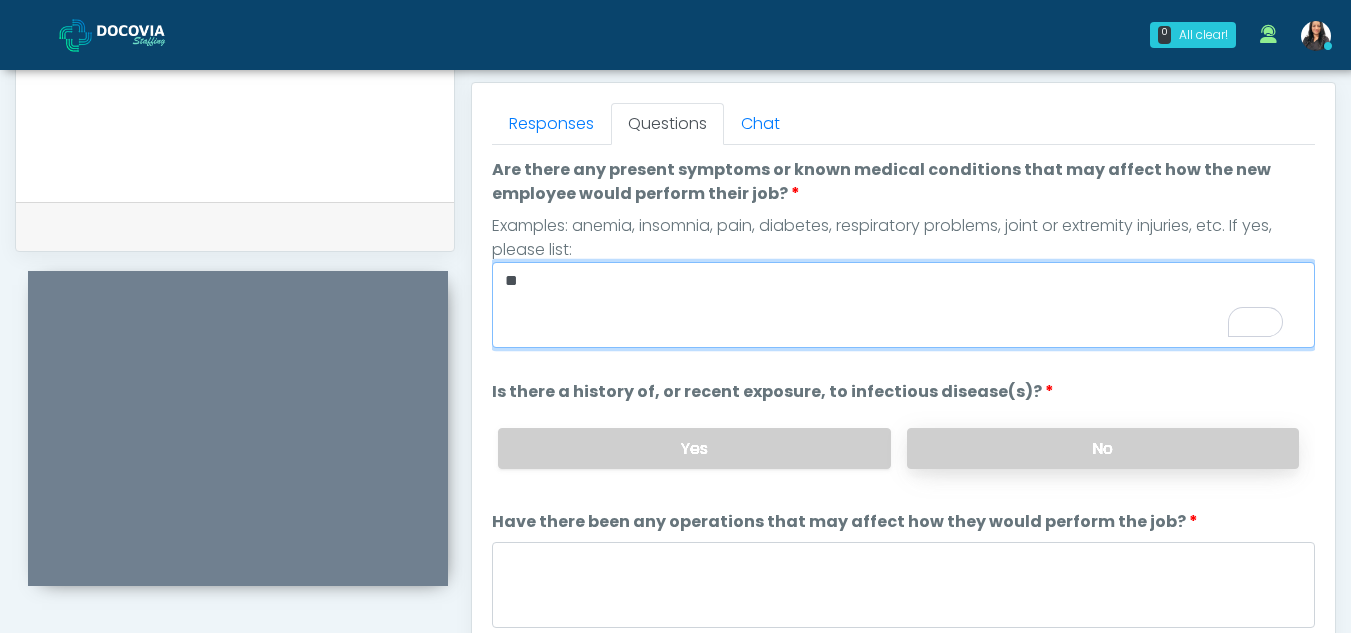 type on "**" 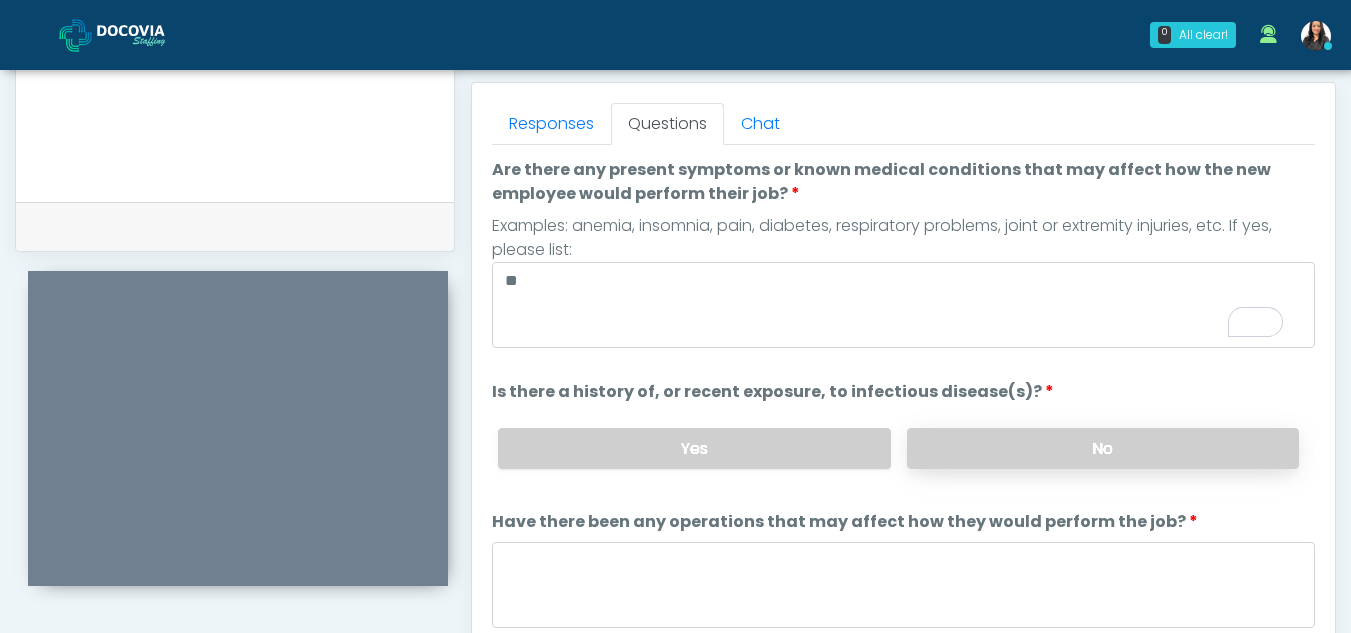 click on "No" at bounding box center (1103, 448) 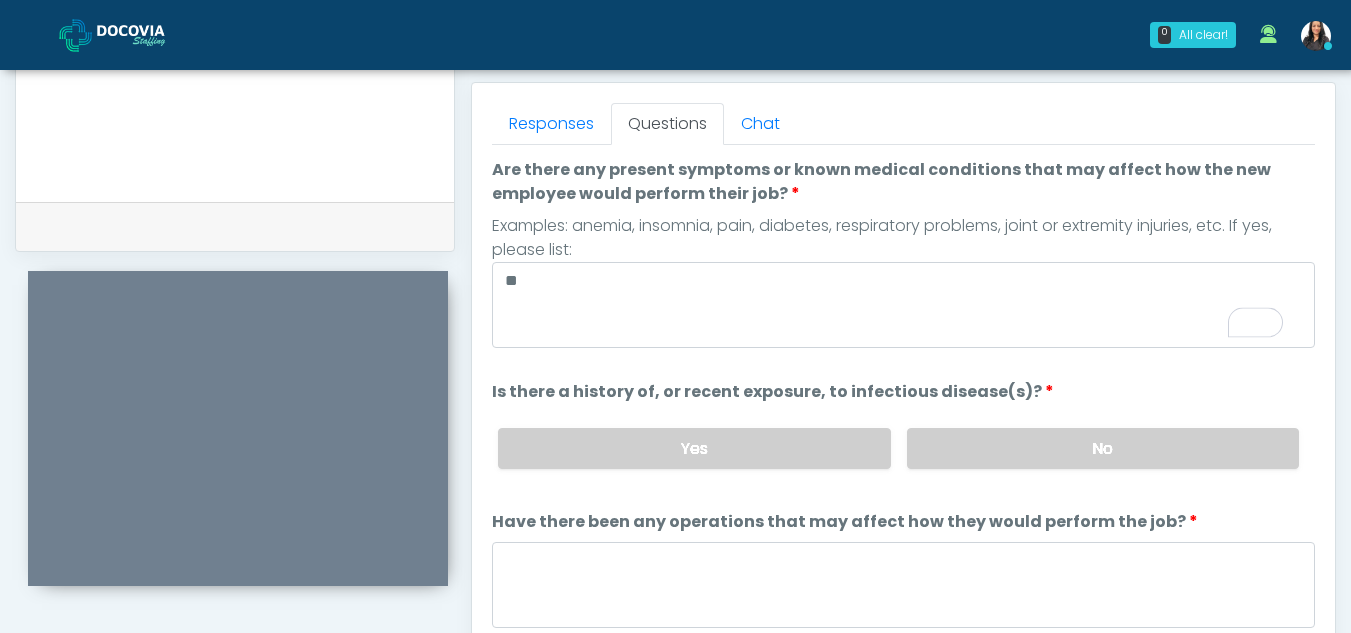 scroll, scrollTop: 83, scrollLeft: 0, axis: vertical 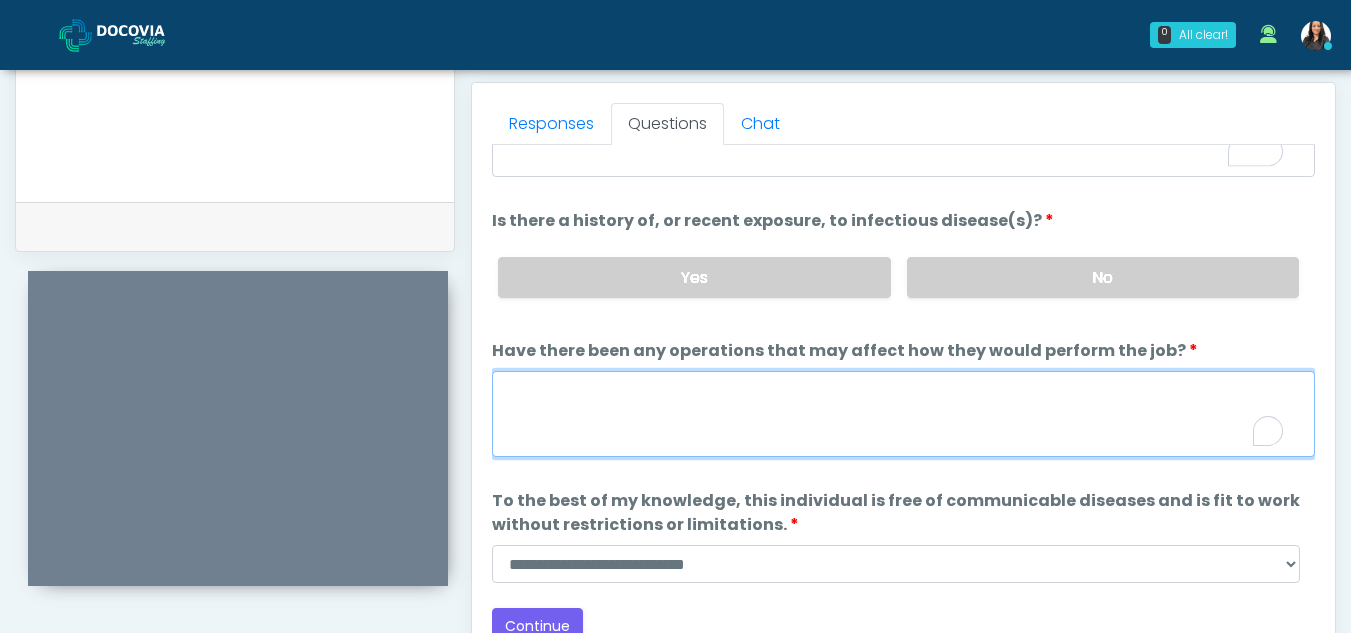 click on "Have there been any operations that may affect how they would perform the job?" at bounding box center (903, 414) 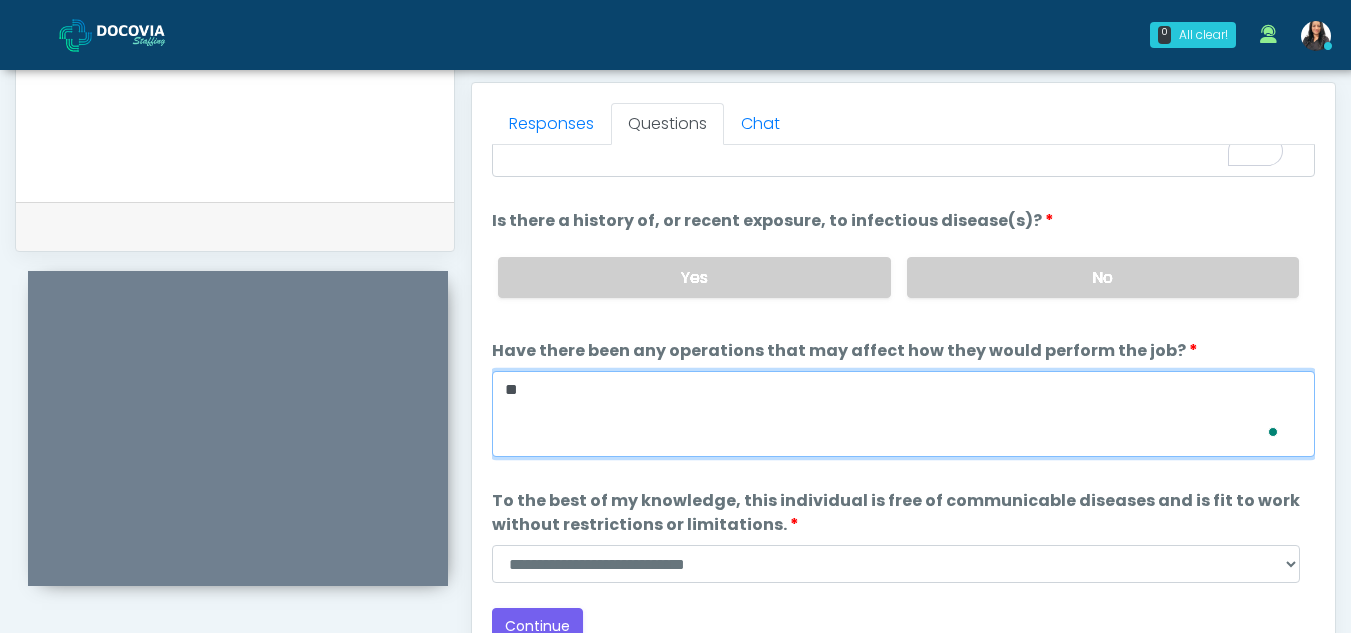scroll, scrollTop: 171, scrollLeft: 0, axis: vertical 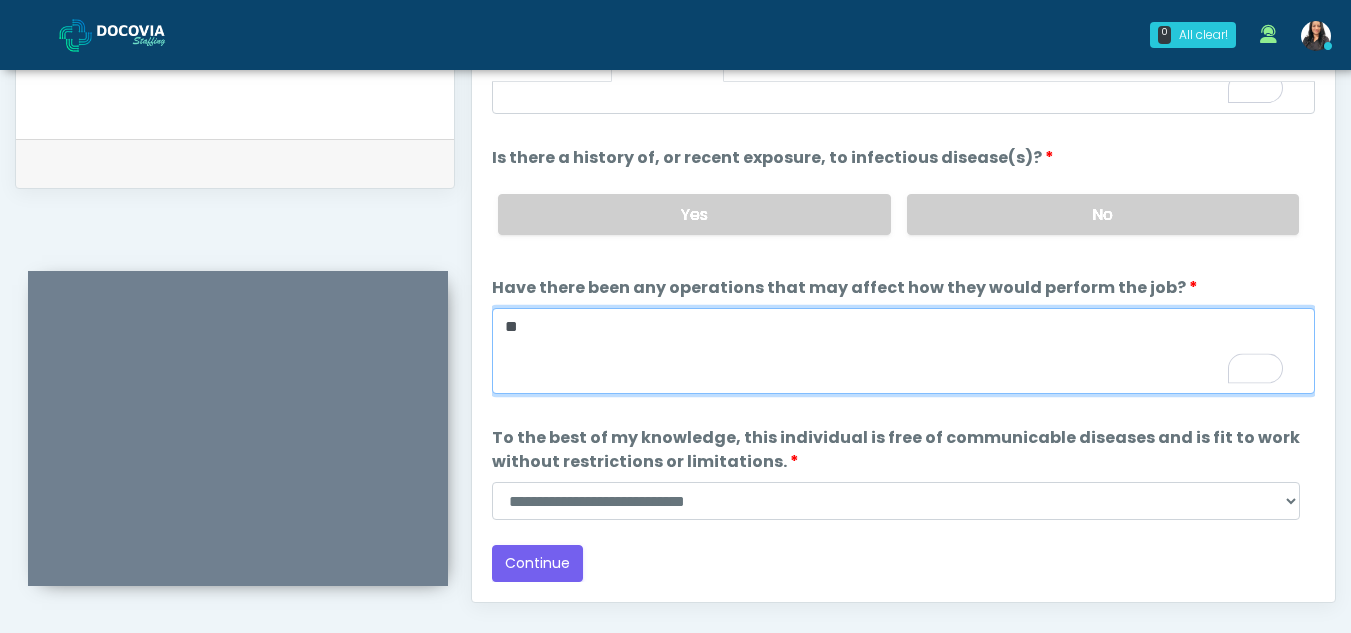 type on "**" 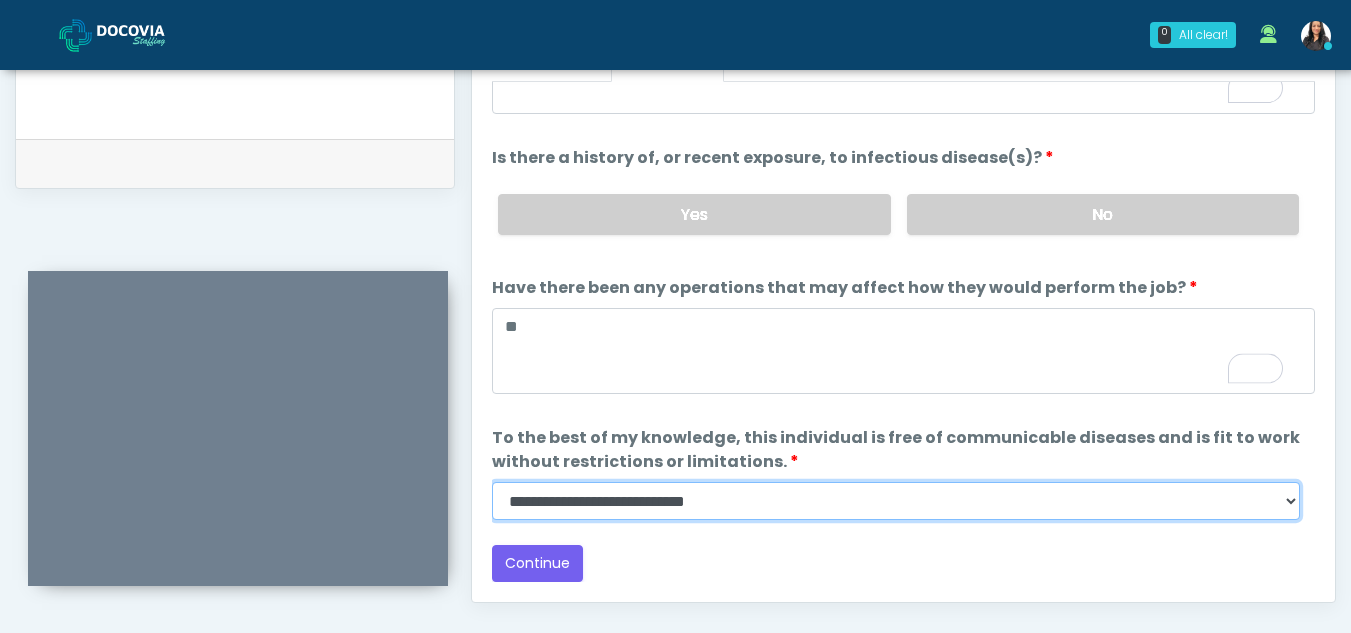 click on "**********" at bounding box center (896, 501) 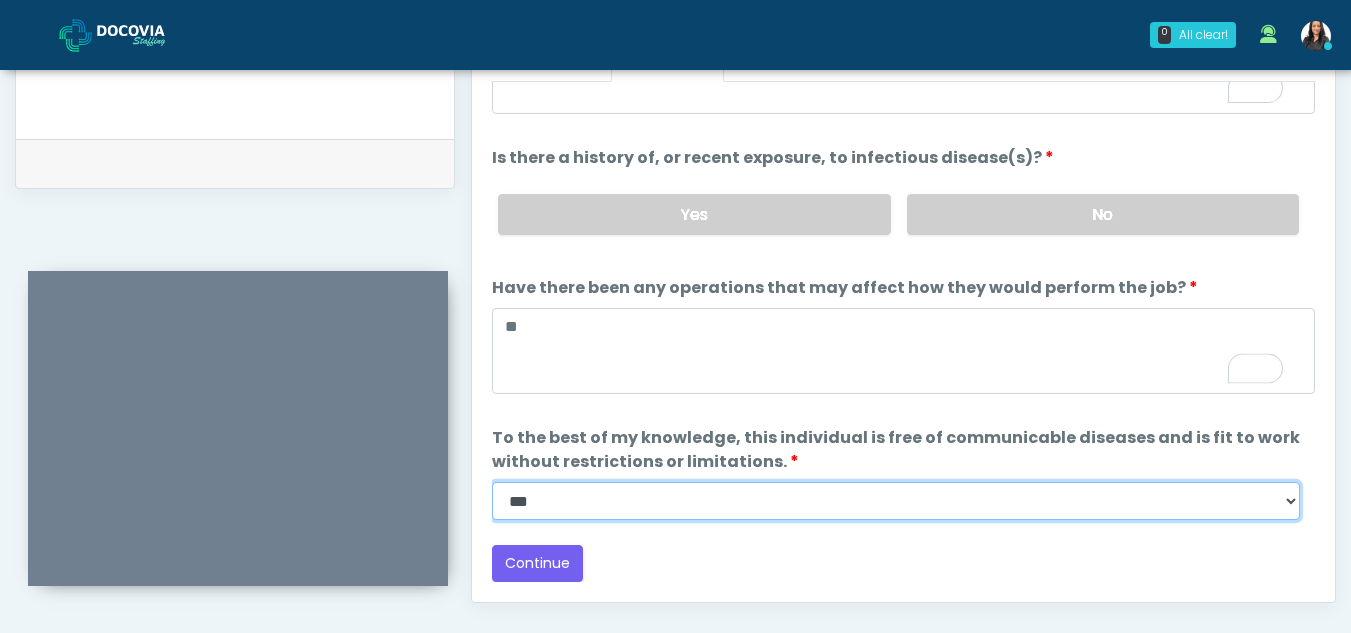 click on "**********" at bounding box center (896, 501) 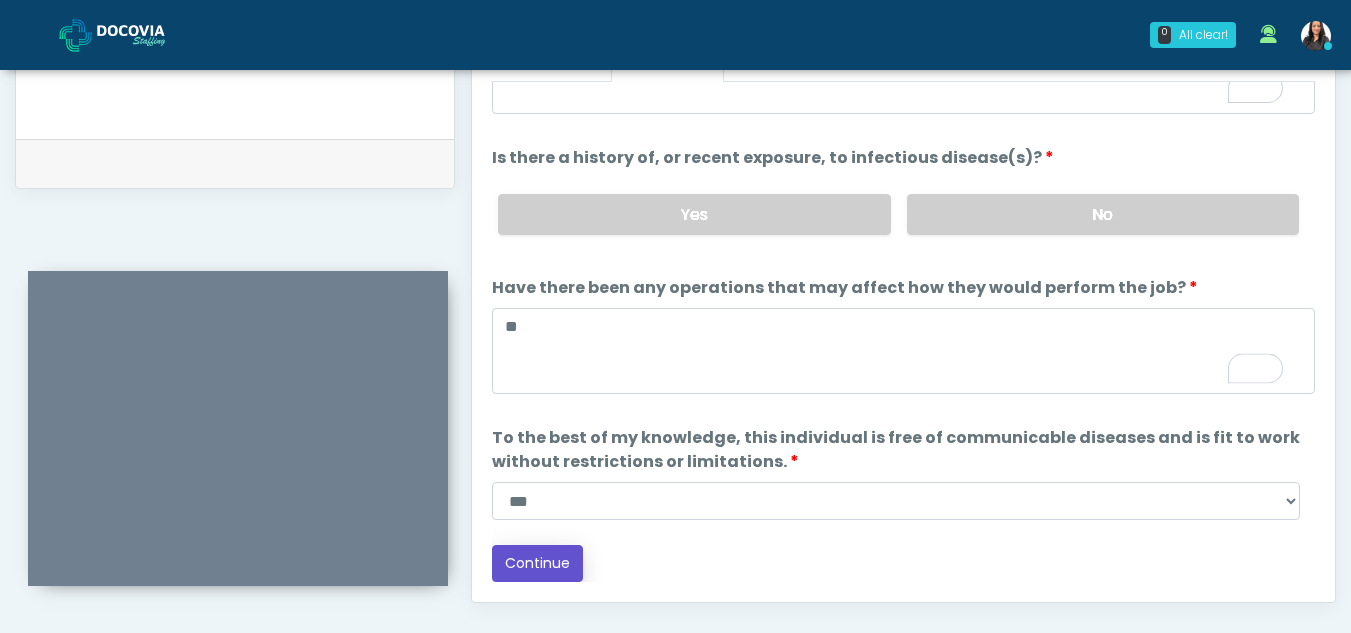click on "Continue" at bounding box center [537, 563] 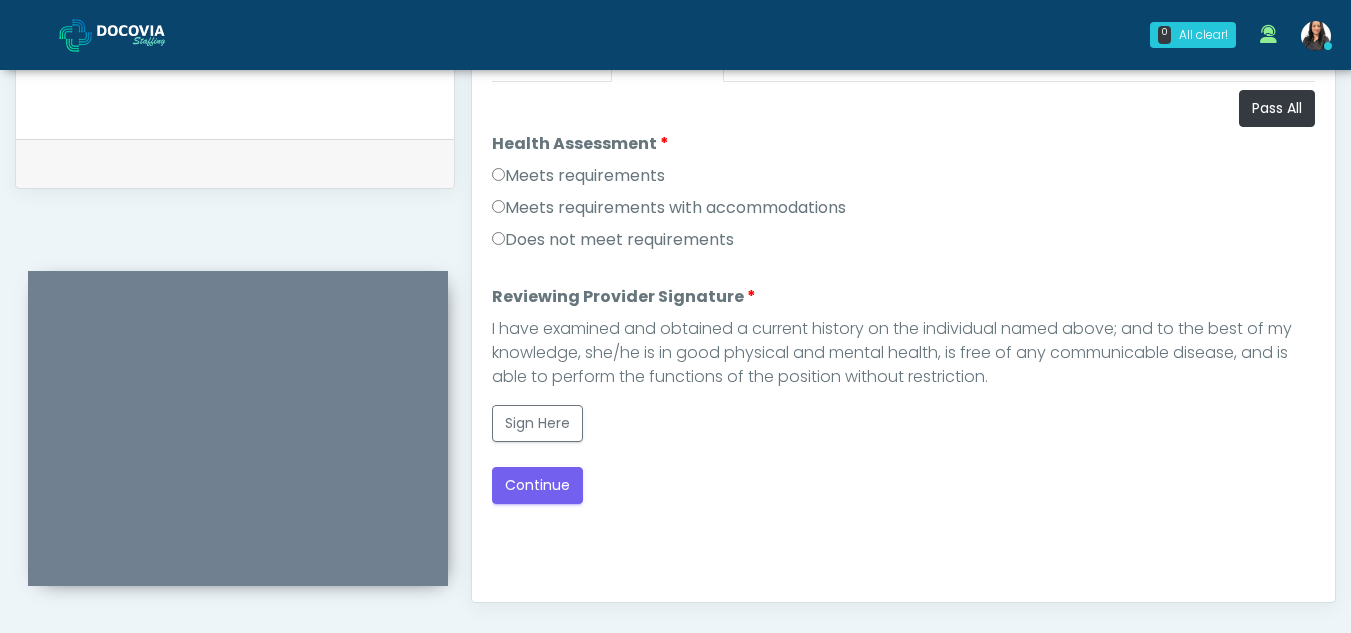 scroll, scrollTop: 1162, scrollLeft: 0, axis: vertical 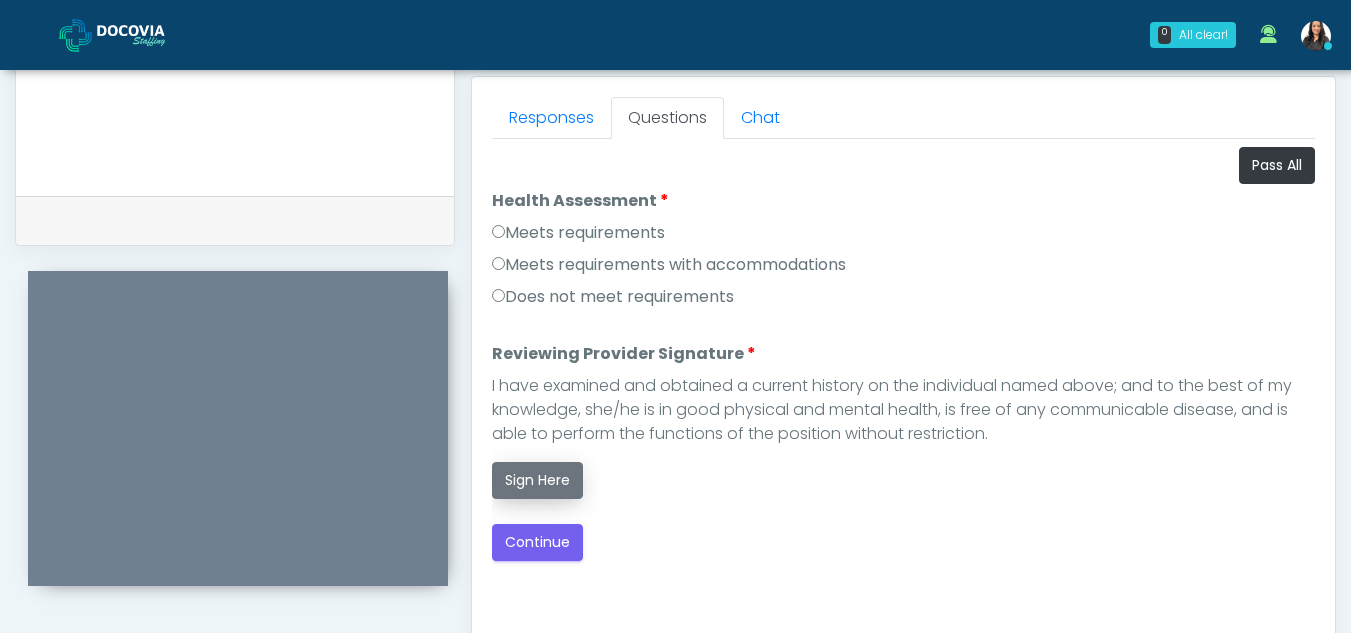 click on "Sign Here" at bounding box center (537, 480) 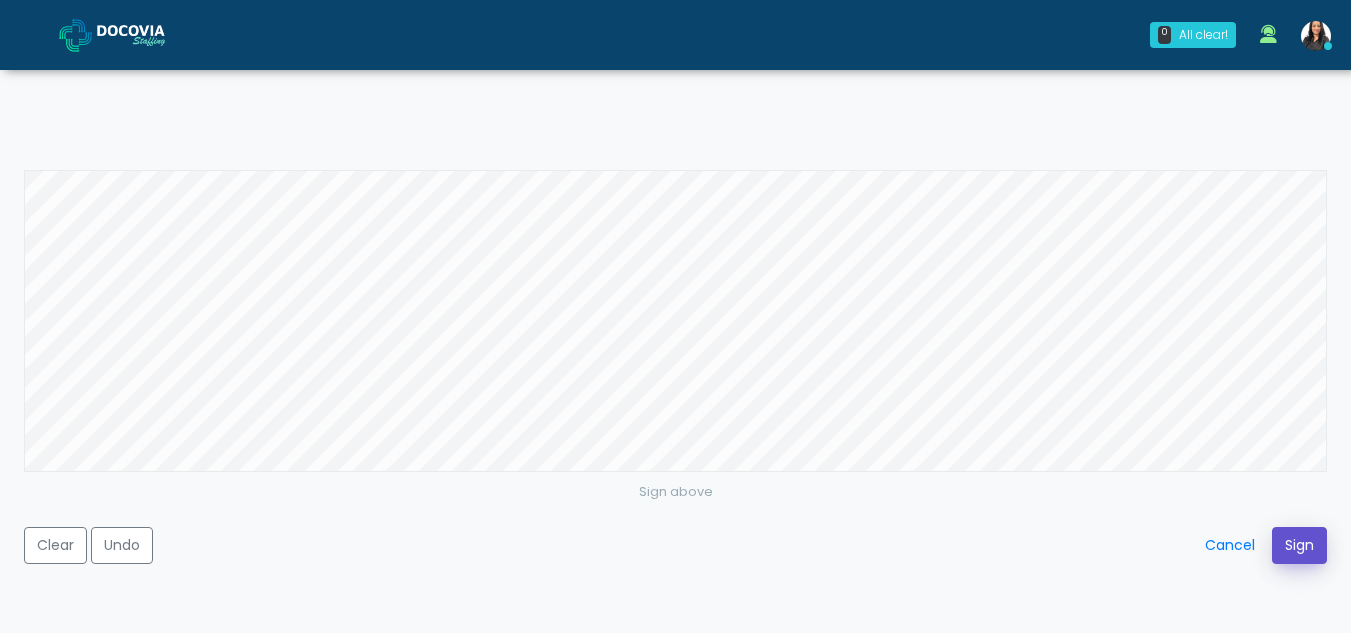 click on "Sign" at bounding box center [1299, 545] 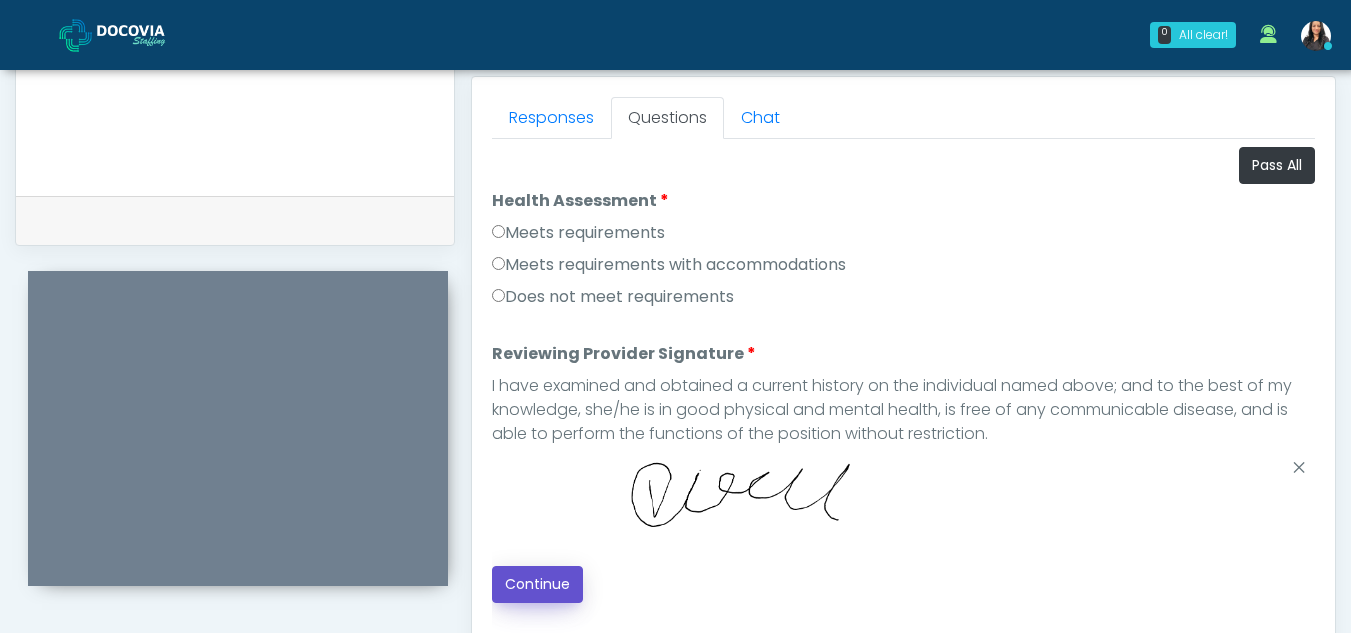 click on "Continue" at bounding box center (537, 584) 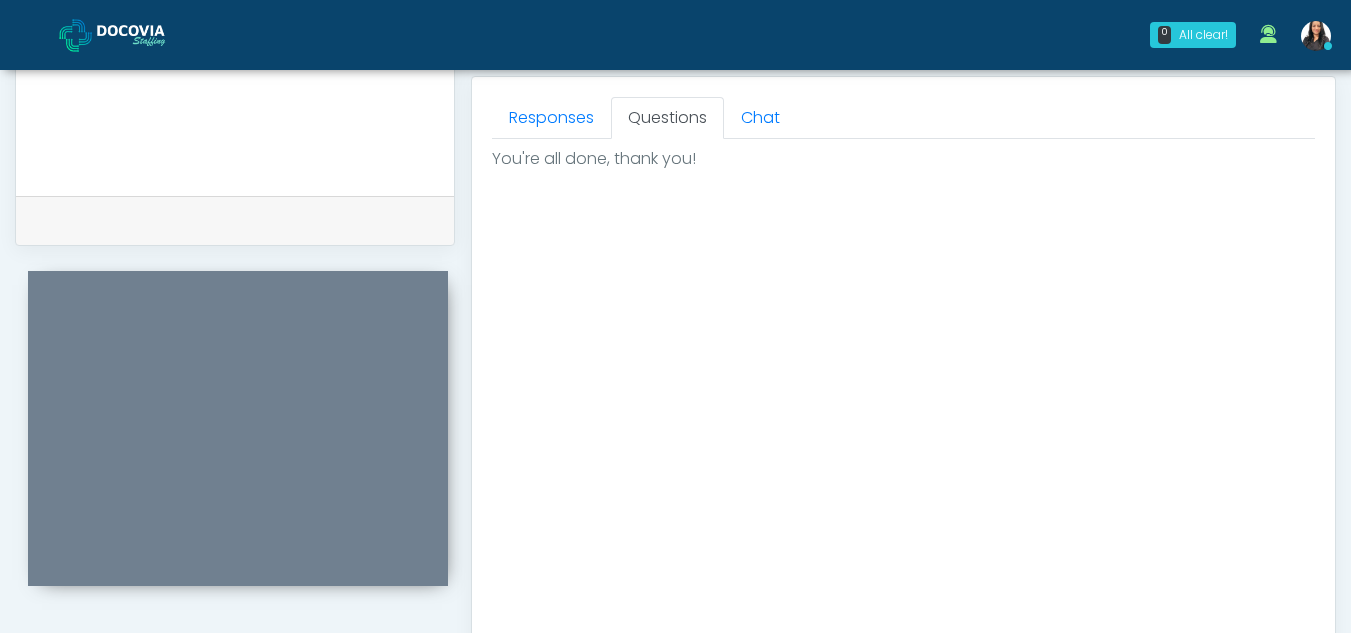 scroll, scrollTop: 1199, scrollLeft: 0, axis: vertical 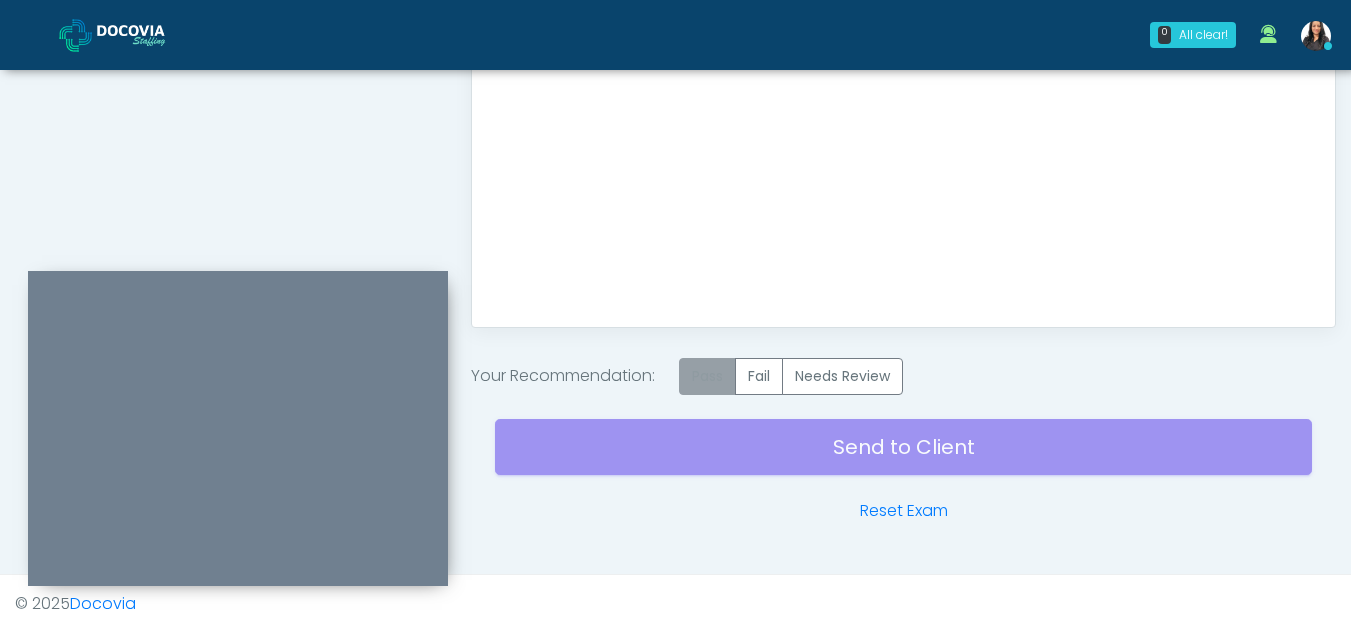 click on "Pass" at bounding box center [707, 376] 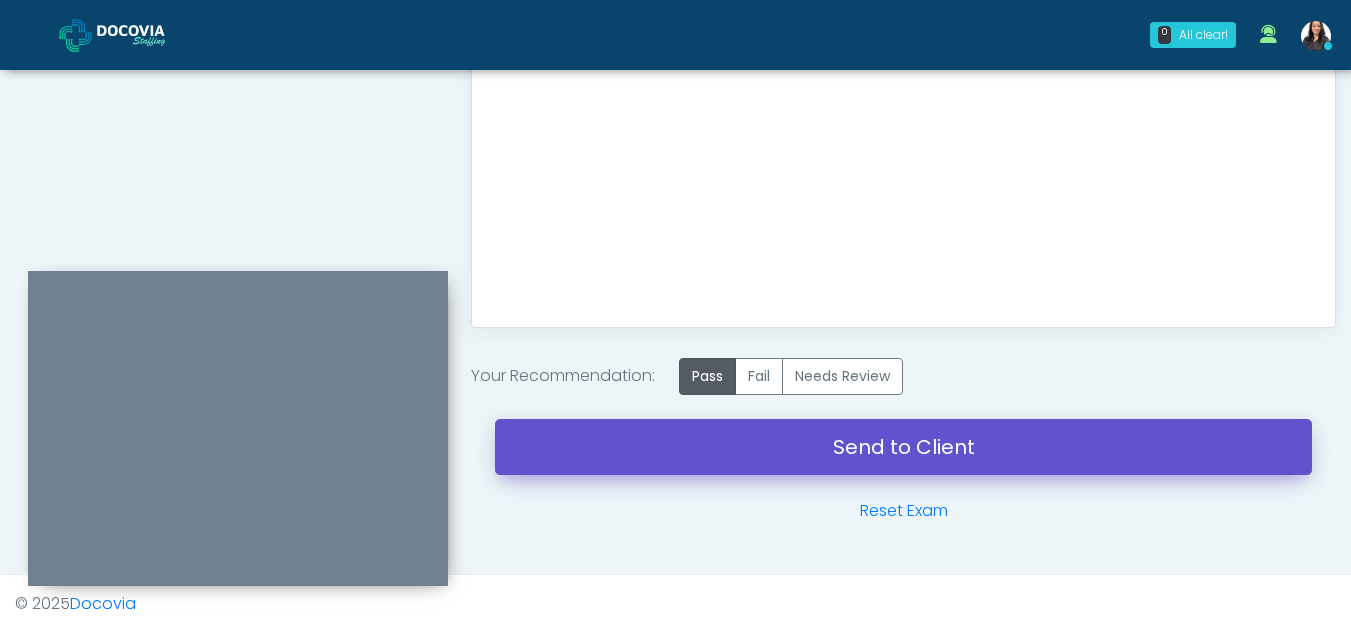 click on "Send to Client" at bounding box center [903, 447] 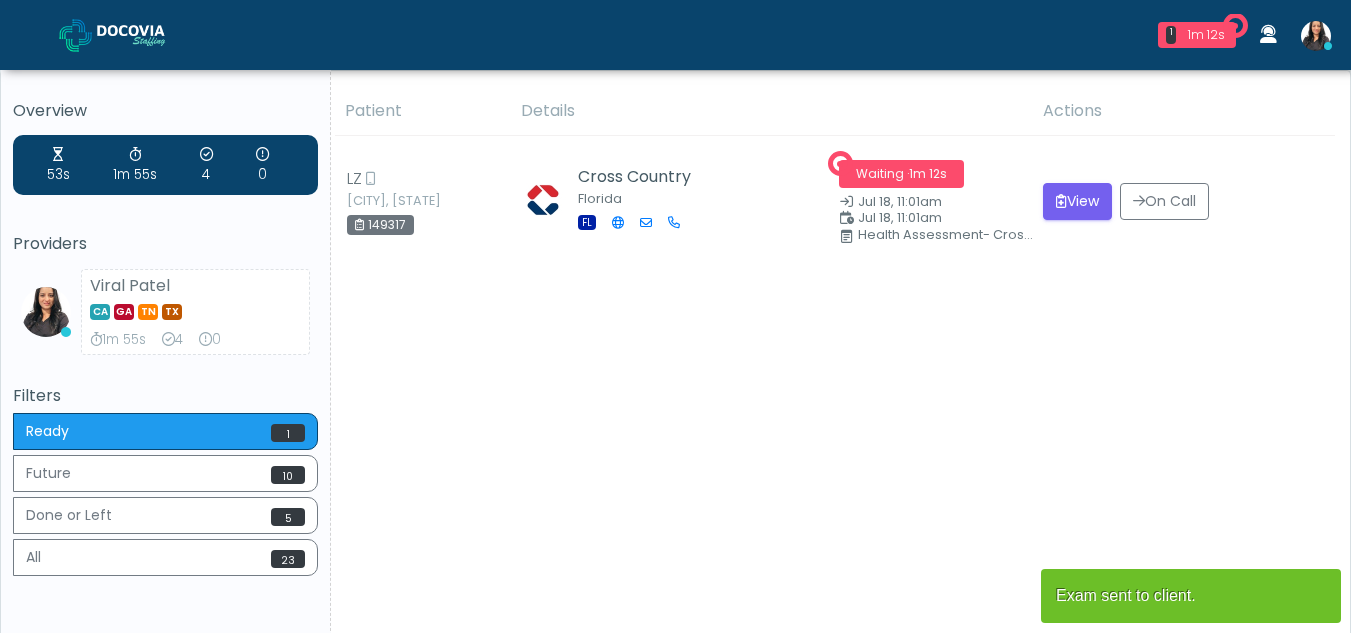 scroll, scrollTop: 0, scrollLeft: 0, axis: both 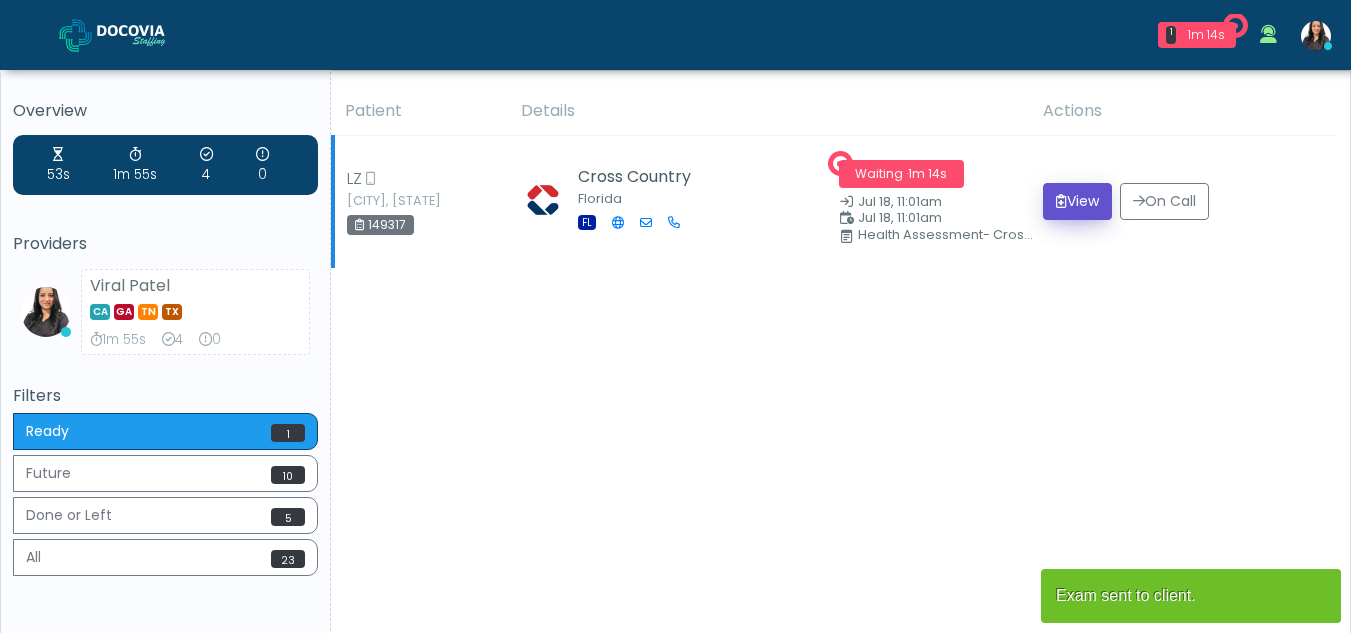 click at bounding box center [1061, 201] 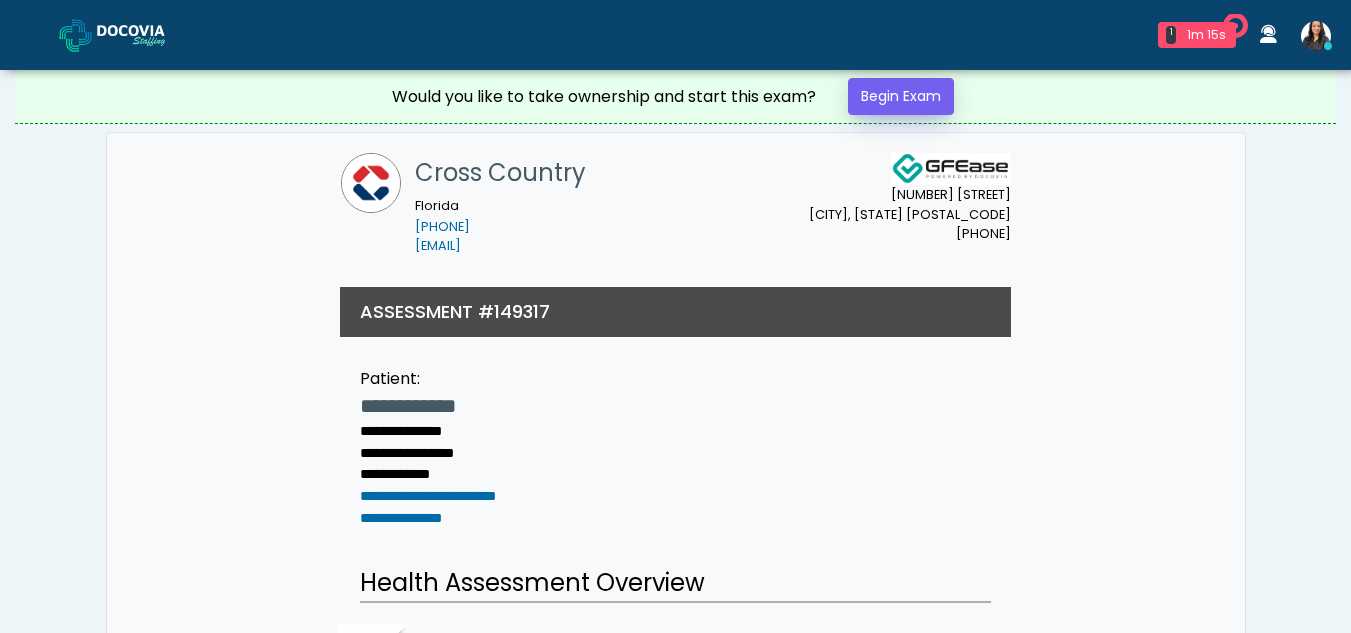 scroll, scrollTop: 0, scrollLeft: 0, axis: both 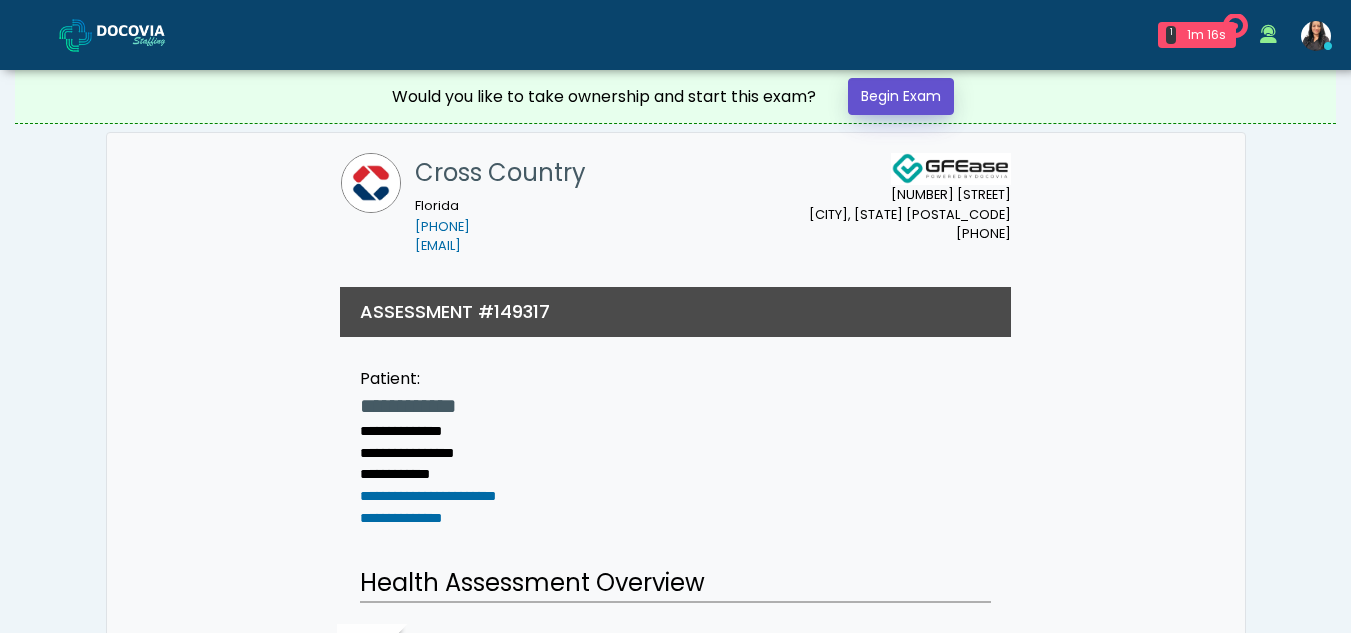click on "Begin Exam" at bounding box center (901, 96) 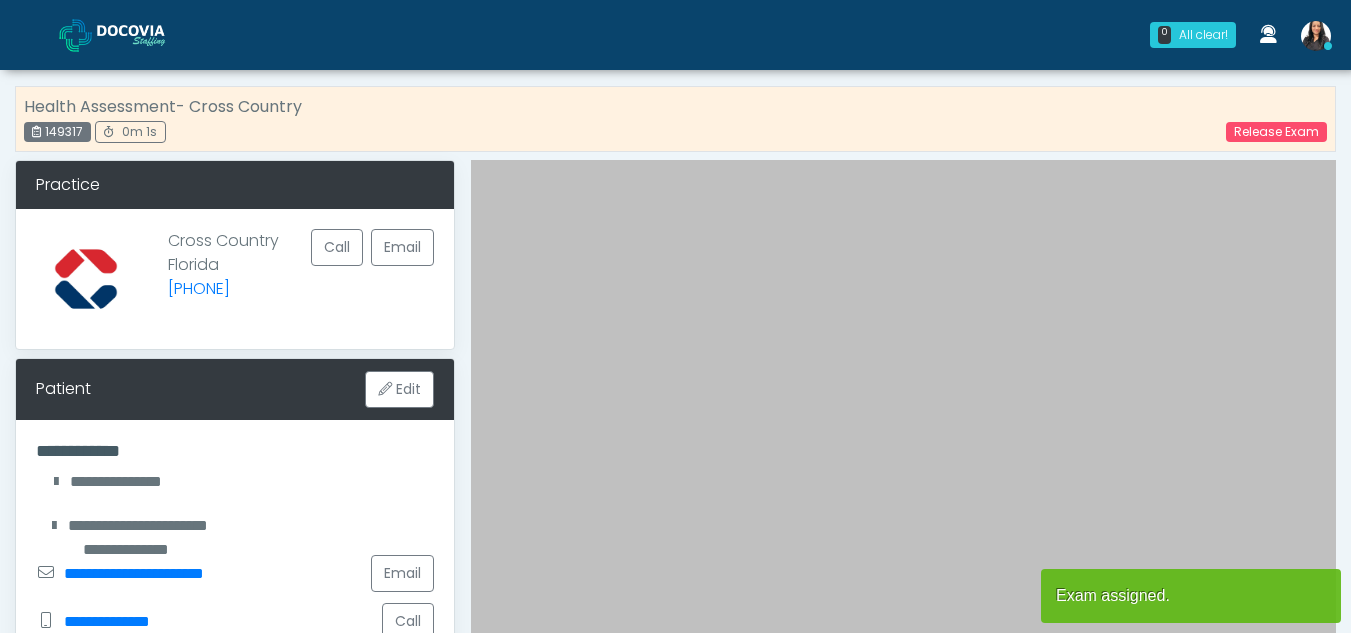 scroll, scrollTop: 0, scrollLeft: 0, axis: both 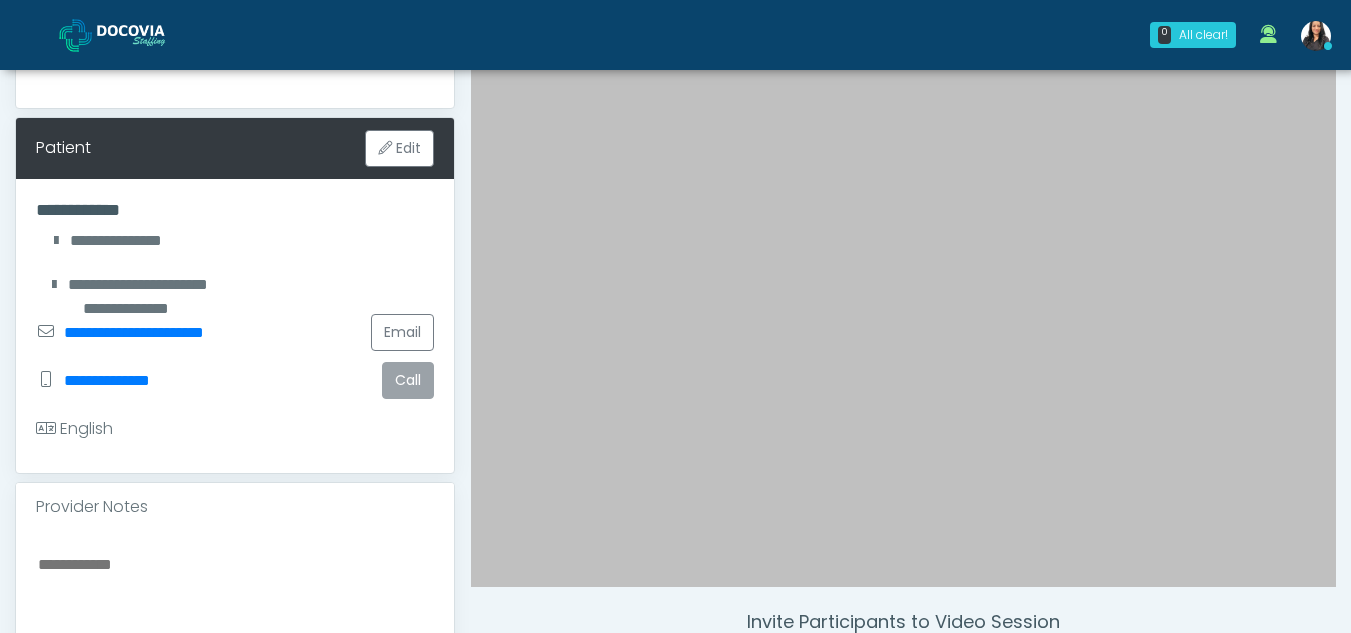 click on "Call" at bounding box center (408, 380) 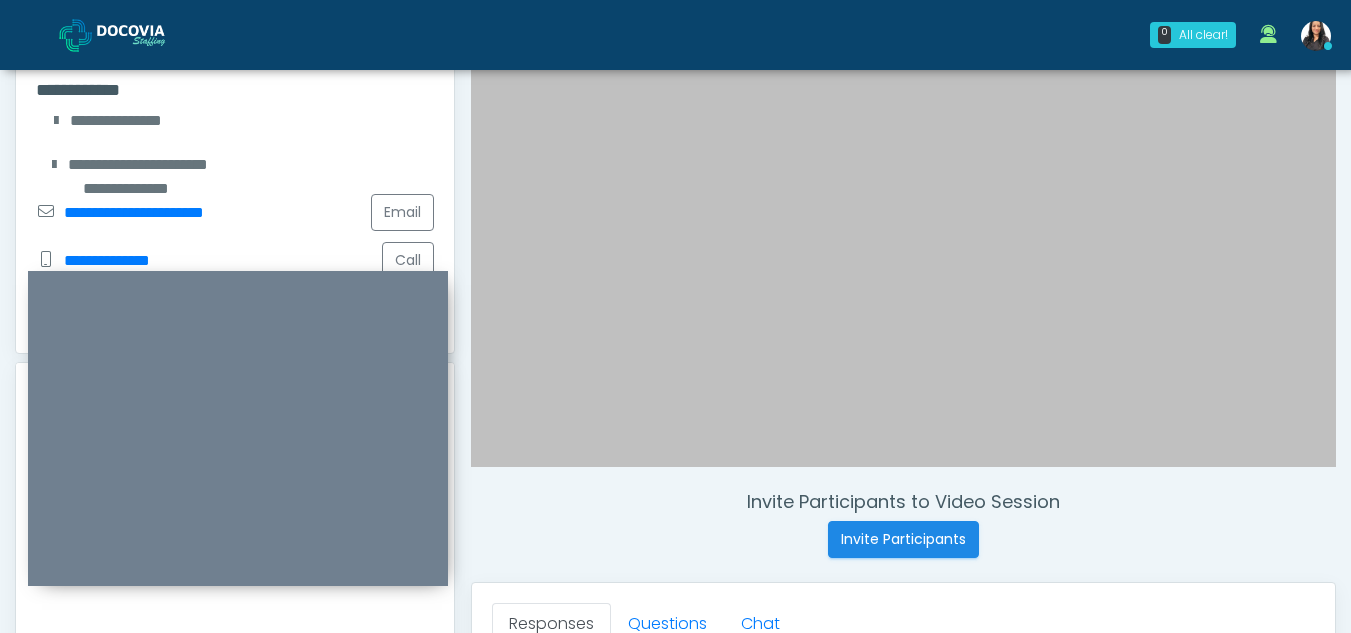 scroll, scrollTop: 349, scrollLeft: 0, axis: vertical 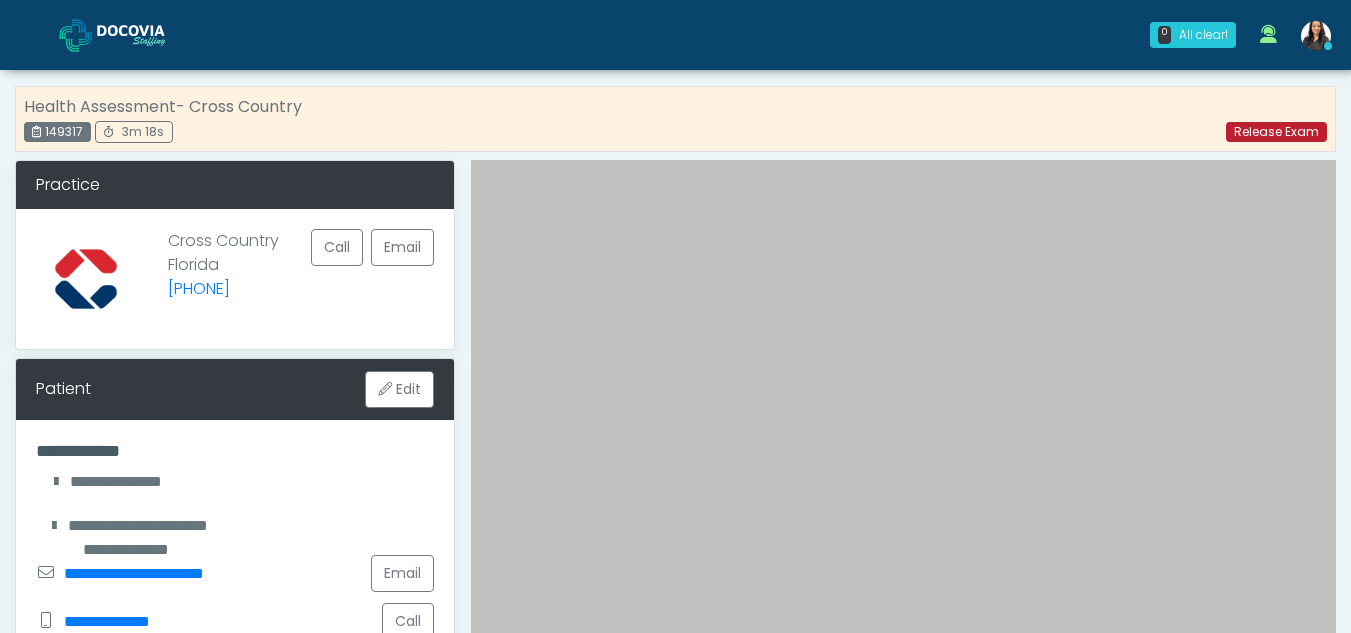 click on "Release Exam" at bounding box center (1276, 132) 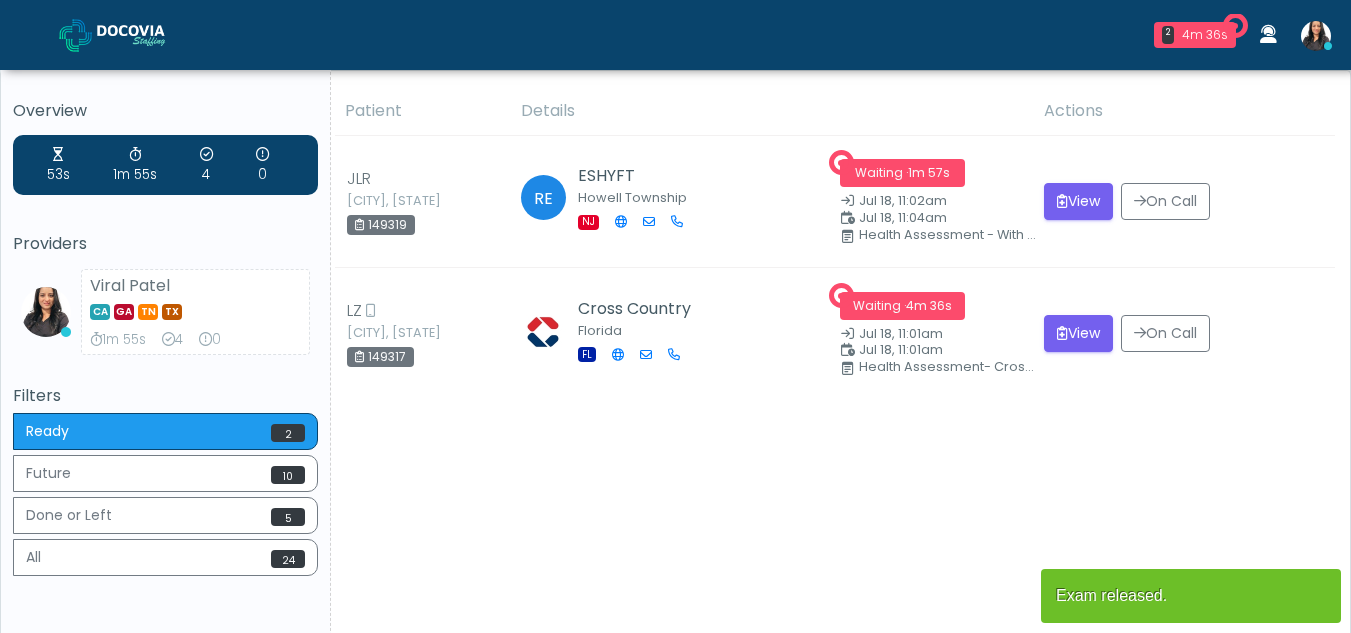 scroll, scrollTop: 0, scrollLeft: 0, axis: both 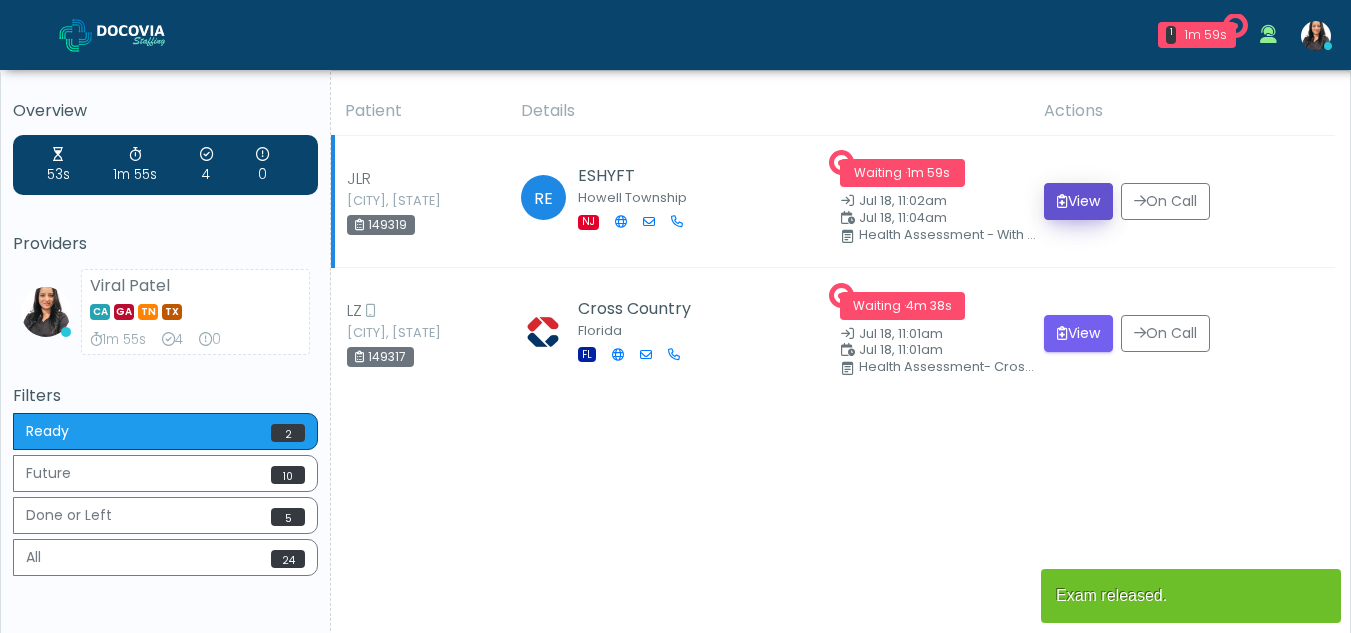 click on "View" at bounding box center (1078, 201) 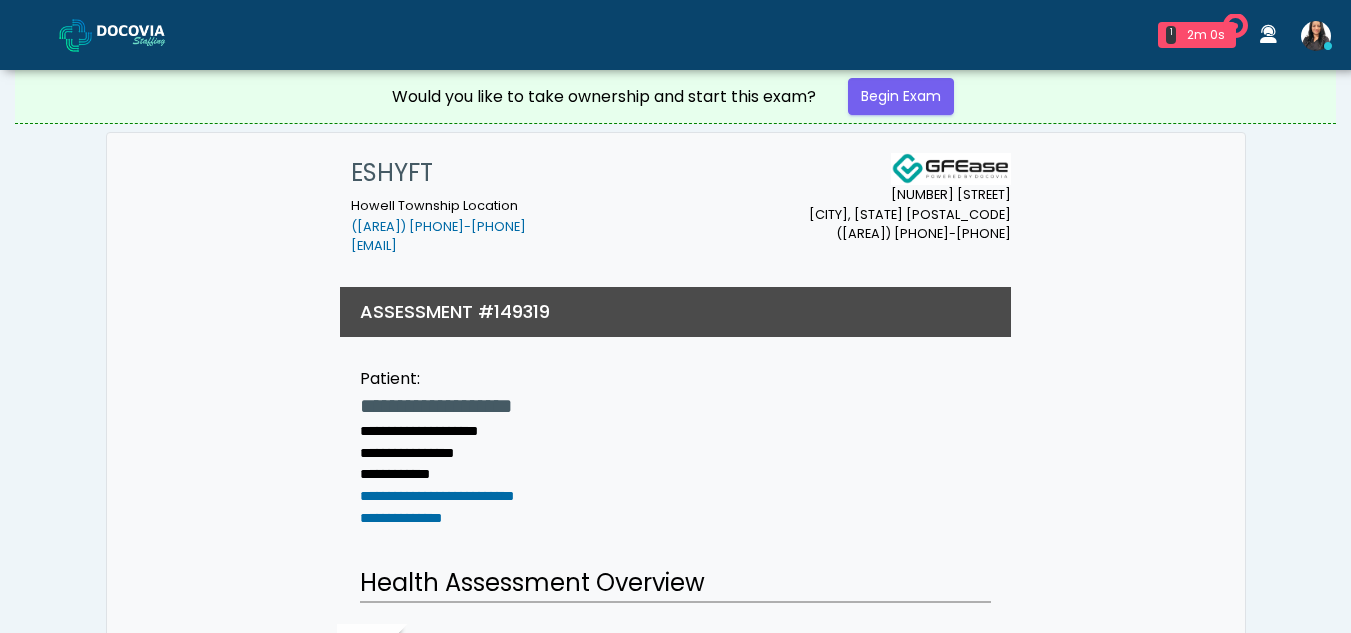 scroll, scrollTop: 0, scrollLeft: 0, axis: both 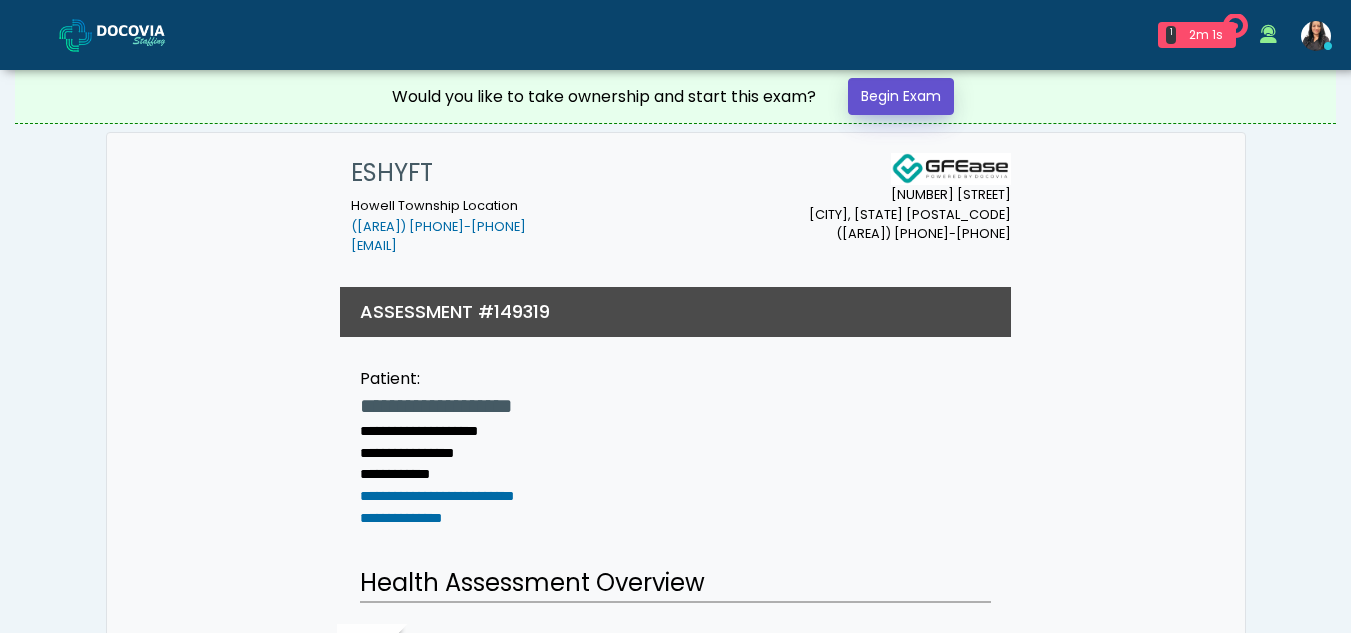 click on "Begin Exam" at bounding box center [901, 96] 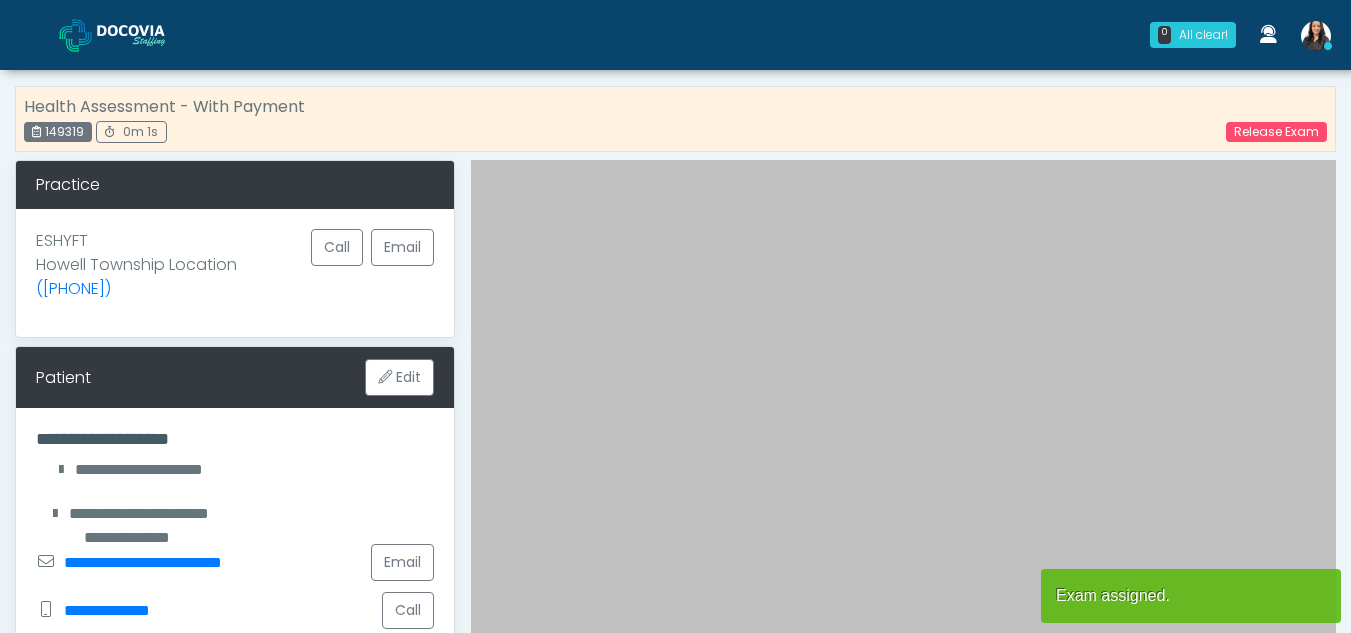 scroll, scrollTop: 0, scrollLeft: 0, axis: both 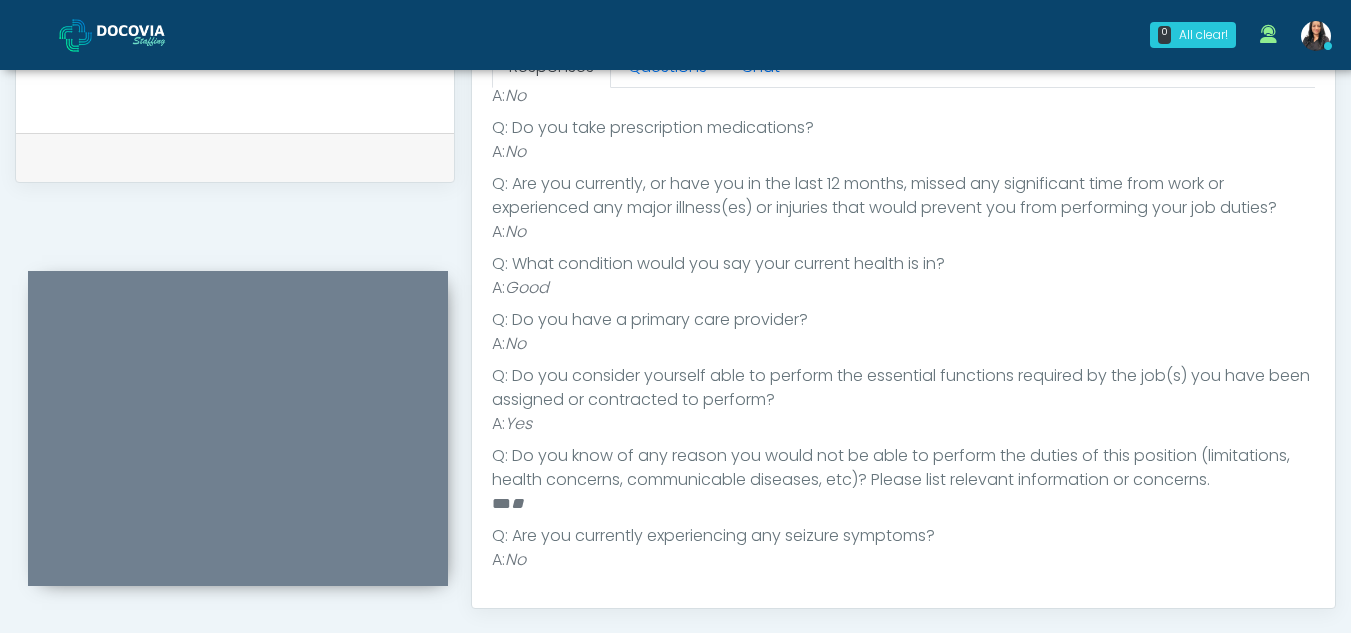 click on "**********" at bounding box center (675, -16) 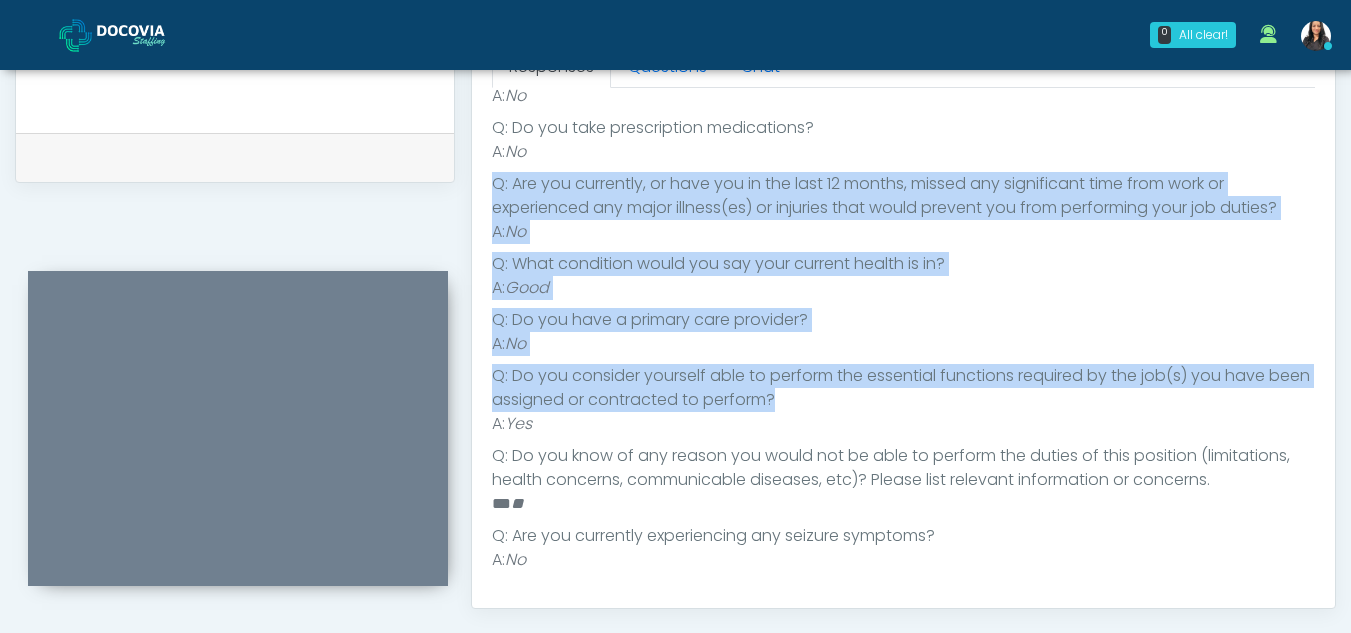drag, startPoint x: 1345, startPoint y: 397, endPoint x: 1364, endPoint y: 143, distance: 254.70964 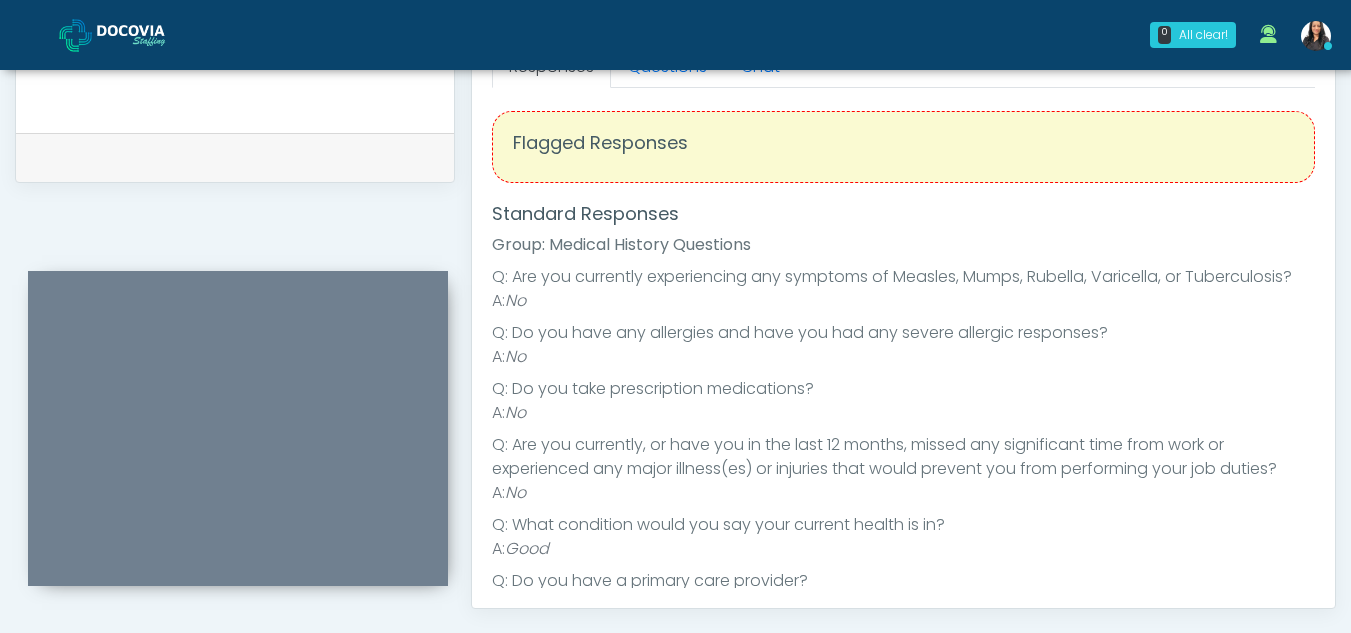scroll, scrollTop: 0, scrollLeft: 0, axis: both 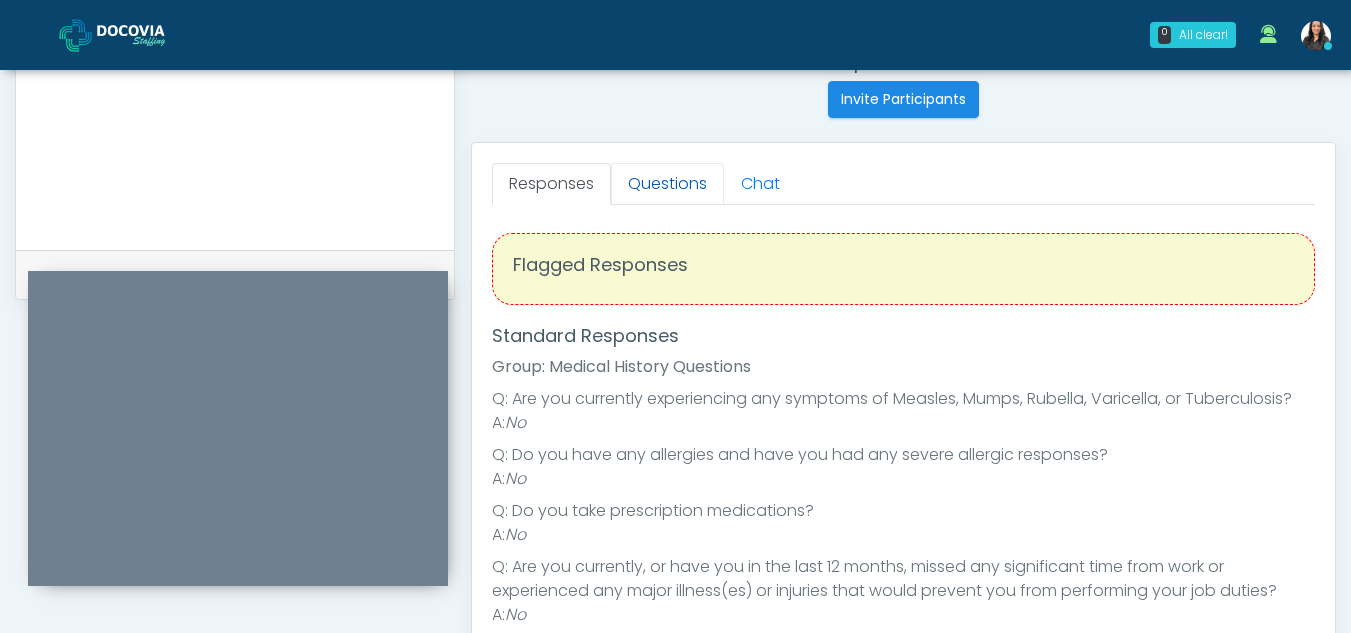 click on "Questions" at bounding box center (667, 184) 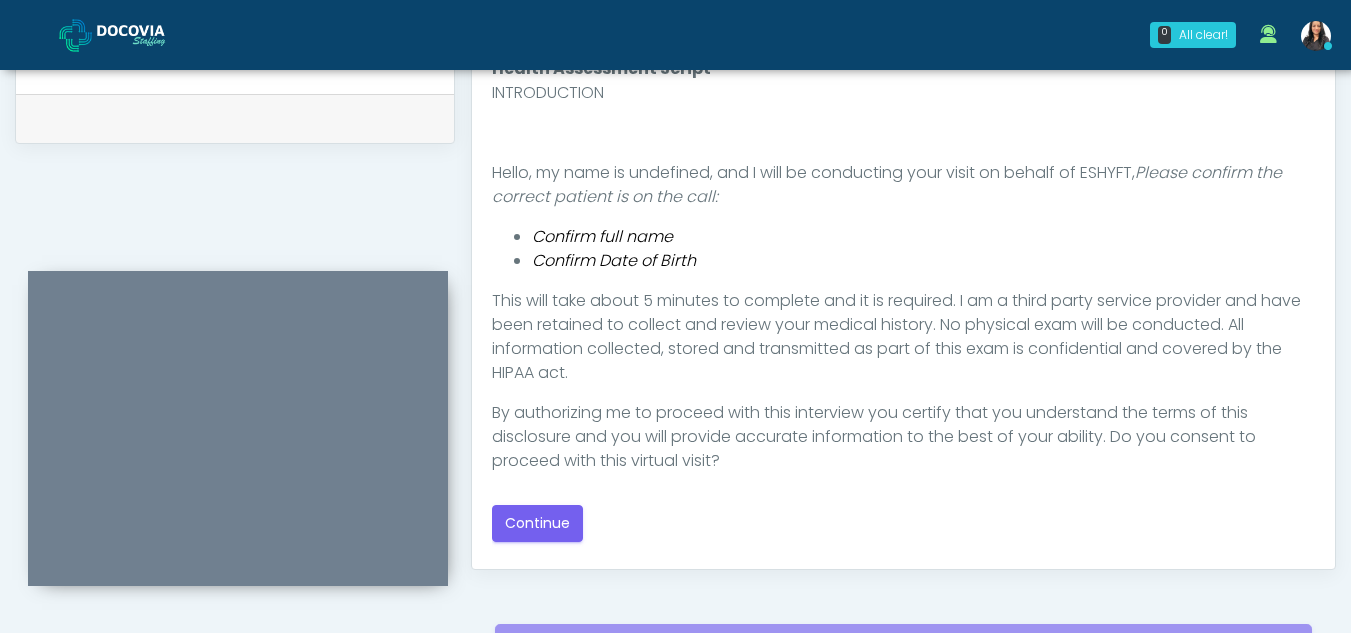 scroll, scrollTop: 969, scrollLeft: 0, axis: vertical 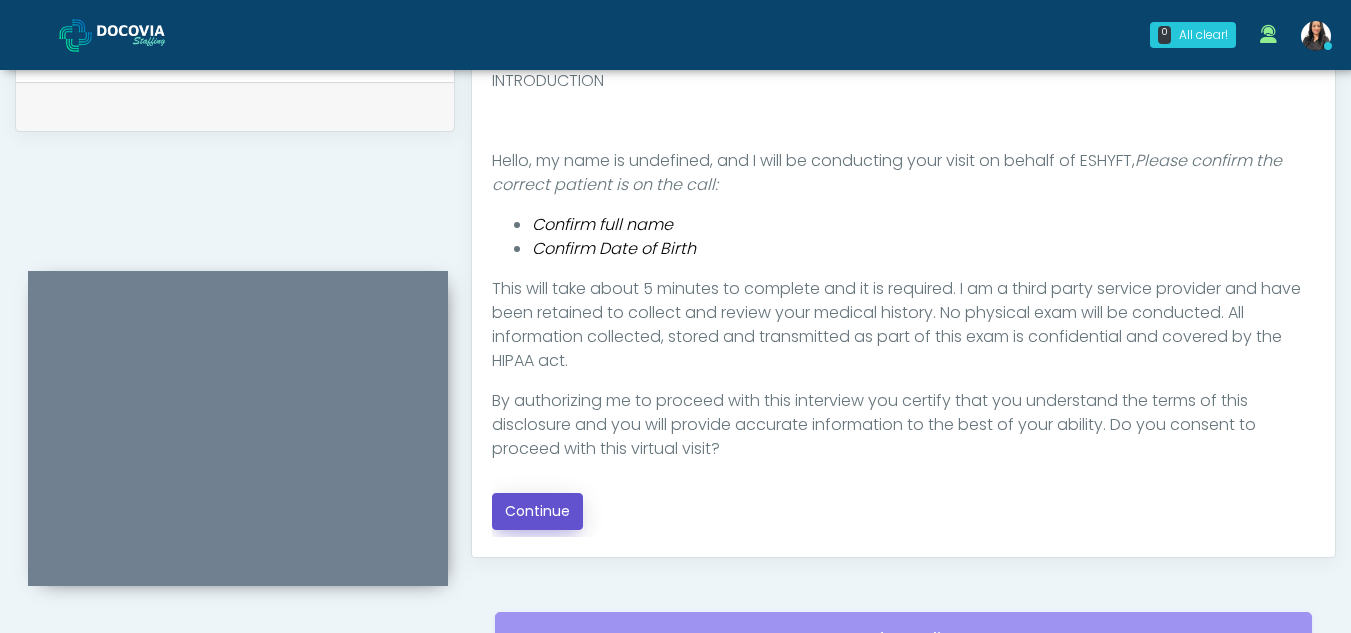click on "Continue" at bounding box center (537, 511) 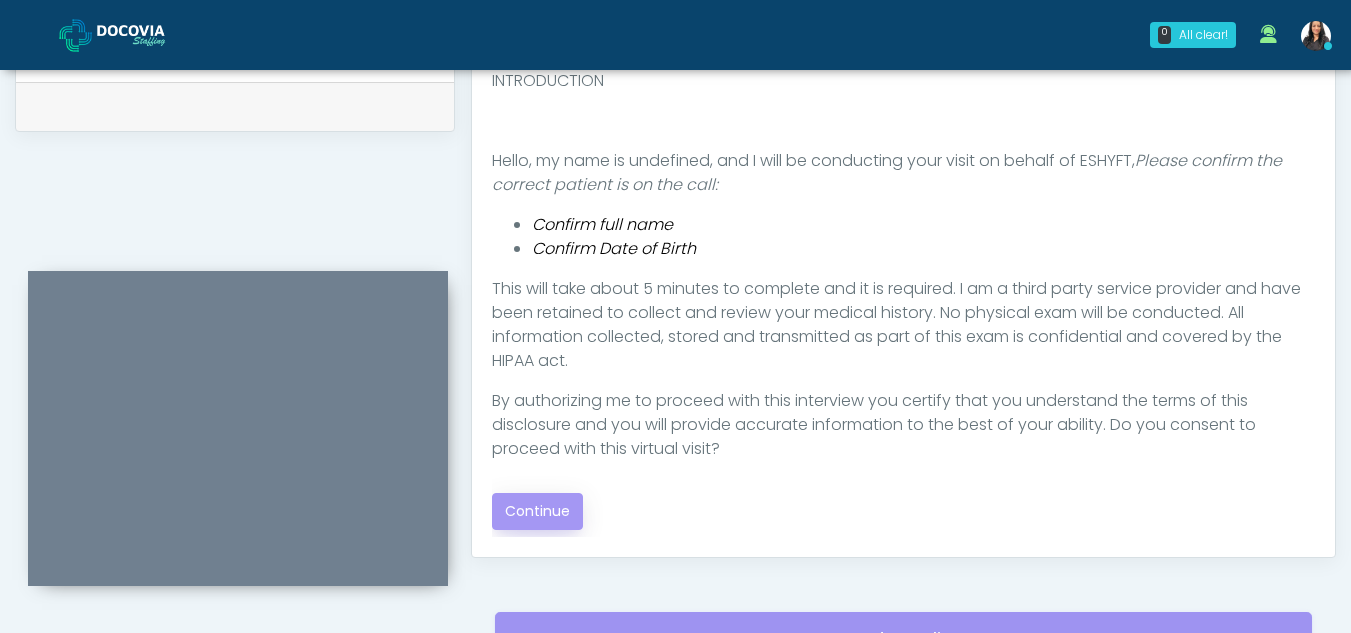 scroll, scrollTop: 1162, scrollLeft: 0, axis: vertical 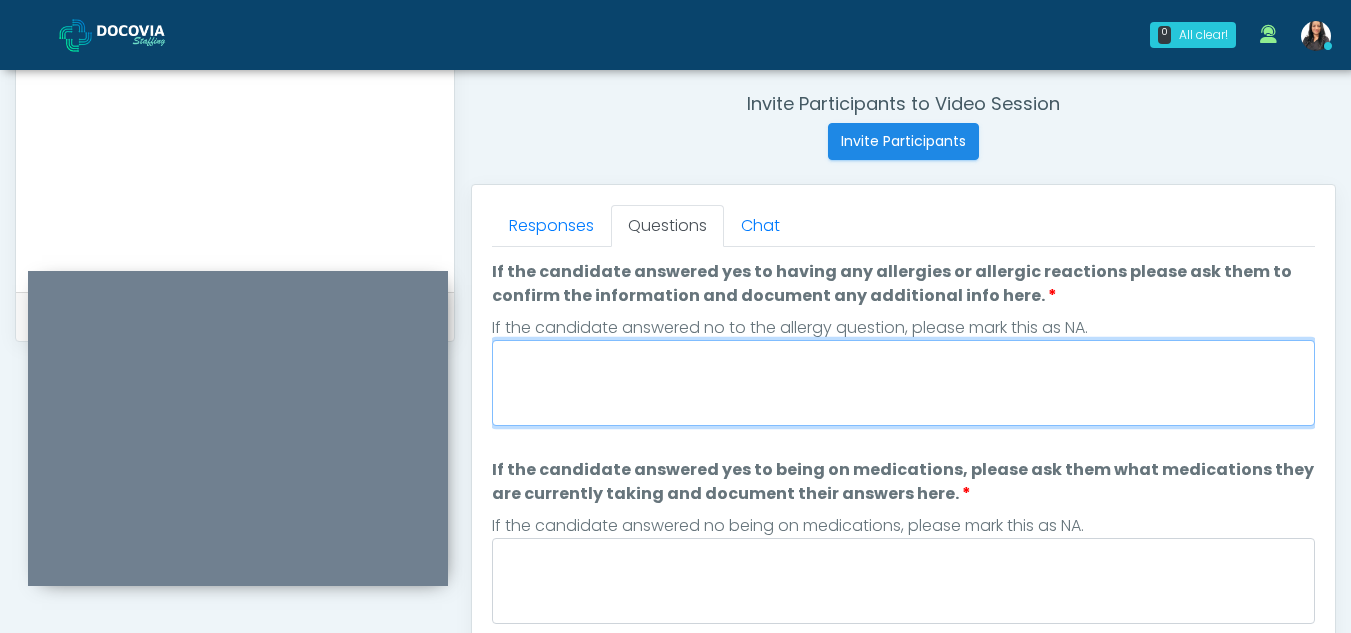 click on "If the candidate answered yes to having any allergies or allergic reactions please ask them to confirm the information and document any additional info here." at bounding box center [903, 383] 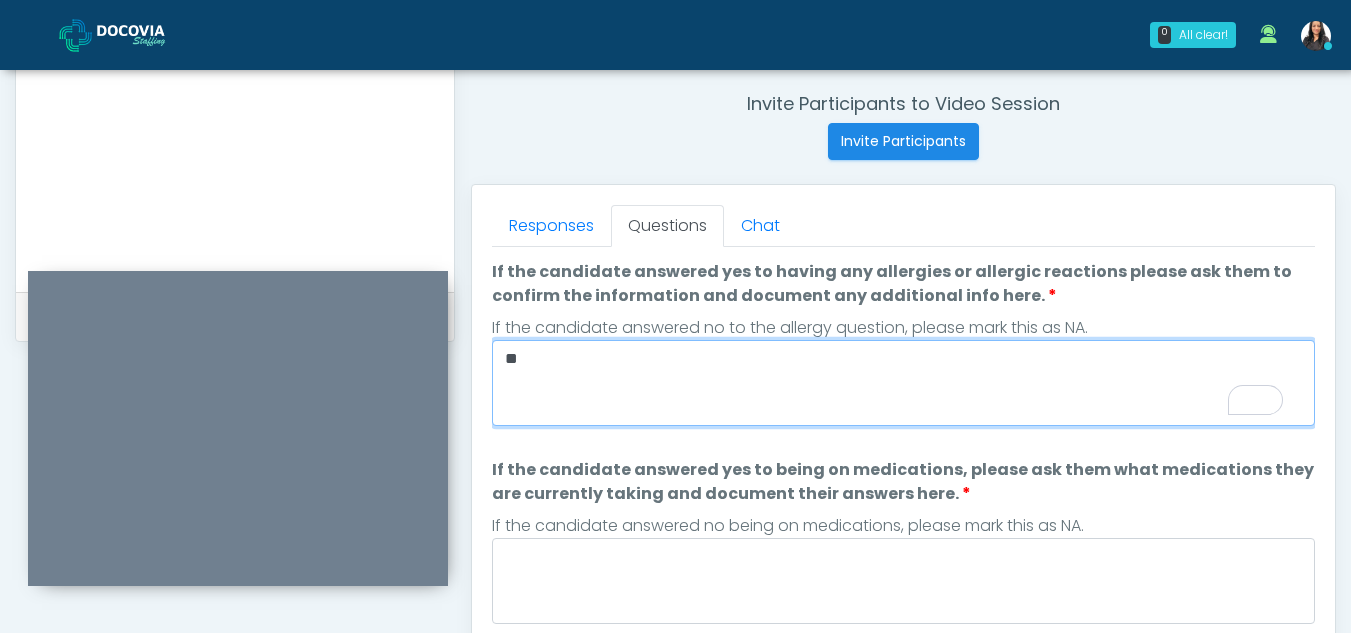 type on "**" 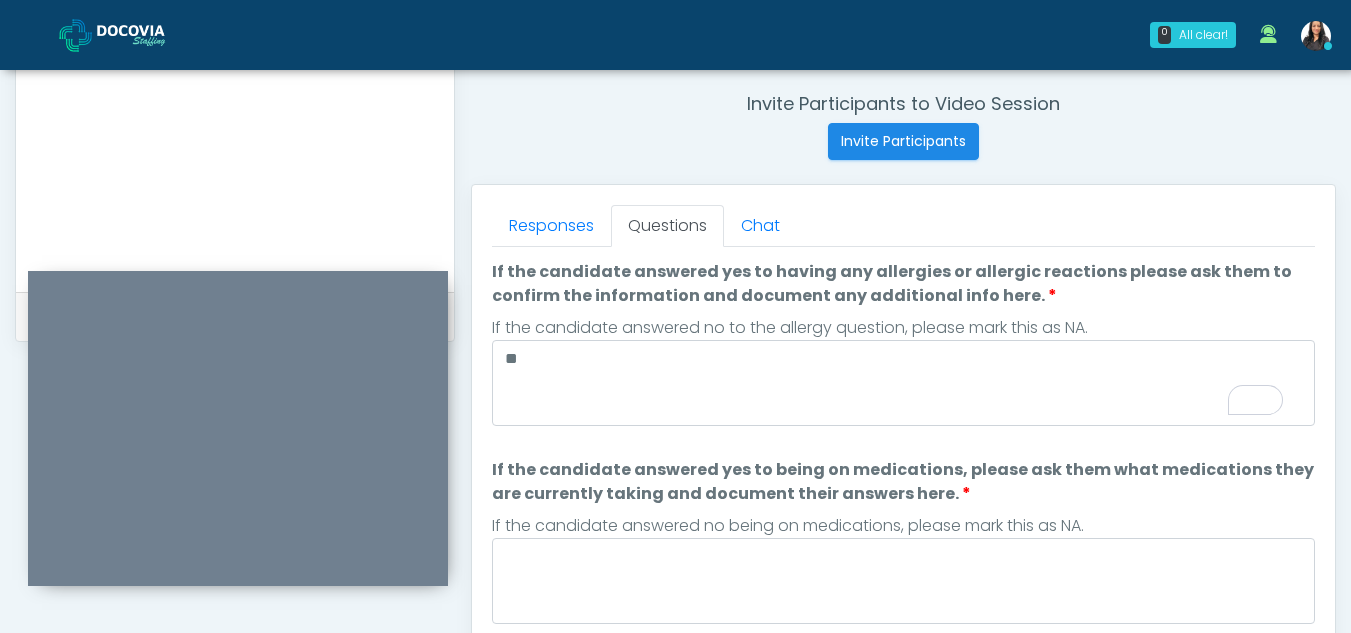 scroll, scrollTop: 57, scrollLeft: 0, axis: vertical 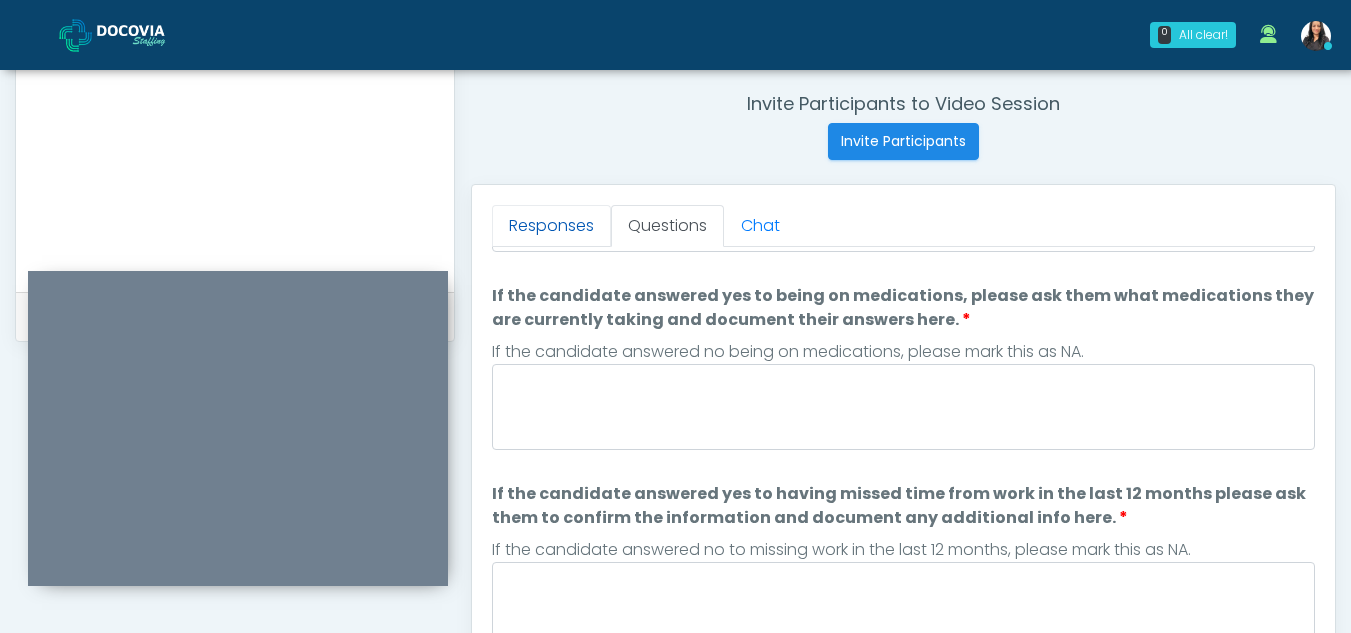 click on "Responses" at bounding box center (551, 226) 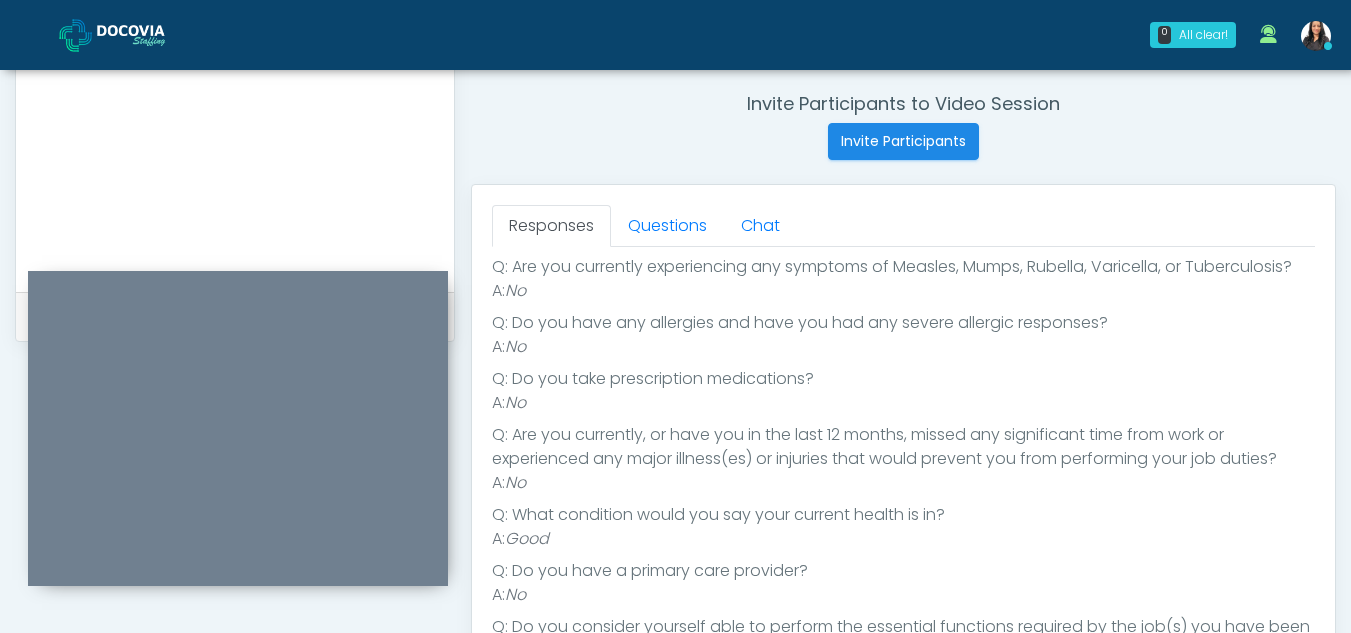 scroll, scrollTop: 0, scrollLeft: 0, axis: both 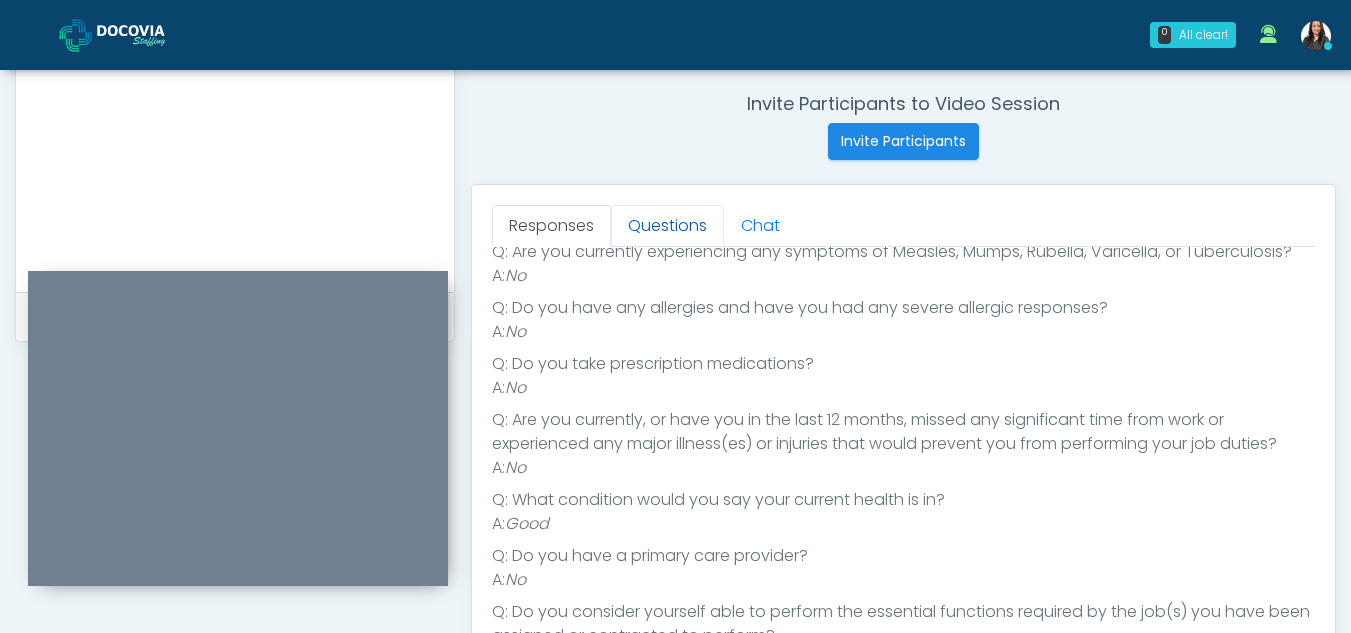 click on "Questions" at bounding box center [667, 226] 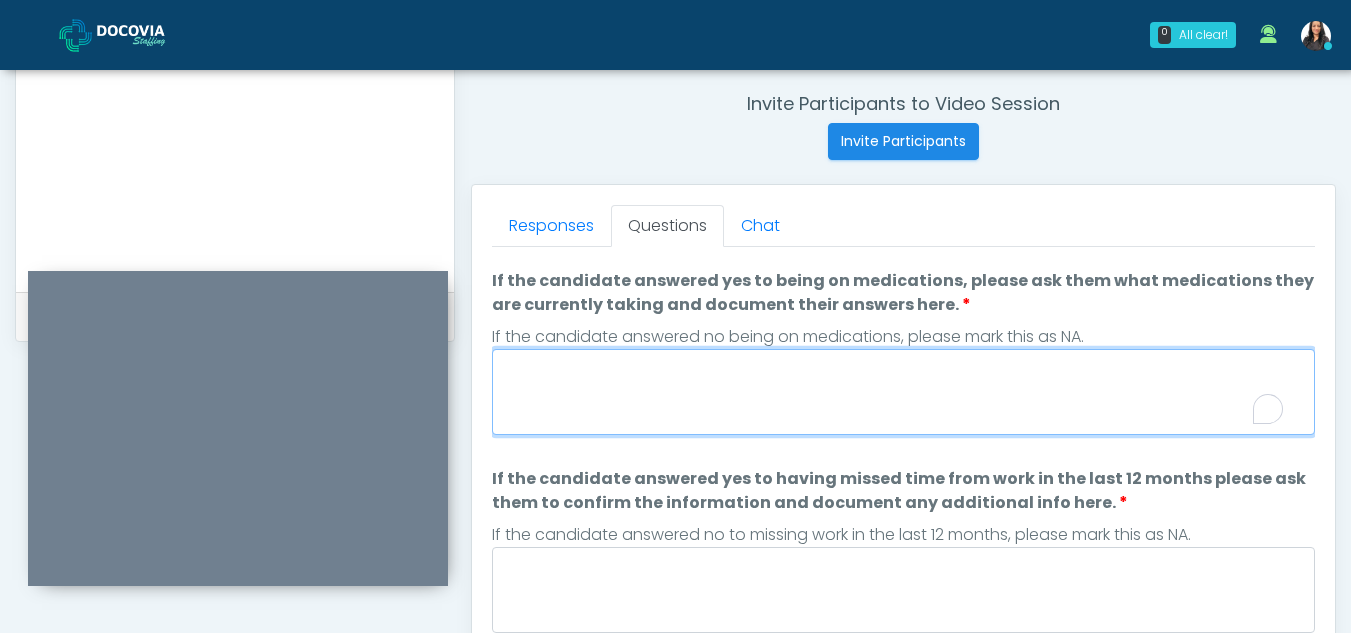 click on "If the candidate answered yes to being on medications, please ask them what medications they are currently taking and document their answers here." at bounding box center [903, 392] 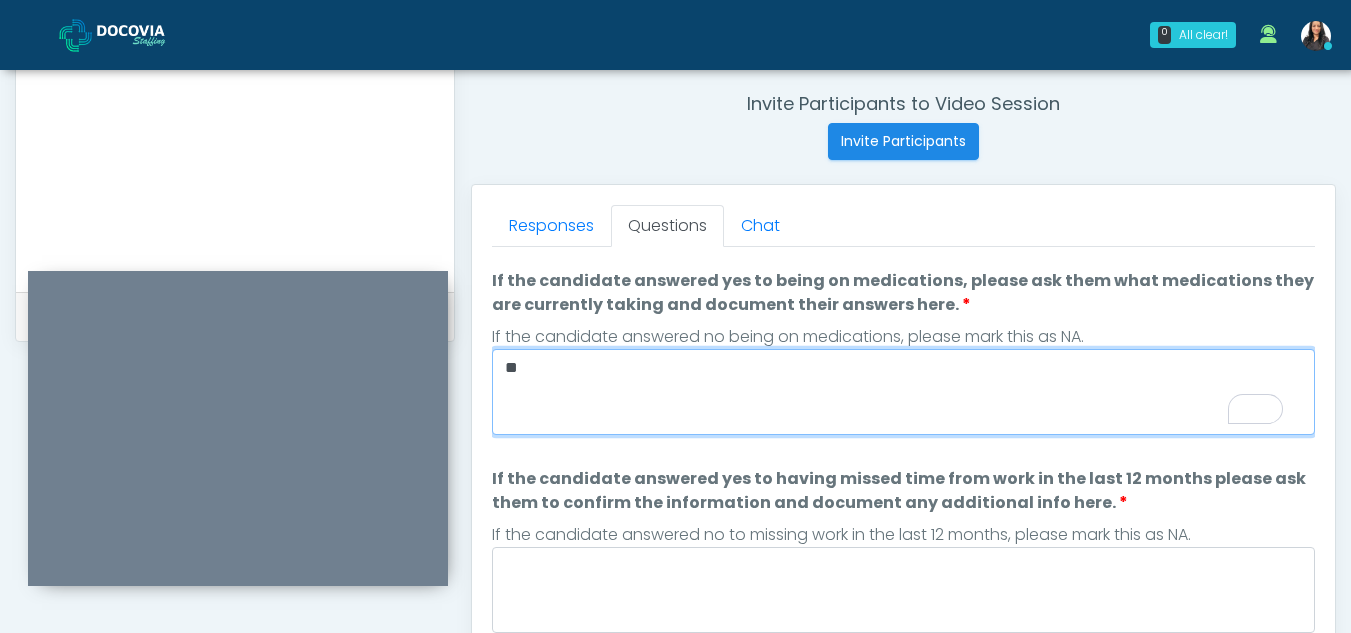 type on "**" 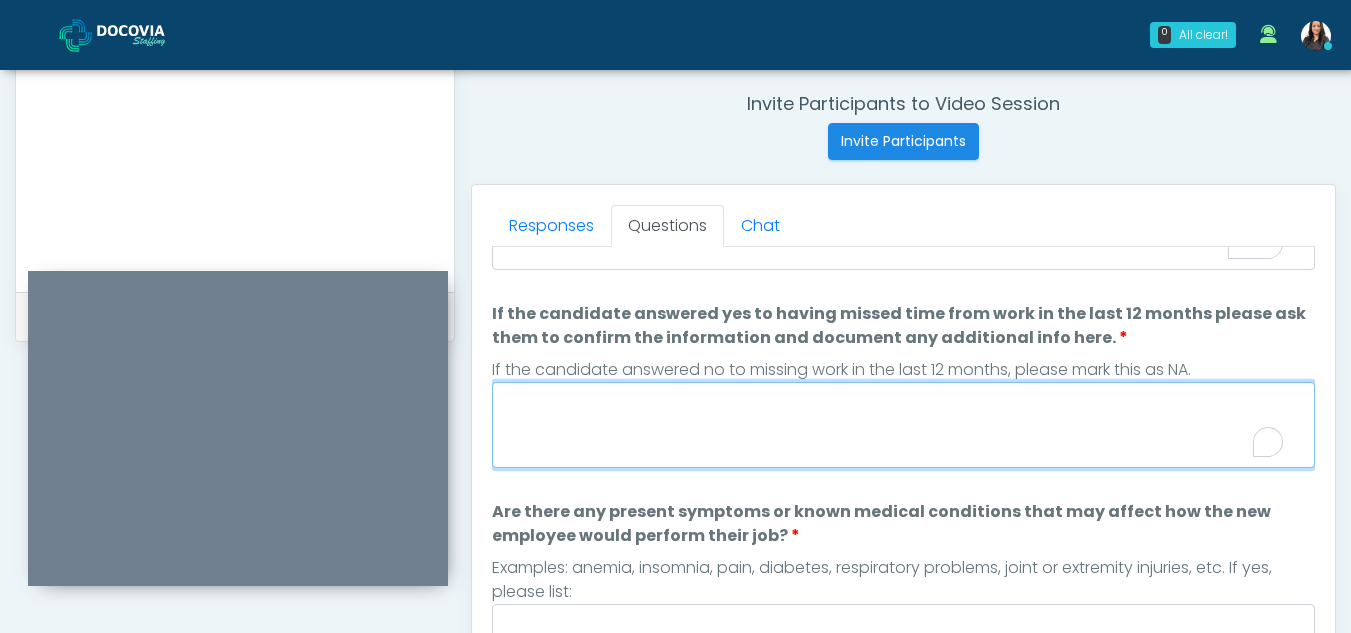 click on "If the candidate answered yes to having missed time from work in the last 12 months please ask them to confirm the information and document any additional info here." at bounding box center (903, 425) 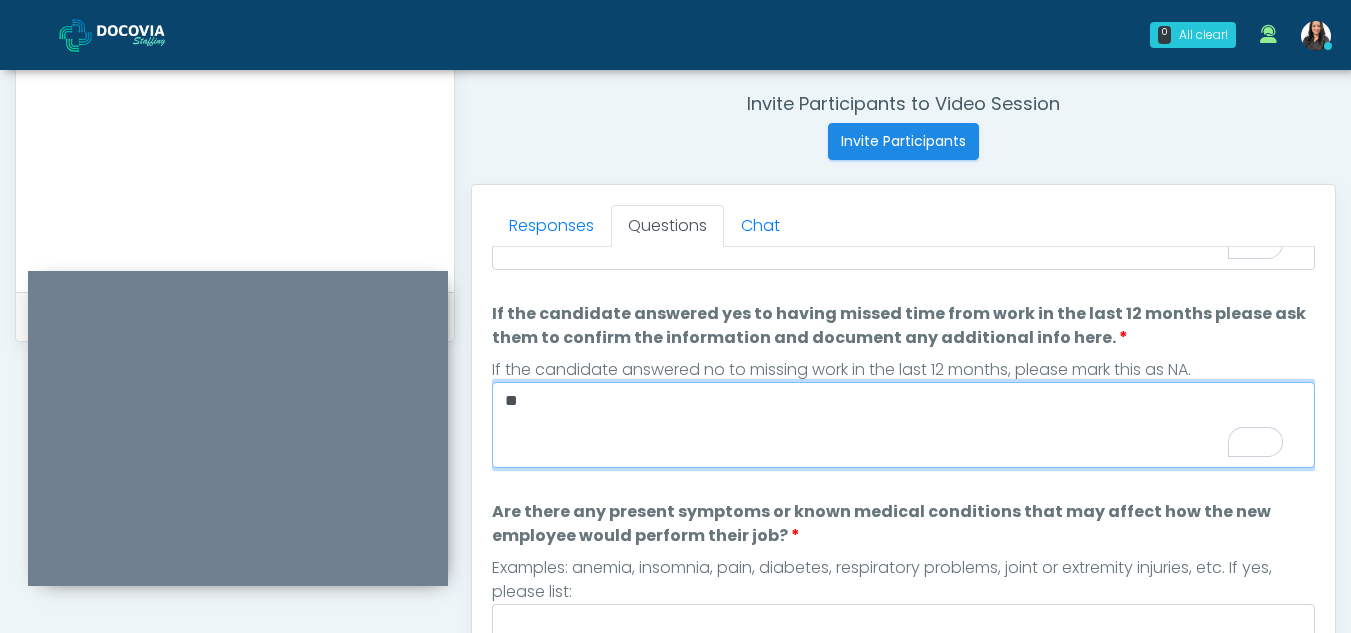 type on "**" 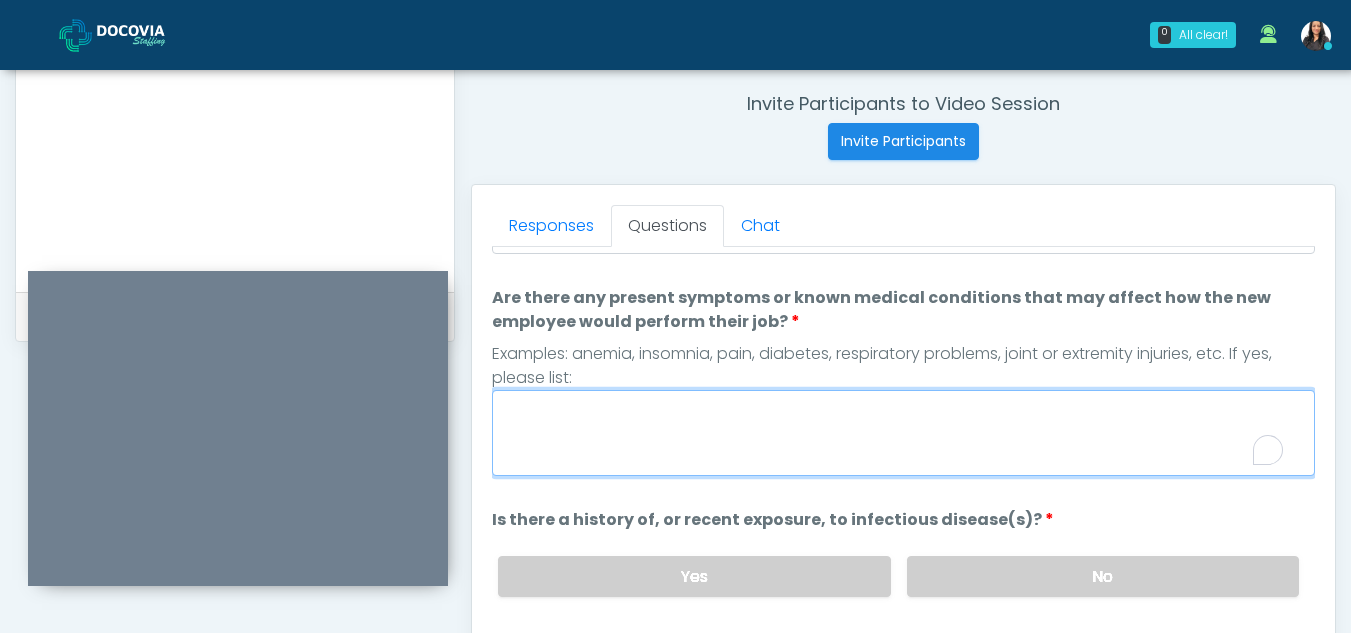 click on "Are there any present symptoms or known medical conditions that may affect how the new employee would perform their job?" at bounding box center (903, 433) 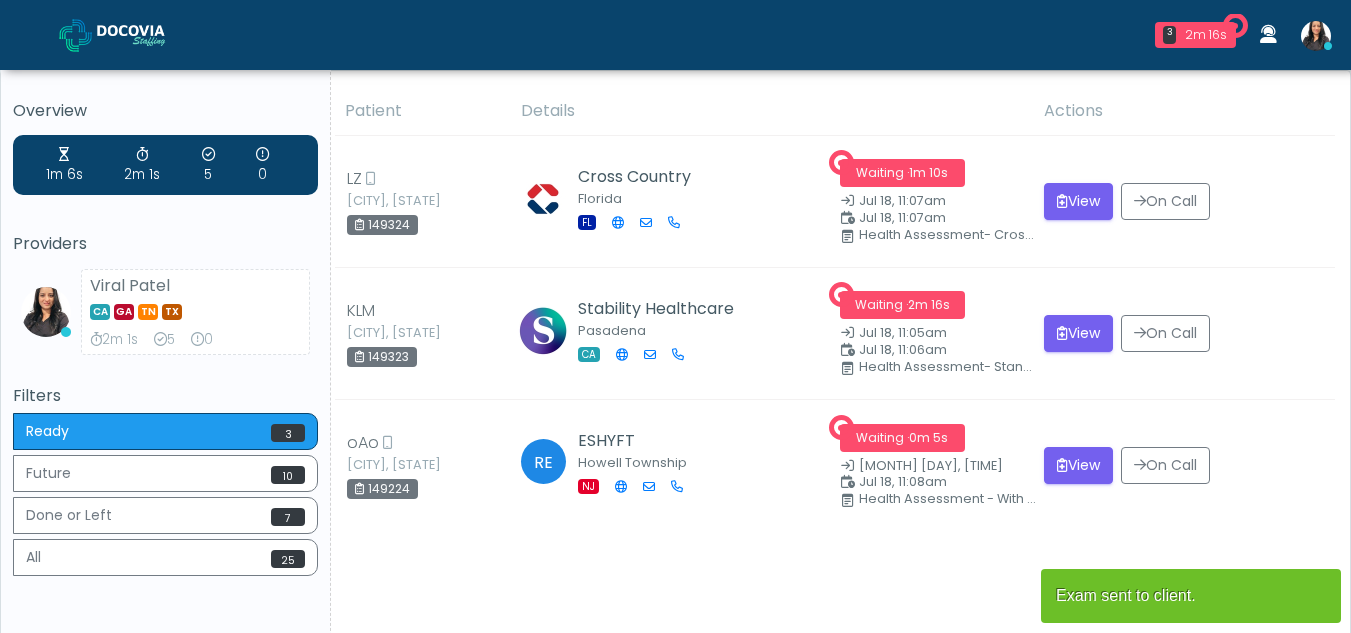 scroll, scrollTop: 0, scrollLeft: 0, axis: both 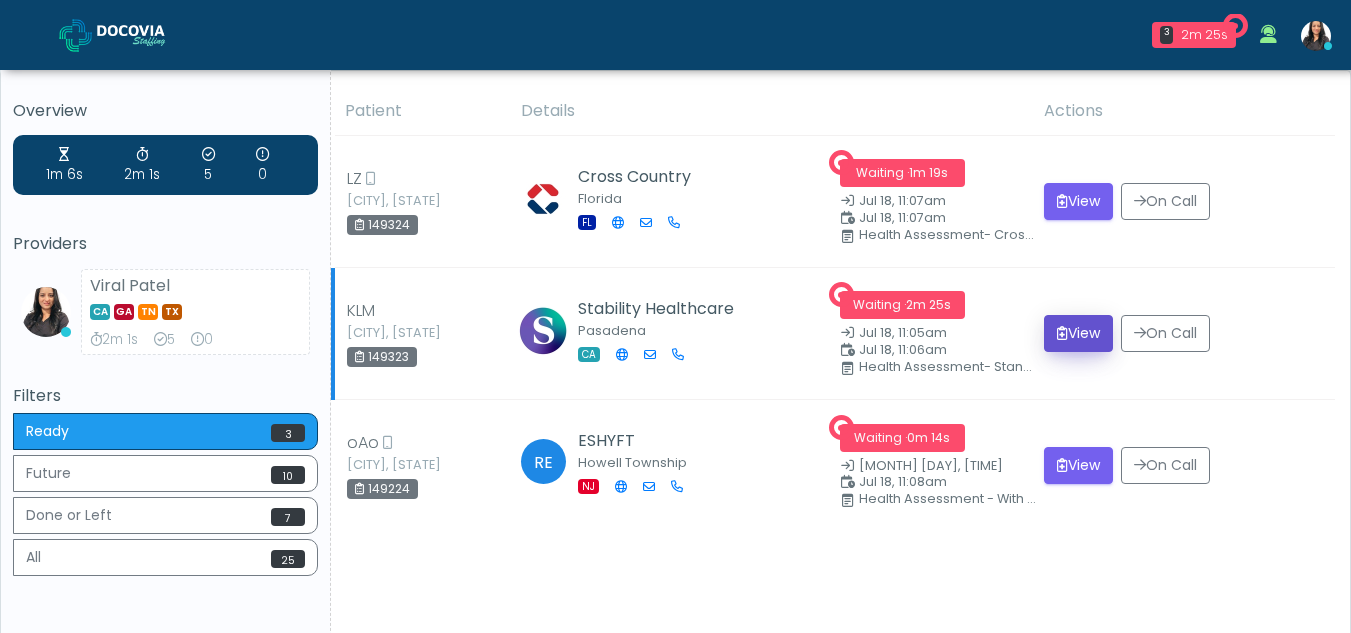 click on "View" at bounding box center (1078, 333) 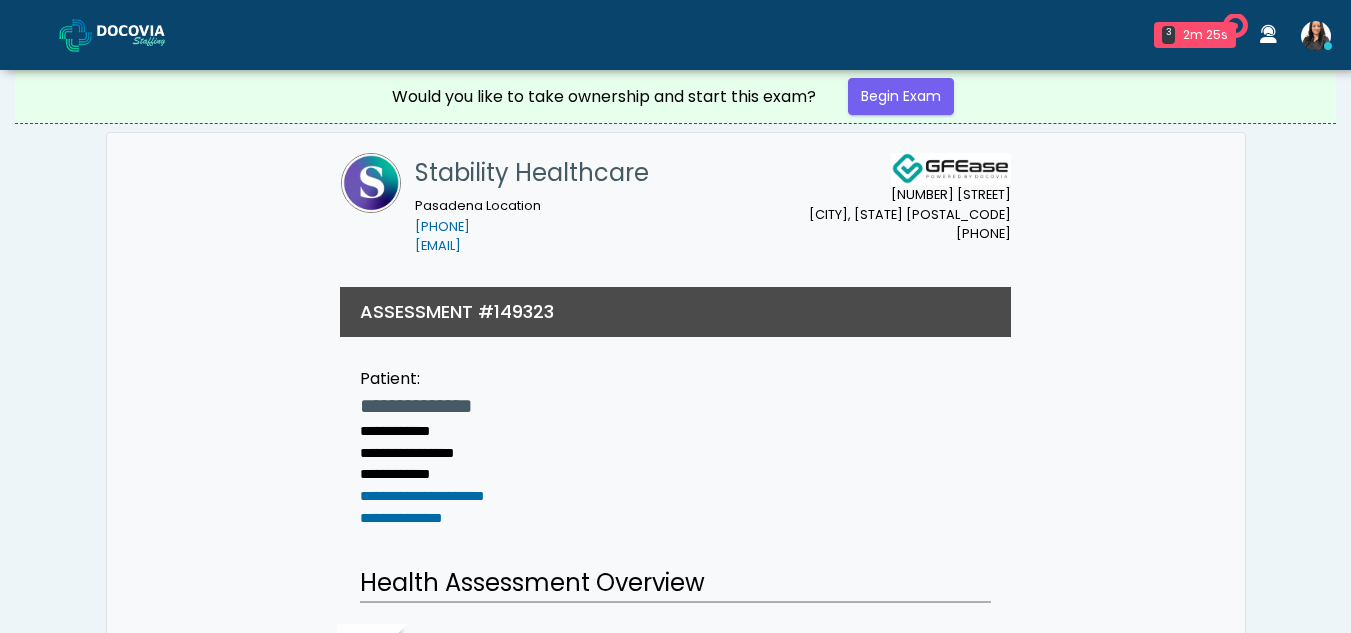 scroll, scrollTop: 0, scrollLeft: 0, axis: both 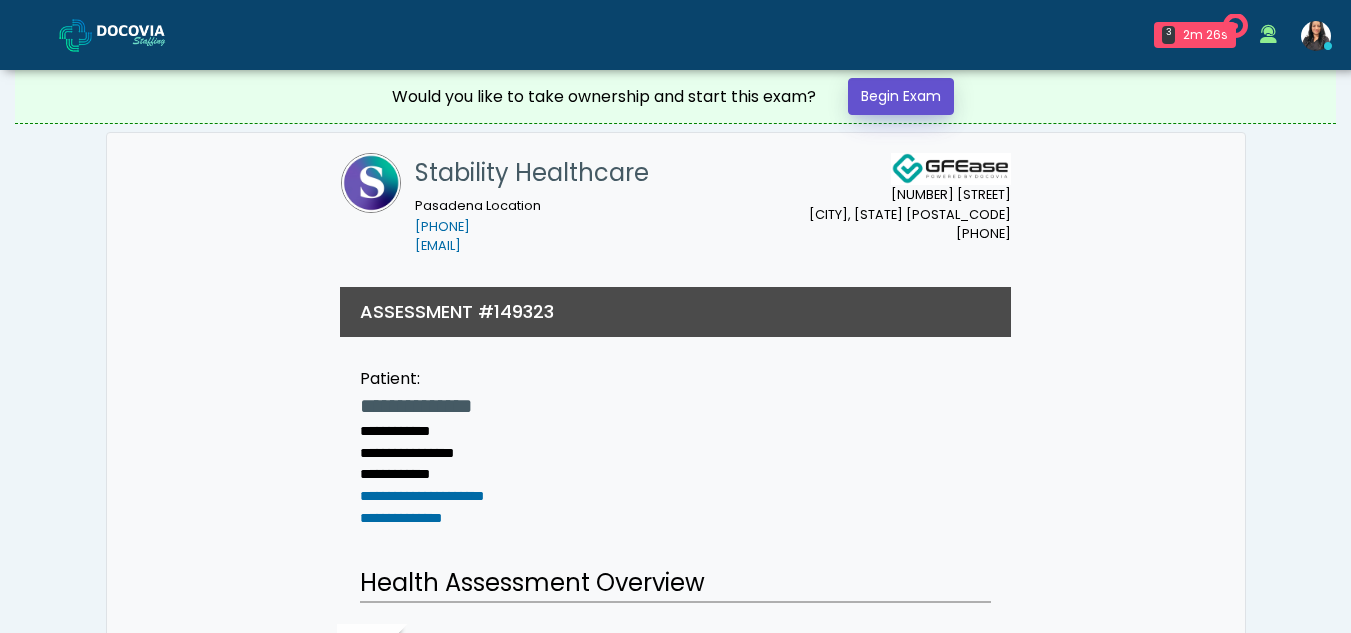 click on "Begin Exam" at bounding box center [901, 96] 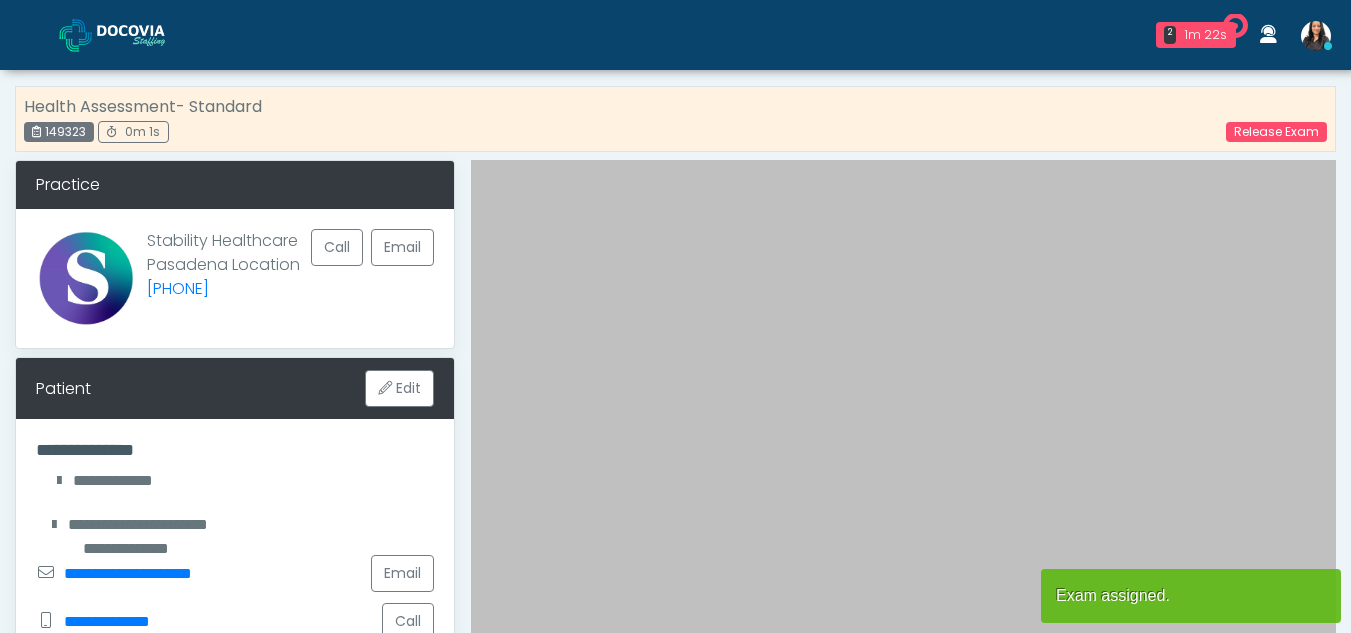 scroll, scrollTop: 0, scrollLeft: 0, axis: both 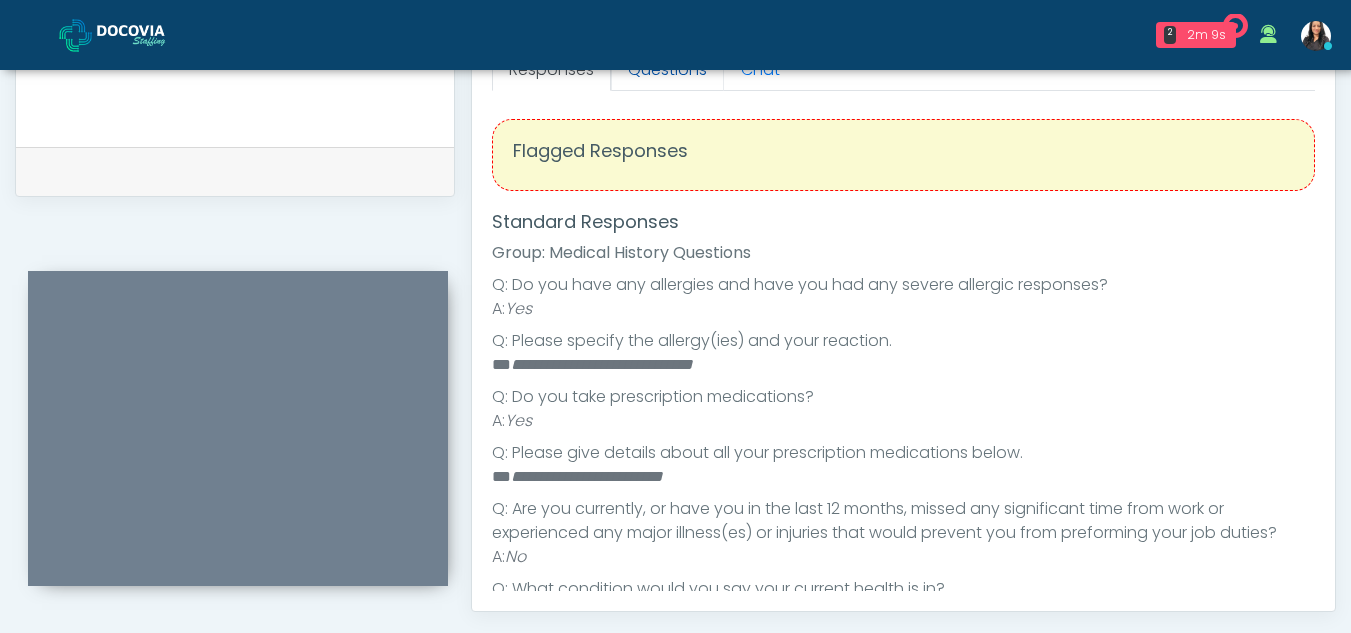 click on "Questions" at bounding box center (667, 70) 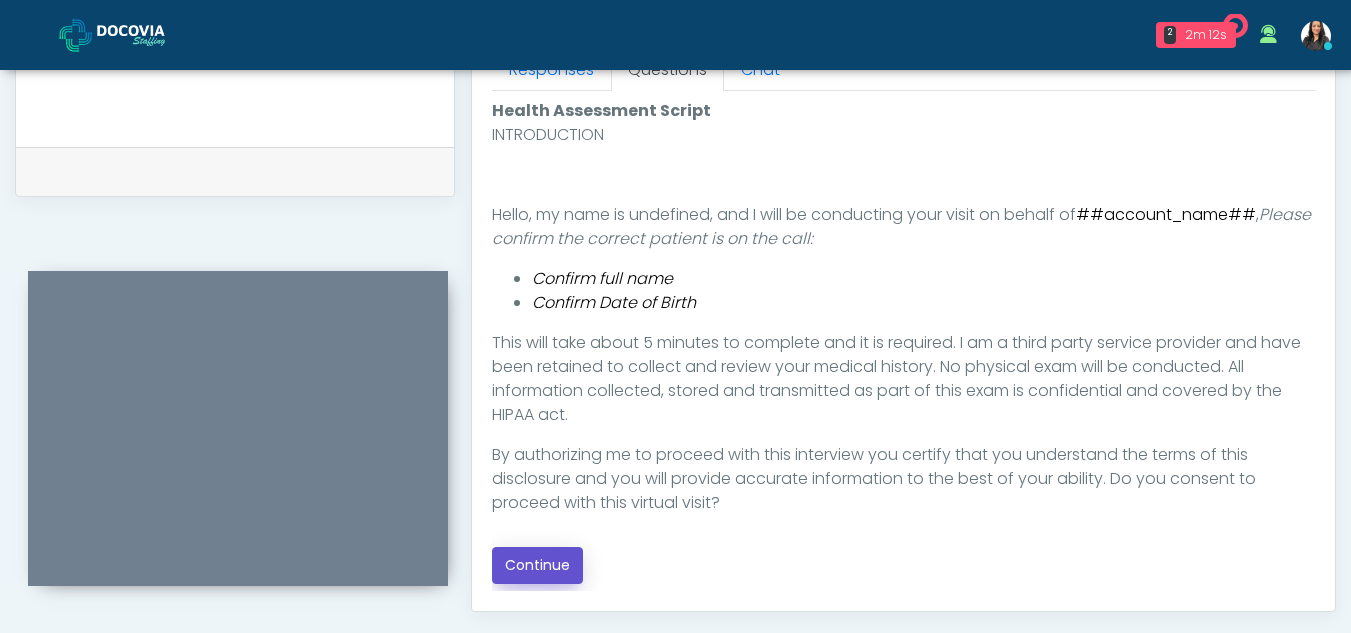 click on "Continue" at bounding box center [537, 565] 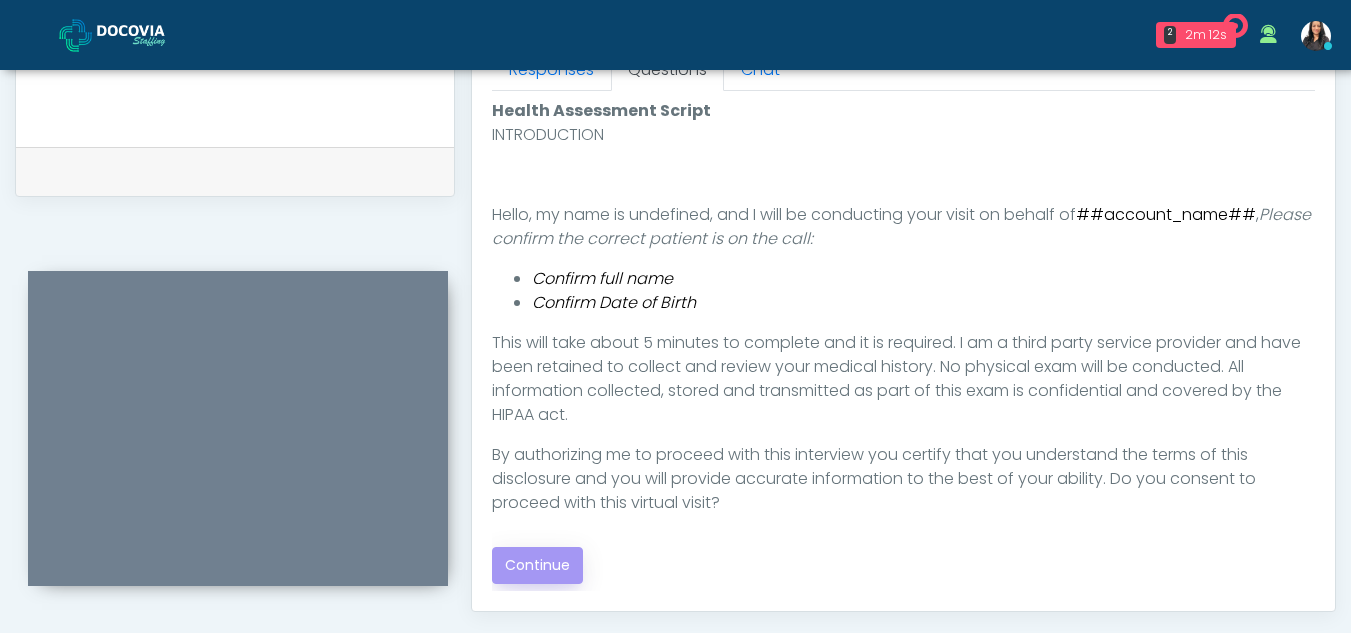 scroll, scrollTop: 1162, scrollLeft: 0, axis: vertical 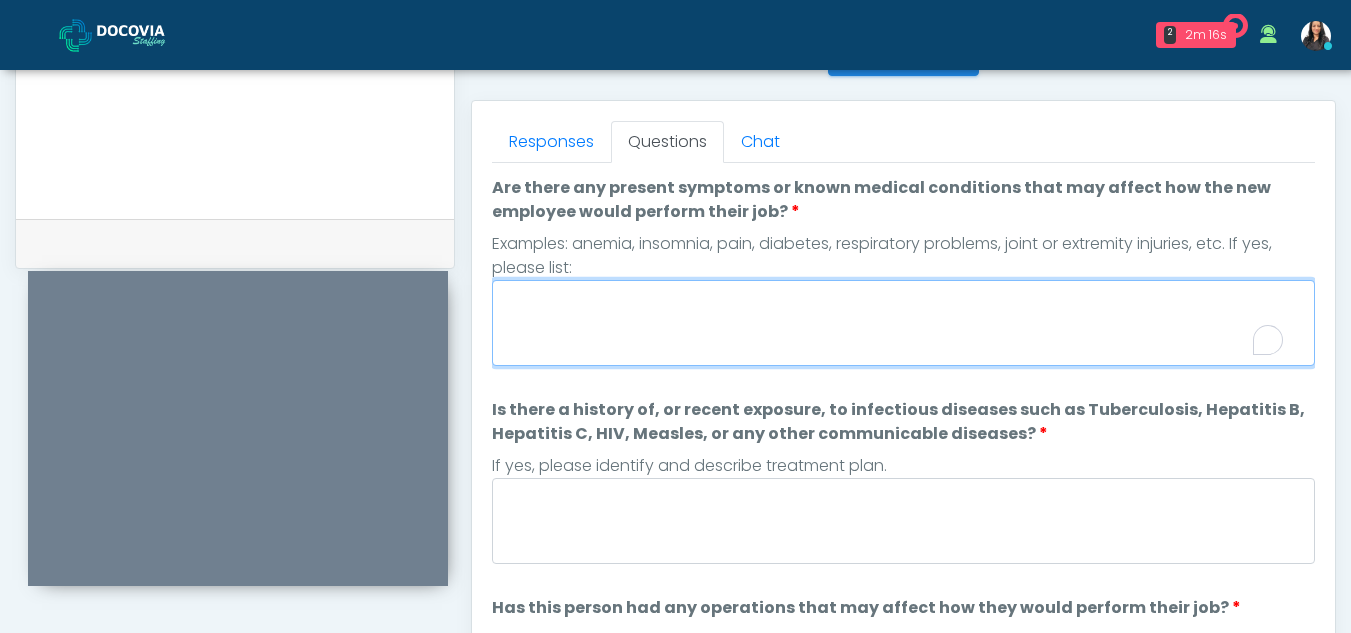 click on "Are there any present symptoms or known medical conditions that may affect how the new employee would perform their job?" at bounding box center (903, 323) 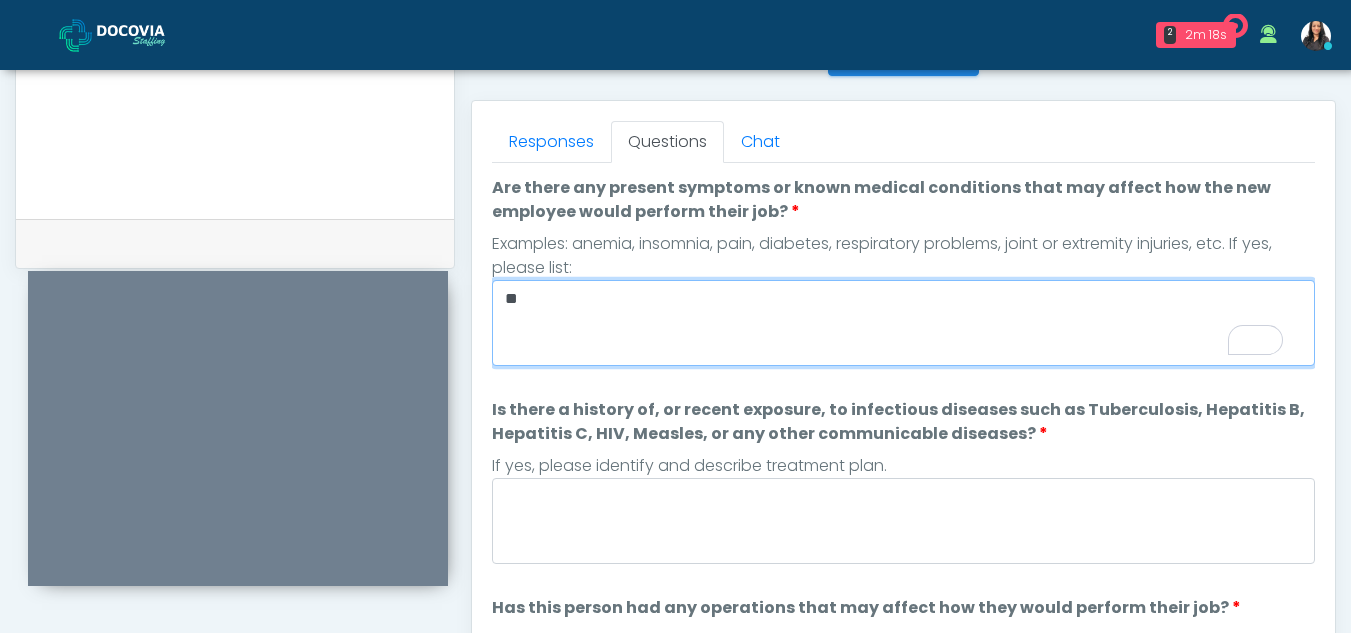 type on "**" 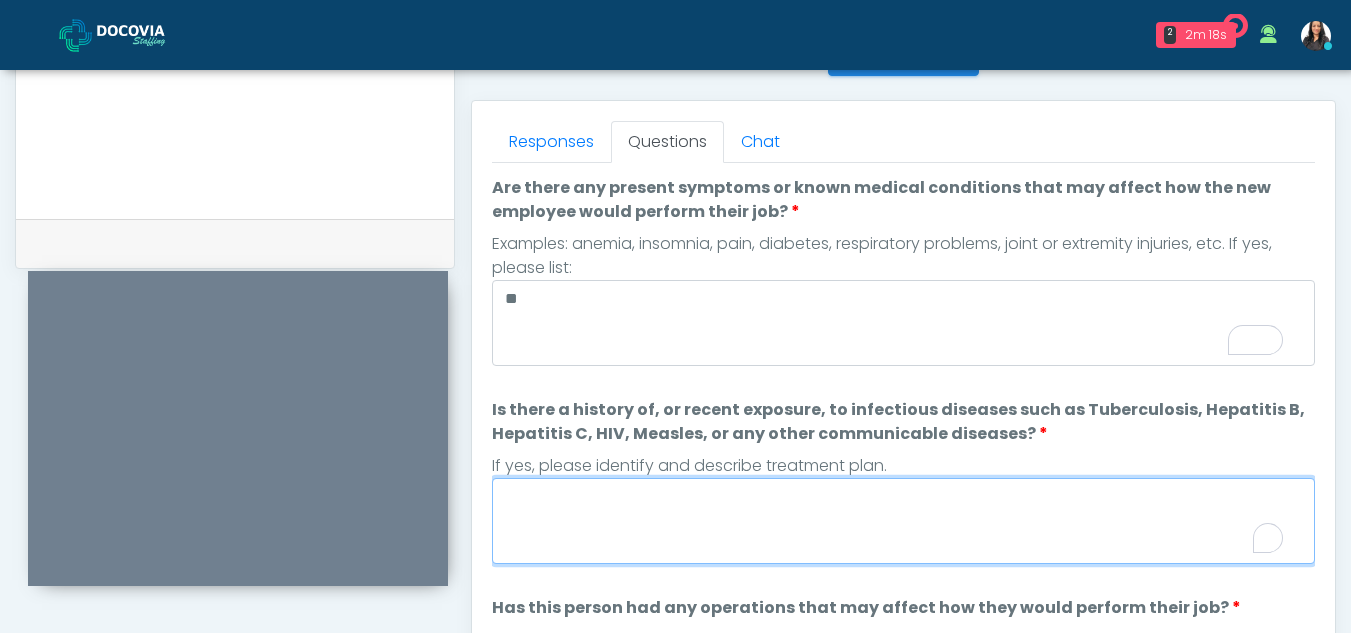 click on "Is there a history of, or recent exposure, to infectious diseases such as Tuberculosis, Hepatitis B, Hepatitis C, HIV, Measles, or any other communicable diseases?" at bounding box center (903, 521) 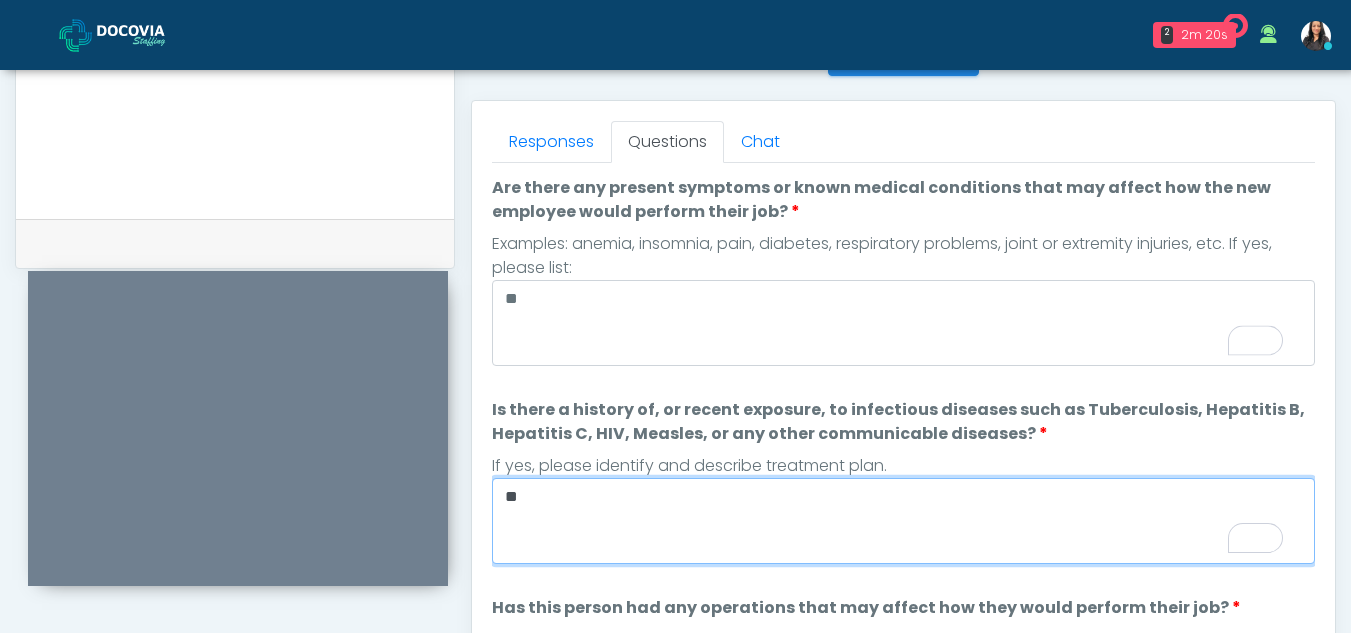 type on "**" 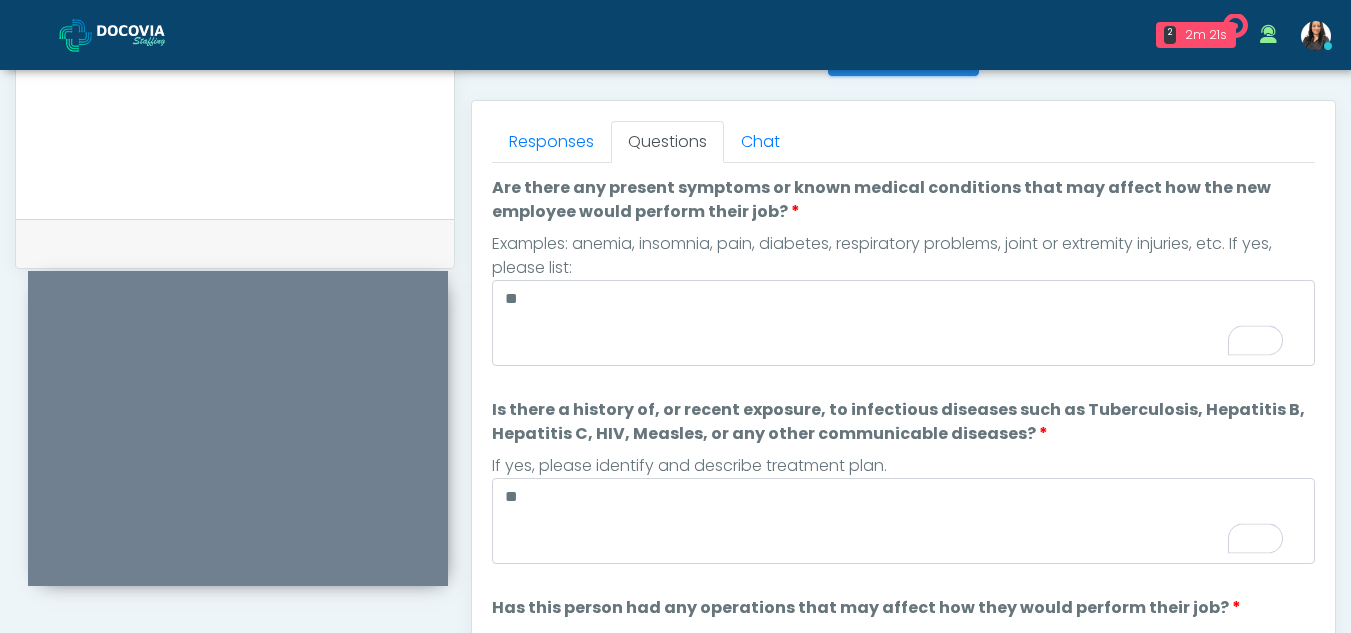 scroll, scrollTop: 117, scrollLeft: 0, axis: vertical 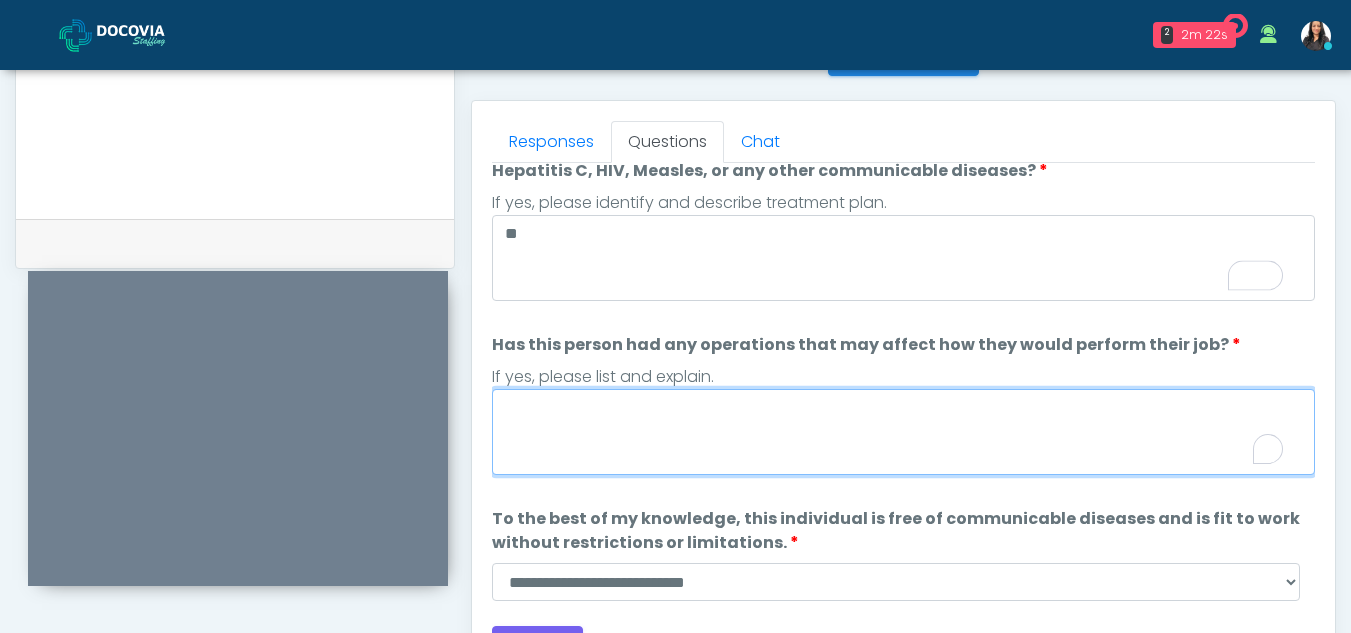 click on "Has this person had any operations that may affect how they would perform their job?" at bounding box center (903, 432) 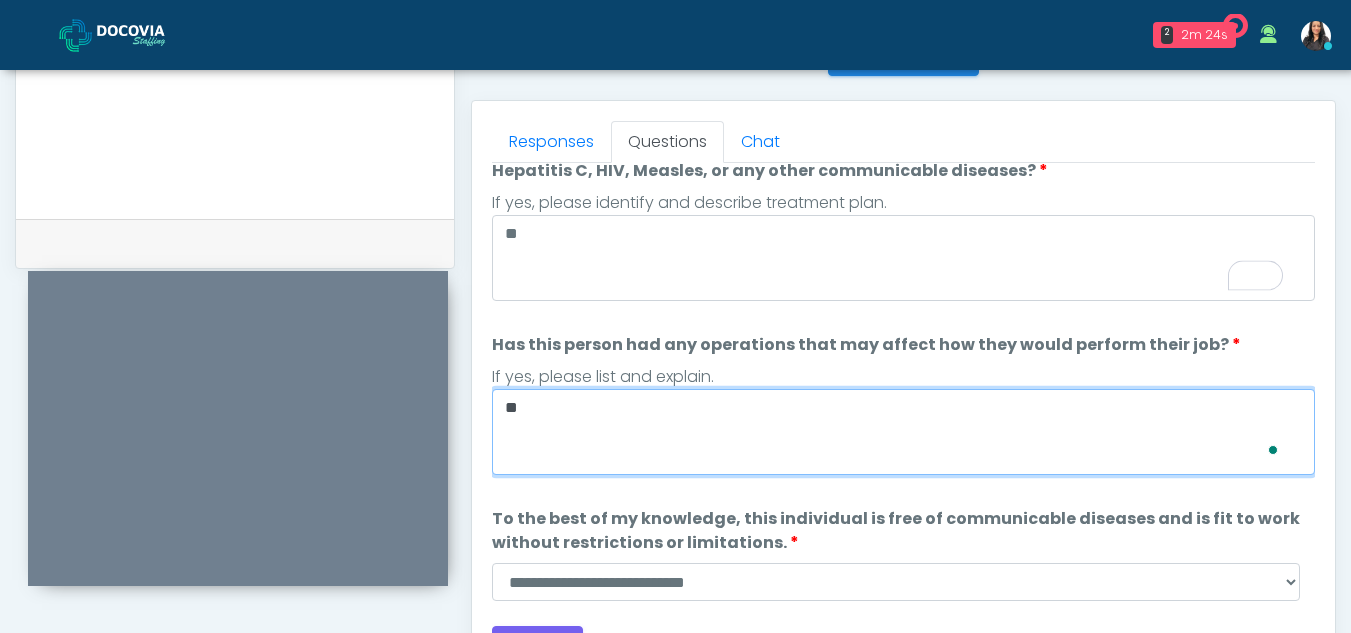 scroll, scrollTop: 263, scrollLeft: 0, axis: vertical 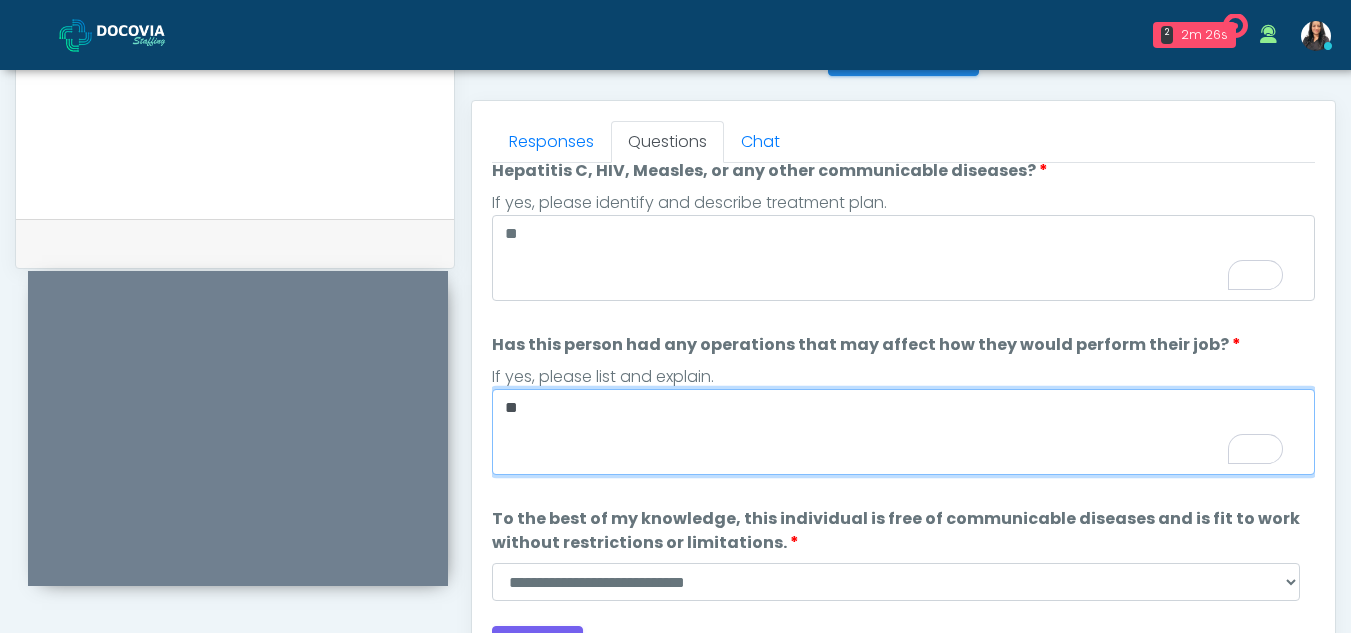 type on "**" 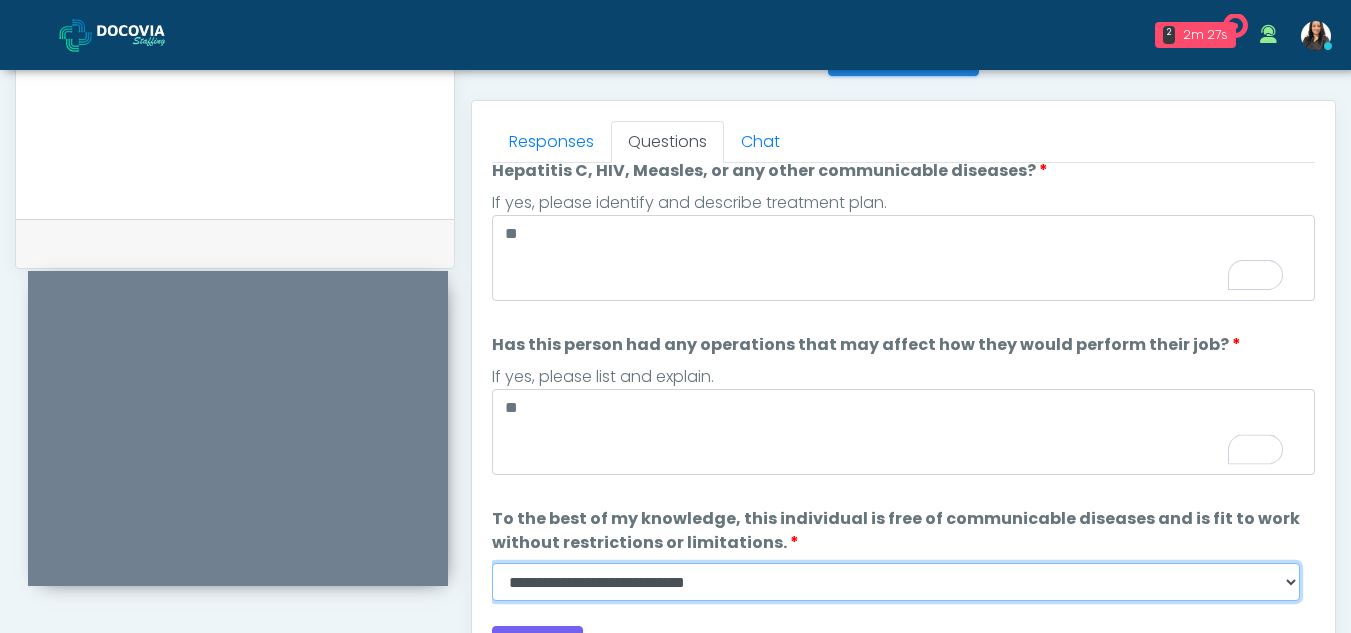 click on "**********" at bounding box center (896, 582) 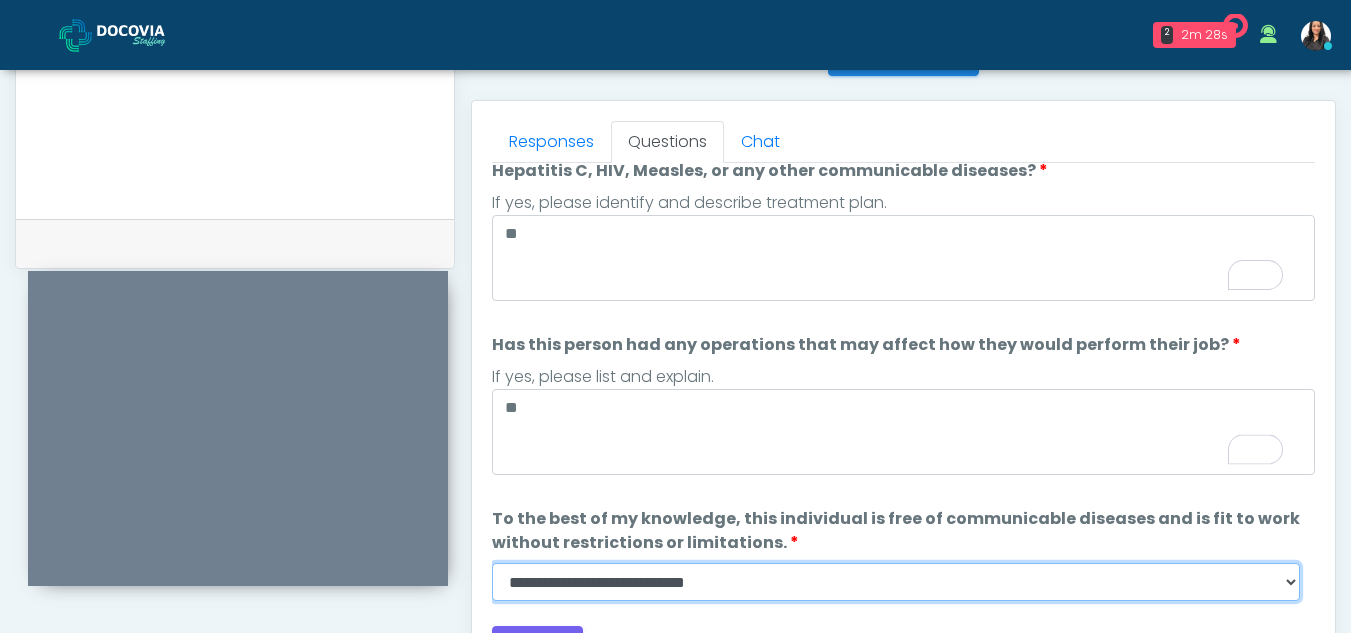 select on "******" 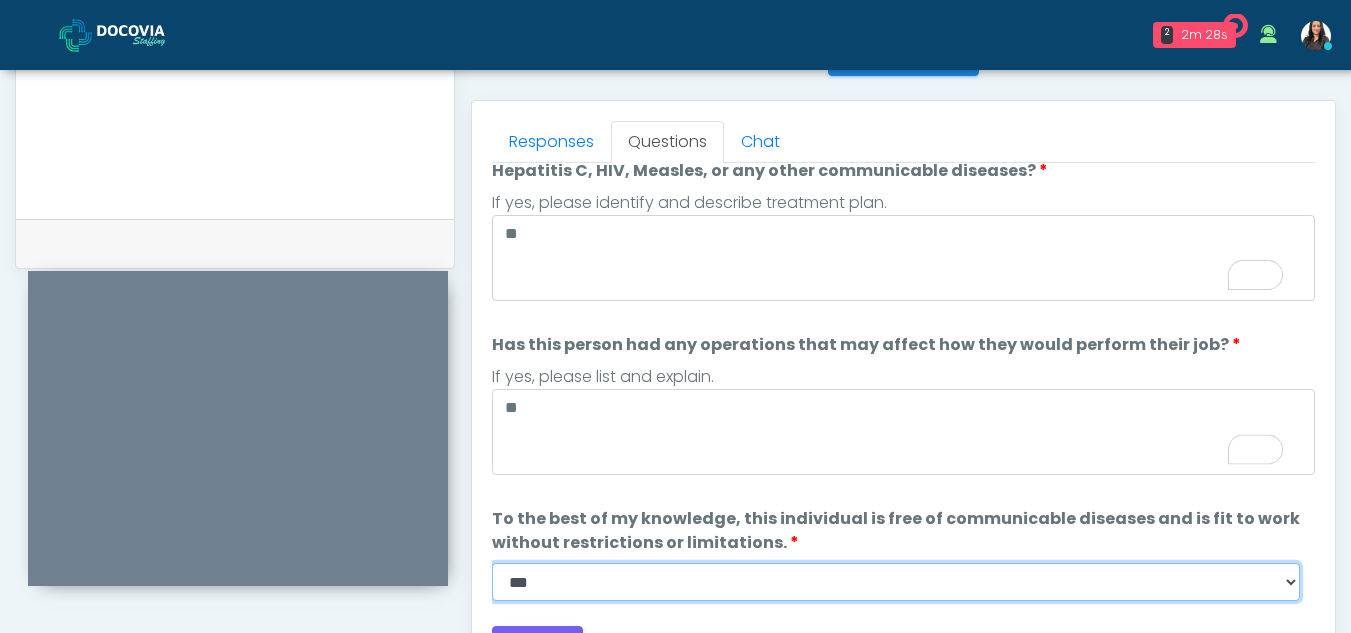 click on "**********" at bounding box center (896, 582) 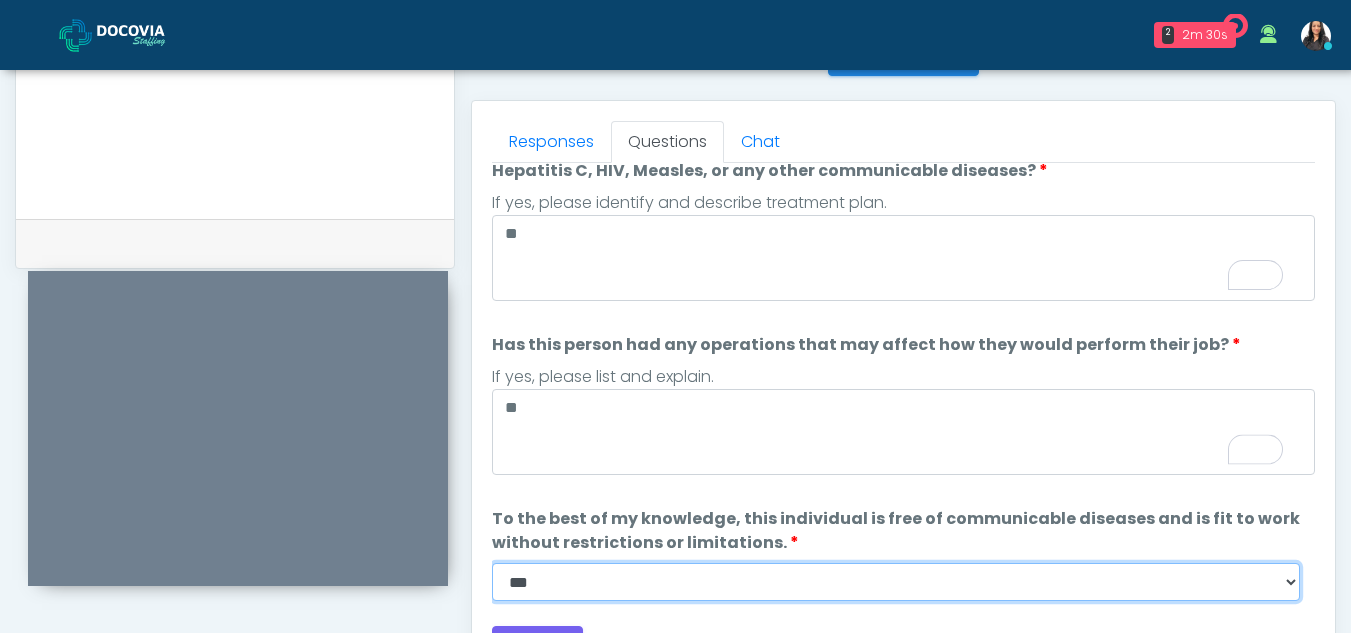 scroll, scrollTop: 1030, scrollLeft: 0, axis: vertical 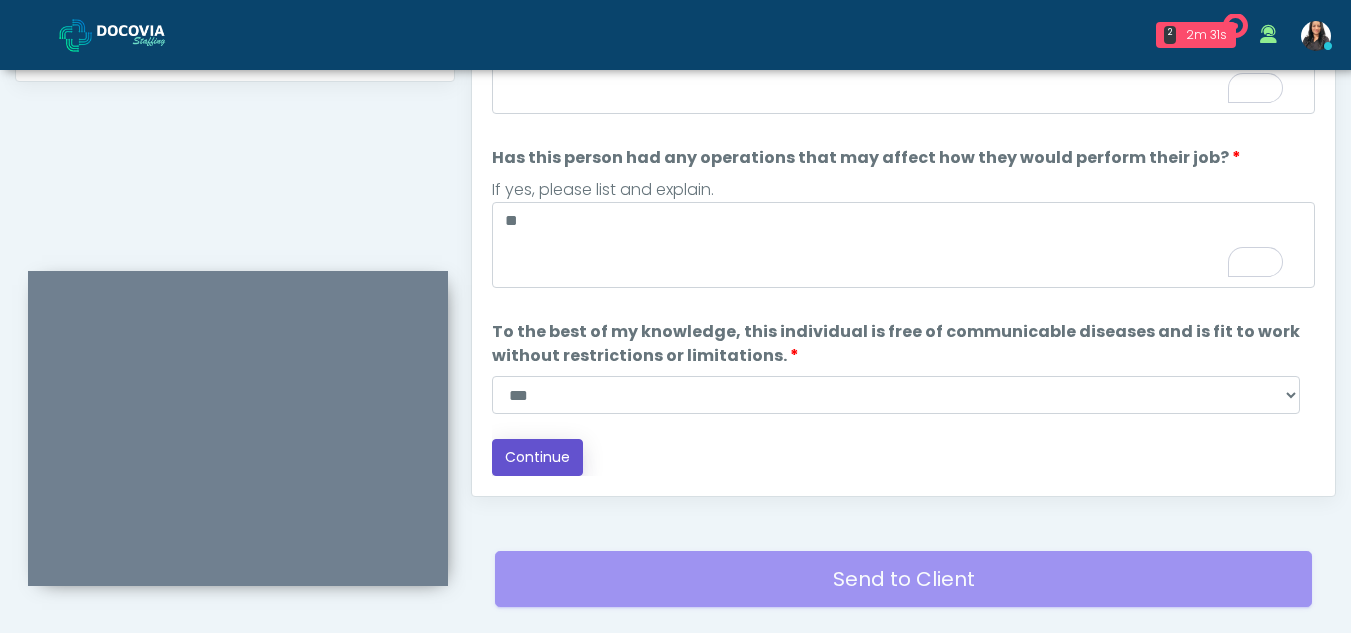 click on "Continue" at bounding box center (537, 457) 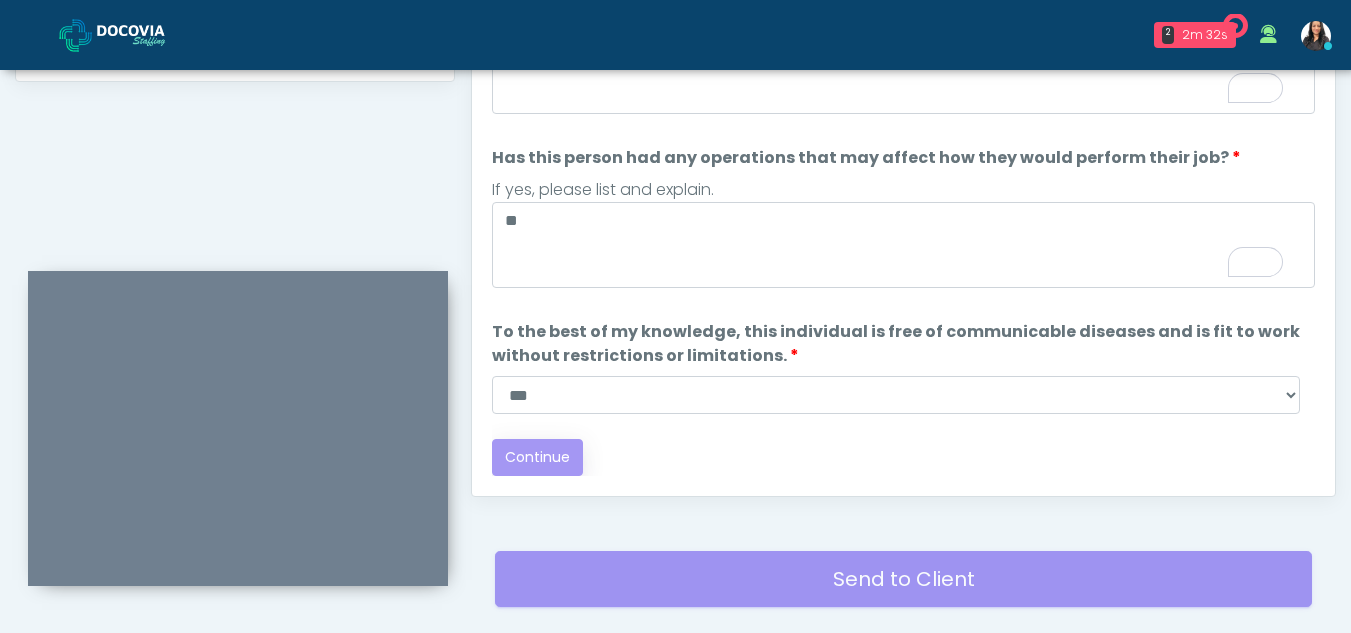 scroll, scrollTop: 1162, scrollLeft: 0, axis: vertical 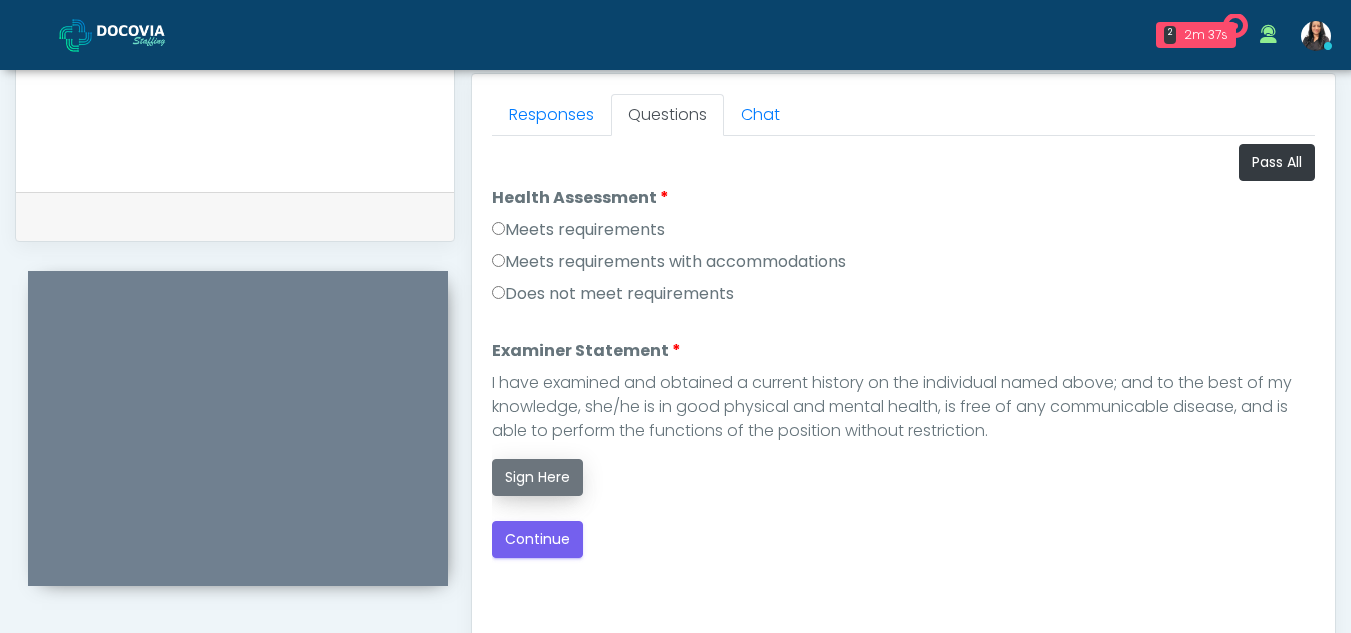click on "Sign Here" at bounding box center (537, 477) 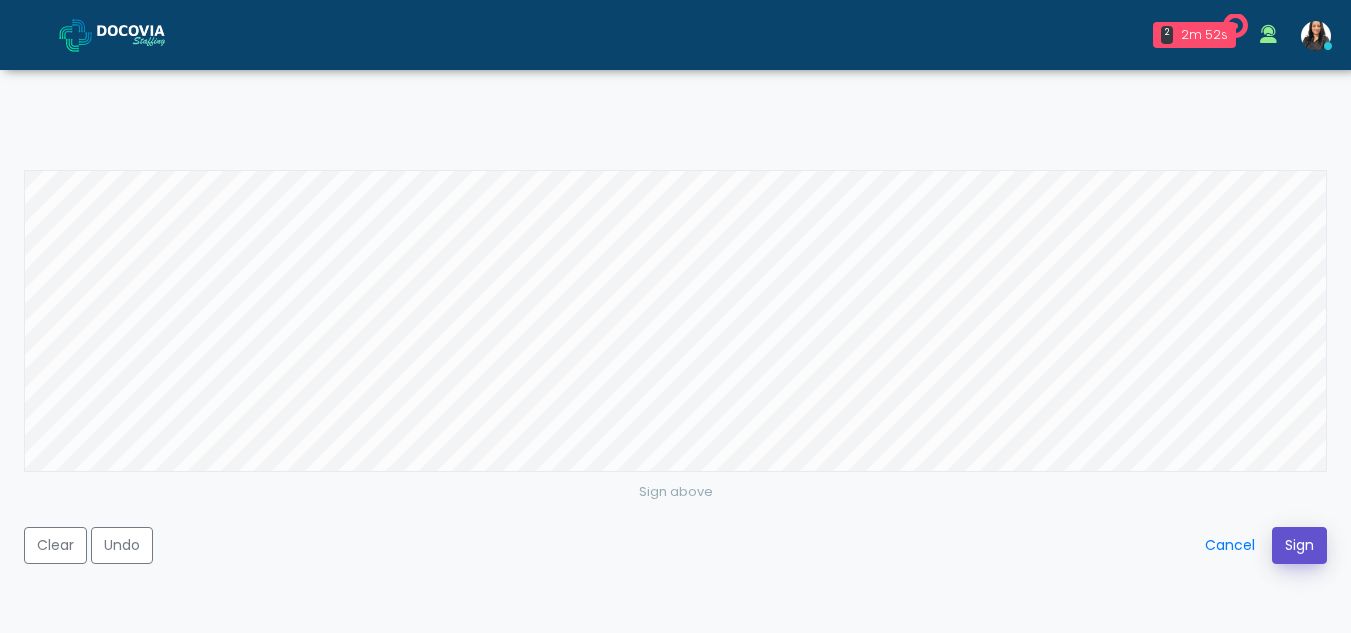 click on "Sign" at bounding box center (1299, 545) 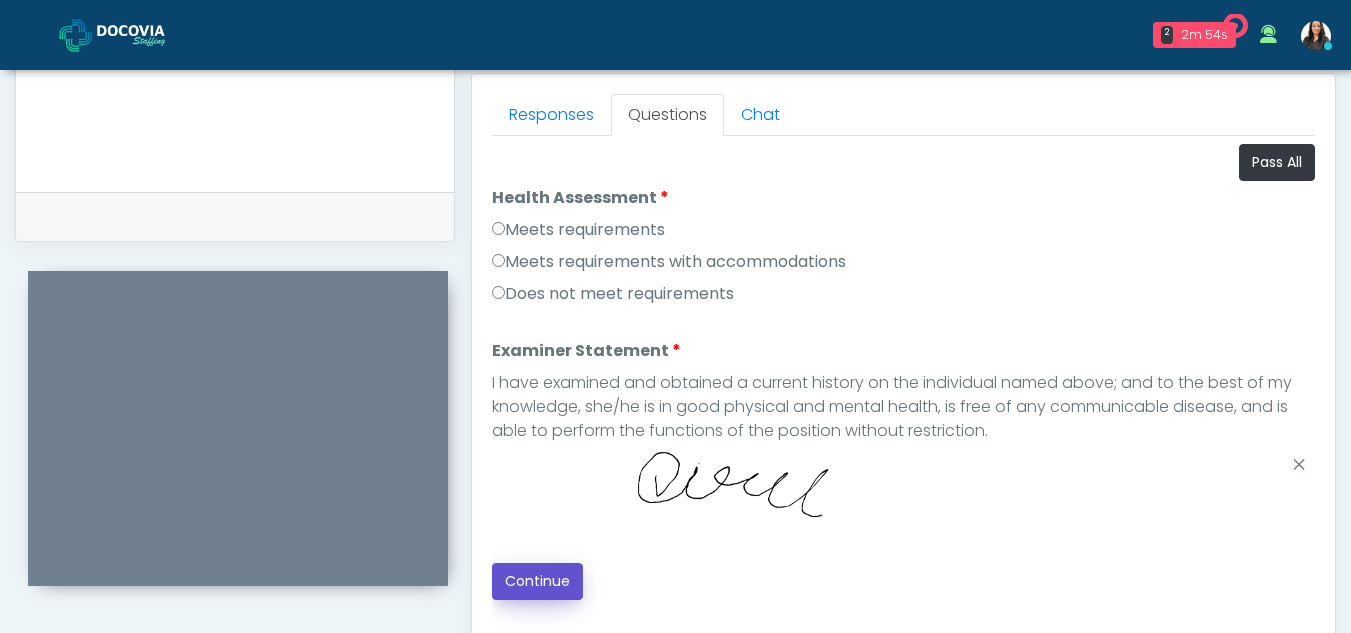 click on "Continue" at bounding box center [537, 581] 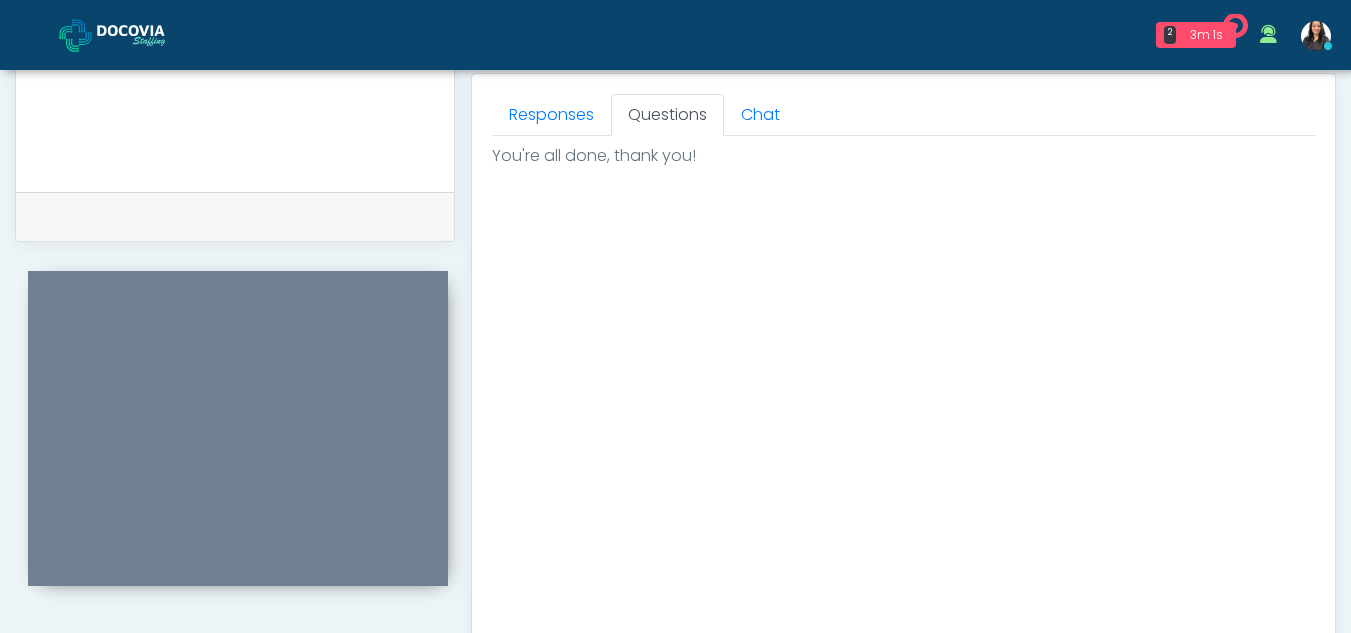 scroll, scrollTop: 1199, scrollLeft: 0, axis: vertical 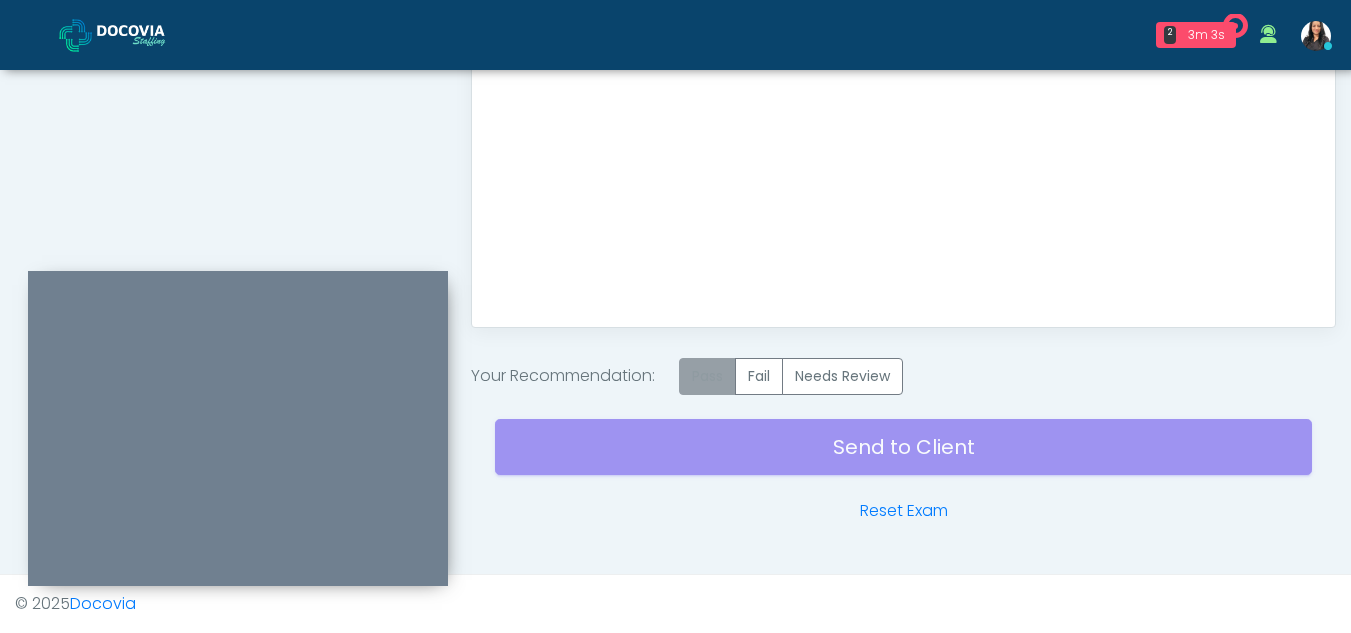 click on "Pass" at bounding box center [707, 376] 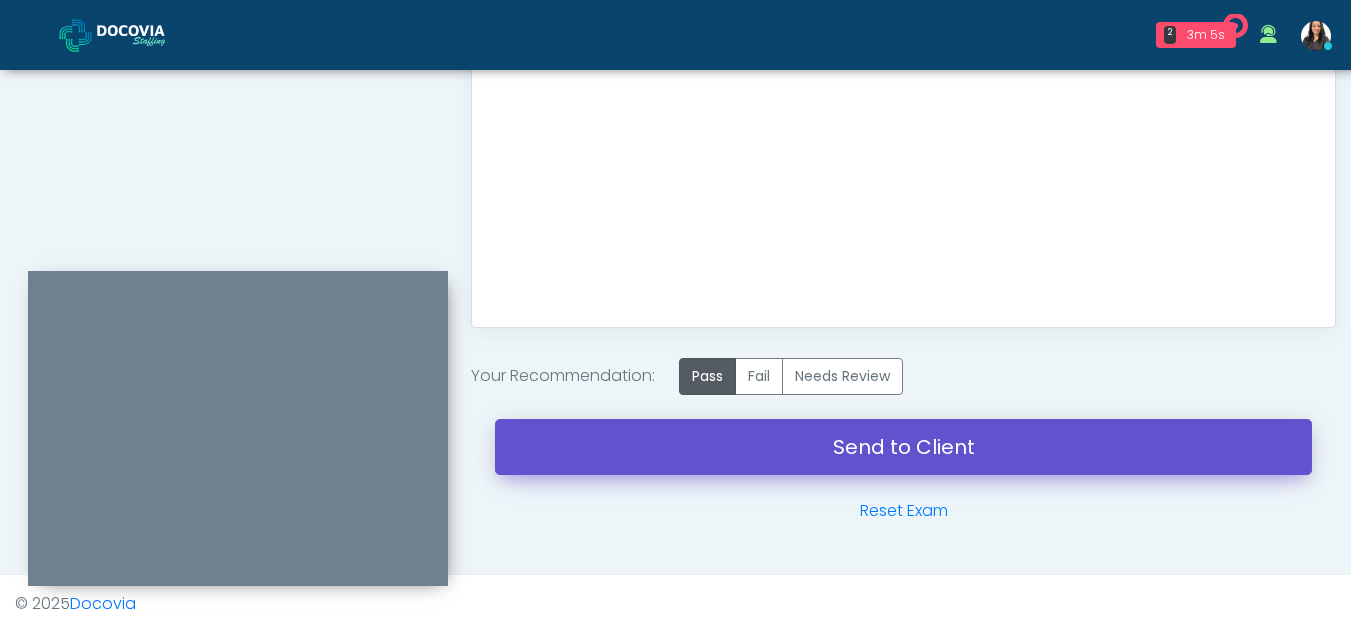 click on "Send to Client" at bounding box center (903, 447) 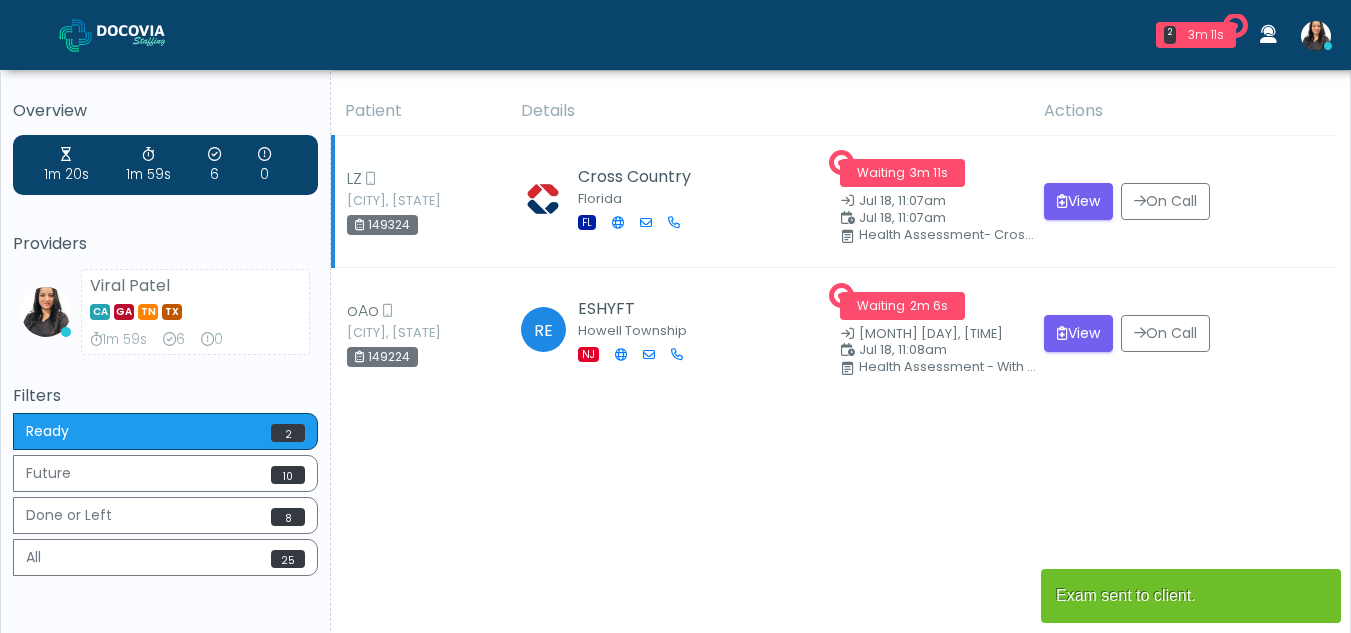 scroll, scrollTop: 0, scrollLeft: 0, axis: both 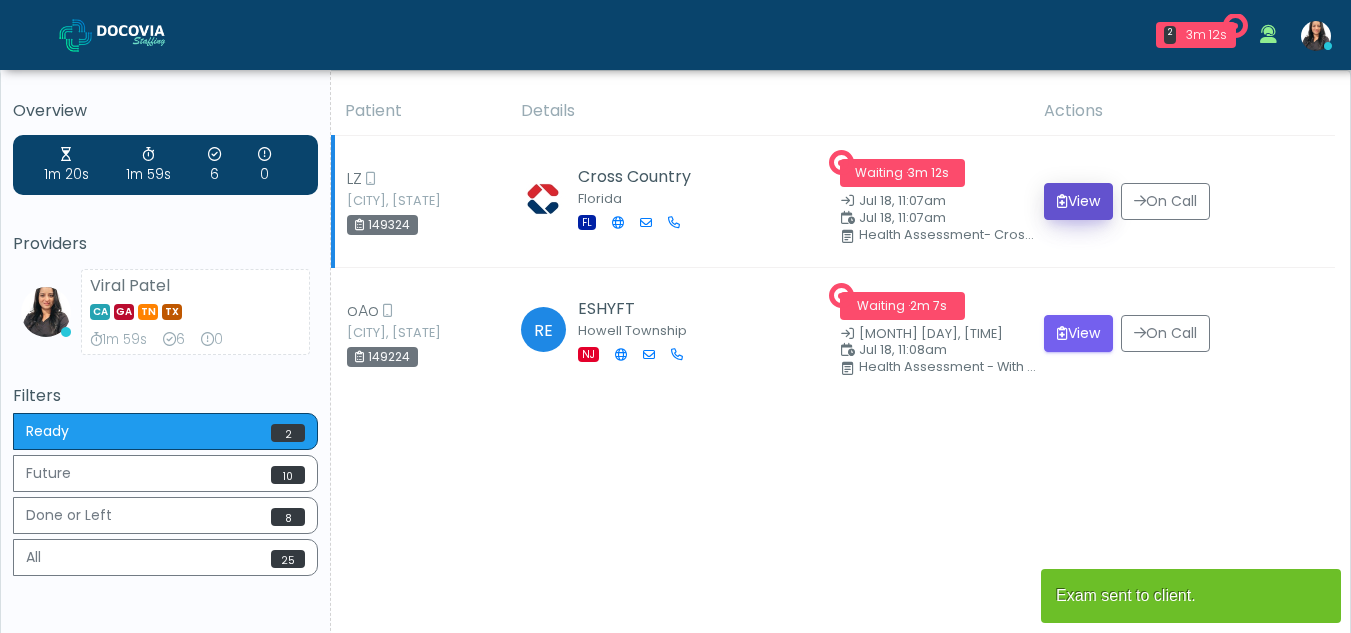 click on "View" at bounding box center [1078, 201] 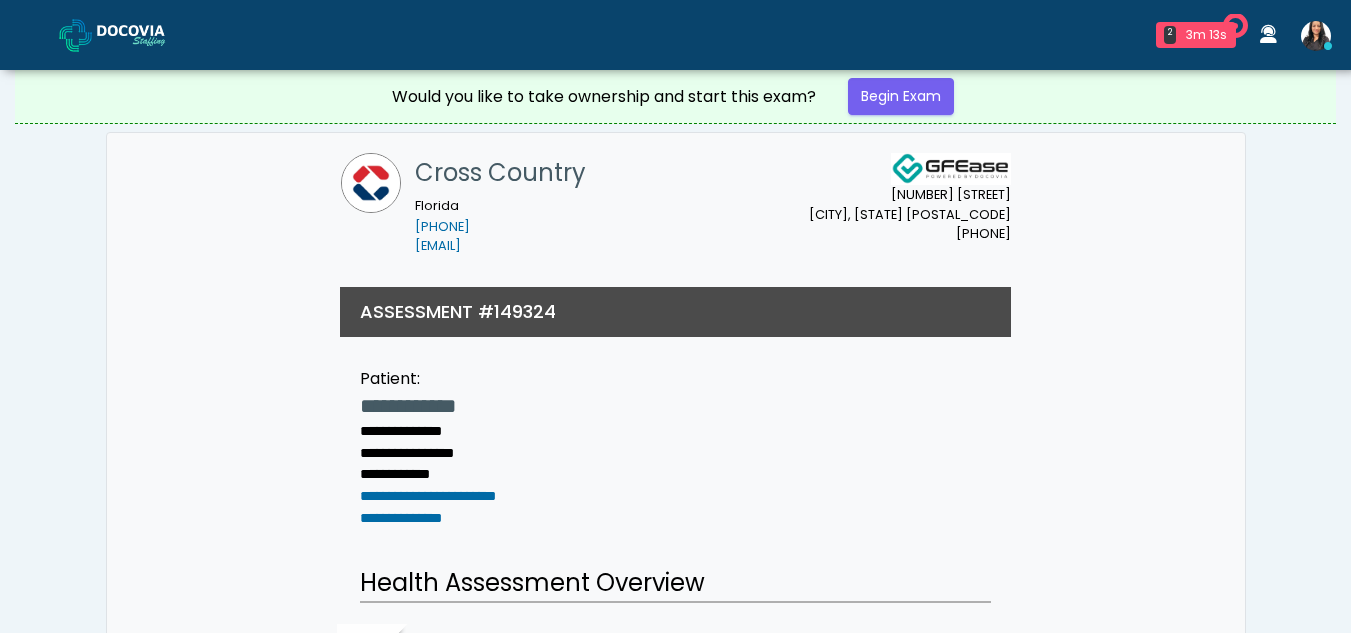 scroll, scrollTop: 0, scrollLeft: 0, axis: both 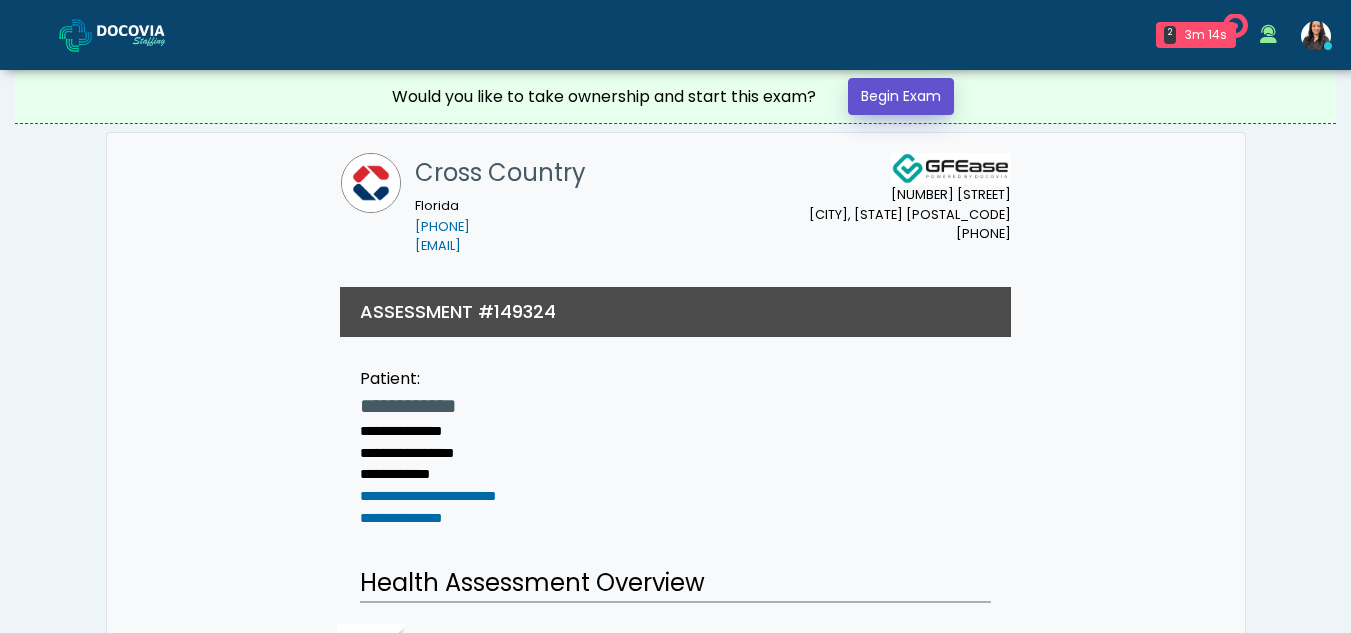 click on "Begin Exam" at bounding box center [901, 96] 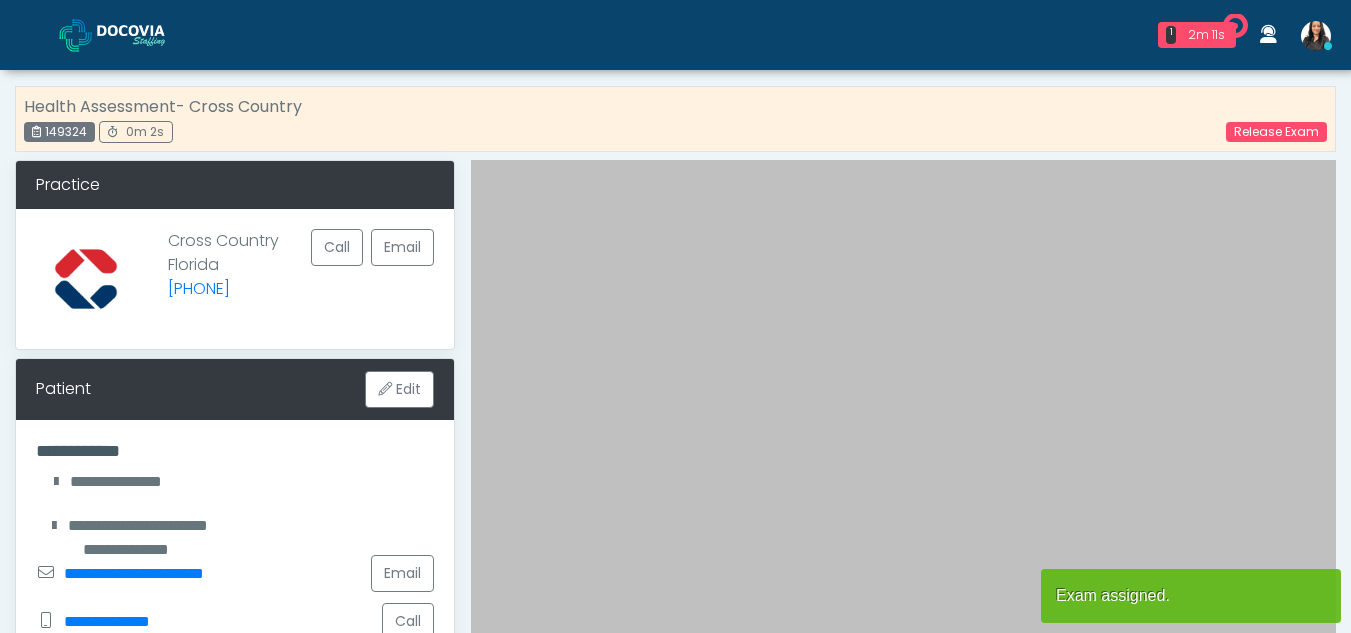 scroll, scrollTop: 0, scrollLeft: 0, axis: both 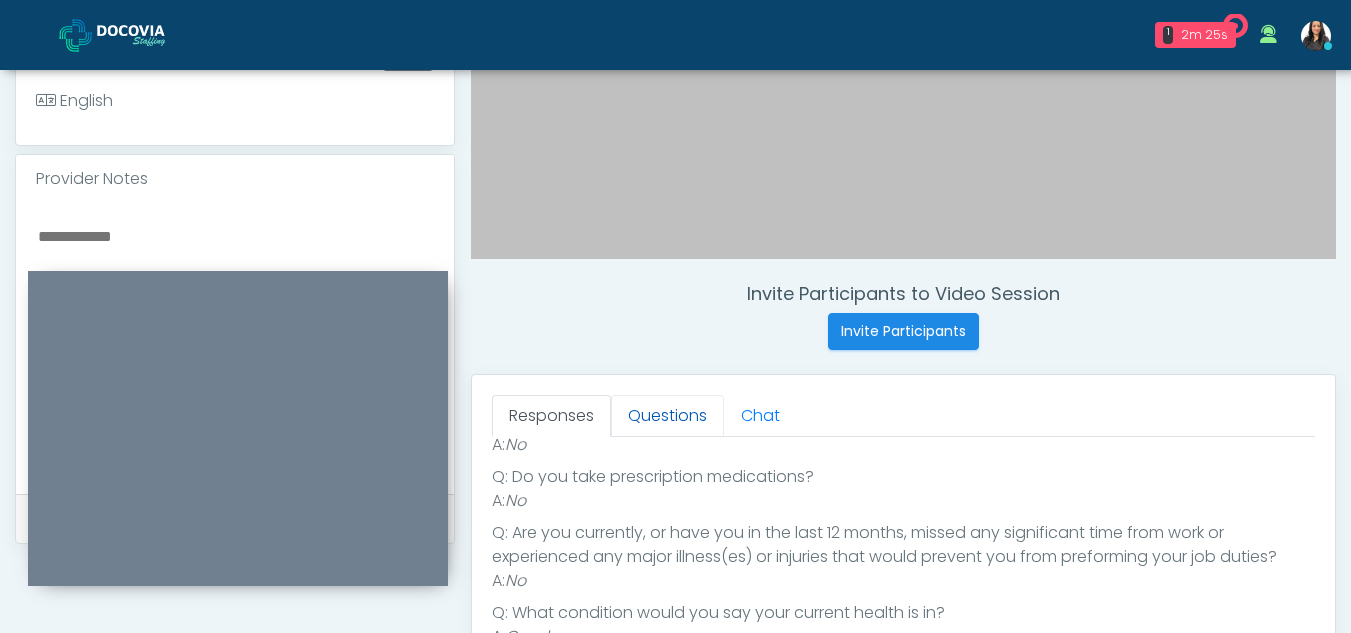 click on "Questions" at bounding box center (667, 416) 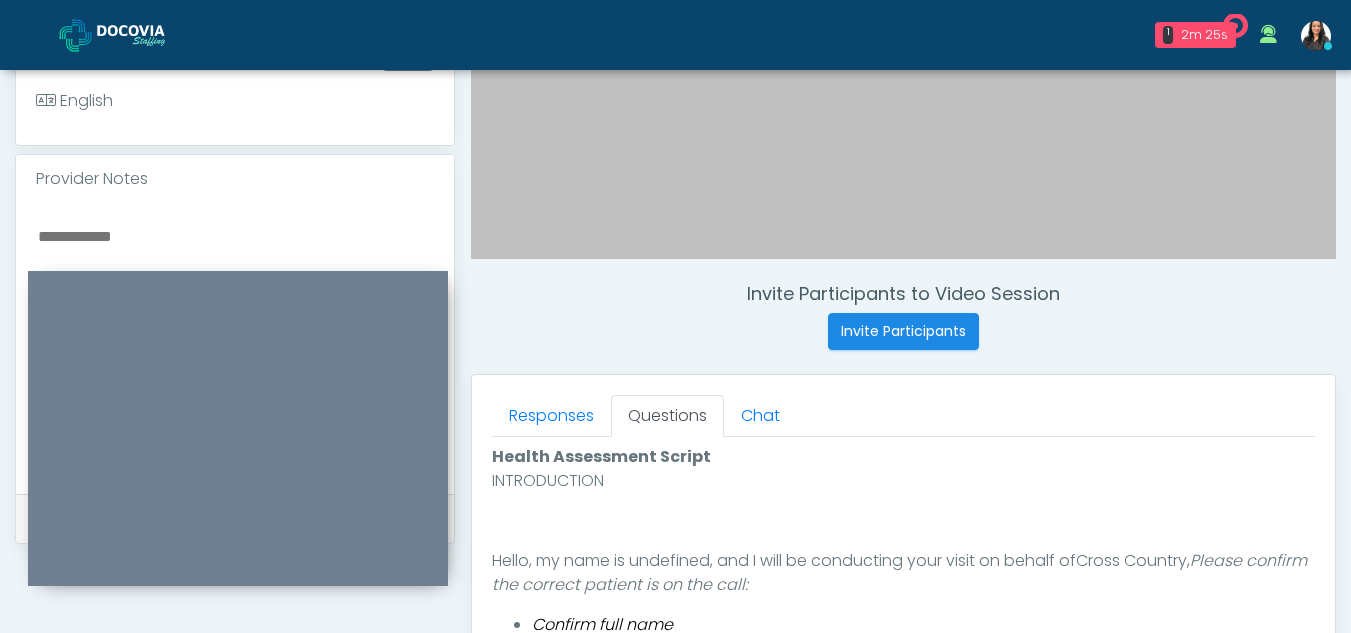 scroll, scrollTop: 0, scrollLeft: 0, axis: both 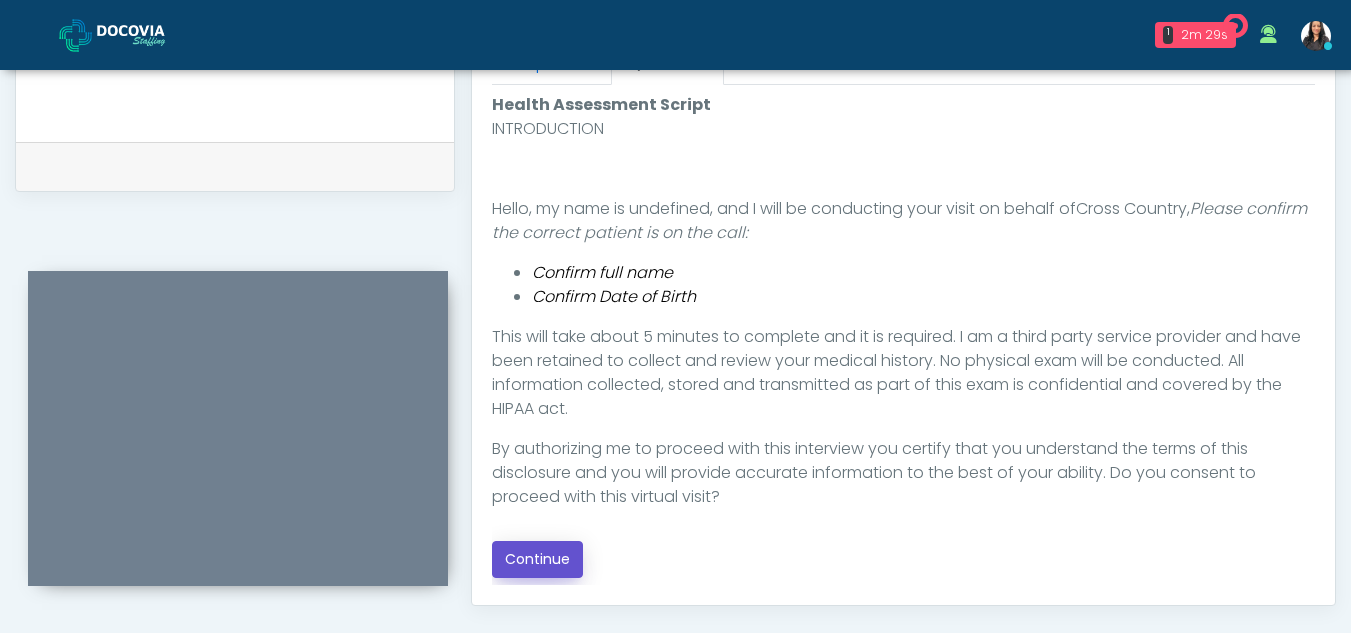click on "Continue" at bounding box center (537, 559) 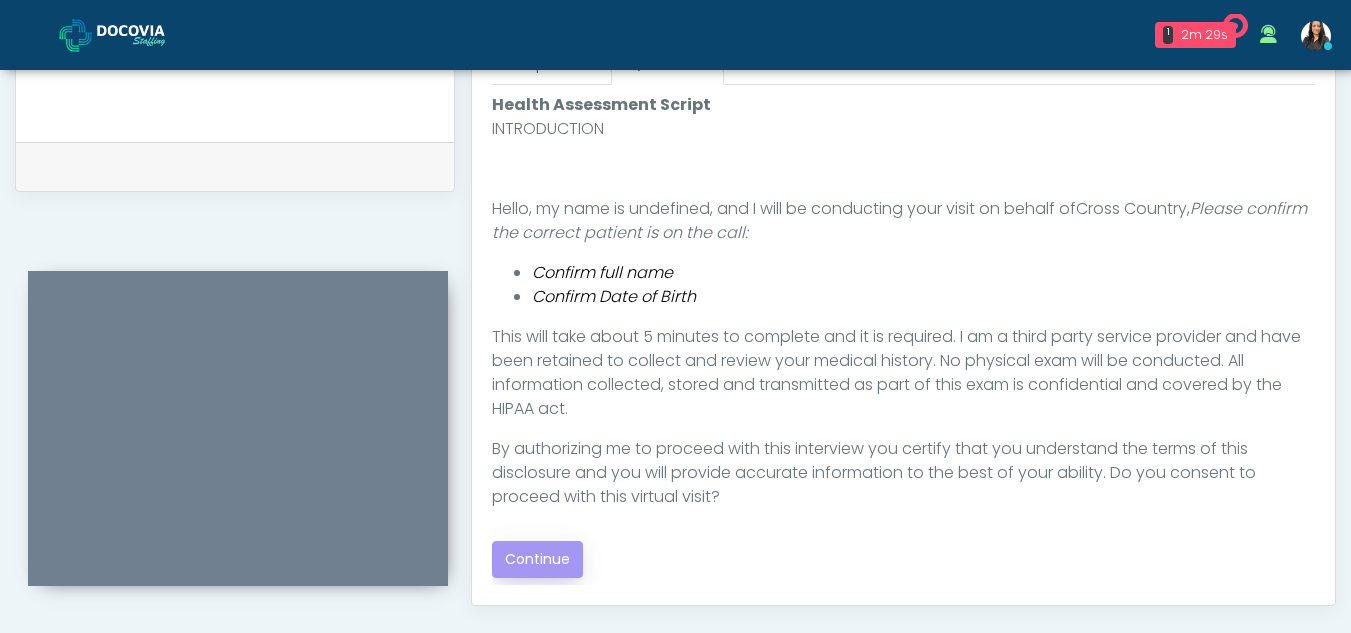 scroll, scrollTop: 1162, scrollLeft: 0, axis: vertical 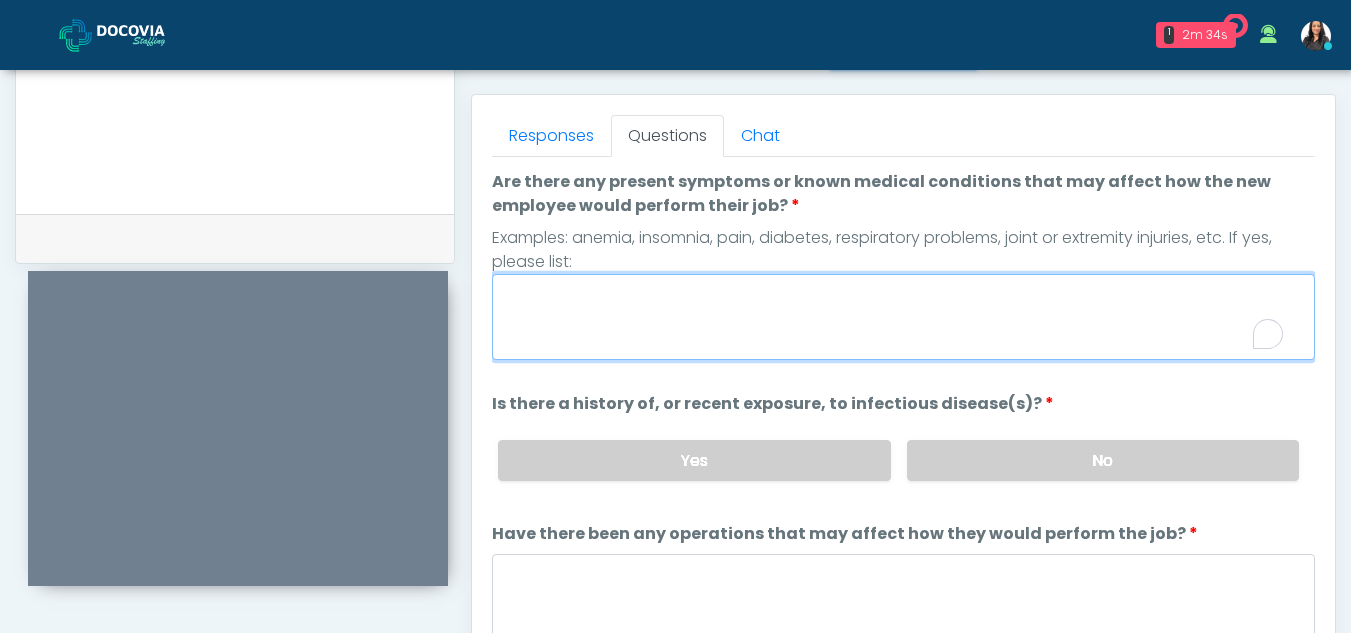 click on "Are there any present symptoms or known medical conditions that may affect how the new employee would perform their job?" at bounding box center (903, 317) 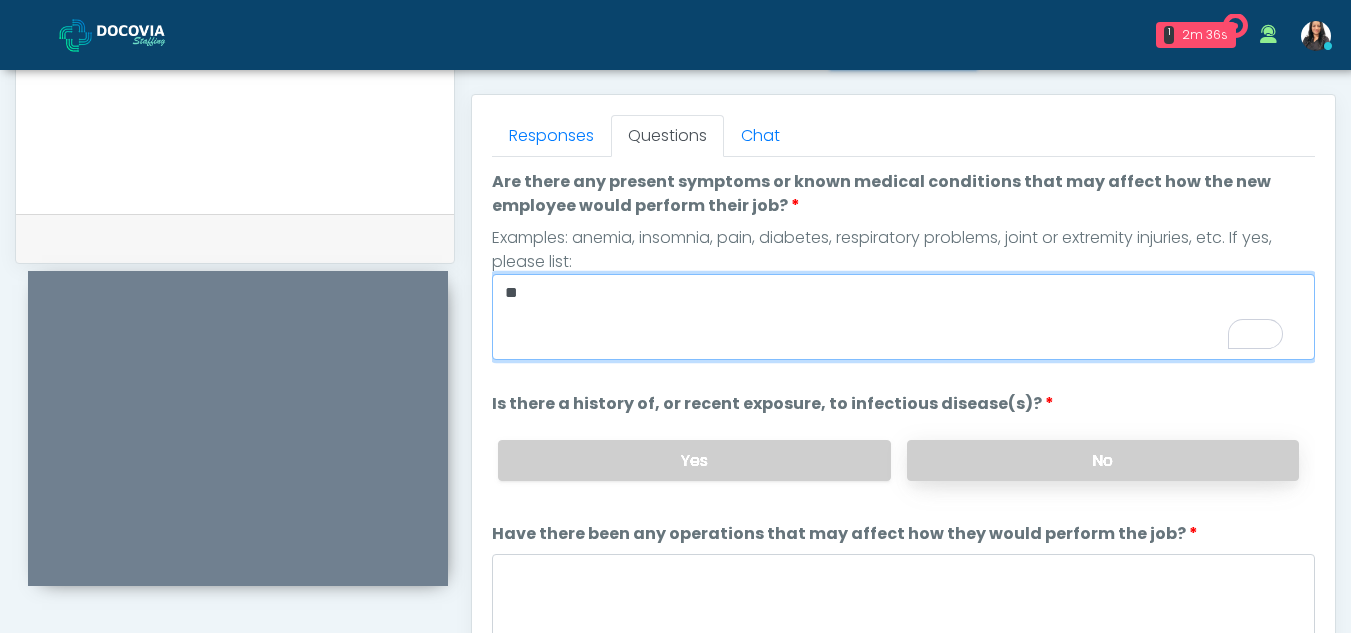 type on "**" 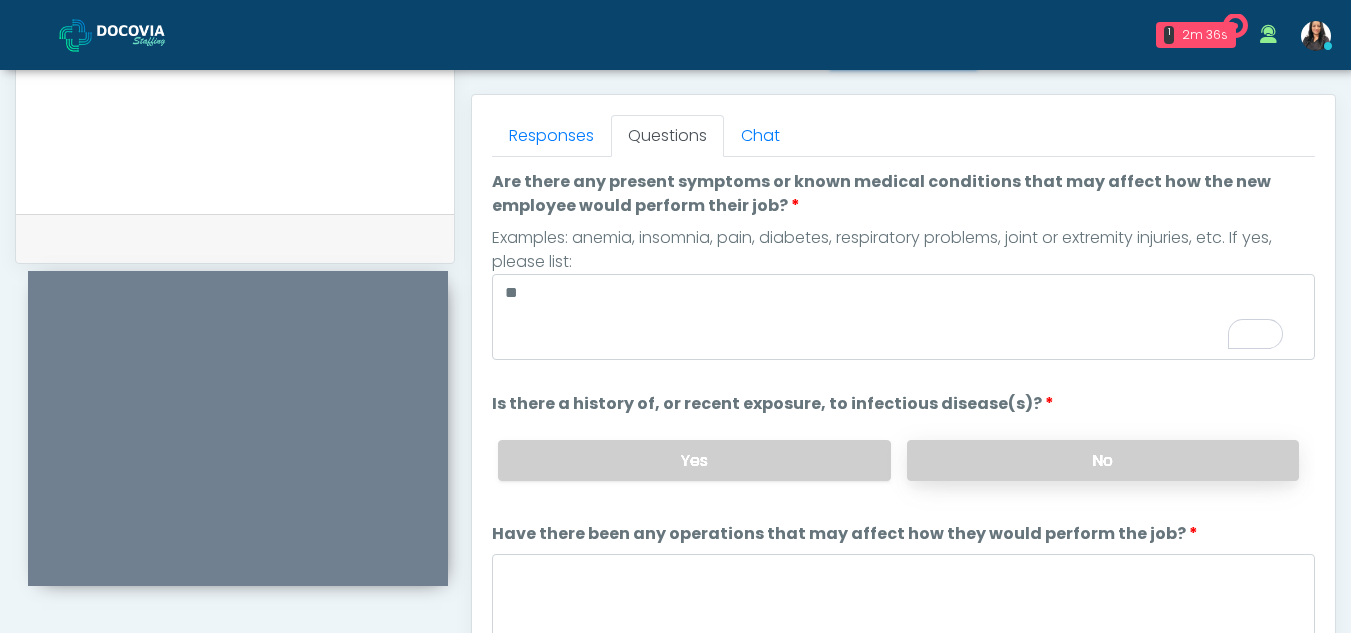 click on "No" at bounding box center (1103, 460) 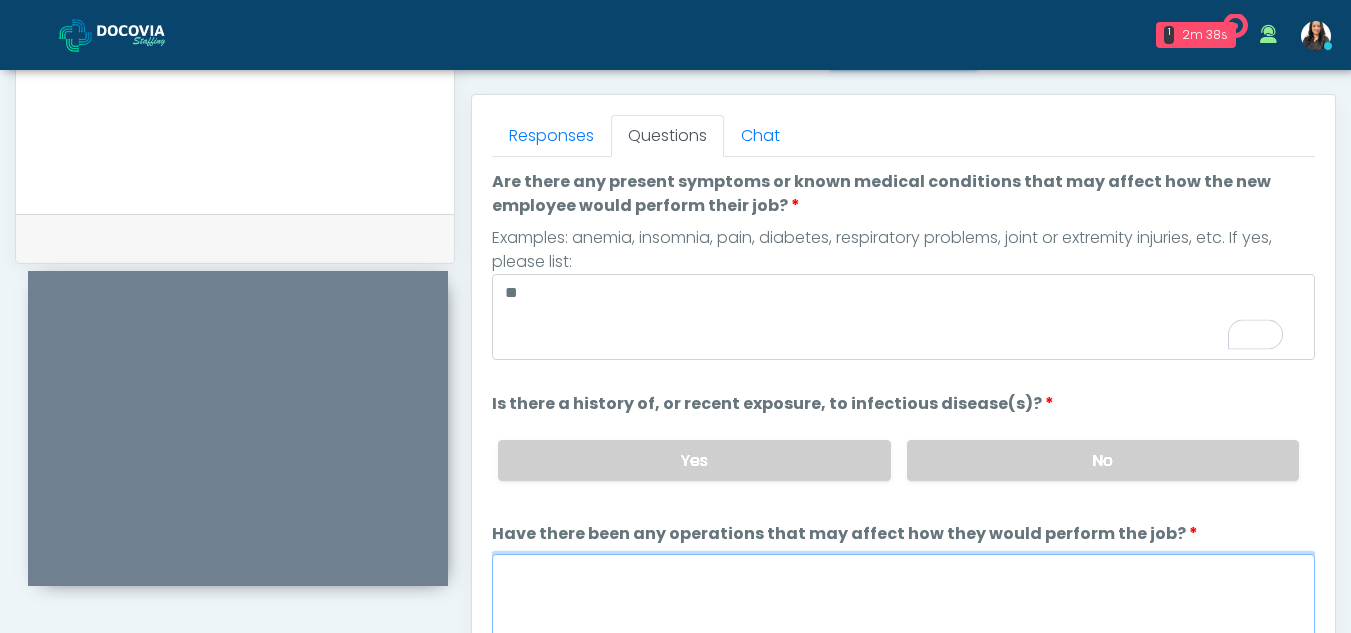 click on "Have there been any operations that may affect how they would perform the job?" at bounding box center (903, 597) 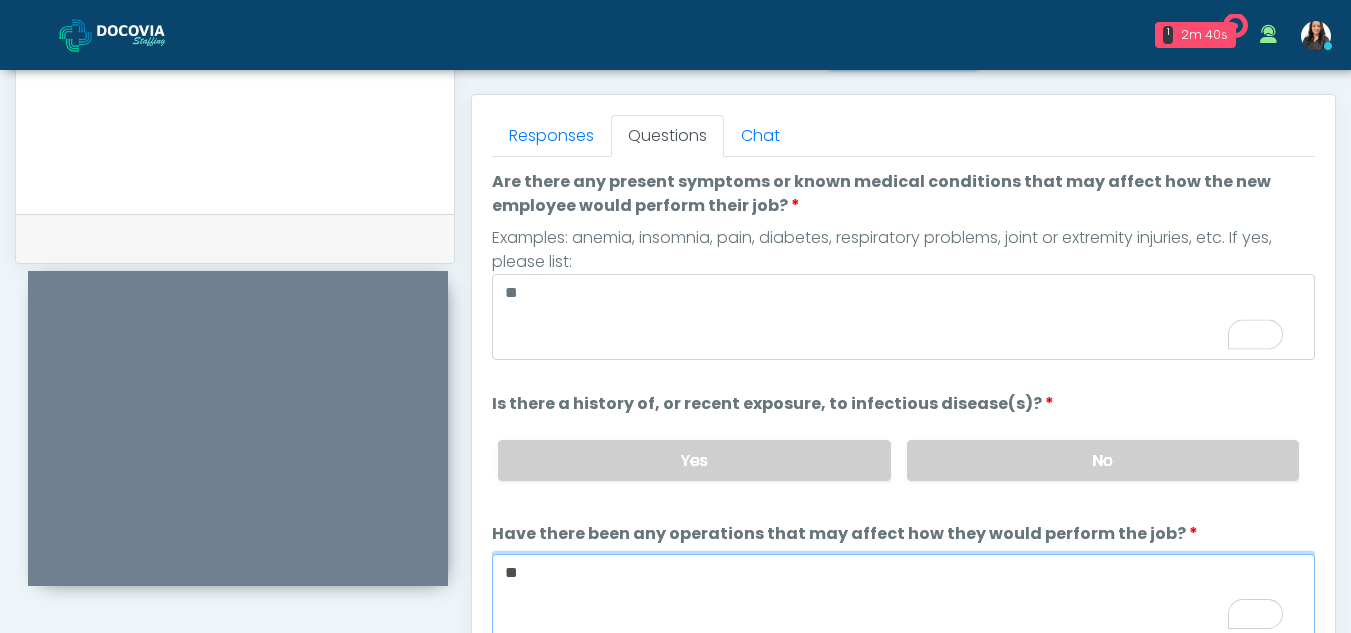 type on "**" 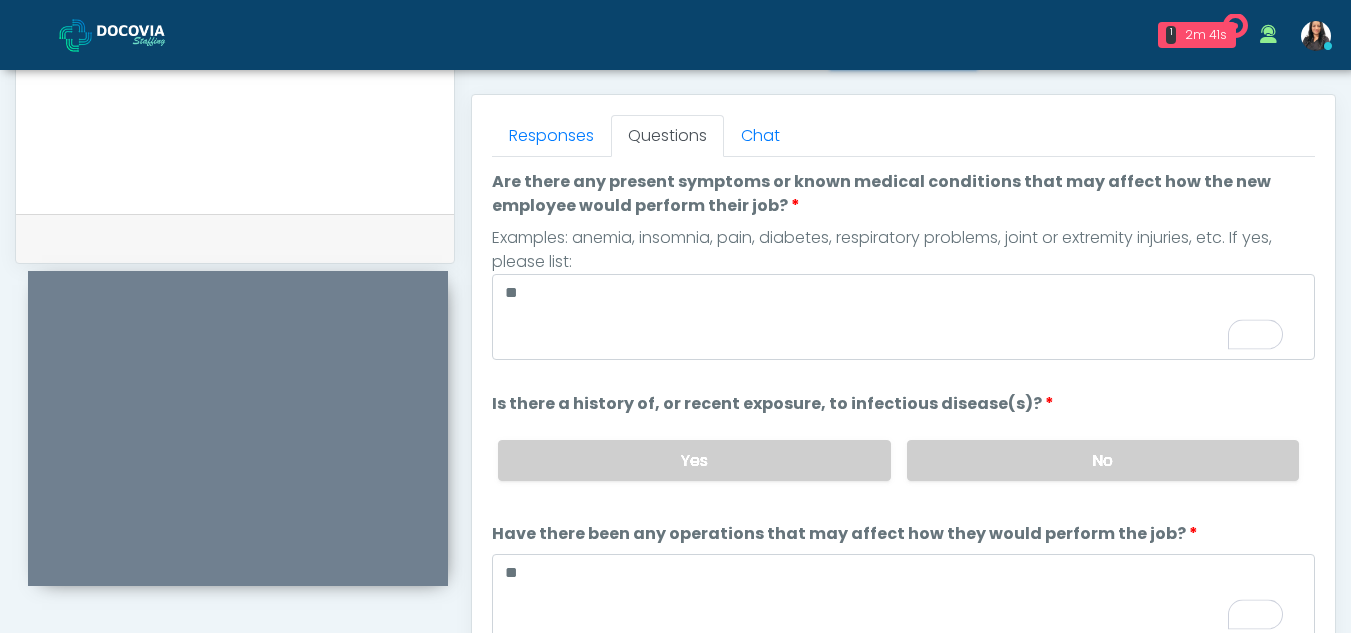 scroll, scrollTop: 171, scrollLeft: 0, axis: vertical 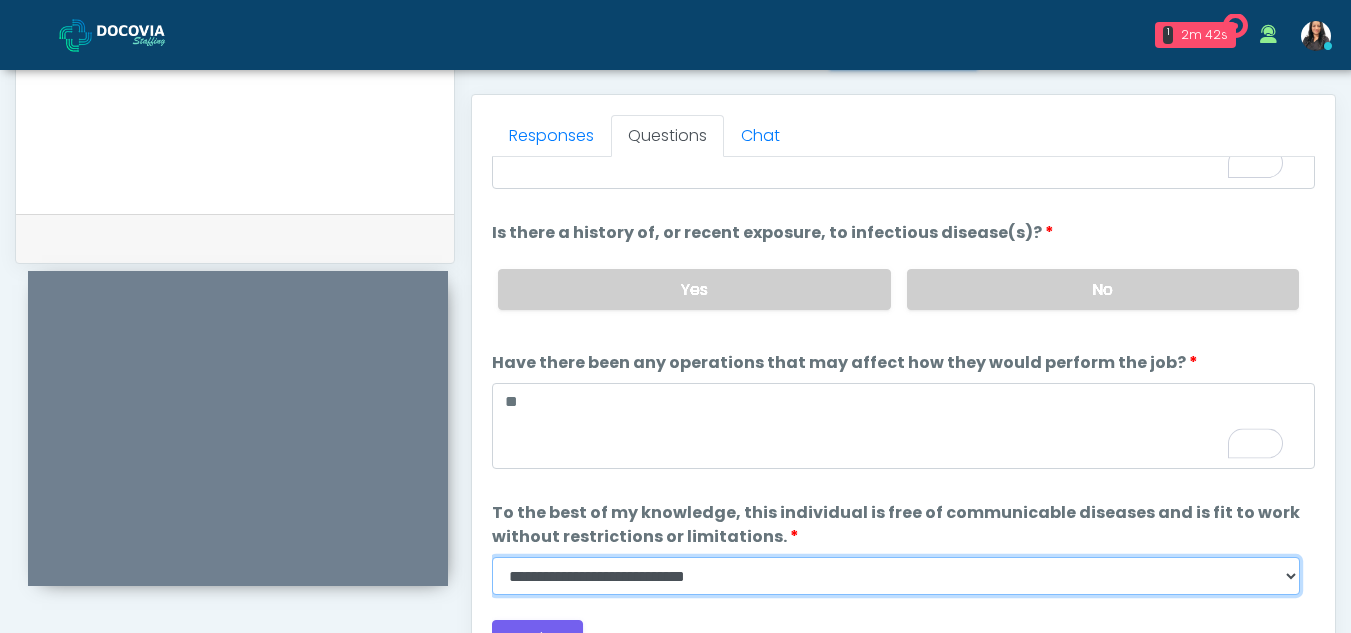 click on "**********" at bounding box center [896, 576] 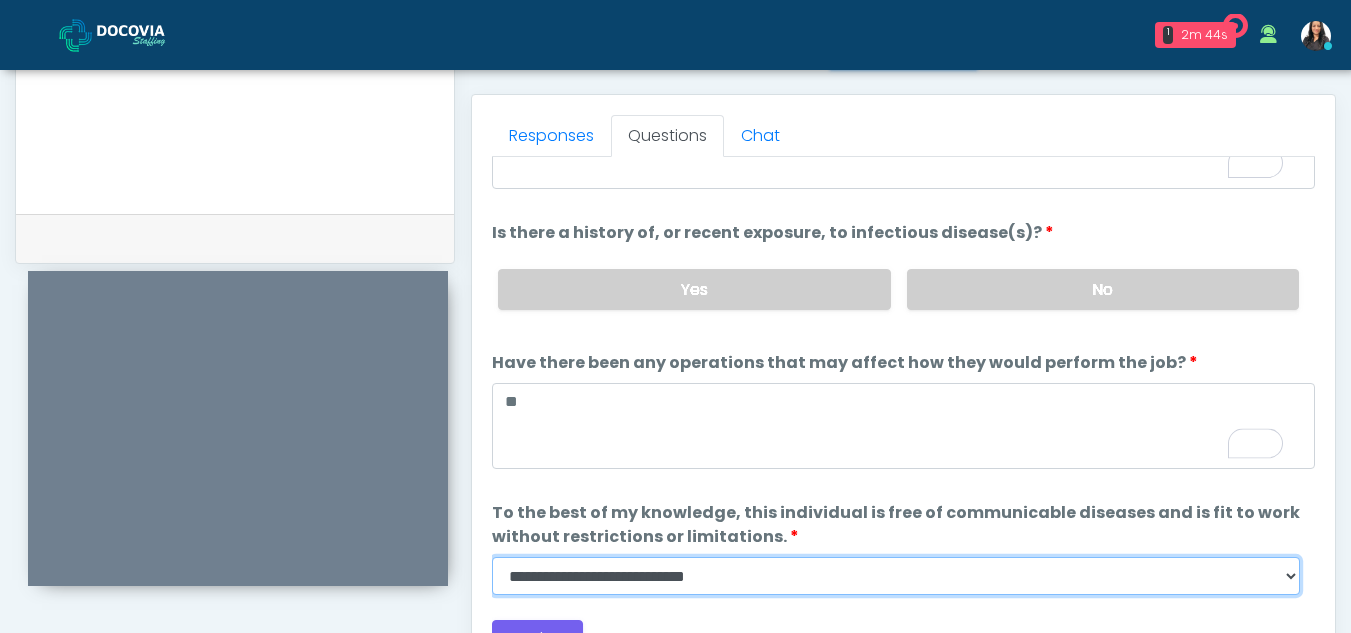 select on "******" 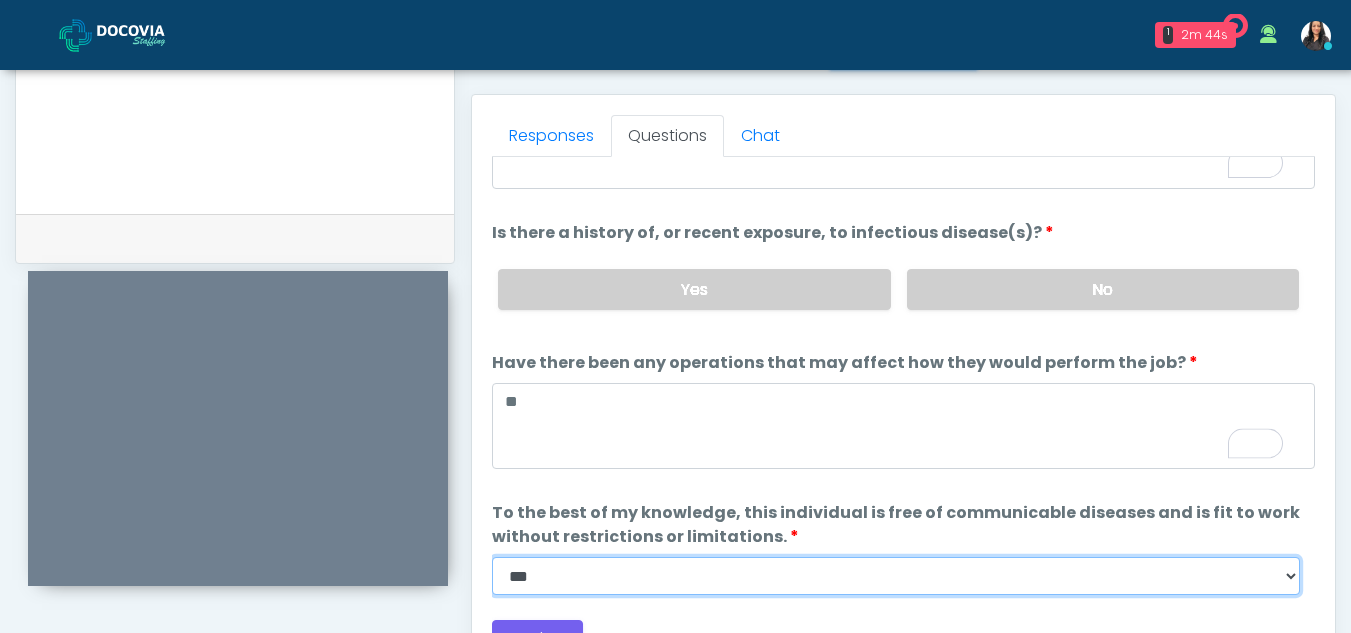 click on "**********" at bounding box center (896, 576) 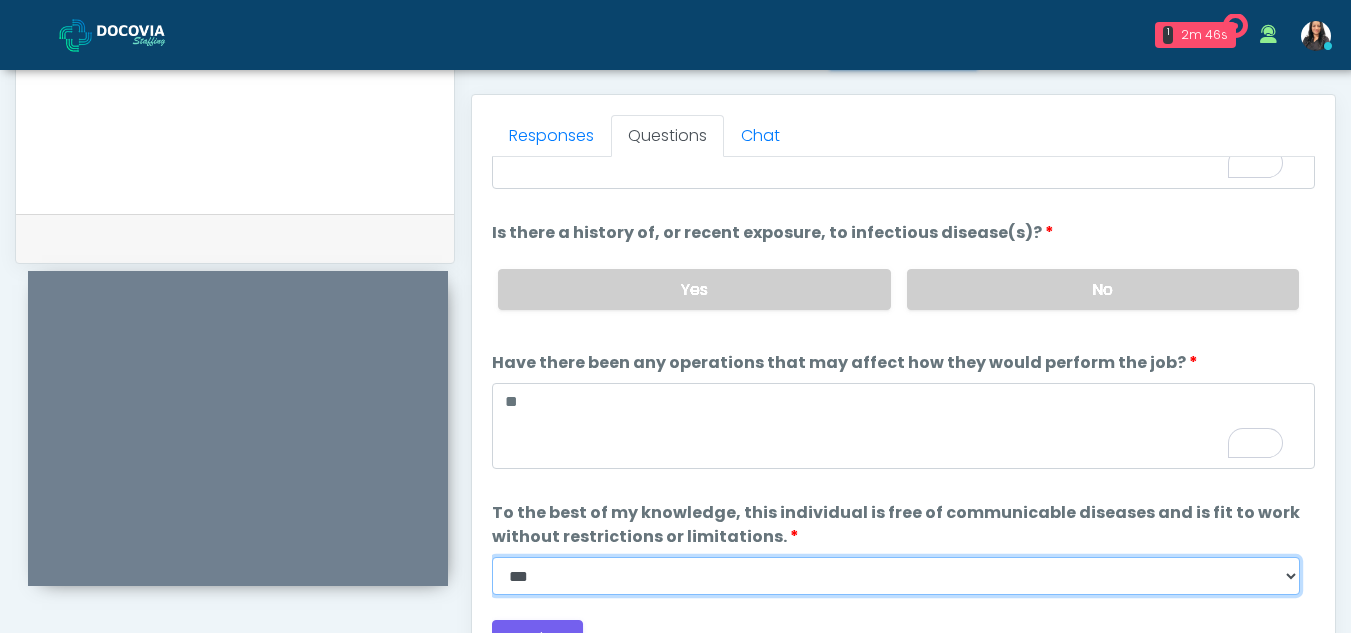 scroll, scrollTop: 1014, scrollLeft: 0, axis: vertical 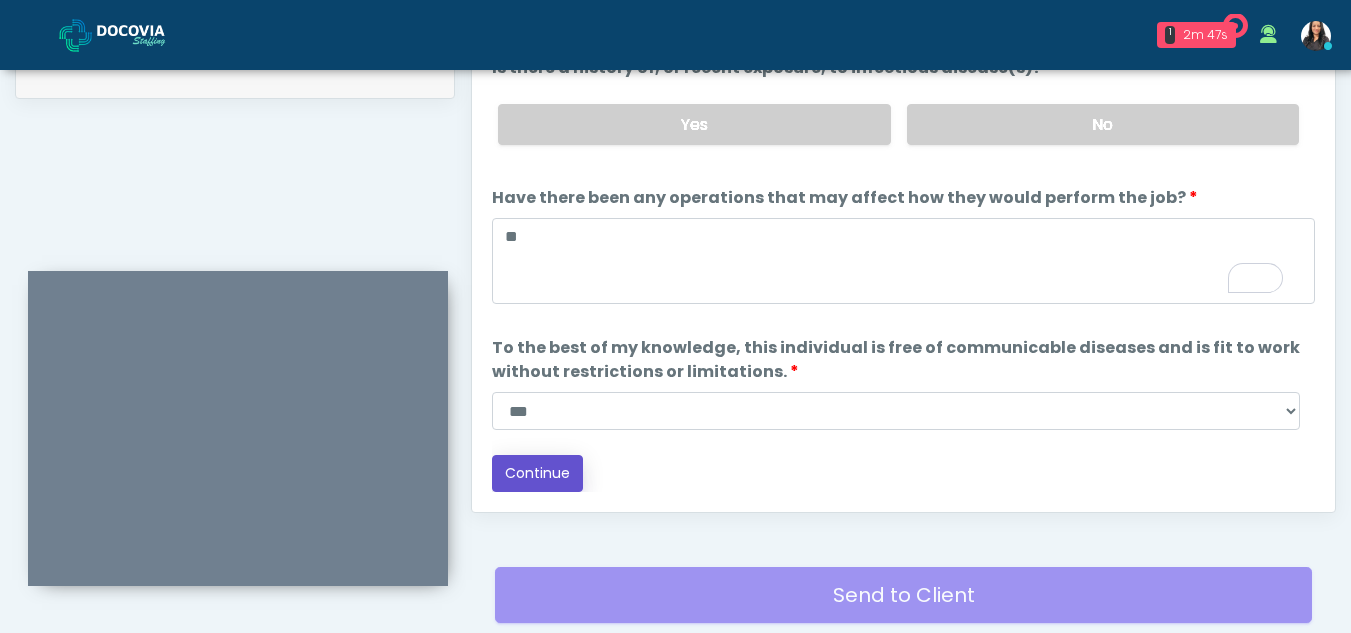 click on "Continue" at bounding box center (537, 473) 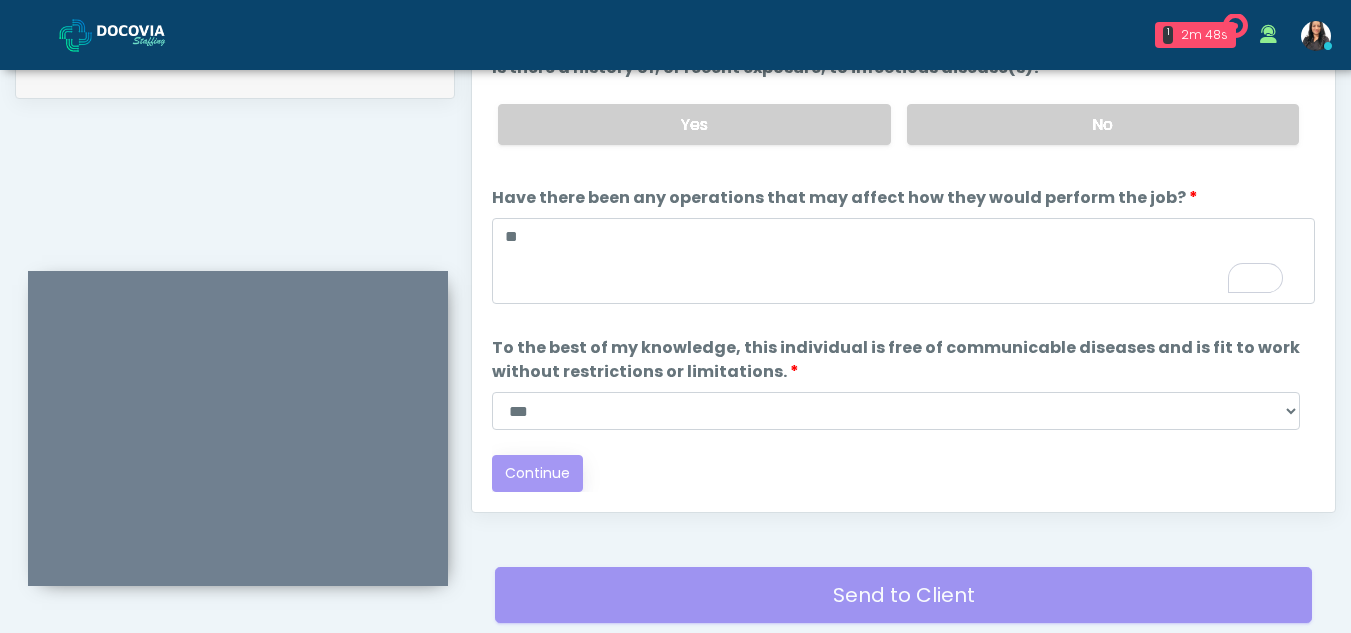 scroll, scrollTop: 1162, scrollLeft: 0, axis: vertical 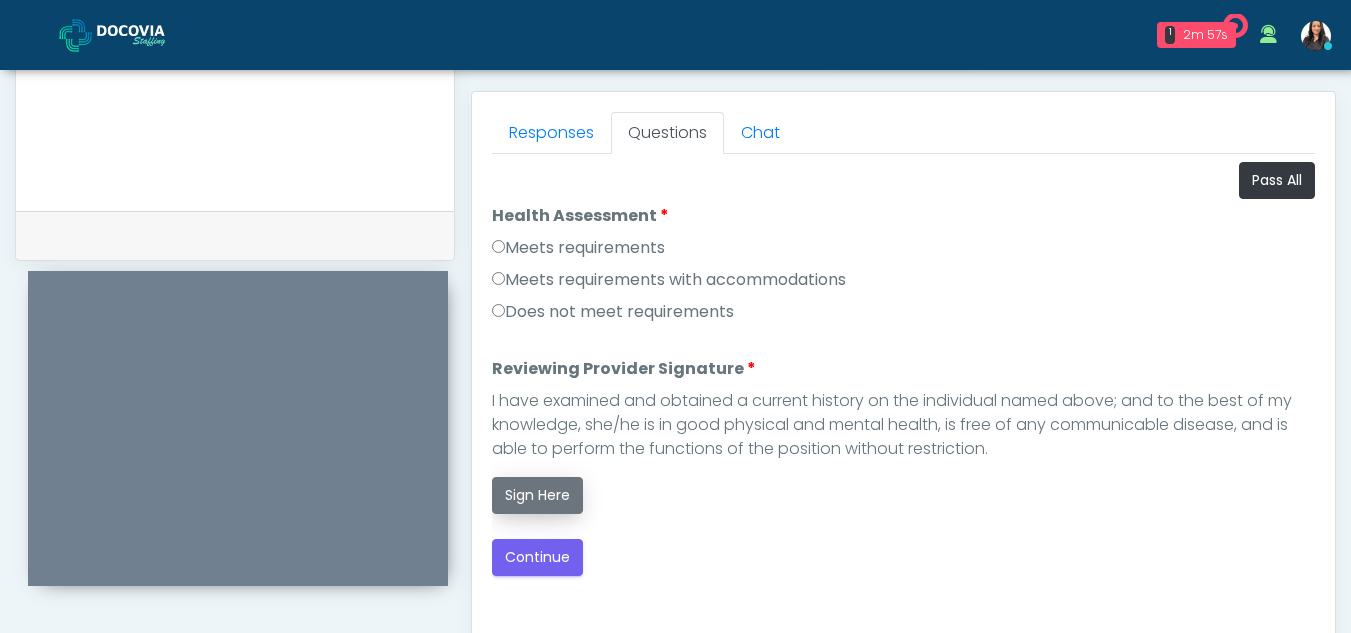 click on "Sign Here" at bounding box center (537, 495) 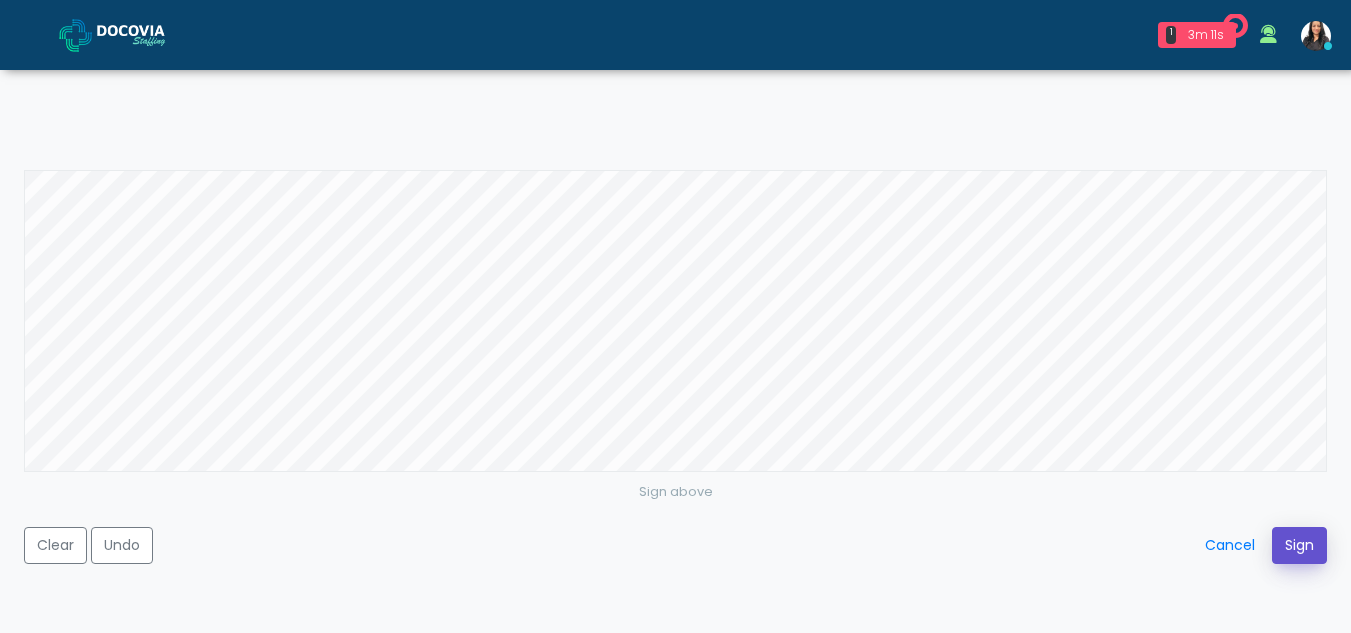 click on "Sign" at bounding box center (1299, 545) 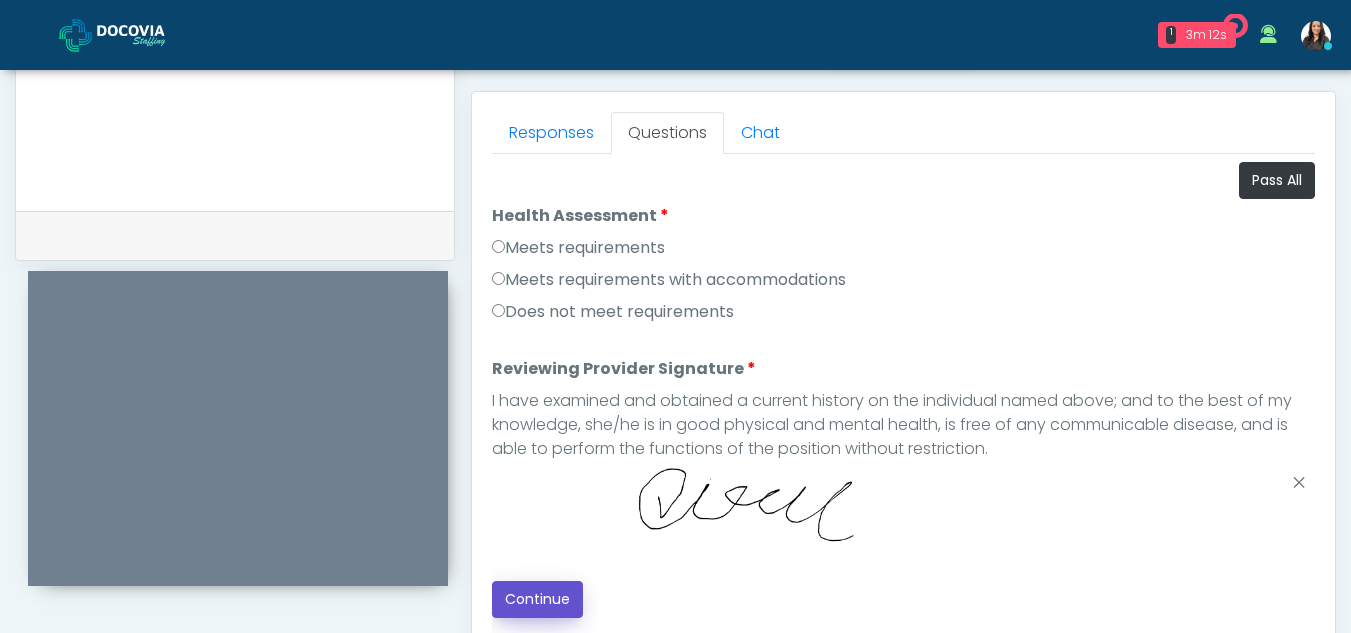 click on "Continue" at bounding box center [537, 599] 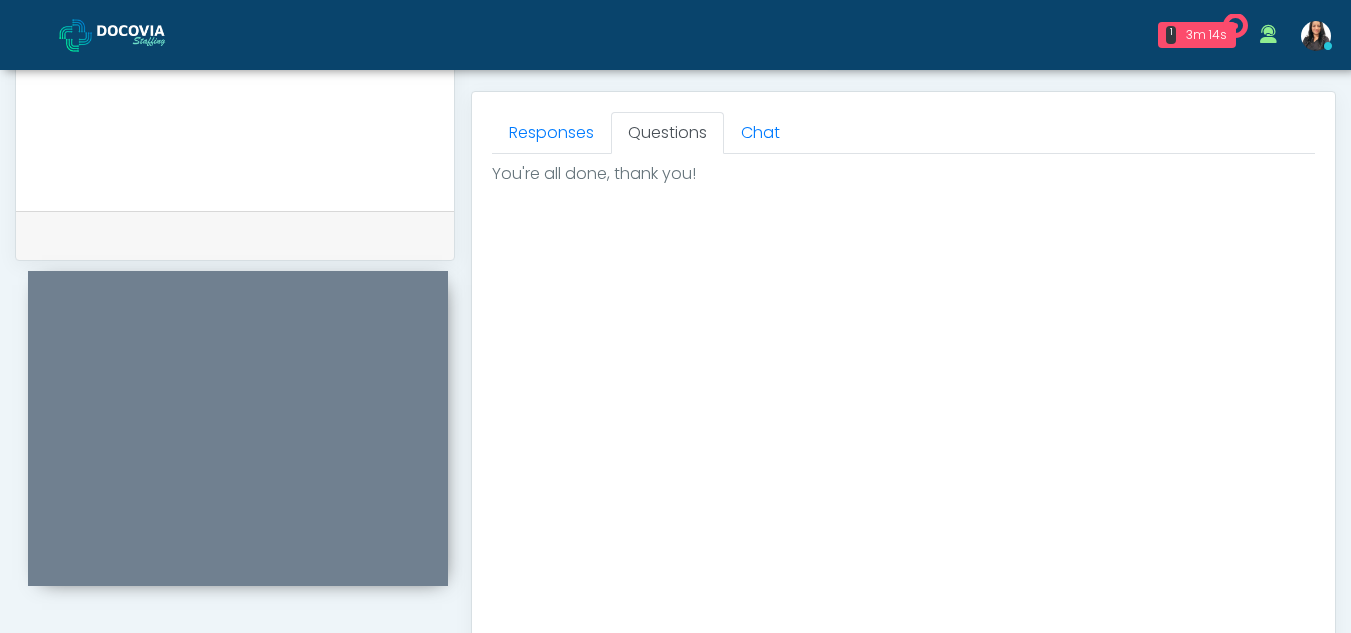 scroll, scrollTop: 1199, scrollLeft: 0, axis: vertical 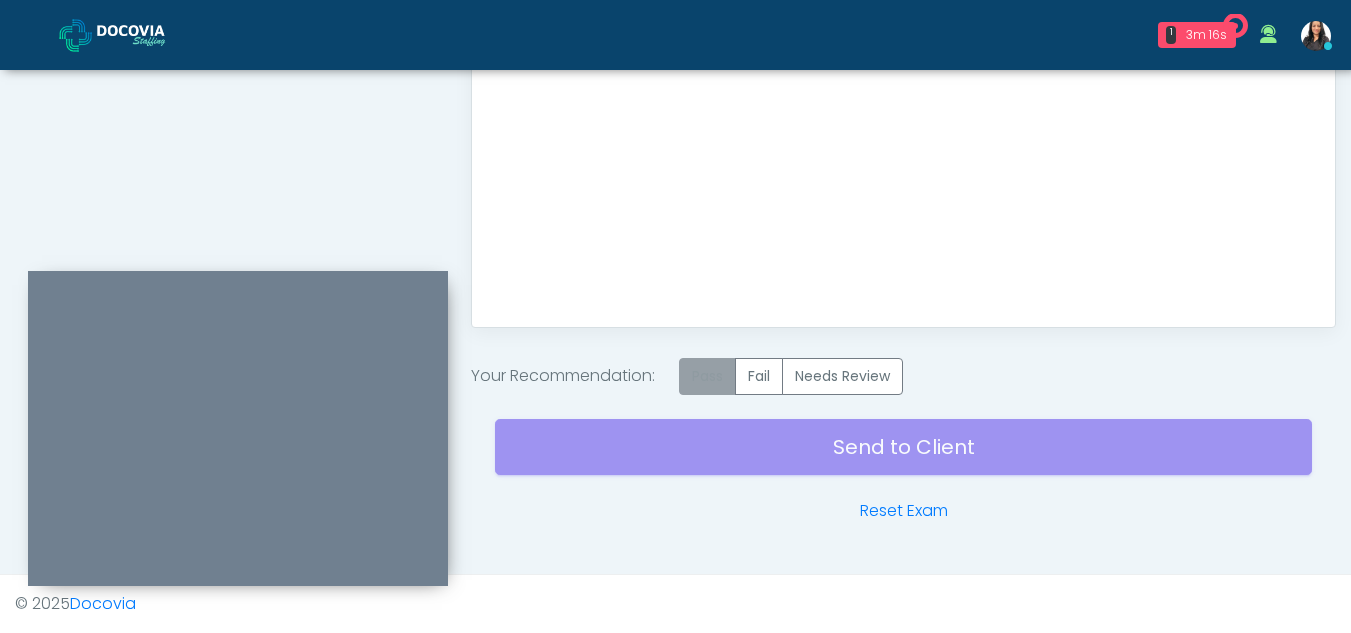 click on "Pass" at bounding box center (707, 376) 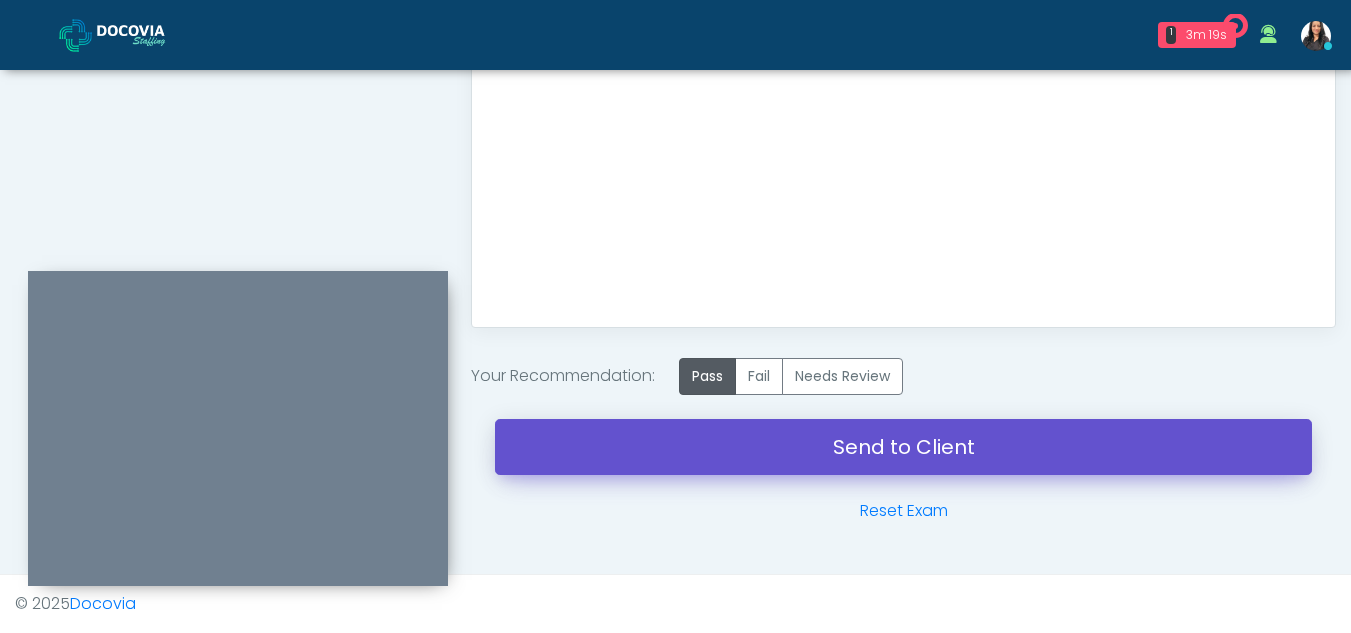 click on "Send to Client" at bounding box center (903, 447) 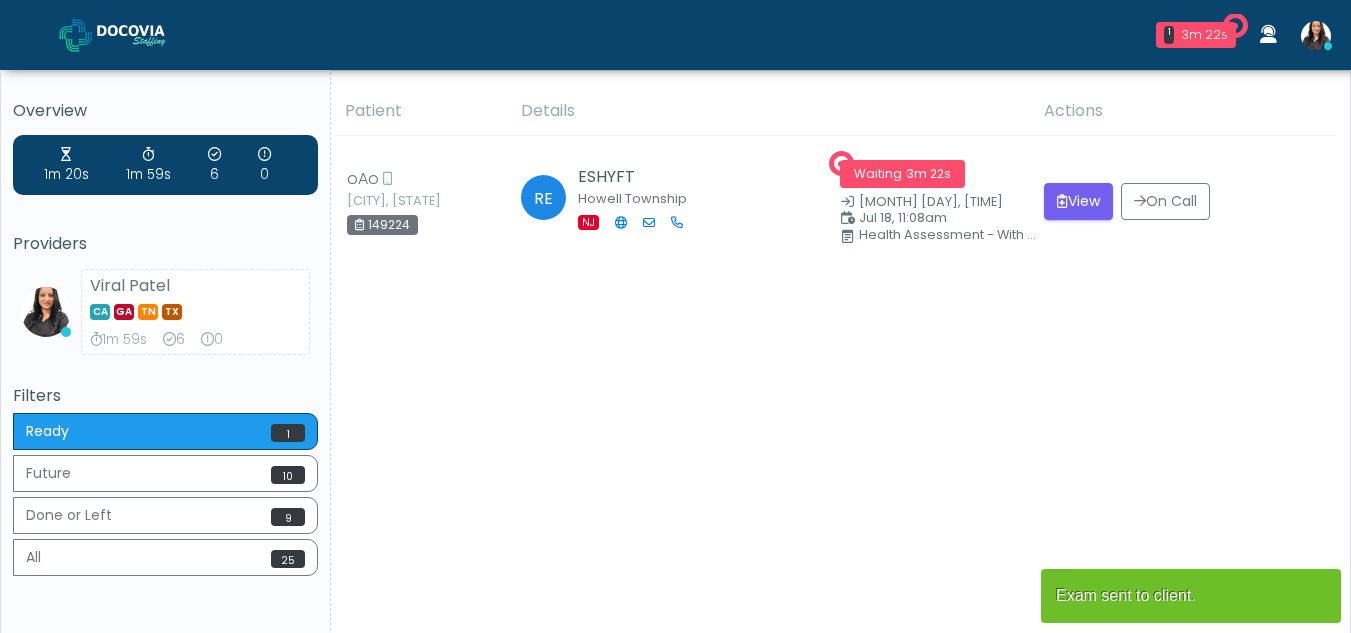 scroll, scrollTop: 0, scrollLeft: 0, axis: both 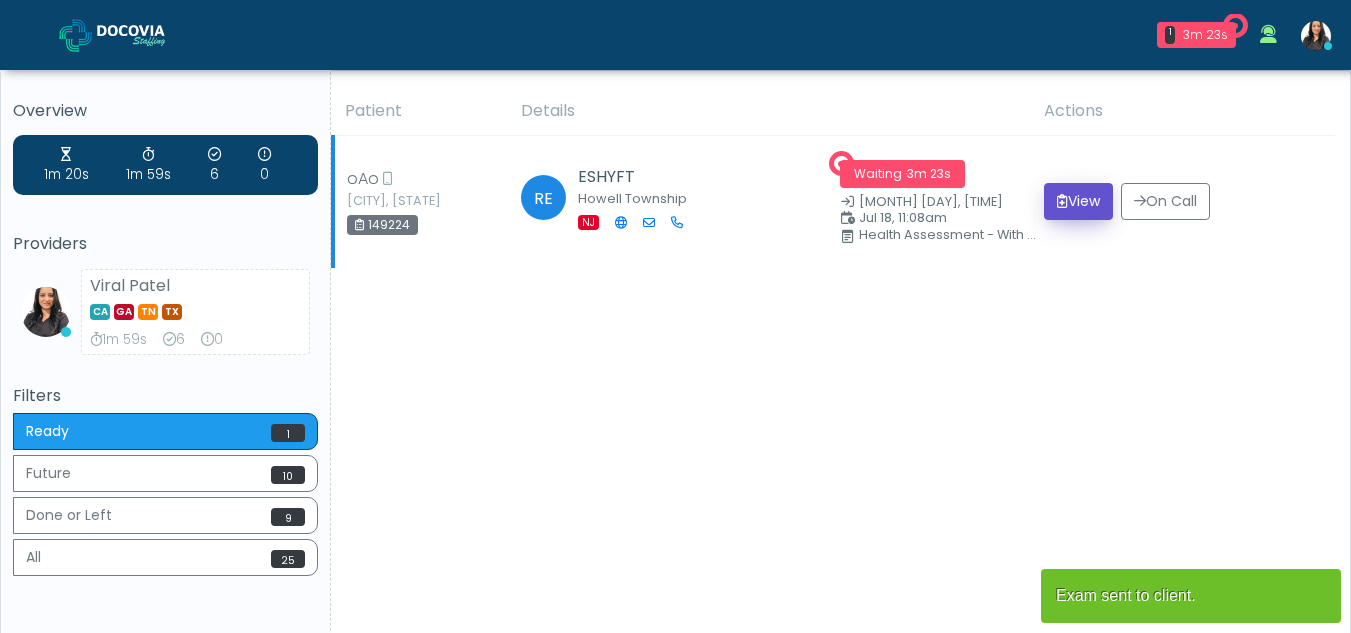 click on "View" at bounding box center (1078, 201) 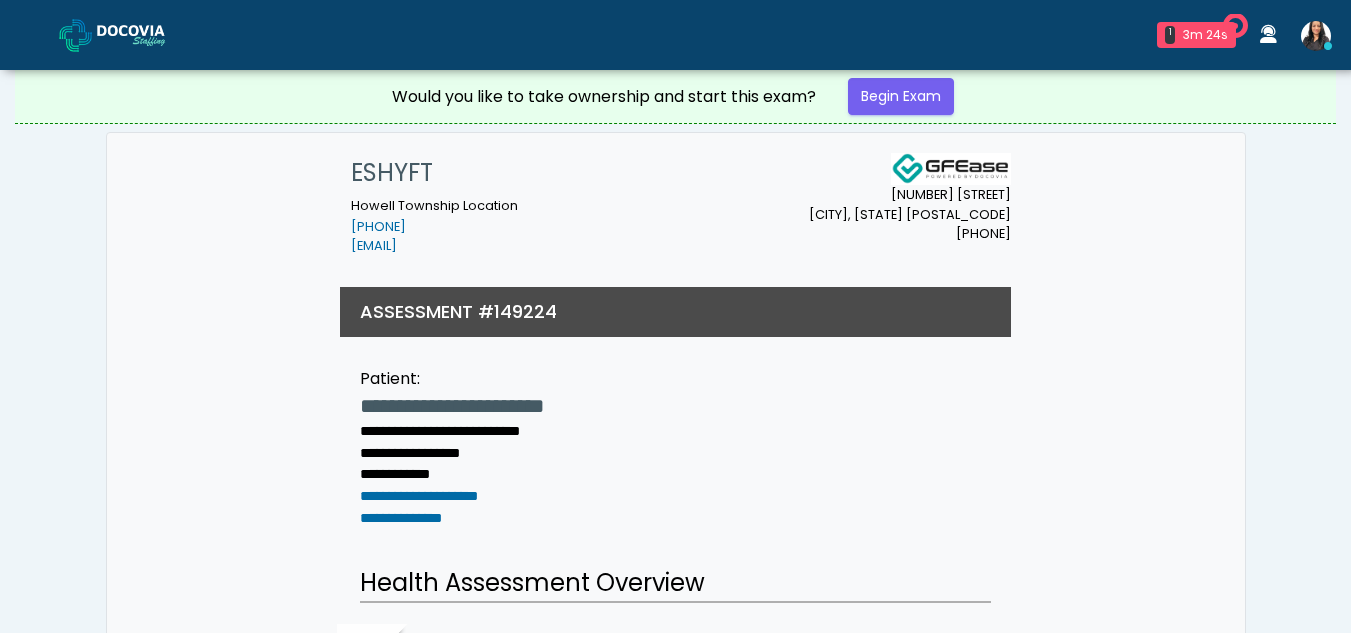 scroll, scrollTop: 0, scrollLeft: 0, axis: both 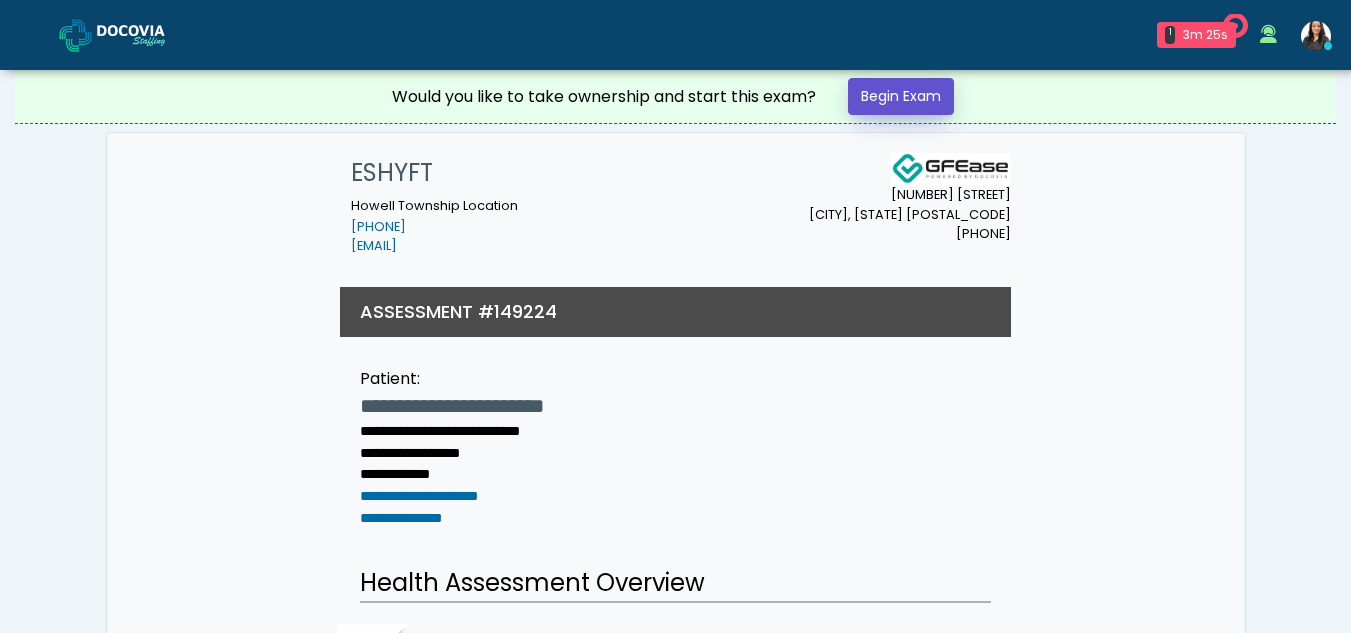 click on "Begin Exam" at bounding box center (901, 96) 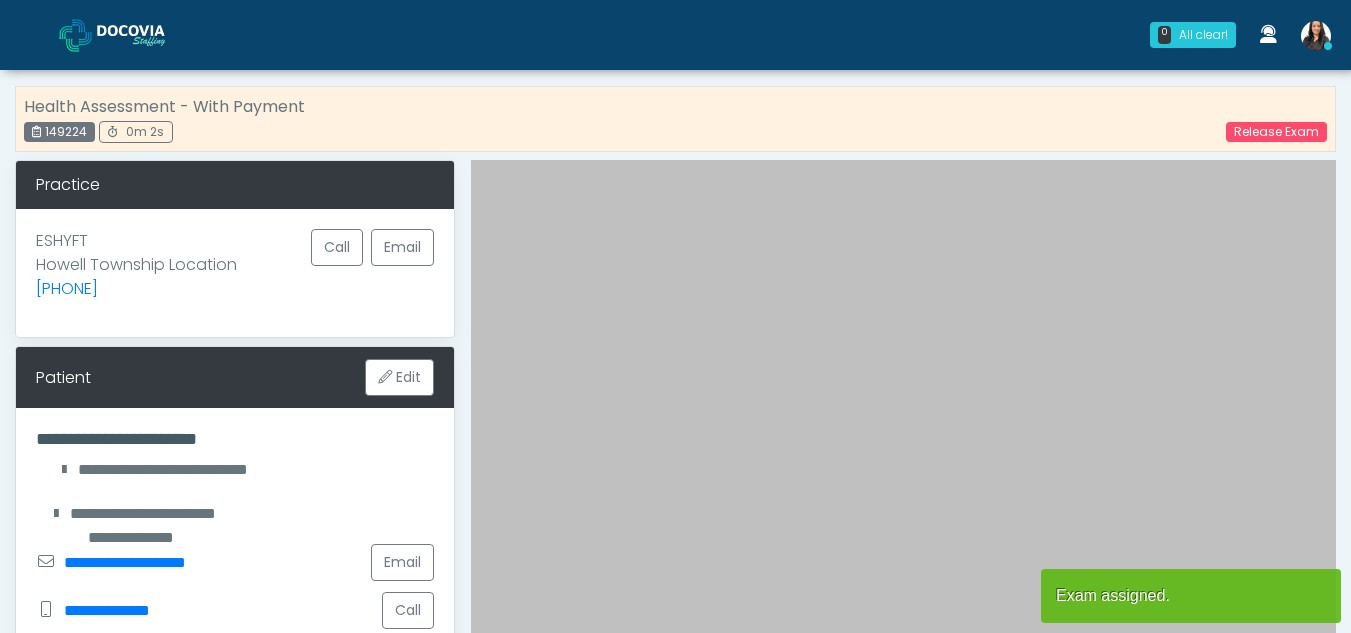 scroll, scrollTop: 0, scrollLeft: 0, axis: both 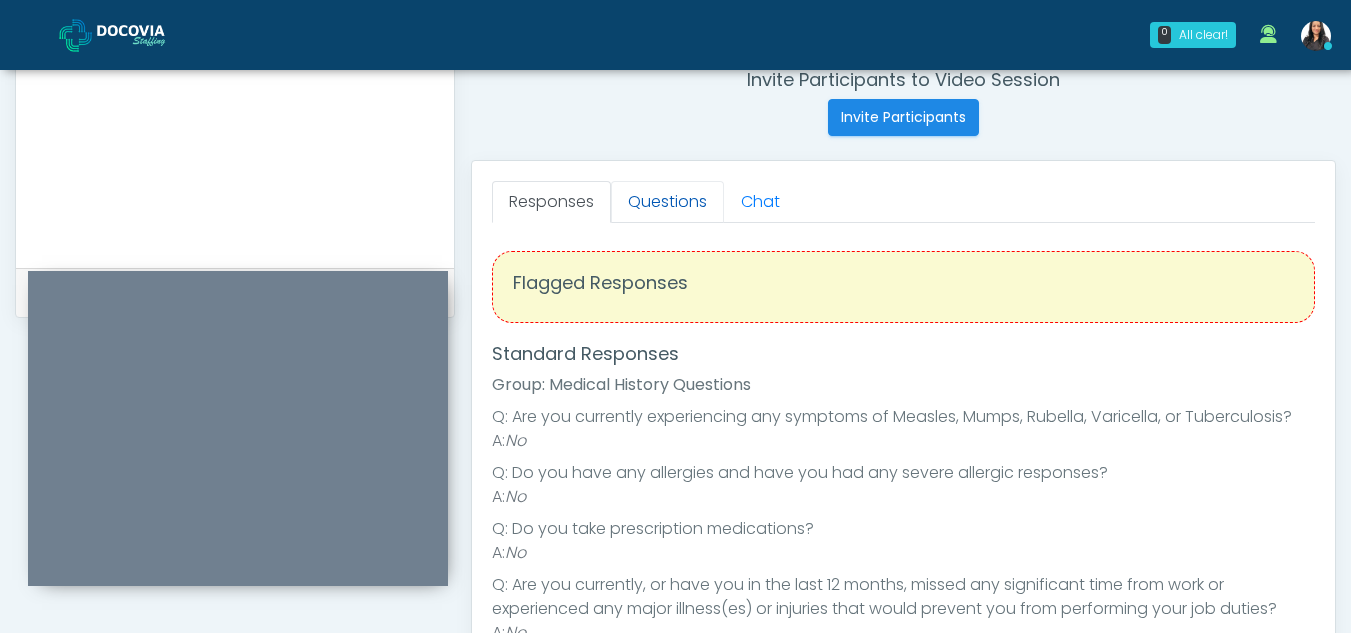 click on "Questions" at bounding box center [667, 202] 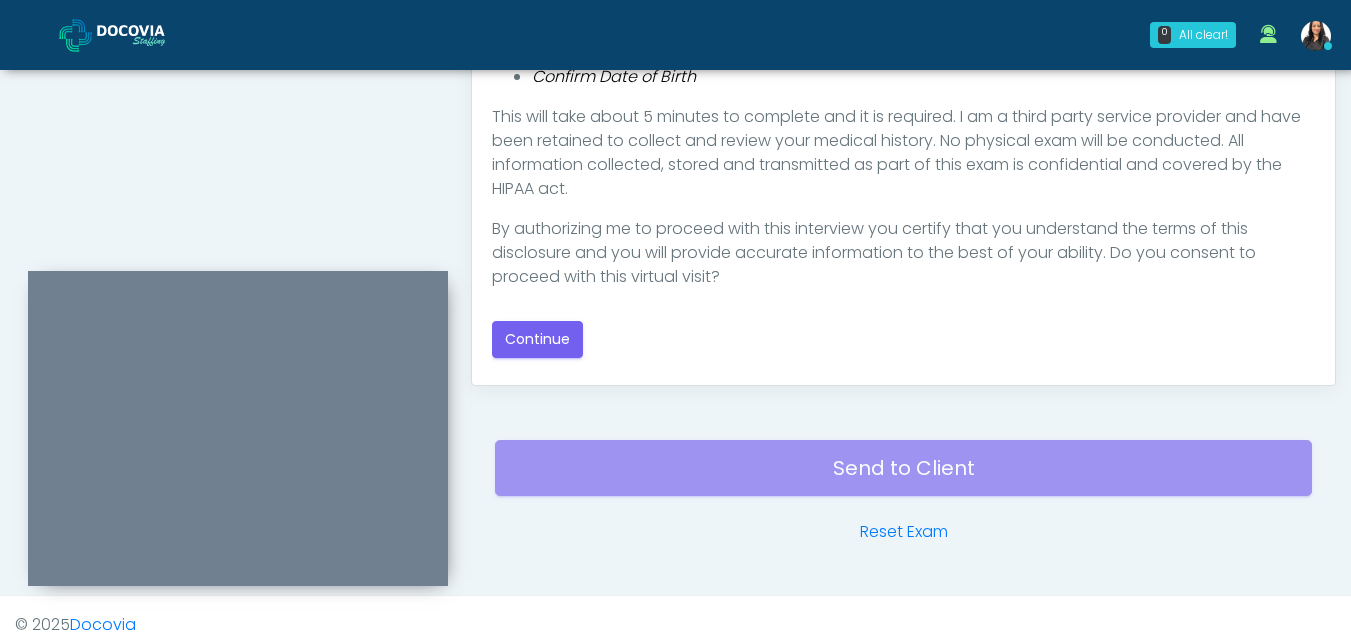 scroll, scrollTop: 1156, scrollLeft: 0, axis: vertical 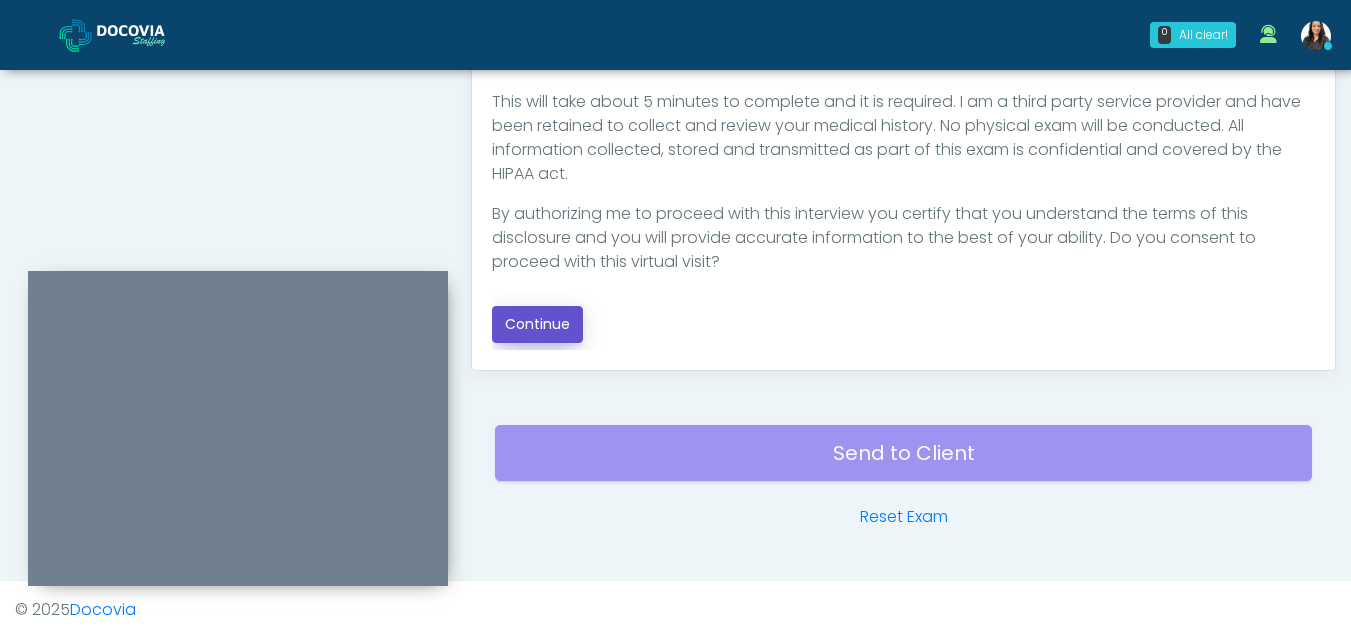 click on "Continue" at bounding box center (537, 324) 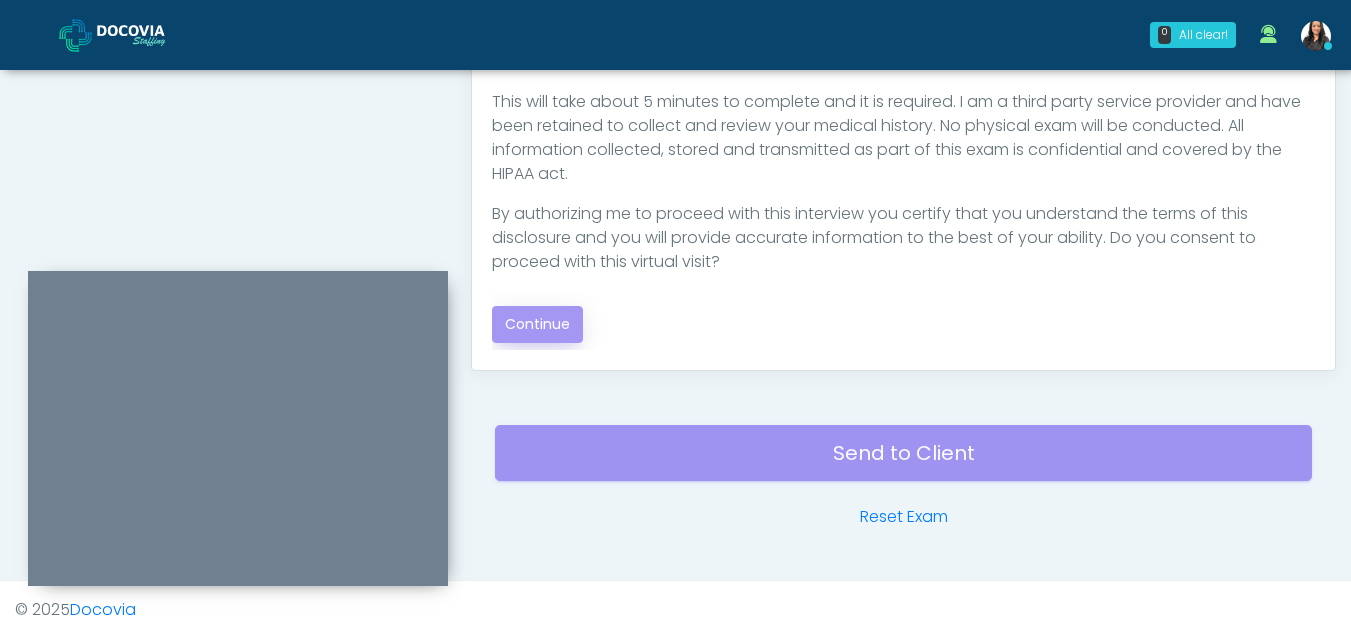 scroll, scrollTop: 1162, scrollLeft: 0, axis: vertical 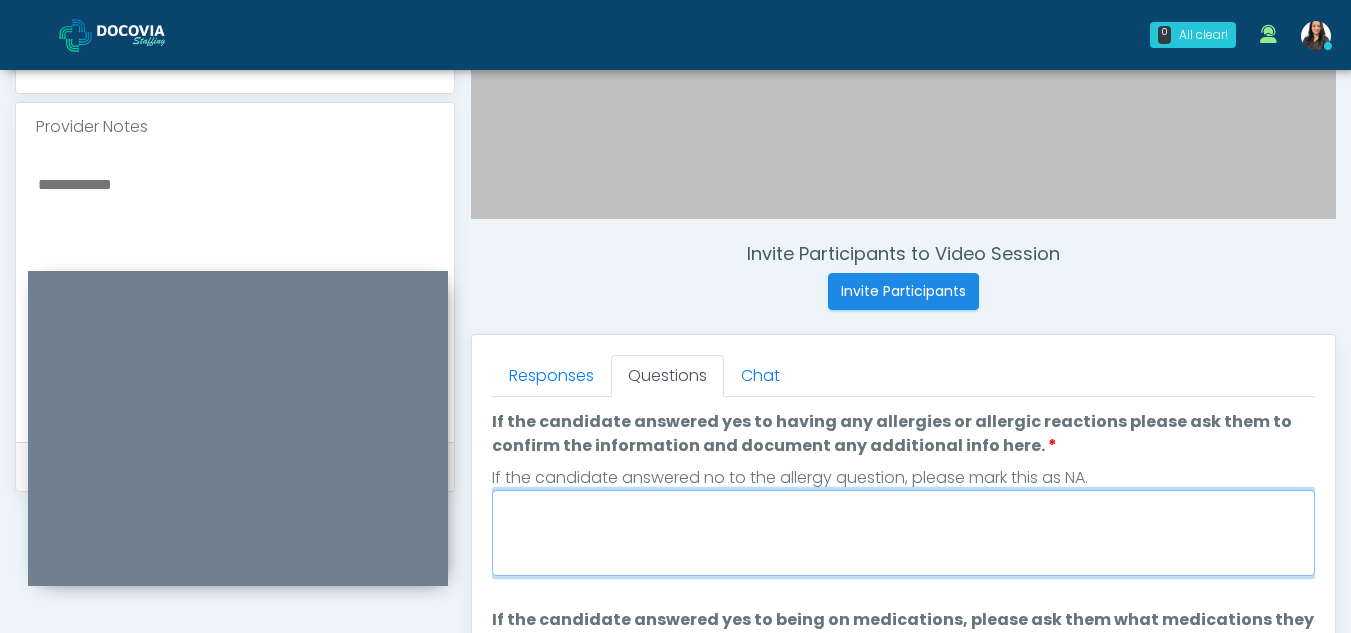 click on "If the candidate answered yes to having any allergies or allergic reactions please ask them to confirm the information and document any additional info here." at bounding box center [903, 533] 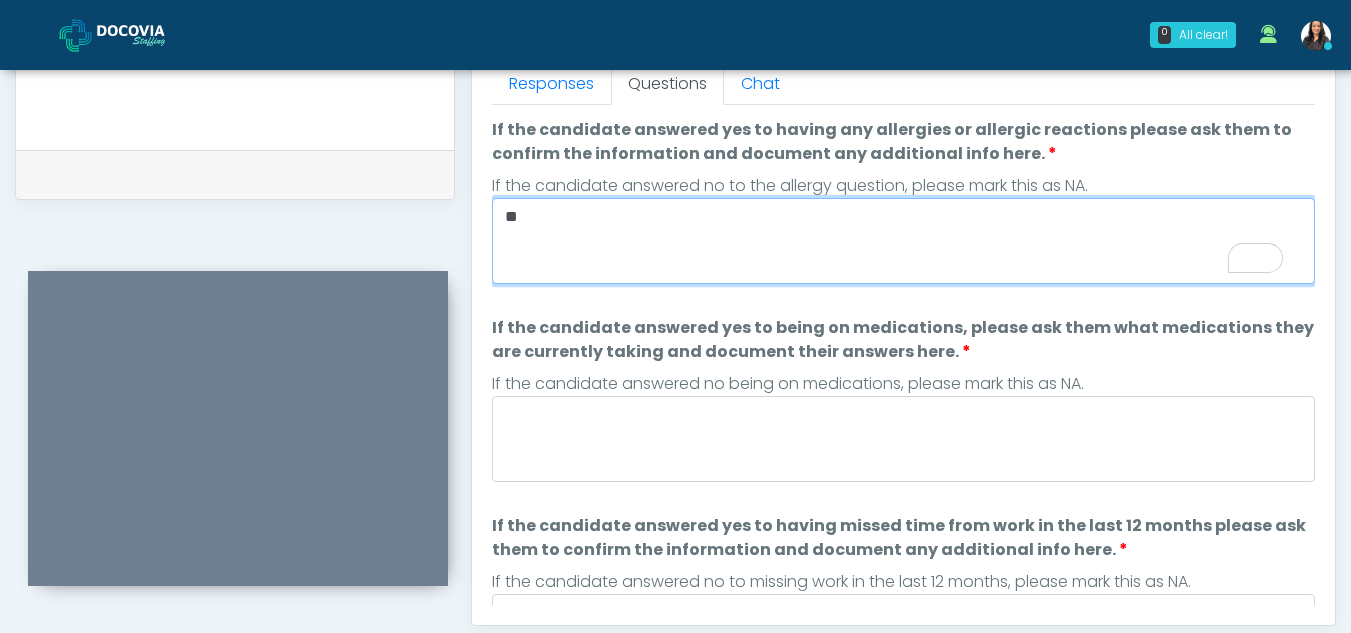 scroll, scrollTop: 931, scrollLeft: 0, axis: vertical 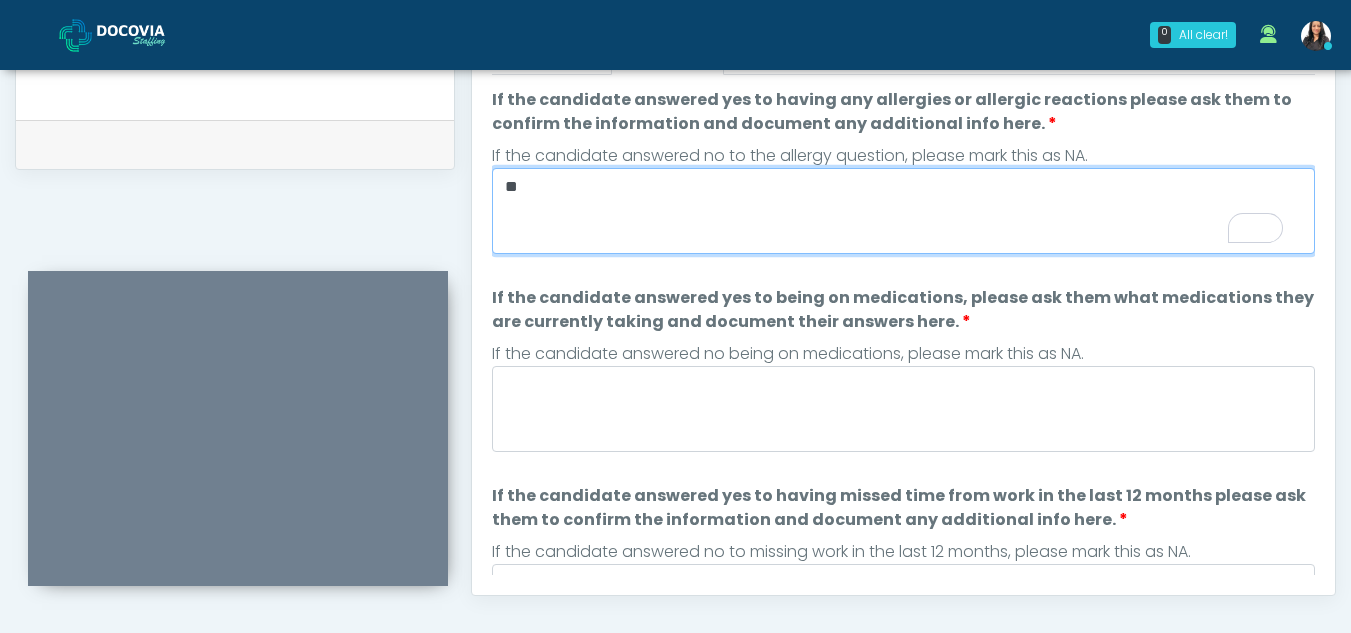 type on "**" 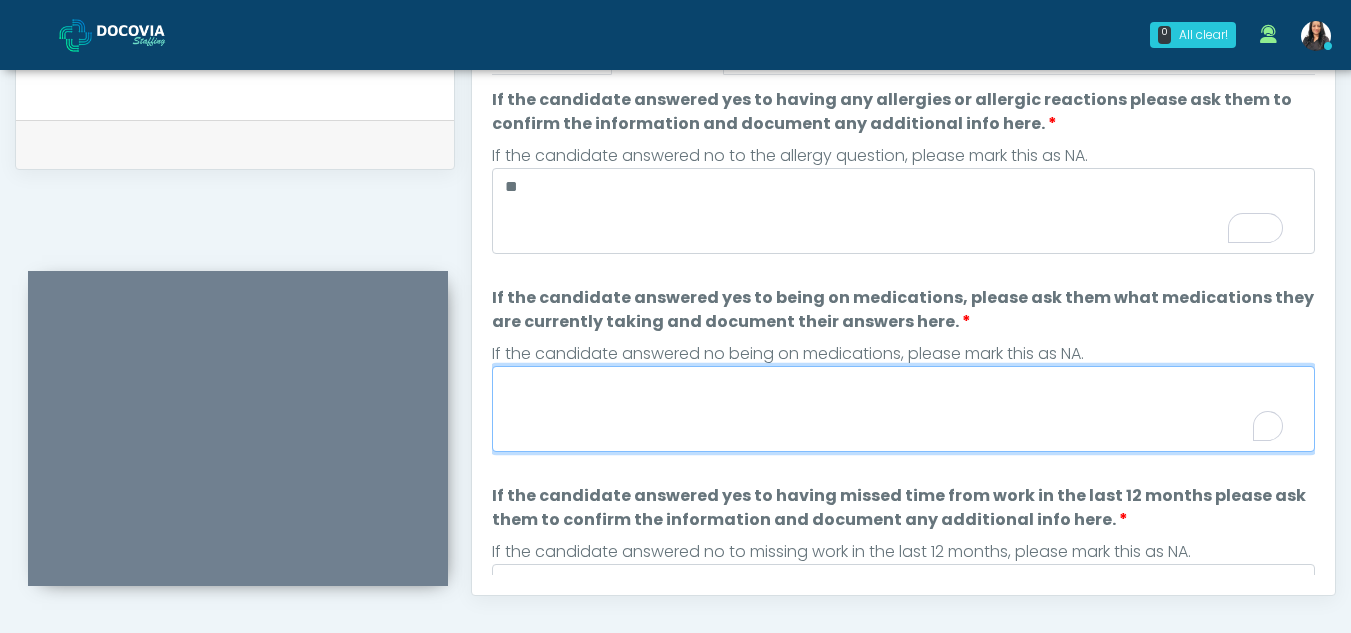 click on "If the candidate answered yes to being on medications, please ask them what medications they are currently taking and document their answers here." at bounding box center (903, 409) 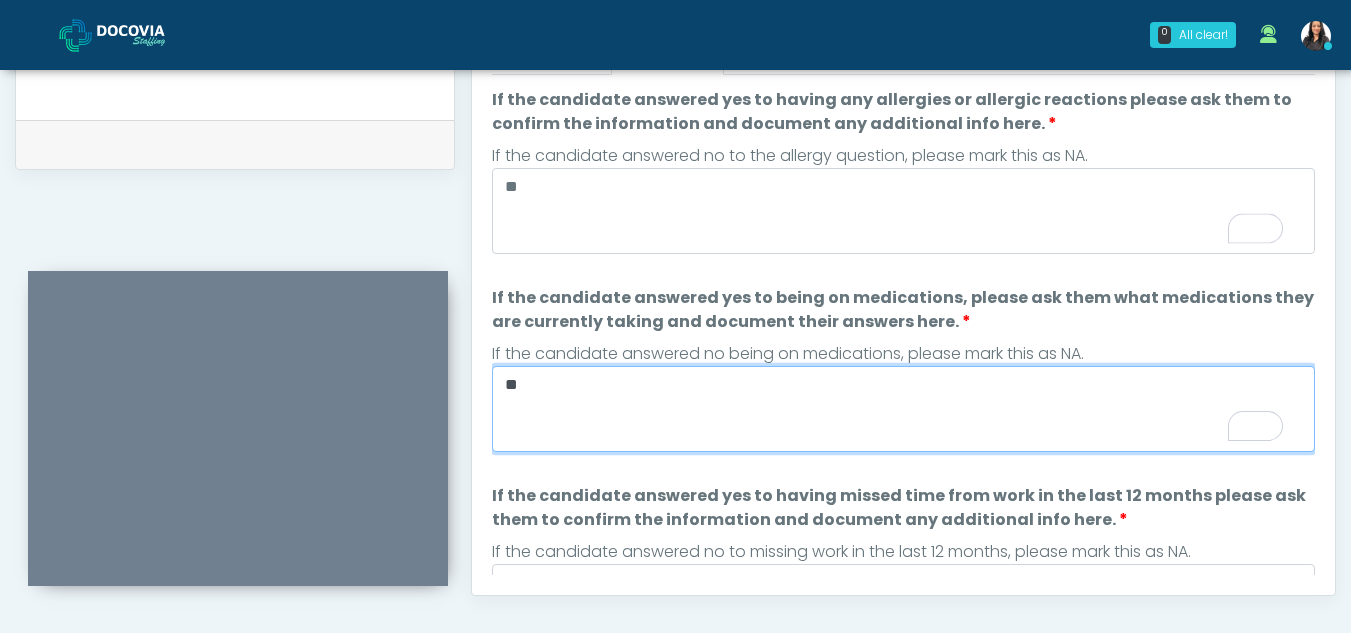 type on "**" 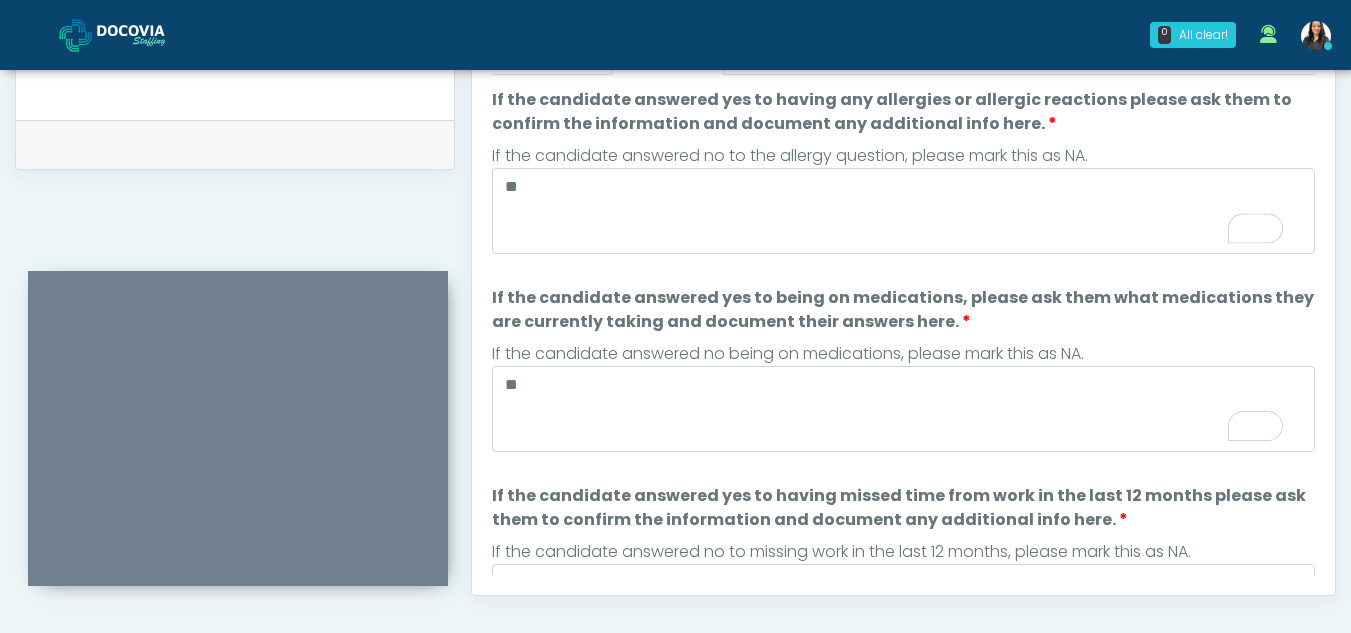 scroll, scrollTop: 68, scrollLeft: 0, axis: vertical 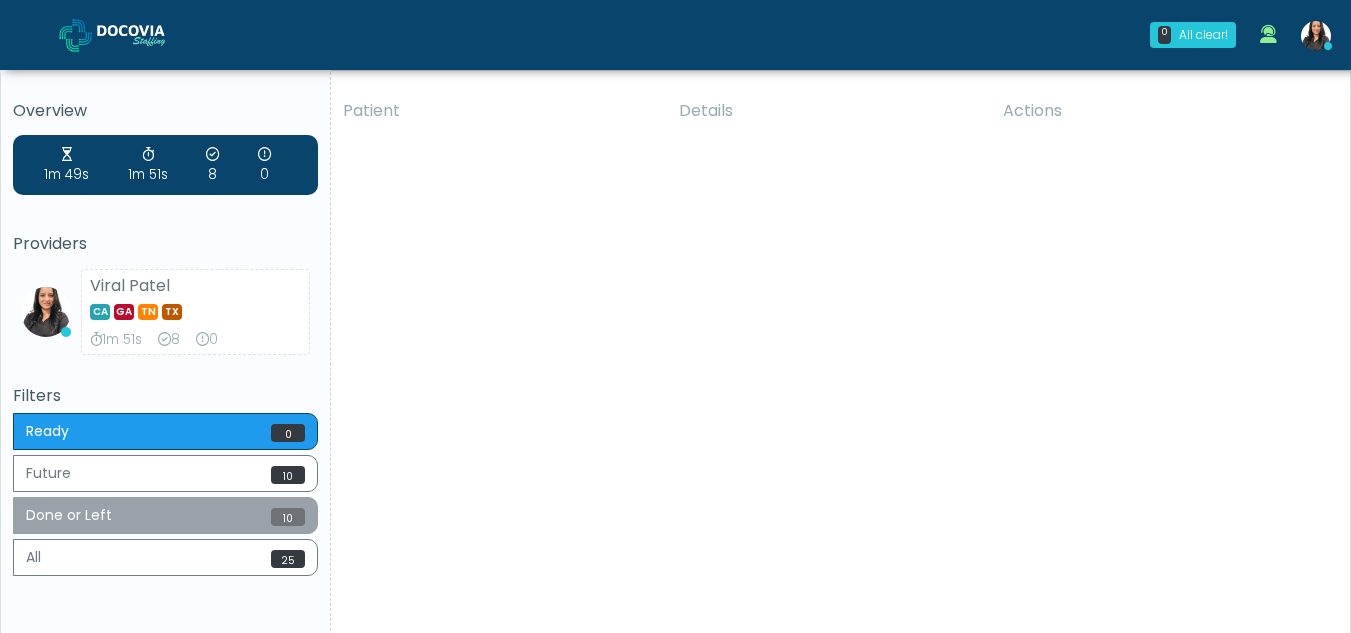 click on "Done or Left
10" at bounding box center (165, 515) 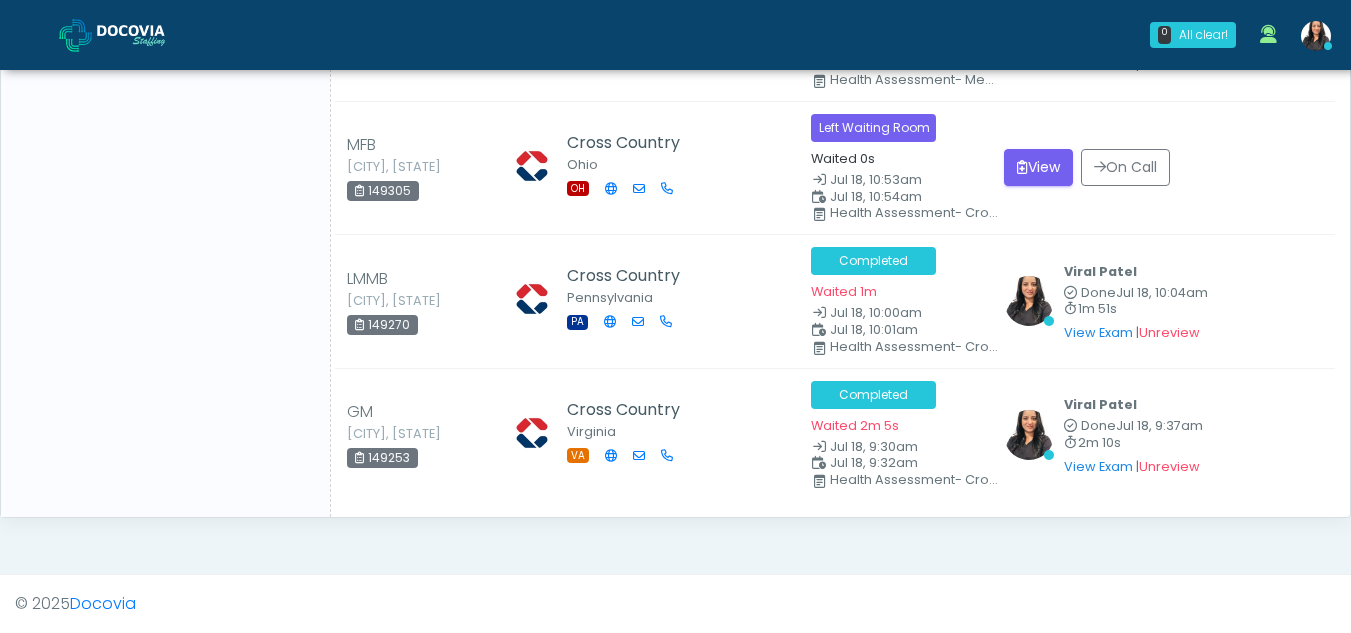 scroll, scrollTop: 0, scrollLeft: 0, axis: both 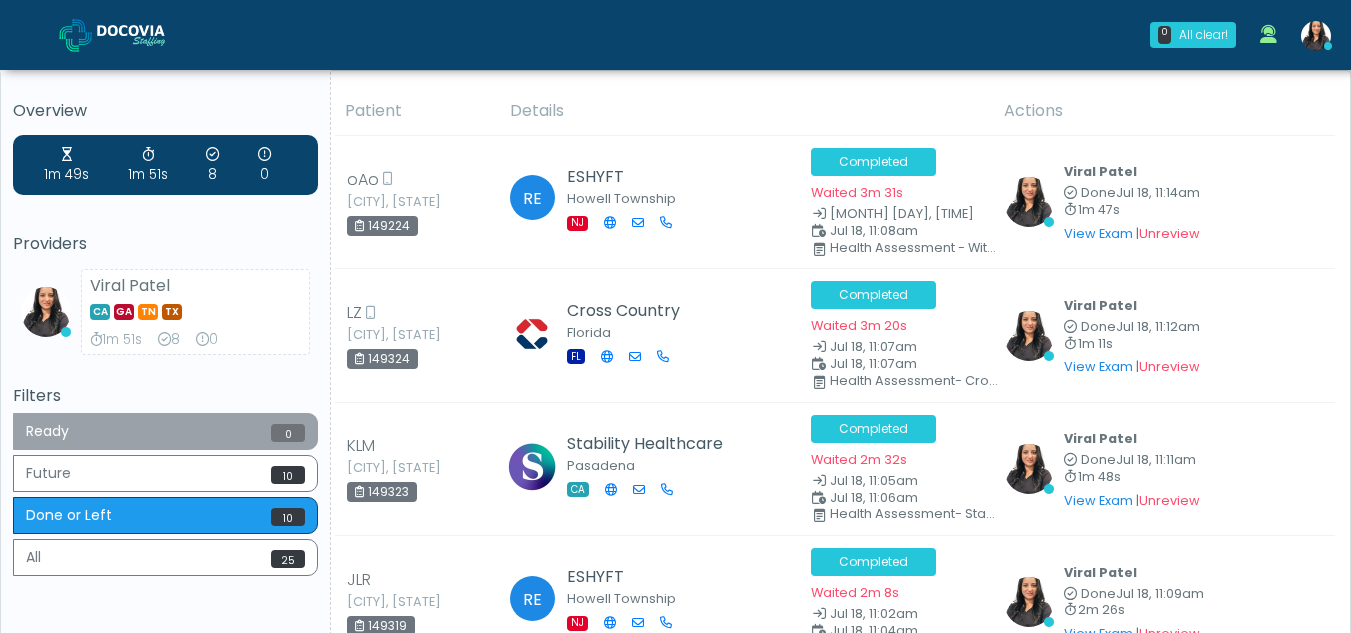 click on "Ready
0" at bounding box center [165, 431] 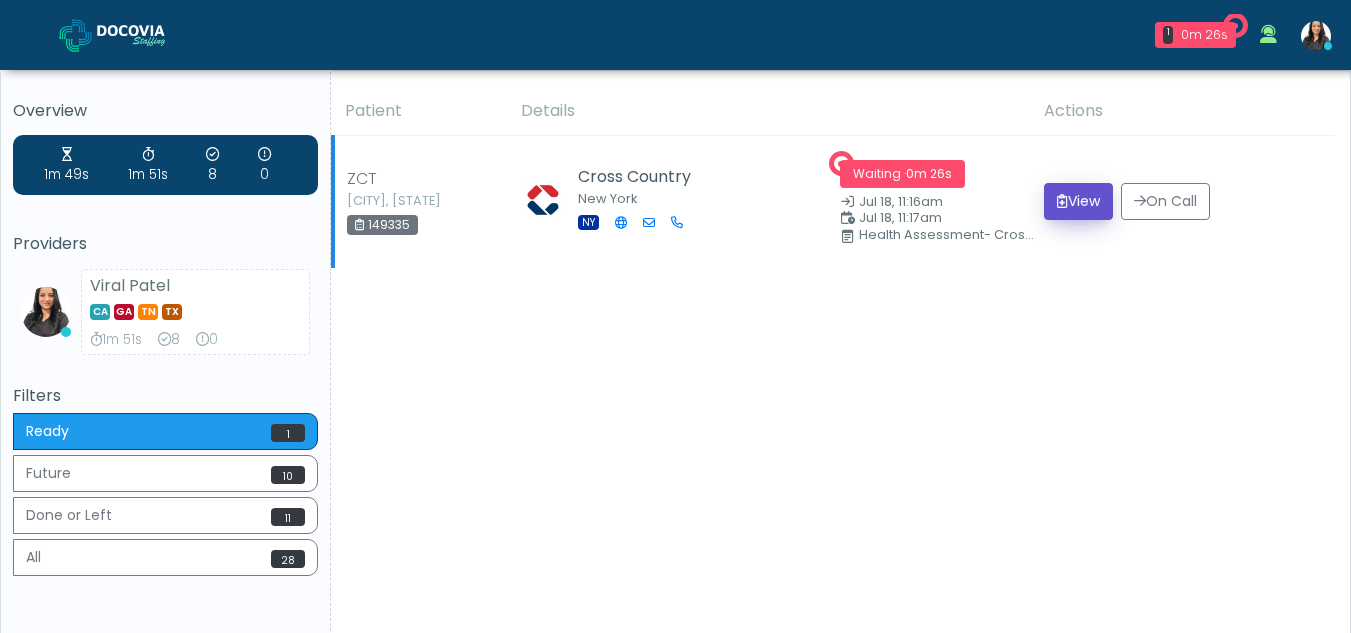 click on "View" at bounding box center (1078, 201) 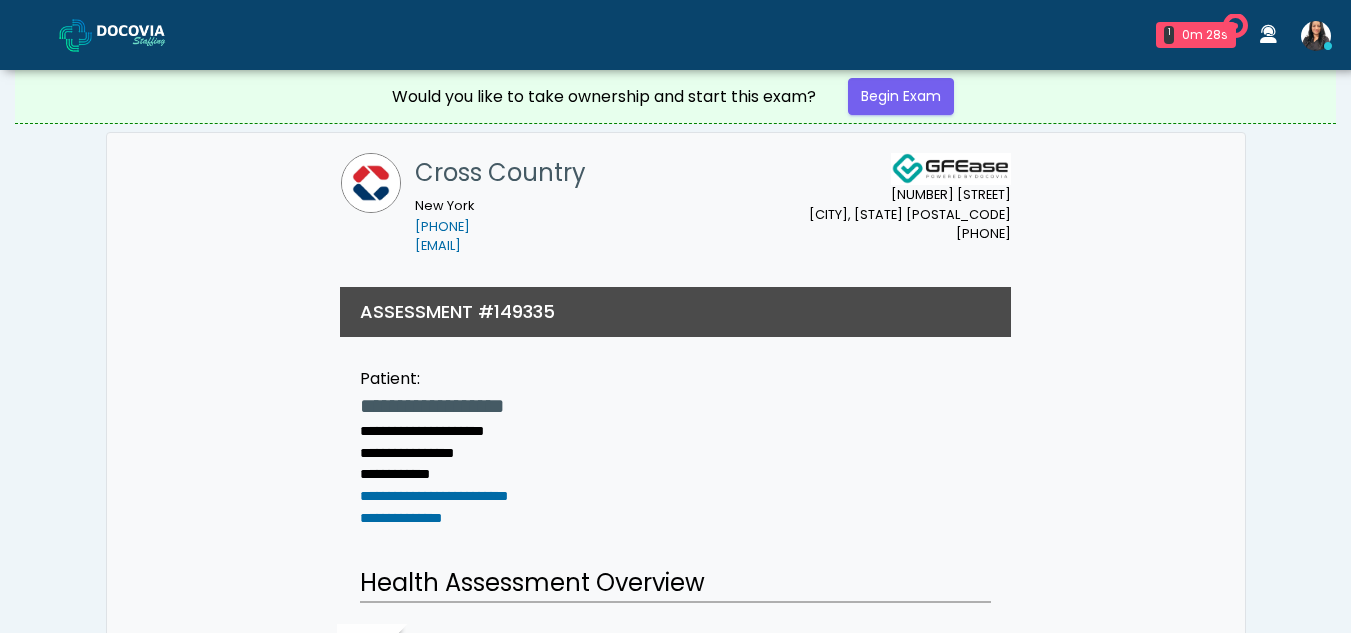 scroll, scrollTop: 0, scrollLeft: 0, axis: both 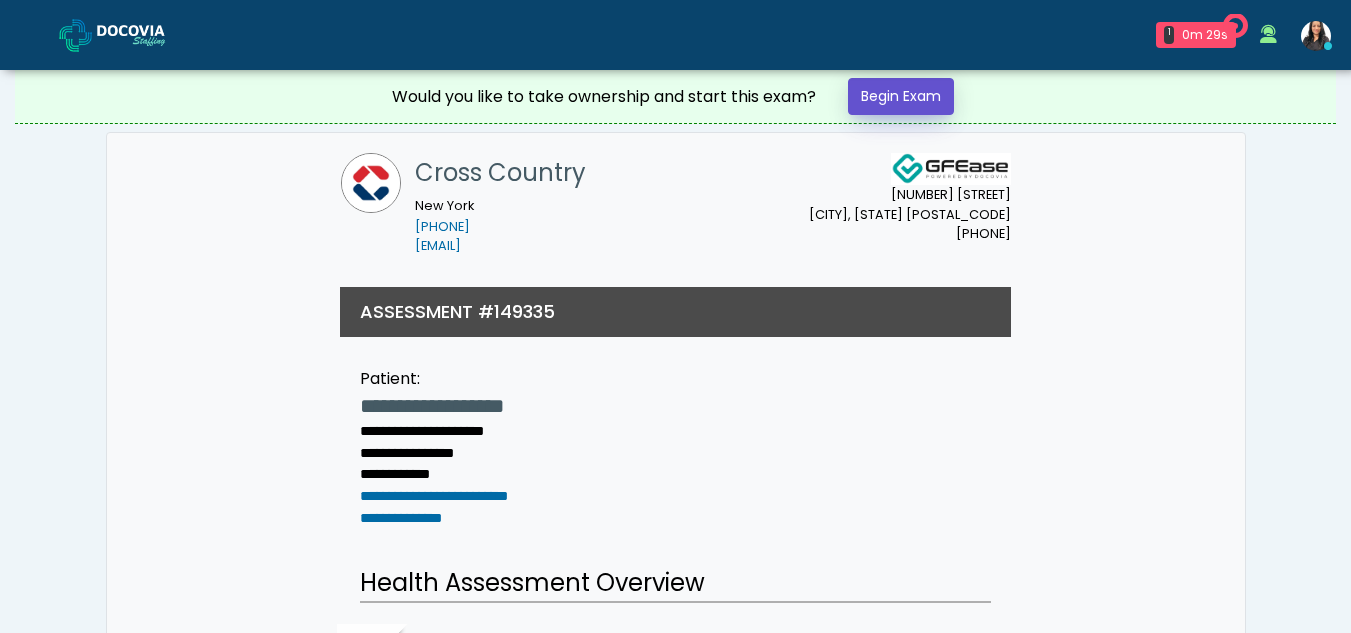 click on "Begin Exam" at bounding box center [901, 96] 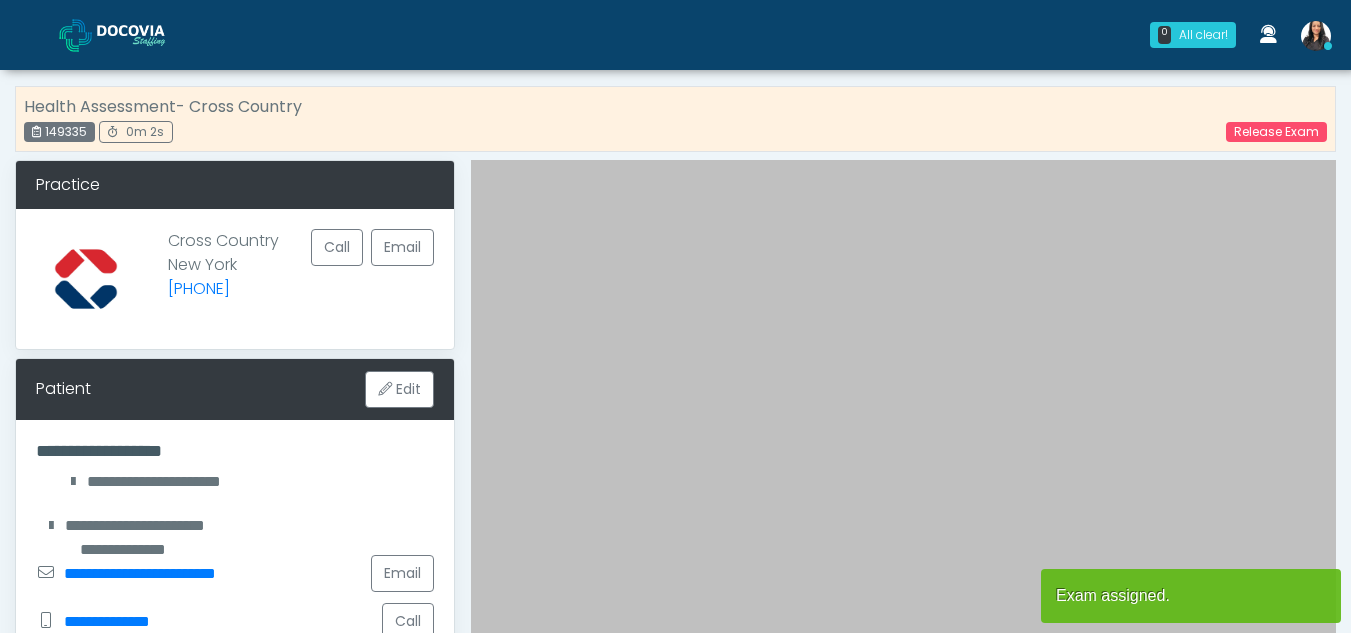 scroll, scrollTop: 0, scrollLeft: 0, axis: both 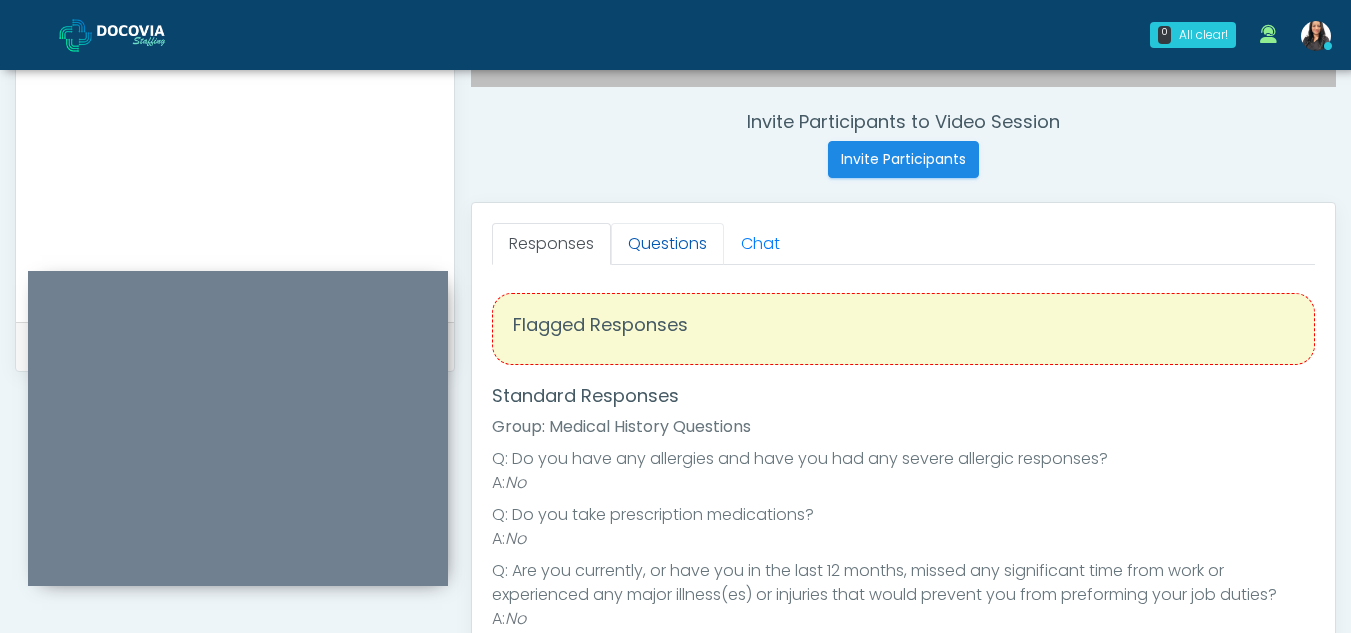click on "Questions" at bounding box center (667, 244) 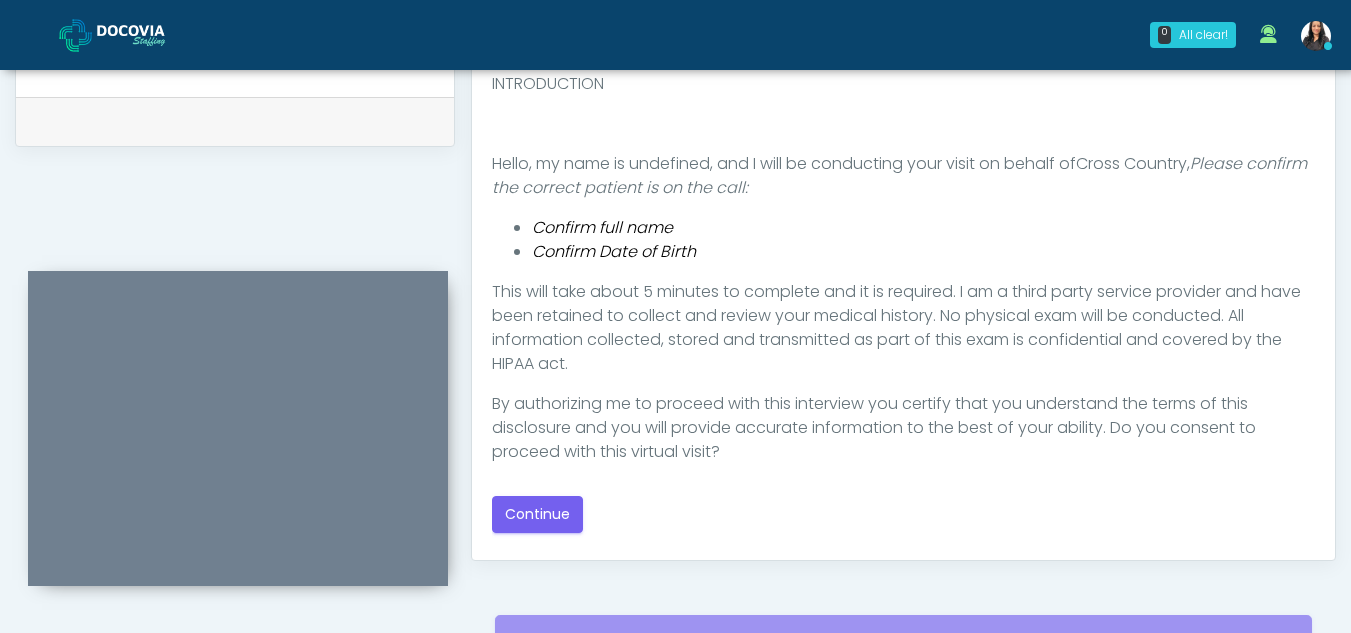 scroll, scrollTop: 975, scrollLeft: 0, axis: vertical 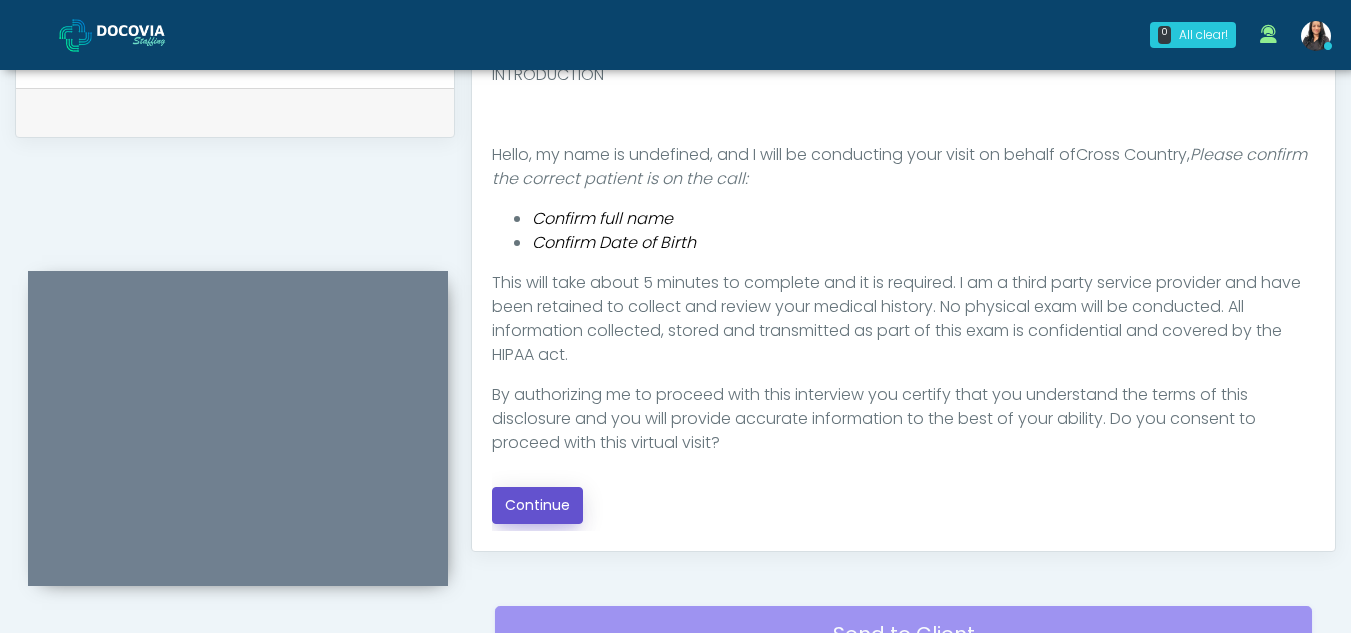 click on "Continue" at bounding box center [537, 505] 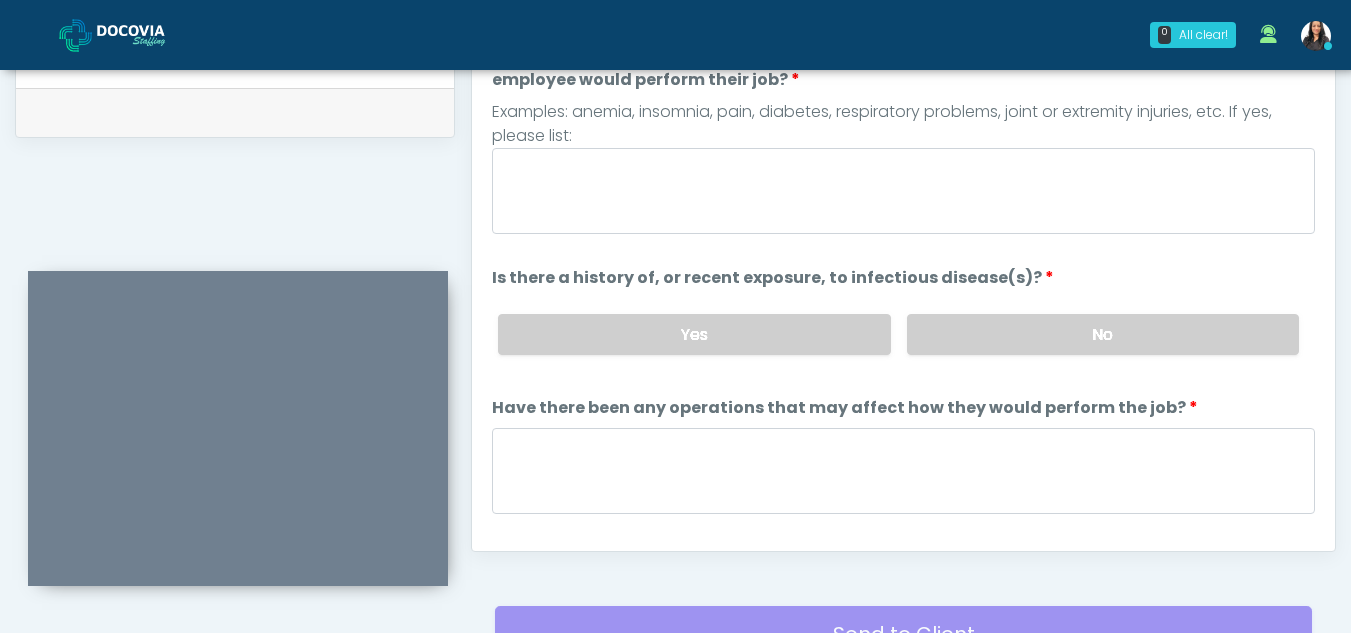 scroll, scrollTop: 1162, scrollLeft: 0, axis: vertical 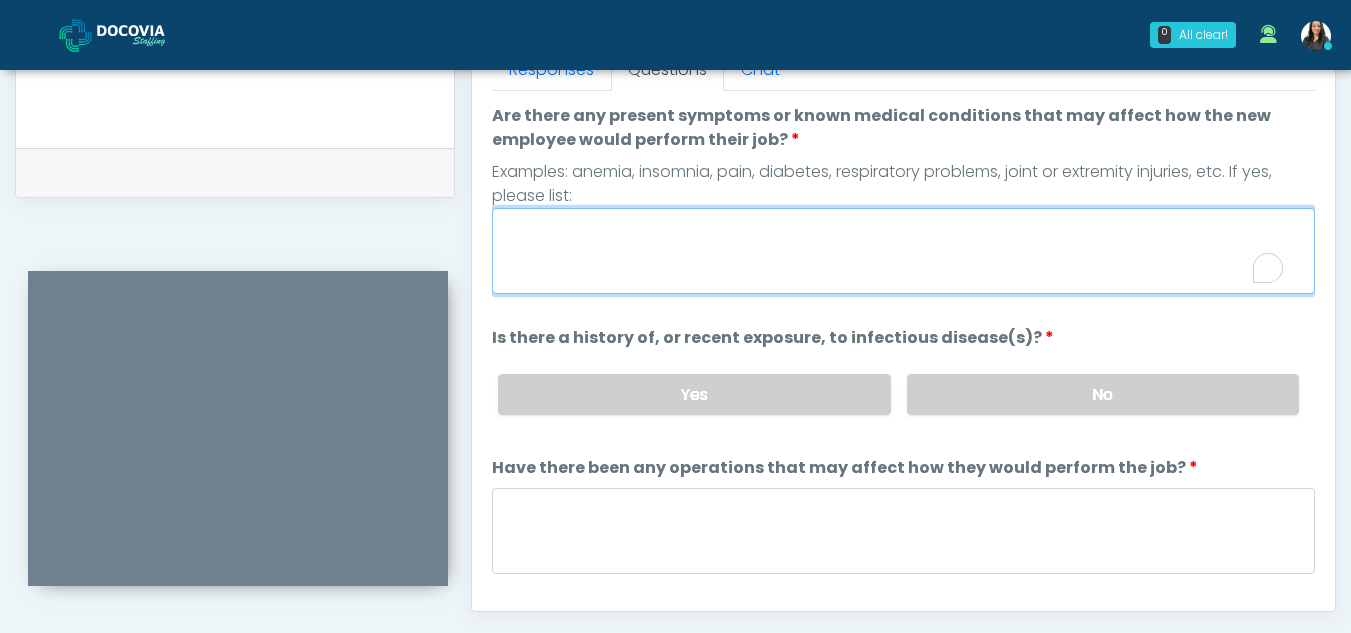 click on "Are there any present symptoms or known medical conditions that may affect how the new employee would perform their job?" at bounding box center (903, 251) 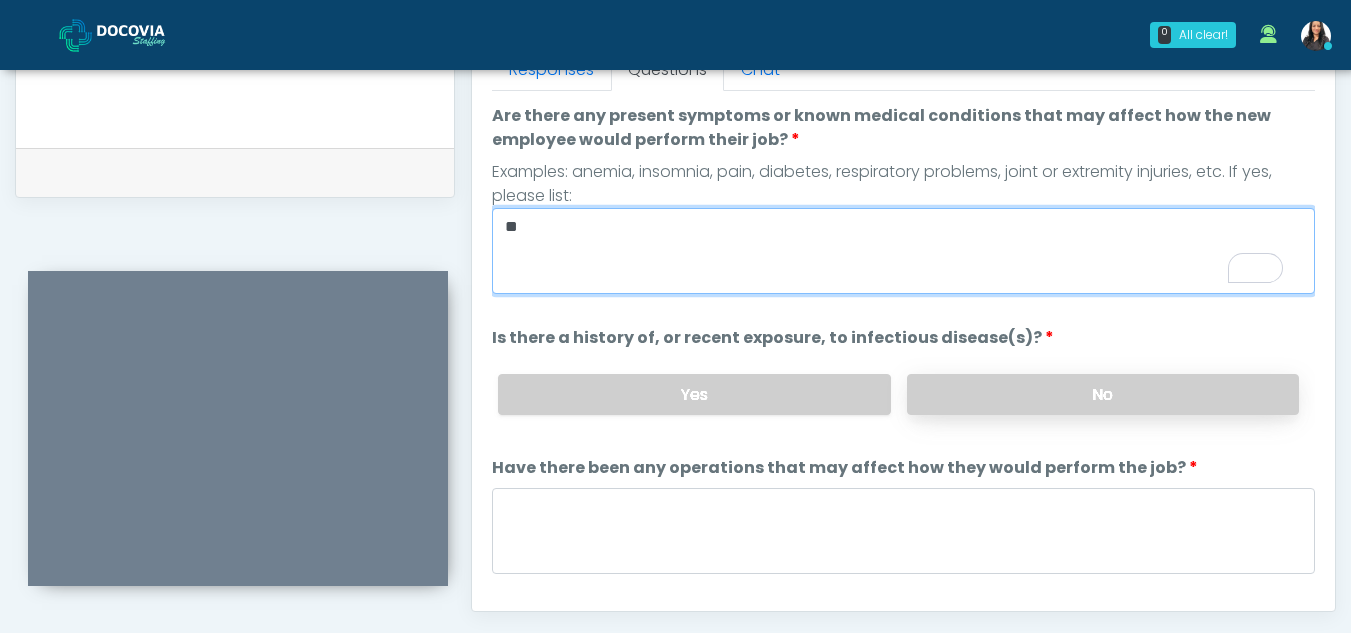type on "**" 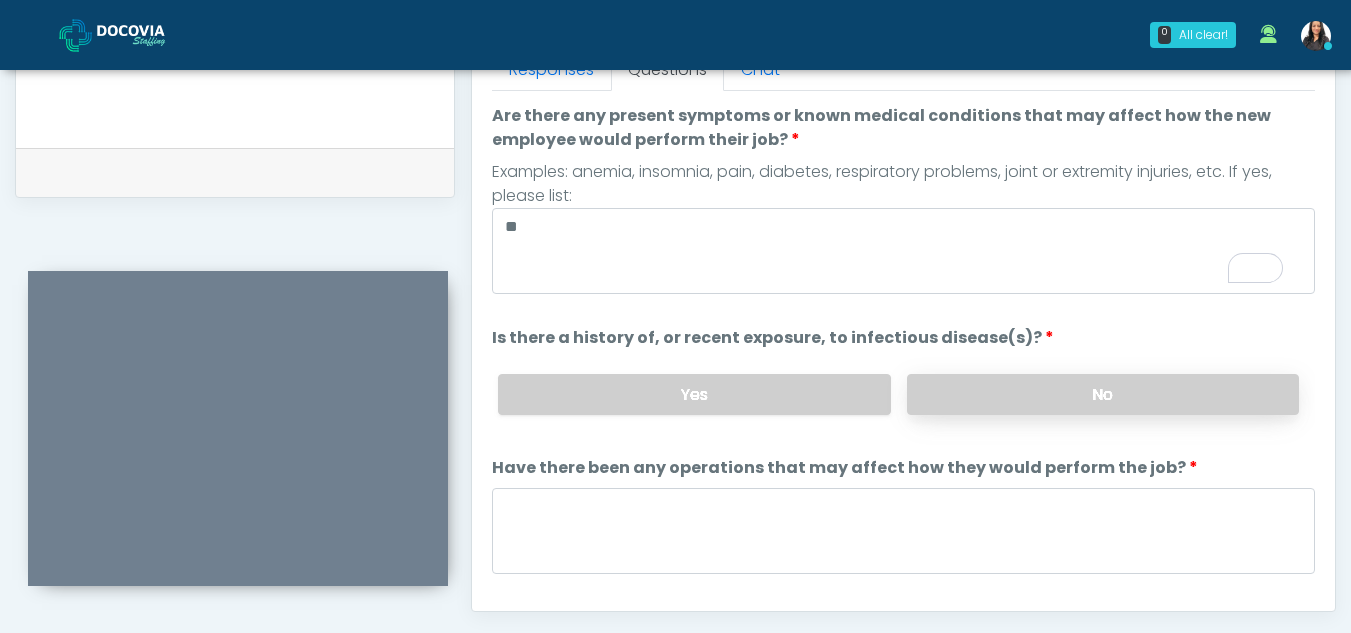 click on "No" at bounding box center (1103, 394) 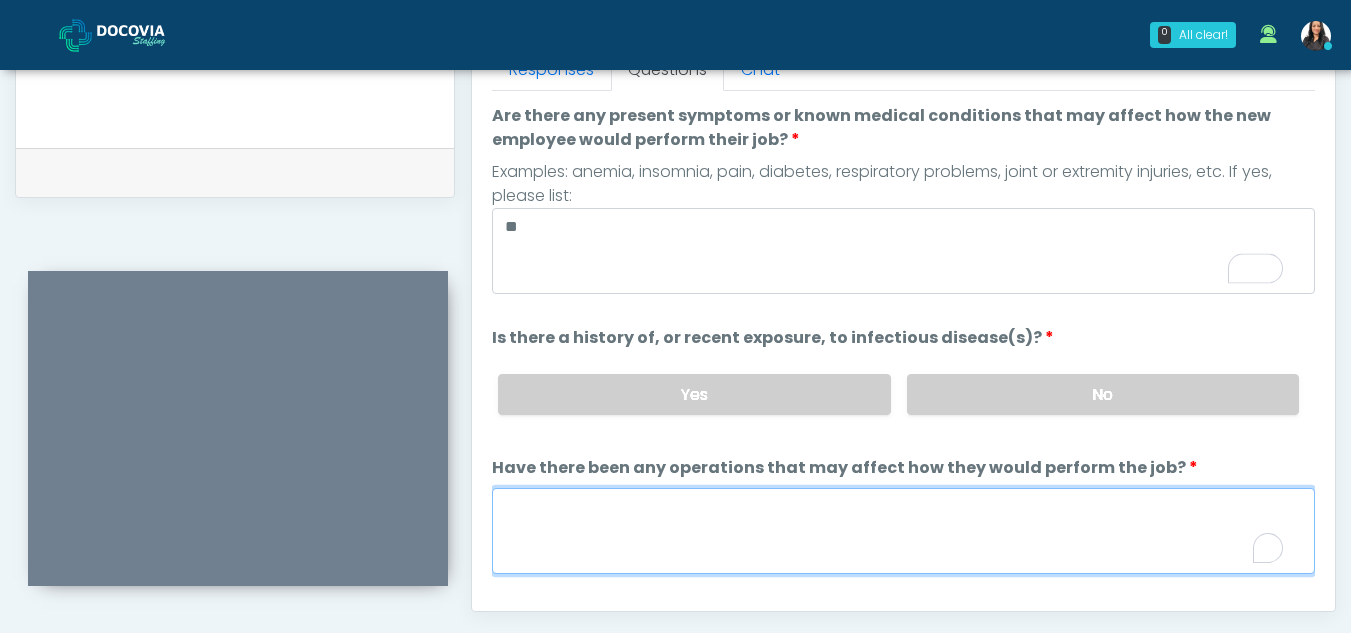 click on "Have there been any operations that may affect how they would perform the job?" at bounding box center [903, 531] 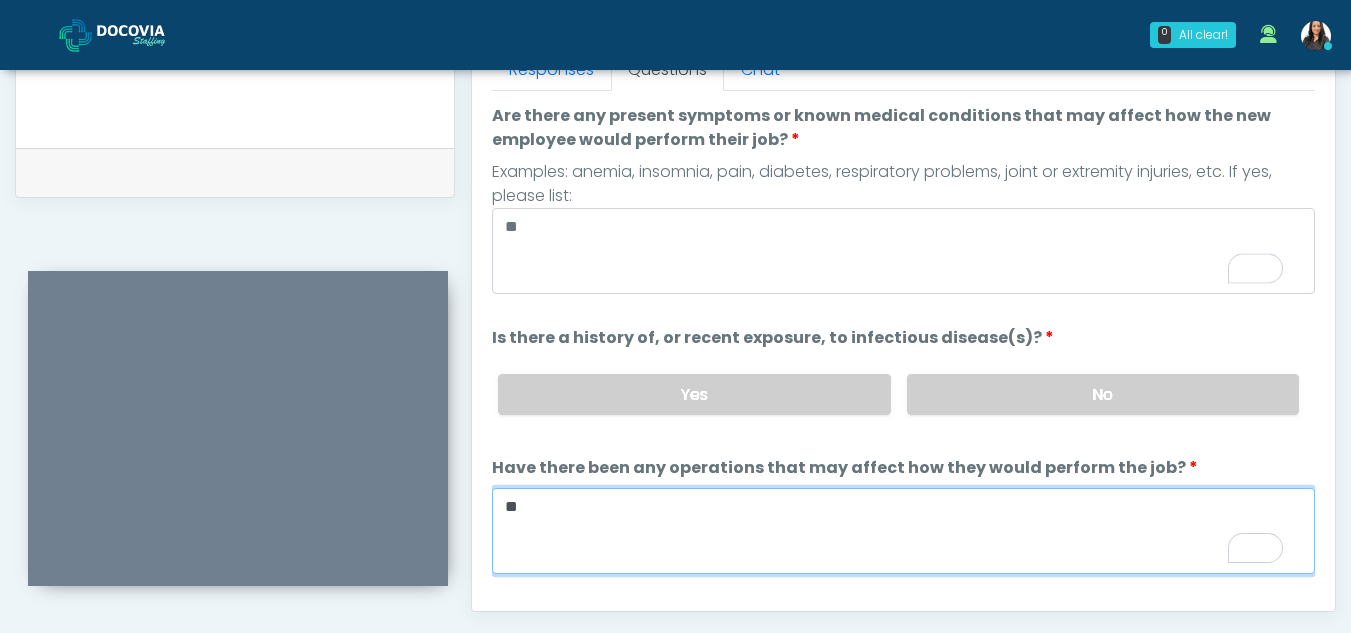 type on "**" 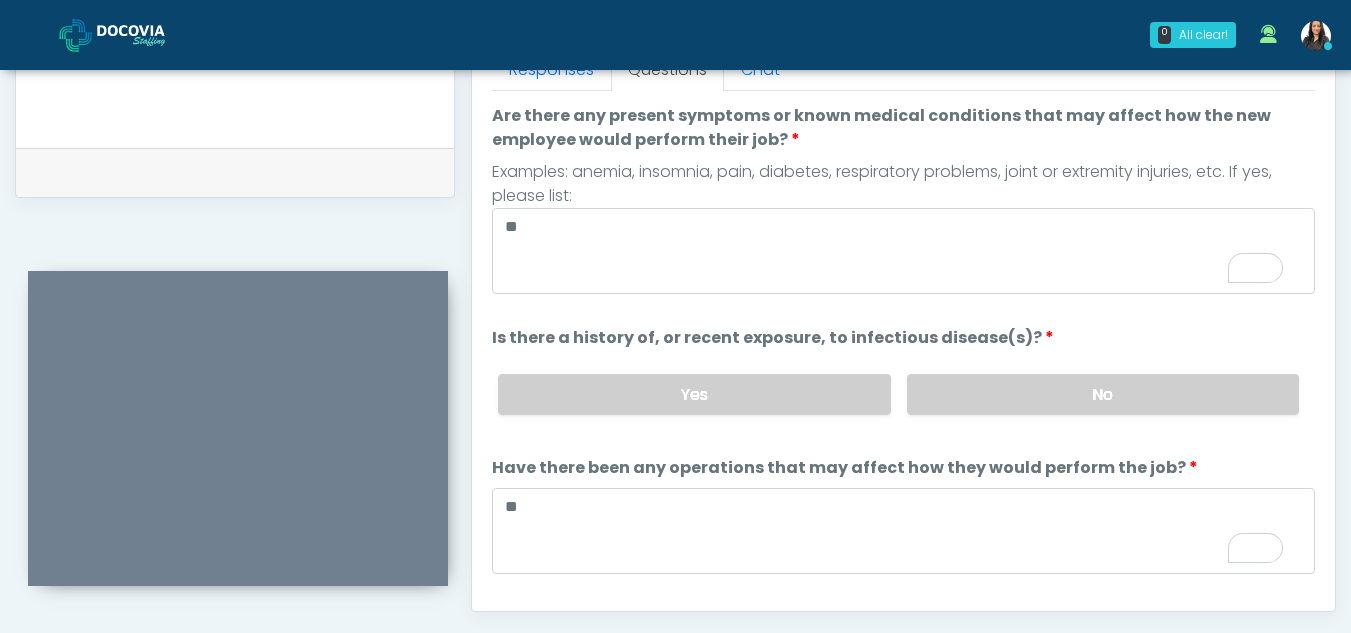 scroll, scrollTop: 43, scrollLeft: 0, axis: vertical 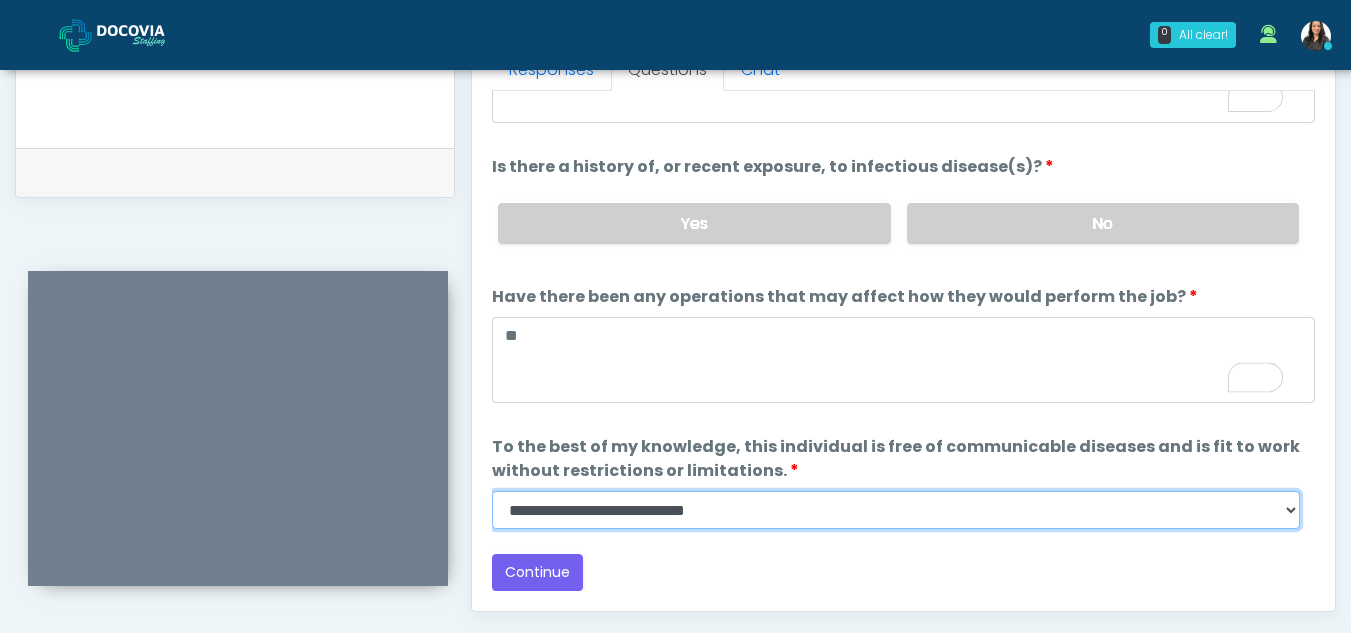 click on "**********" at bounding box center [896, 510] 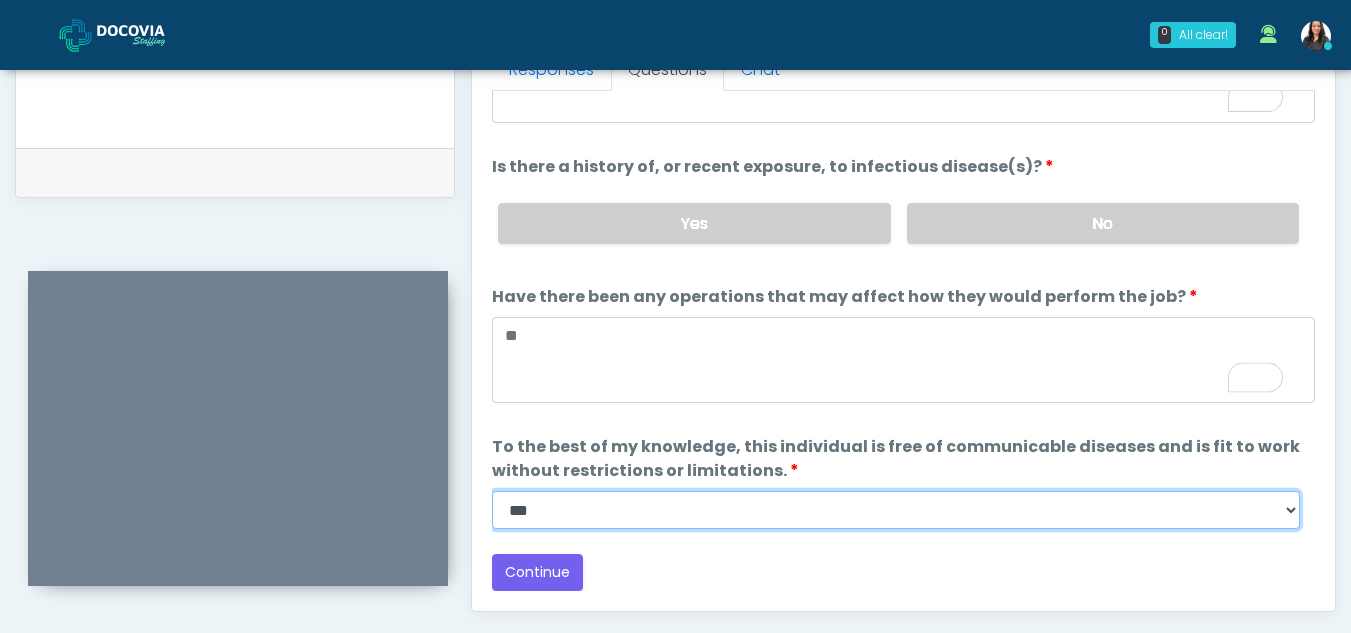 click on "**********" at bounding box center [896, 510] 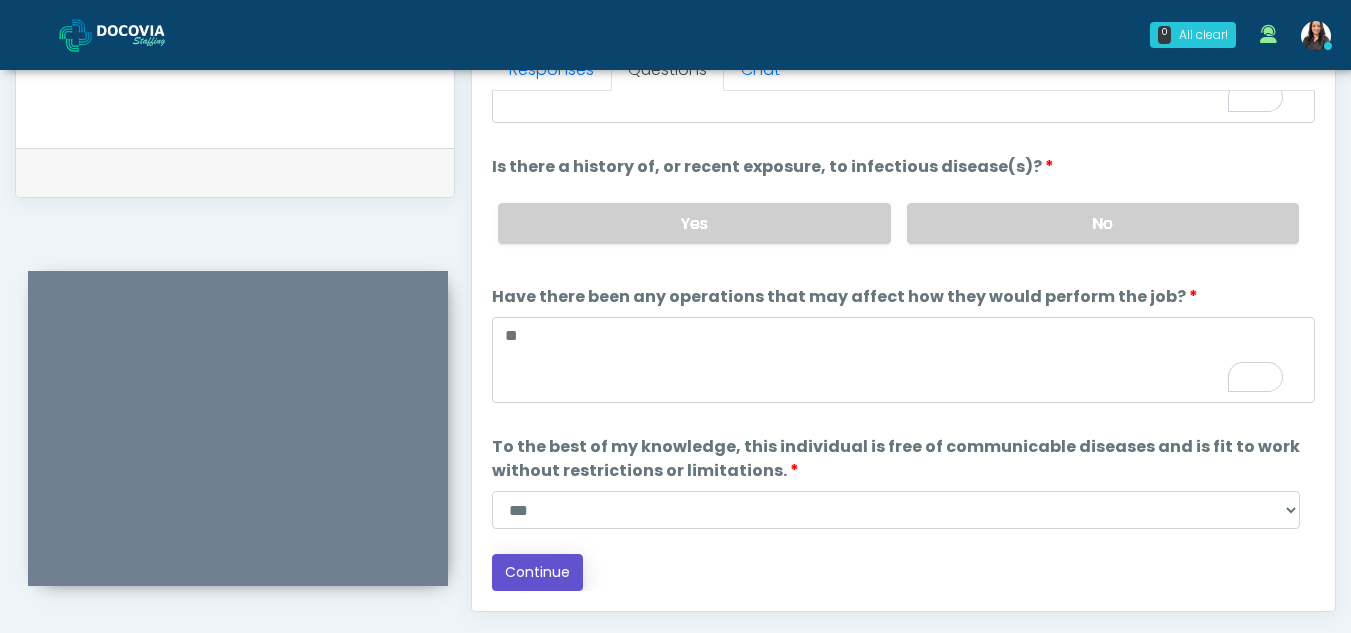 click on "Continue" at bounding box center [537, 572] 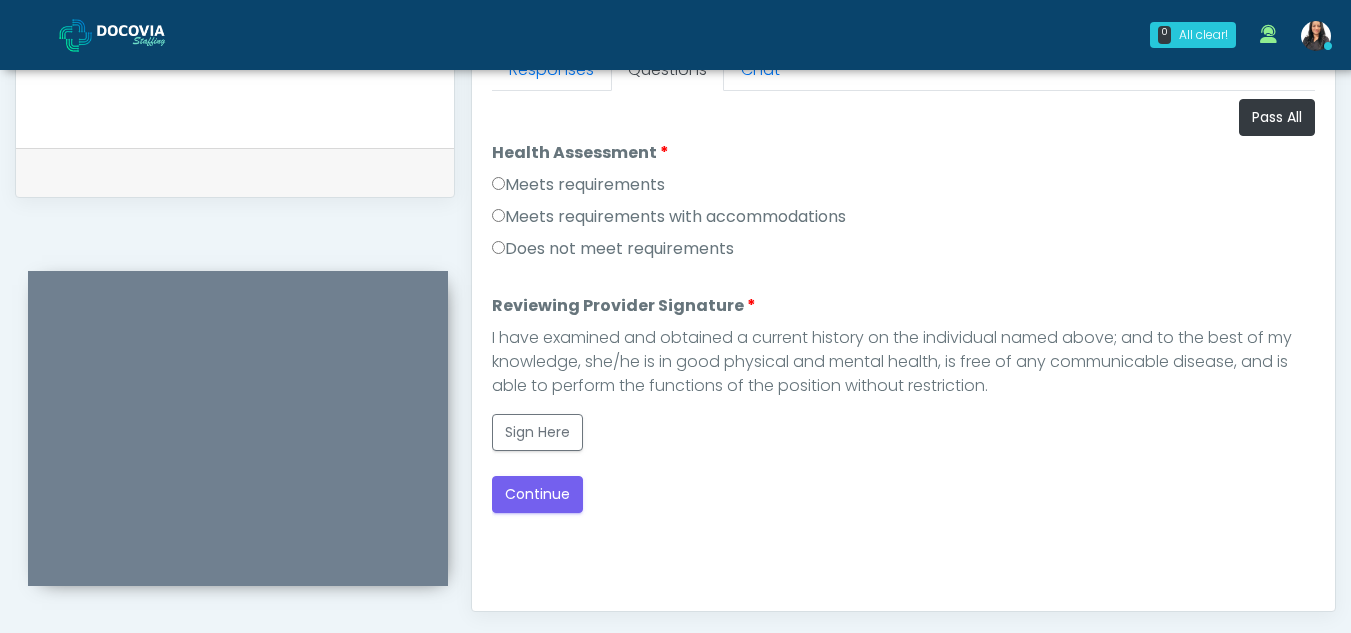 scroll, scrollTop: 1162, scrollLeft: 0, axis: vertical 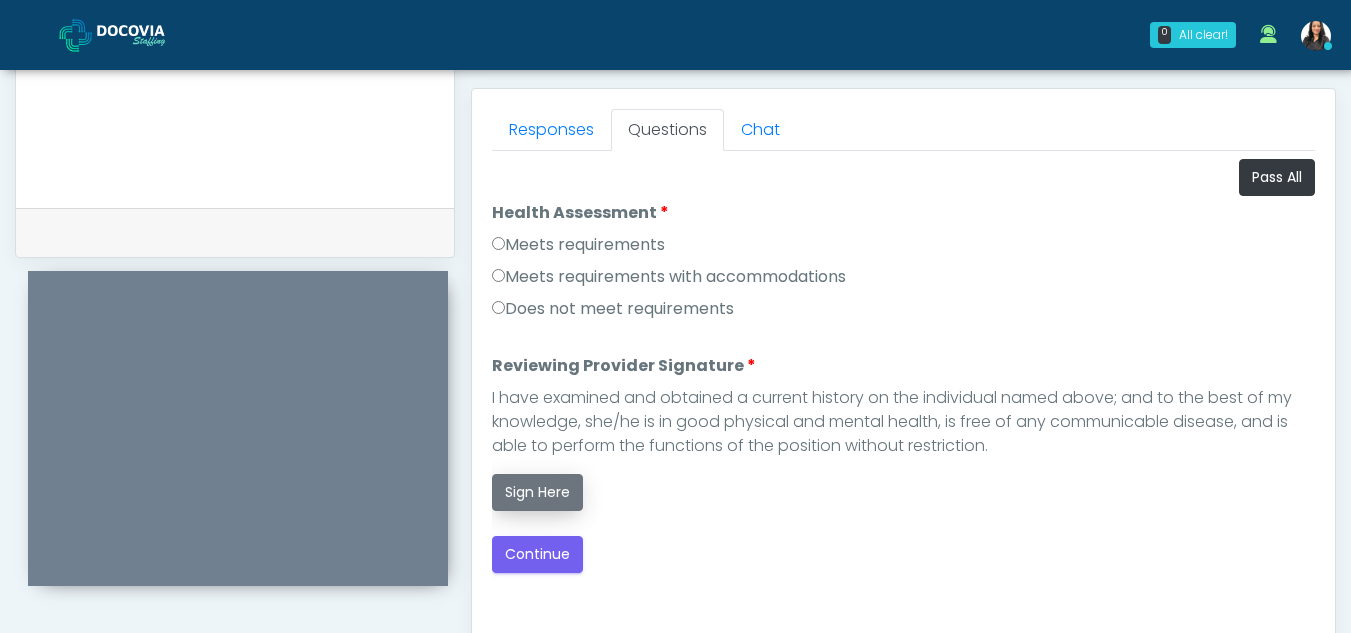 click on "Sign Here" at bounding box center (537, 492) 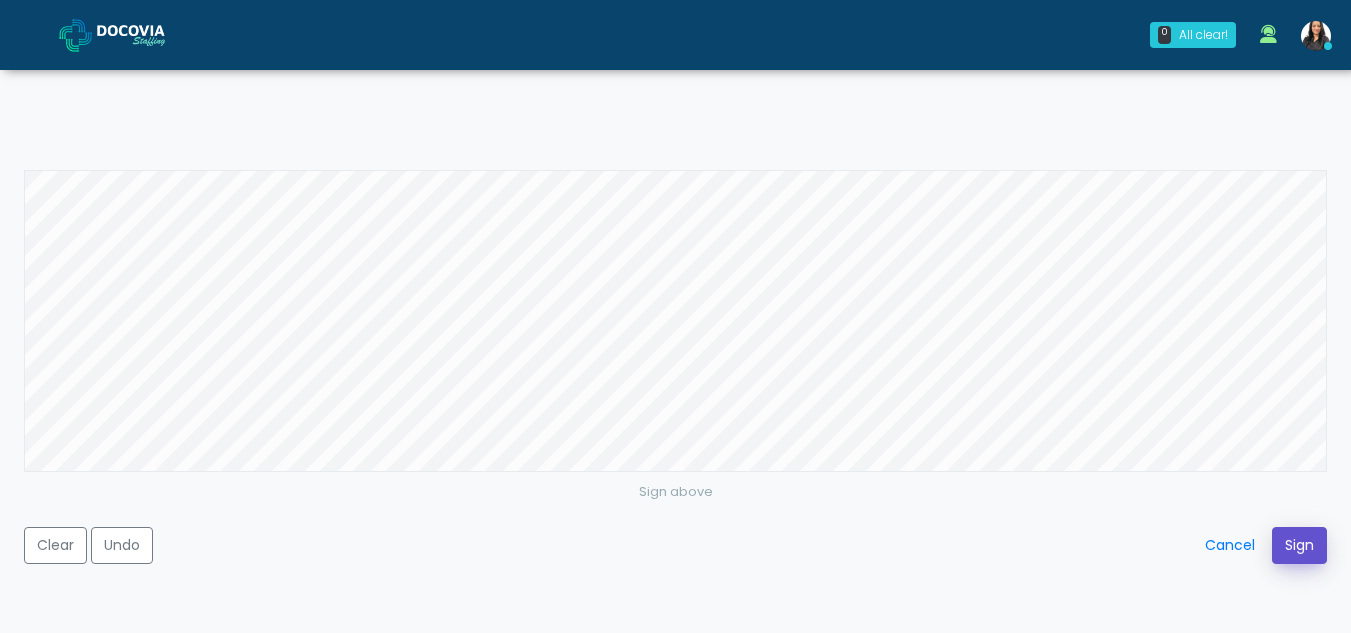 click on "Sign" at bounding box center [1299, 545] 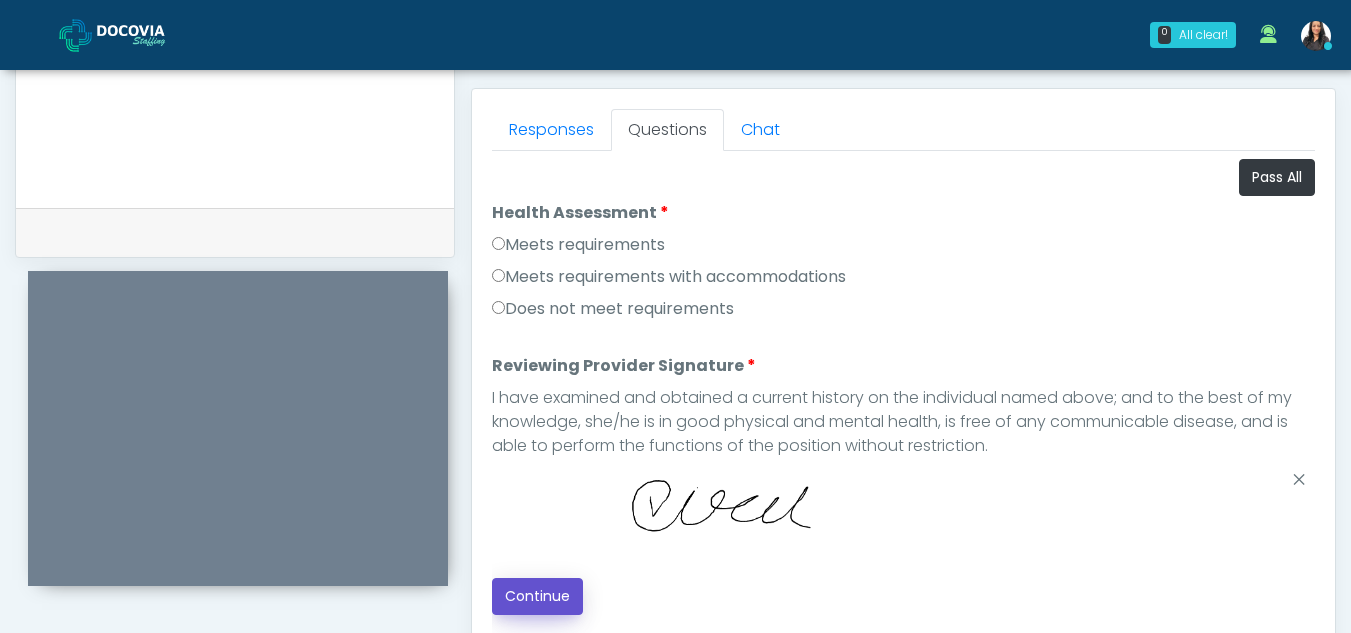 click on "Continue" at bounding box center [537, 596] 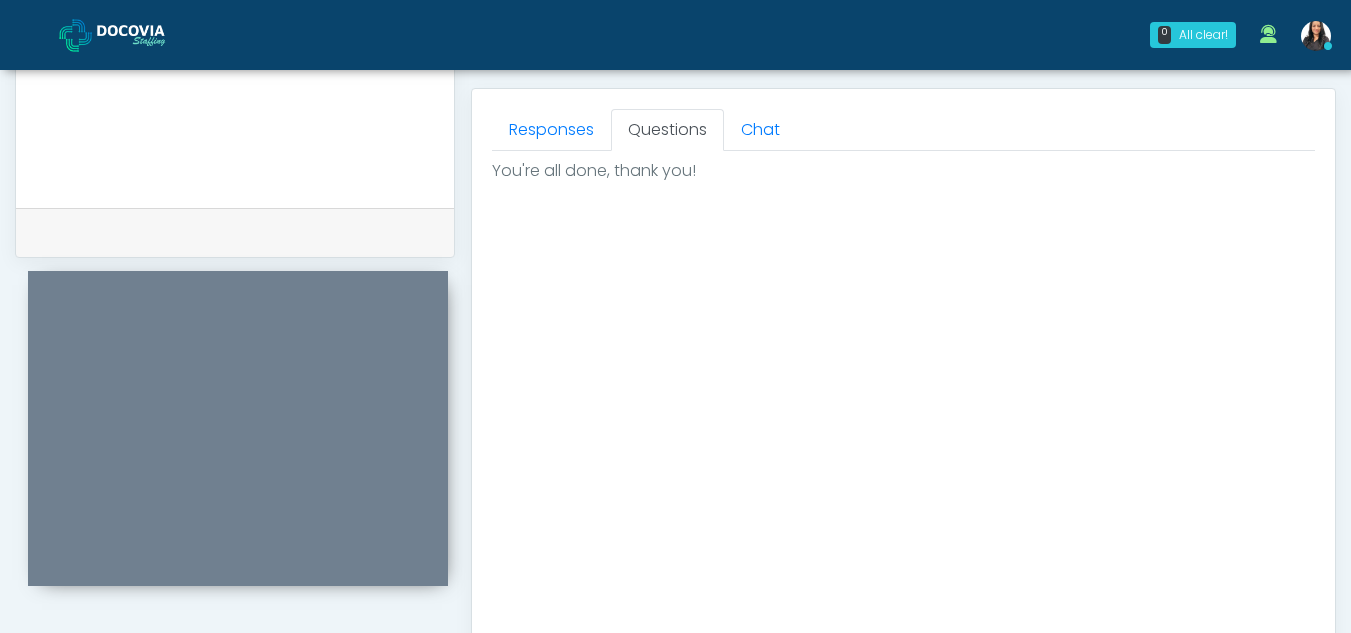 scroll, scrollTop: 1199, scrollLeft: 0, axis: vertical 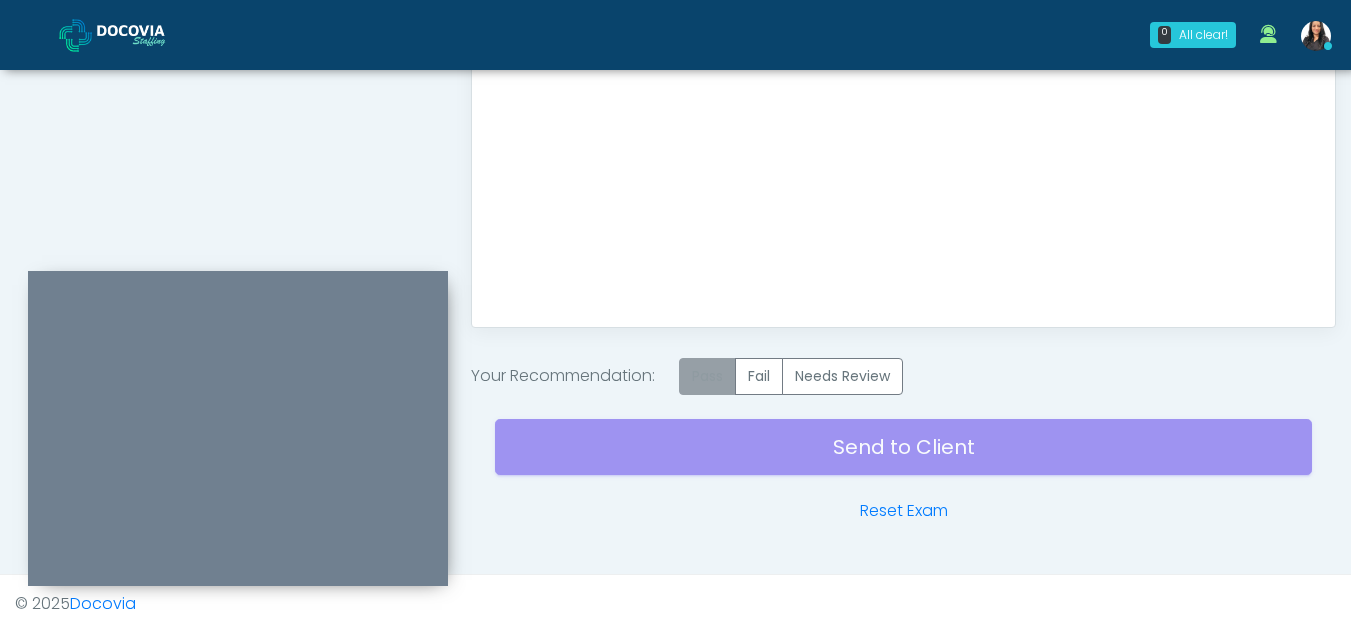 click on "Pass" at bounding box center [707, 376] 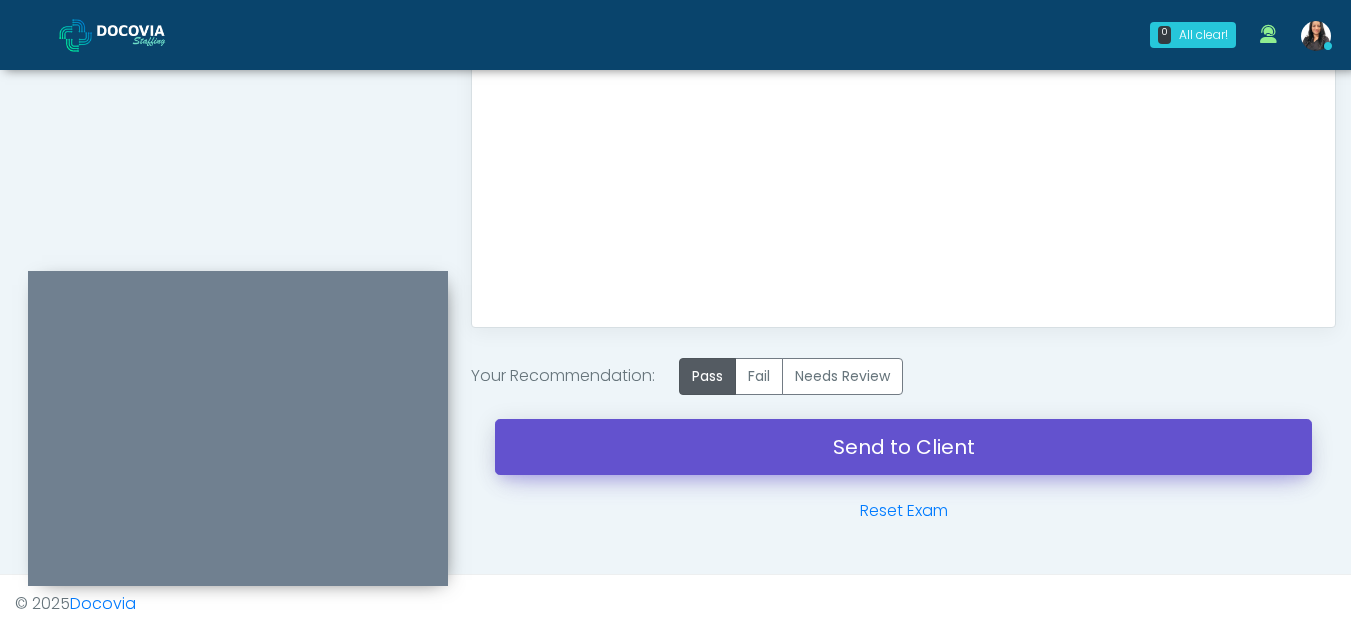 click on "Send to Client" at bounding box center [903, 447] 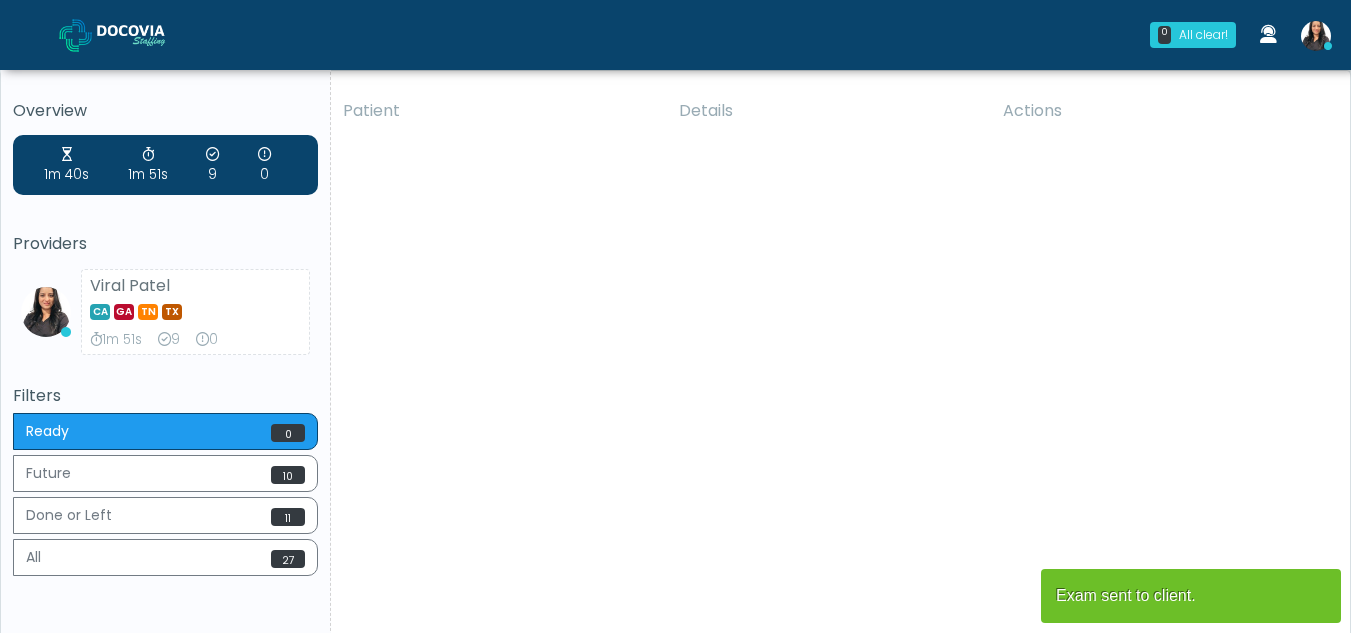 scroll, scrollTop: 0, scrollLeft: 0, axis: both 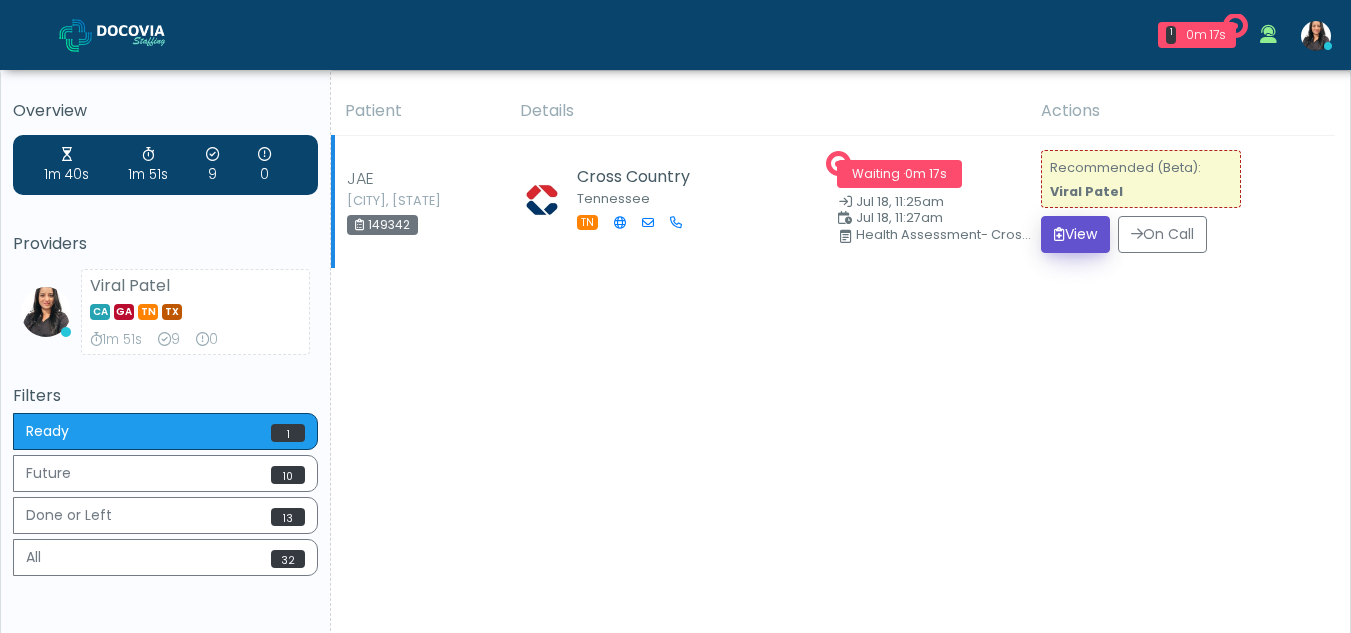 click on "View" at bounding box center (1075, 234) 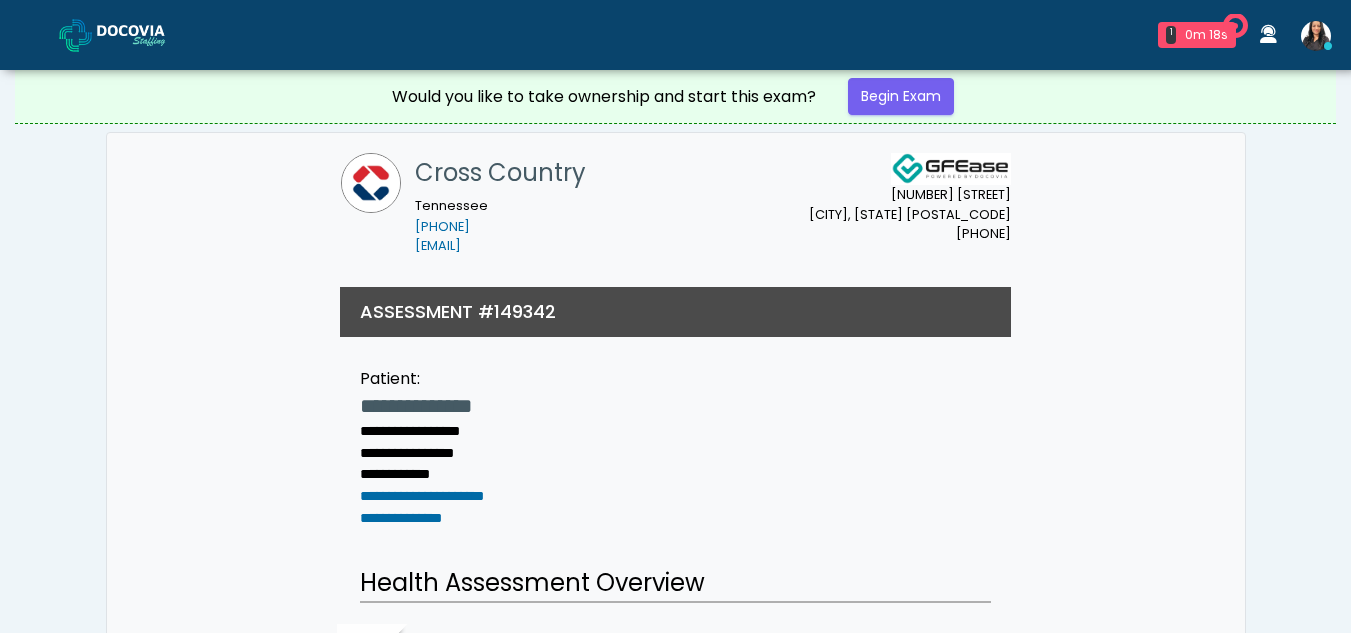 scroll, scrollTop: 0, scrollLeft: 0, axis: both 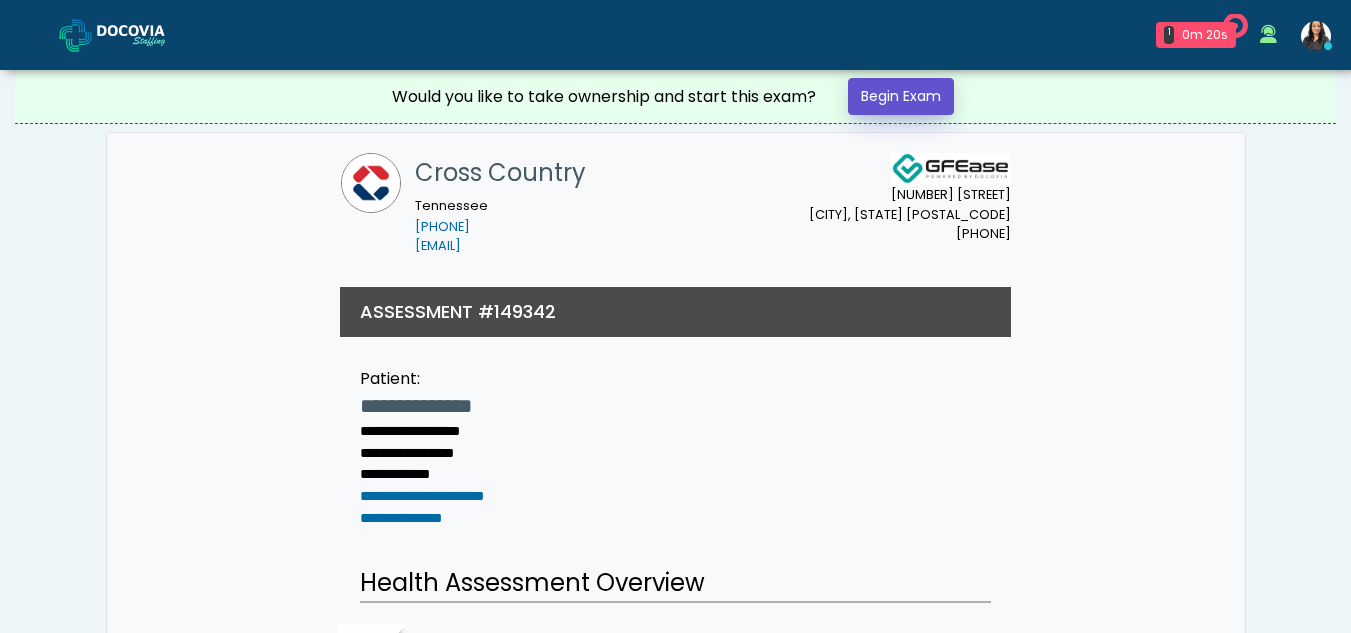 click on "Begin Exam" at bounding box center (901, 96) 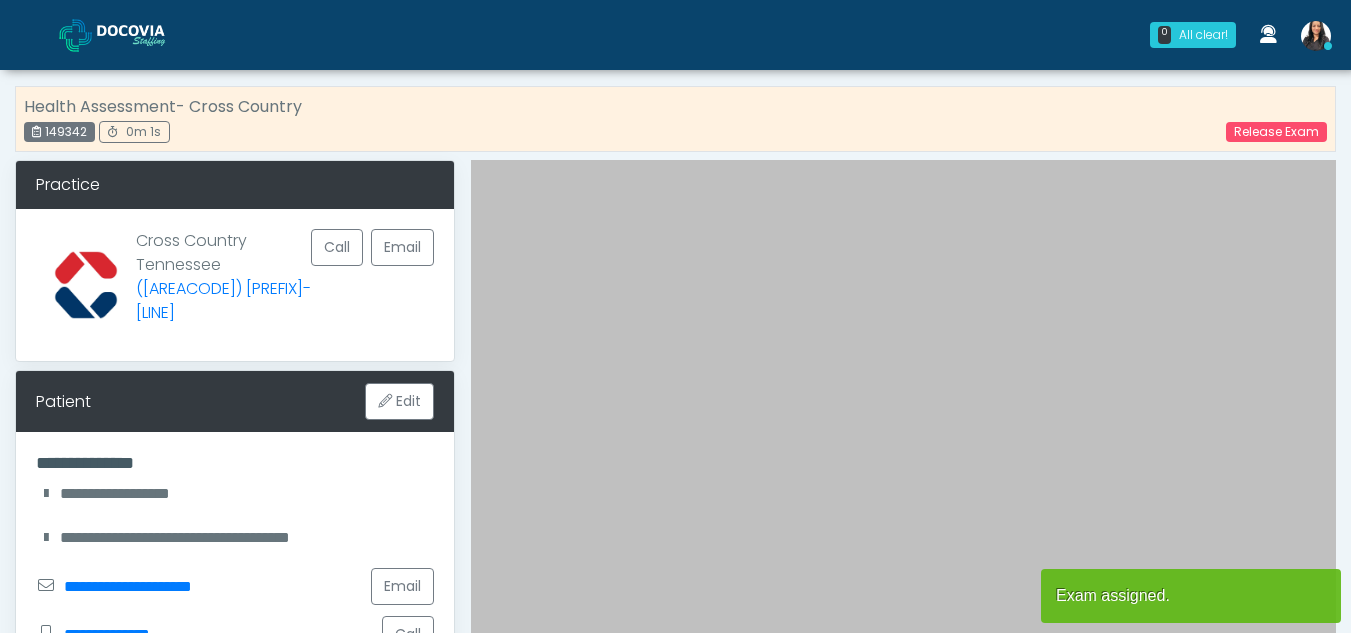 scroll, scrollTop: 0, scrollLeft: 0, axis: both 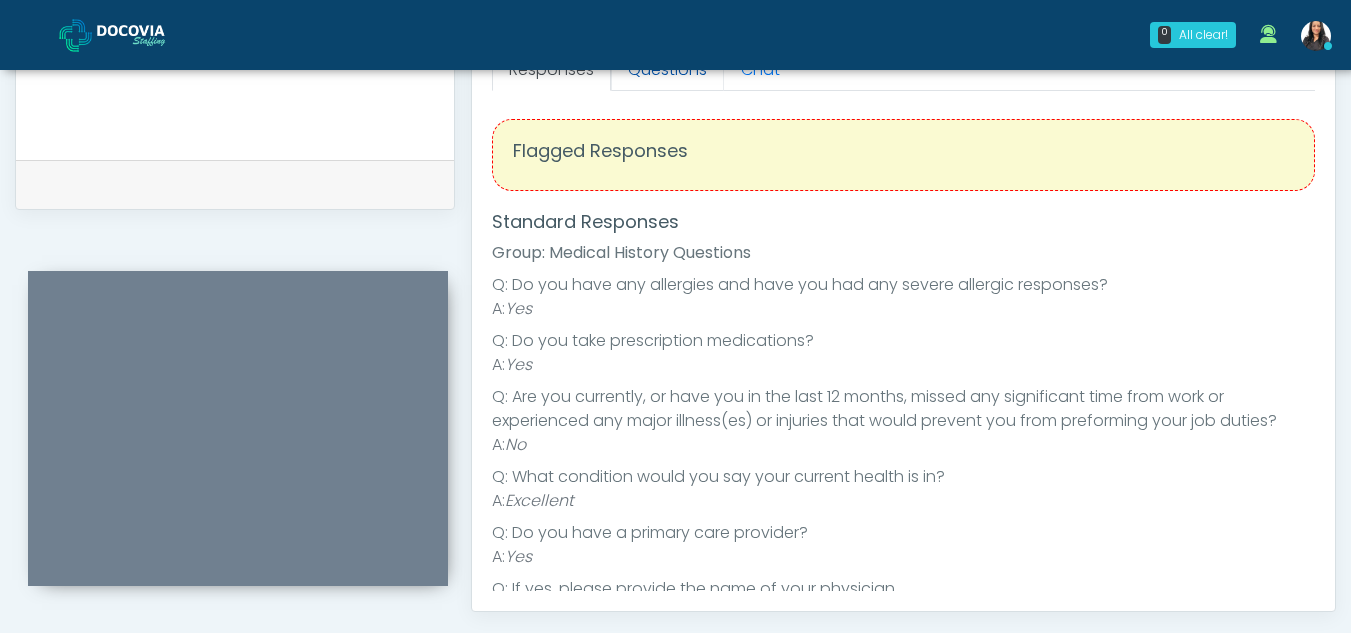 click on "Questions" at bounding box center [667, 70] 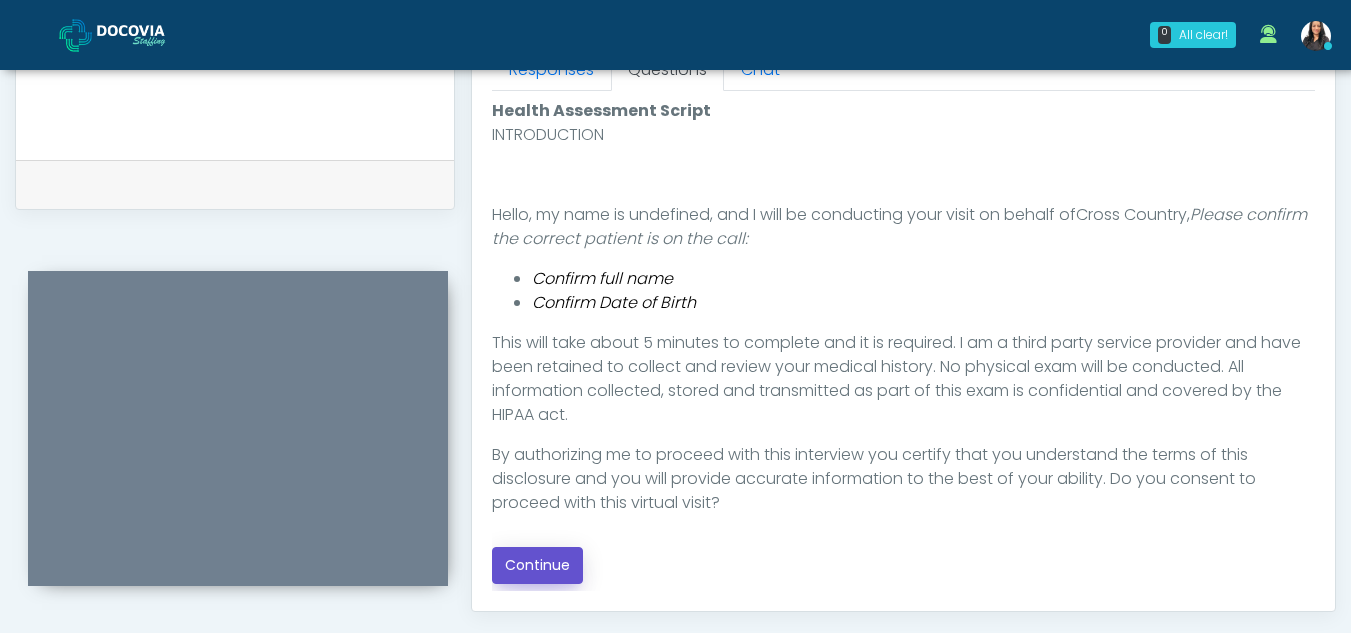 click on "Continue" at bounding box center (537, 565) 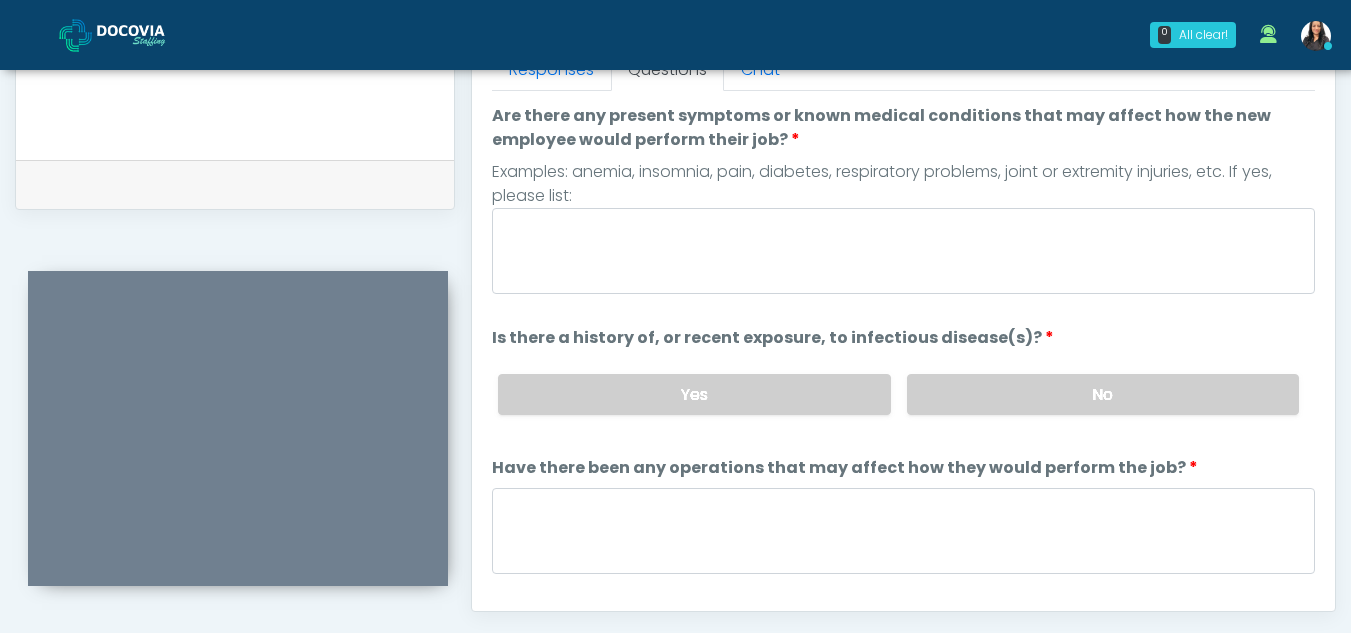 scroll, scrollTop: 1162, scrollLeft: 0, axis: vertical 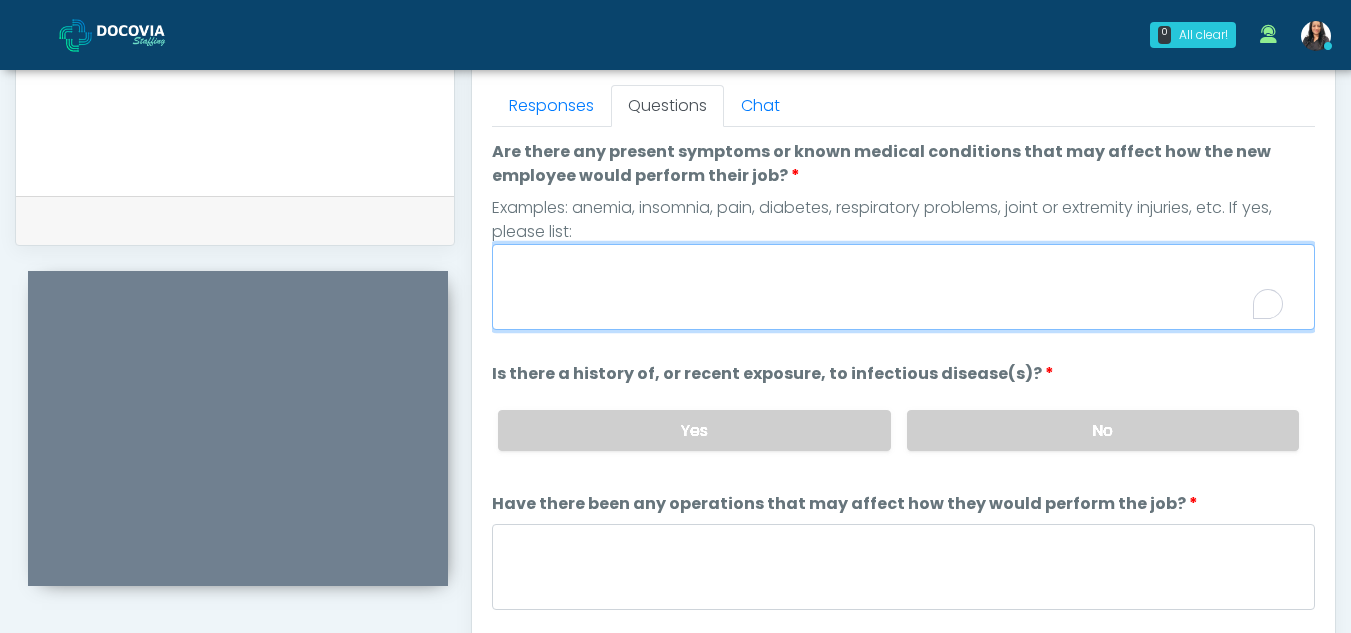 click on "Are there any present symptoms or known medical conditions that may affect how the new employee would perform their job?" at bounding box center (903, 287) 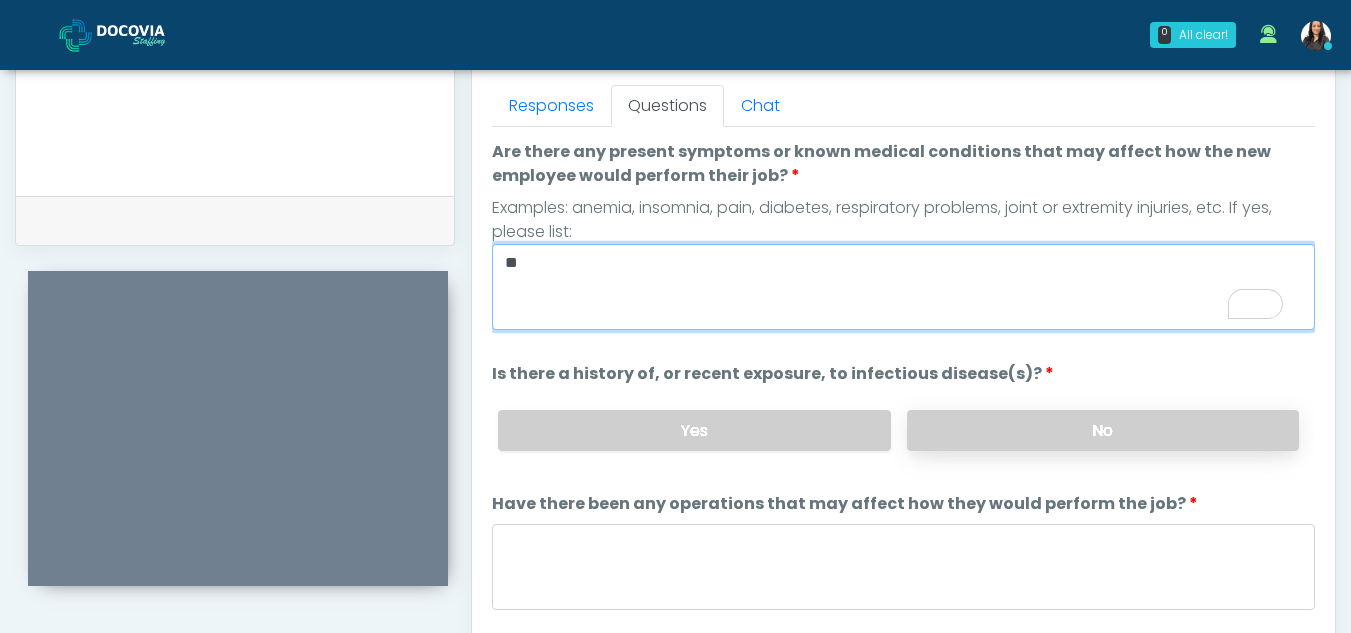 type on "**" 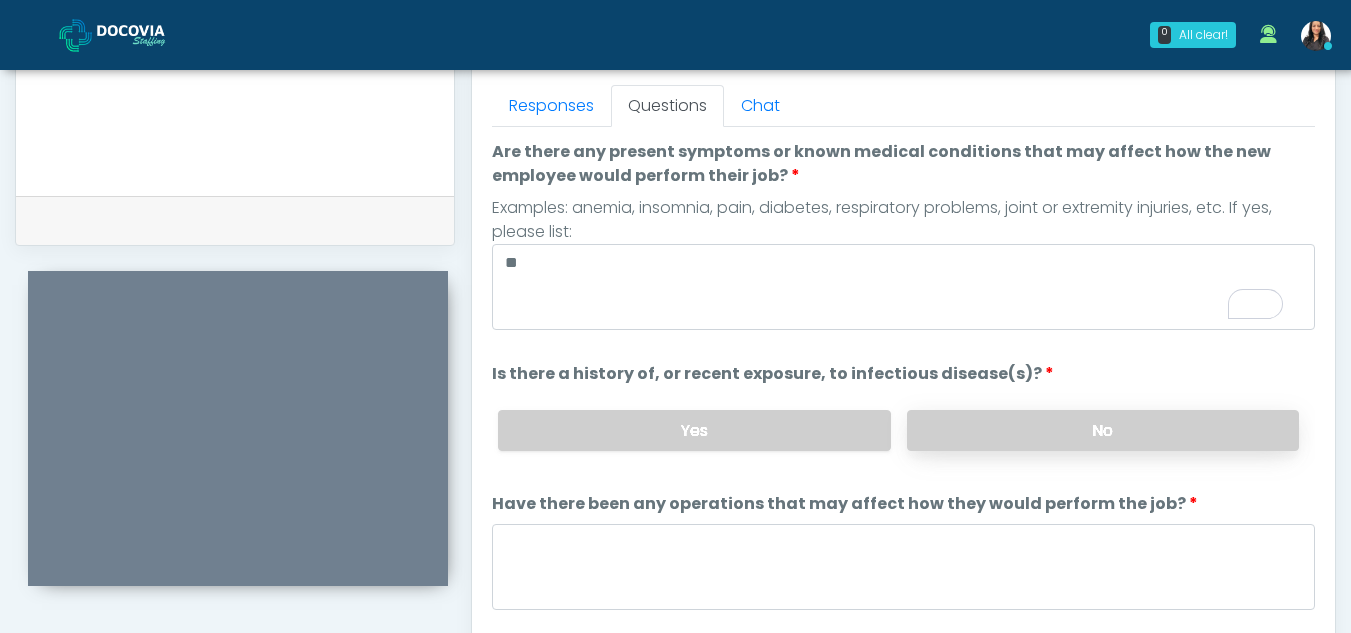 click on "No" at bounding box center (1103, 430) 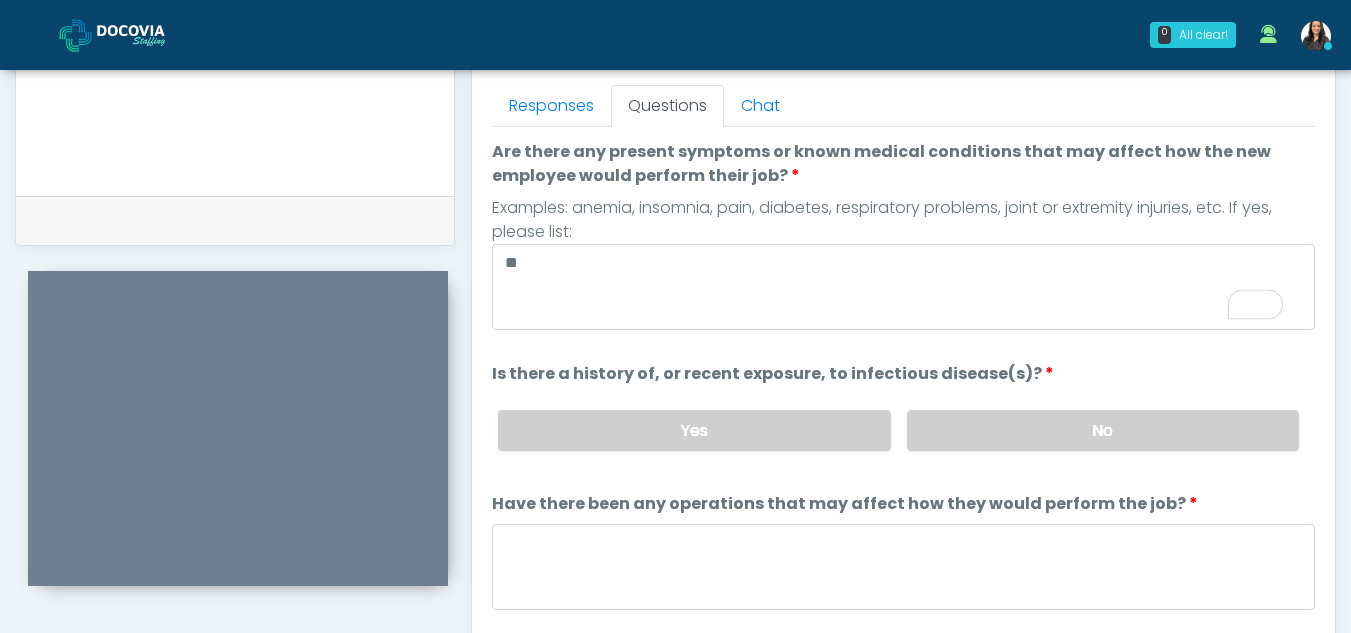 scroll, scrollTop: 113, scrollLeft: 0, axis: vertical 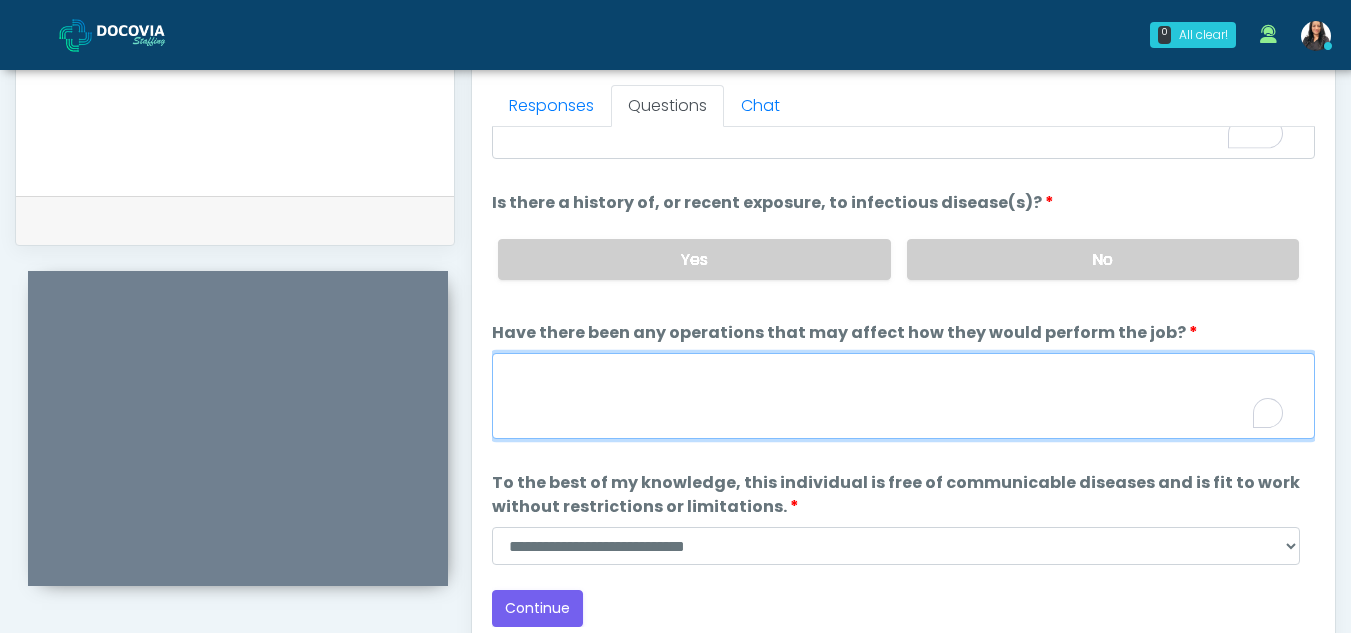 click on "Have there been any operations that may affect how they would perform the job?" at bounding box center (903, 396) 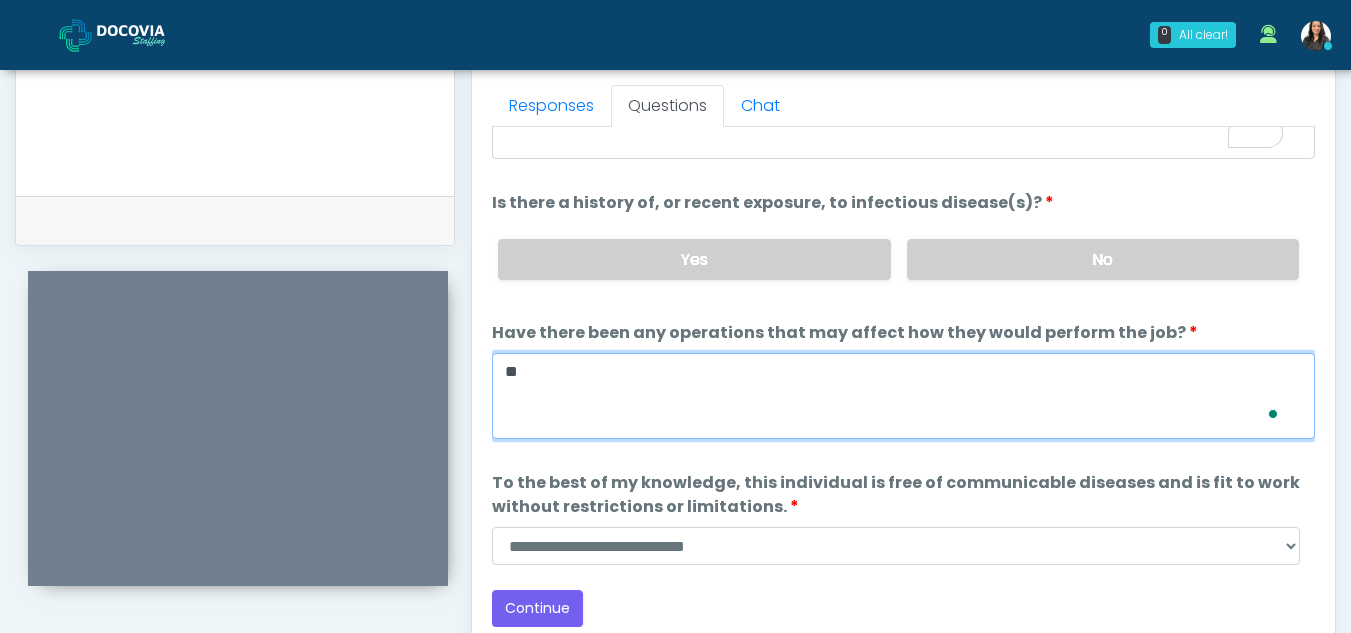 scroll, scrollTop: 171, scrollLeft: 0, axis: vertical 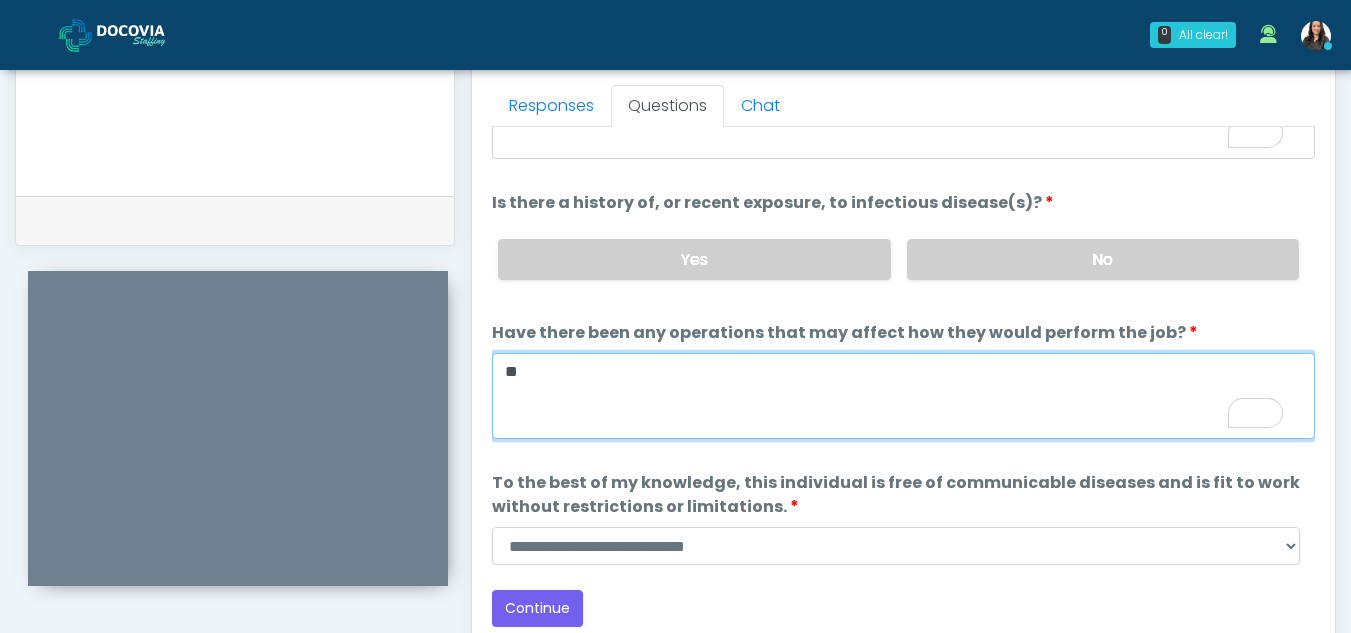 type on "**" 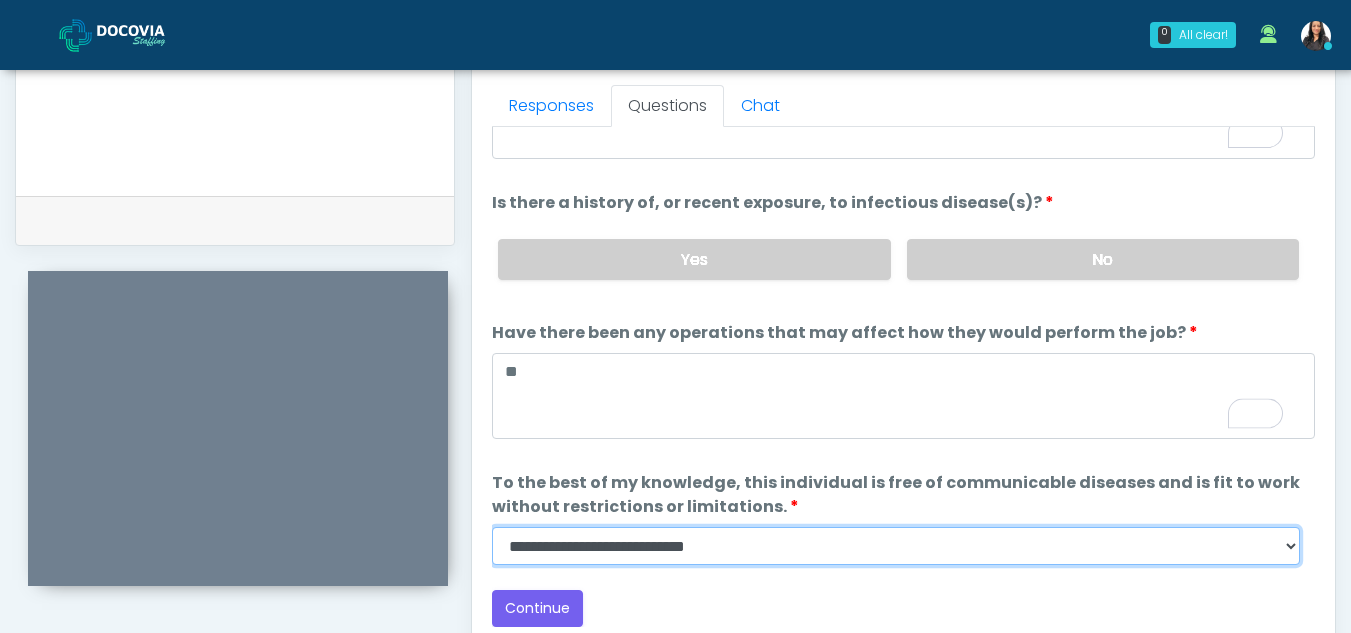 click on "**********" at bounding box center (896, 546) 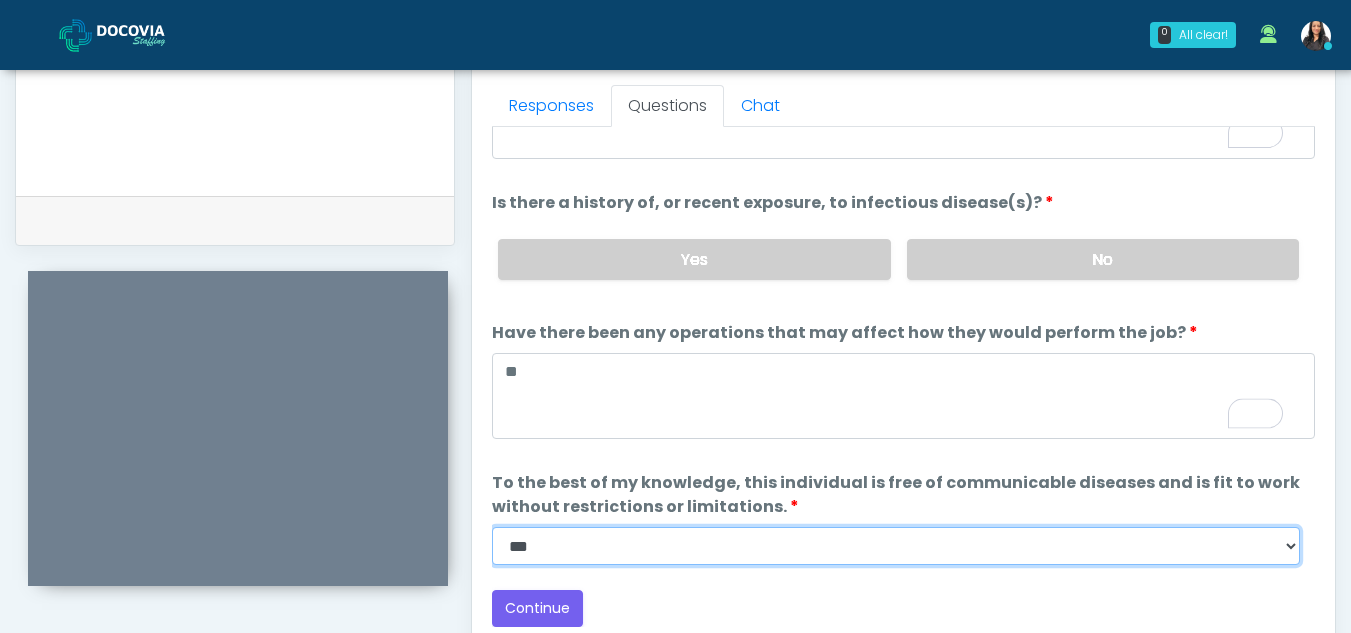 click on "**********" at bounding box center (896, 546) 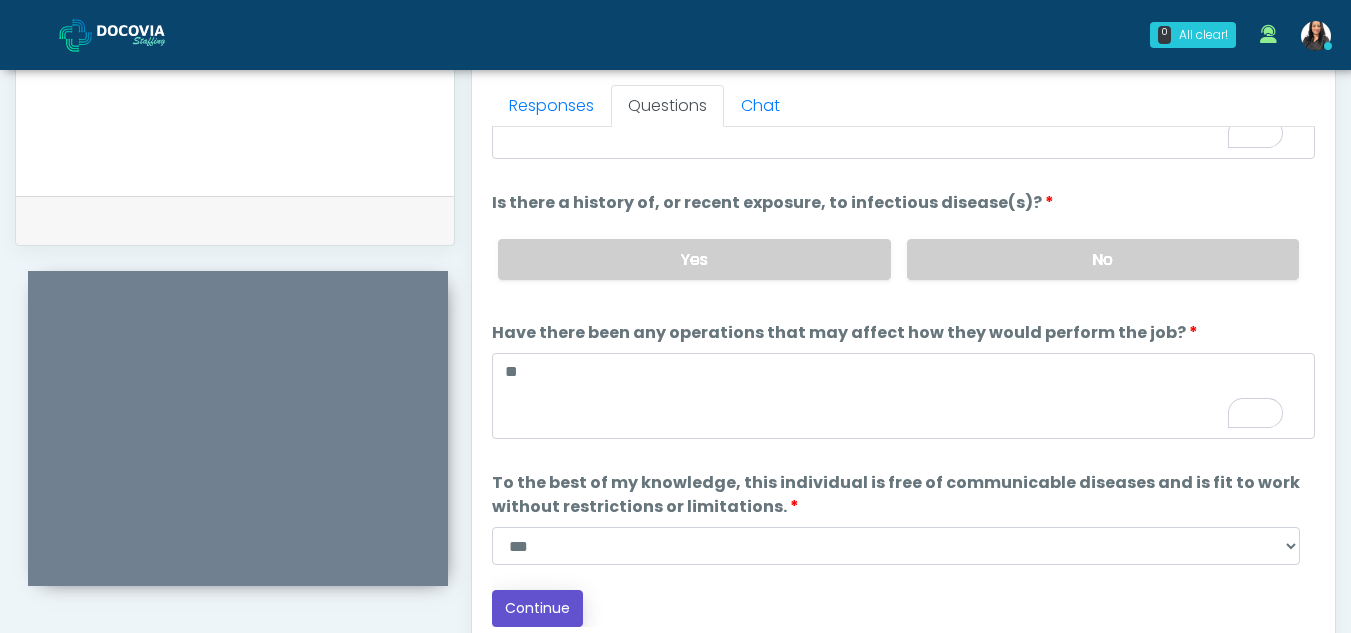 click on "Continue" at bounding box center [537, 608] 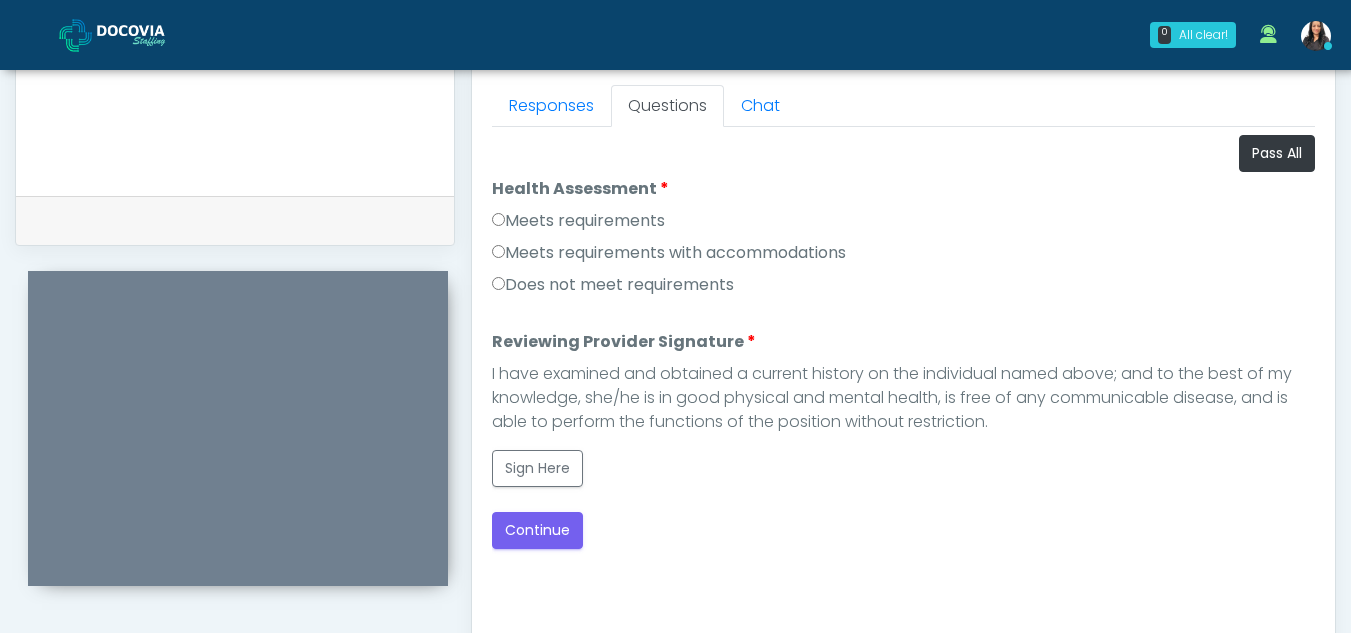 scroll, scrollTop: 1162, scrollLeft: 0, axis: vertical 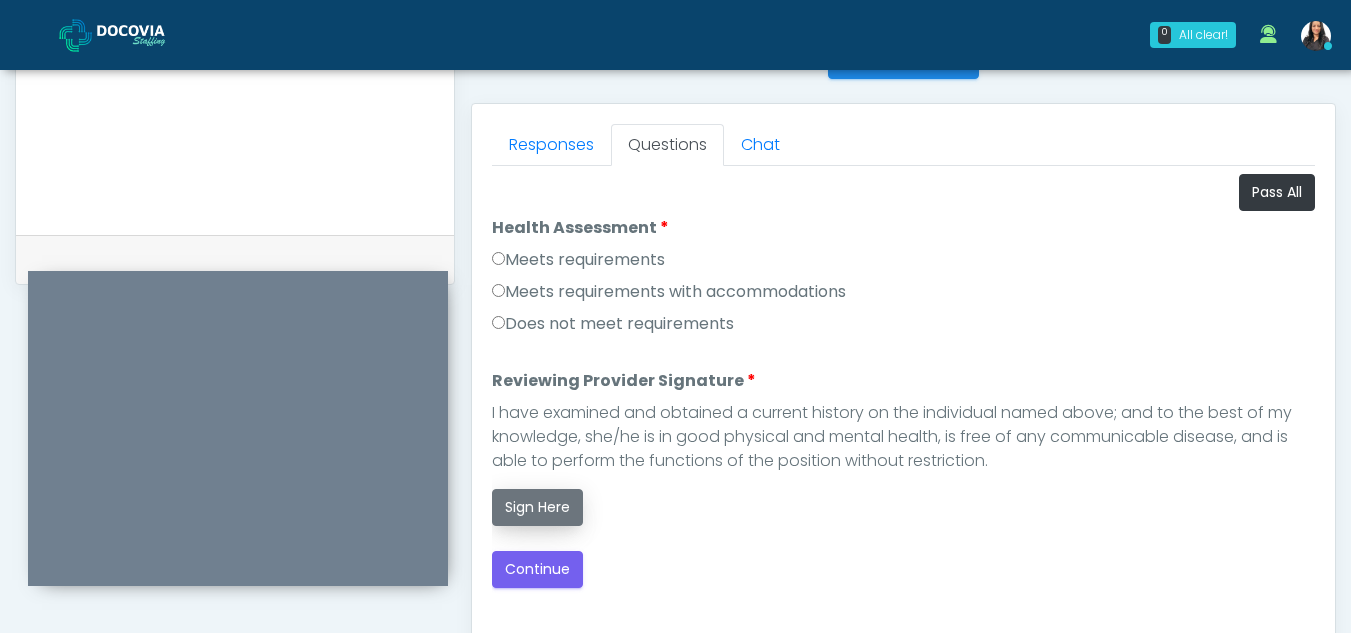 click on "Sign Here" at bounding box center (537, 507) 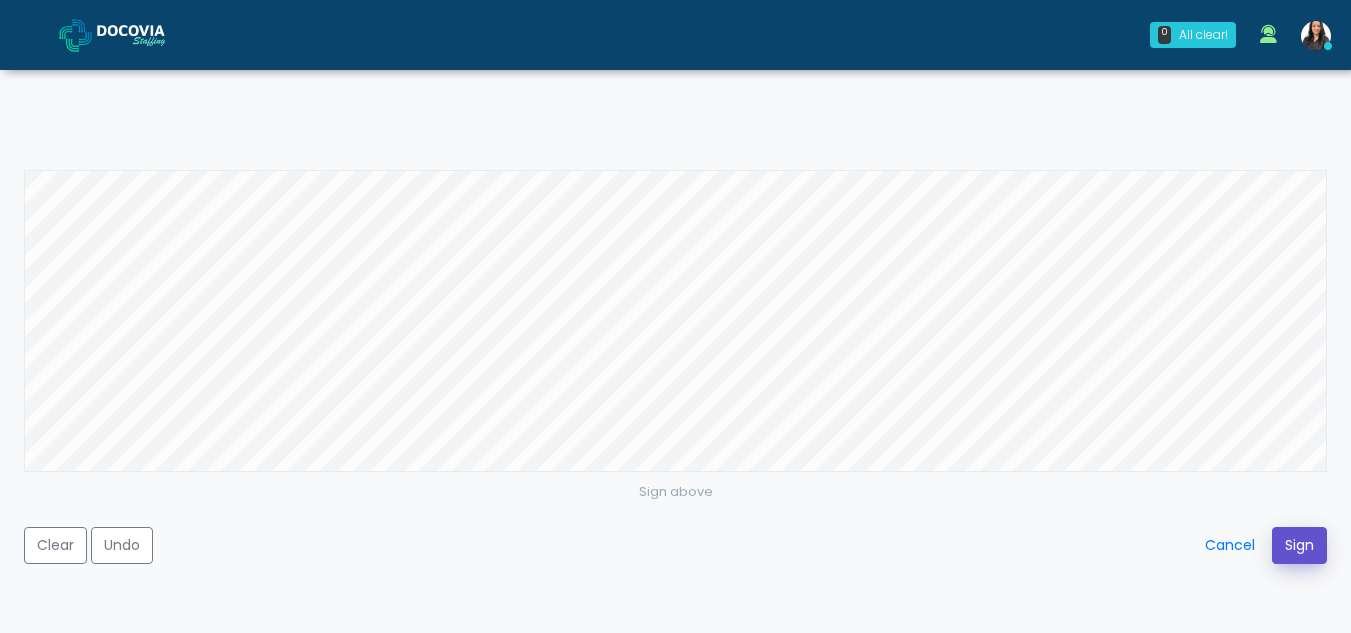 click on "Sign" at bounding box center [1299, 545] 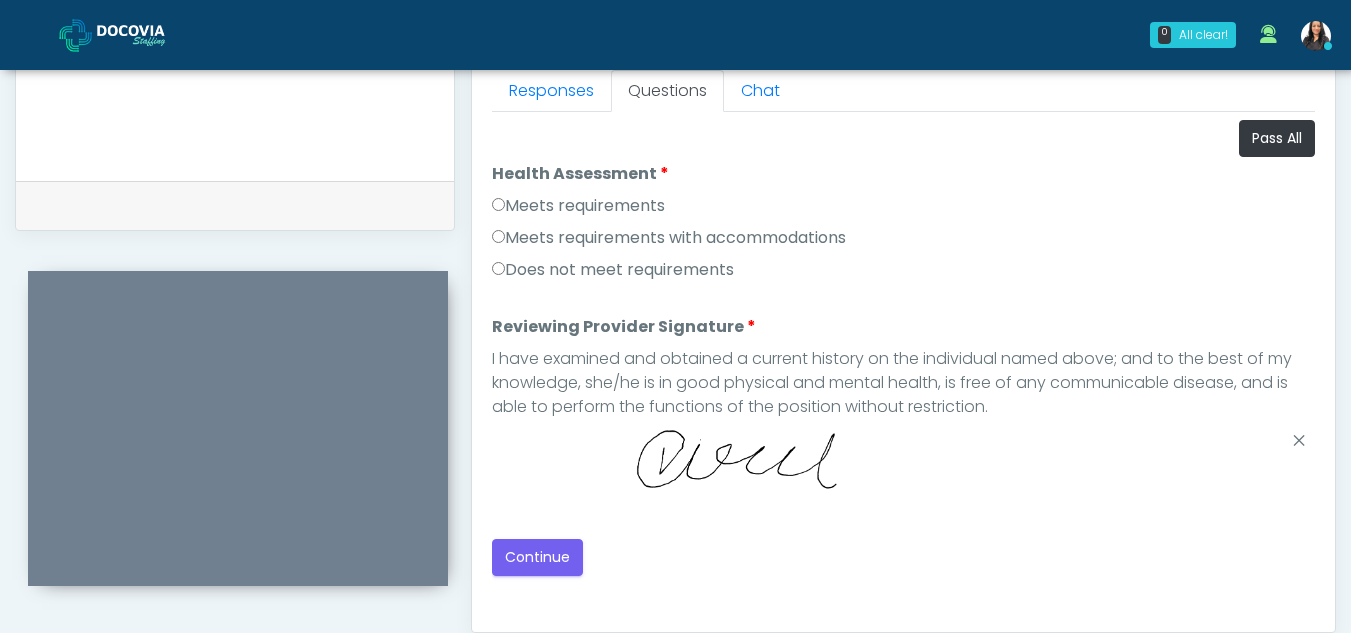 scroll, scrollTop: 897, scrollLeft: 0, axis: vertical 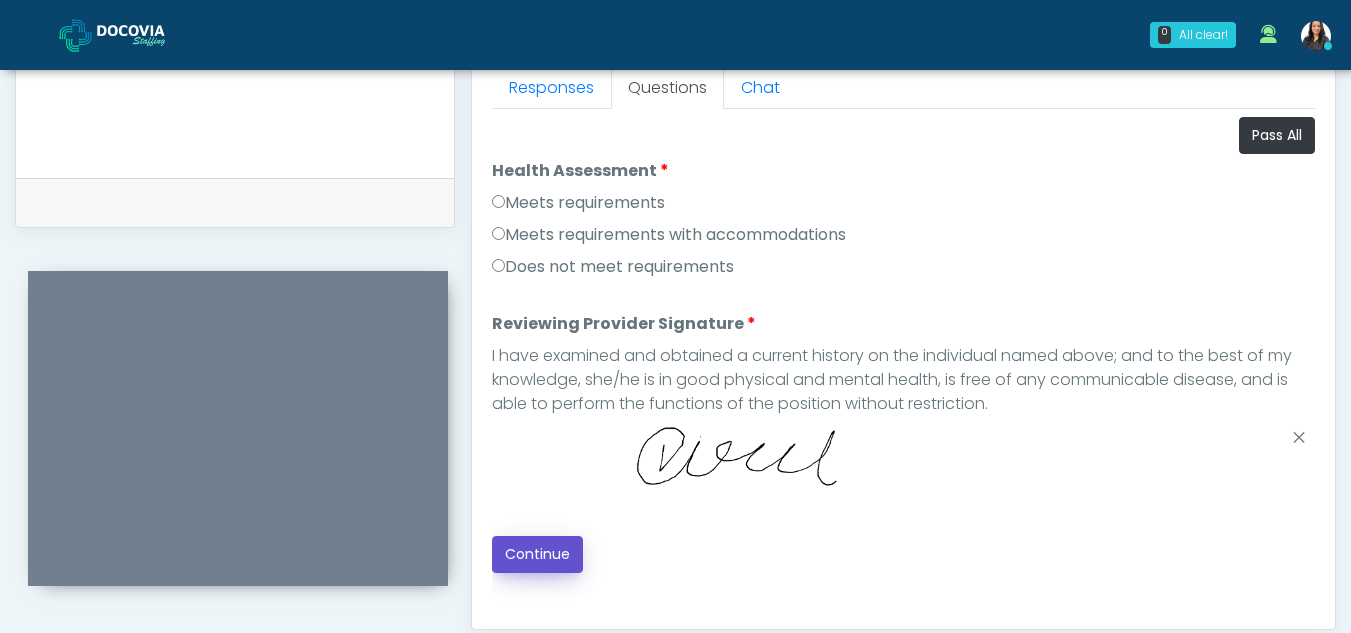 click on "Continue" at bounding box center [537, 554] 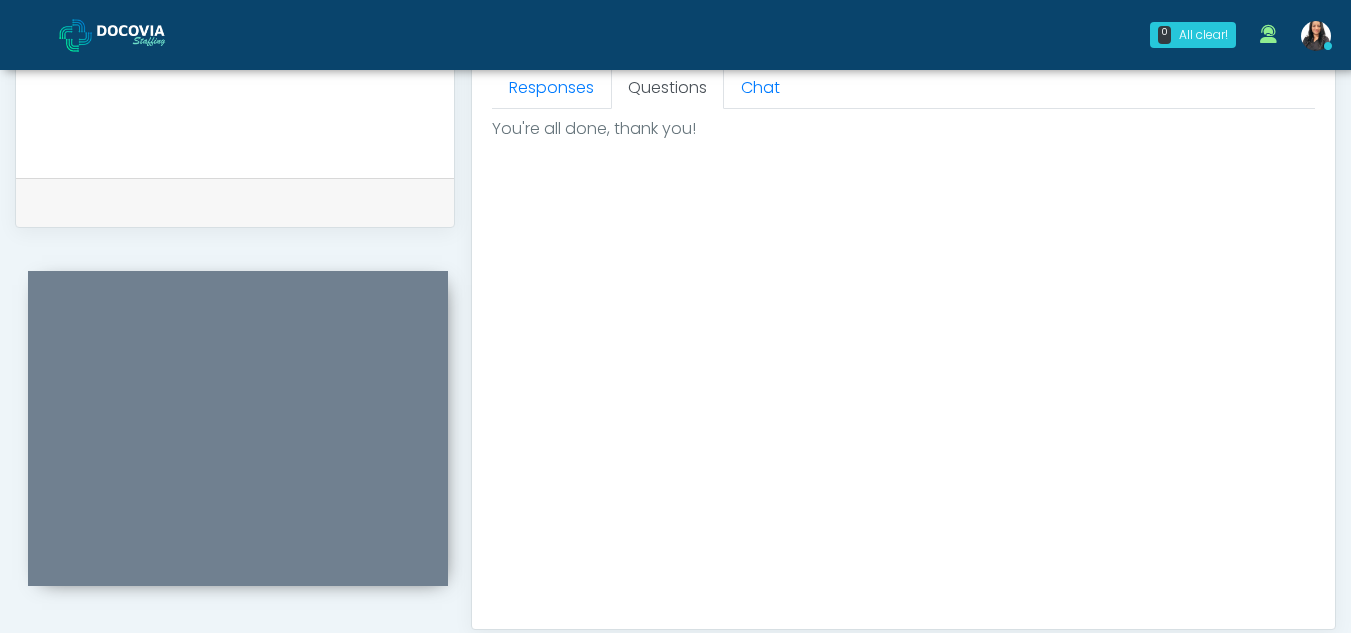 scroll, scrollTop: 1199, scrollLeft: 0, axis: vertical 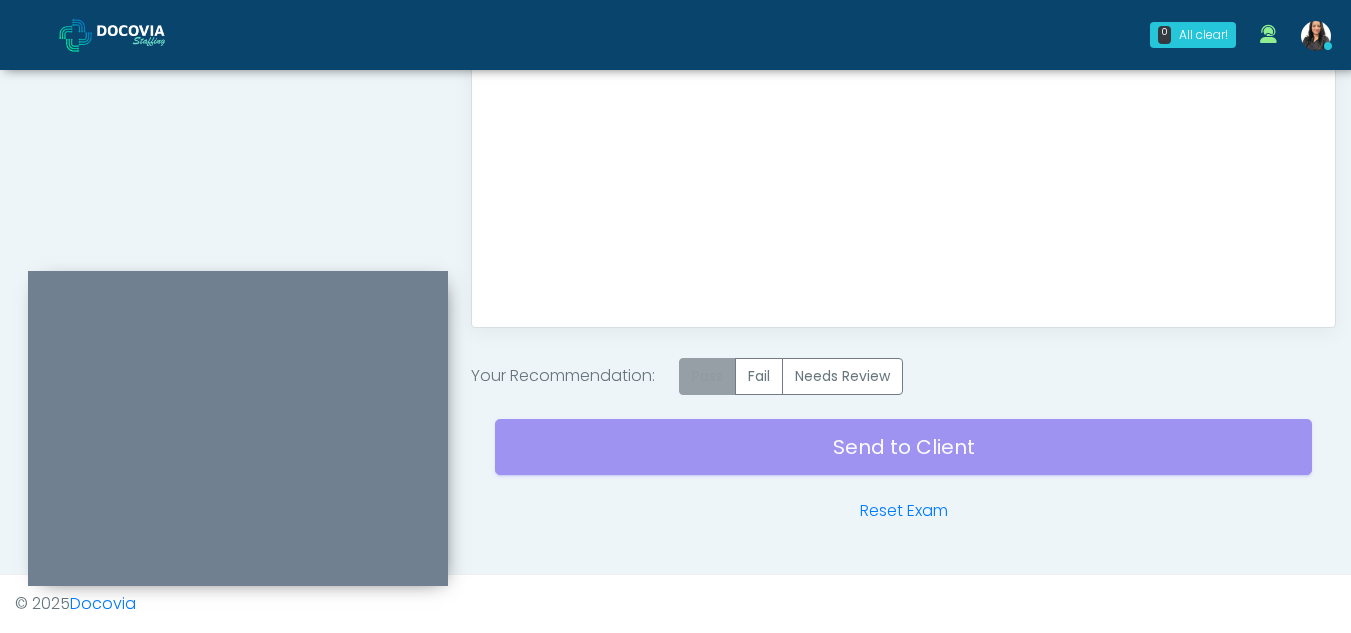click on "Pass" at bounding box center (707, 376) 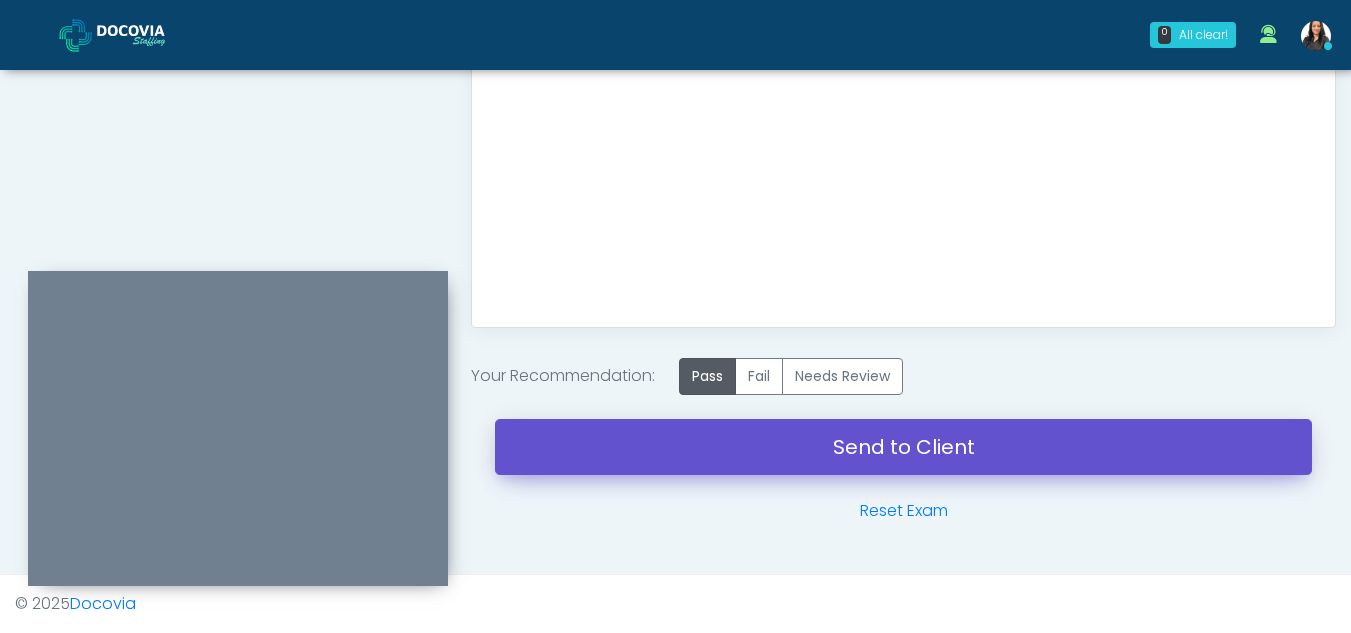 click on "Send to Client" at bounding box center [903, 447] 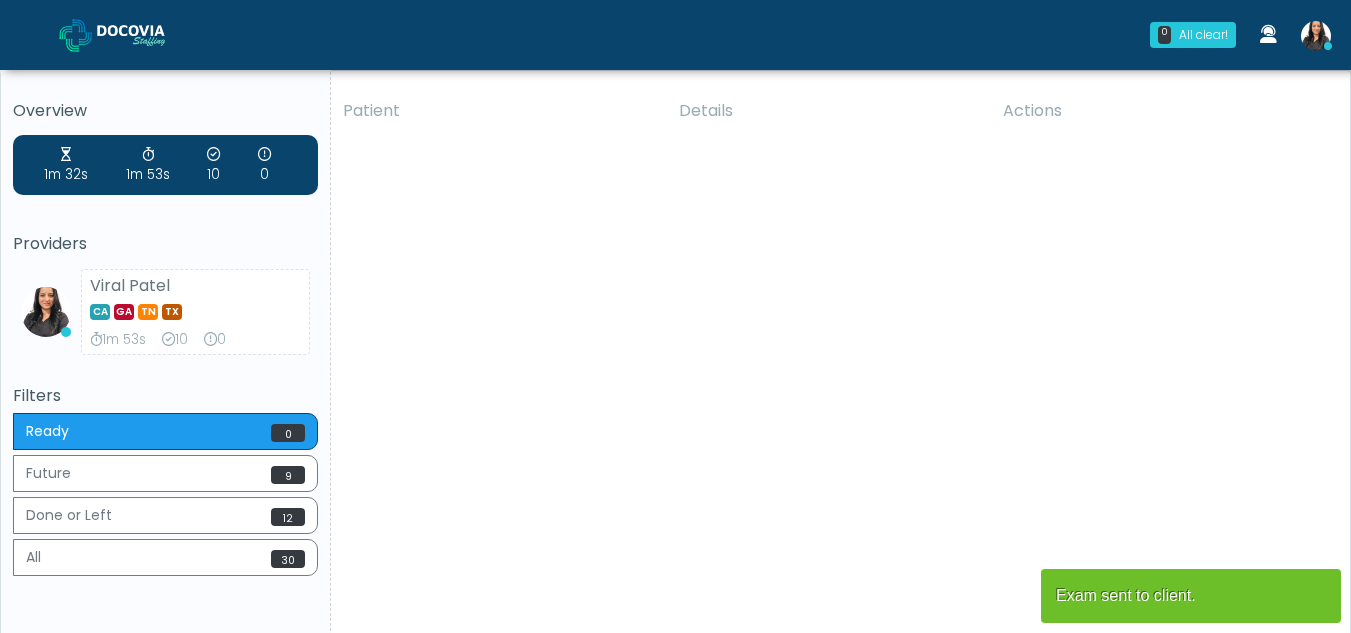 scroll, scrollTop: 0, scrollLeft: 0, axis: both 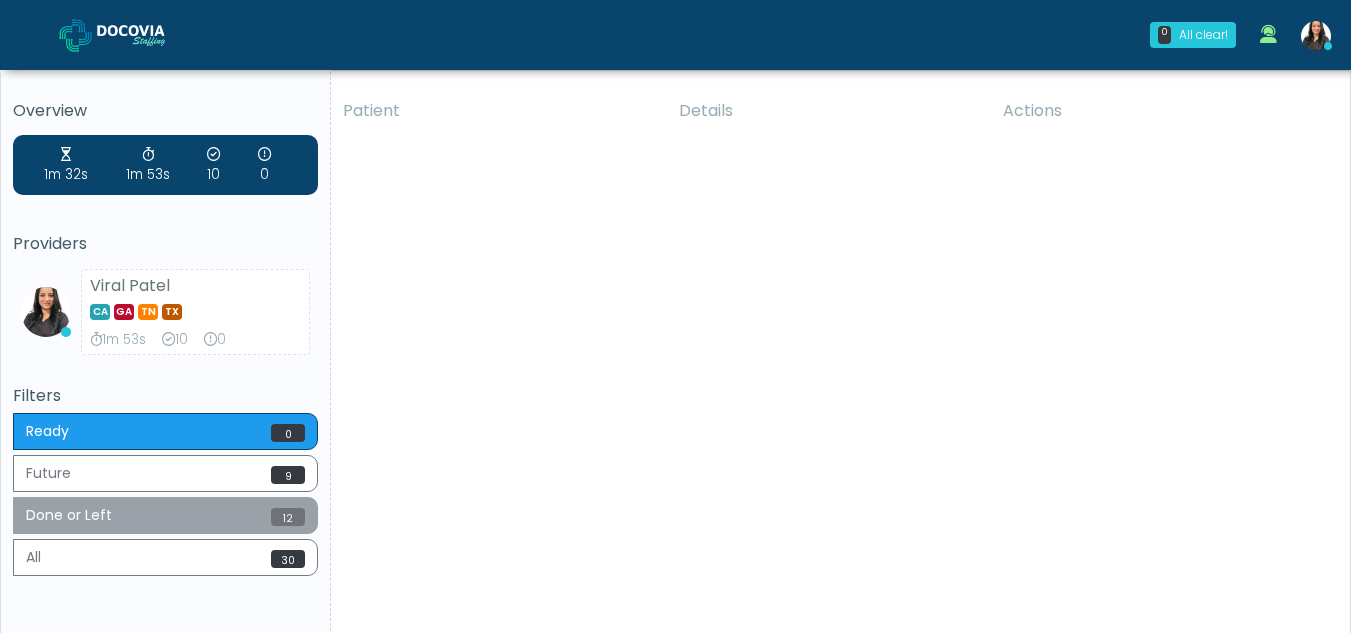 click on "Done or Left
12" at bounding box center (165, 515) 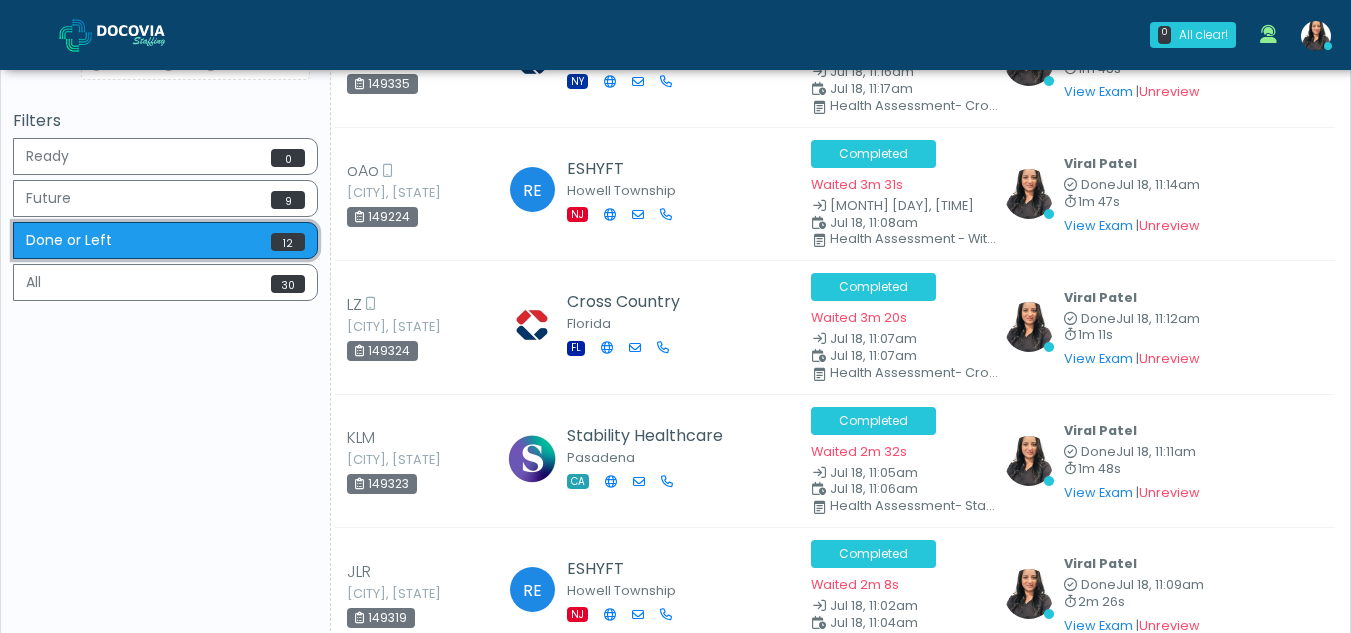 scroll, scrollTop: 0, scrollLeft: 0, axis: both 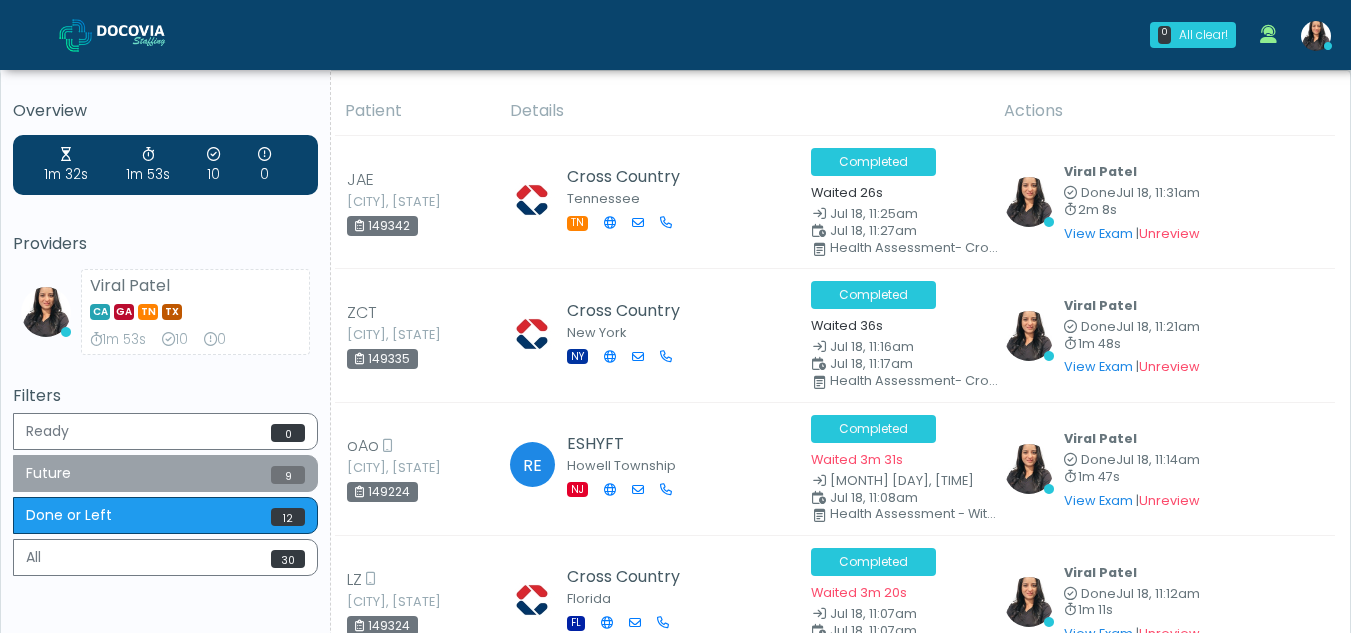 click on "Future
9" at bounding box center [165, 473] 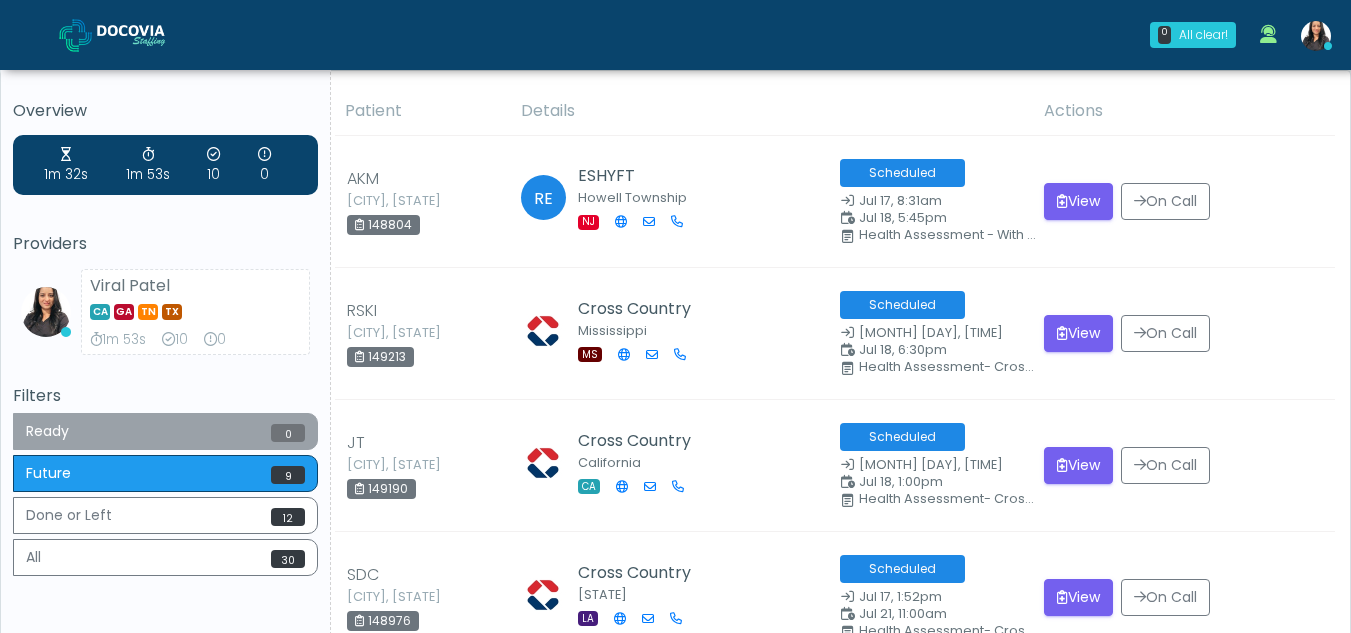 click on "Ready
0" at bounding box center [165, 431] 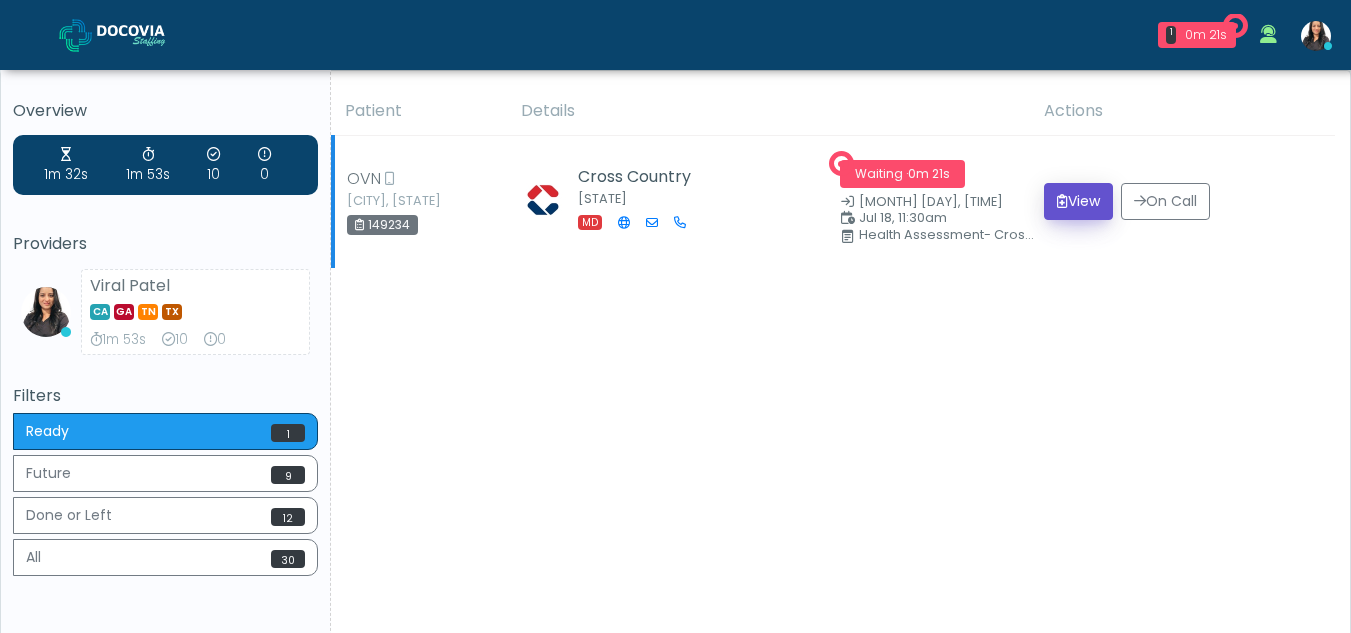 click at bounding box center [1062, 201] 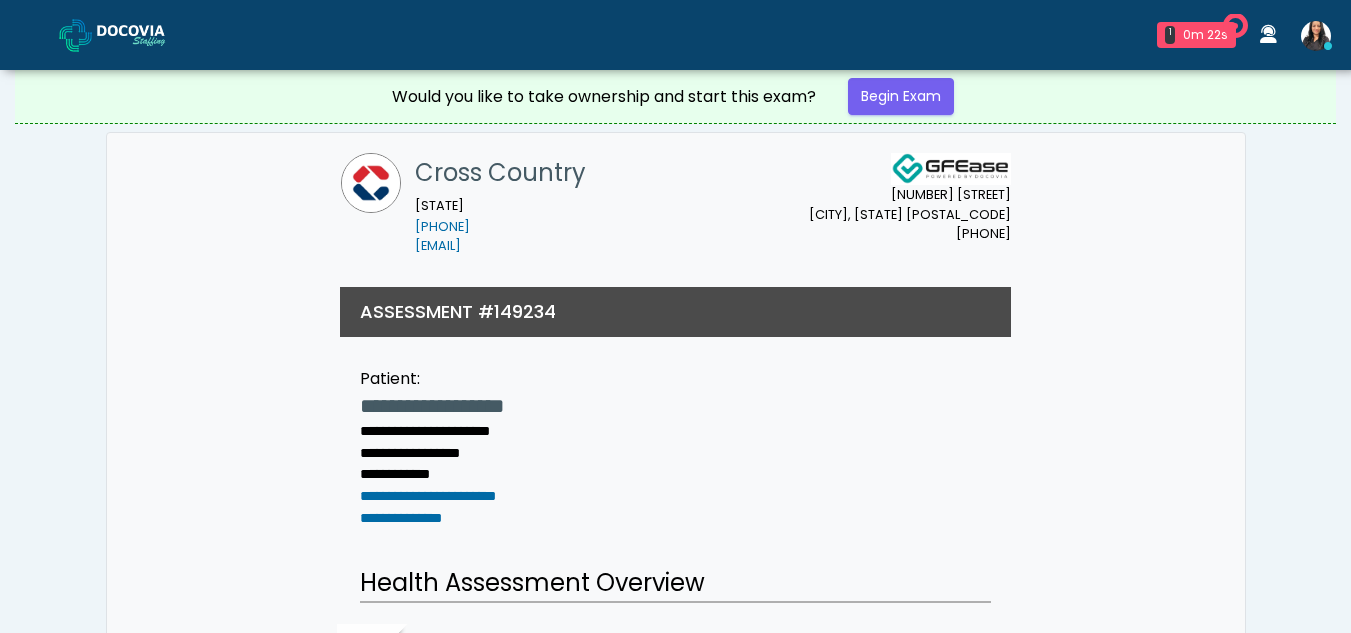 scroll, scrollTop: 0, scrollLeft: 0, axis: both 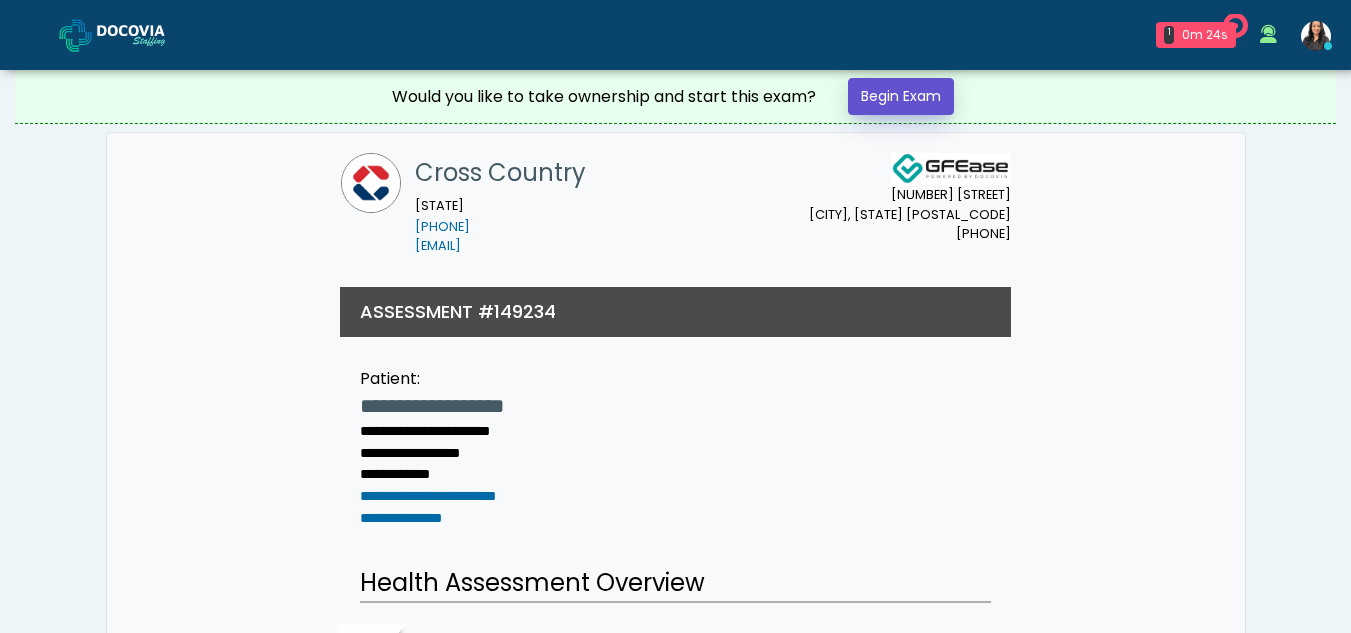 click on "Begin Exam" at bounding box center [901, 96] 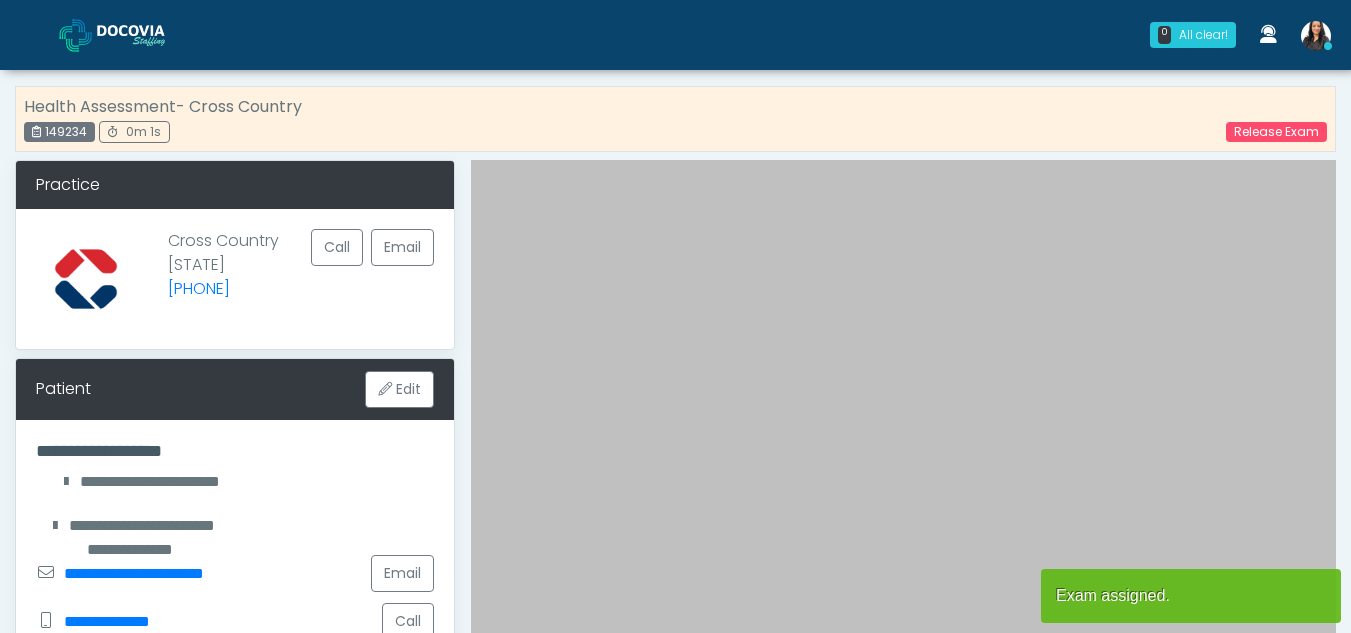 scroll, scrollTop: 0, scrollLeft: 0, axis: both 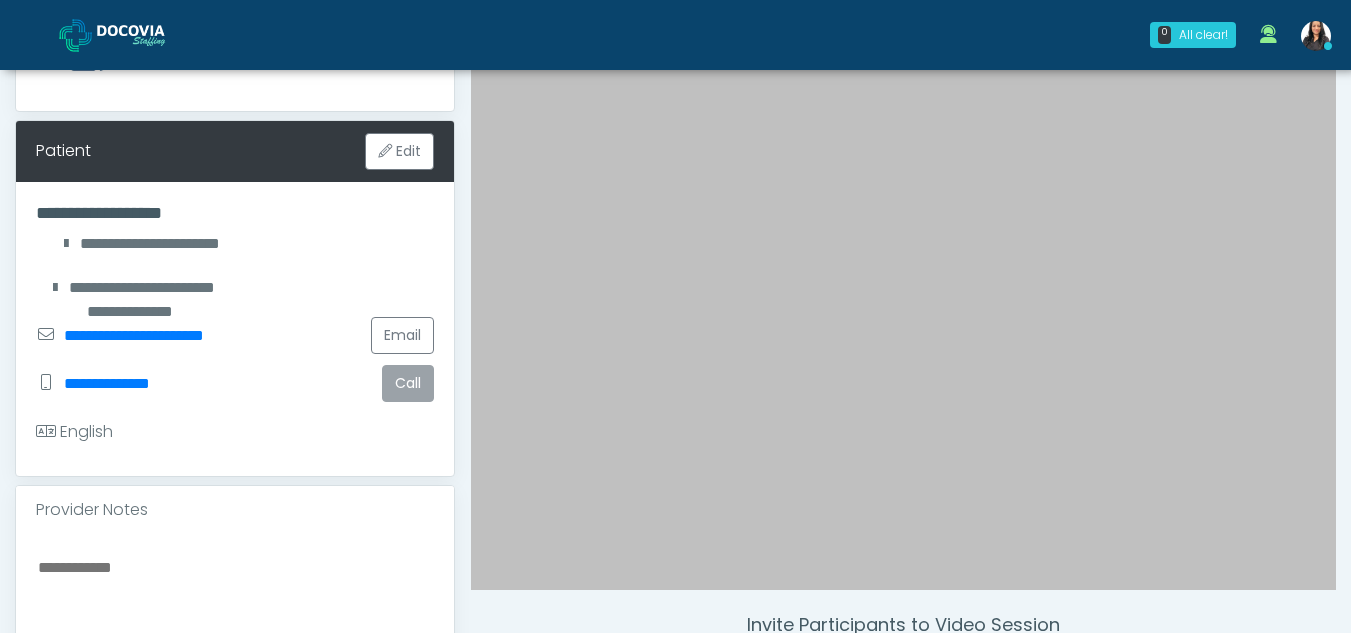 click on "Call" at bounding box center (408, 383) 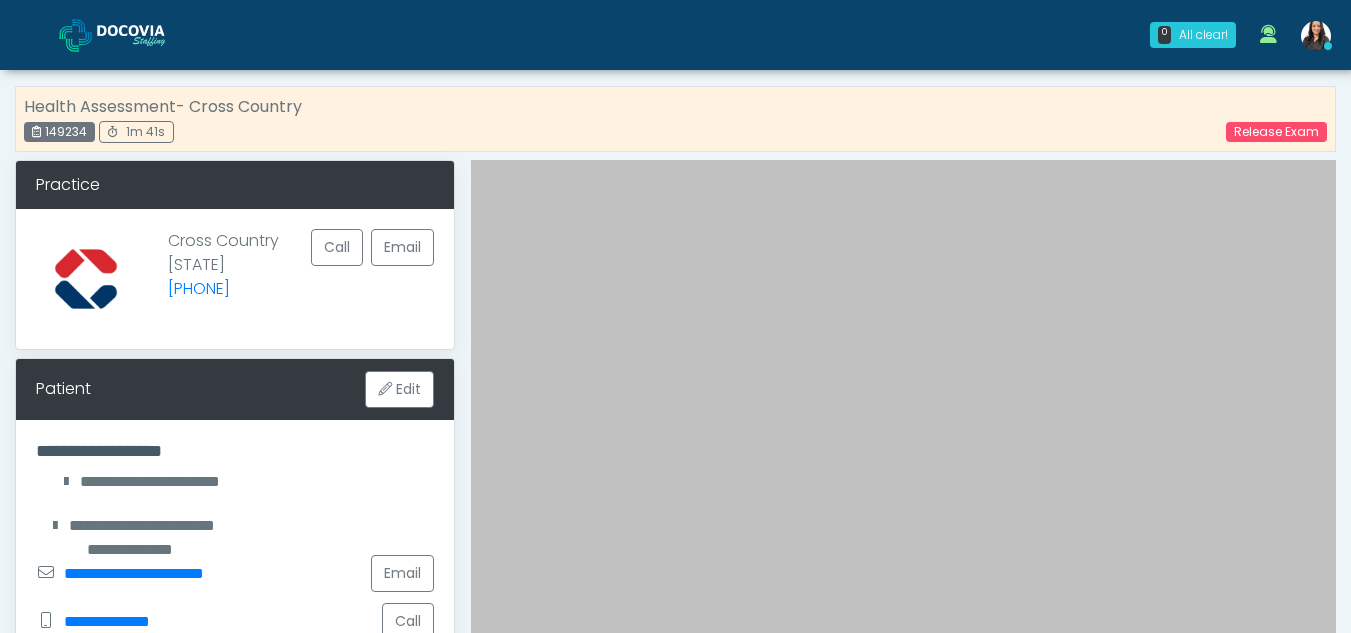 scroll, scrollTop: 393, scrollLeft: 0, axis: vertical 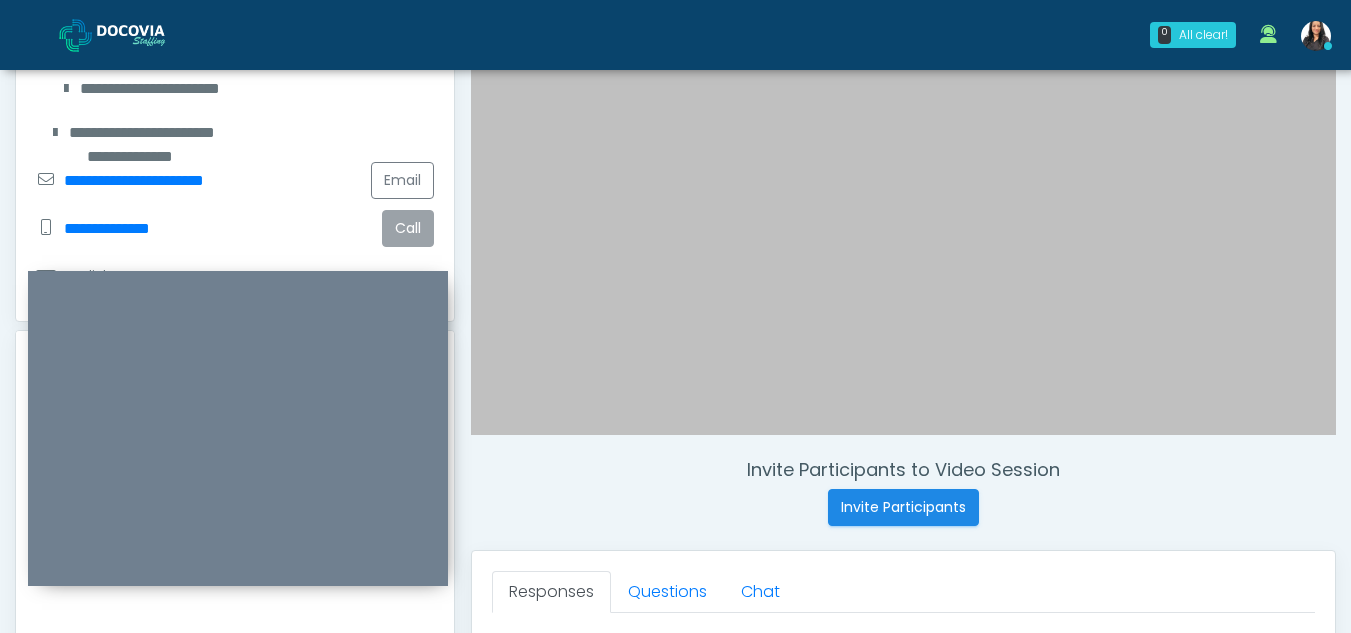click on "Call" at bounding box center [408, 228] 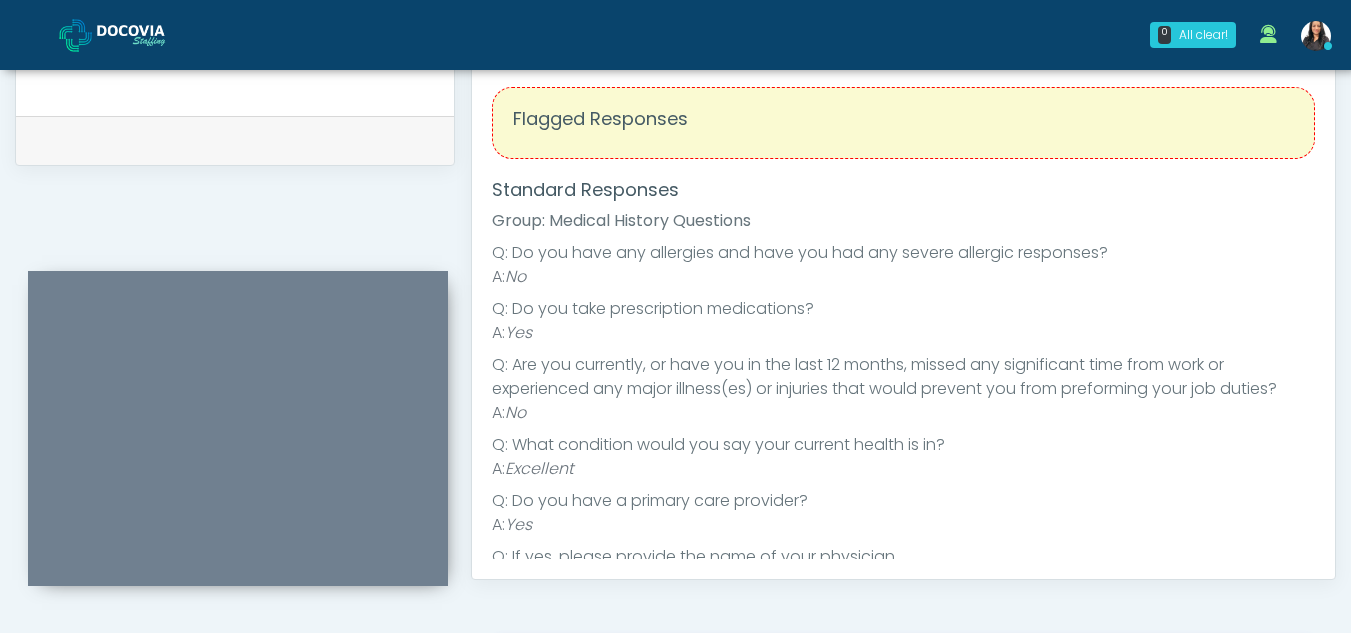scroll, scrollTop: 953, scrollLeft: 0, axis: vertical 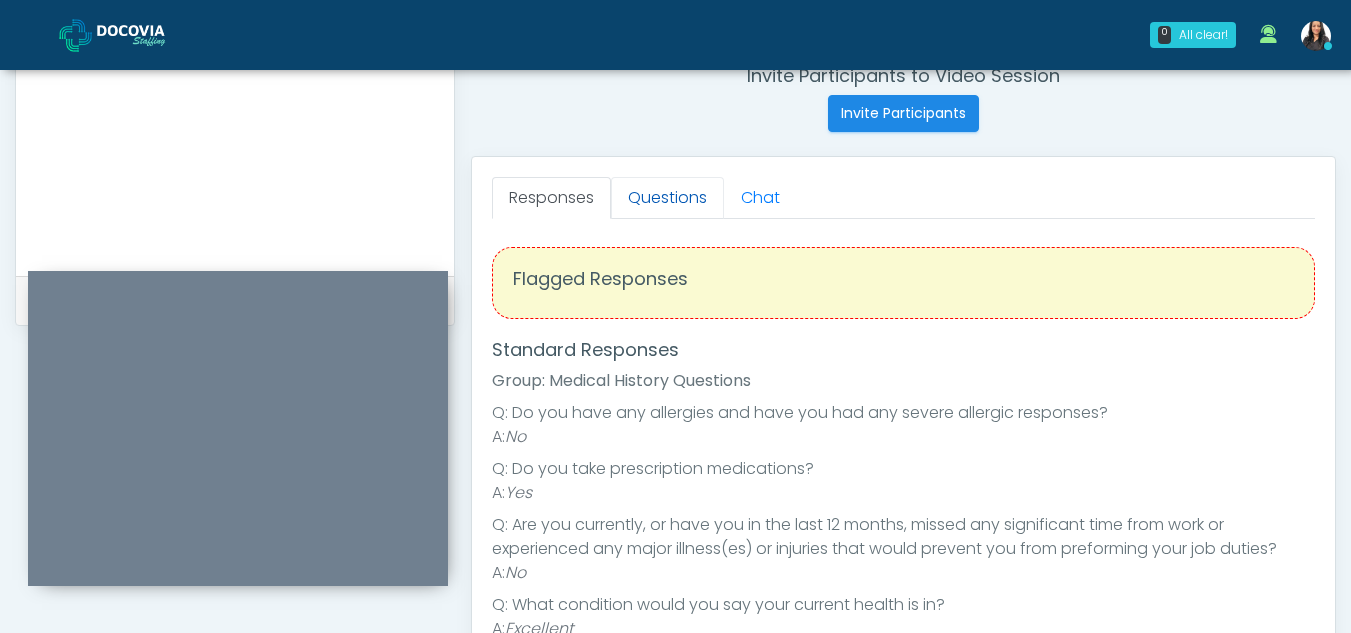 click on "Questions" at bounding box center (667, 198) 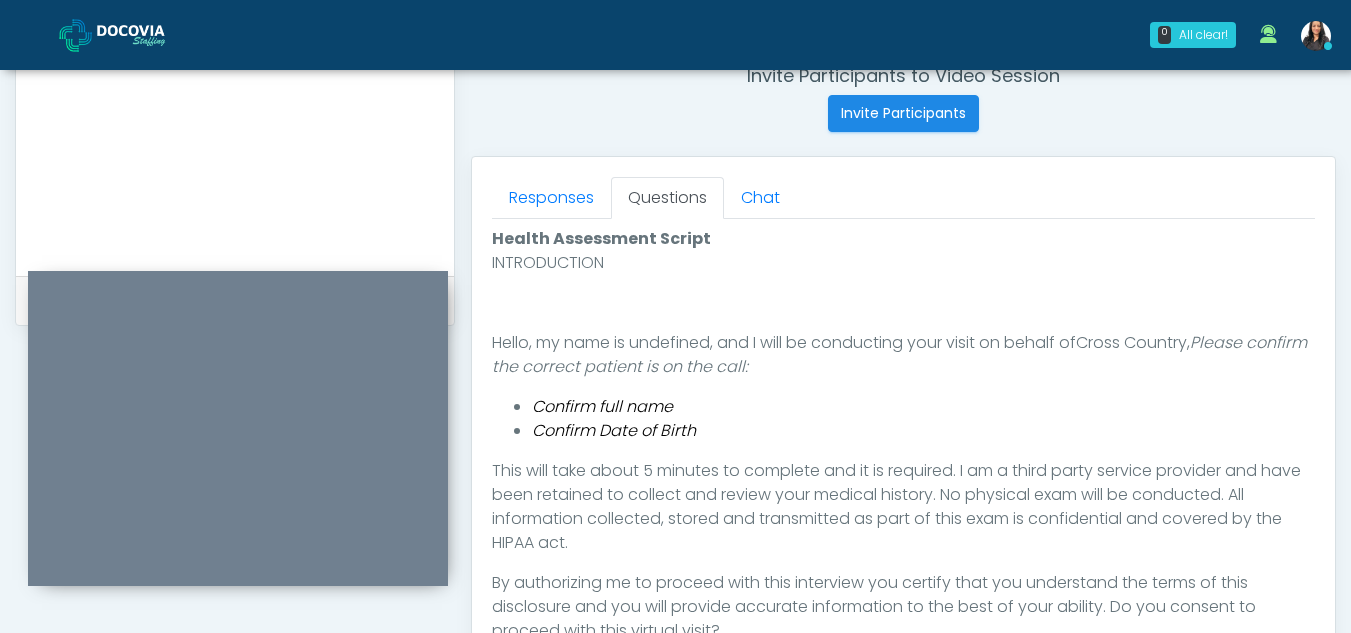 scroll, scrollTop: 962, scrollLeft: 0, axis: vertical 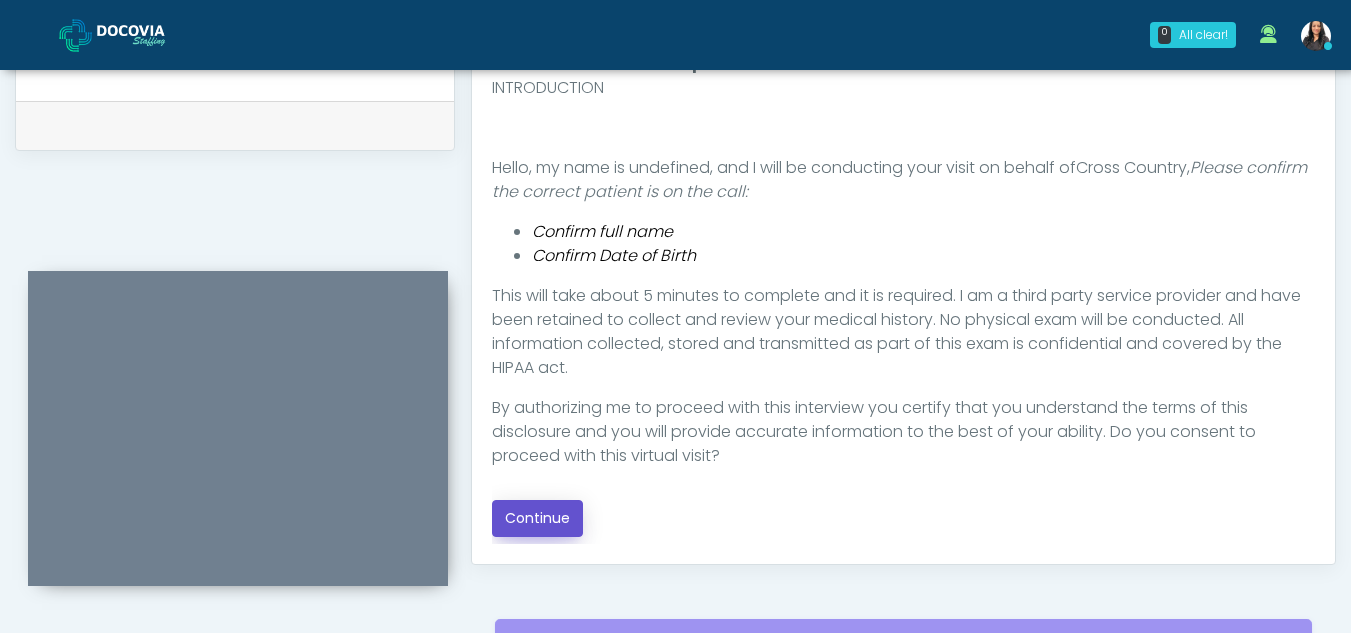click on "Continue" at bounding box center [537, 518] 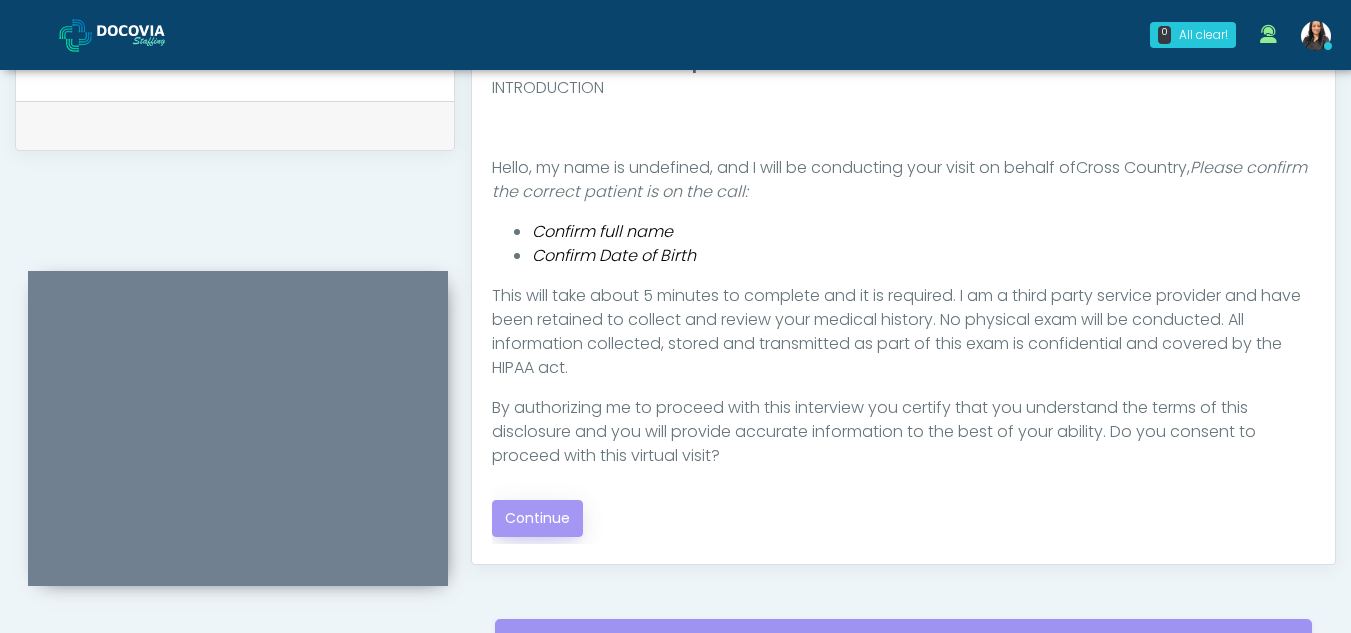 scroll, scrollTop: 1162, scrollLeft: 0, axis: vertical 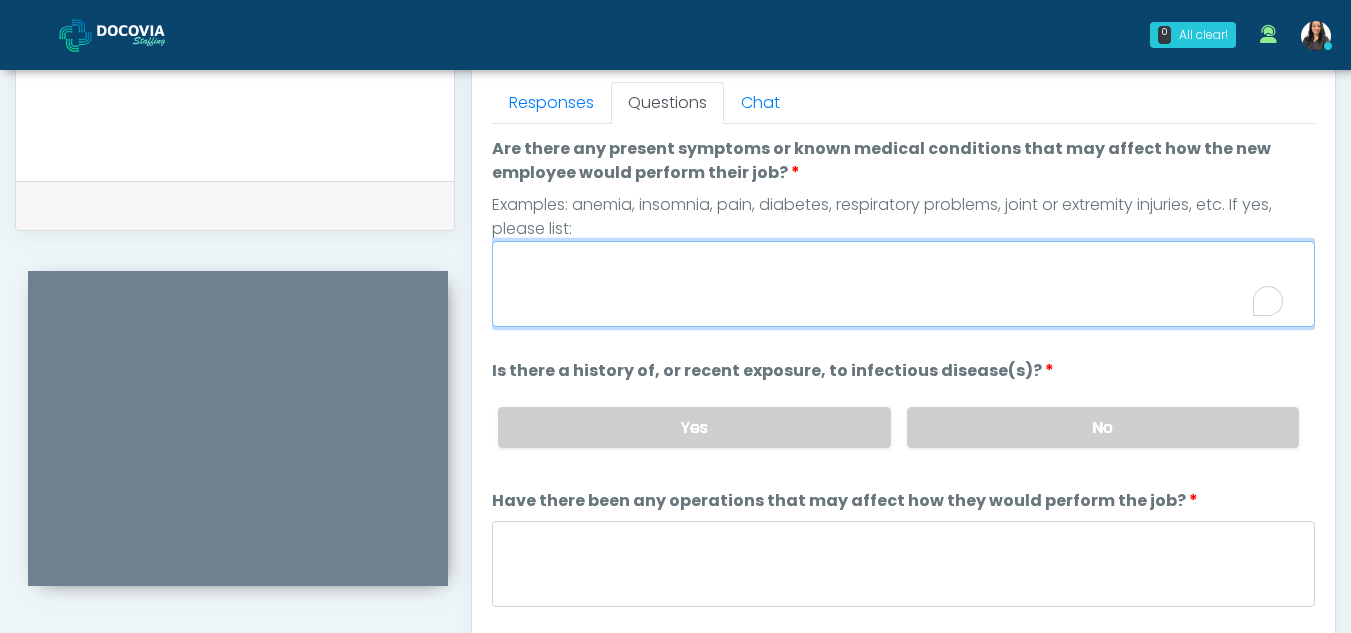 click on "Are there any present symptoms or known medical conditions that may affect how the new employee would perform their job?" at bounding box center [903, 284] 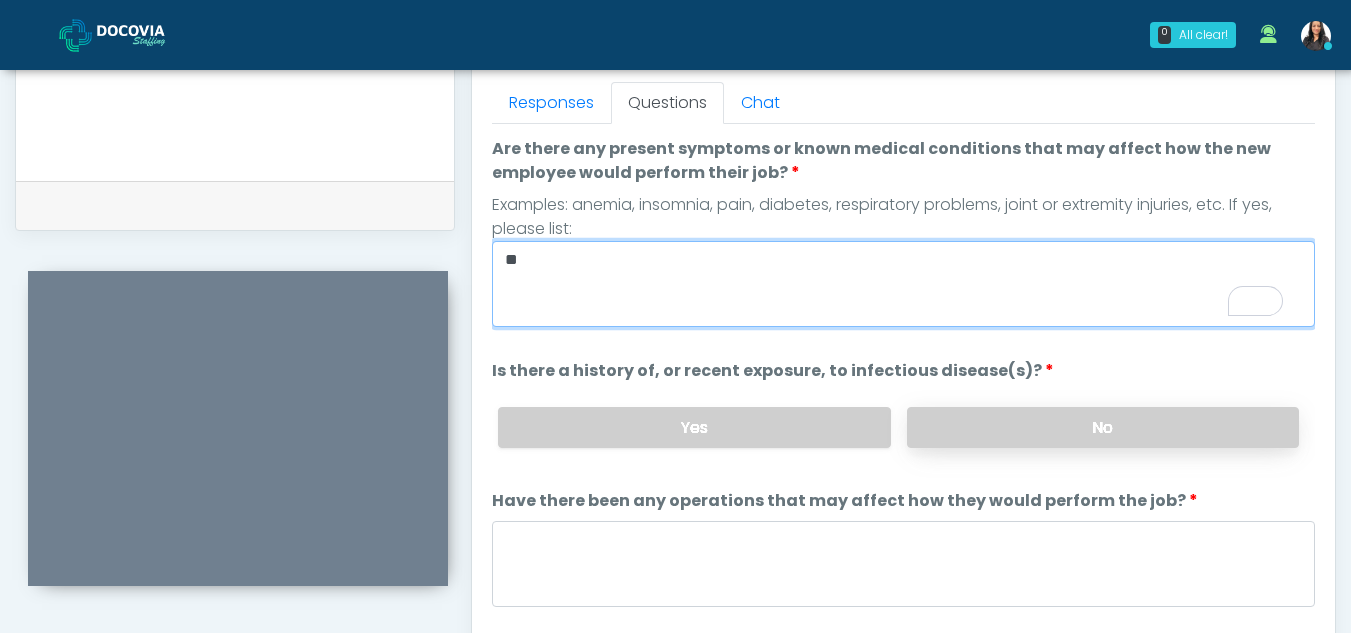 type on "**" 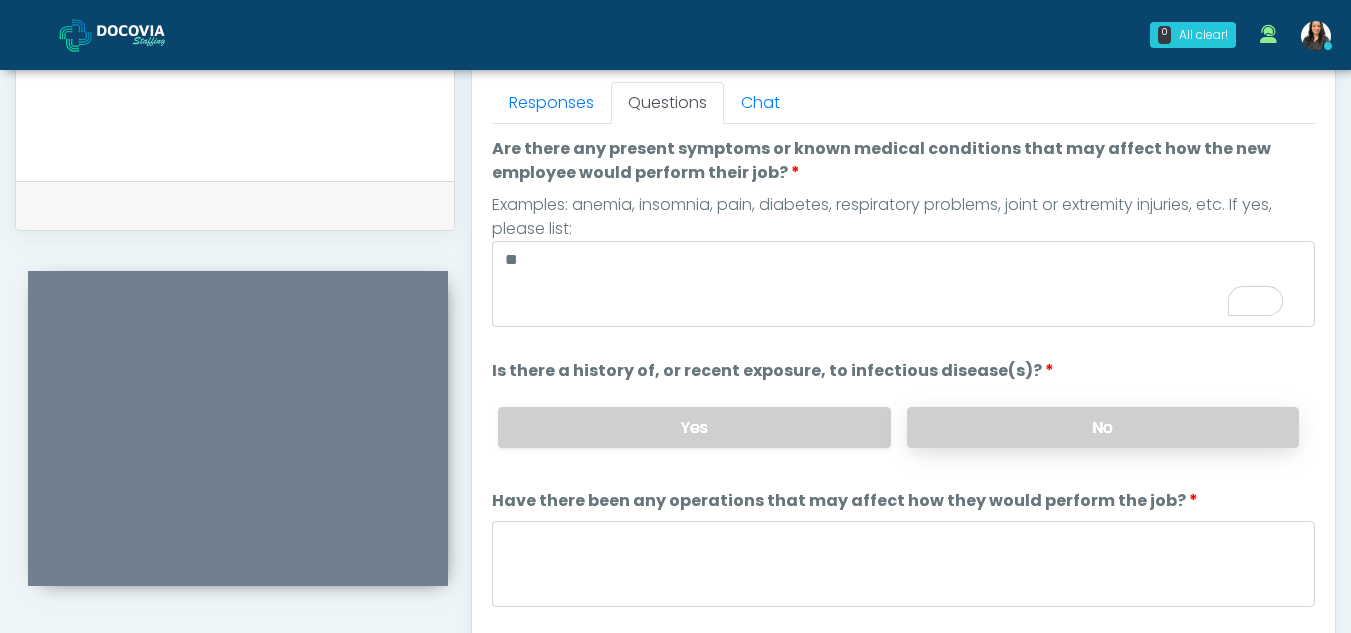 click on "No" at bounding box center [1103, 427] 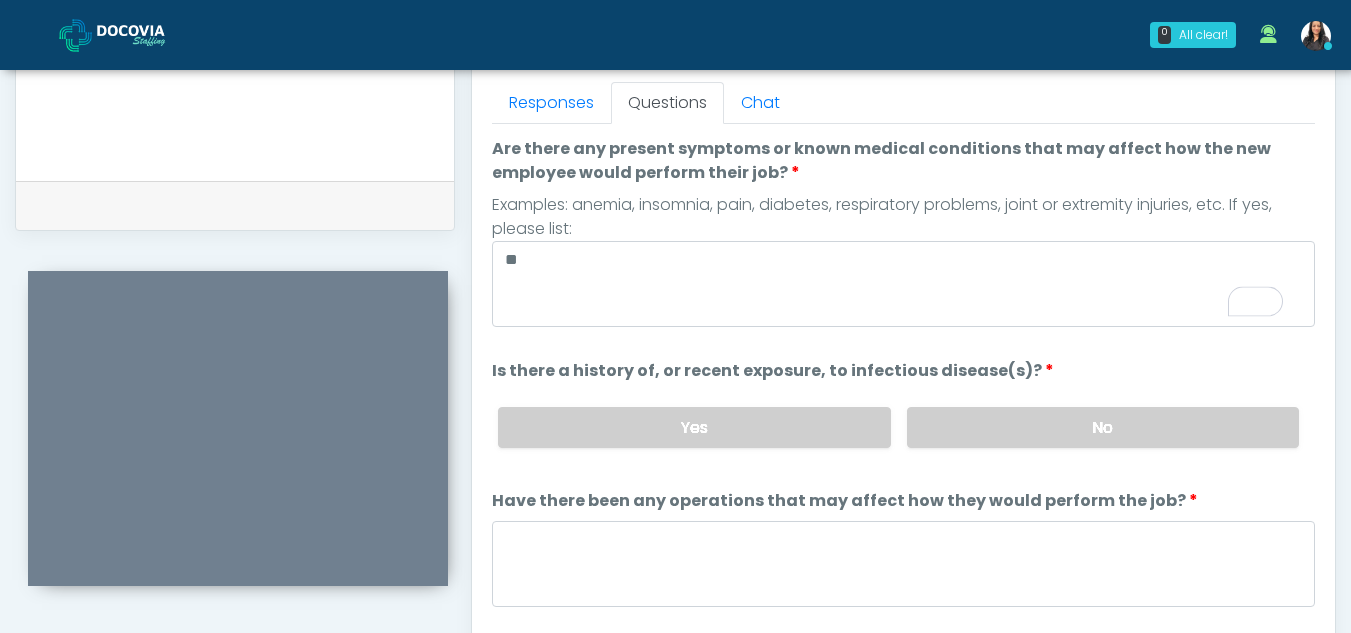 scroll, scrollTop: 138, scrollLeft: 0, axis: vertical 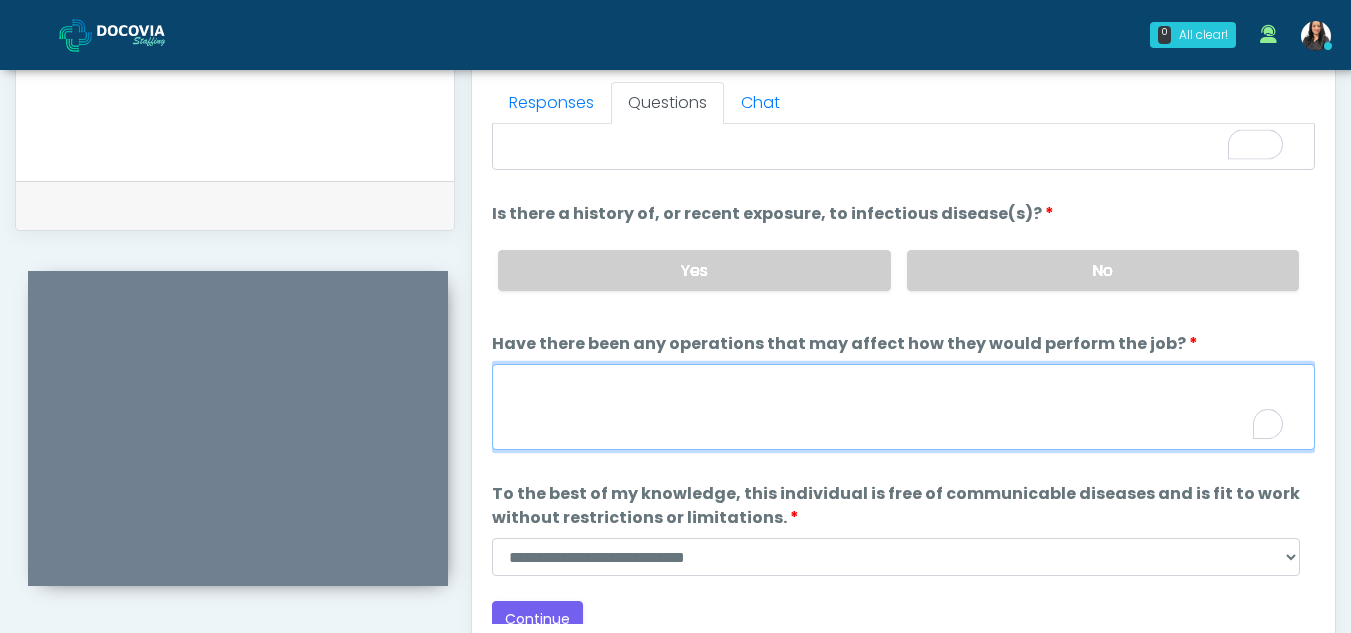 click on "Have there been any operations that may affect how they would perform the job?" at bounding box center (903, 407) 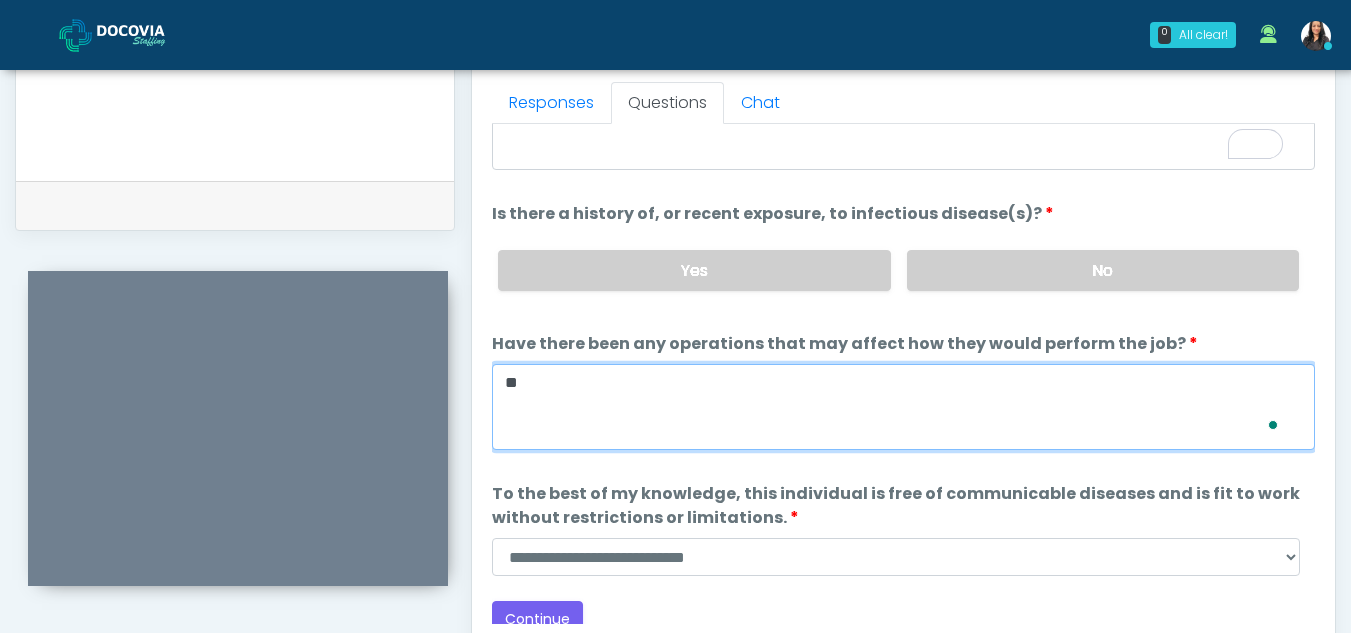 scroll, scrollTop: 157, scrollLeft: 0, axis: vertical 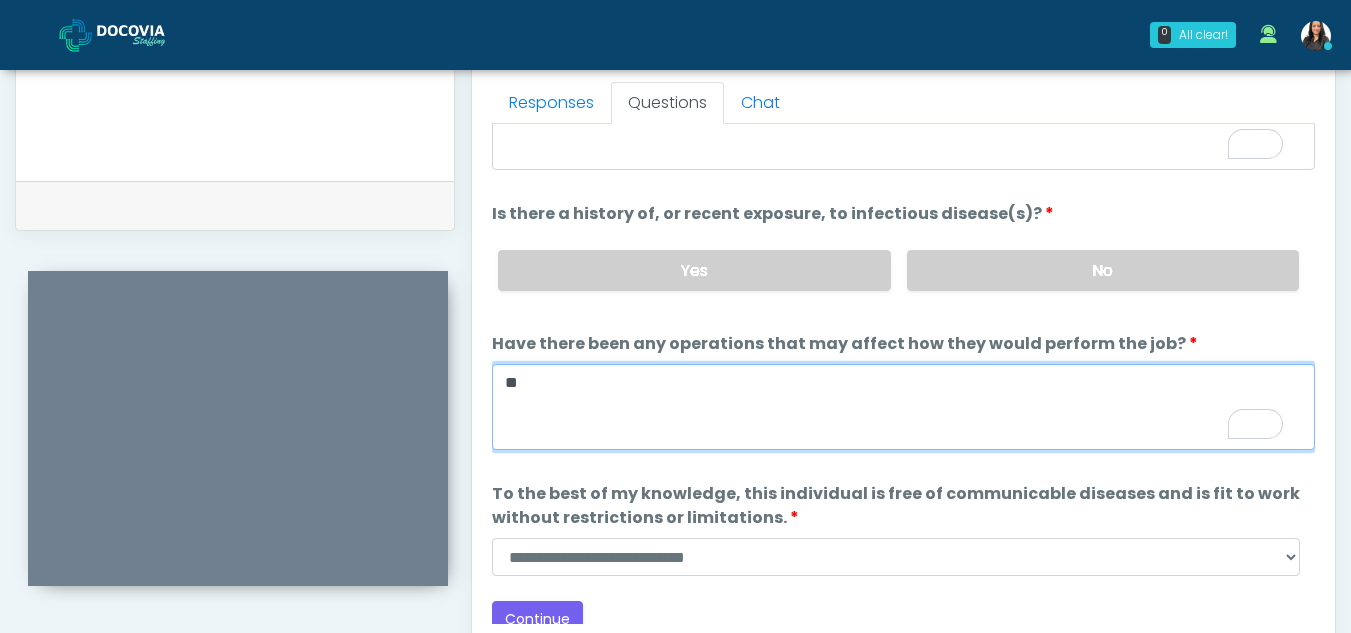 type on "**" 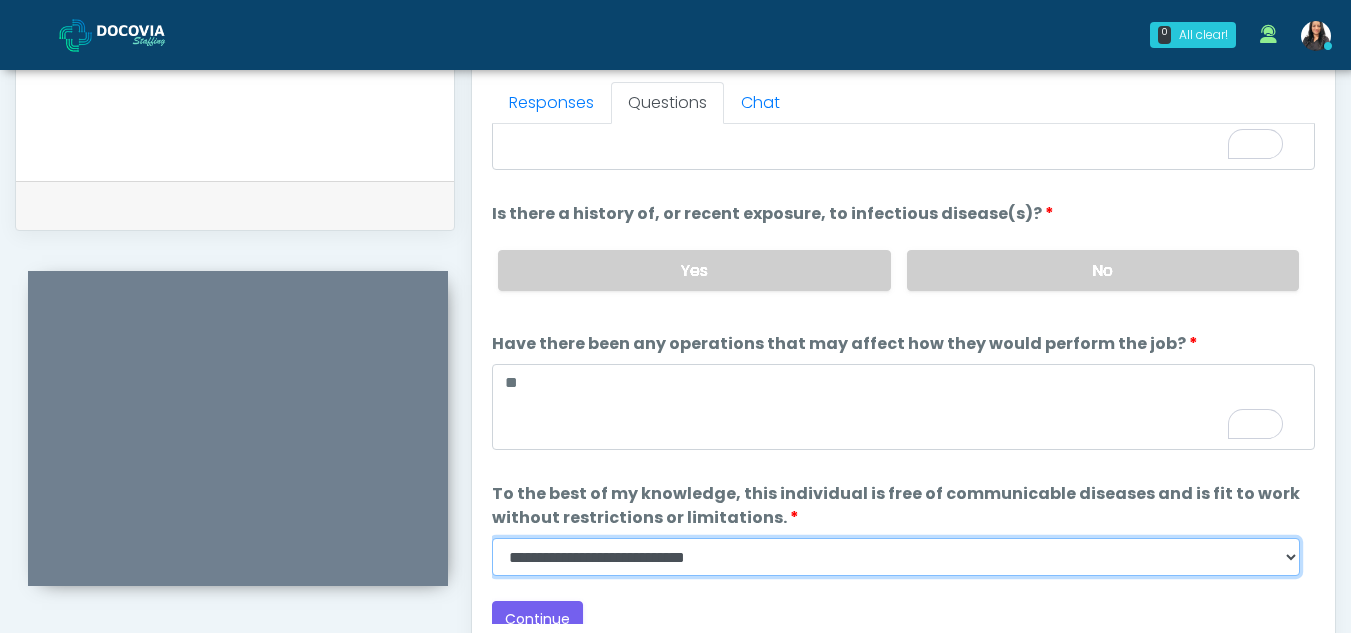 click on "**********" at bounding box center (896, 557) 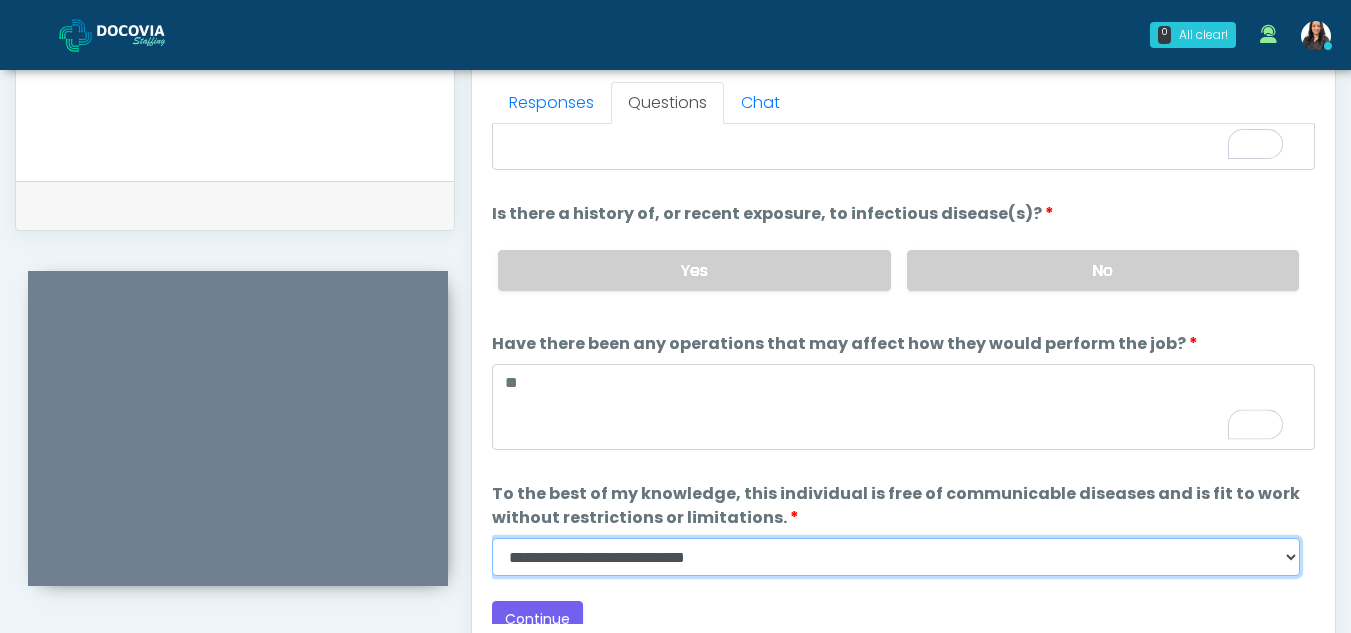 select on "******" 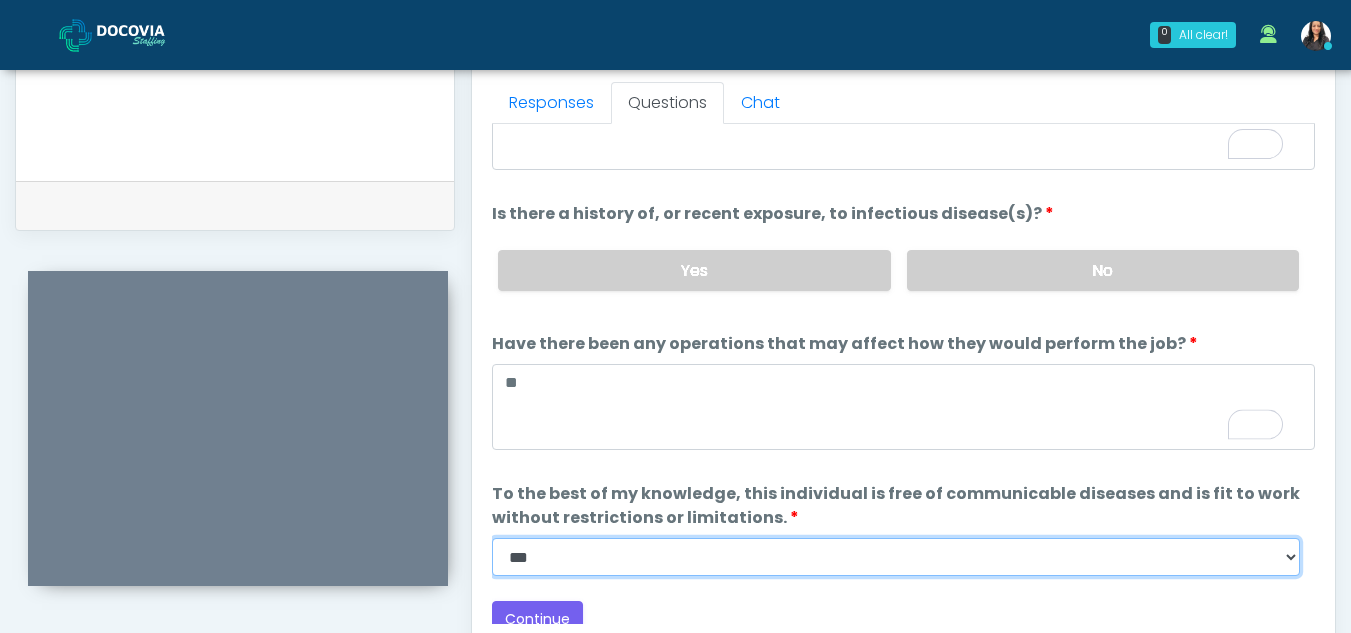 click on "**********" at bounding box center [896, 557] 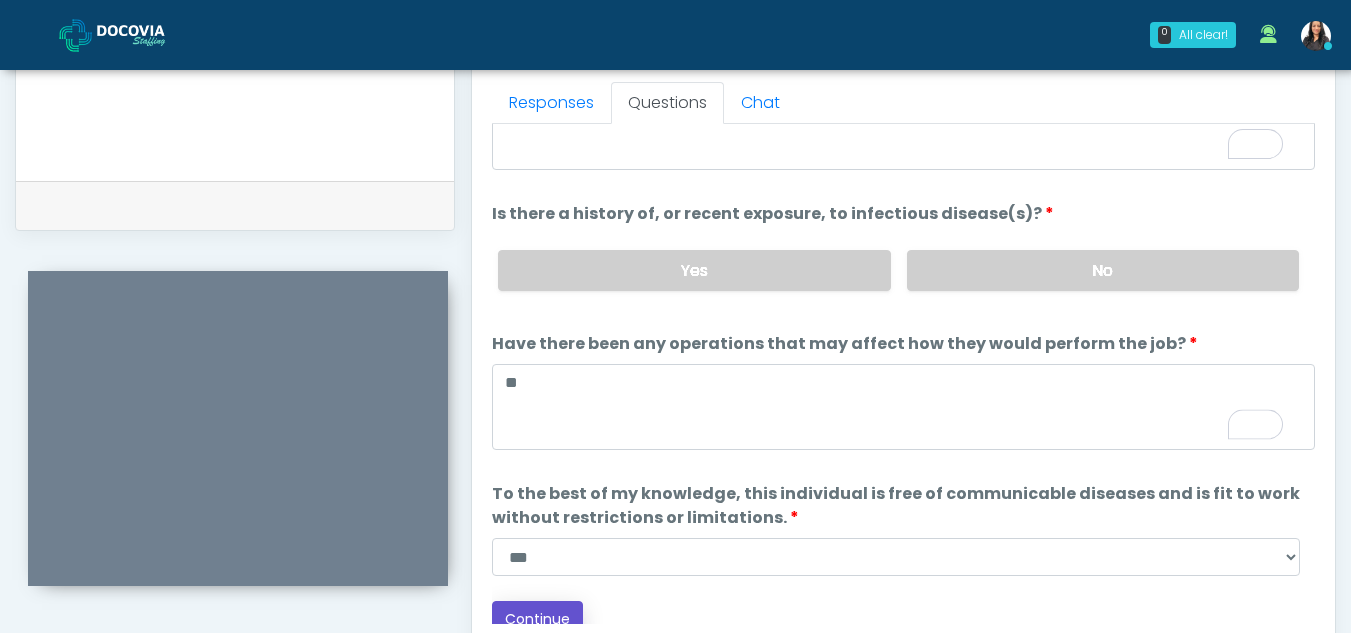 click on "Continue" at bounding box center [537, 619] 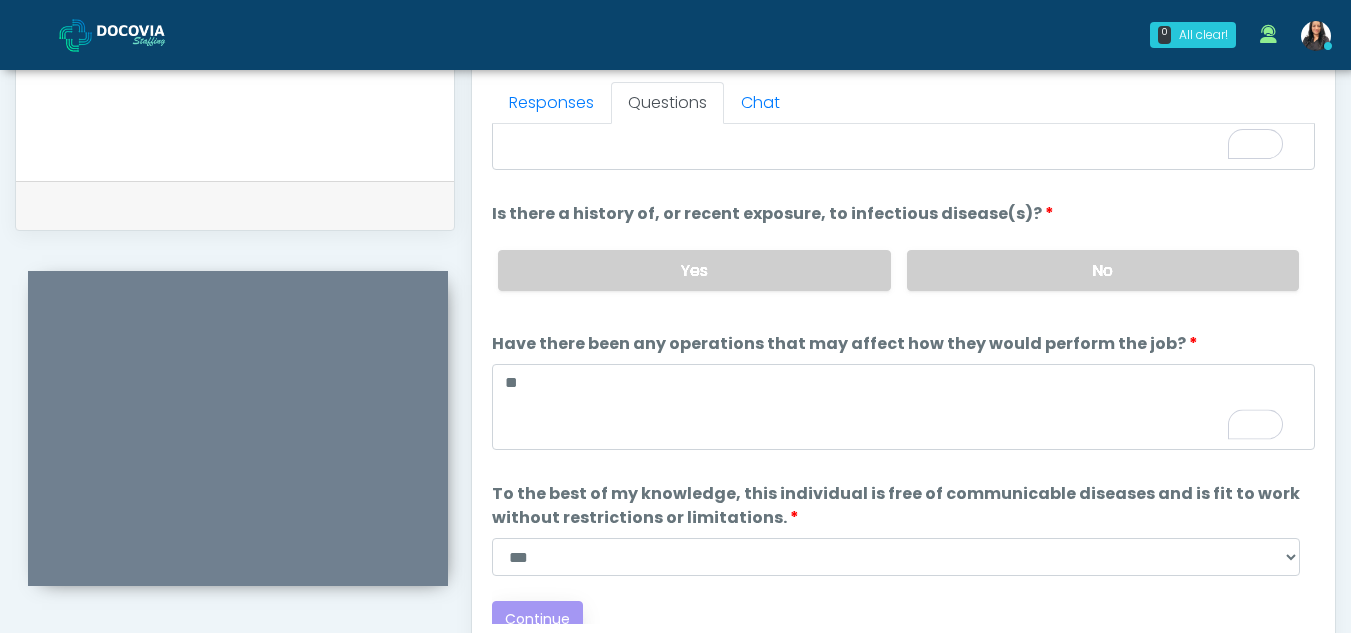 scroll, scrollTop: 0, scrollLeft: 0, axis: both 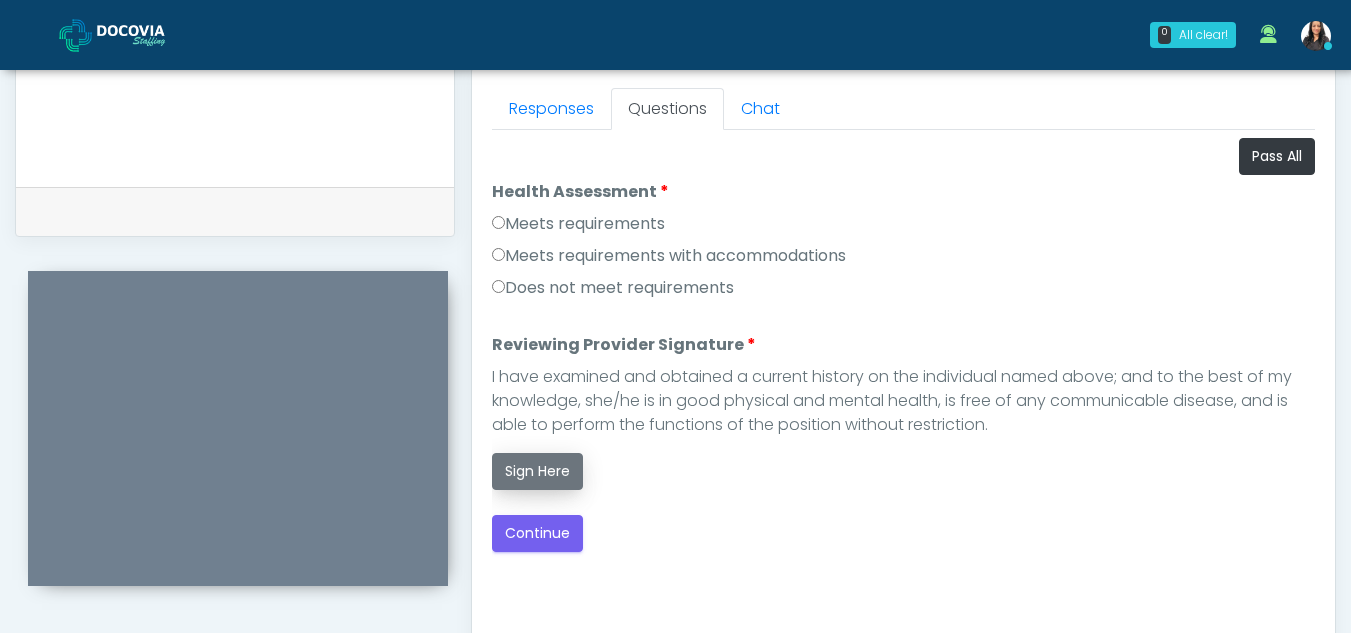 click on "Sign Here" at bounding box center (537, 471) 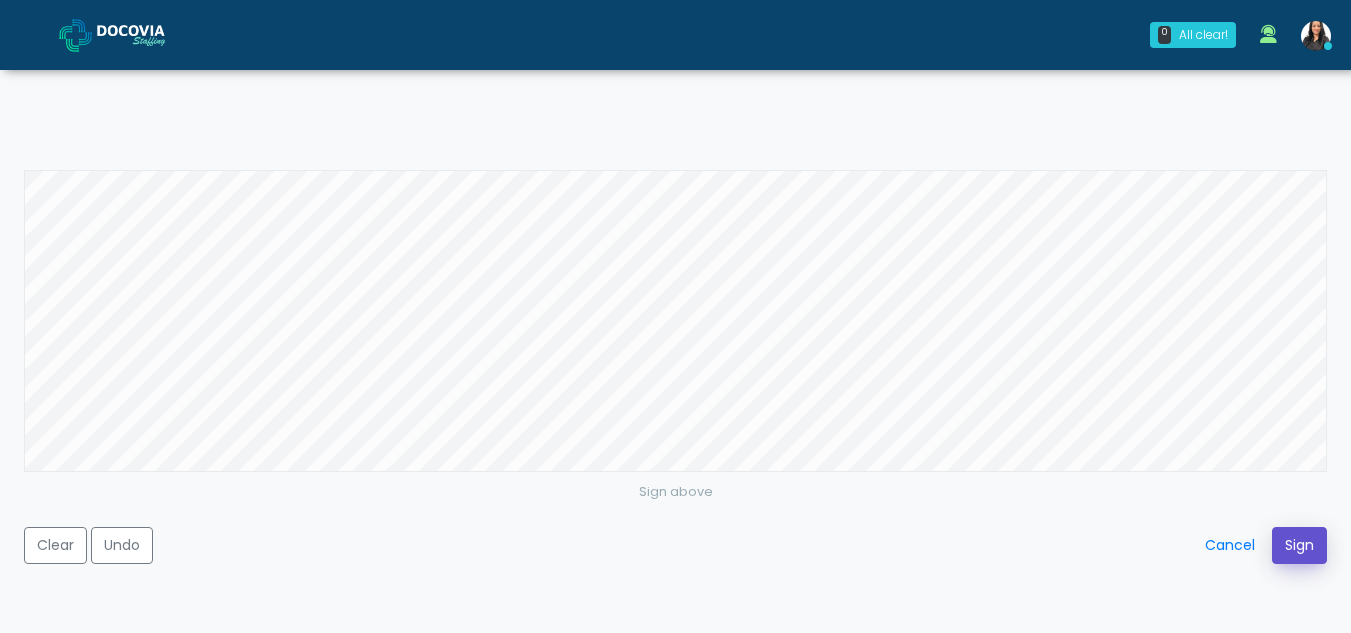 click on "Sign" at bounding box center (1299, 545) 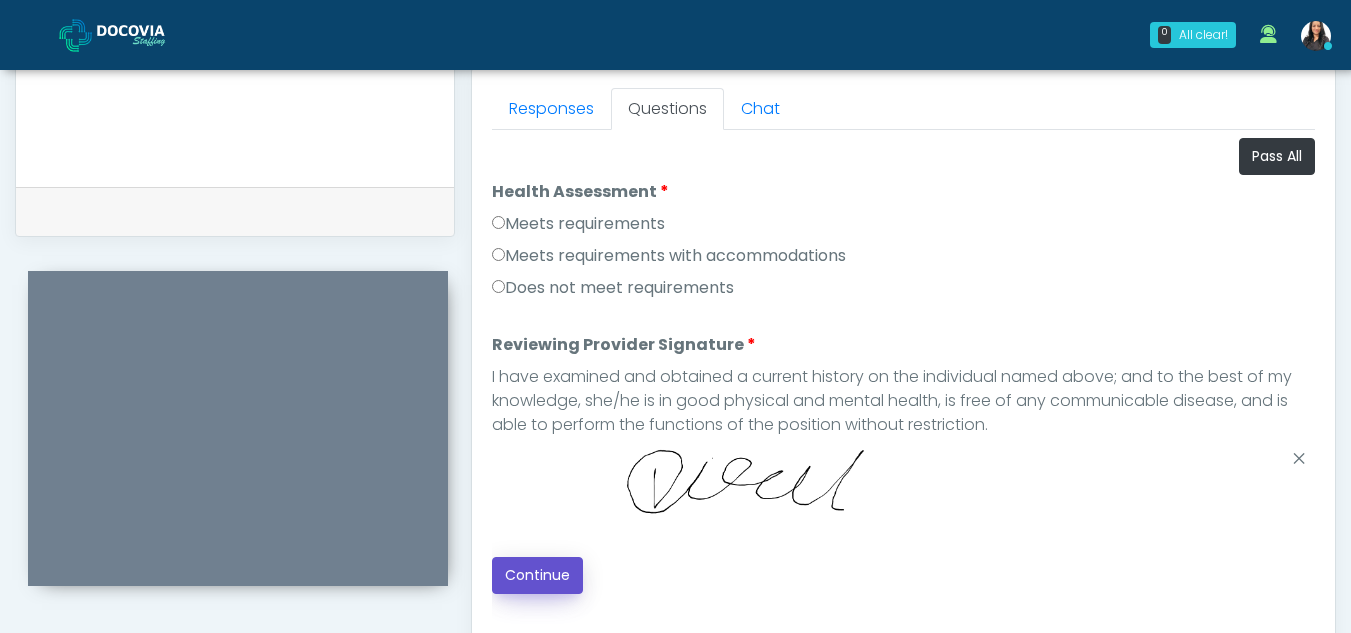 click on "Continue" at bounding box center (537, 575) 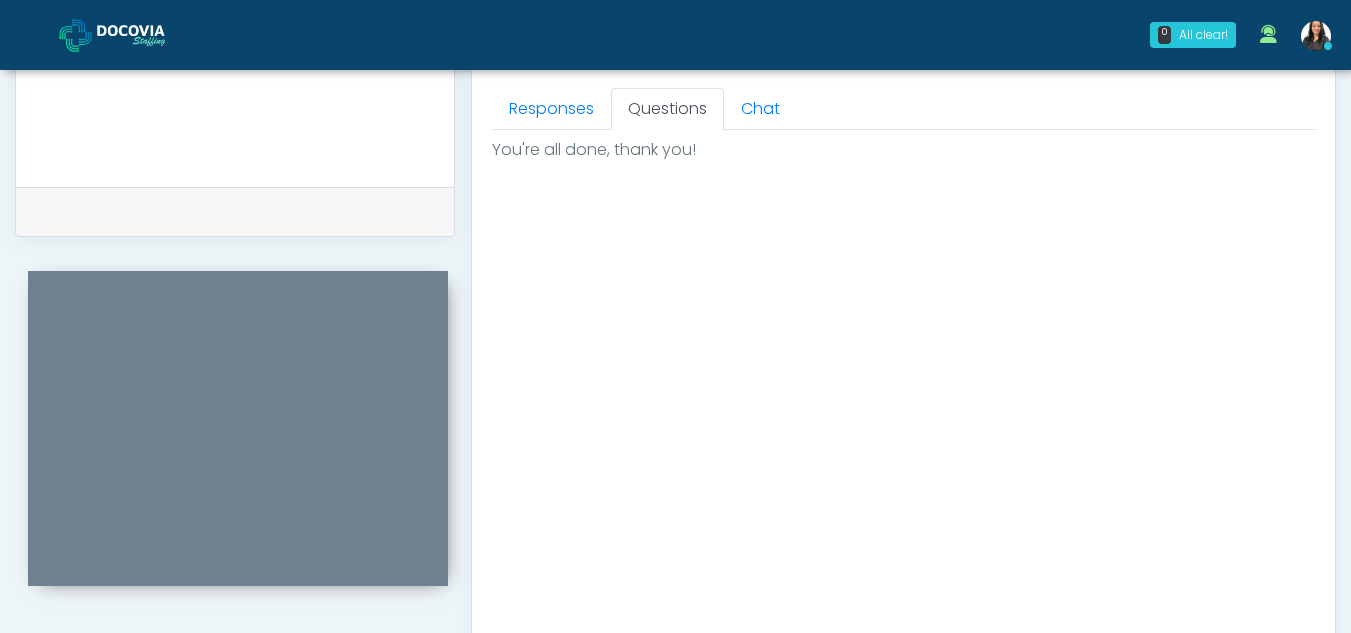 scroll, scrollTop: 1199, scrollLeft: 0, axis: vertical 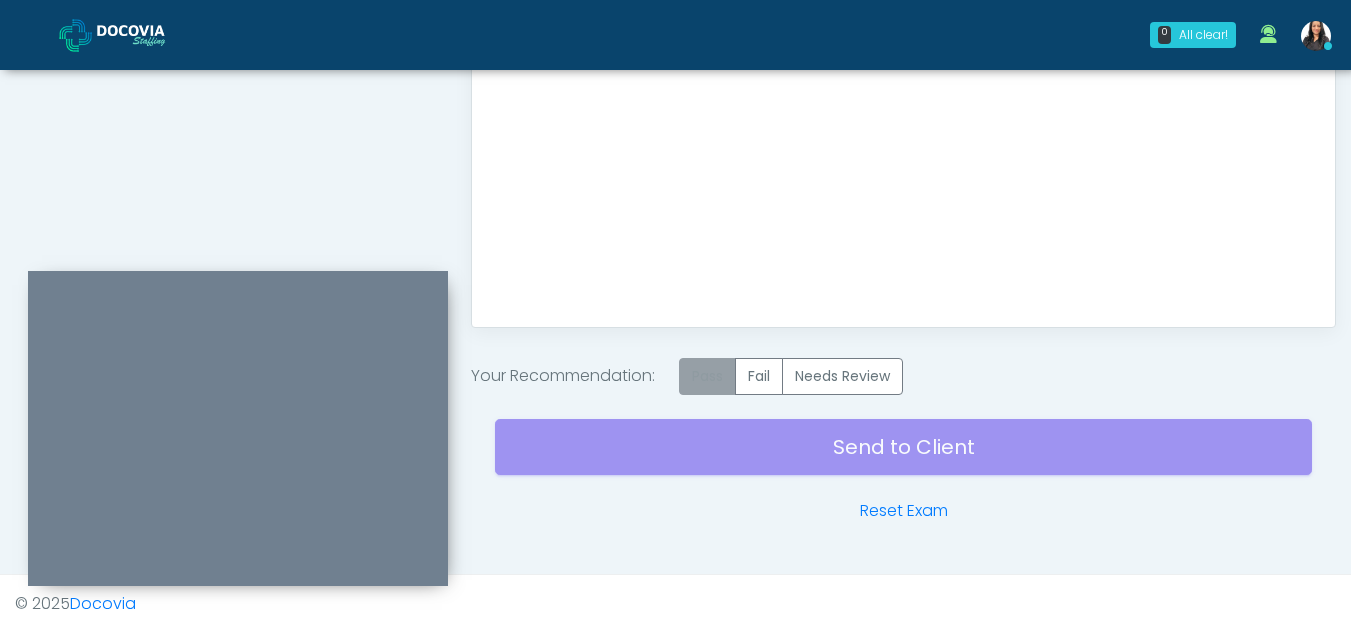click on "Pass" at bounding box center (707, 376) 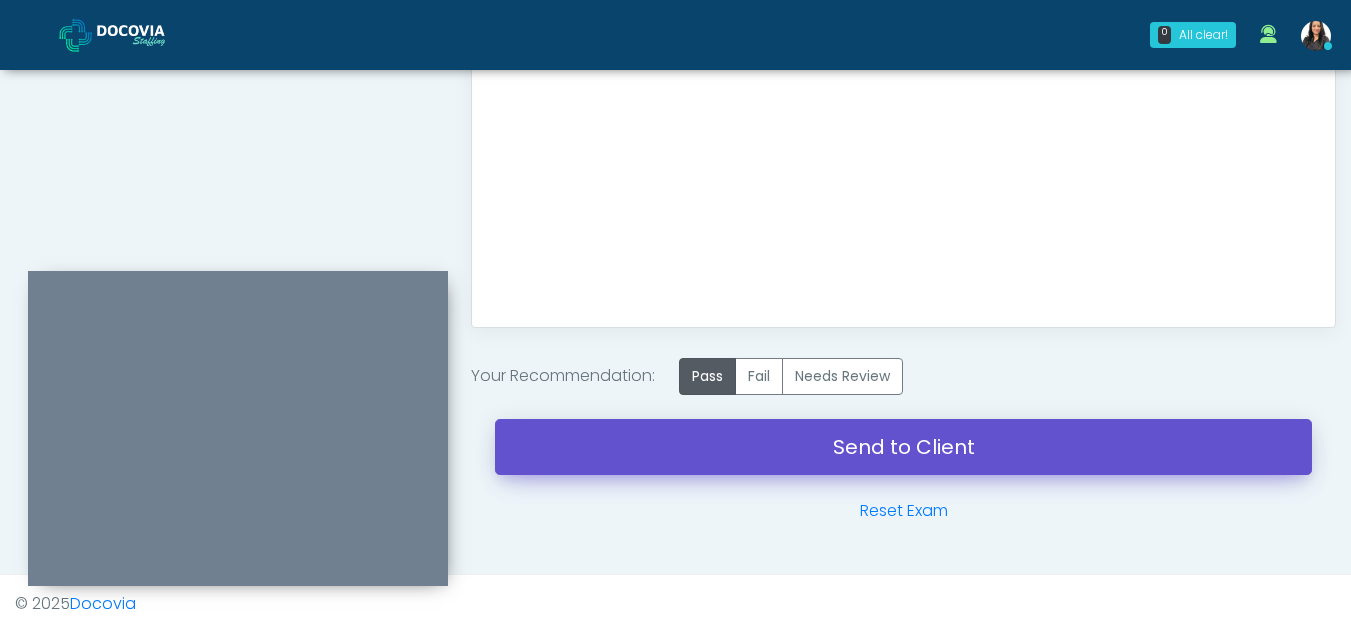 click on "Send to Client" at bounding box center (903, 447) 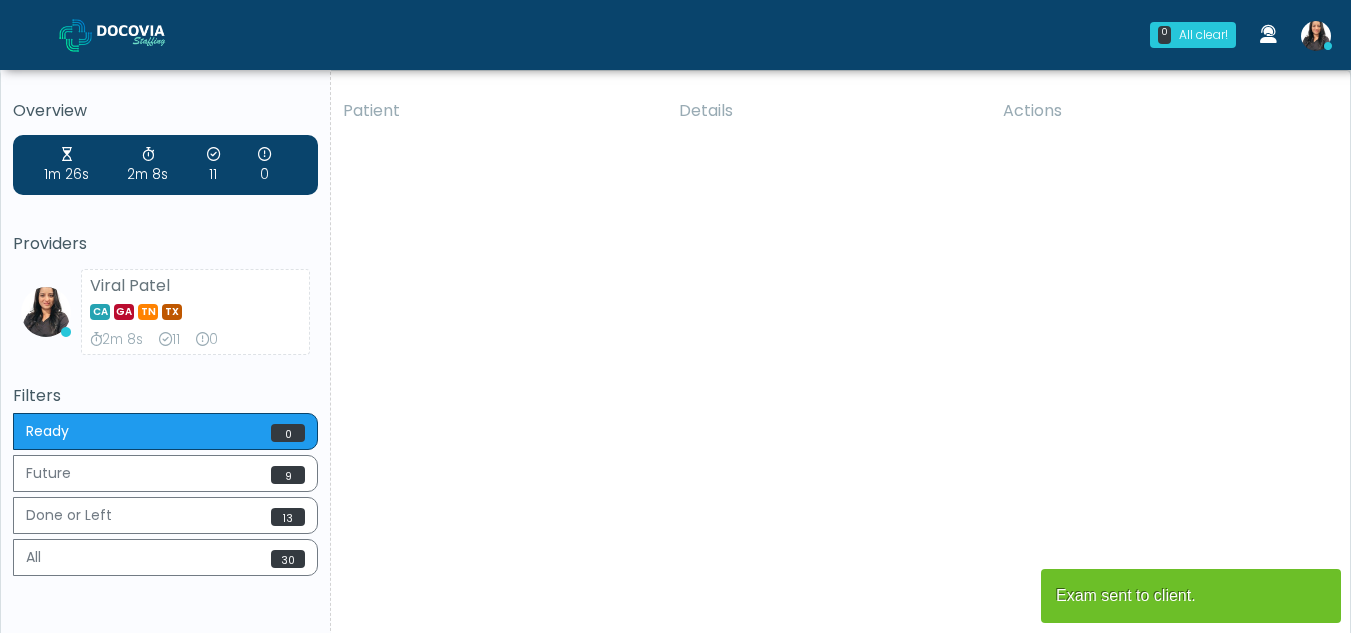 scroll, scrollTop: 0, scrollLeft: 0, axis: both 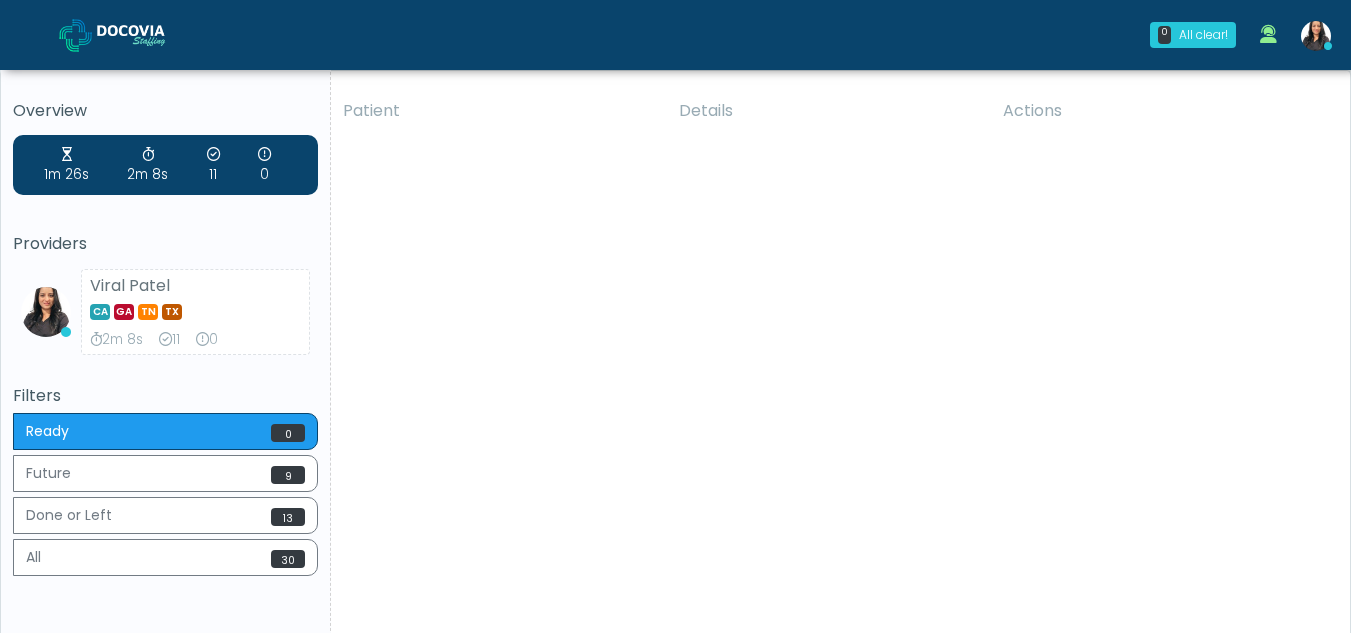 click on "Patient
Details
Actions
OVN
Middle River, Maryland
149234
Cross Country
Maryland
MD
Completed
Waited 29s
Jul 18, 8:28am" at bounding box center [833, 371] 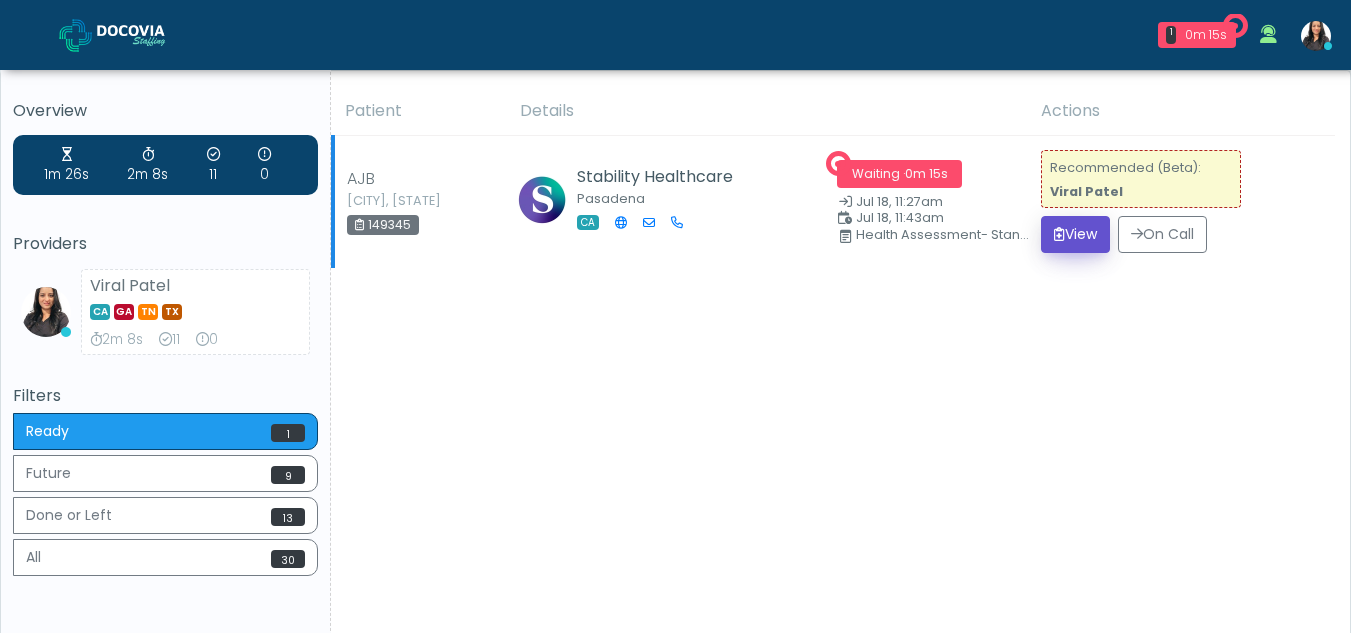 click on "View" at bounding box center (1075, 234) 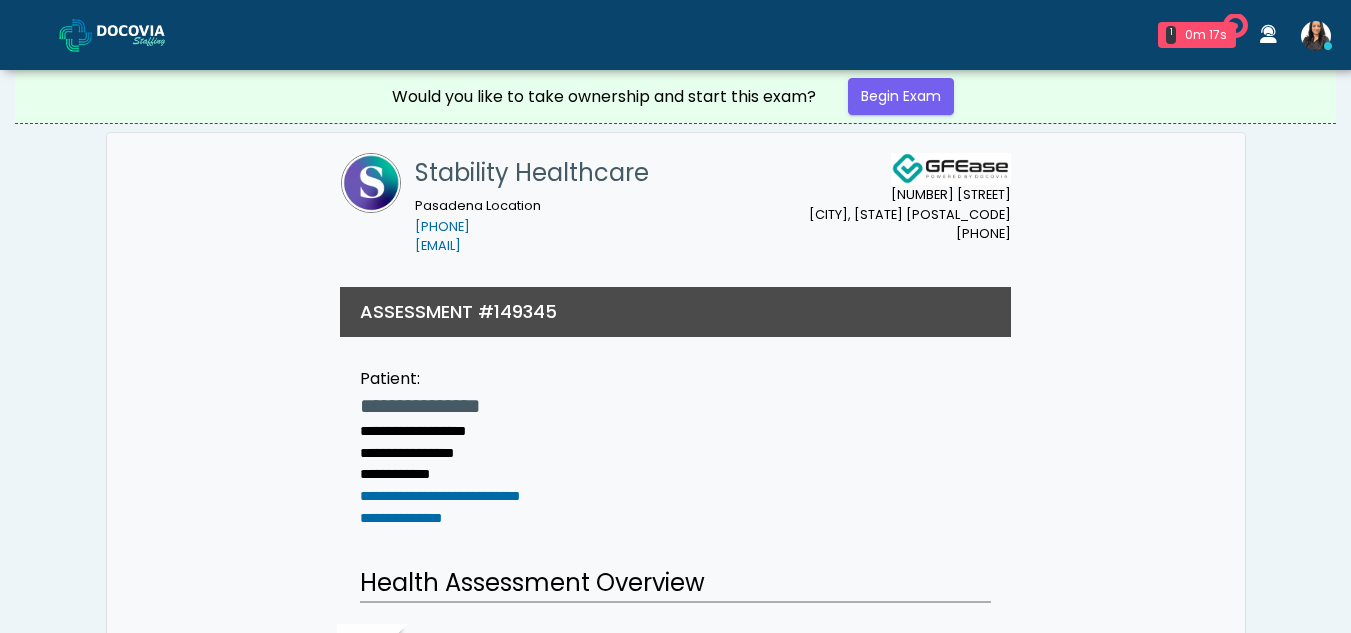 scroll, scrollTop: 0, scrollLeft: 0, axis: both 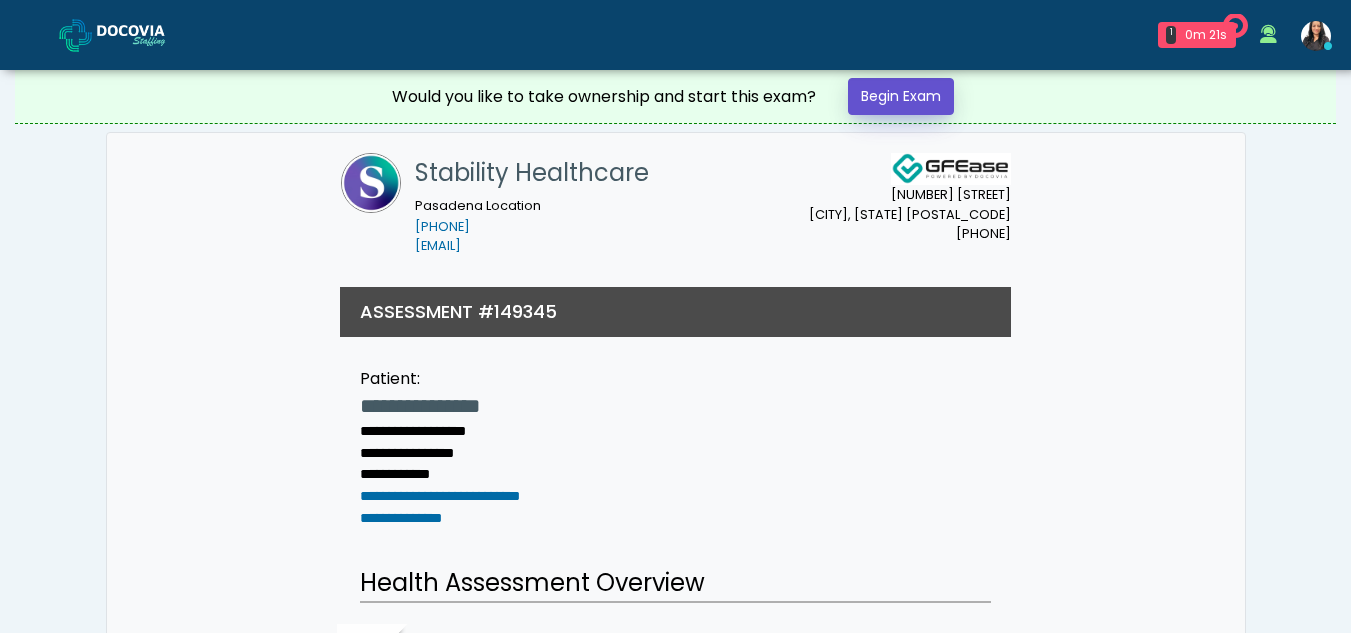 click on "Begin Exam" at bounding box center (901, 96) 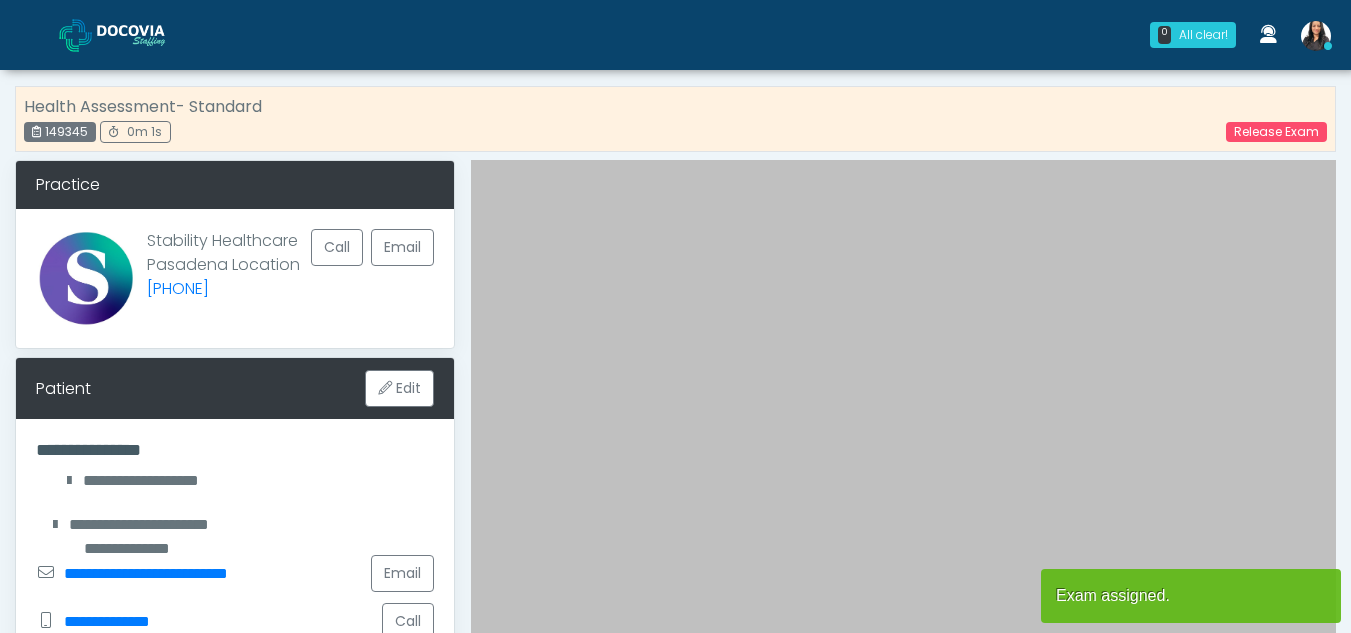 scroll, scrollTop: 0, scrollLeft: 0, axis: both 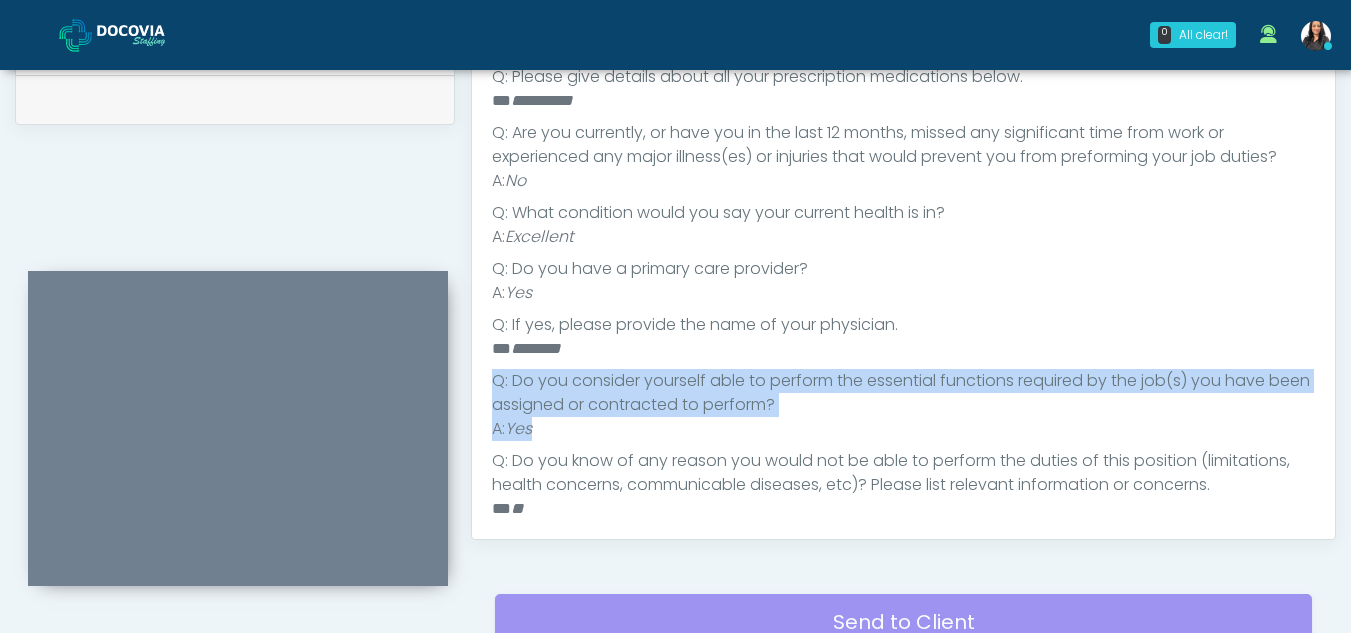 drag, startPoint x: 1348, startPoint y: 350, endPoint x: 1358, endPoint y: 429, distance: 79.630394 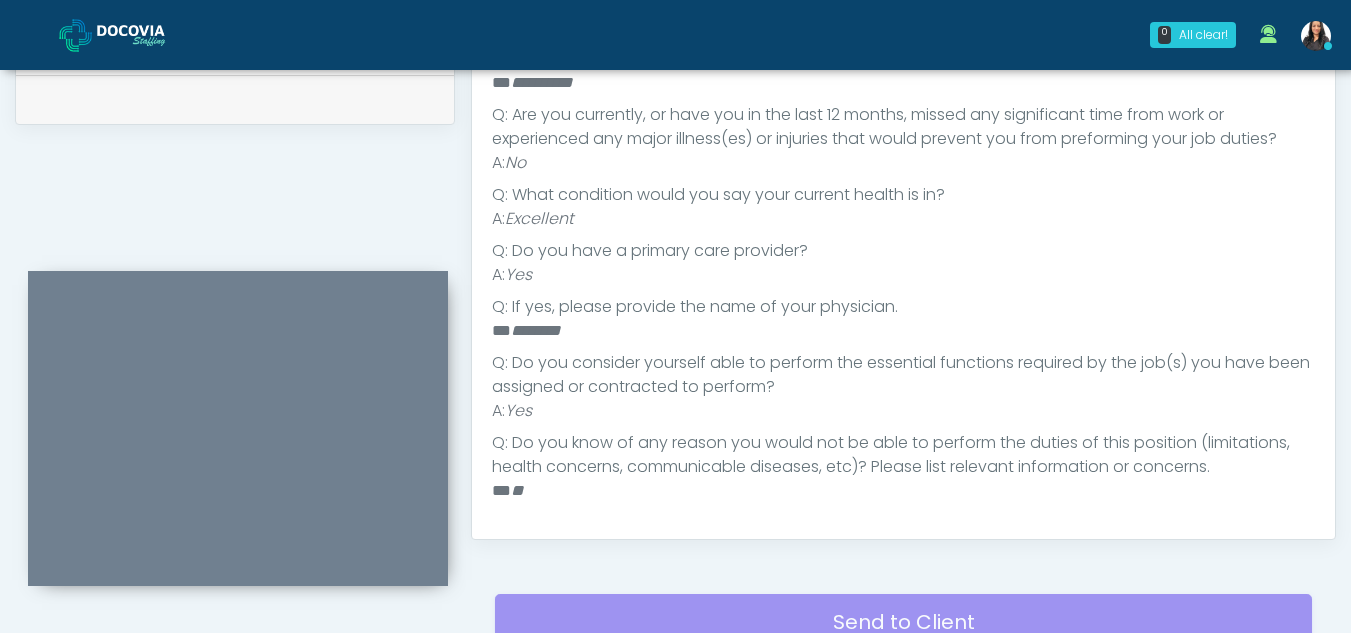 scroll, scrollTop: 0, scrollLeft: 0, axis: both 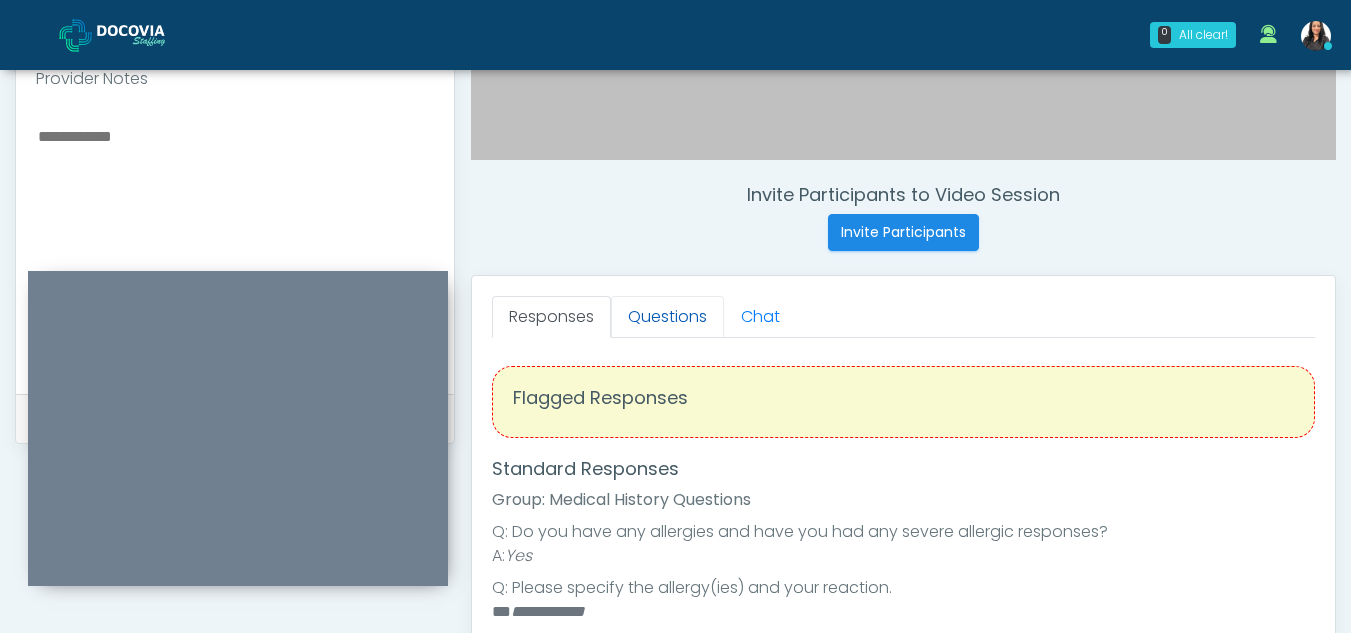 click on "Questions" at bounding box center (667, 317) 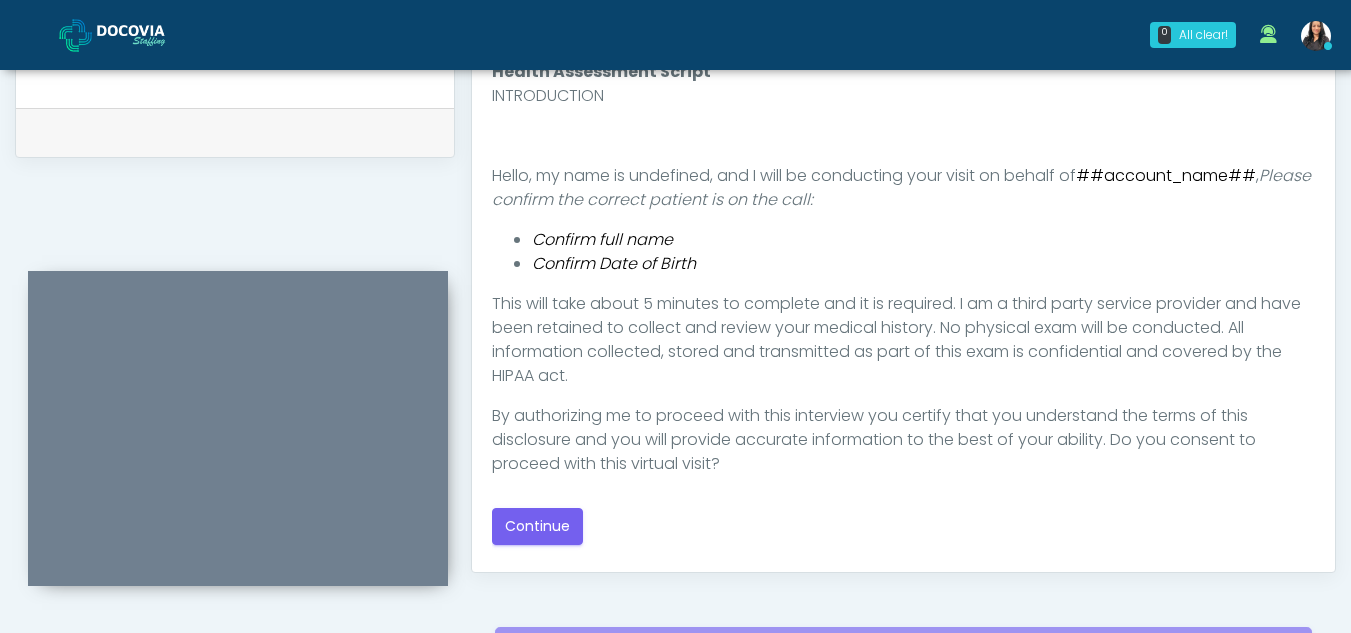 scroll, scrollTop: 984, scrollLeft: 0, axis: vertical 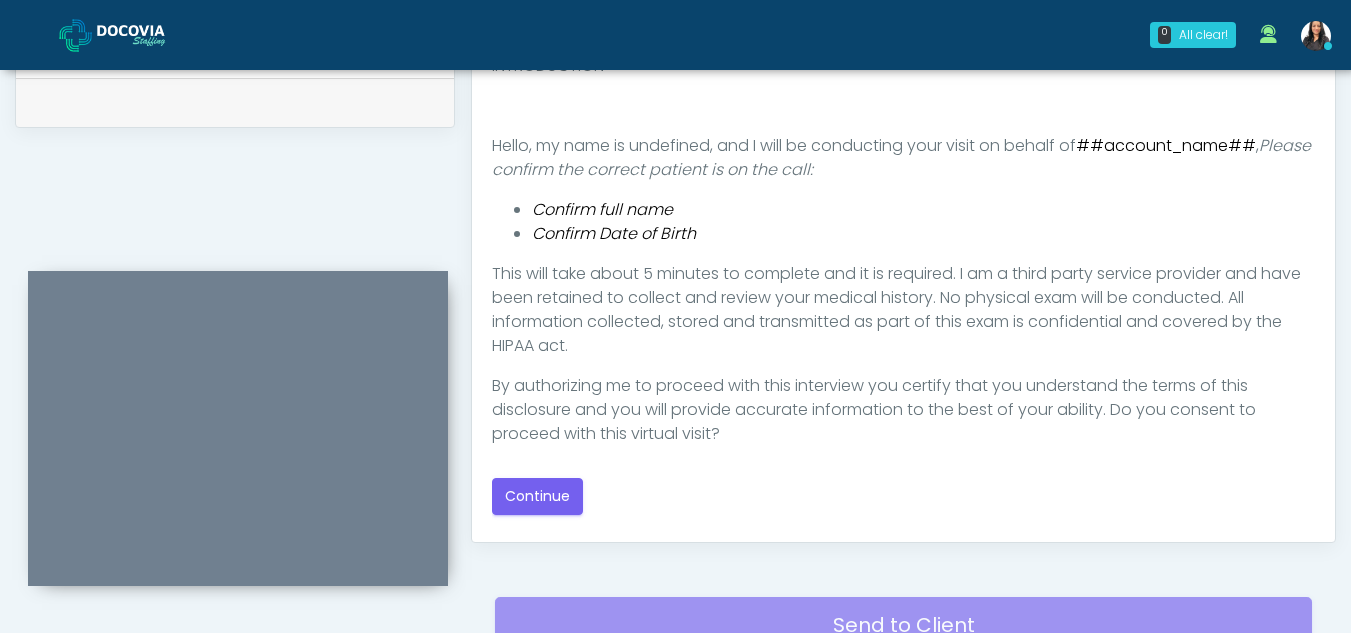 click on "Health Assessment Script
INTRODUCTION Hello, my name is undefined, and I will be conducting your visit on behalf of  ##account_name## ,  Please confirm the correct patient is on the call: Confirm full name Confirm Date of Birth   This will take about 5 minutes to complete and it is required. I am a third party service provider and have been retained to collect and review your medical history. No physical exam will be conducted. All information collected, stored and transmitted as part of this exam is confidential and covered by the HIPAA act.  By authorizing me to proceed with this interview you certify that you understand the terms of this disclosure and you will provide accurate information to the best of your ability. Do you consent to proceed with this virtual visit?
Continue" at bounding box center [903, 272] 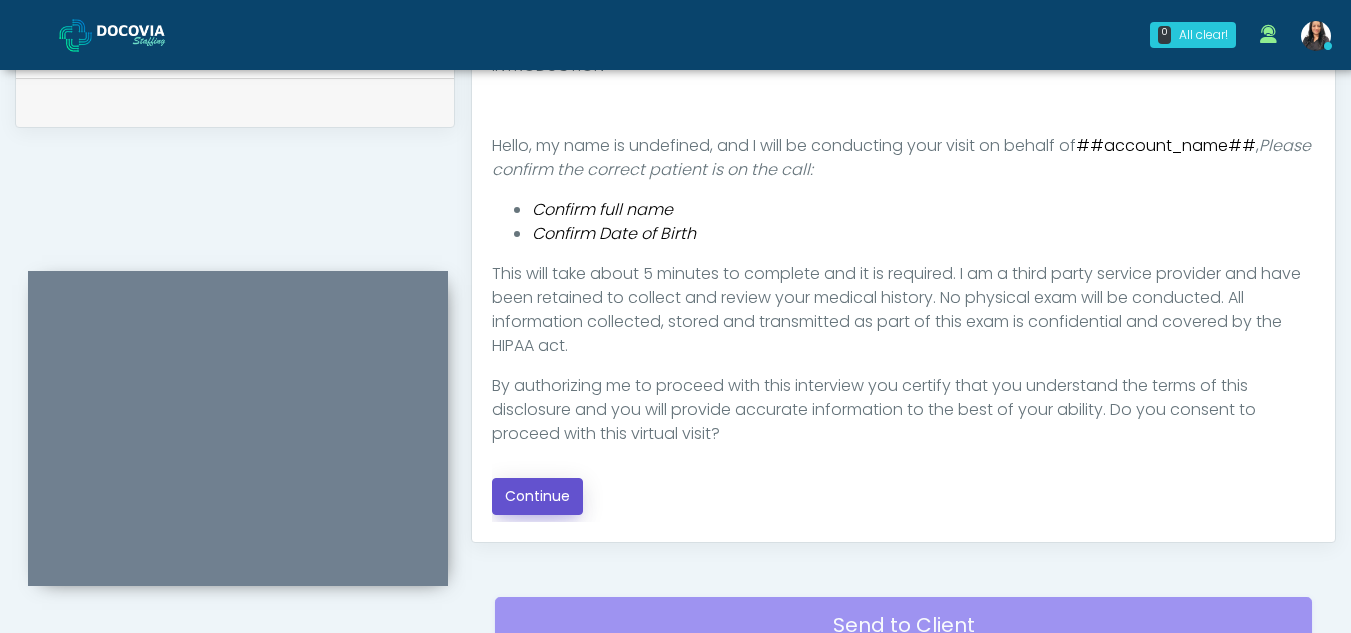 click on "Continue" at bounding box center [537, 496] 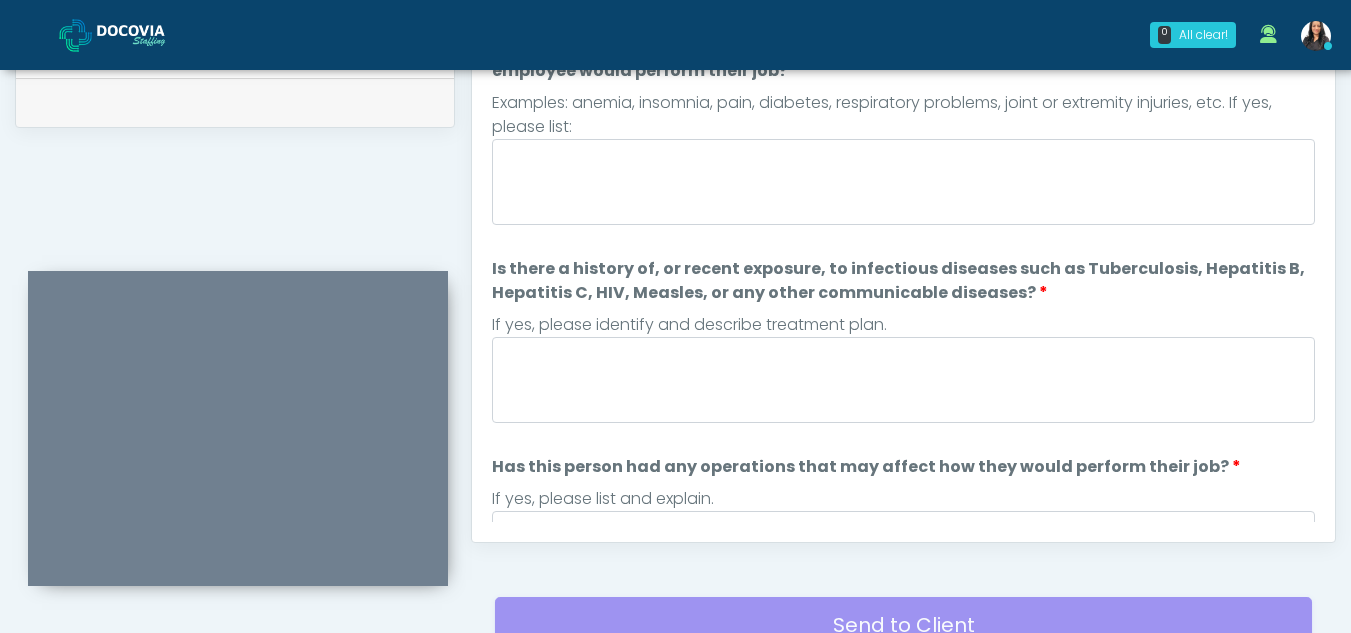 scroll, scrollTop: 1162, scrollLeft: 0, axis: vertical 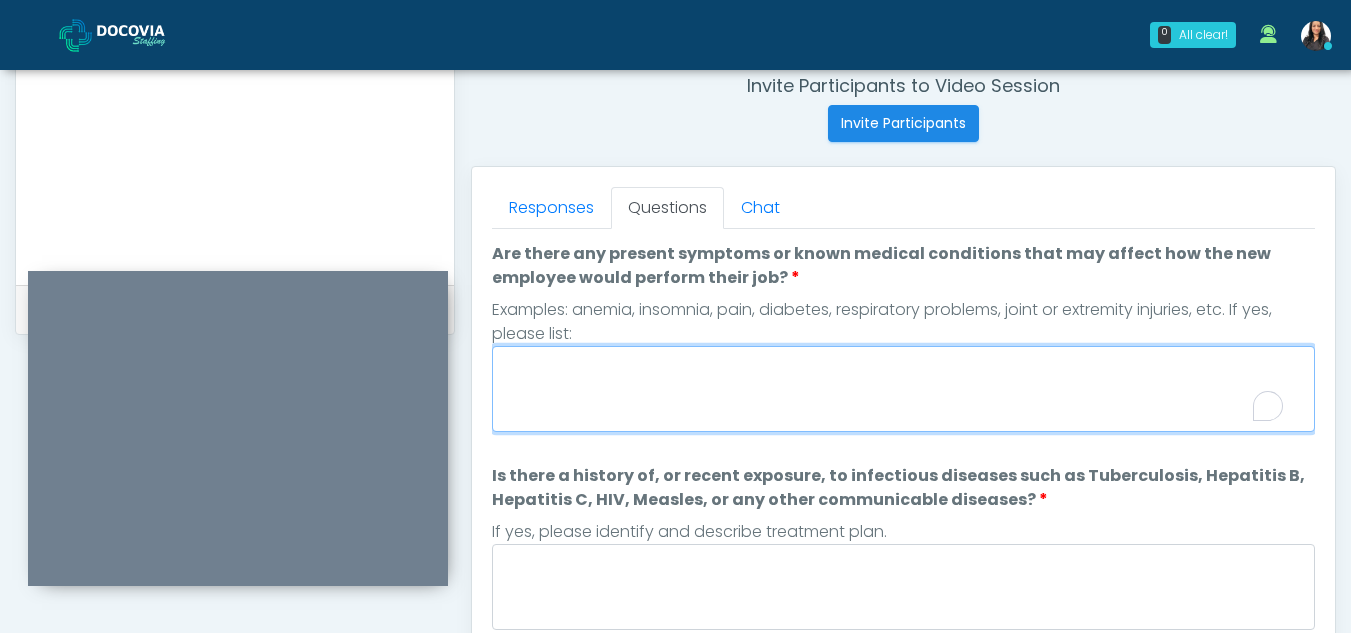click on "Are there any present symptoms or known medical conditions that may affect how the new employee would perform their job?" at bounding box center (903, 389) 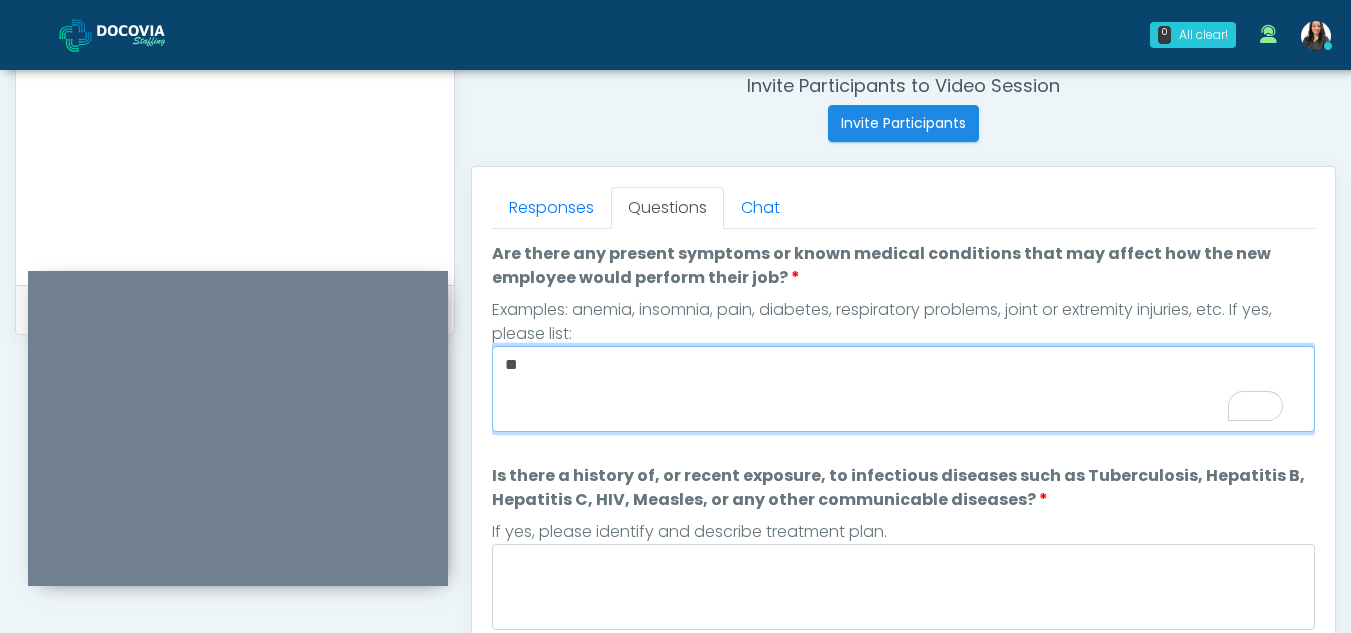 type on "**" 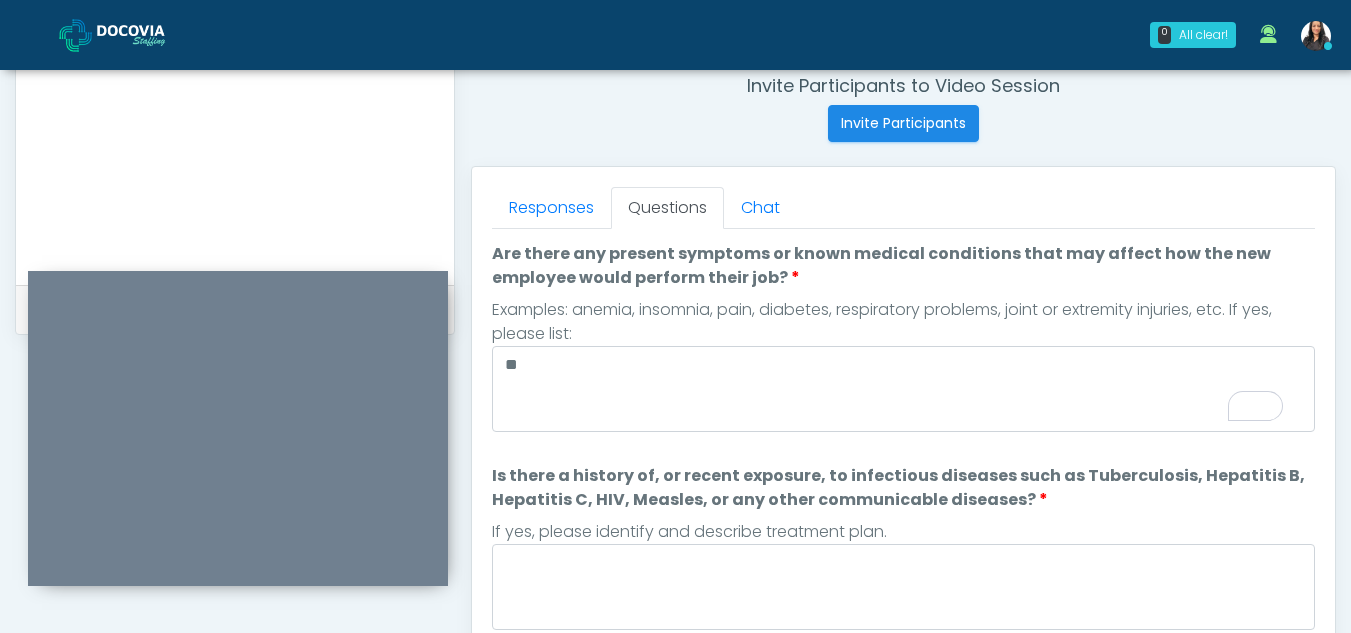 scroll, scrollTop: 99, scrollLeft: 0, axis: vertical 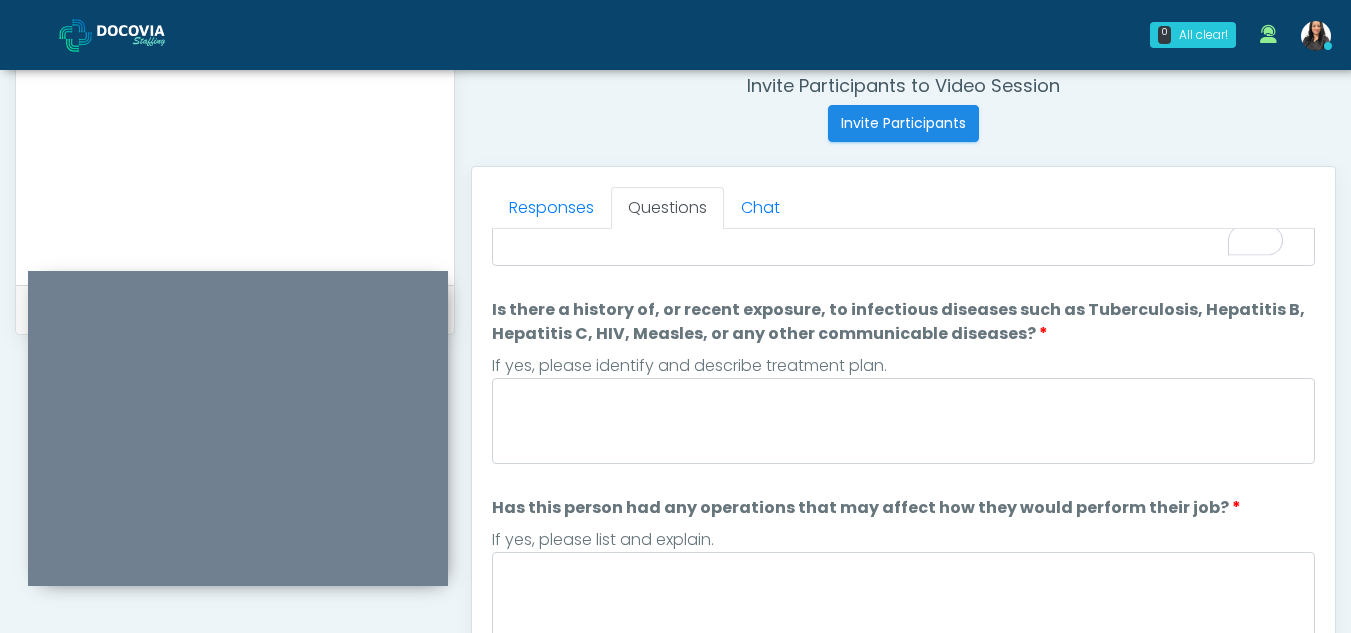 click at bounding box center [903, 424] 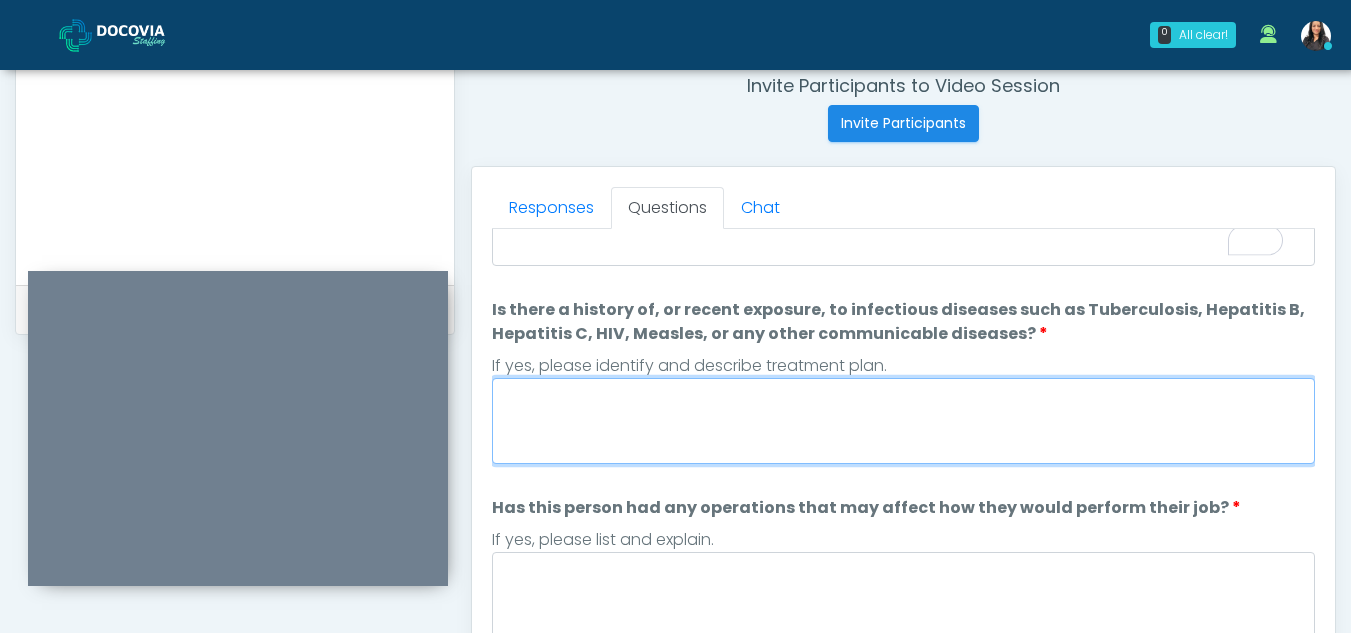 click on "Is there a history of, or recent exposure, to infectious diseases such as Tuberculosis, Hepatitis B, Hepatitis C, HIV, Measles, or any other communicable diseases?" at bounding box center [903, 421] 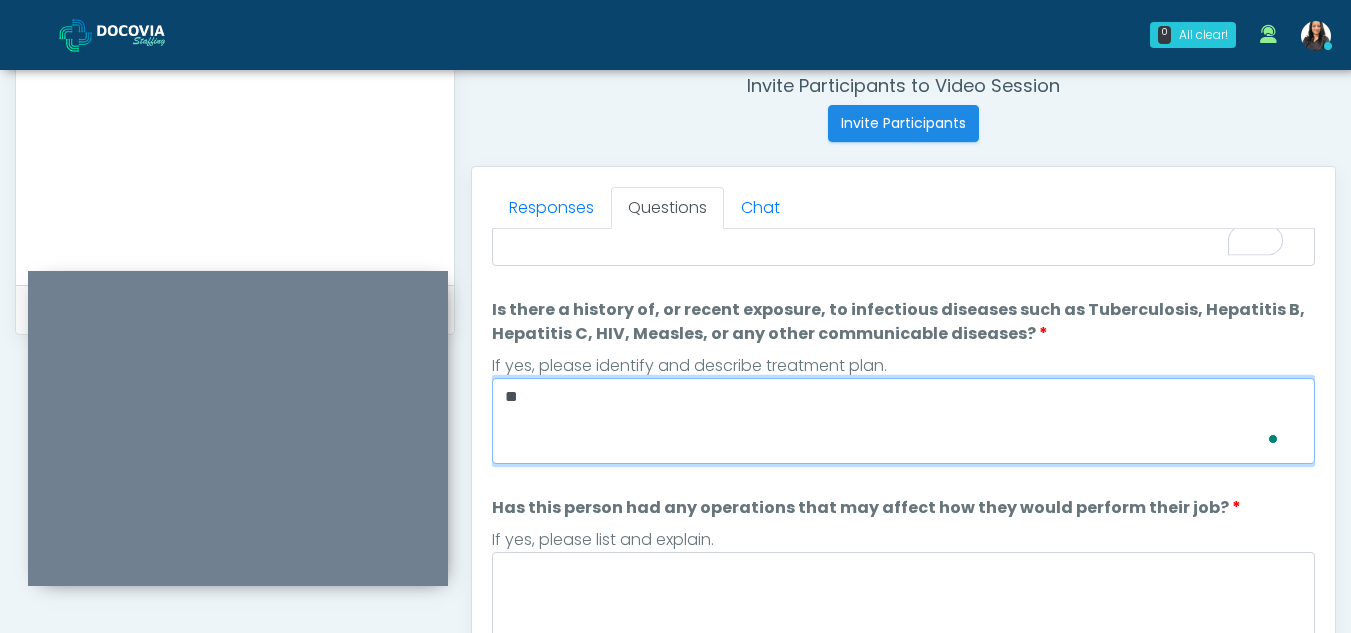 scroll, scrollTop: 166, scrollLeft: 0, axis: vertical 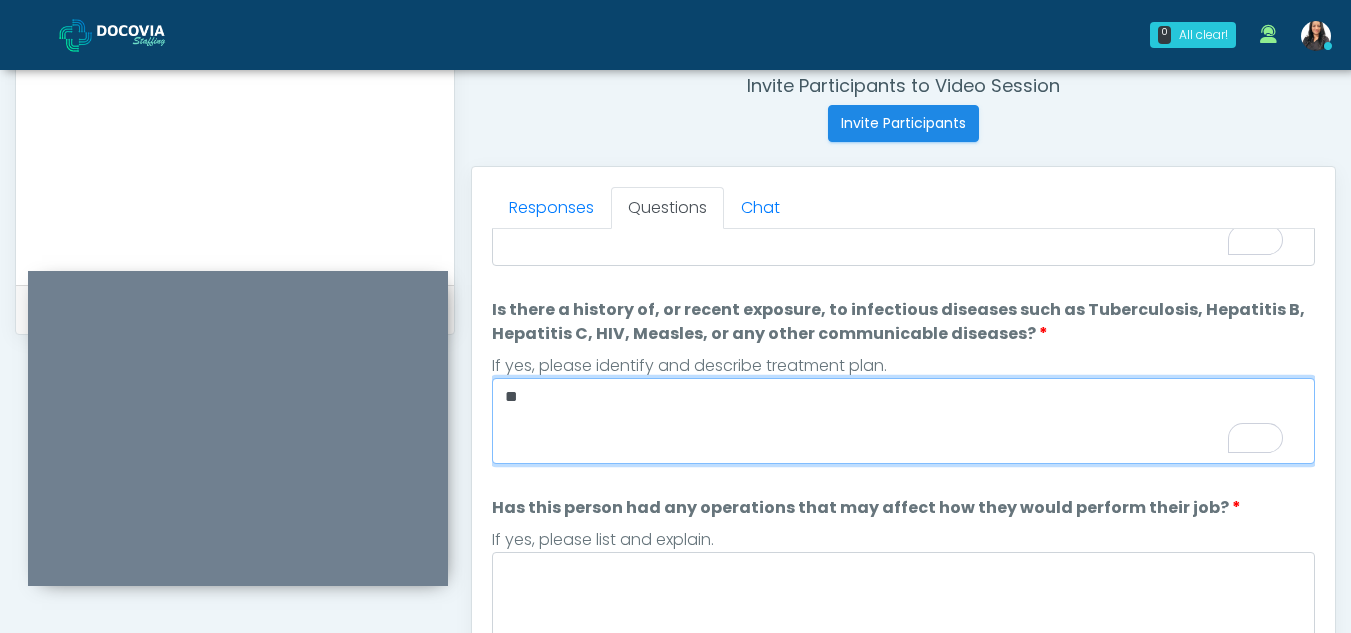 type on "**" 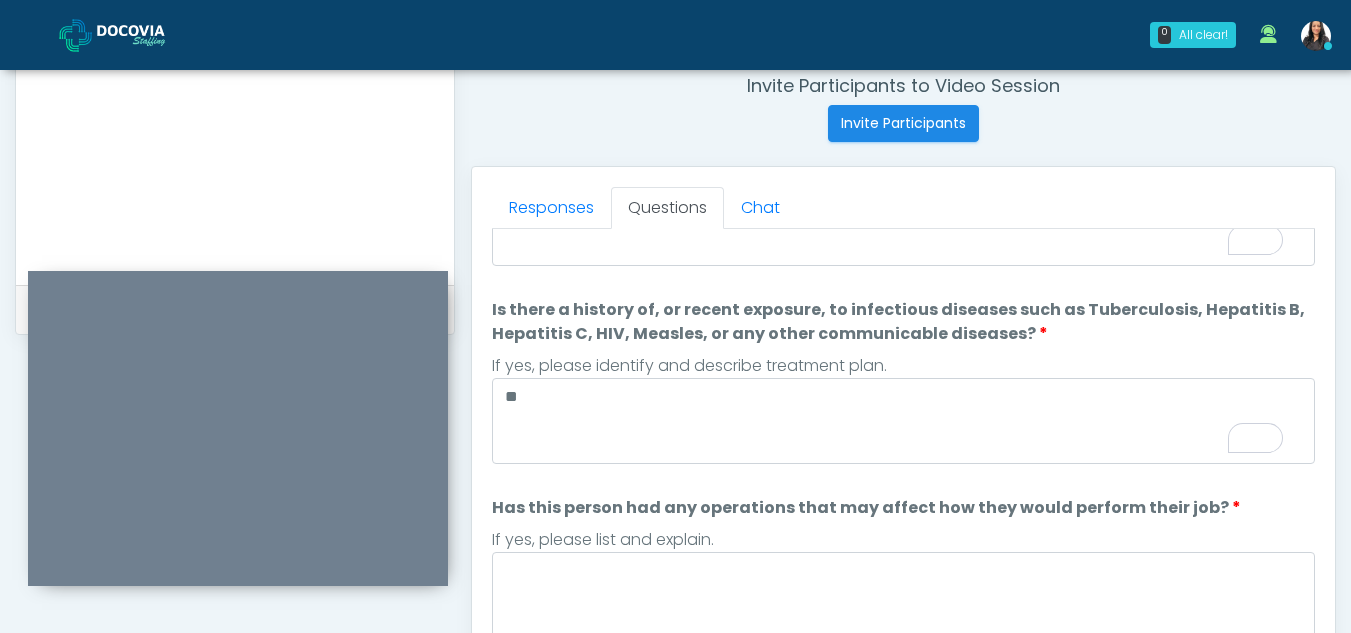 scroll, scrollTop: 243, scrollLeft: 0, axis: vertical 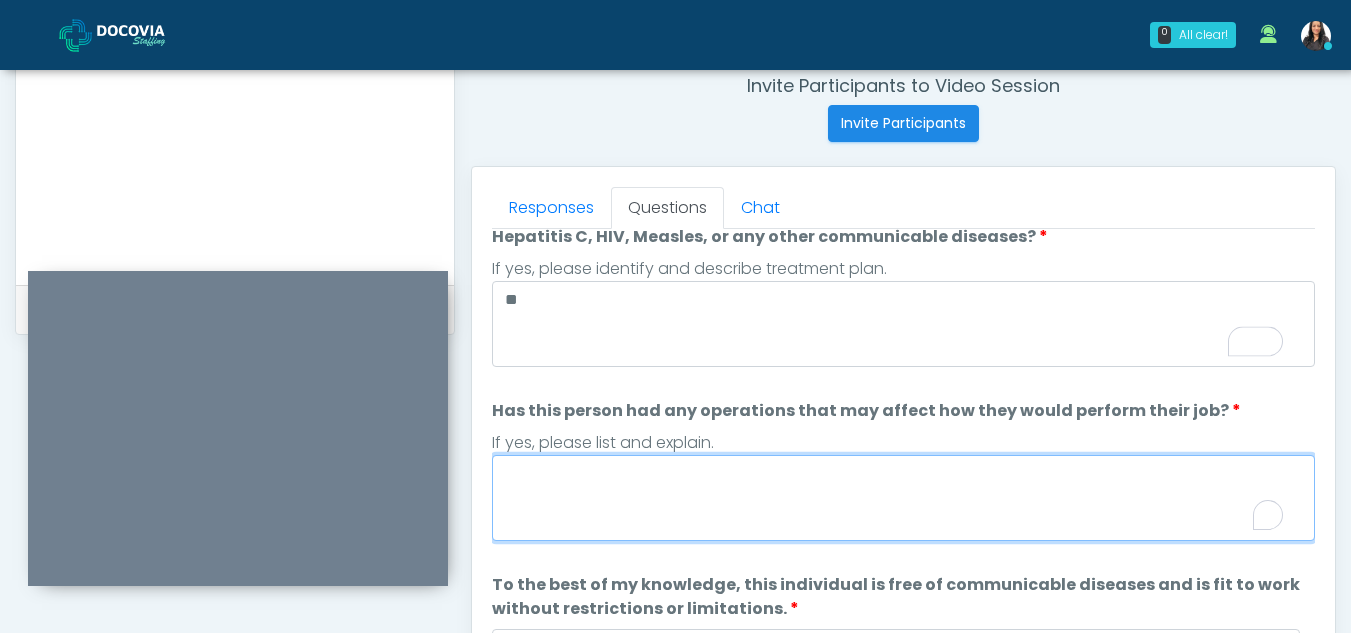 click on "Has this person had any operations that may affect how they would perform their job?" at bounding box center [903, 498] 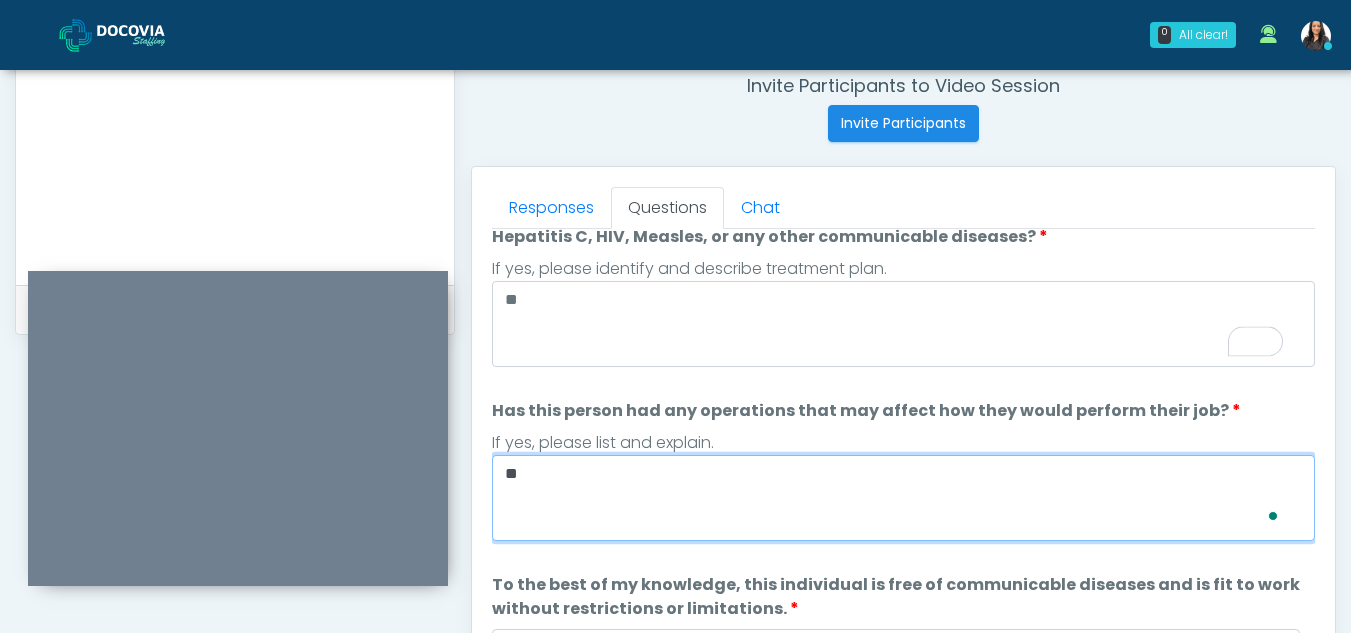 scroll, scrollTop: 263, scrollLeft: 0, axis: vertical 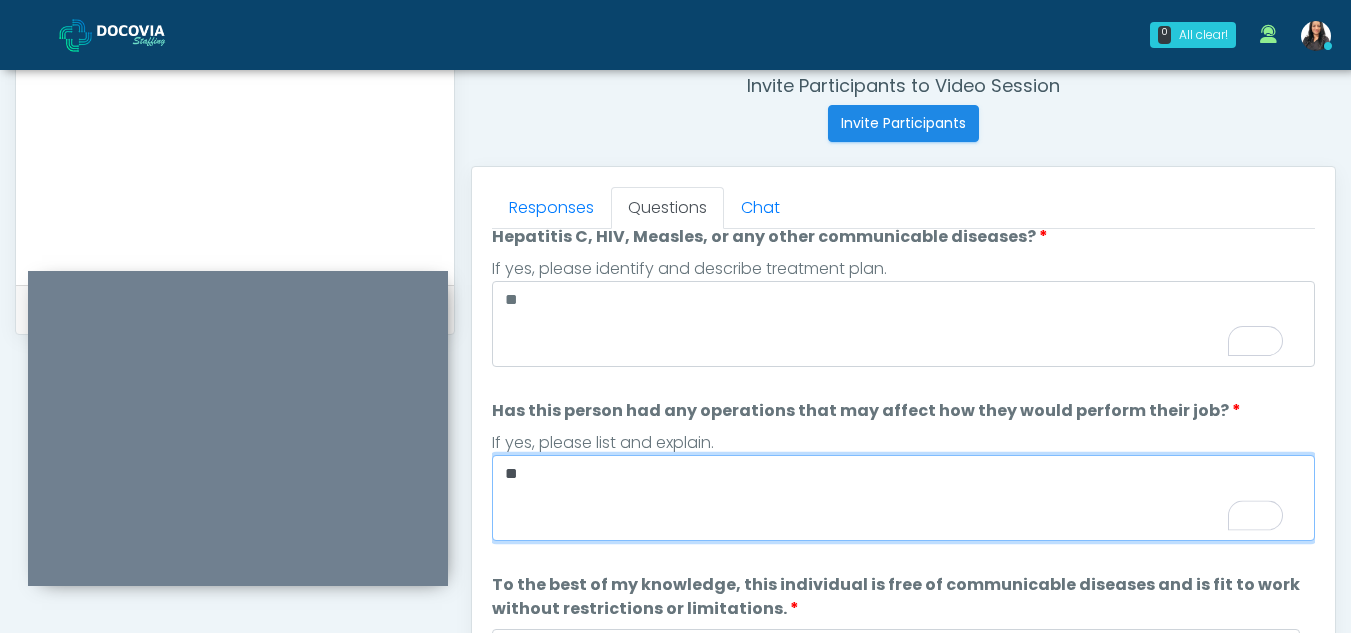 type on "**" 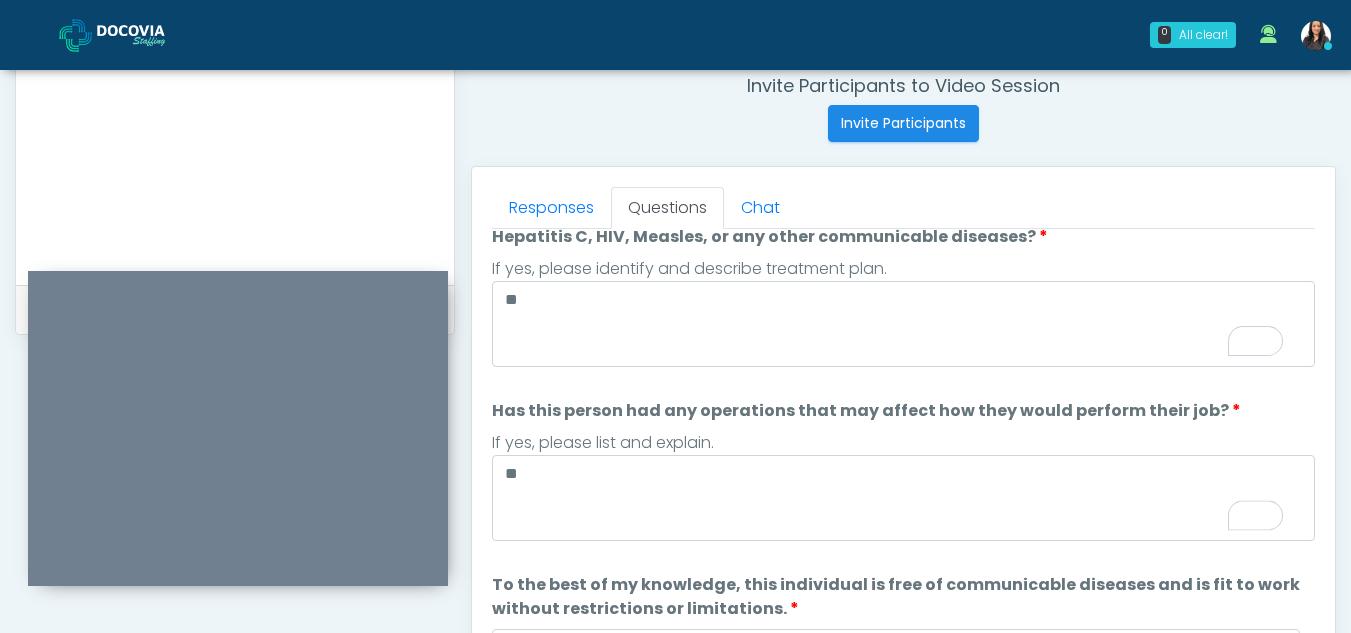 scroll, scrollTop: 0, scrollLeft: 0, axis: both 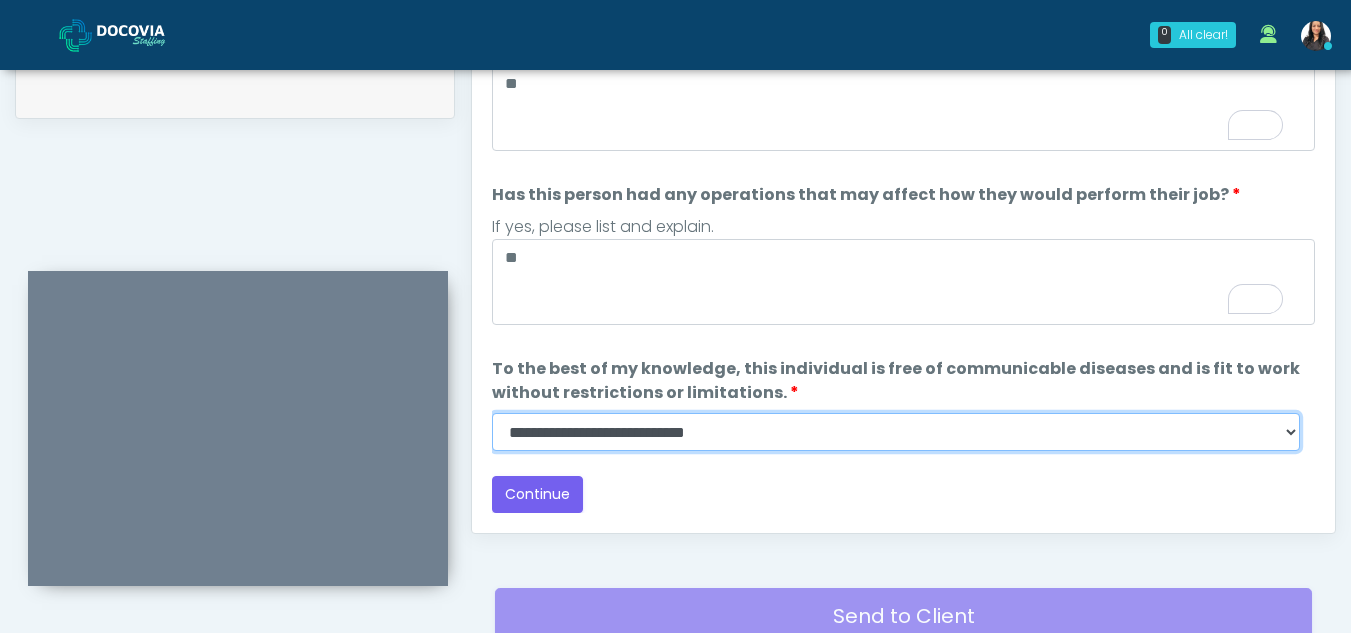 click on "**********" at bounding box center [896, 432] 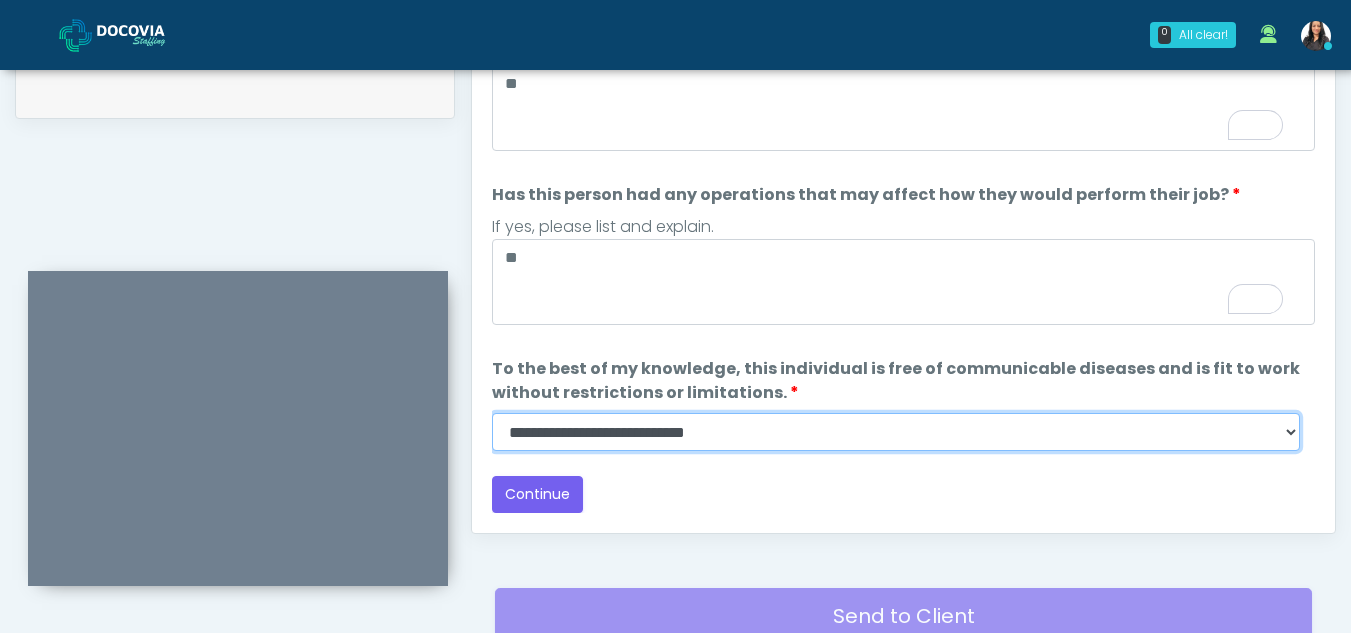 select on "******" 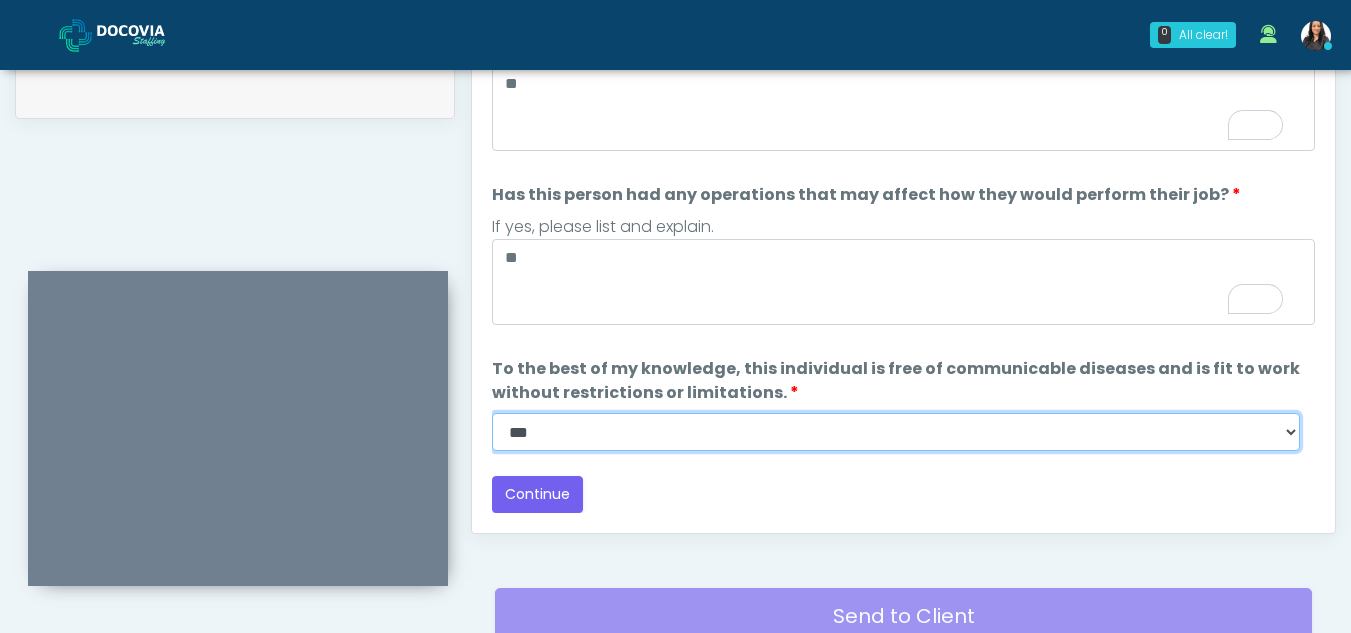 click on "**********" at bounding box center (896, 432) 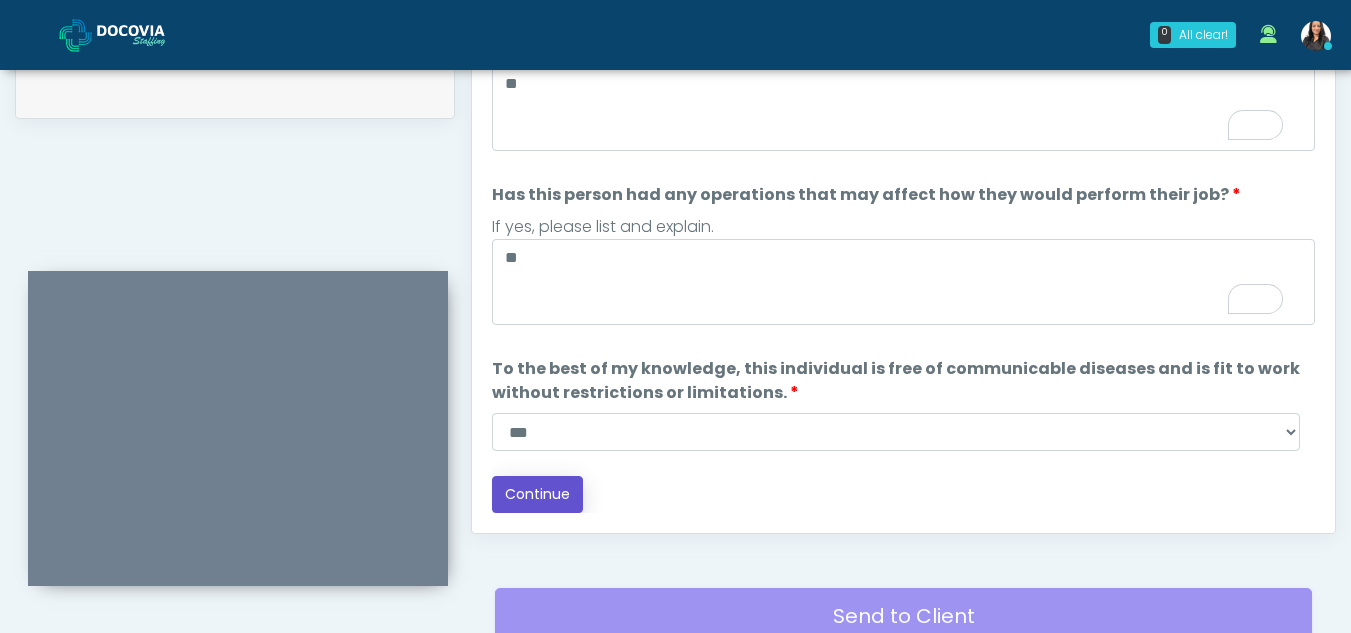 click on "Continue" at bounding box center (537, 494) 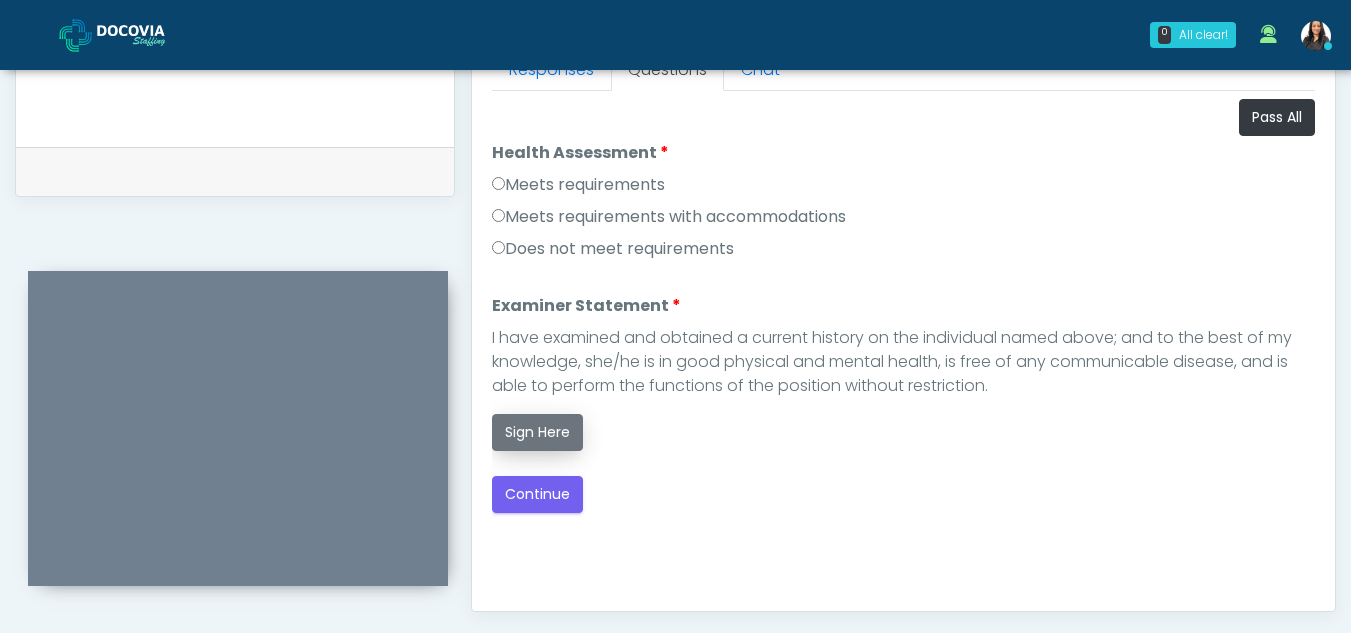 click on "Sign Here" at bounding box center [537, 432] 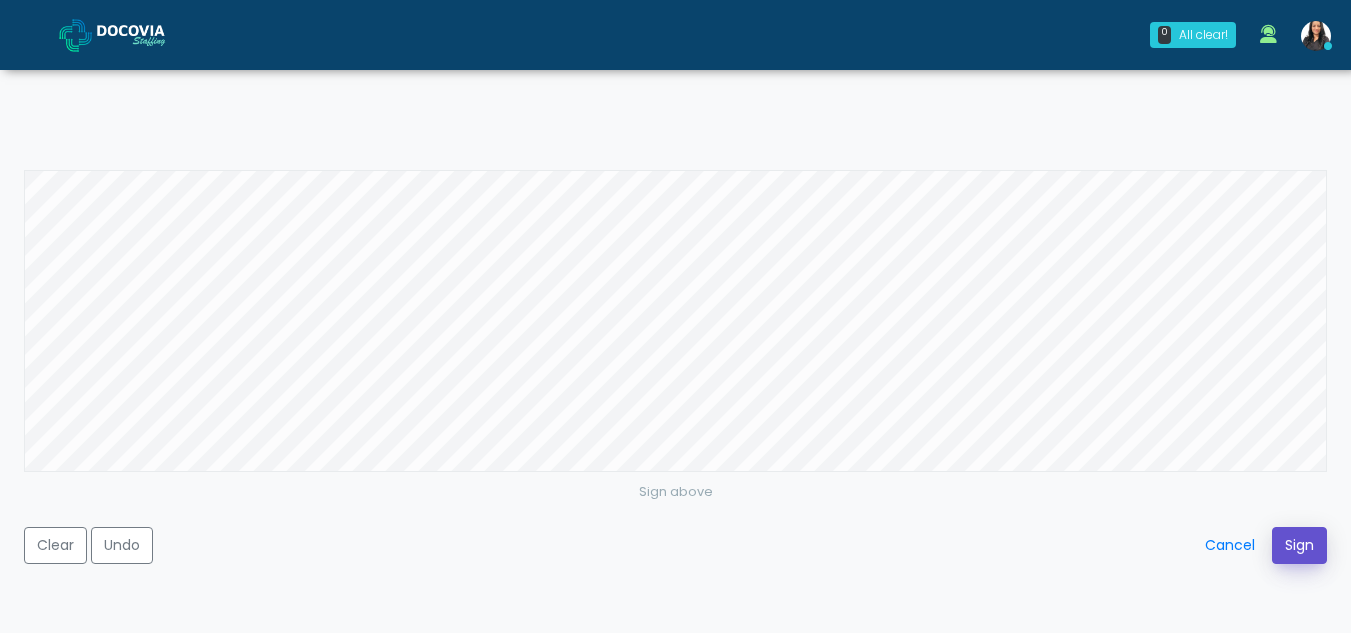 click on "Sign" at bounding box center (1299, 545) 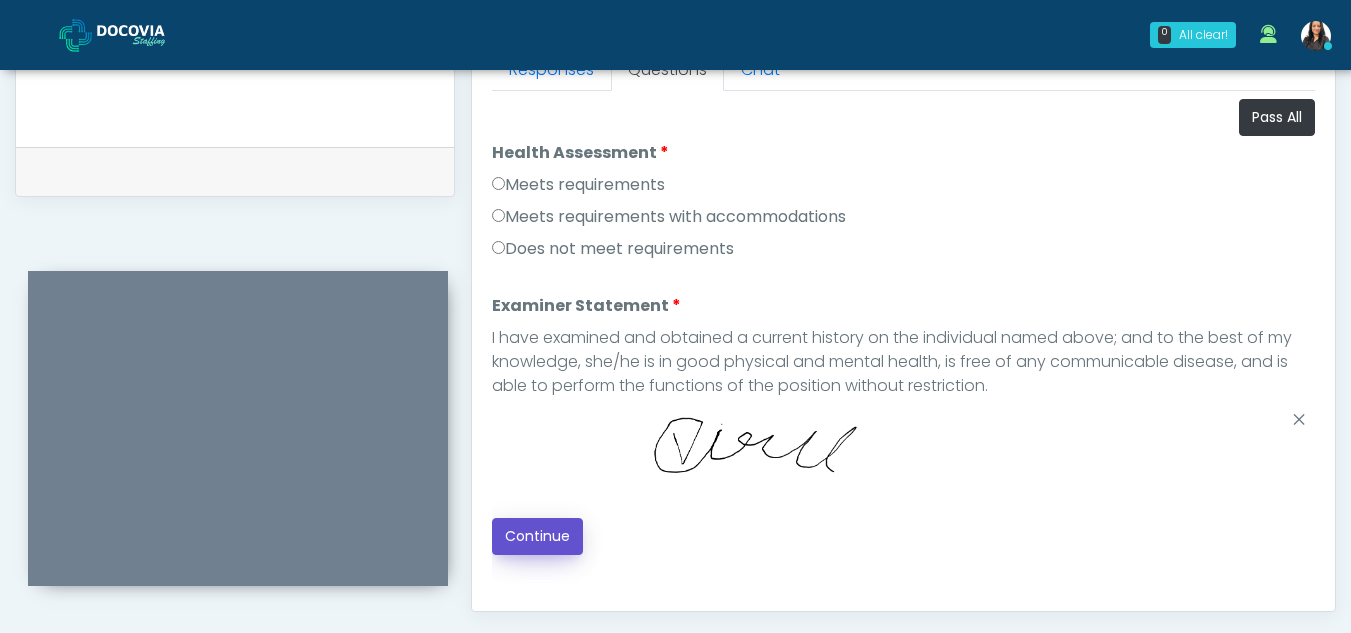click on "Continue" at bounding box center [537, 536] 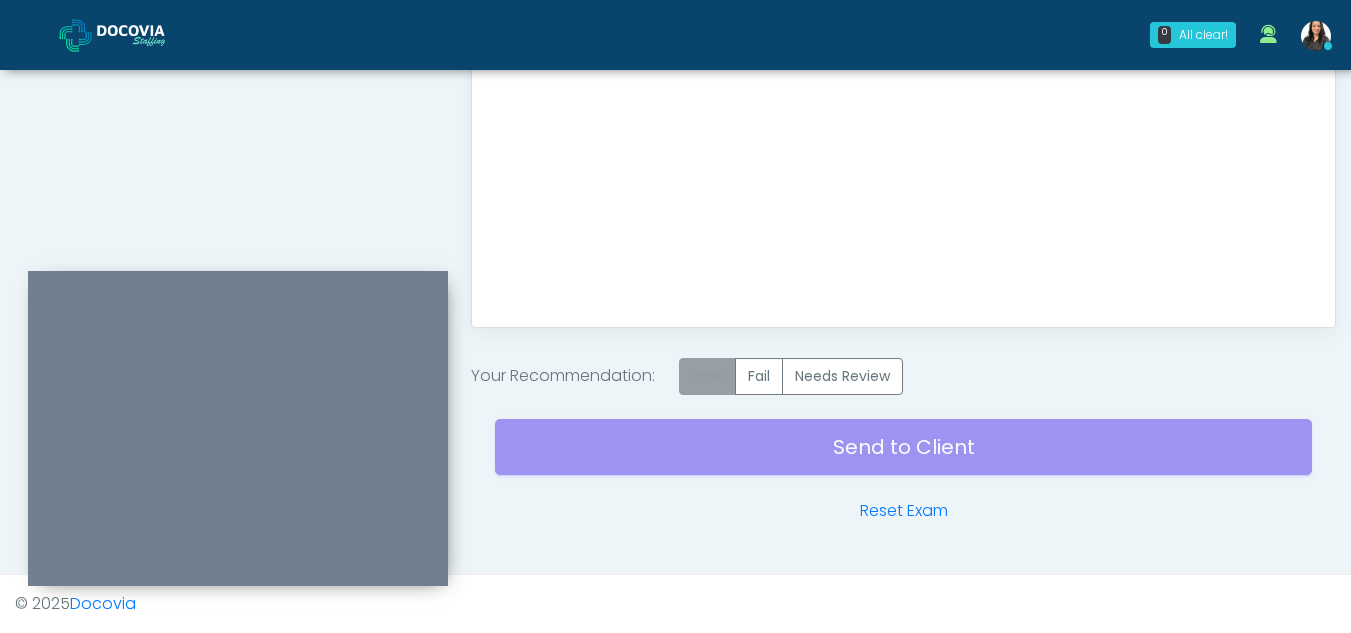 click on "Pass" at bounding box center (707, 376) 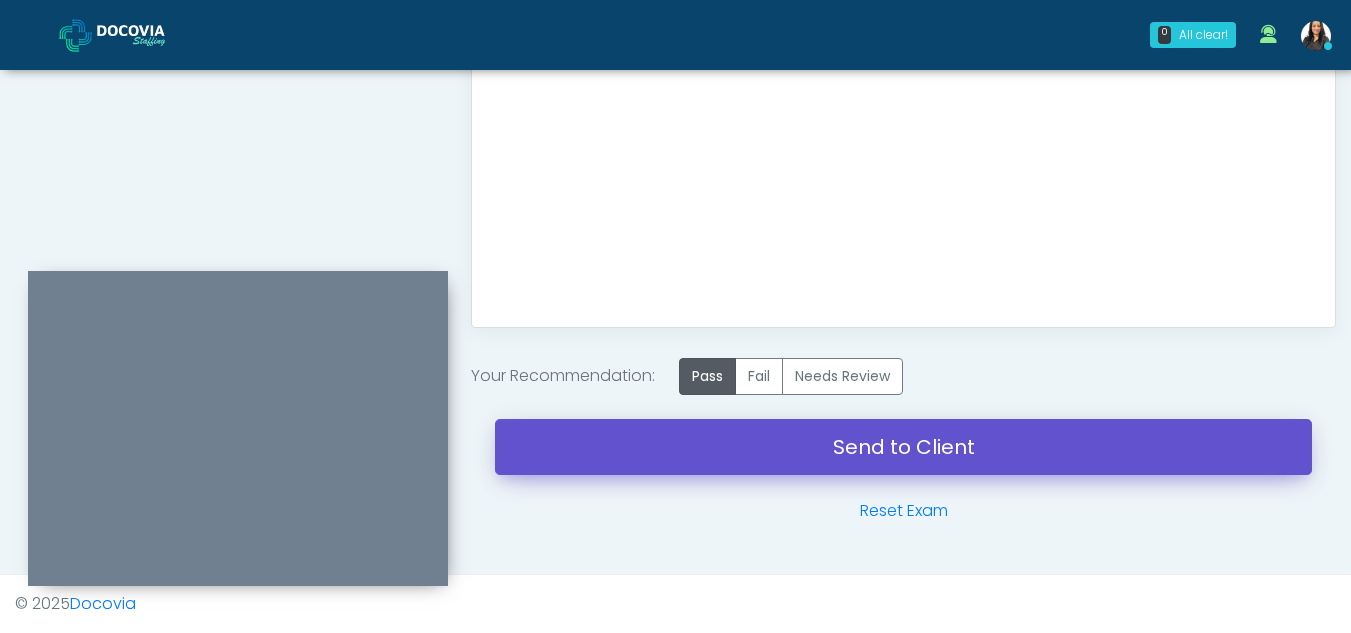 click on "Send to Client" at bounding box center [903, 447] 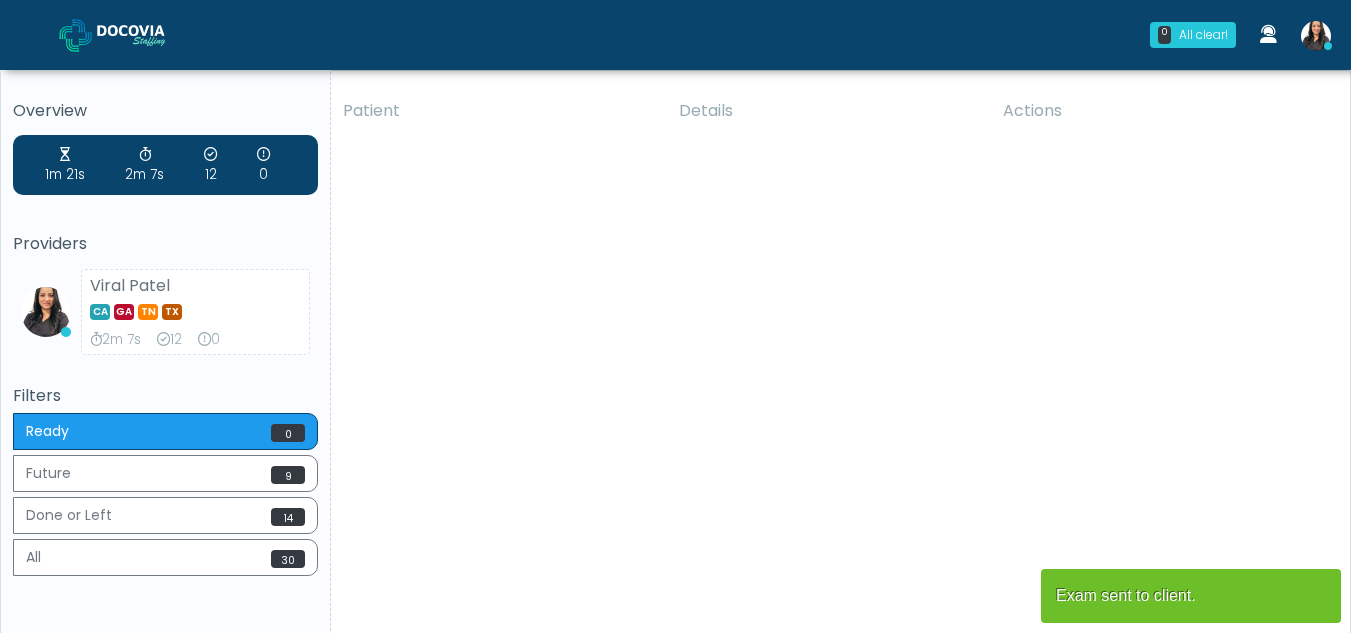 scroll, scrollTop: 0, scrollLeft: 0, axis: both 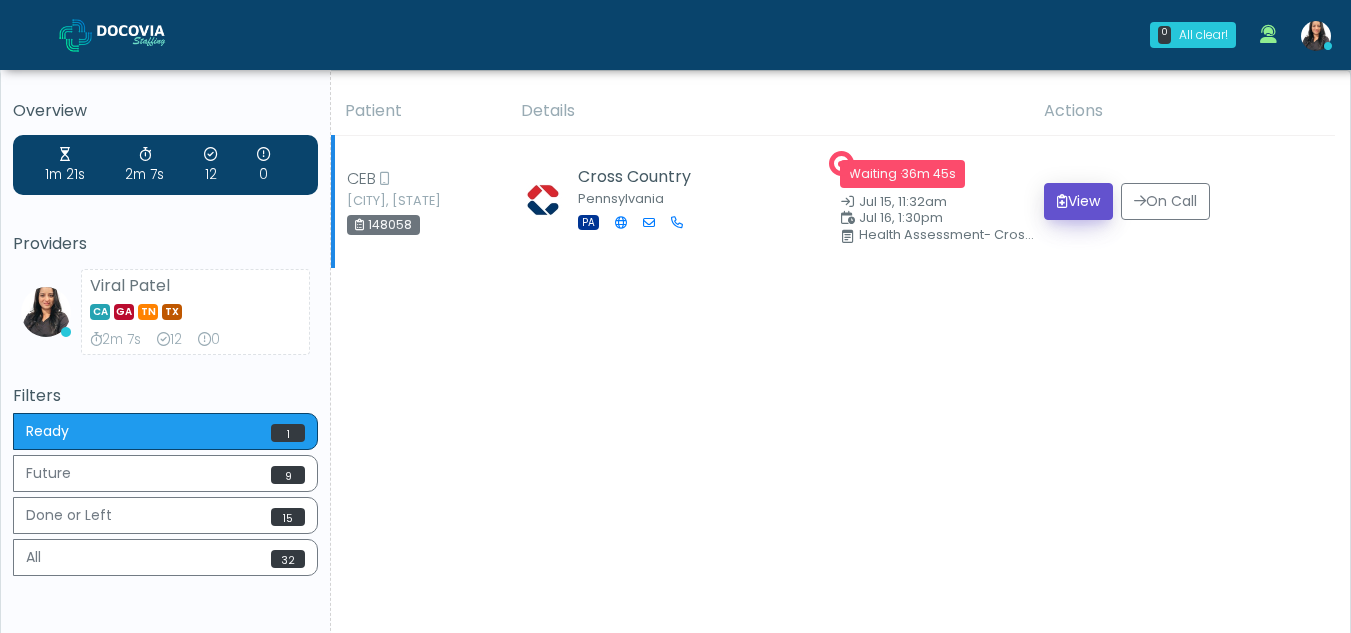 click on "View" at bounding box center [1078, 201] 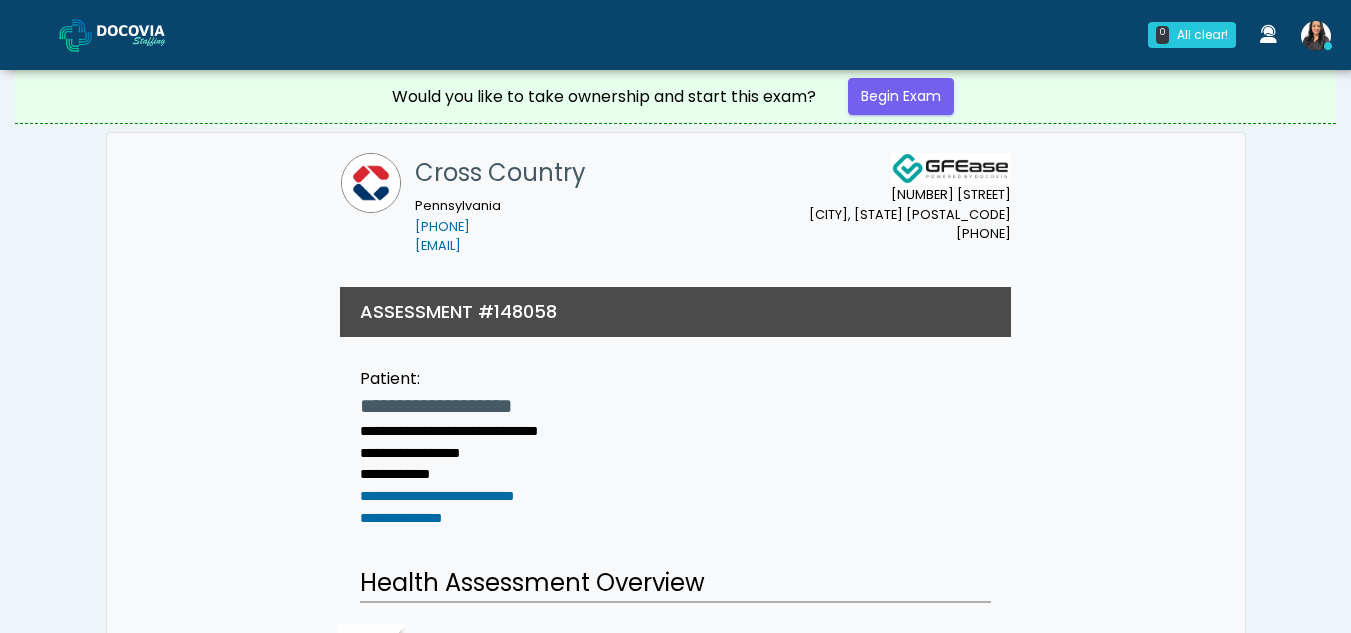 scroll, scrollTop: 0, scrollLeft: 0, axis: both 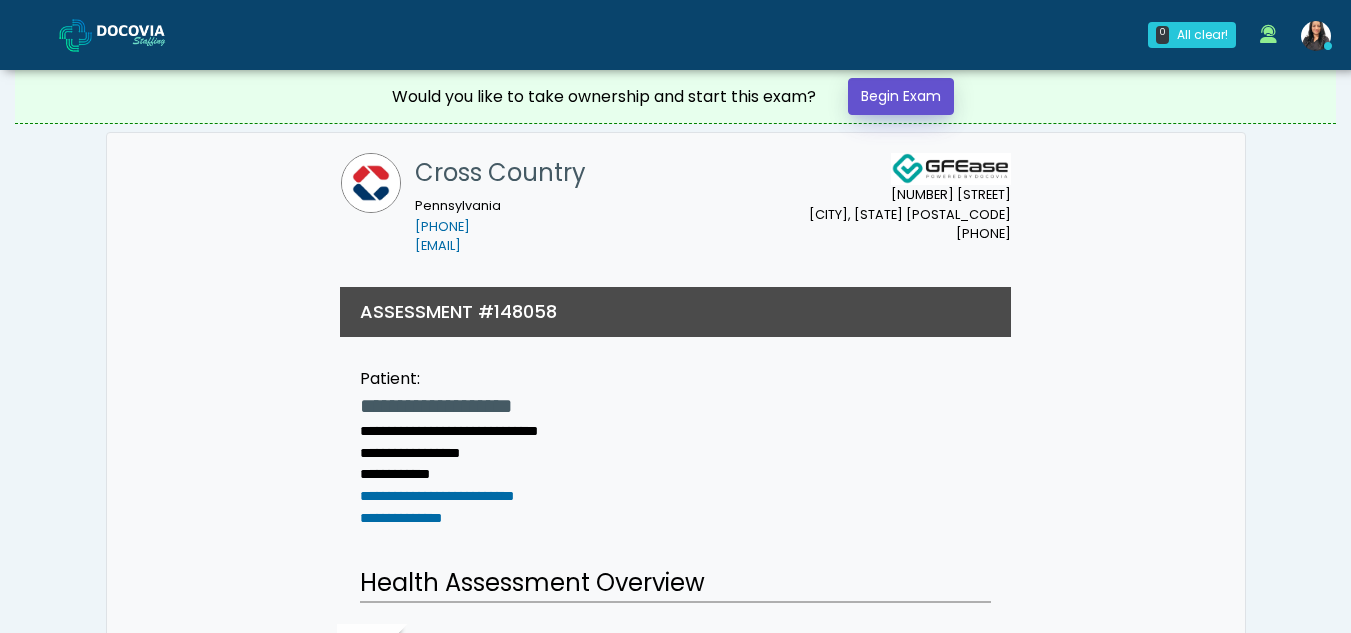 click on "Begin Exam" at bounding box center [901, 96] 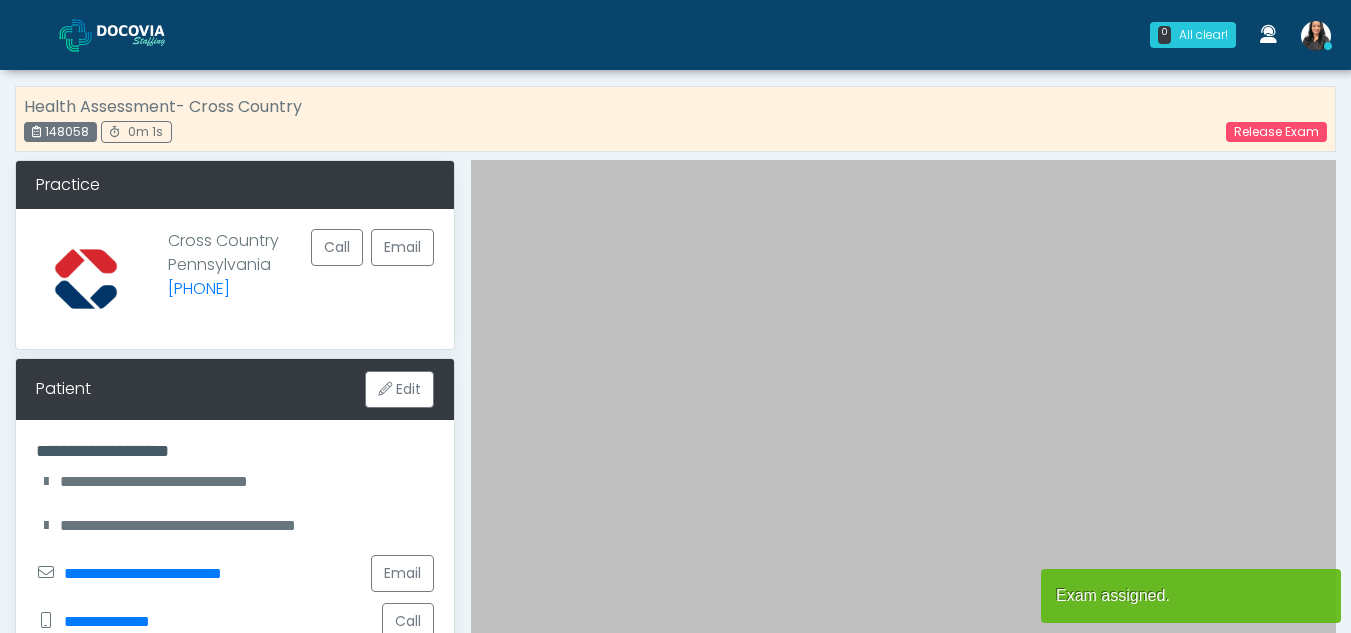 scroll, scrollTop: 0, scrollLeft: 0, axis: both 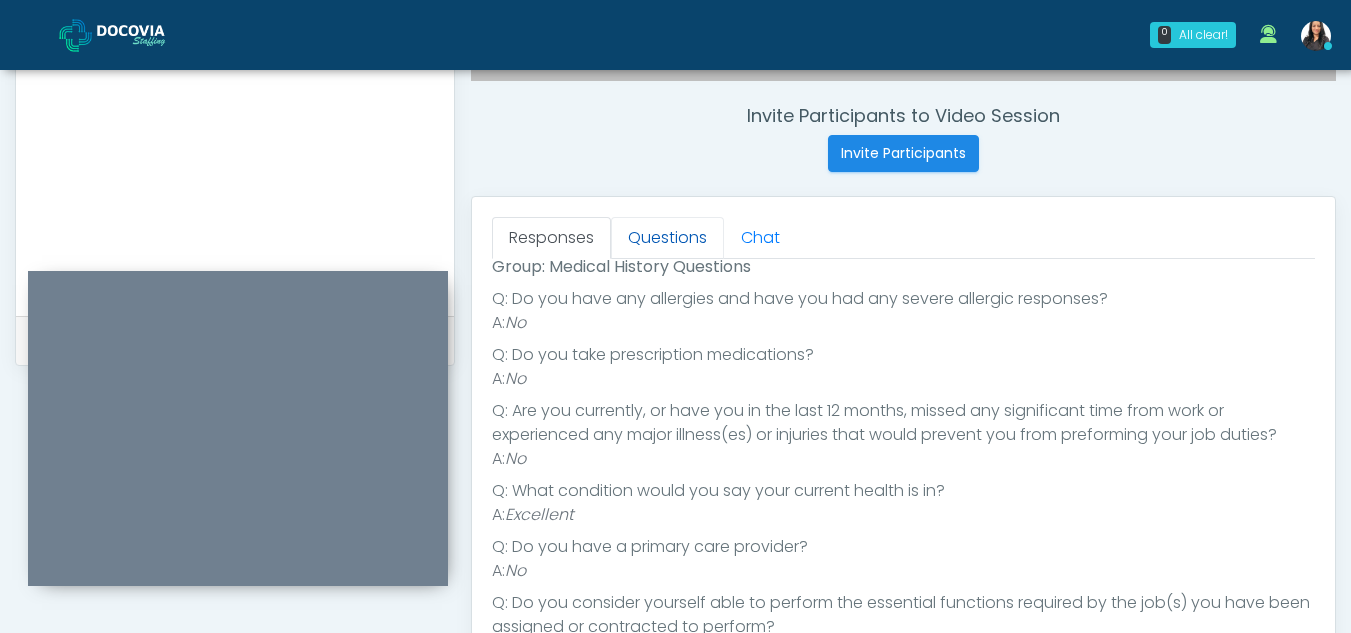 click on "Questions" at bounding box center [667, 238] 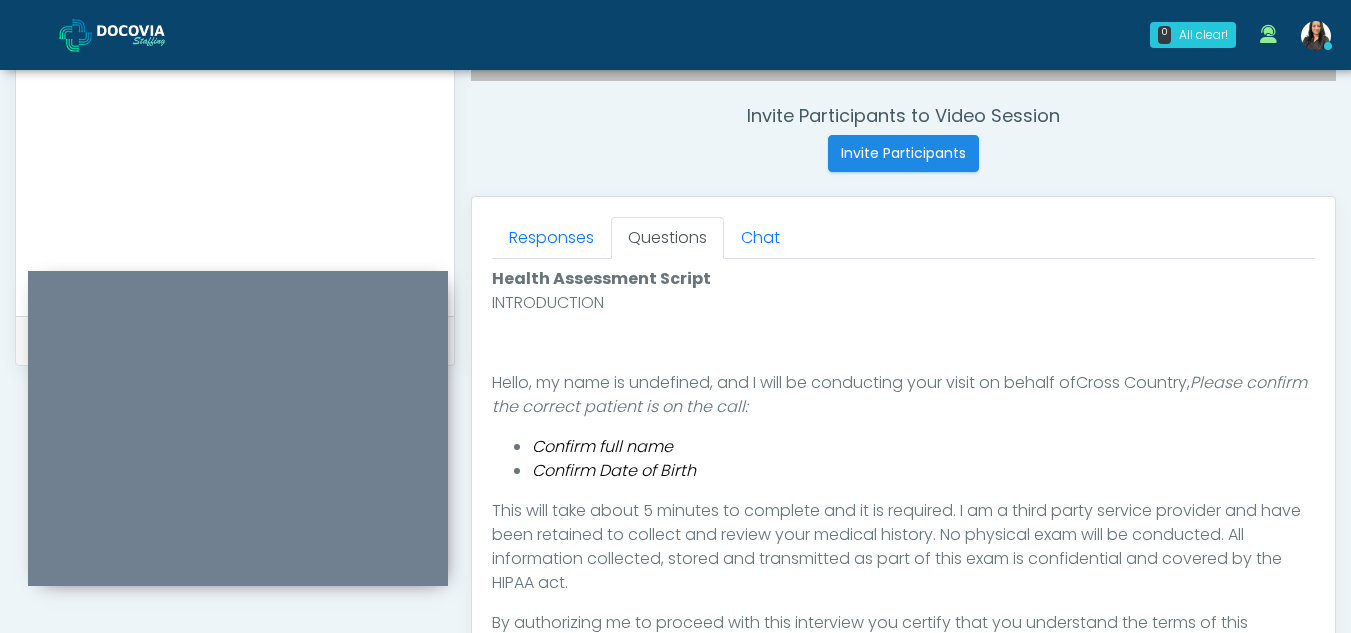 scroll, scrollTop: 0, scrollLeft: 0, axis: both 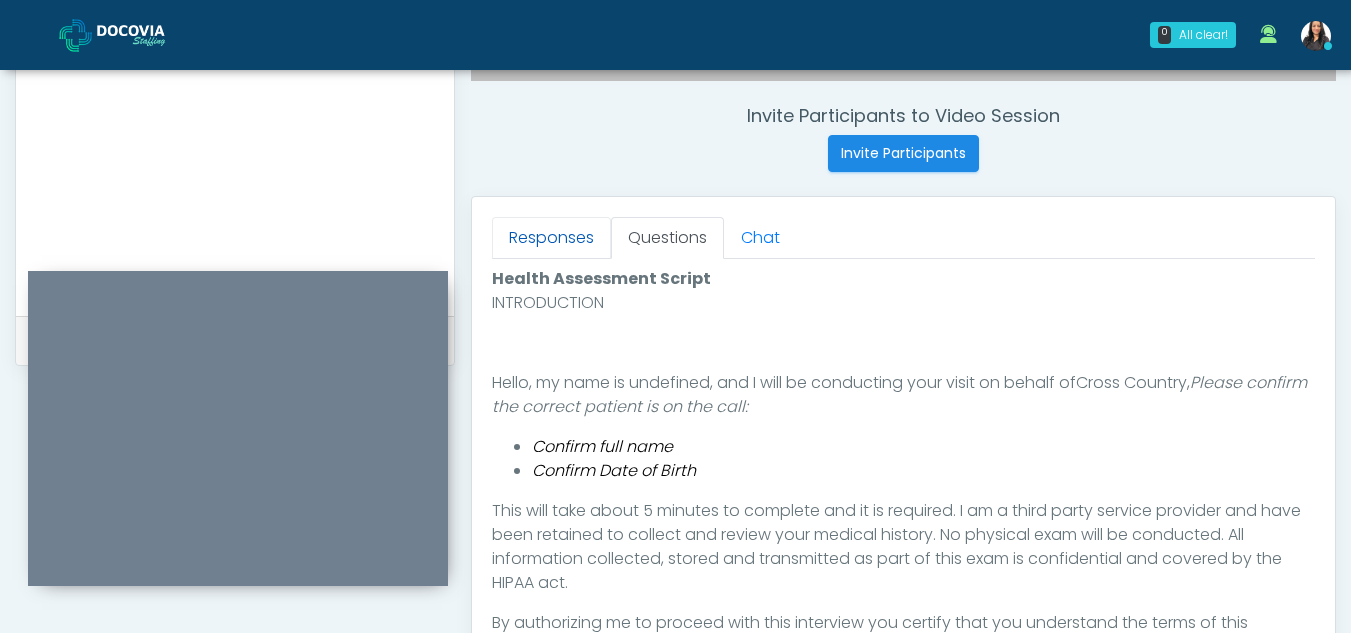 click on "Responses" at bounding box center [551, 238] 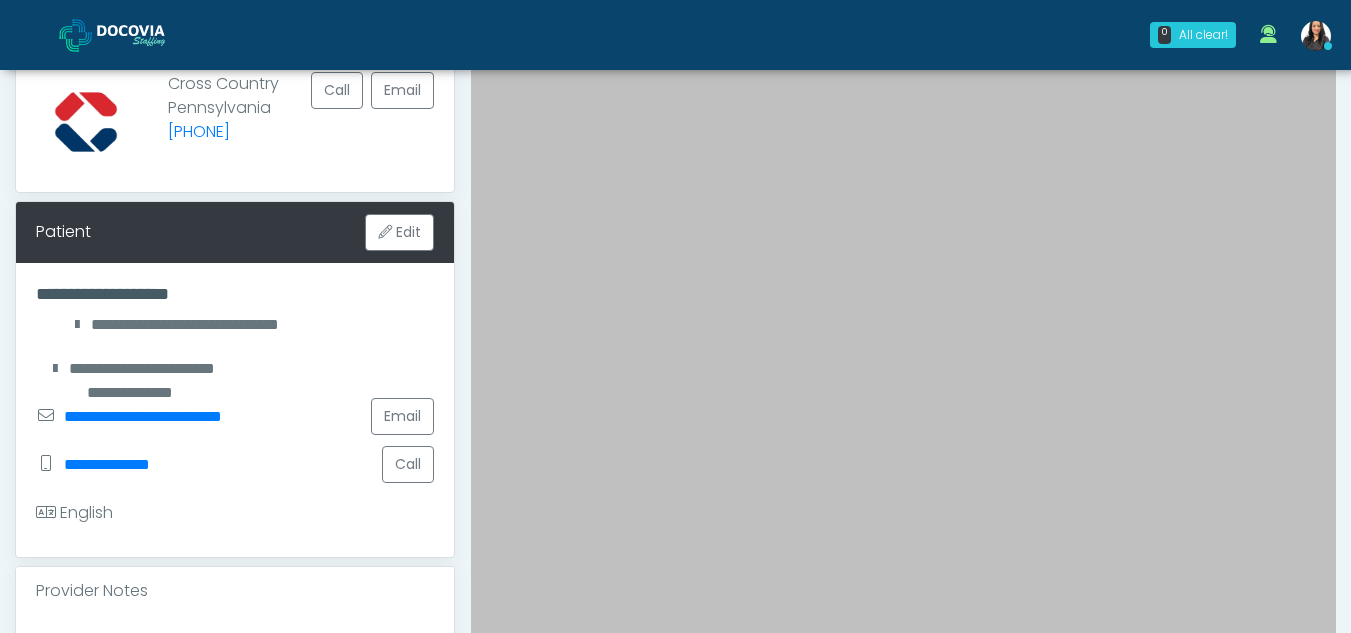 scroll, scrollTop: 0, scrollLeft: 0, axis: both 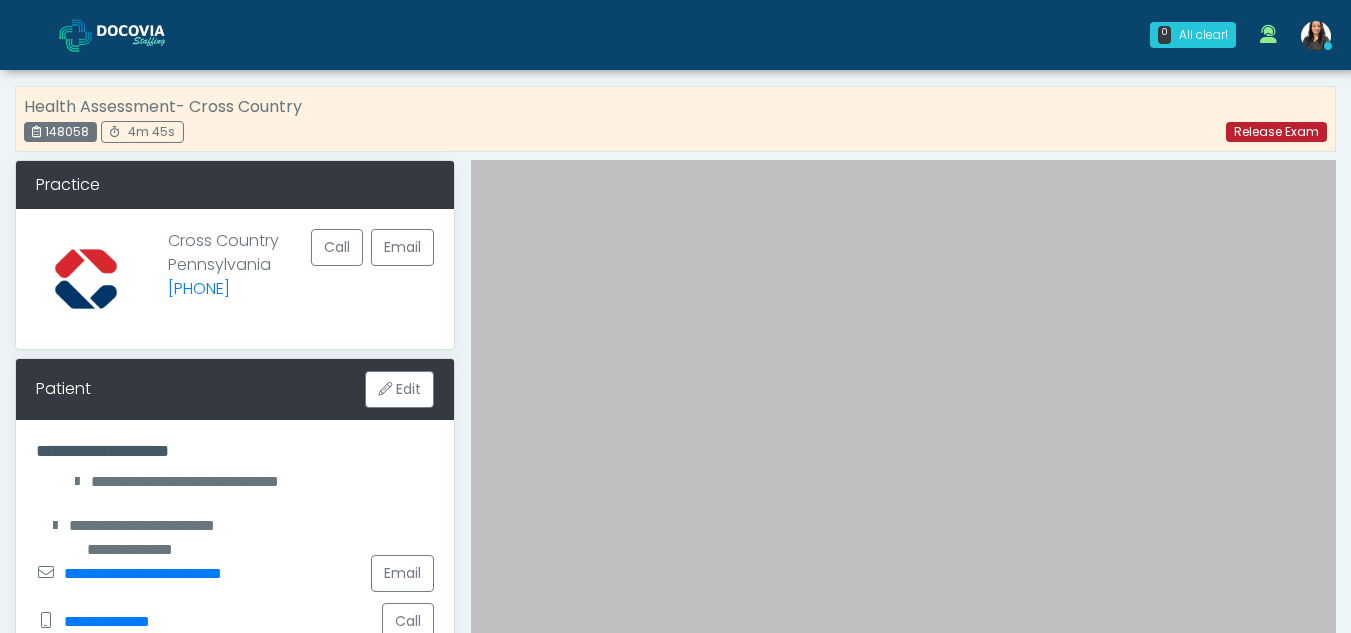 click on "Release Exam" at bounding box center [1276, 132] 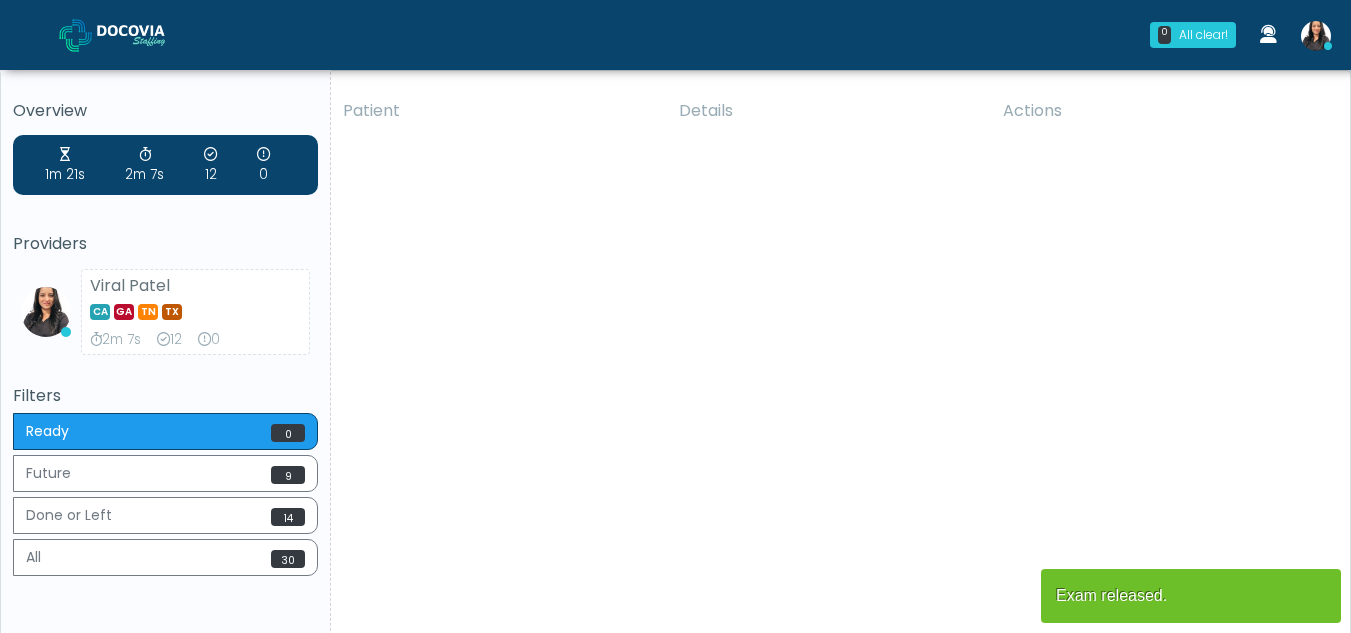 scroll, scrollTop: 0, scrollLeft: 0, axis: both 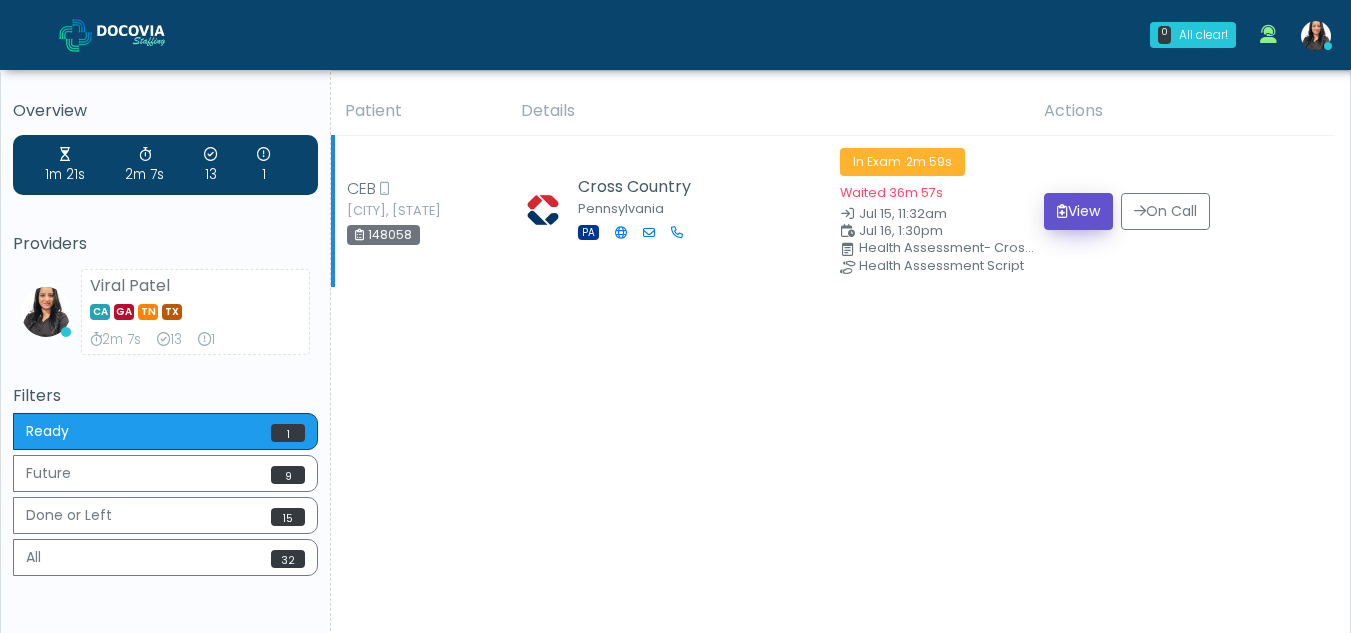 click on "View" at bounding box center (1078, 211) 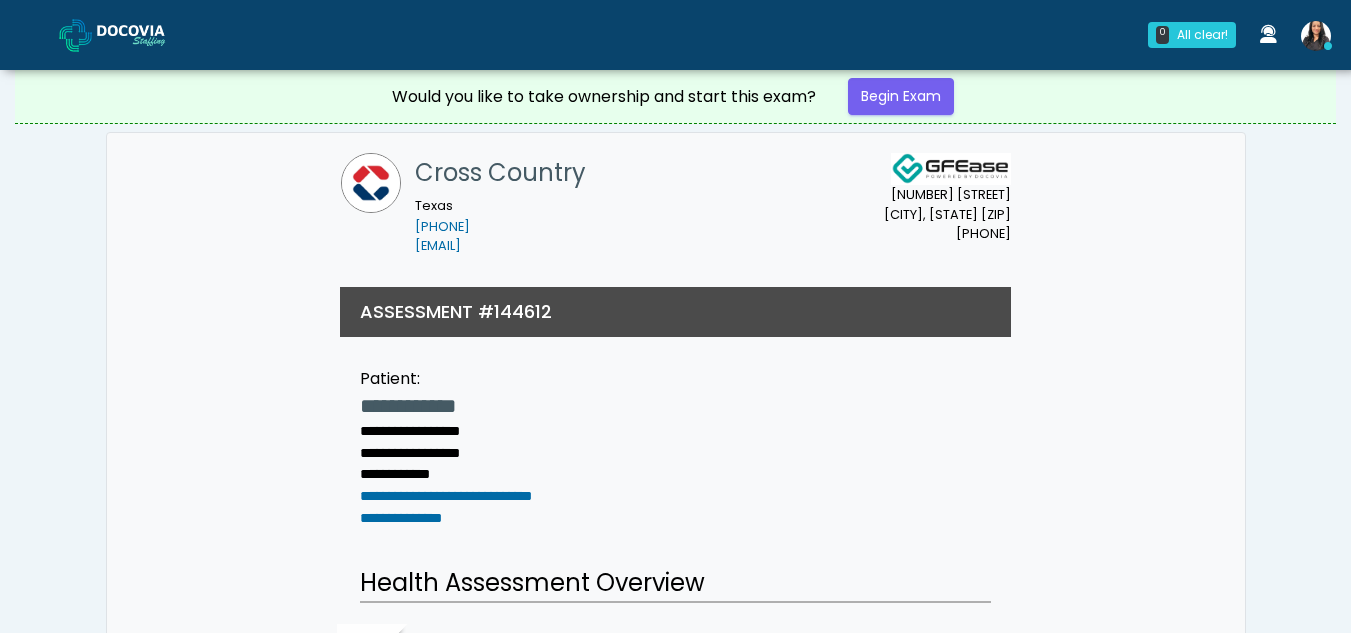 scroll, scrollTop: 0, scrollLeft: 0, axis: both 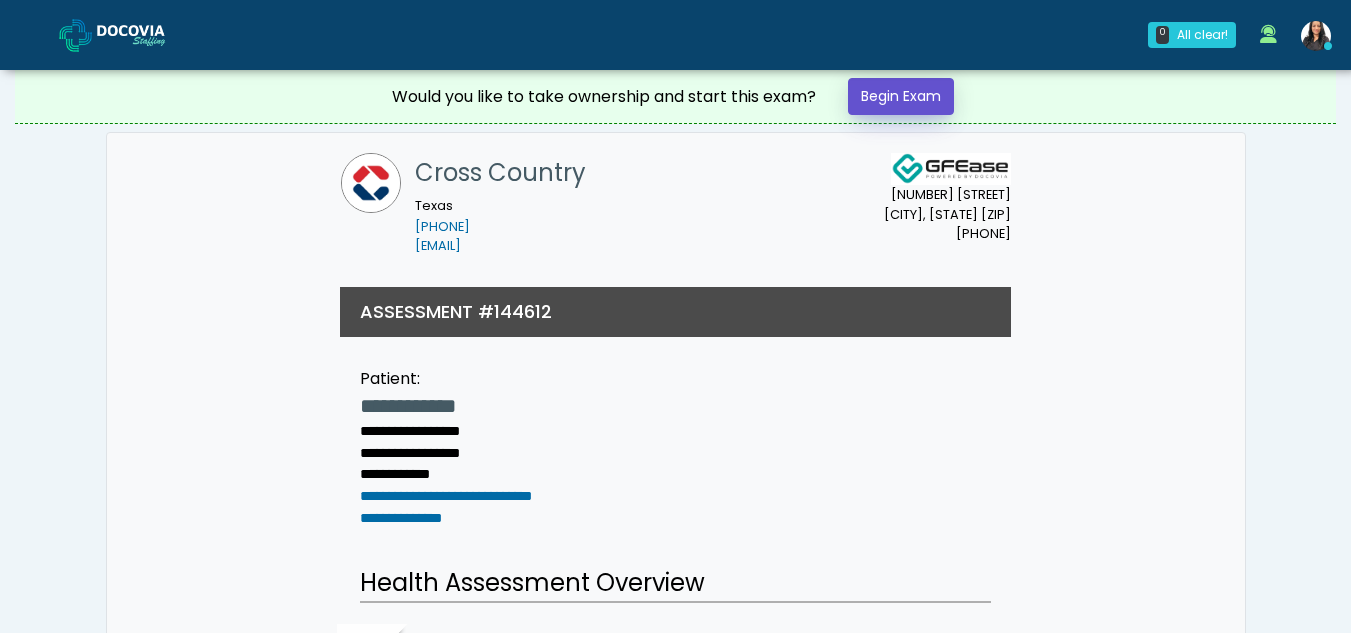 click on "Begin Exam" at bounding box center [901, 96] 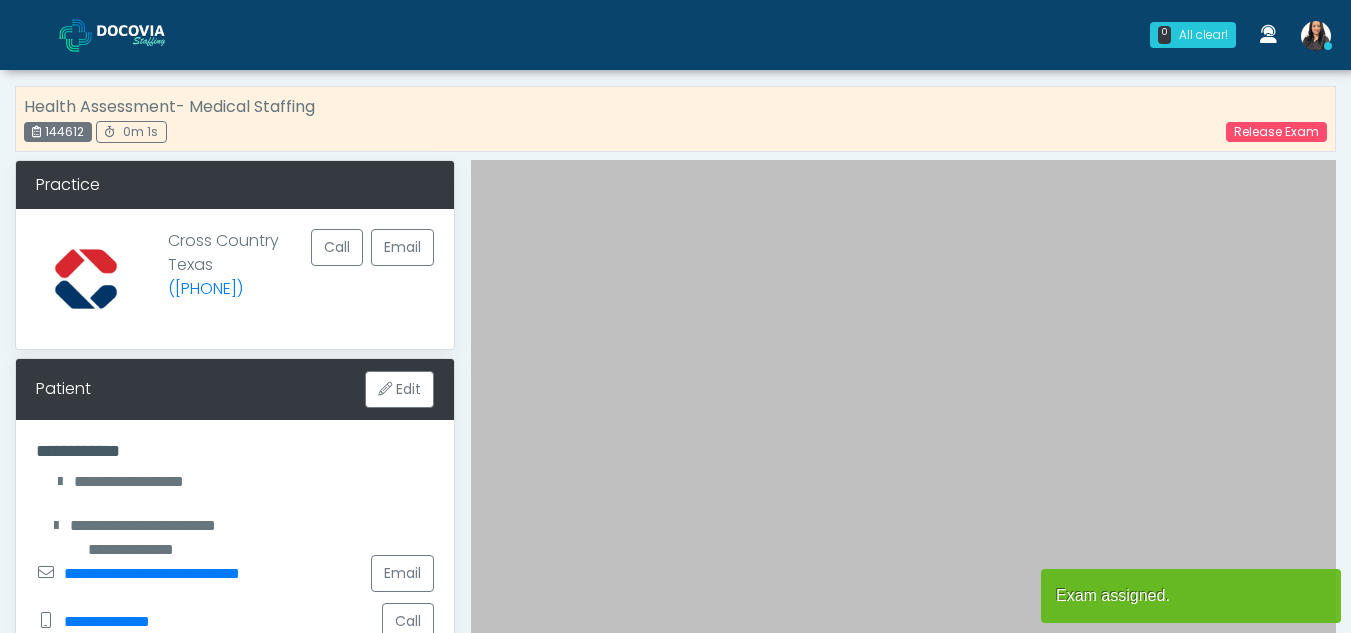 scroll, scrollTop: 0, scrollLeft: 0, axis: both 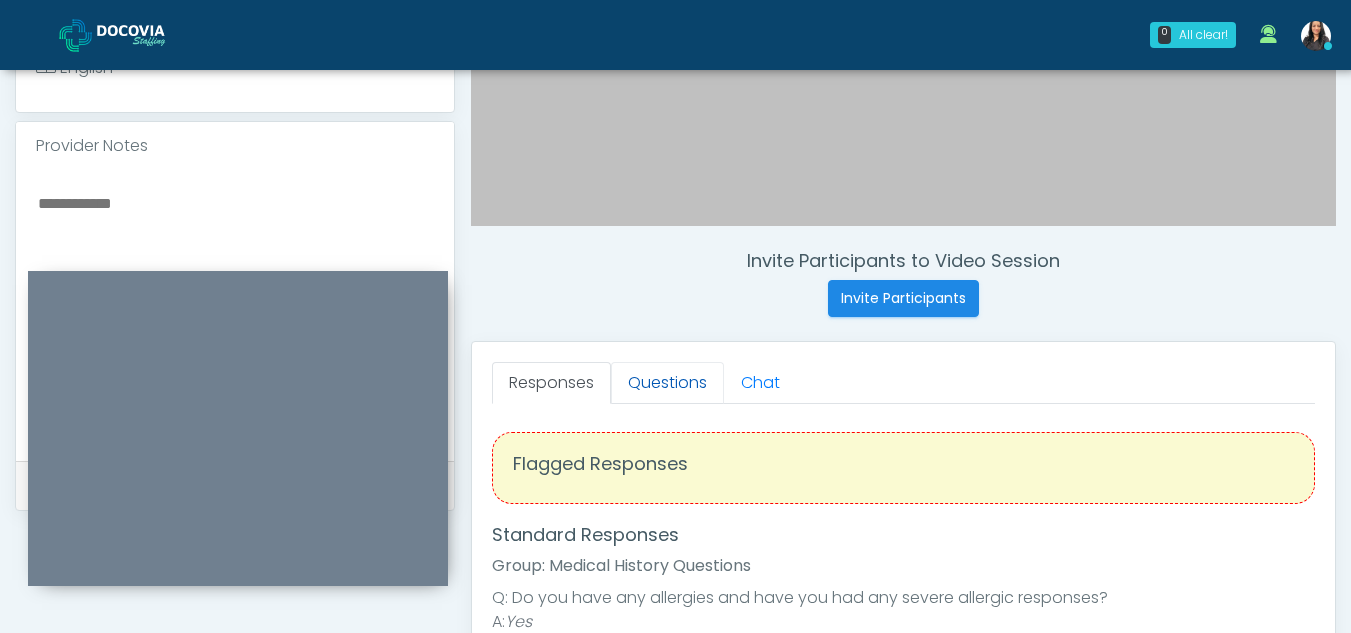 click on "Questions" at bounding box center (667, 383) 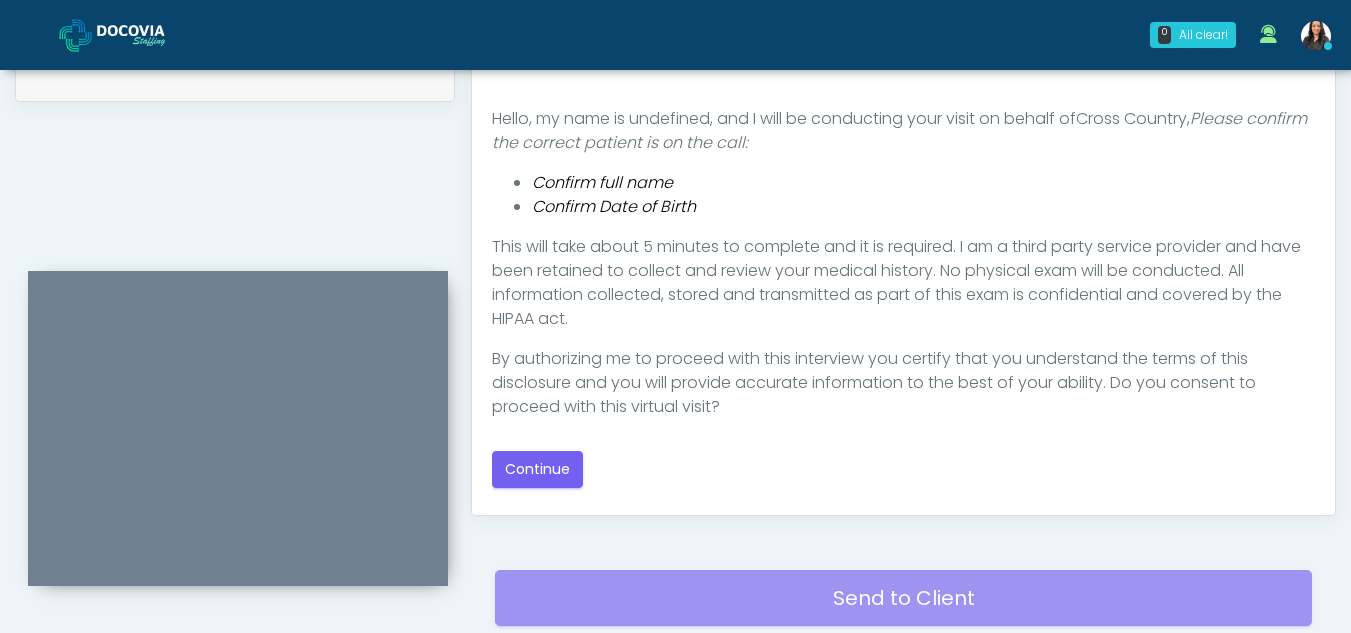 scroll, scrollTop: 1153, scrollLeft: 0, axis: vertical 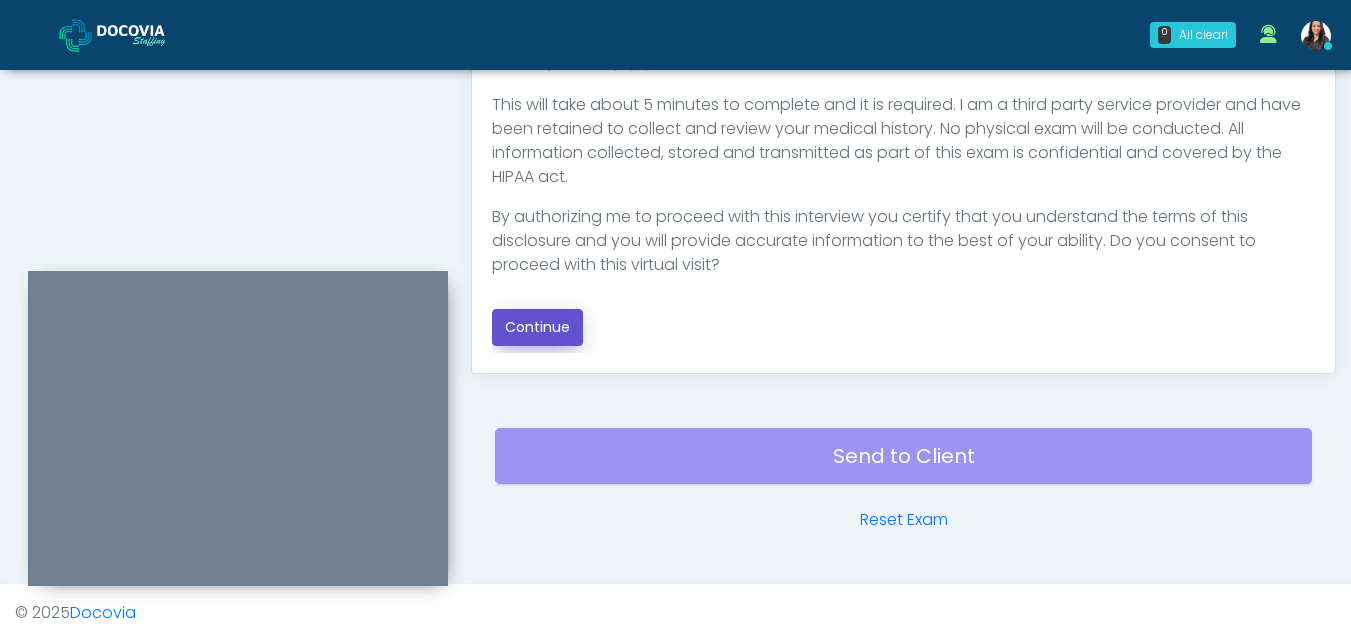 click on "Continue" at bounding box center [537, 327] 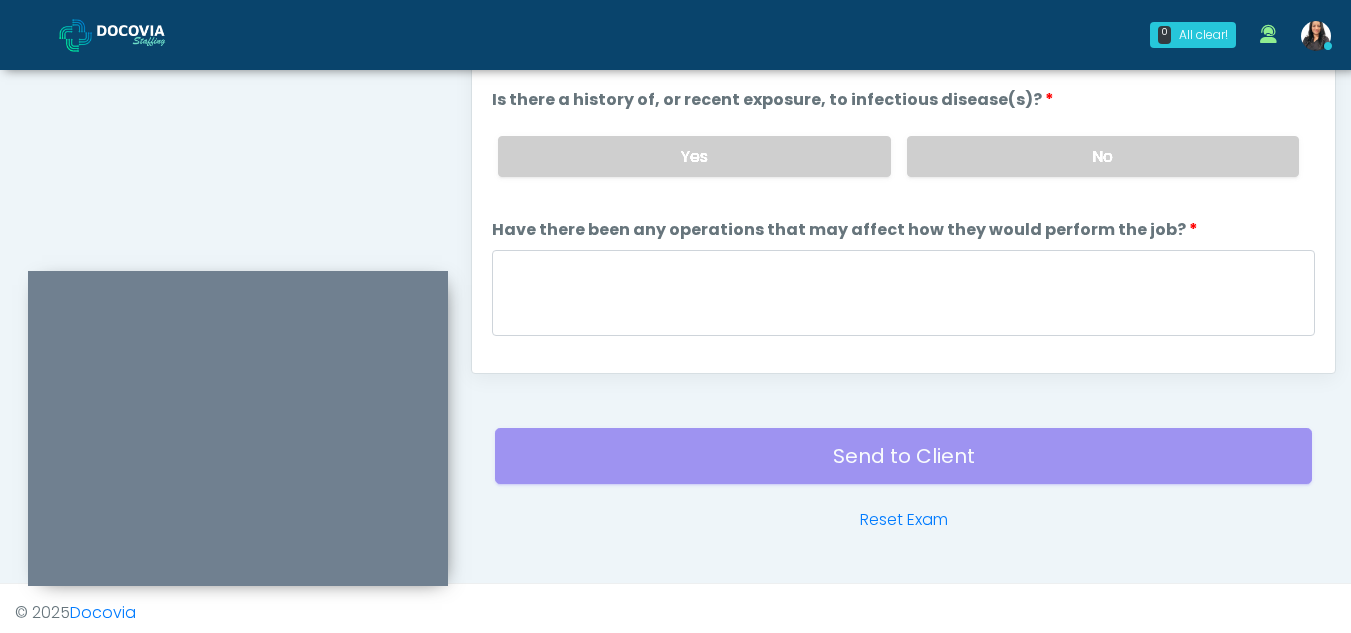 scroll, scrollTop: 1162, scrollLeft: 0, axis: vertical 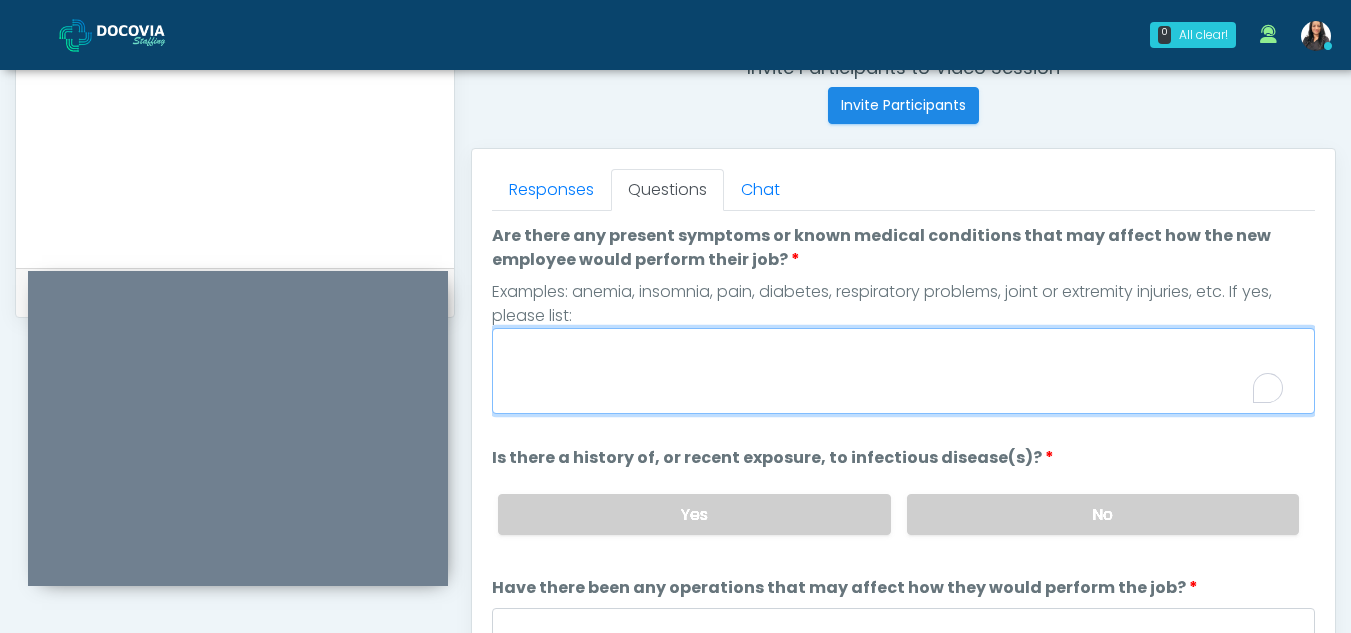 click on "Are there any present symptoms or known medical conditions that may affect how the new employee would perform their job?" at bounding box center (903, 371) 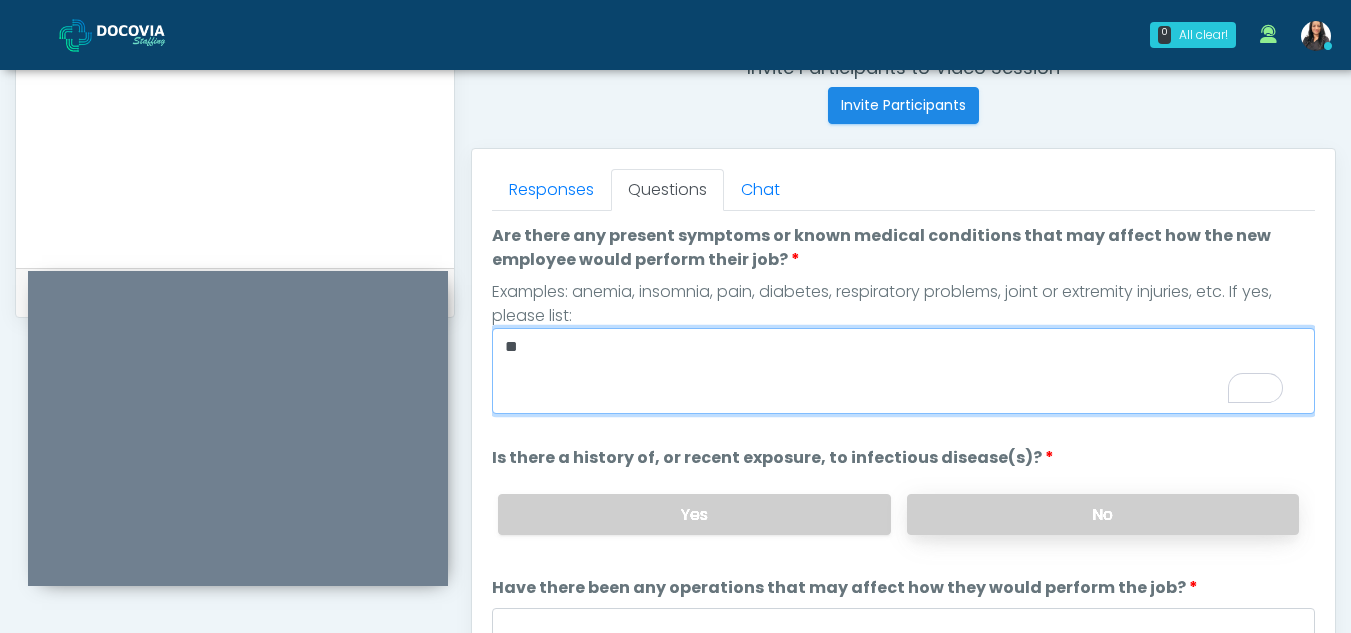 type on "**" 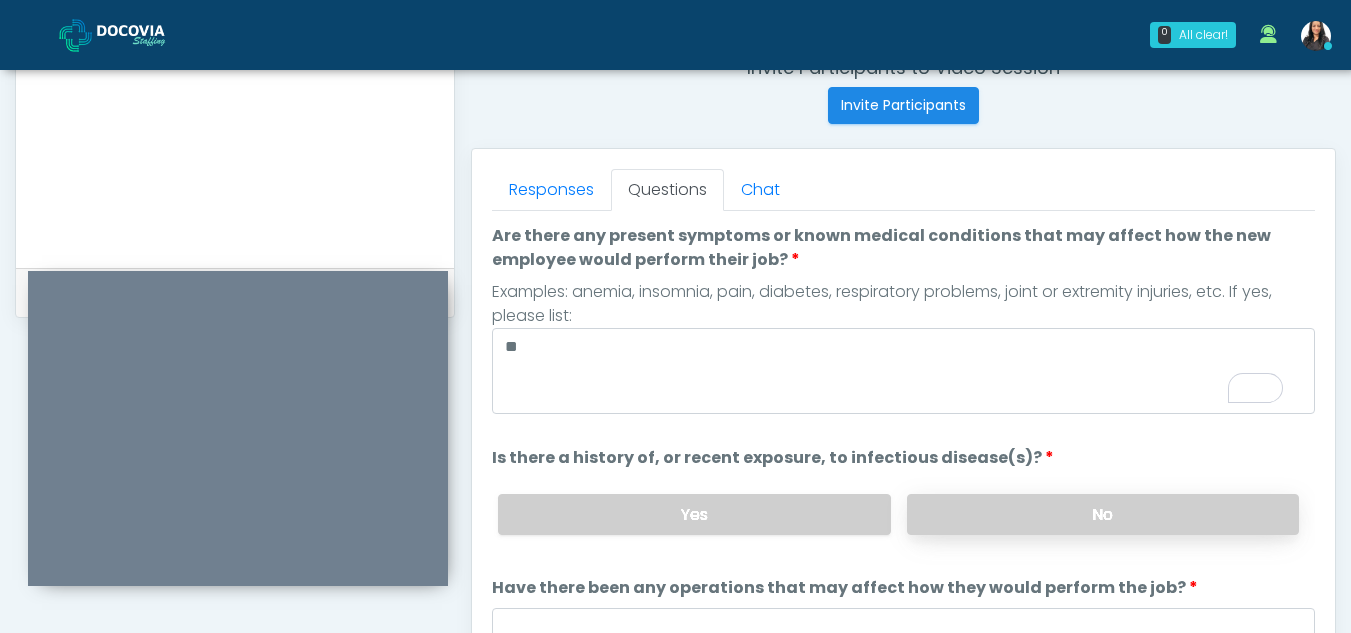 click on "No" at bounding box center [1103, 514] 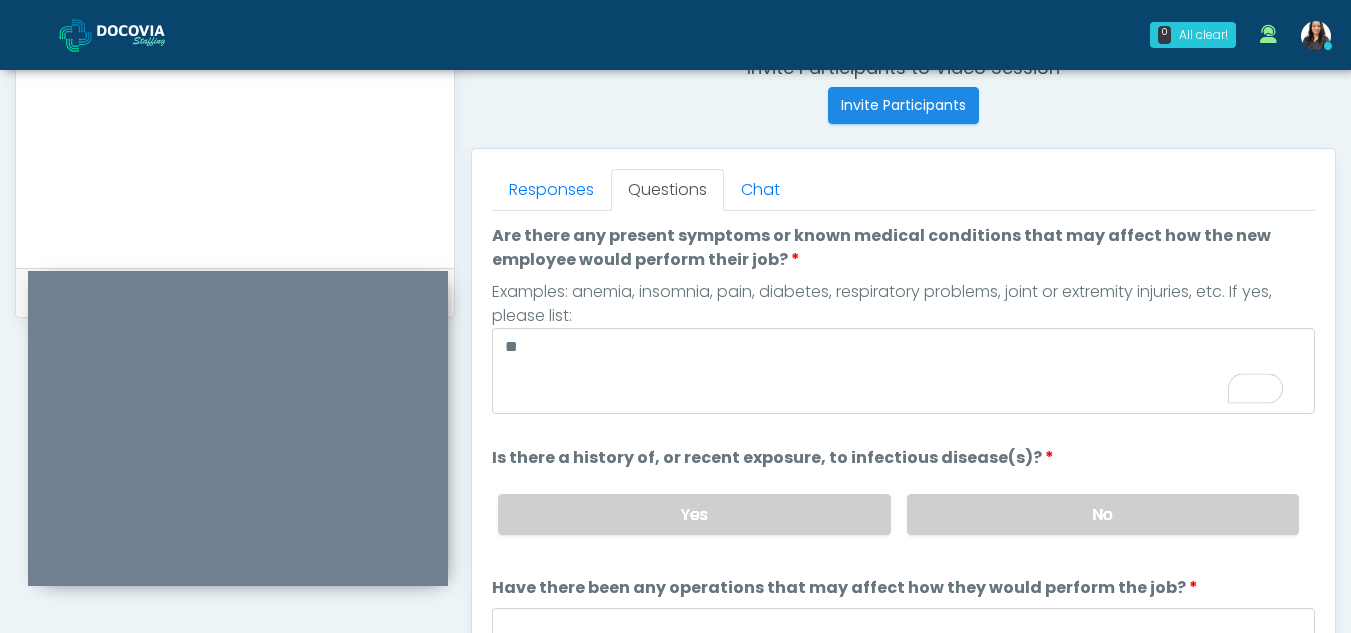 scroll, scrollTop: 100, scrollLeft: 0, axis: vertical 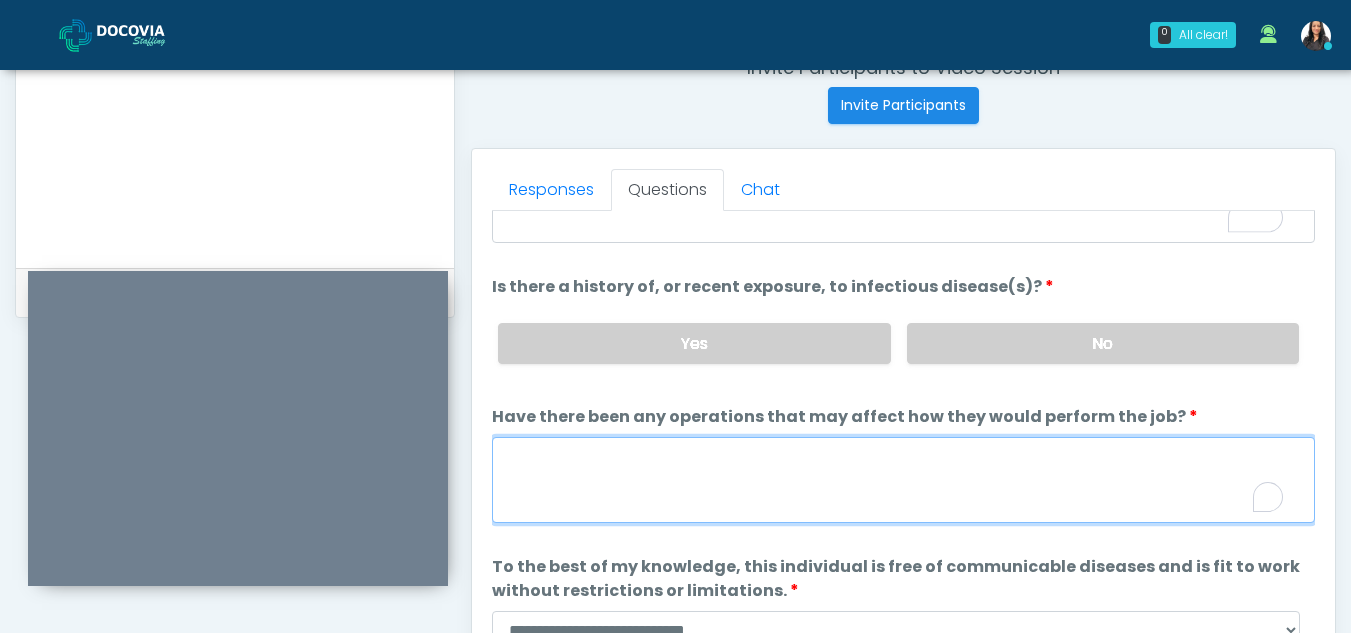click on "Have there been any operations that may affect how they would perform the job?" at bounding box center [903, 480] 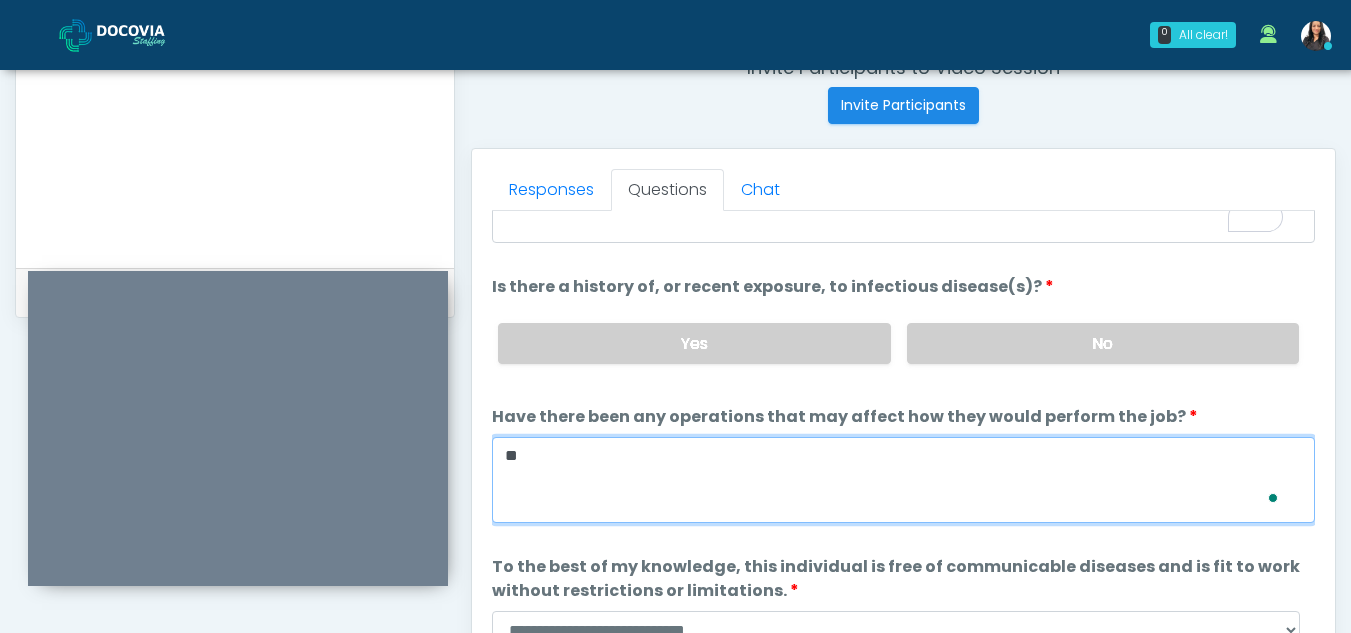 scroll, scrollTop: 171, scrollLeft: 0, axis: vertical 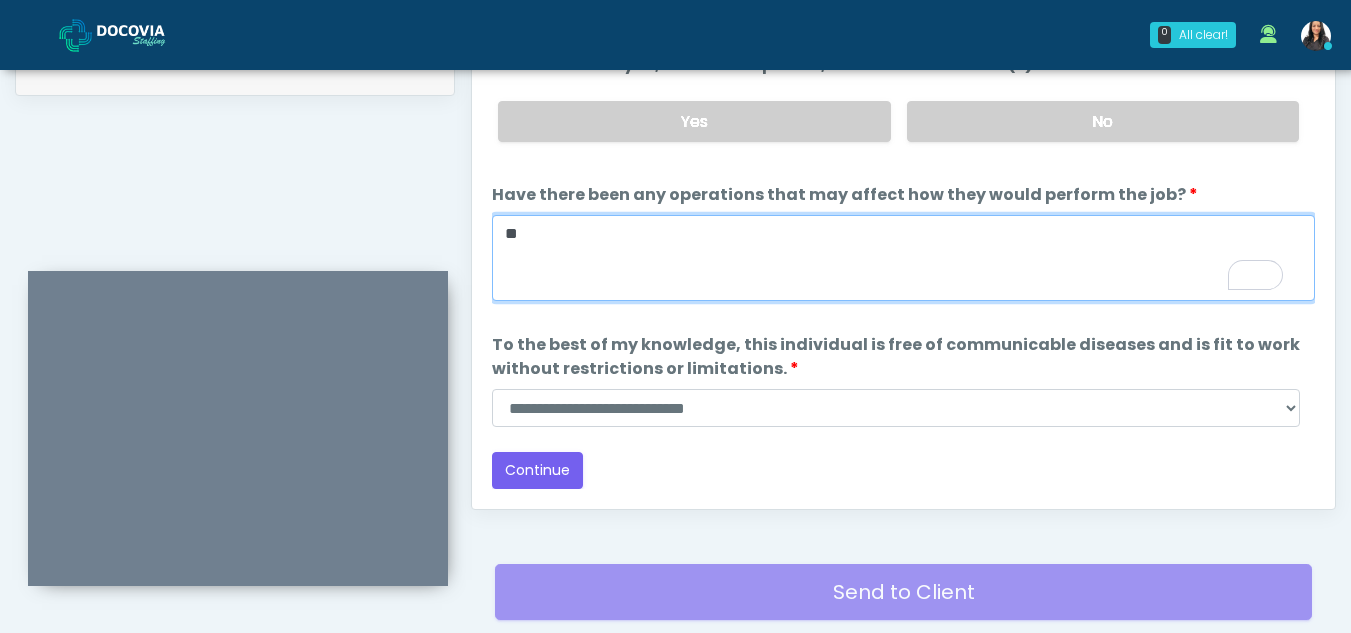 type on "**" 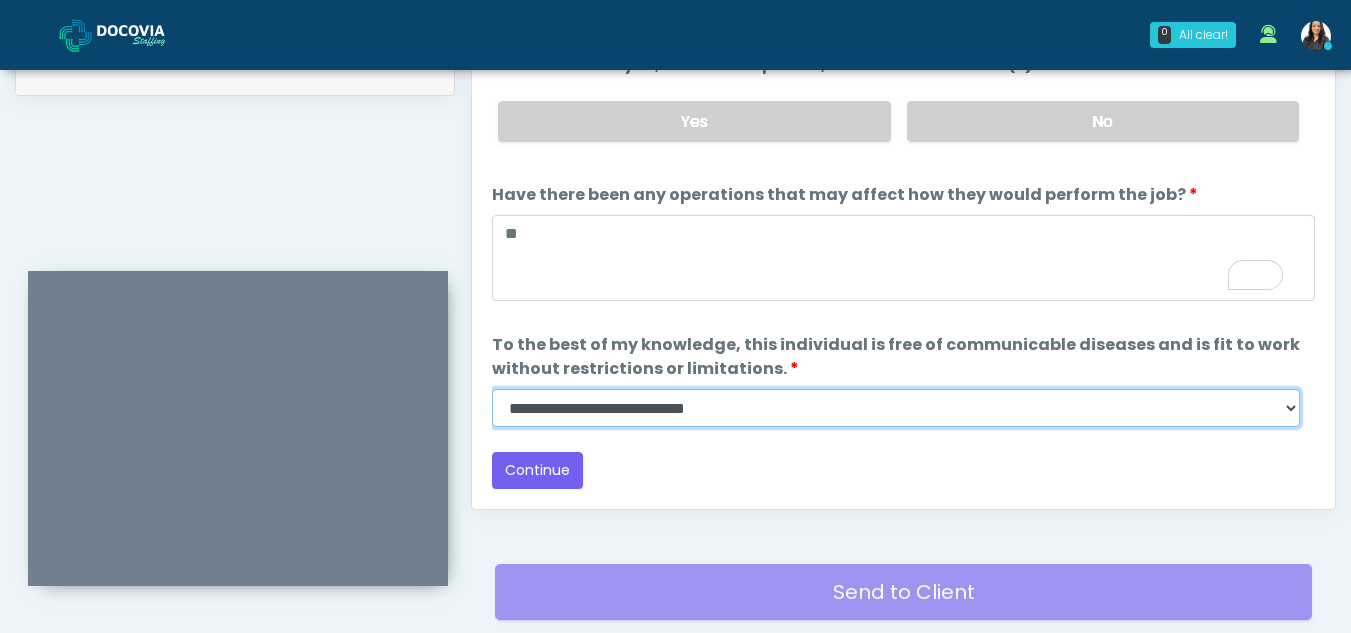 click on "**********" at bounding box center (896, 408) 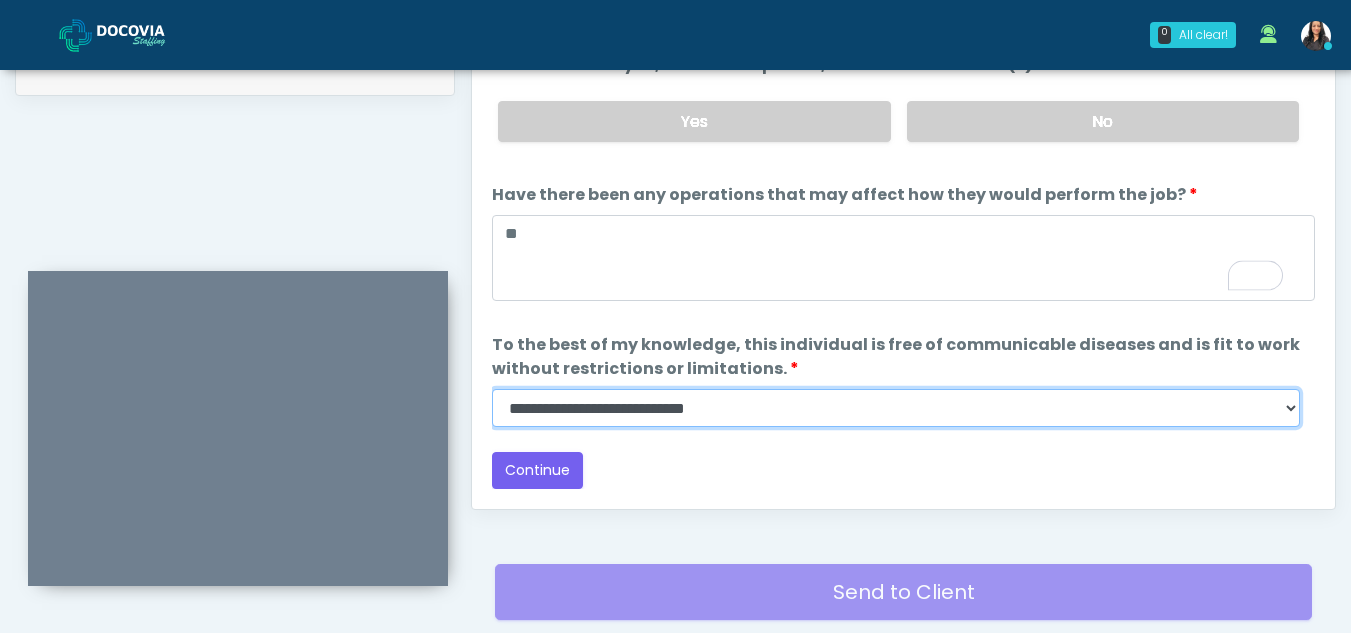 select on "******" 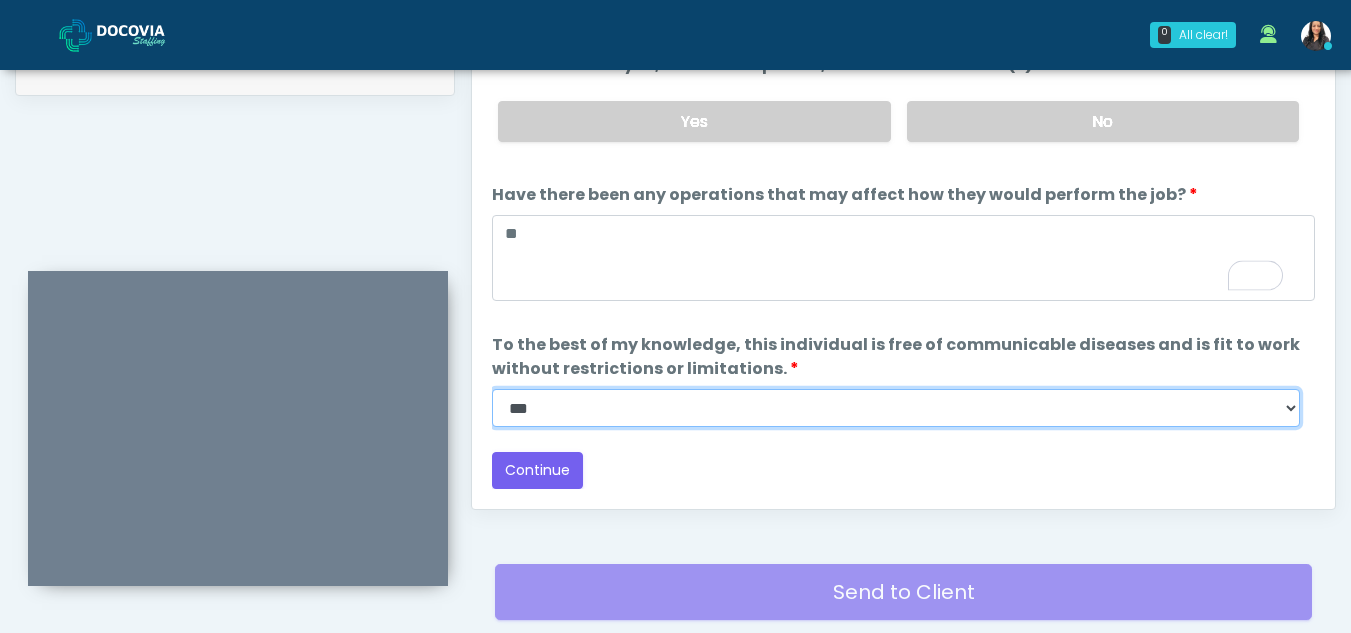 click on "**********" at bounding box center (896, 408) 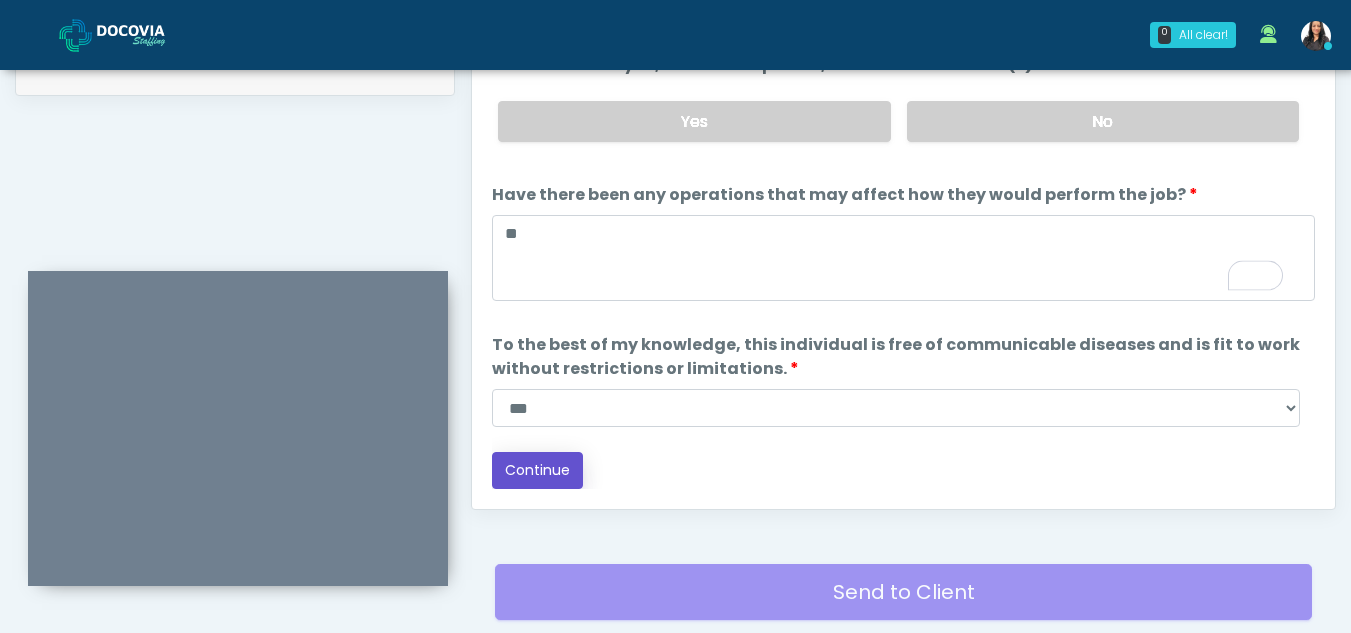 click on "Continue" at bounding box center [537, 470] 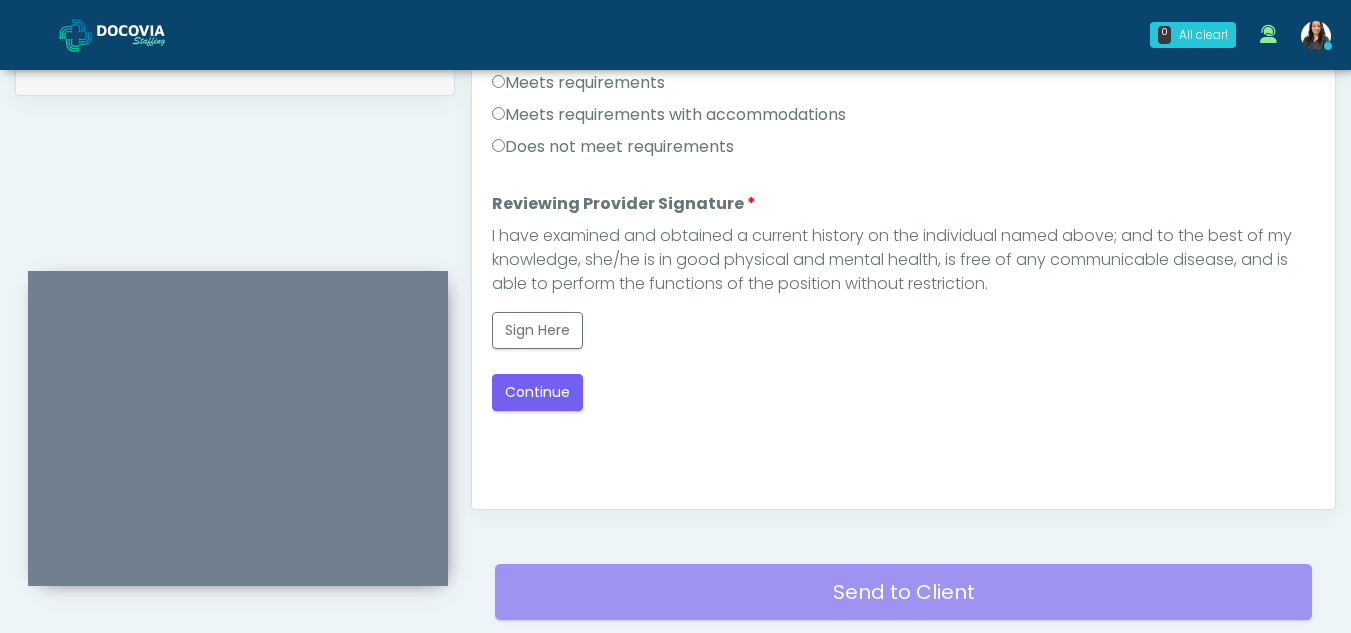 scroll, scrollTop: 1162, scrollLeft: 0, axis: vertical 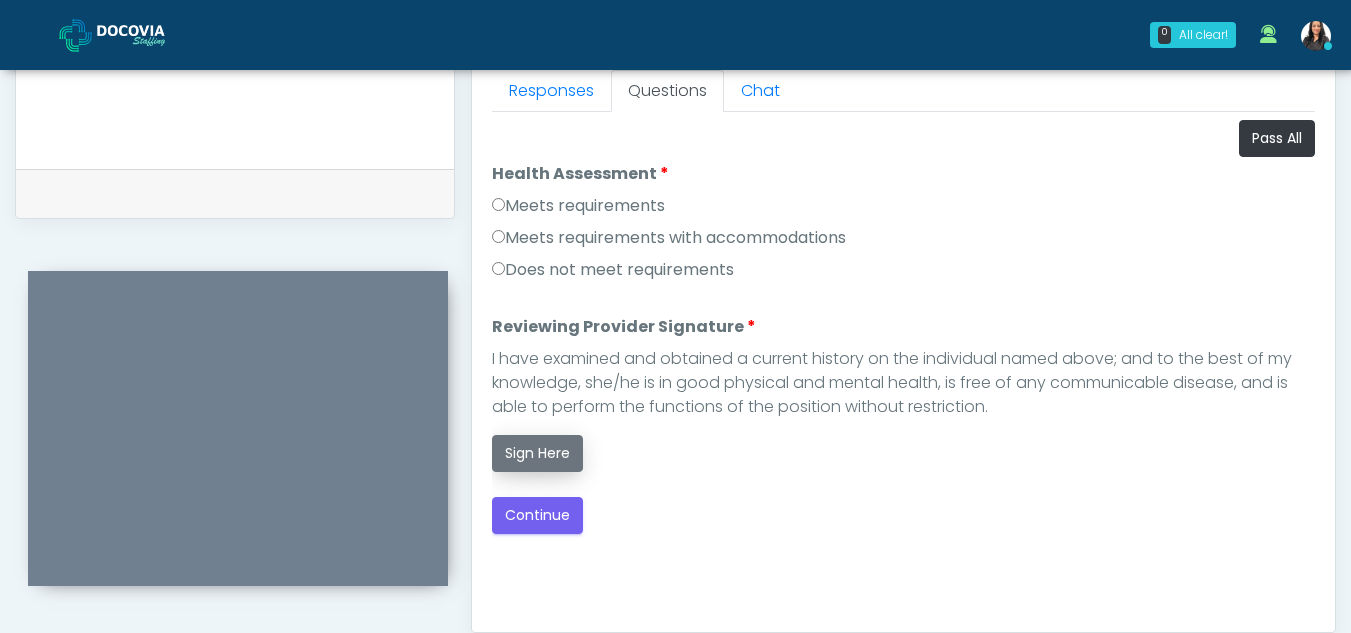 click on "Sign Here" at bounding box center (537, 453) 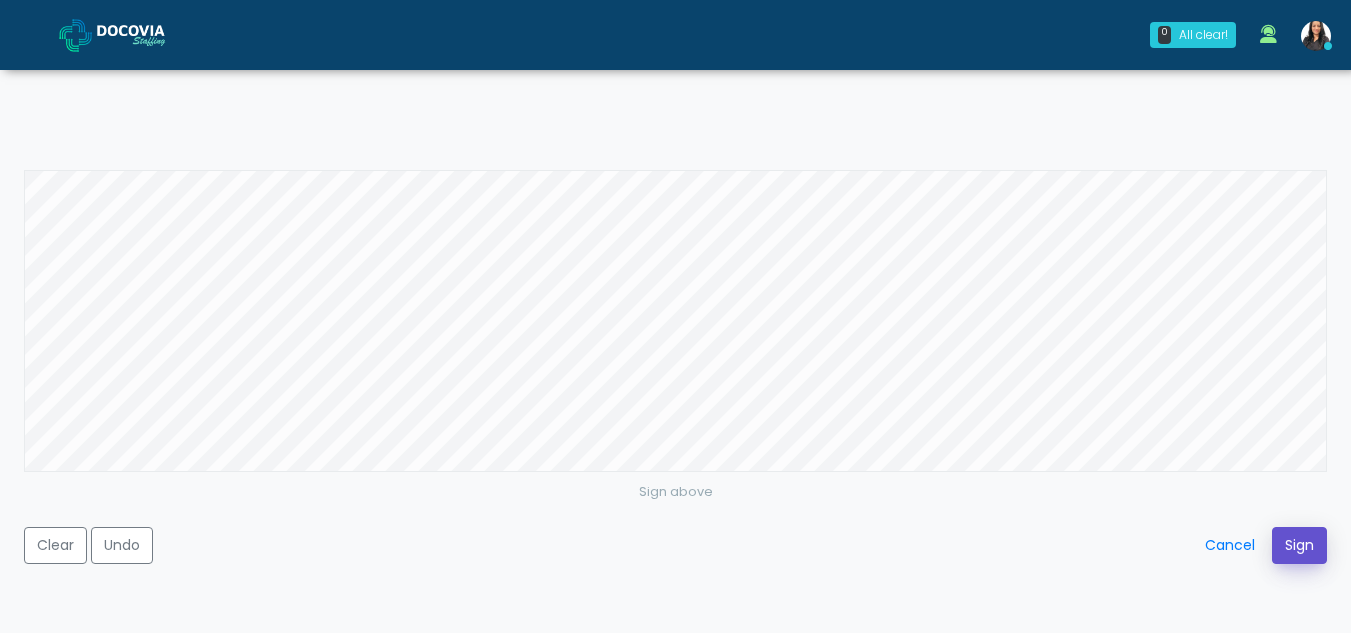 click on "Sign" at bounding box center [1299, 545] 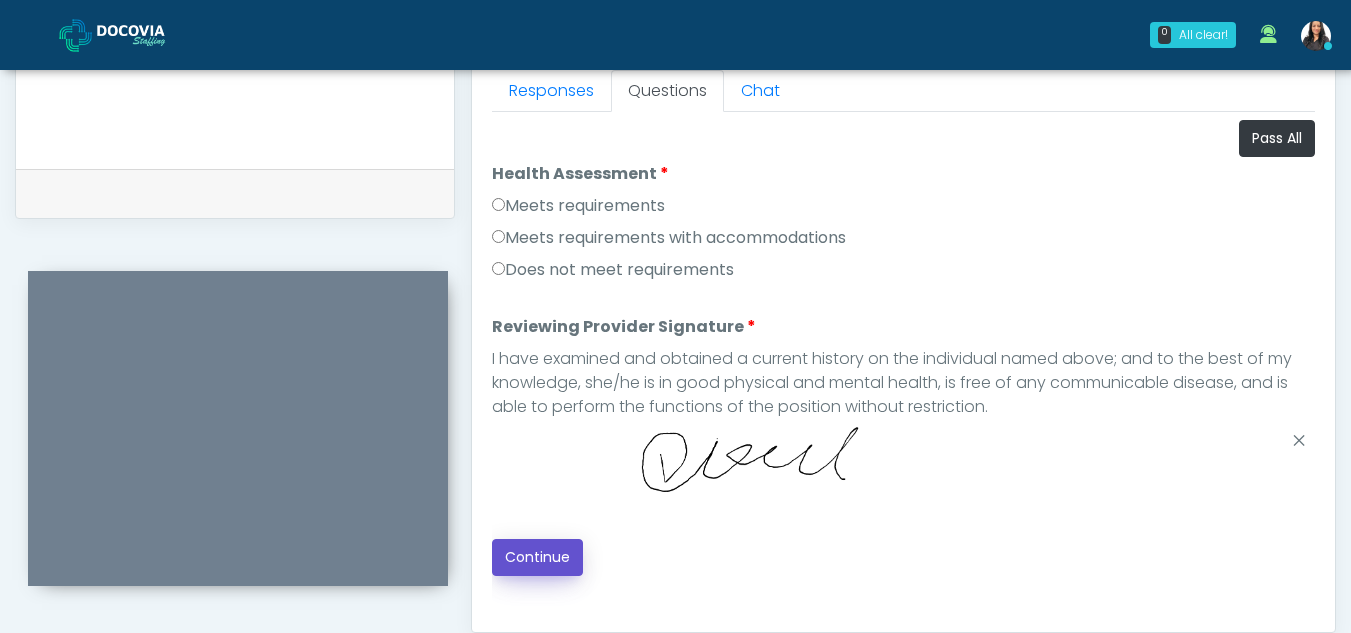 click on "Continue" at bounding box center [537, 557] 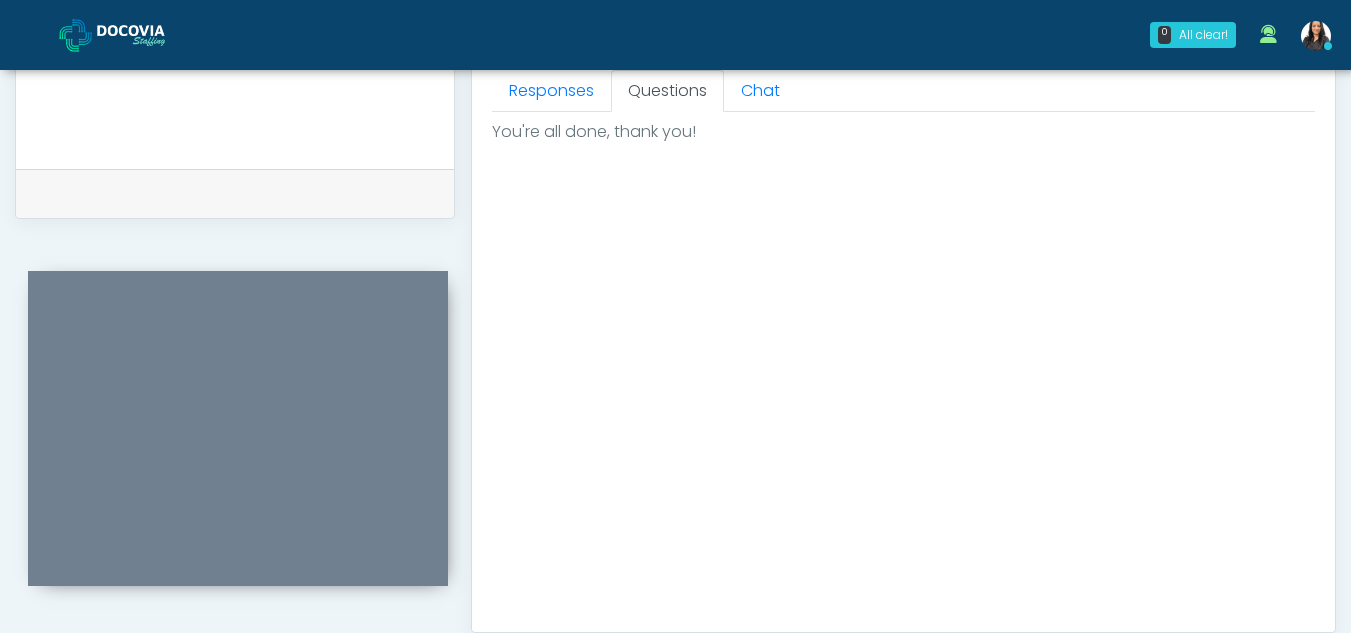 scroll, scrollTop: 1199, scrollLeft: 0, axis: vertical 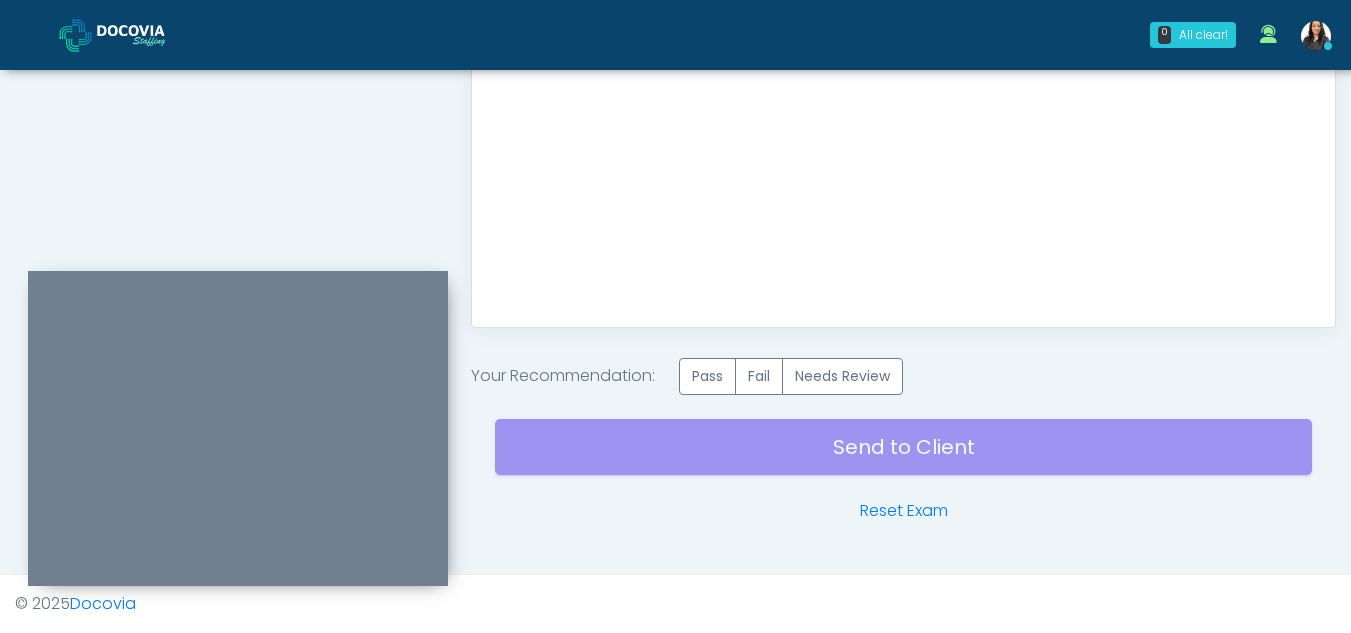 drag, startPoint x: 716, startPoint y: 377, endPoint x: 869, endPoint y: 455, distance: 171.73526 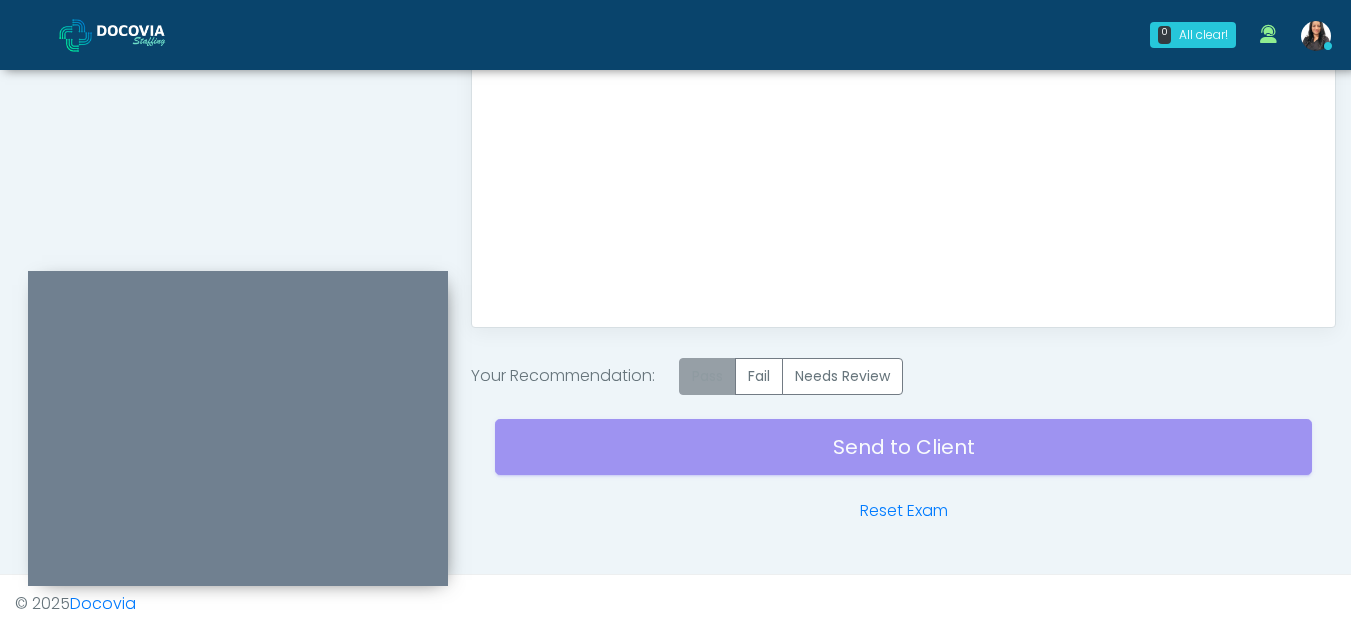 click on "Pass" at bounding box center (707, 376) 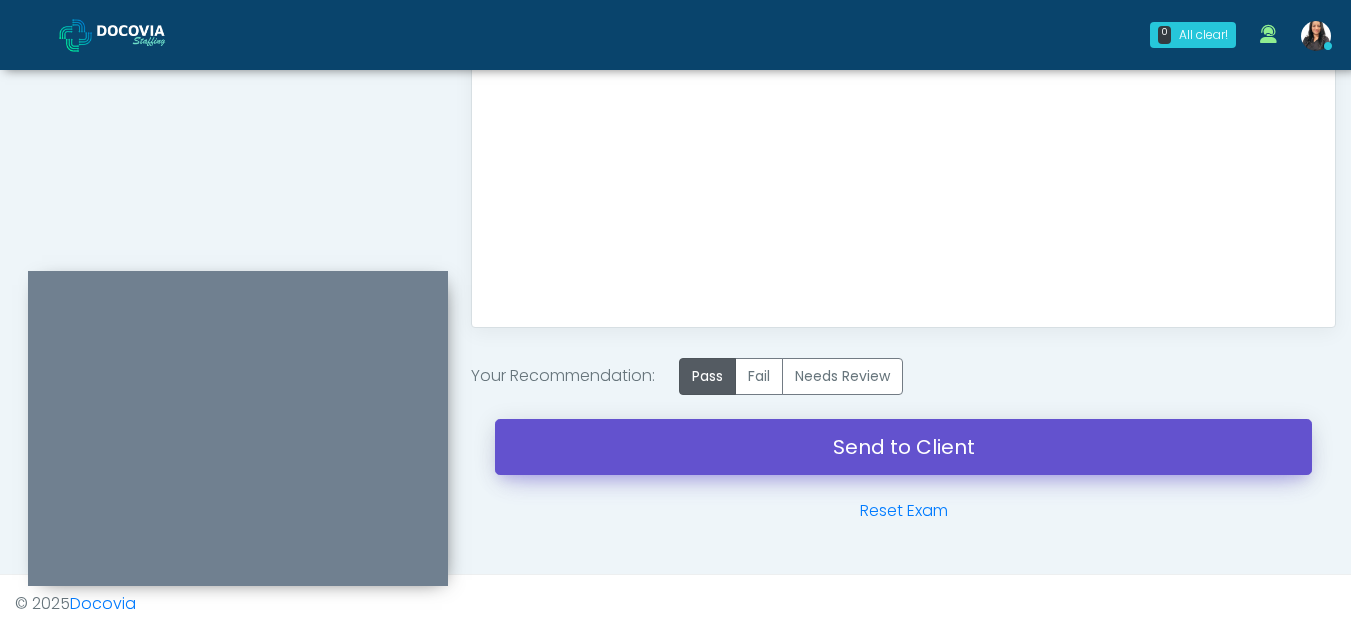 click on "Send to Client" at bounding box center (903, 447) 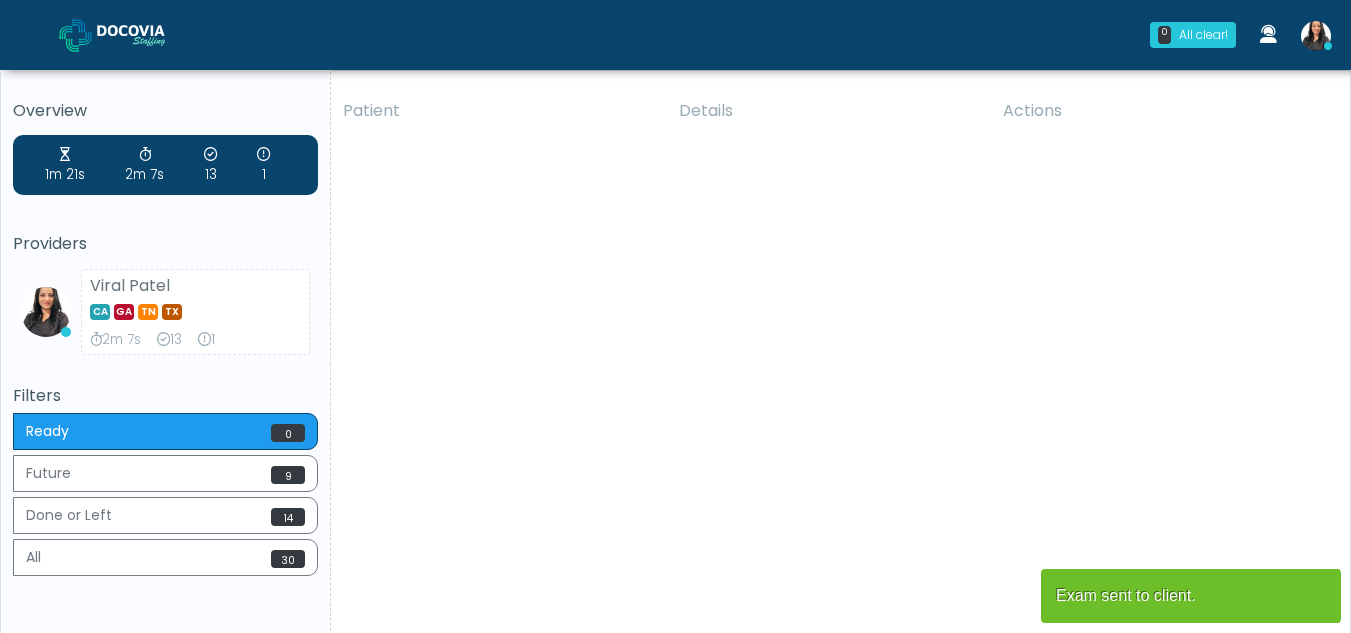 scroll, scrollTop: 0, scrollLeft: 0, axis: both 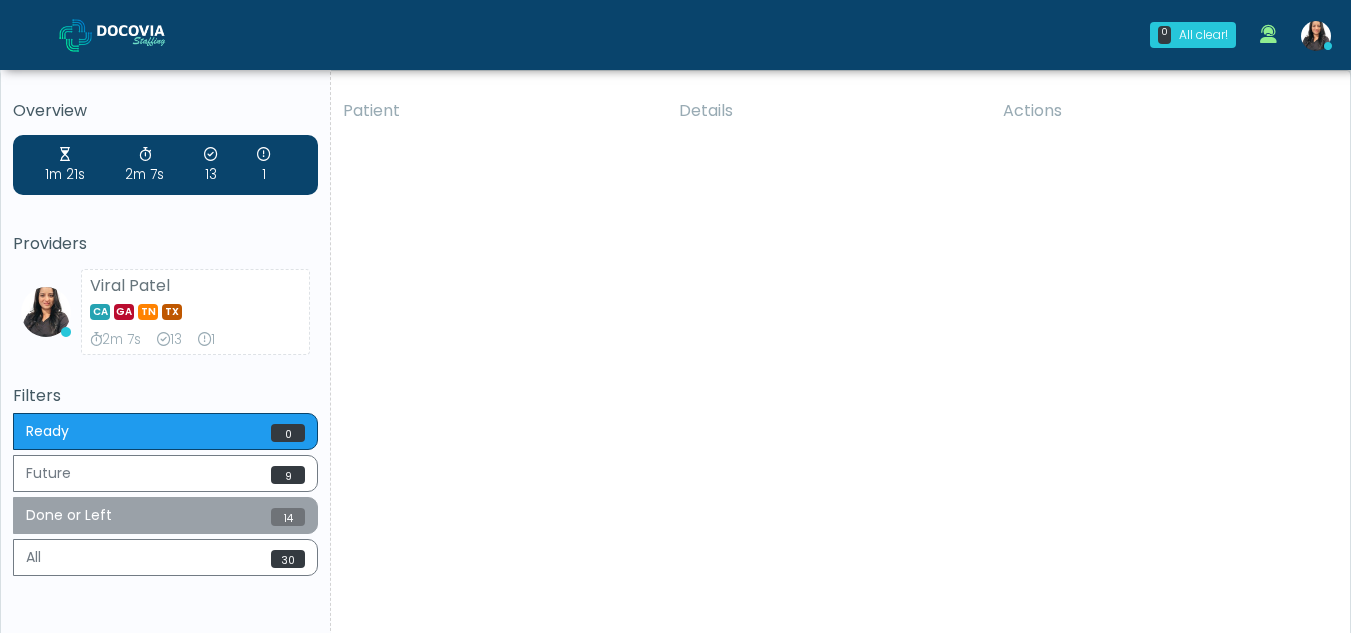 click on "Done or Left
14" at bounding box center (165, 515) 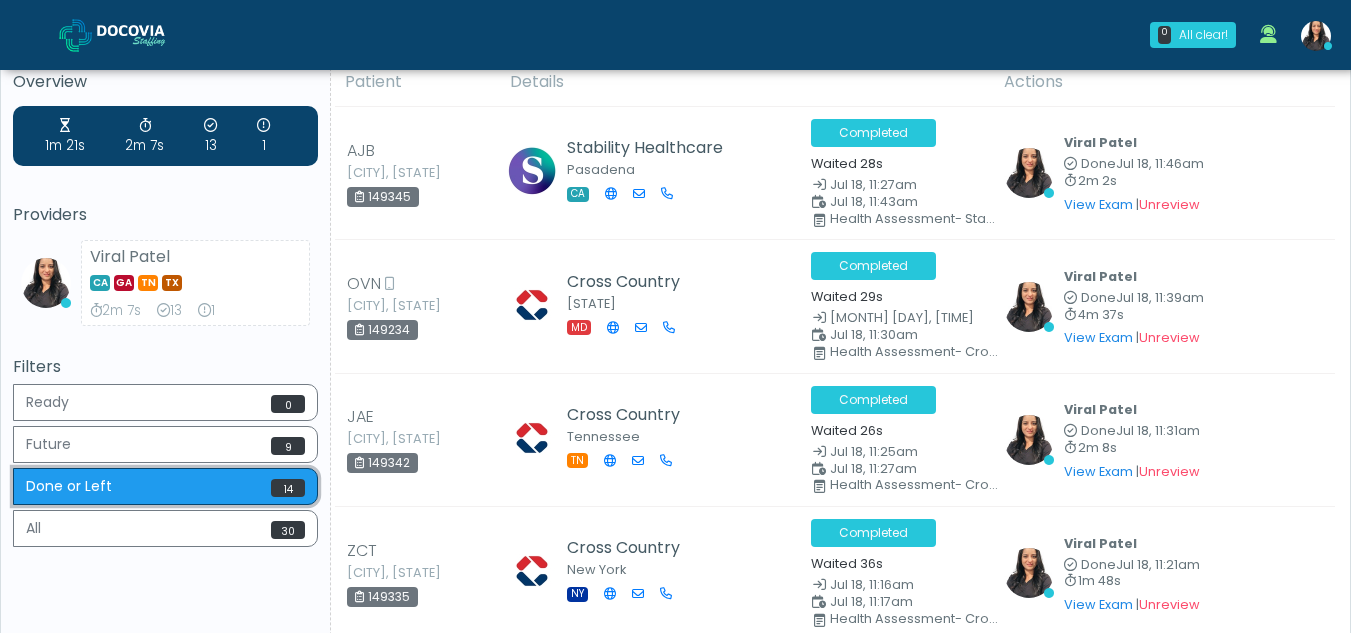scroll, scrollTop: 0, scrollLeft: 0, axis: both 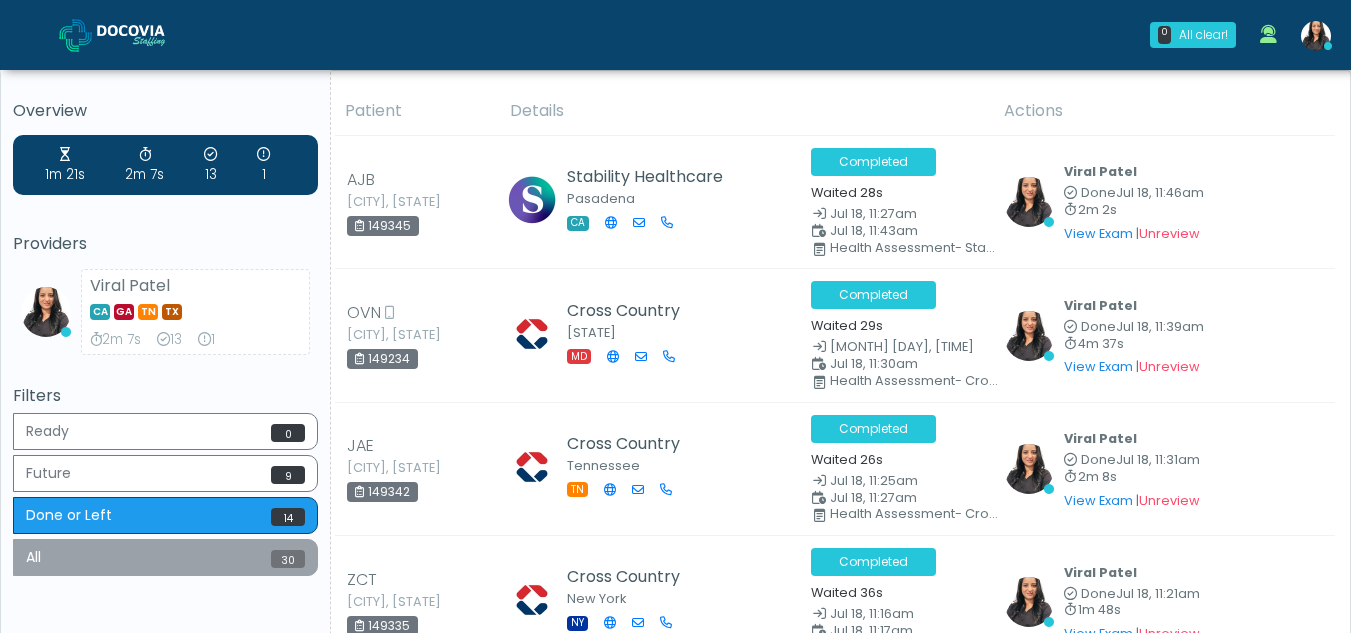 click on "All
30" at bounding box center (165, 557) 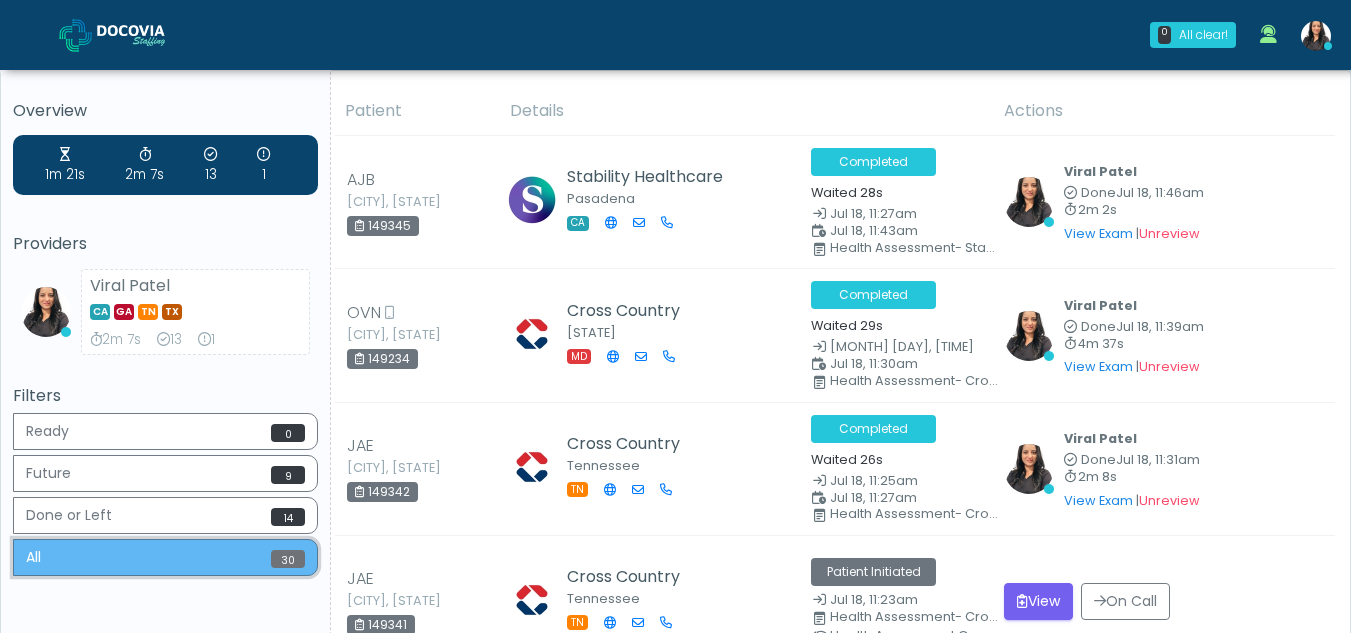 click on "All
30" at bounding box center (165, 557) 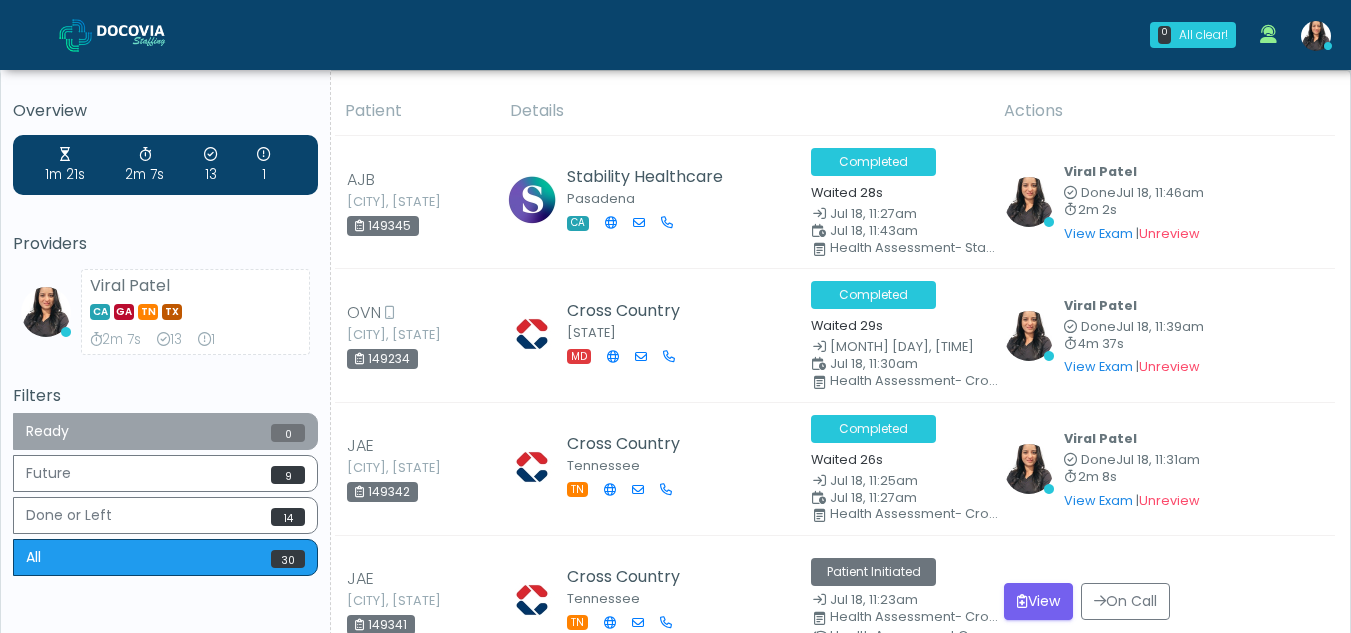 click on "Ready
0" at bounding box center [165, 431] 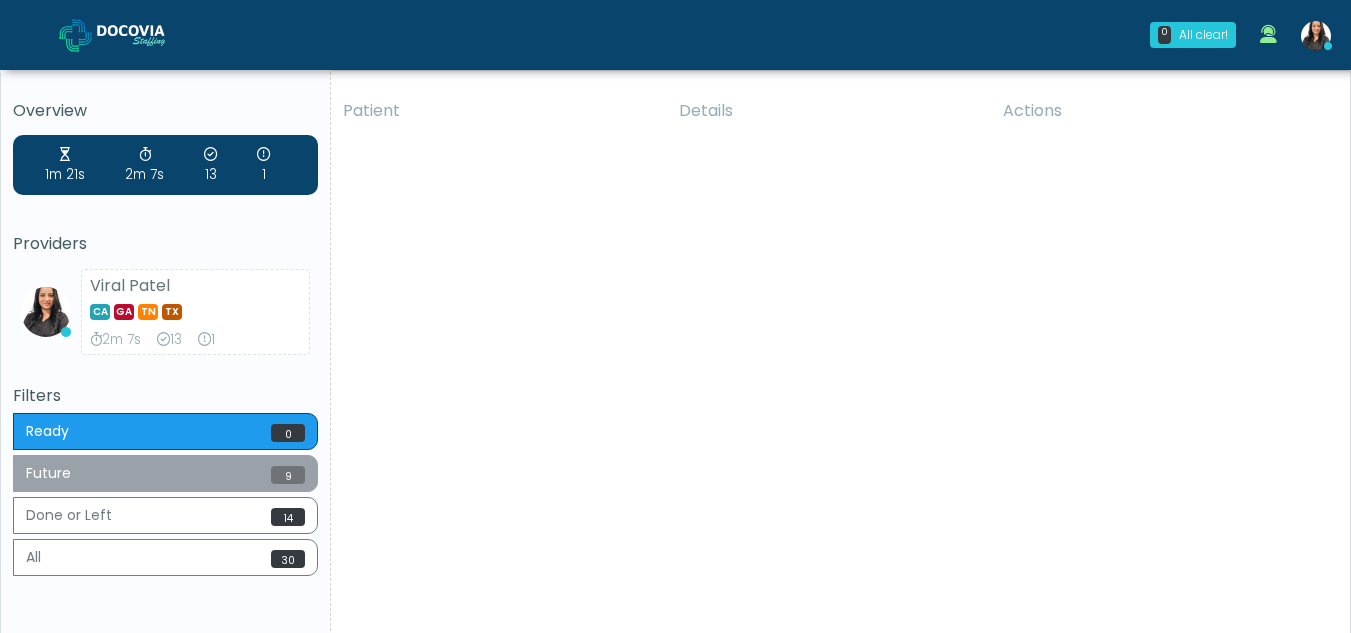 click on "Future
9" at bounding box center (165, 473) 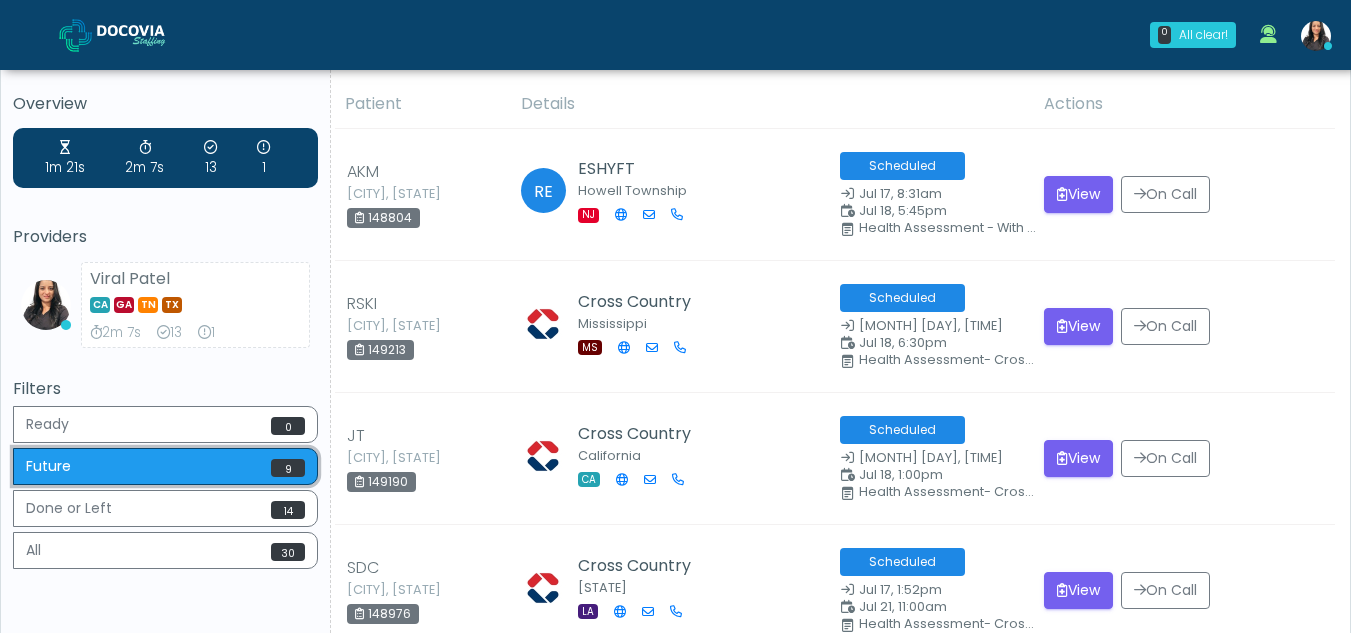 scroll, scrollTop: 0, scrollLeft: 0, axis: both 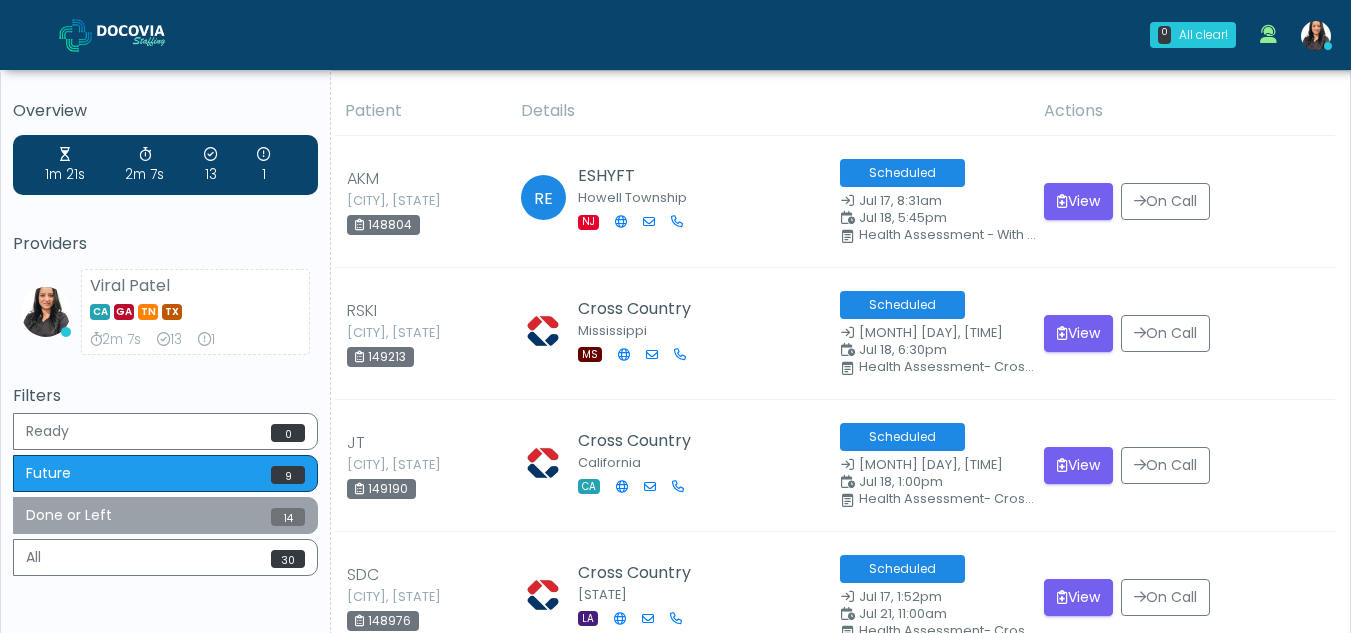 click on "Done or Left
14" at bounding box center (165, 515) 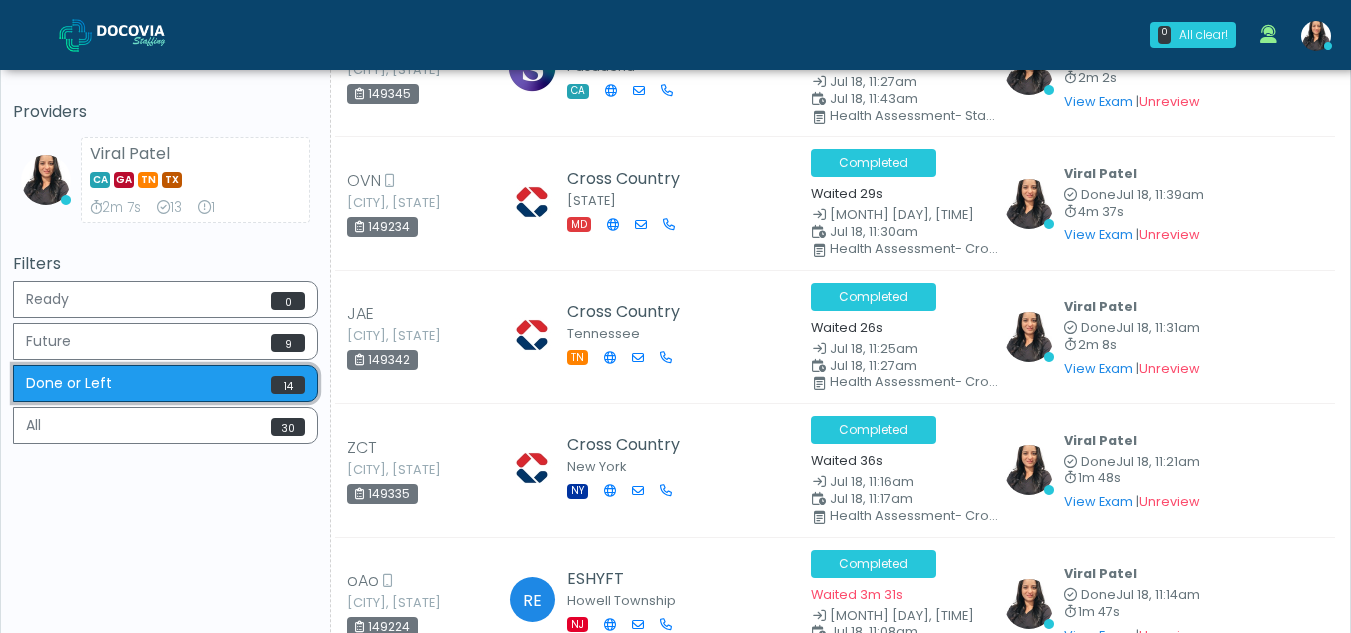 scroll, scrollTop: 0, scrollLeft: 0, axis: both 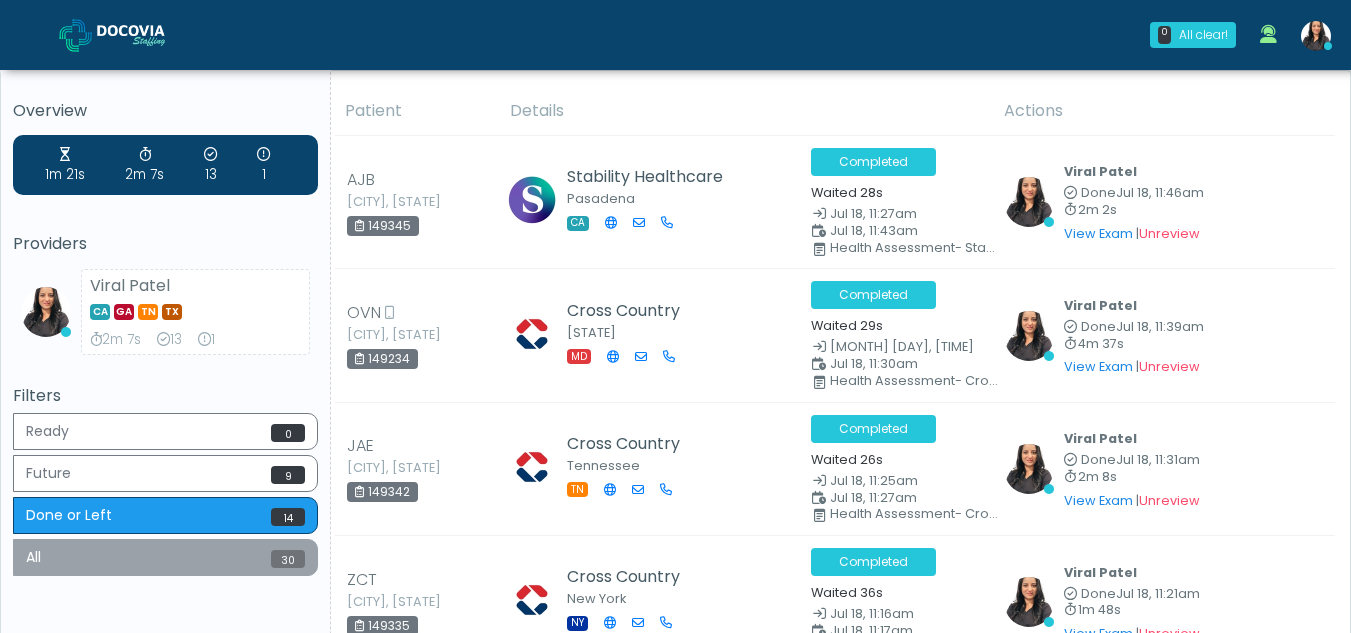 click on "All
30" at bounding box center (165, 557) 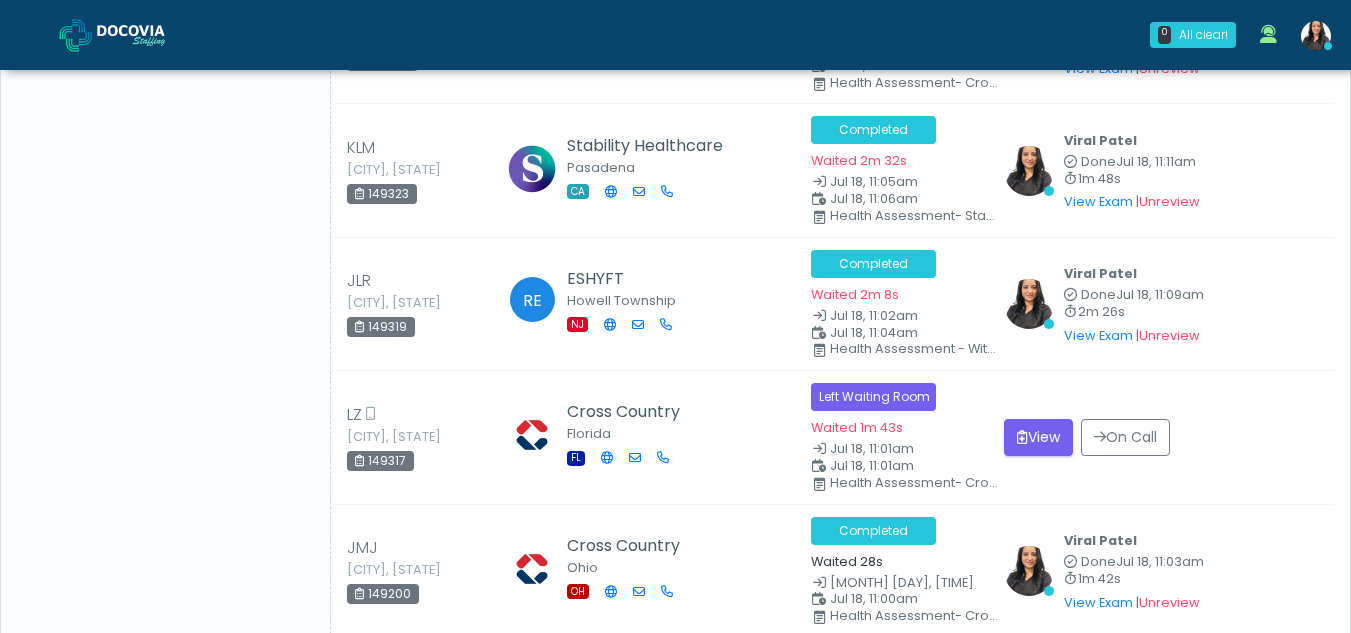 scroll, scrollTop: 0, scrollLeft: 0, axis: both 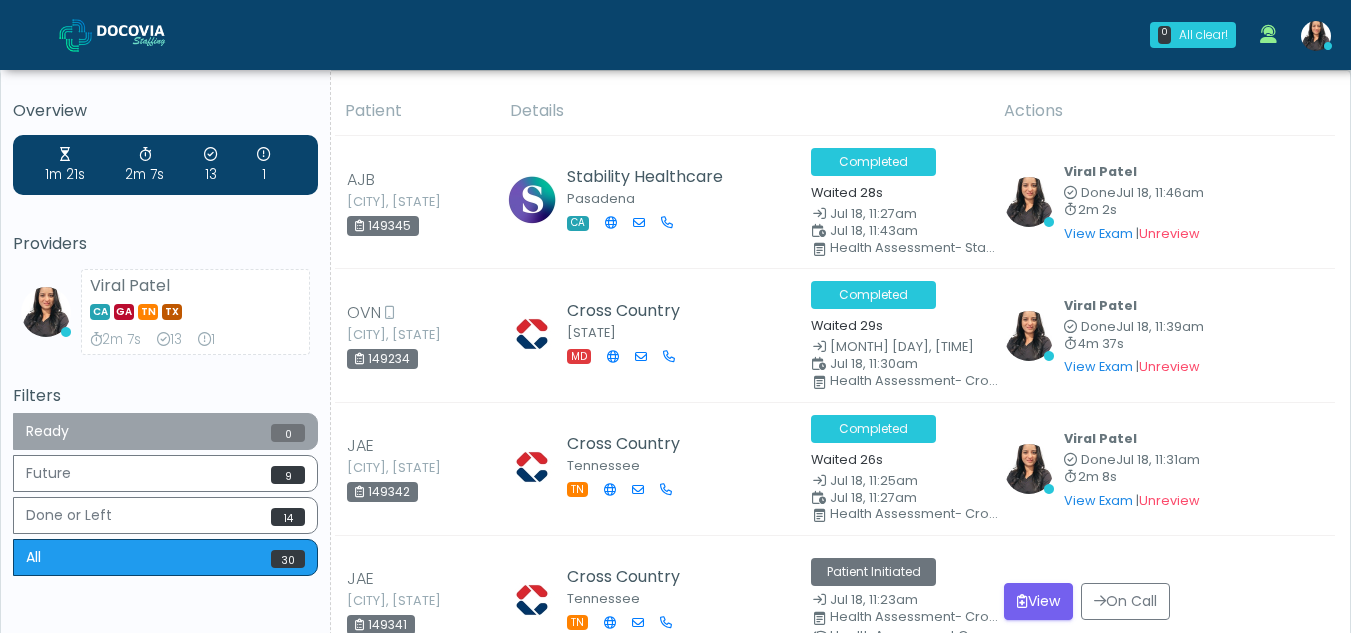click on "Ready
0" at bounding box center (165, 431) 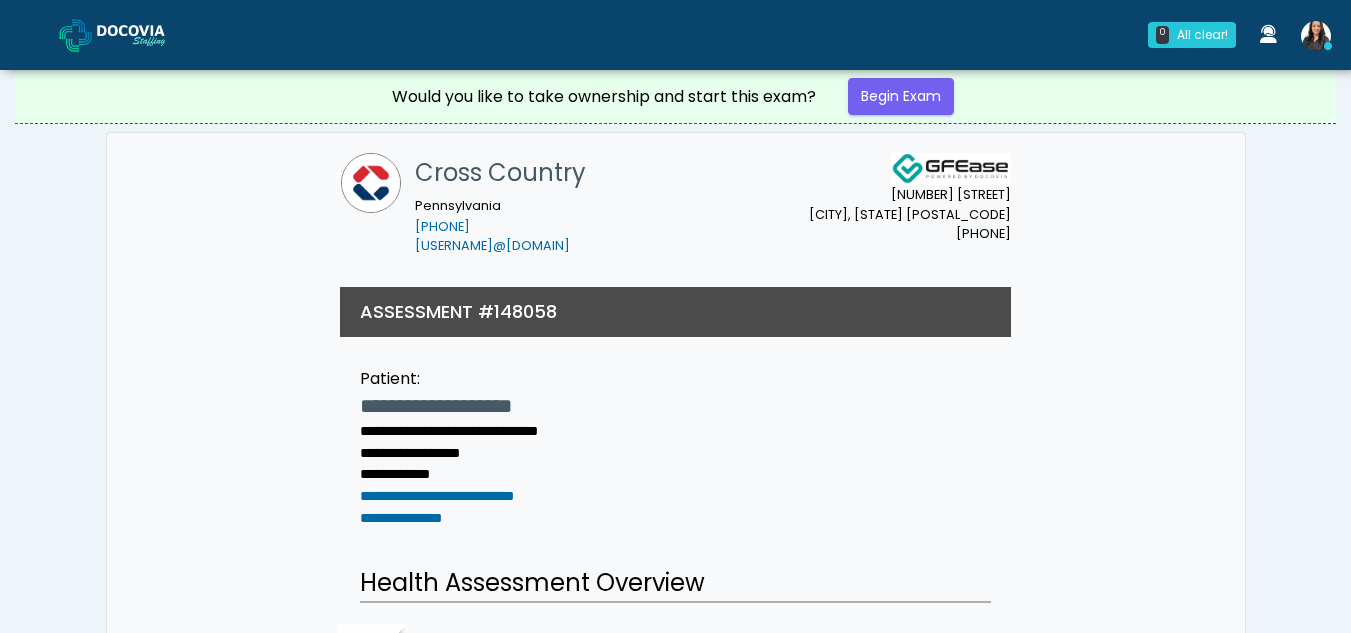 scroll, scrollTop: 0, scrollLeft: 0, axis: both 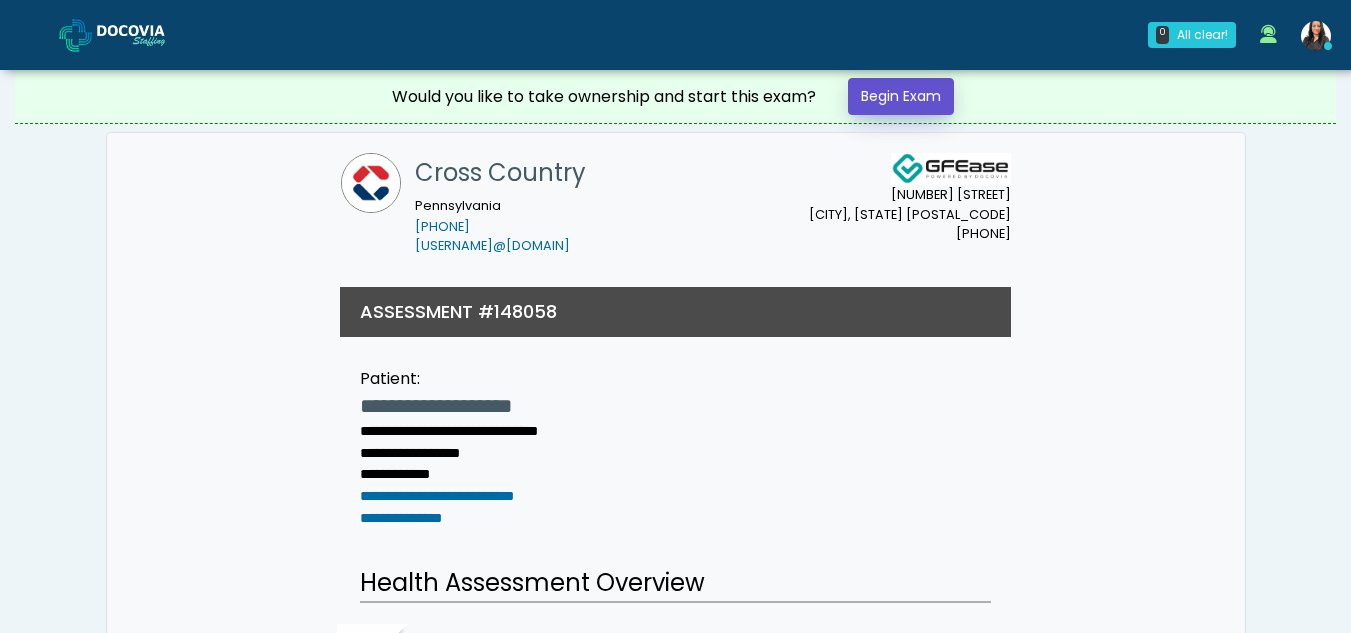 click on "Begin Exam" at bounding box center [901, 96] 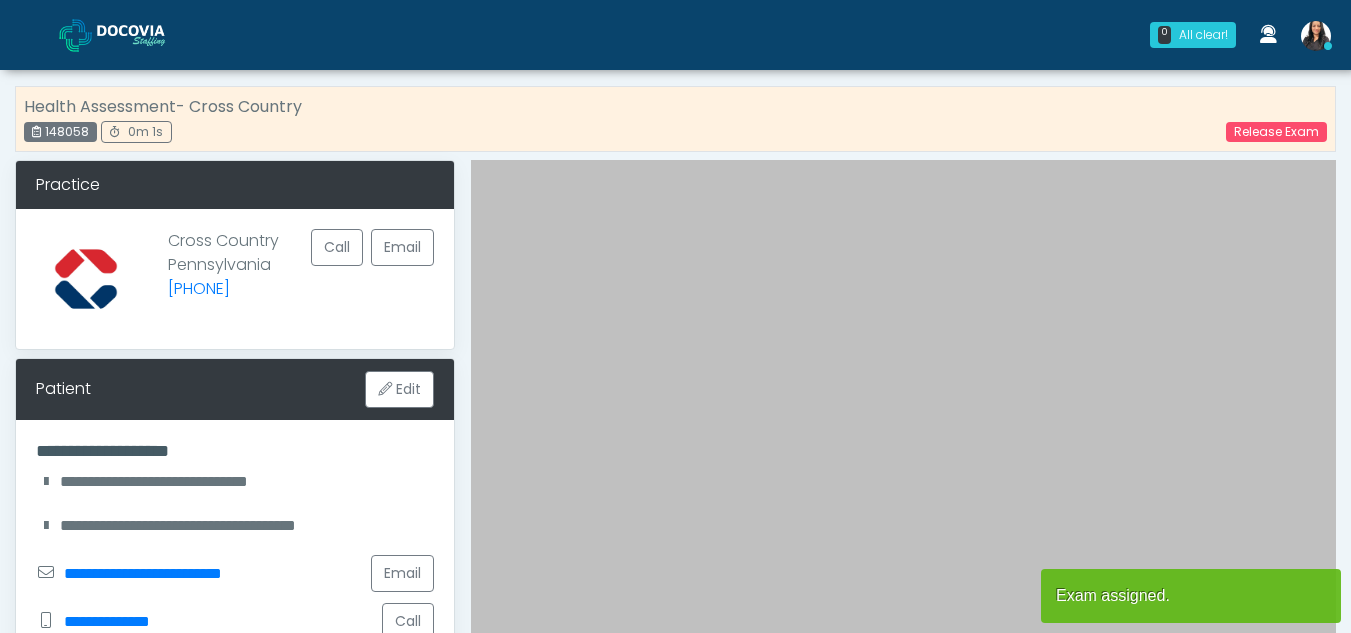scroll, scrollTop: 0, scrollLeft: 0, axis: both 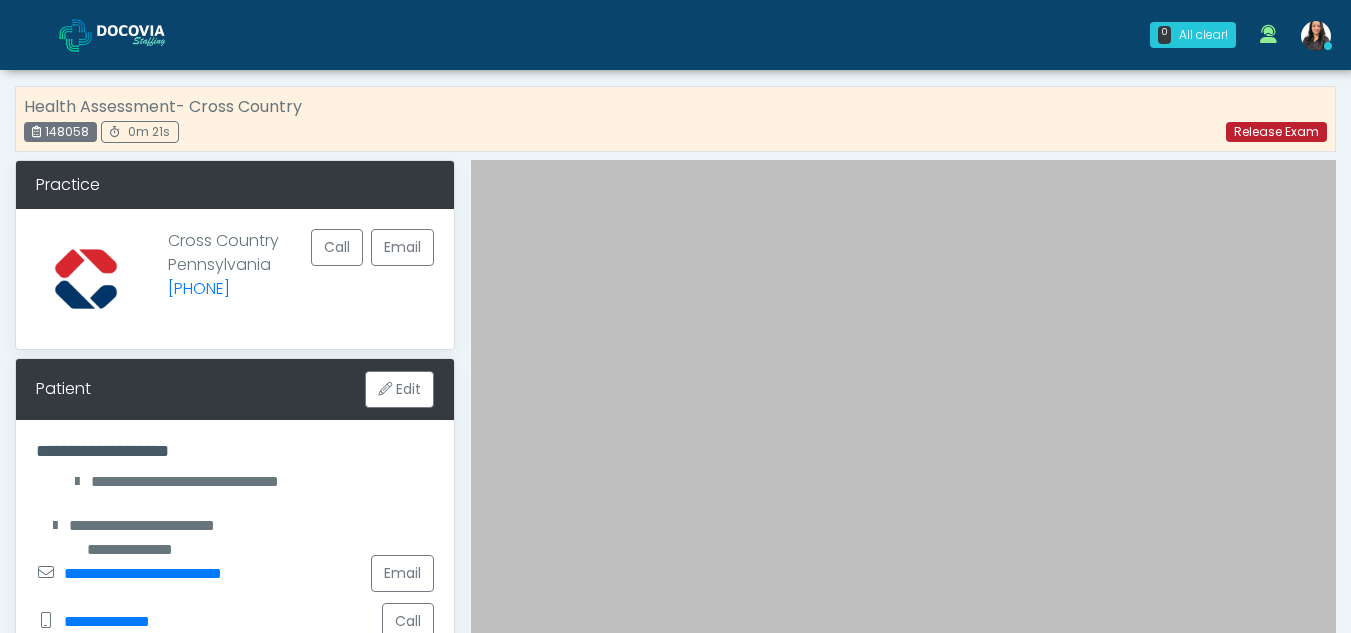 click on "Release Exam" at bounding box center (1276, 132) 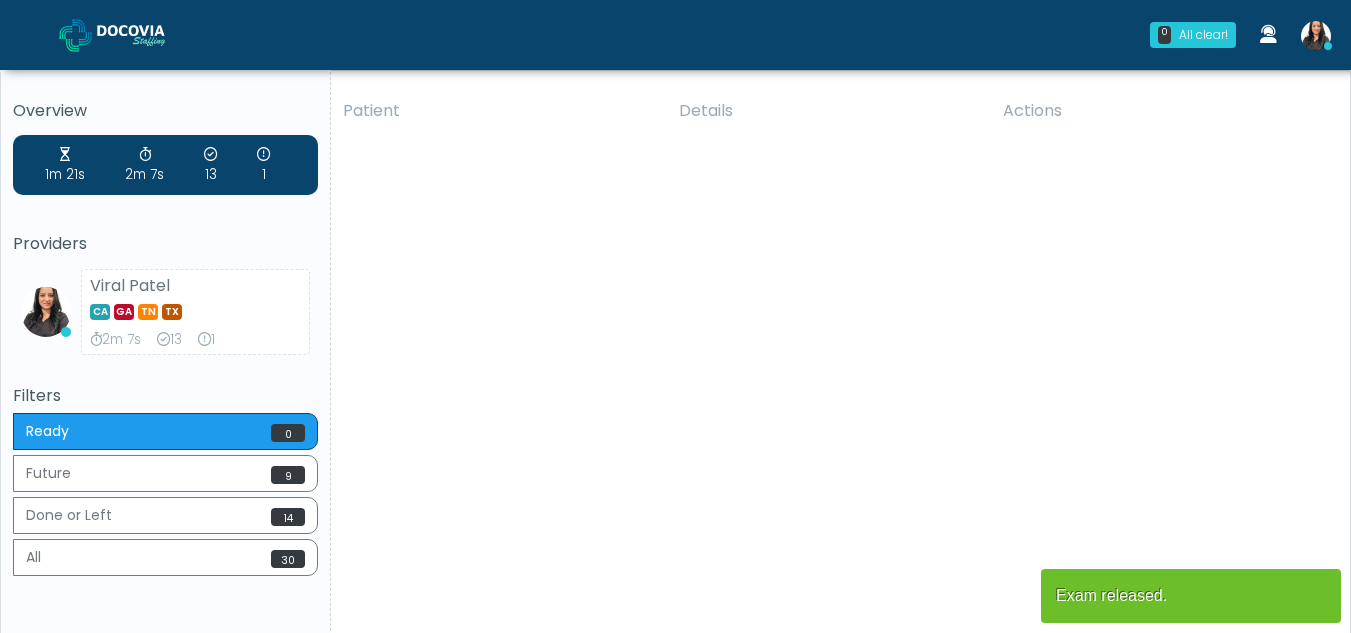 scroll, scrollTop: 0, scrollLeft: 0, axis: both 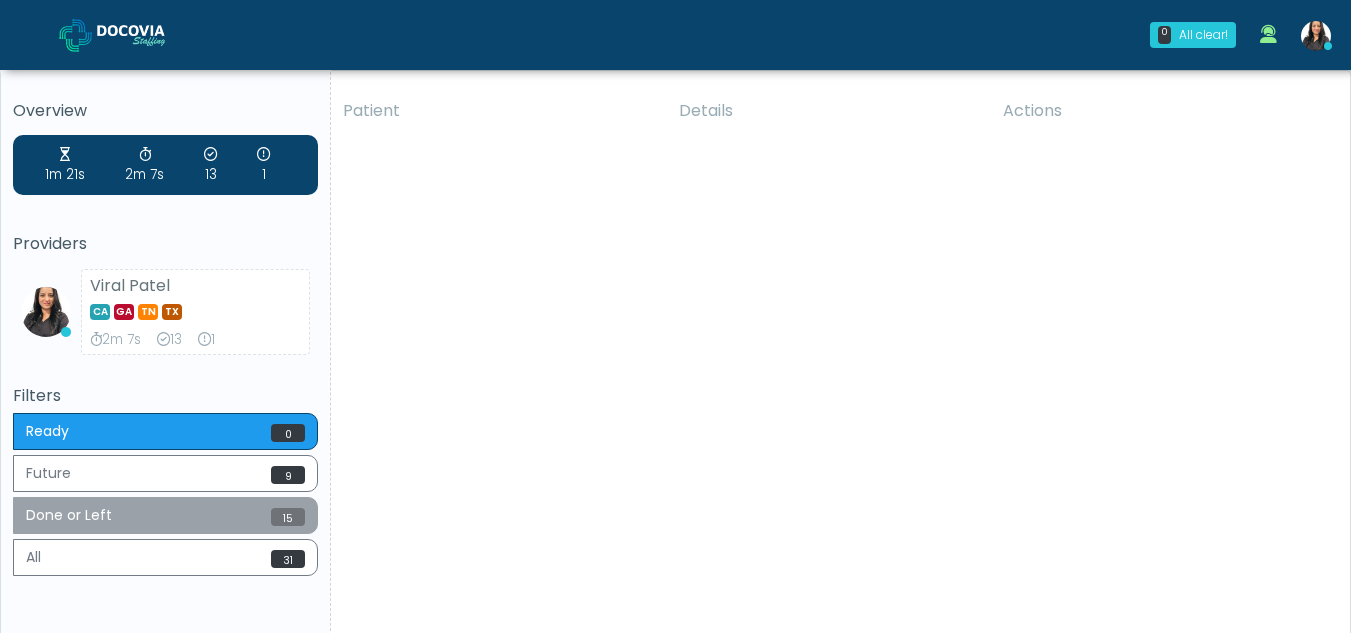 click on "Done or Left
15" at bounding box center (165, 515) 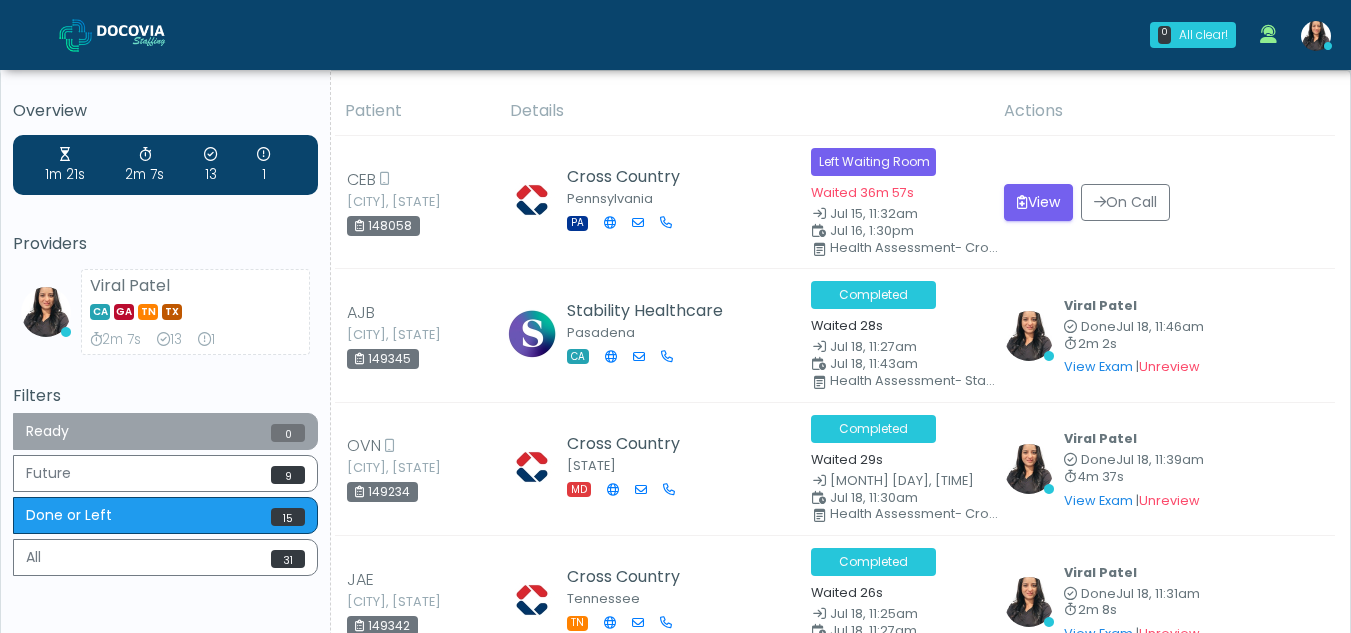 click on "Ready
0" at bounding box center (165, 431) 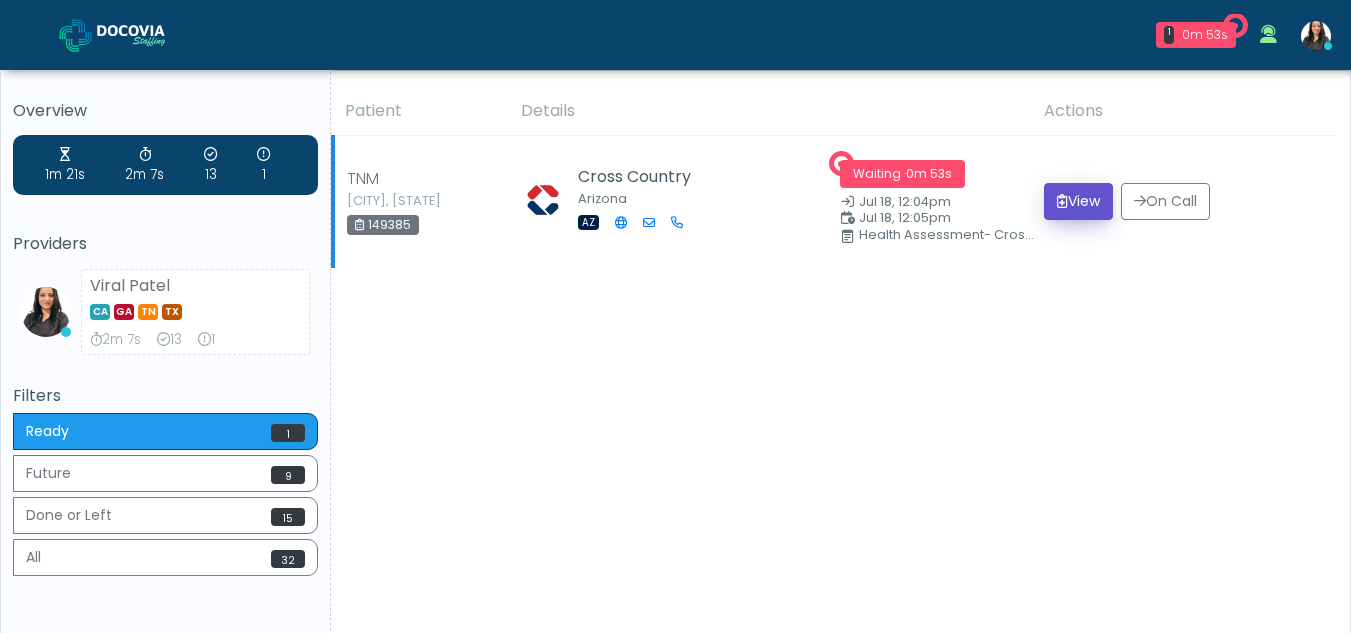 click on "View" at bounding box center [1078, 201] 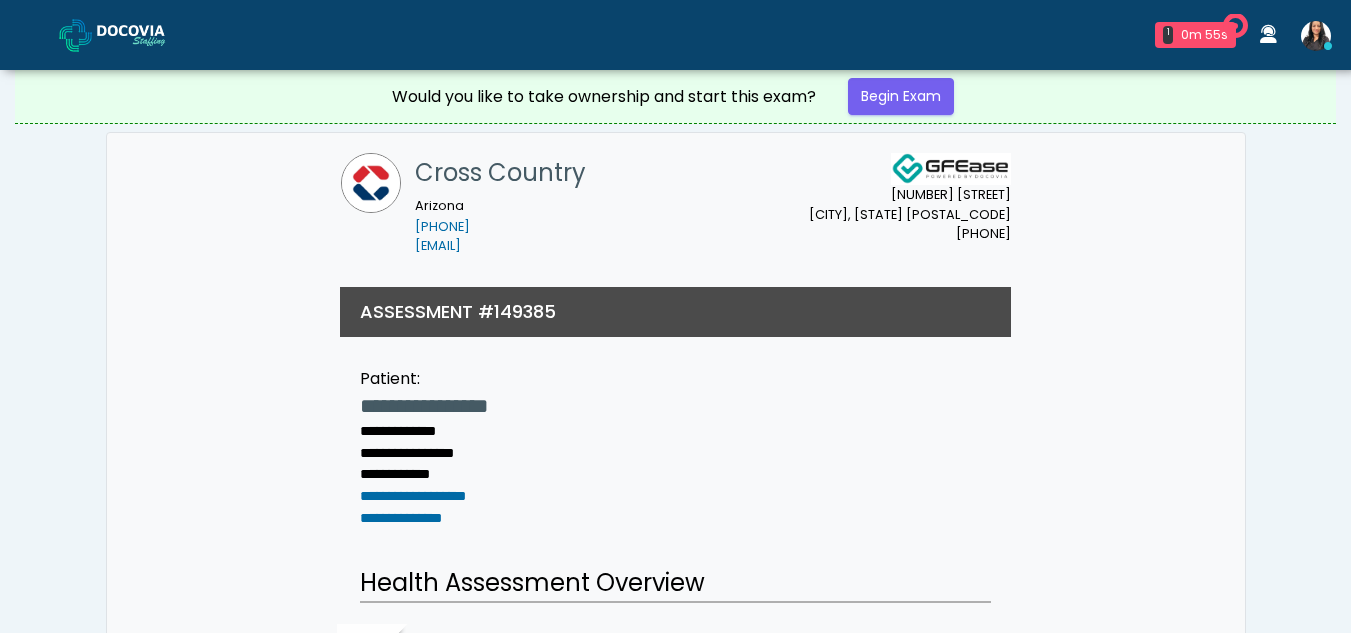 scroll, scrollTop: 0, scrollLeft: 0, axis: both 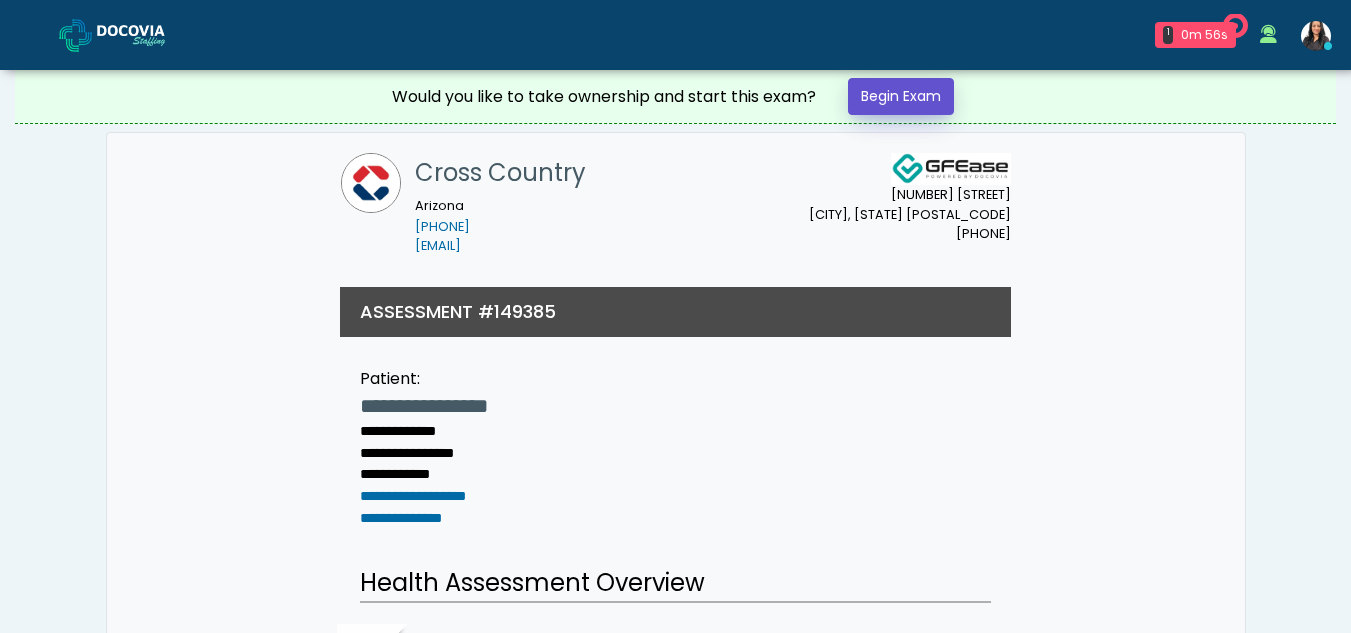 click on "Begin Exam" at bounding box center [901, 96] 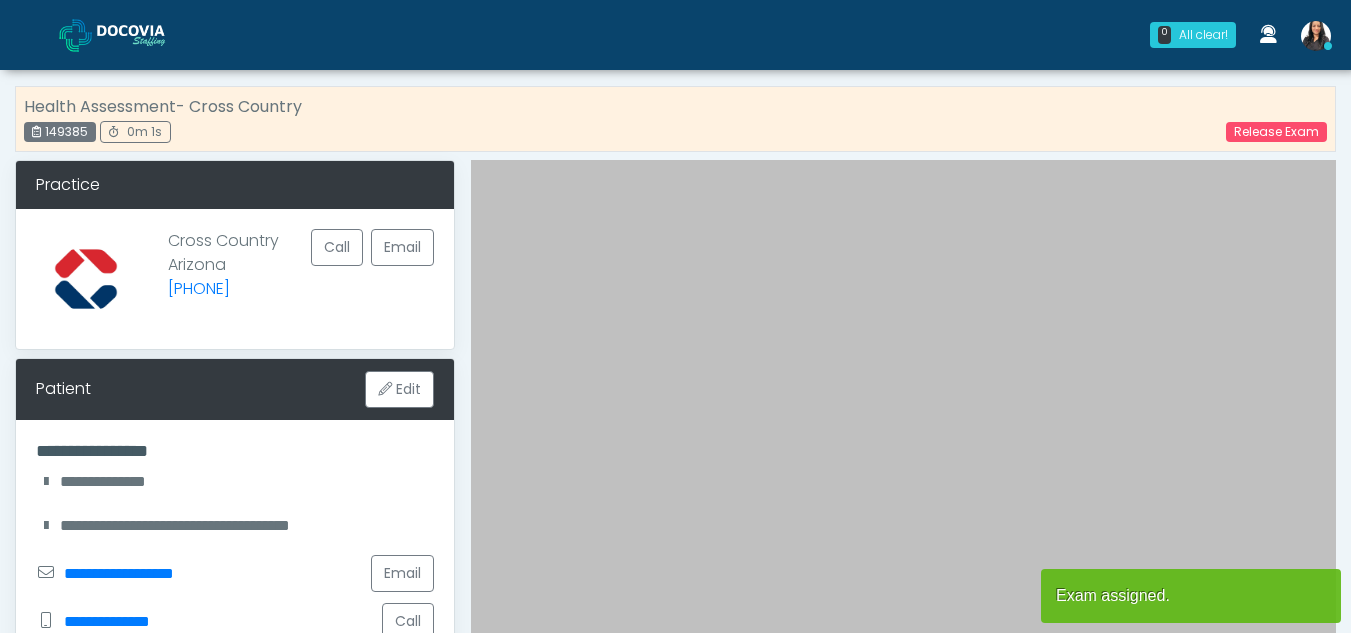 scroll, scrollTop: 0, scrollLeft: 0, axis: both 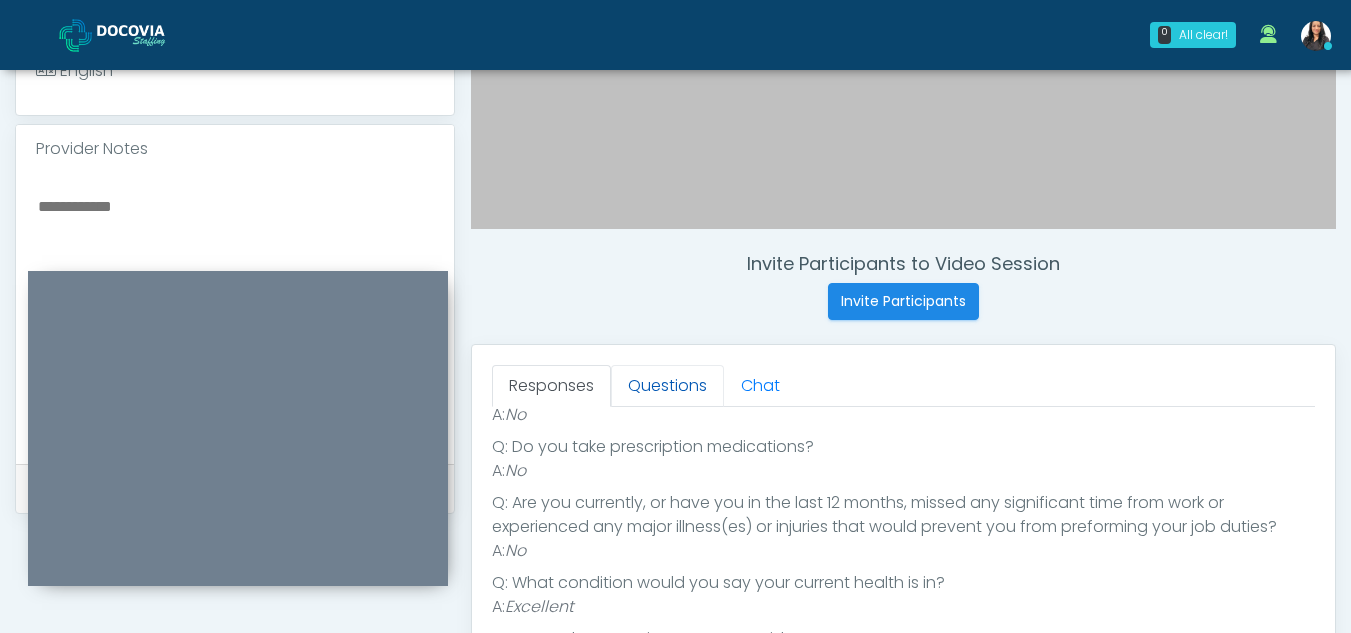 click on "Questions" at bounding box center [667, 386] 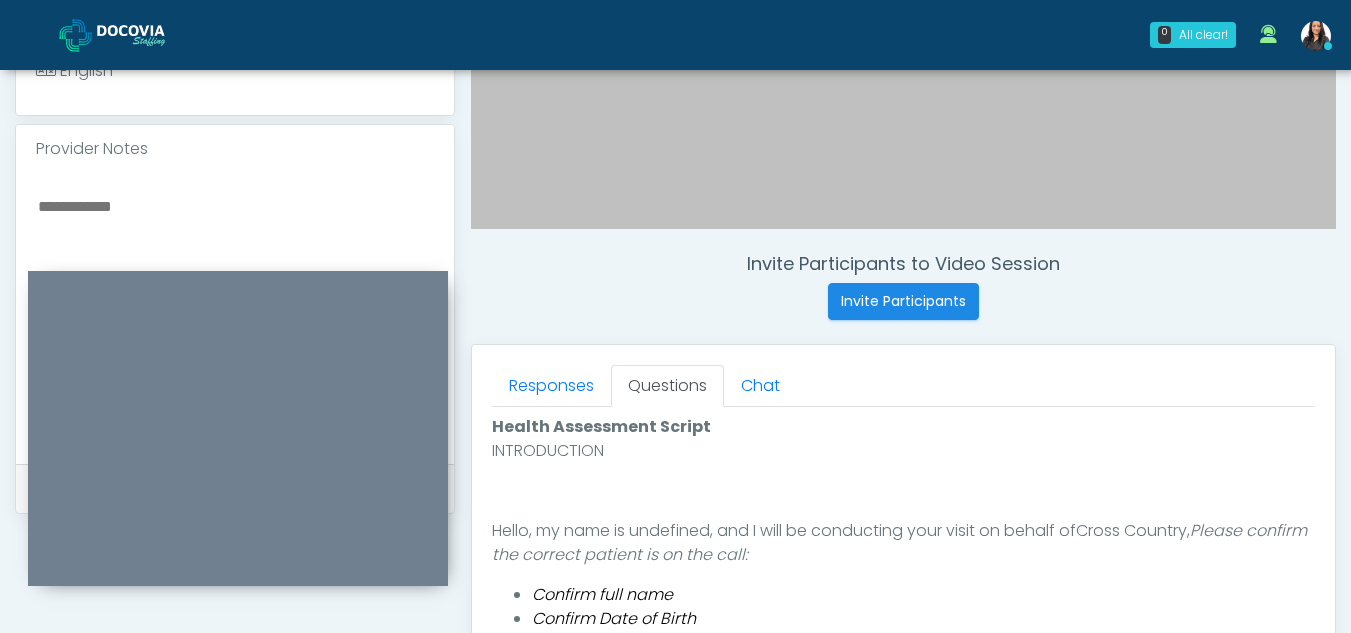 scroll, scrollTop: 0, scrollLeft: 0, axis: both 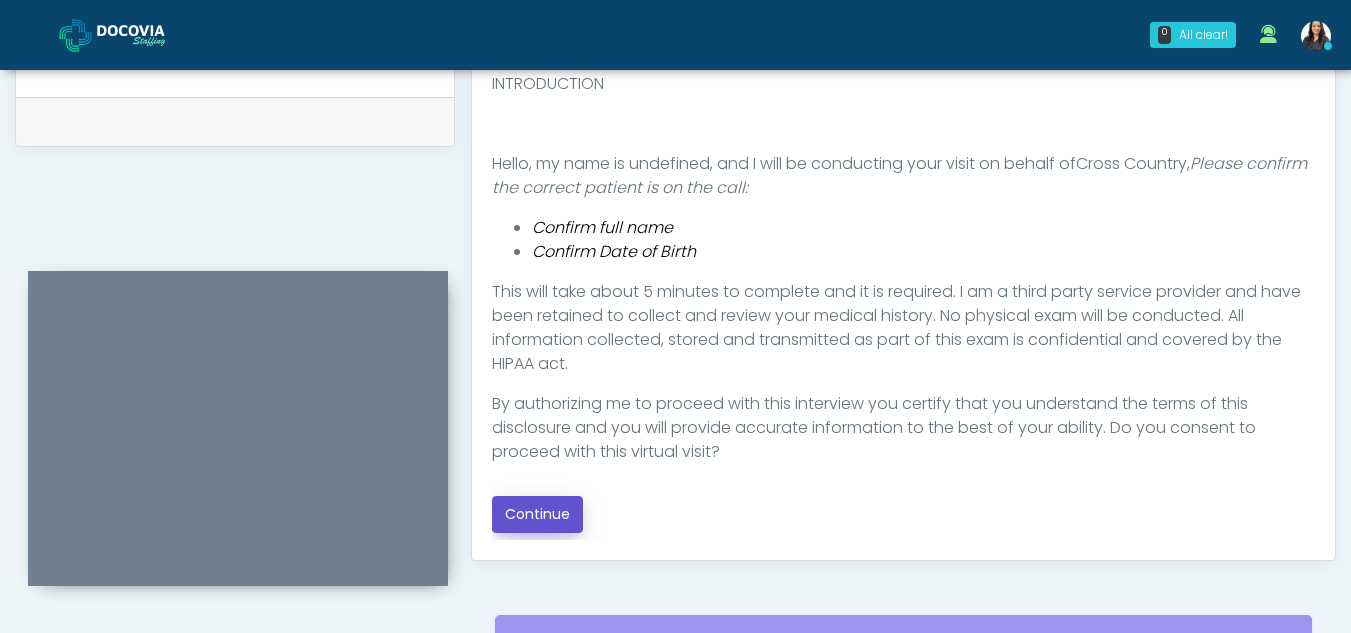 click on "Continue" at bounding box center [537, 514] 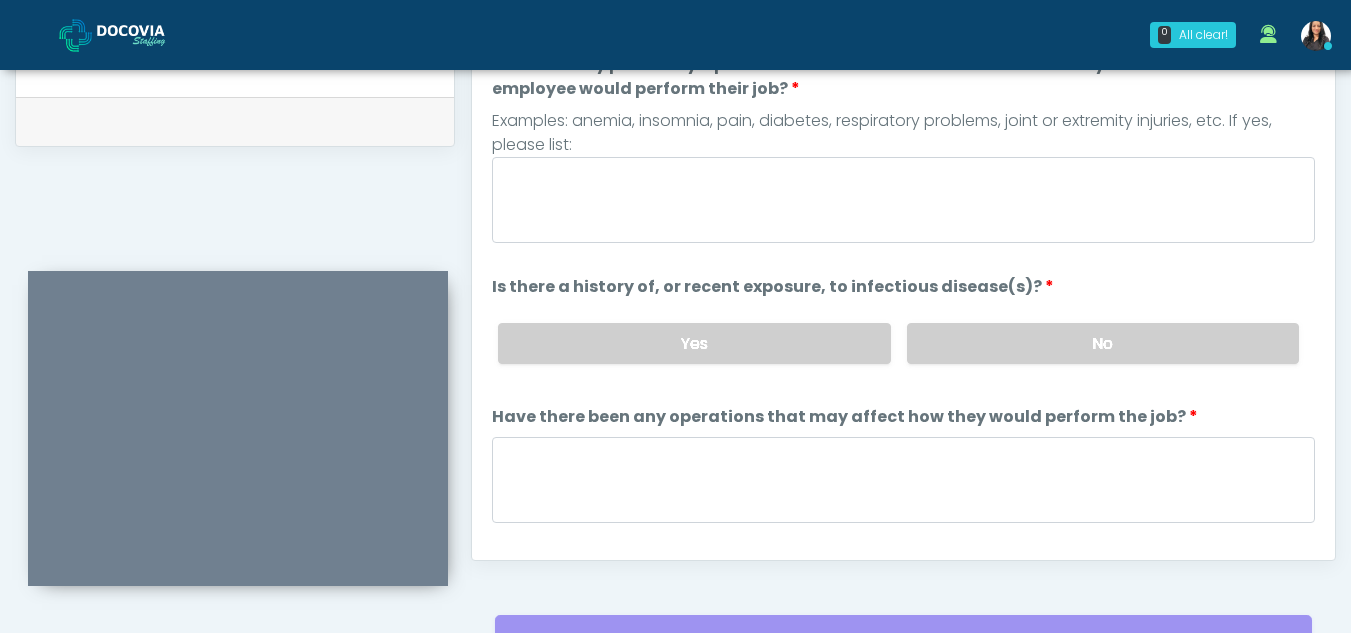 scroll, scrollTop: 1162, scrollLeft: 0, axis: vertical 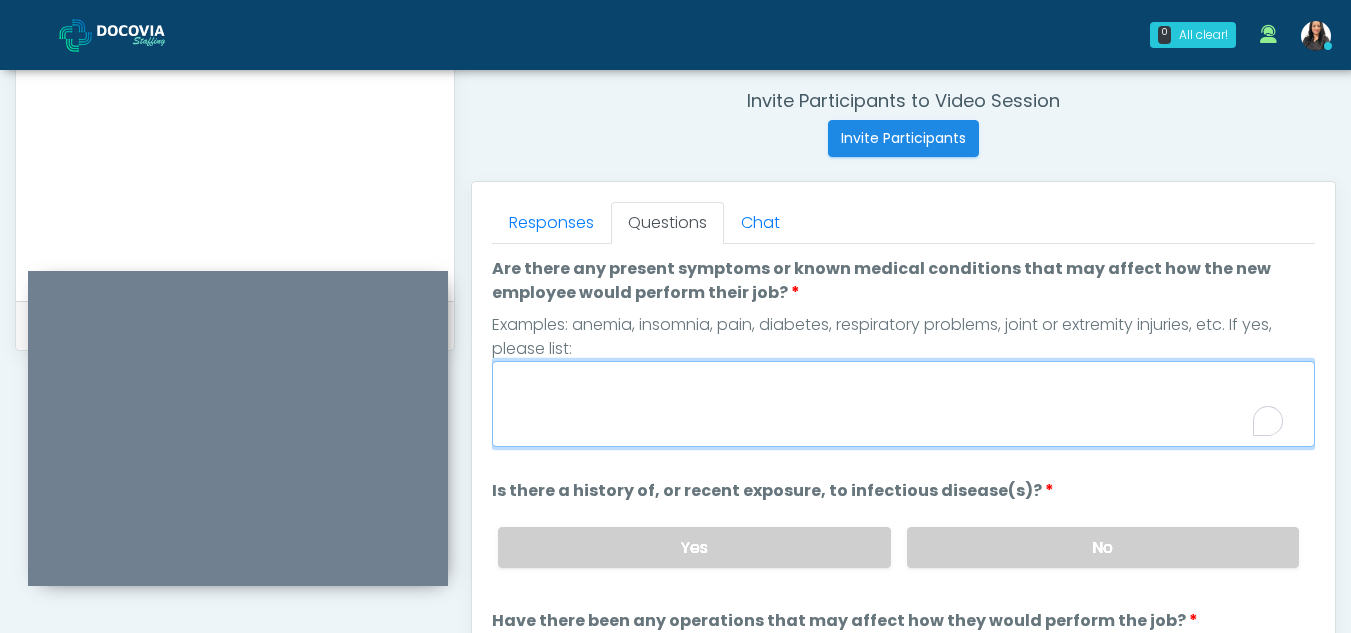 click on "Are there any present symptoms or known medical conditions that may affect how the new employee would perform their job?" at bounding box center [903, 404] 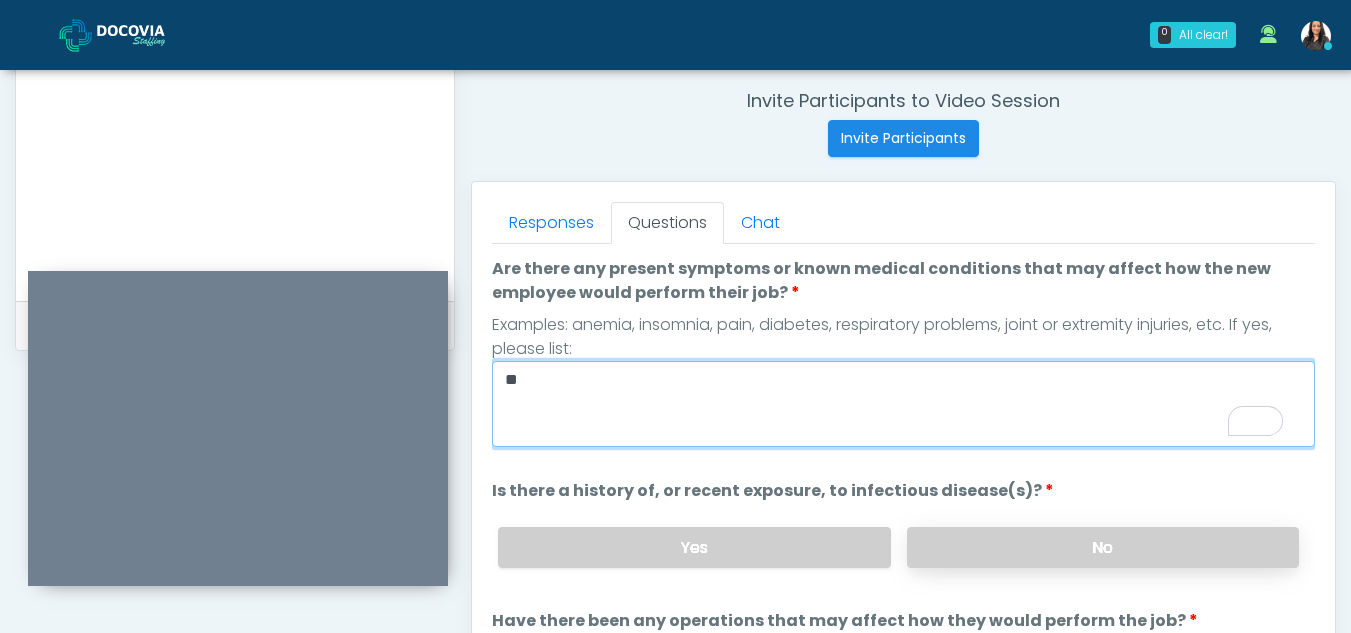type on "**" 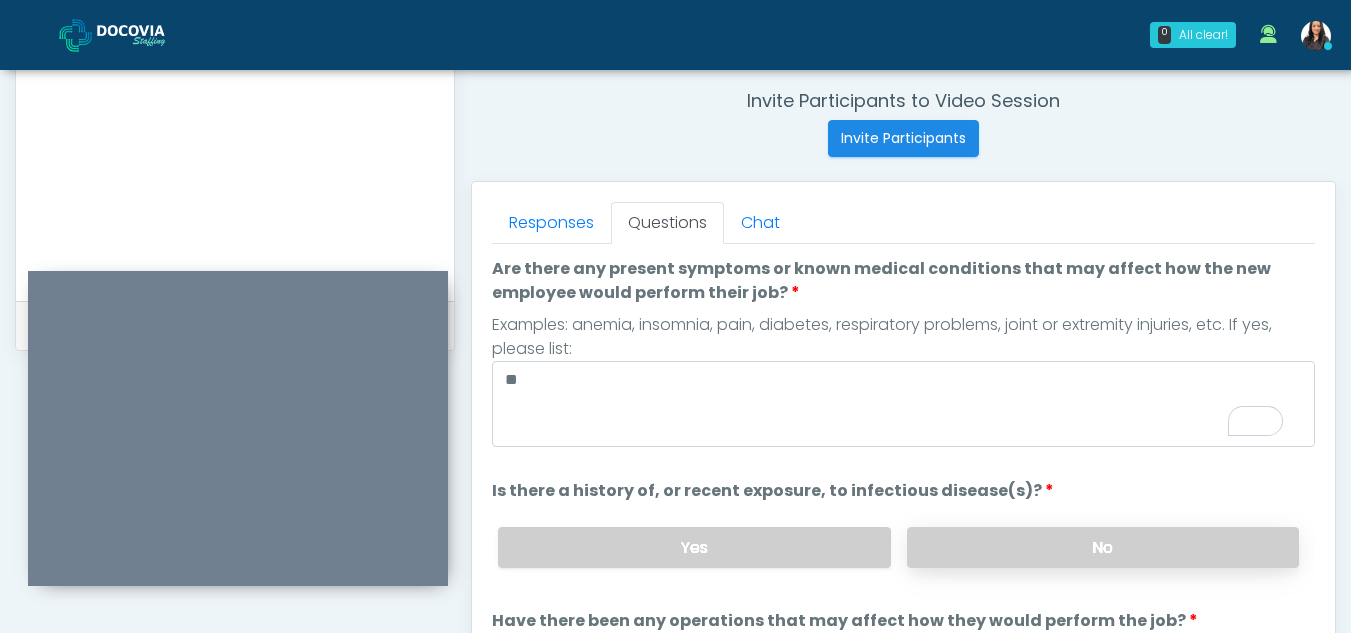 click on "No" at bounding box center (1103, 547) 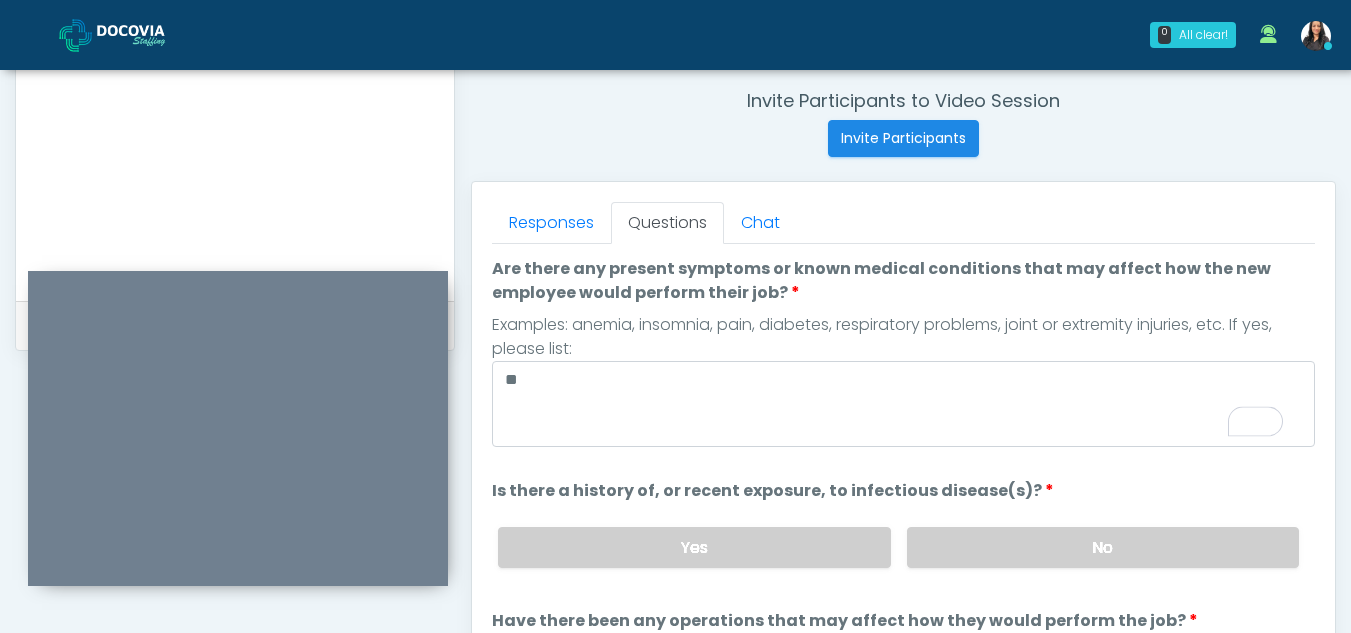 scroll, scrollTop: 171, scrollLeft: 0, axis: vertical 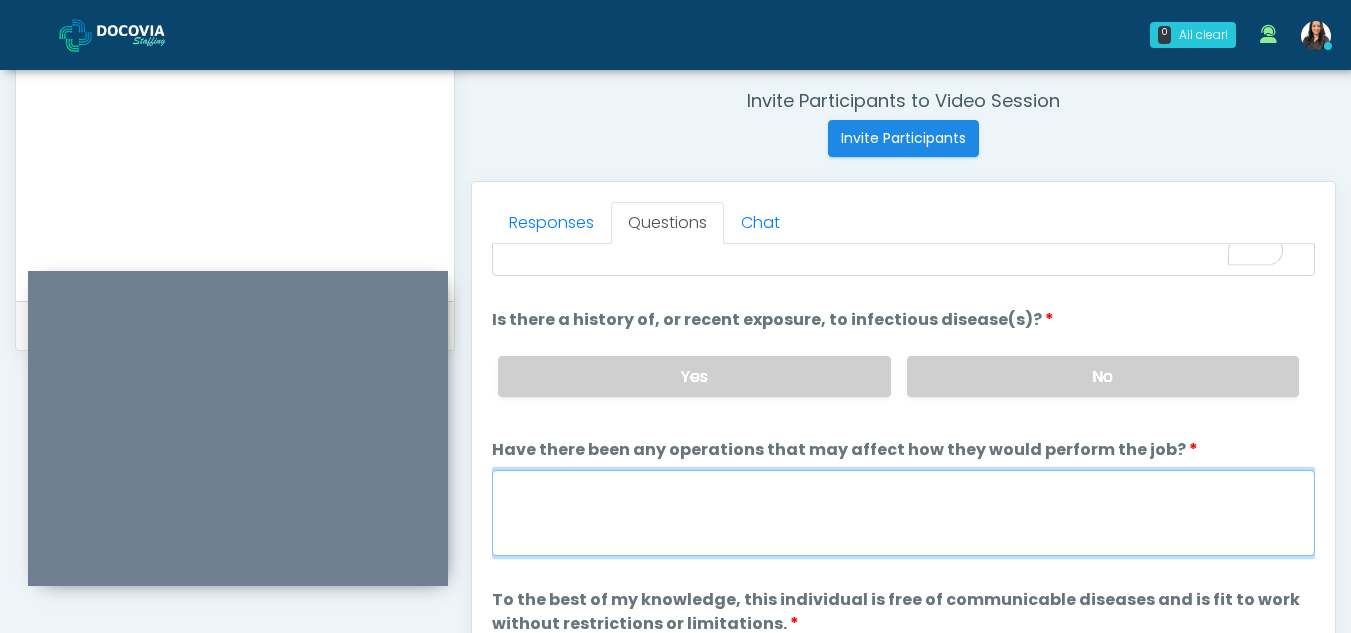 click on "Have there been any operations that may affect how they would perform the job?" at bounding box center [903, 513] 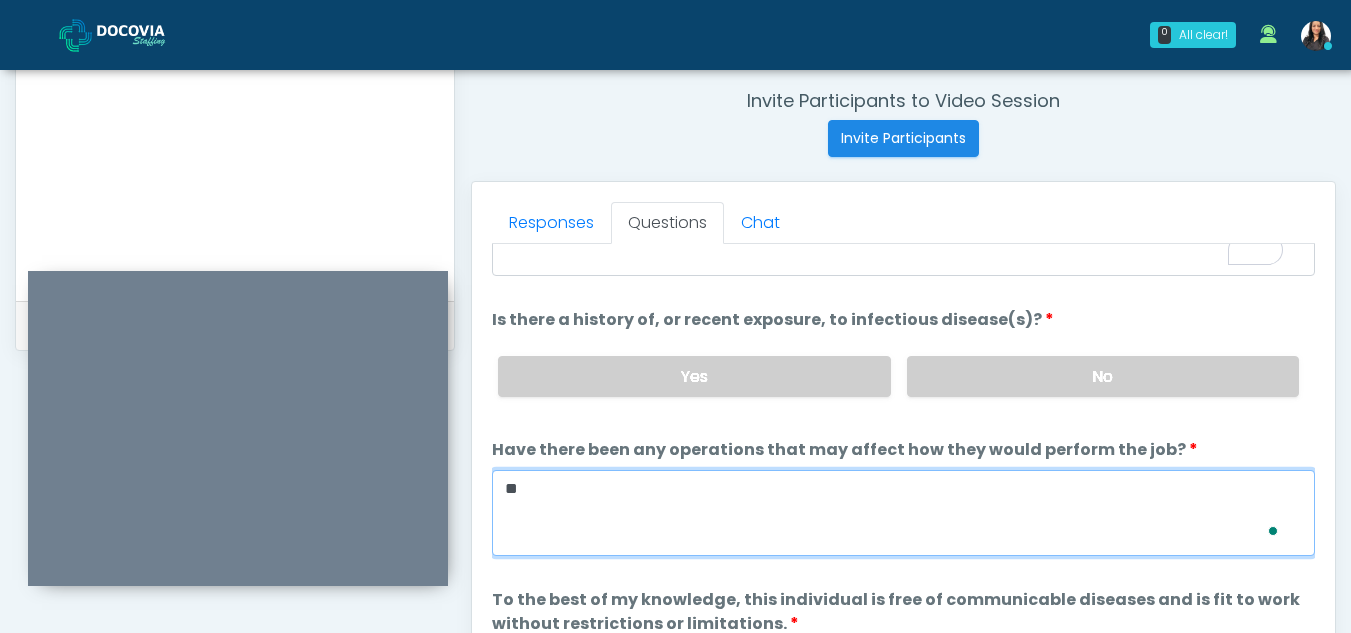 scroll, scrollTop: 171, scrollLeft: 0, axis: vertical 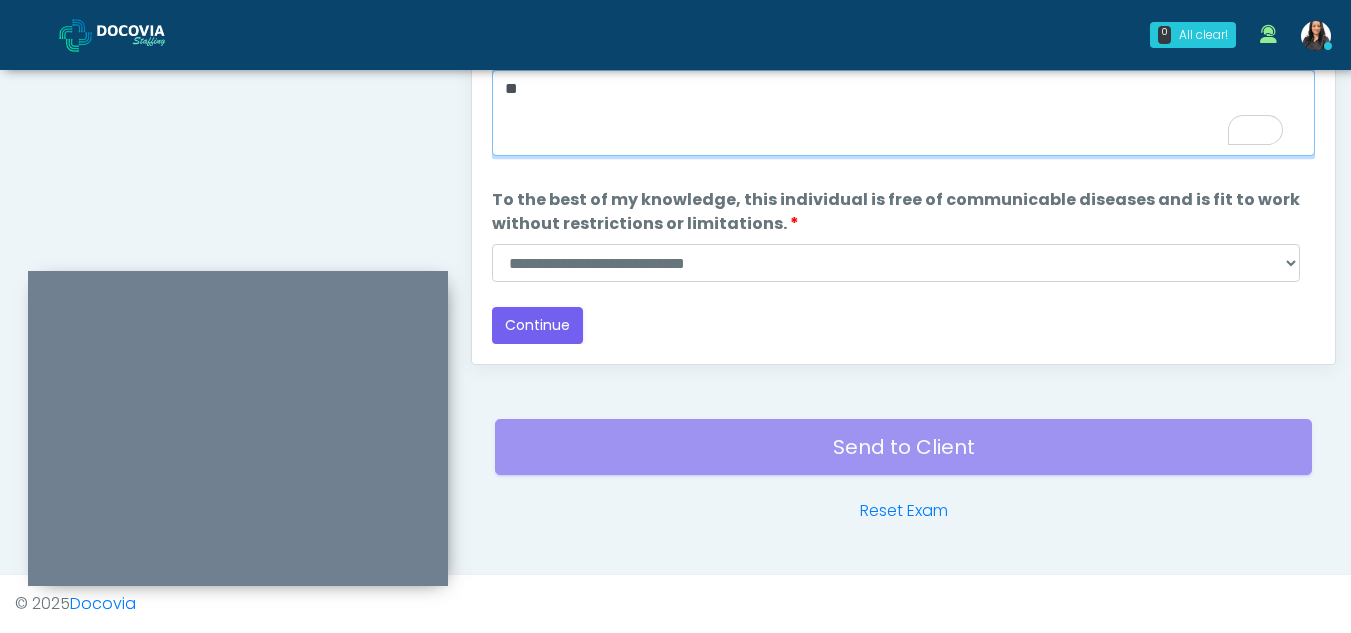type on "**" 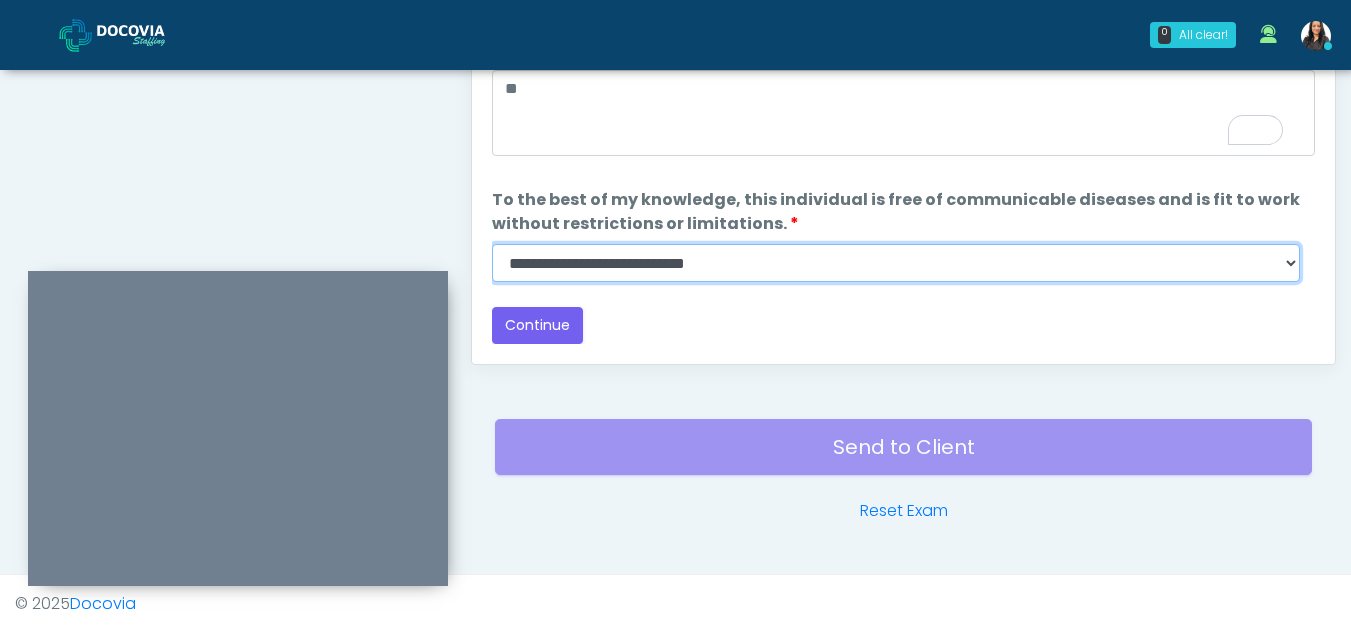 click on "**********" at bounding box center [896, 263] 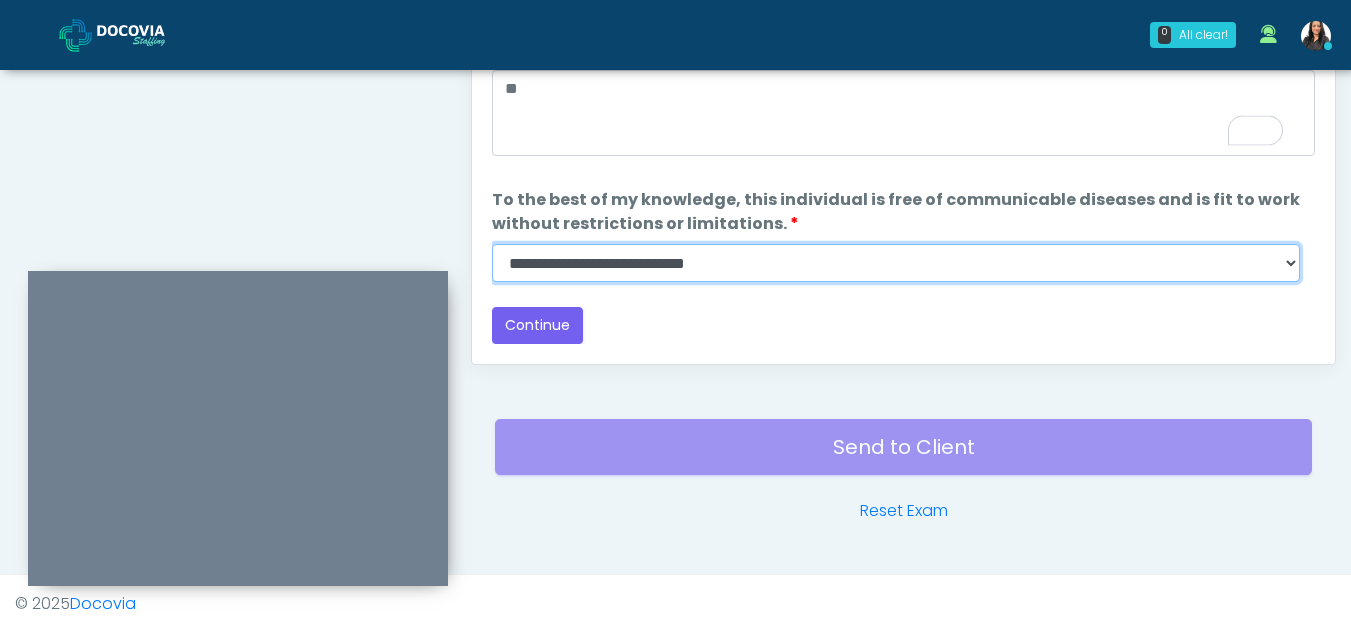 select on "******" 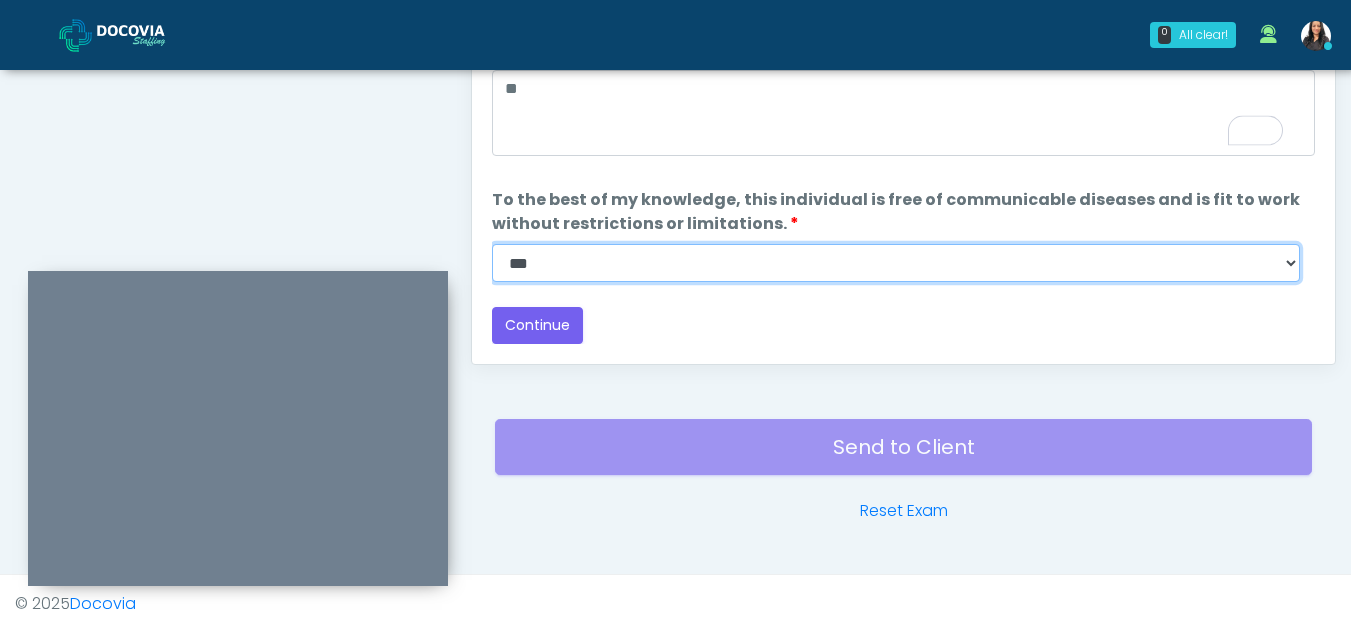 click on "**********" at bounding box center (896, 263) 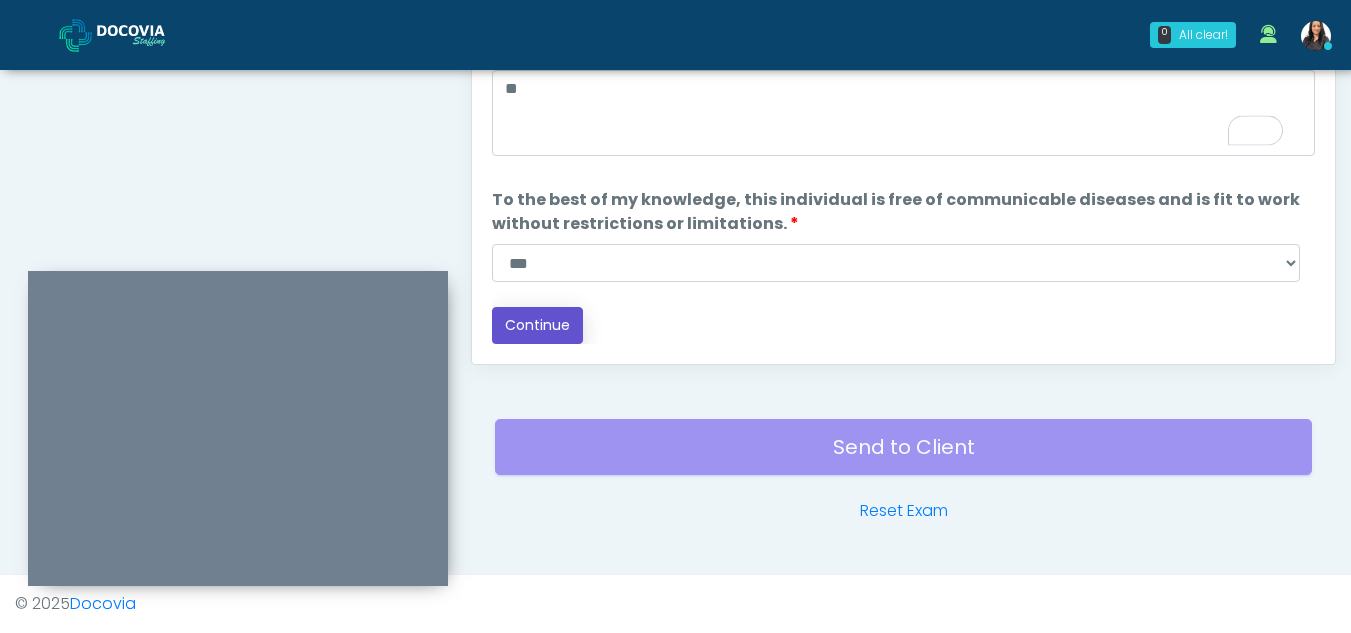 click on "Continue" at bounding box center [537, 325] 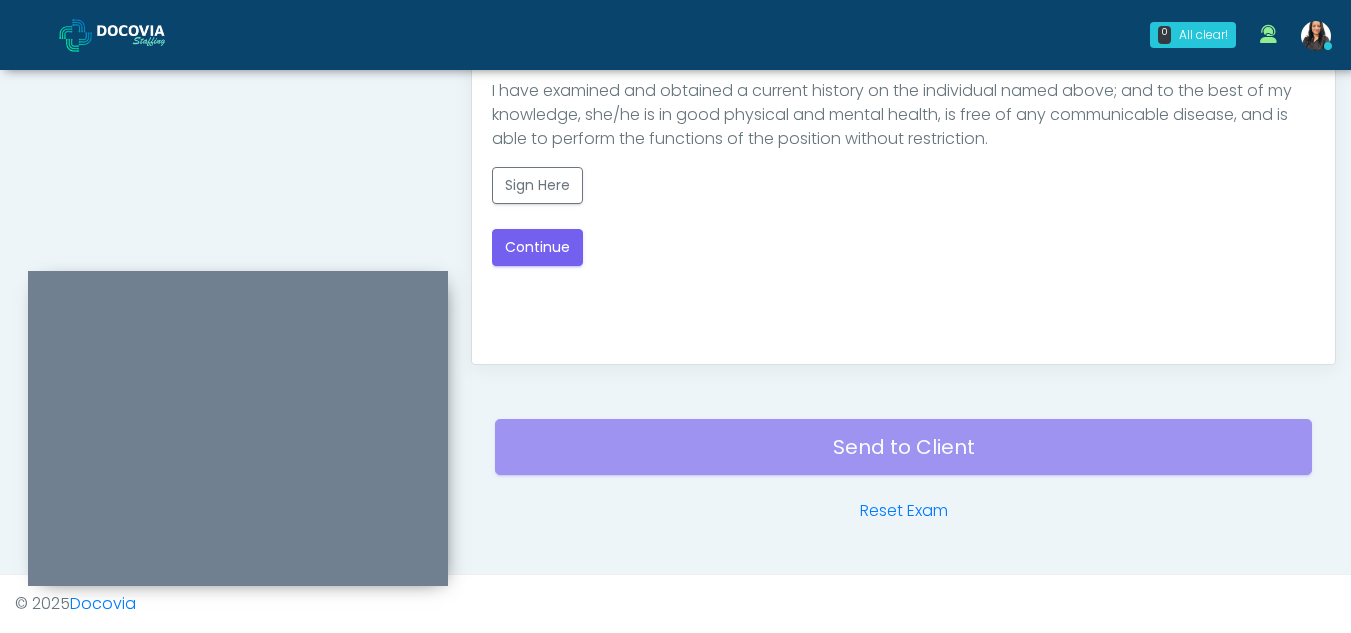 scroll, scrollTop: 0, scrollLeft: 0, axis: both 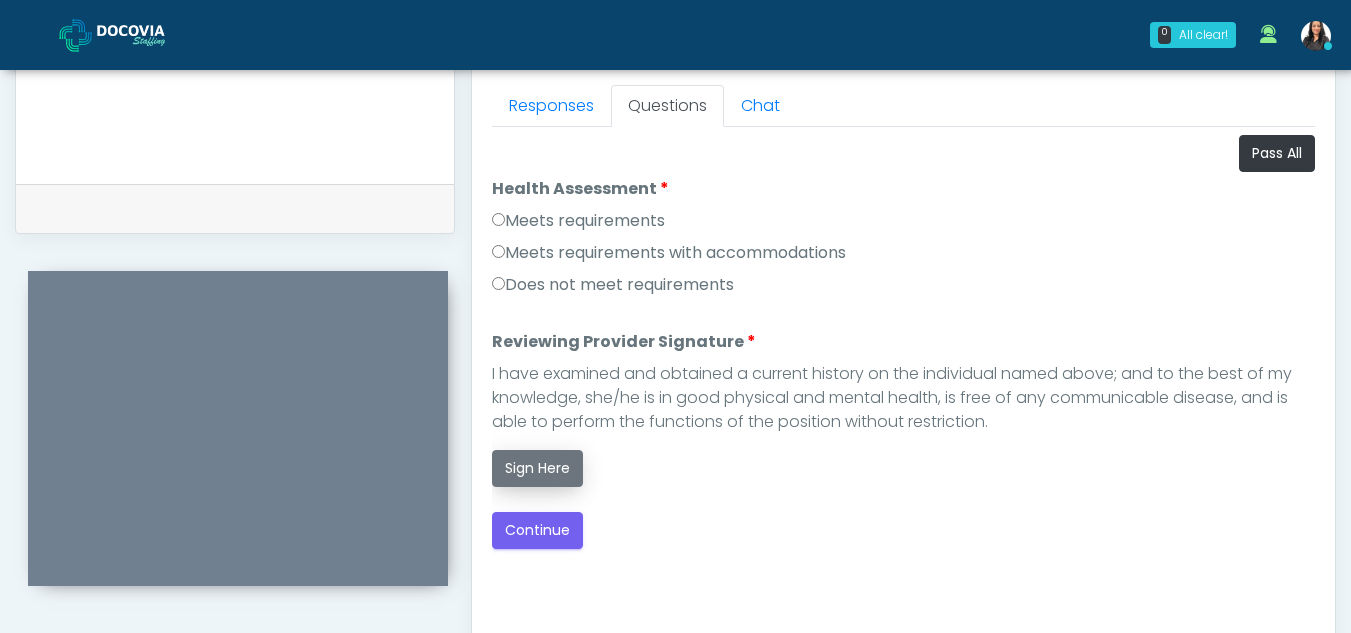 click on "Sign Here" at bounding box center [537, 468] 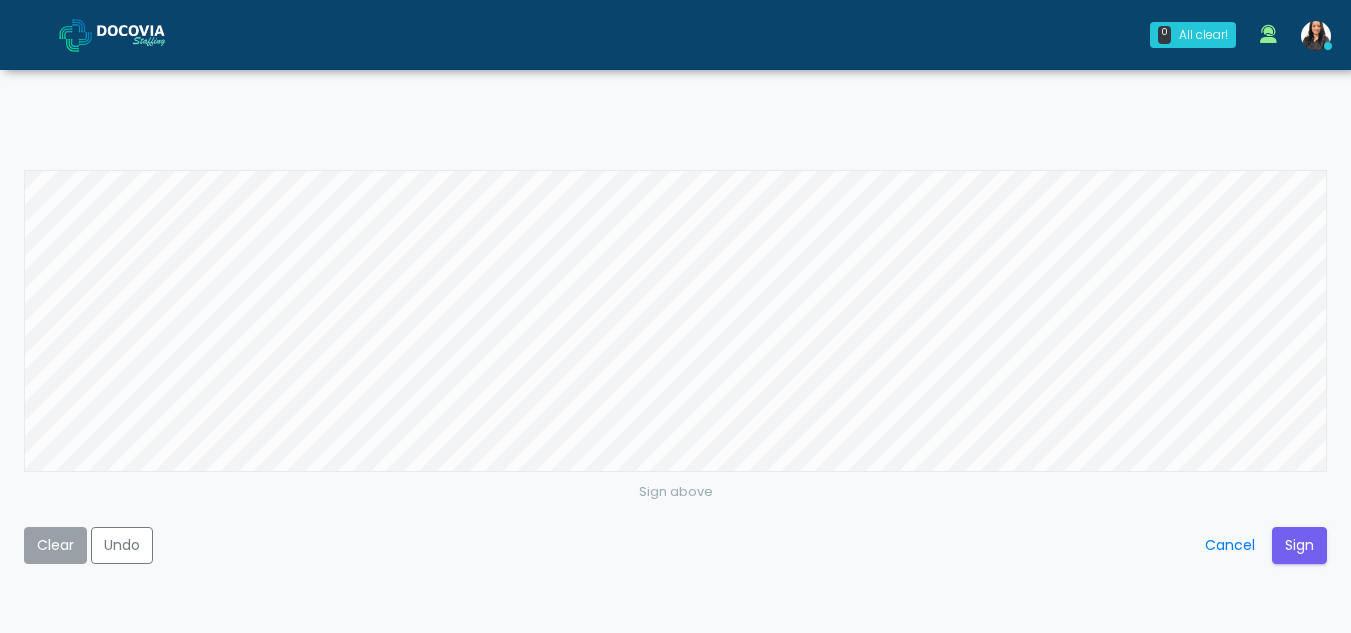 click on "Clear" at bounding box center (55, 545) 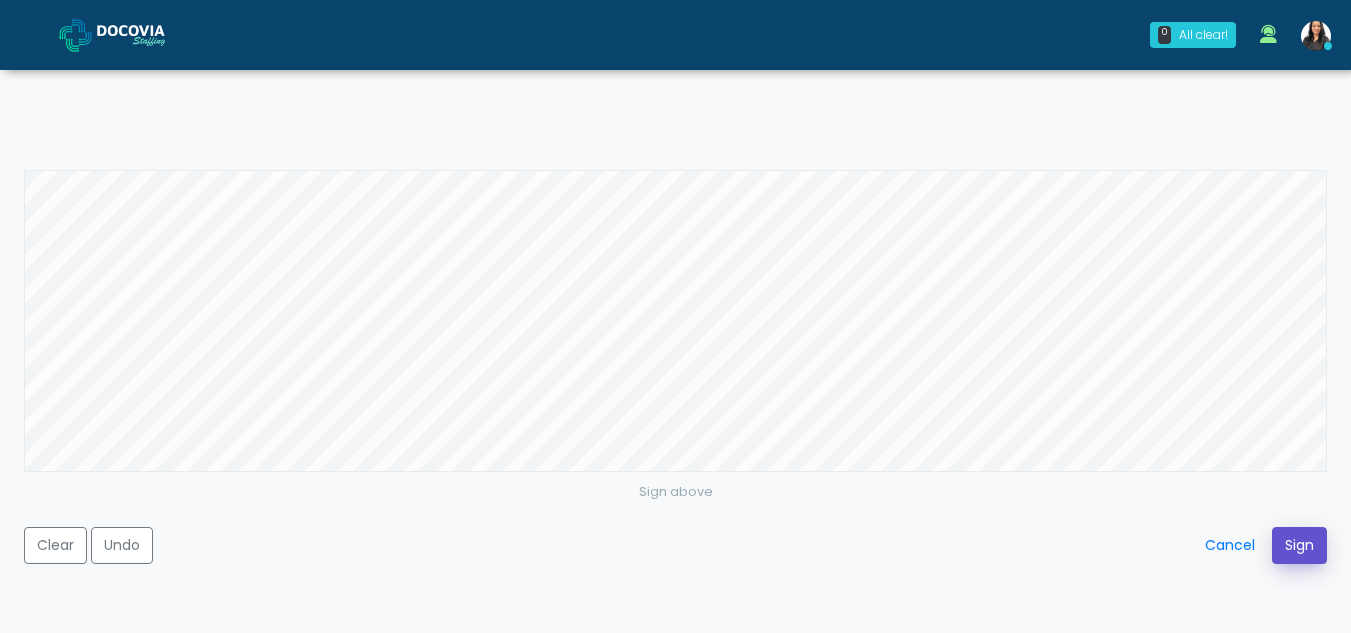 click on "Sign" at bounding box center (1299, 545) 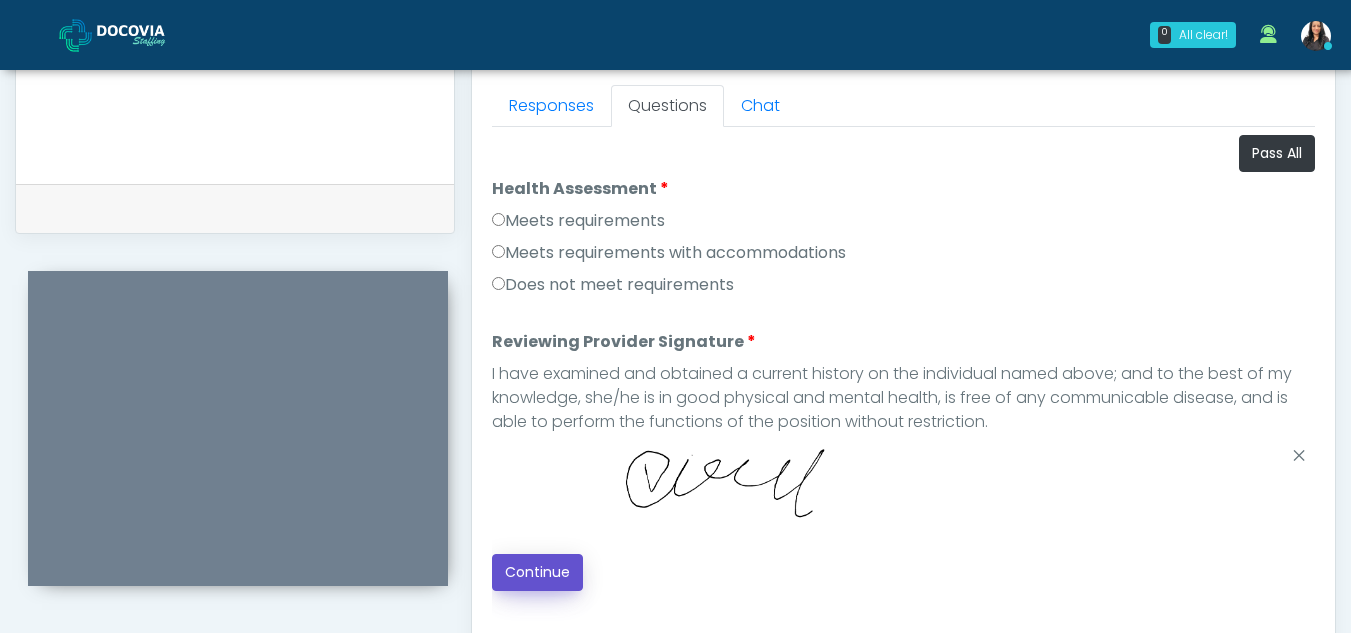 click on "Continue" at bounding box center (537, 572) 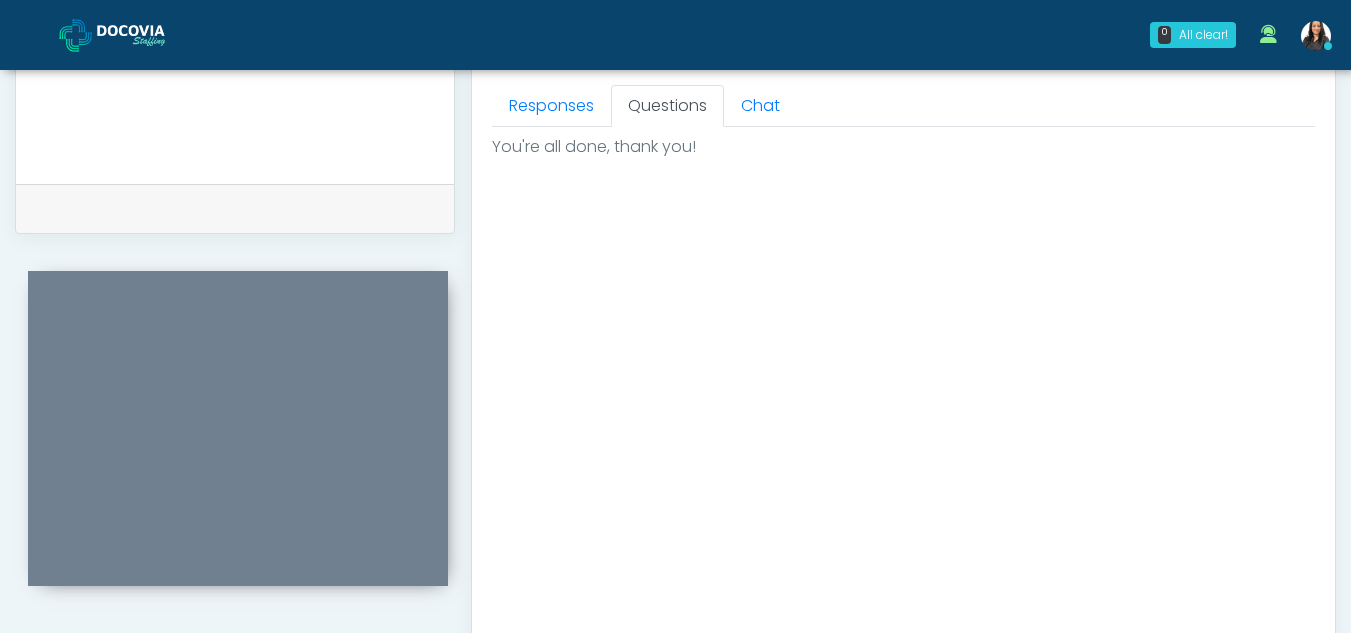 scroll, scrollTop: 1199, scrollLeft: 0, axis: vertical 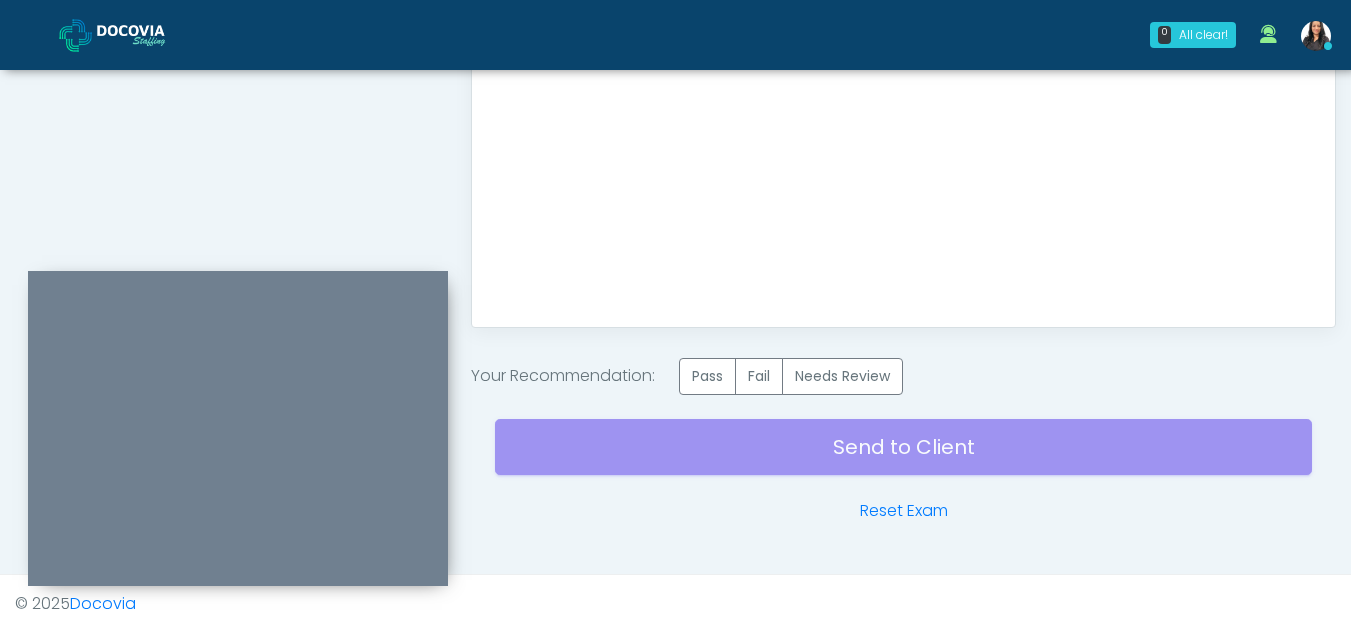 drag, startPoint x: 714, startPoint y: 382, endPoint x: 873, endPoint y: 464, distance: 178.89941 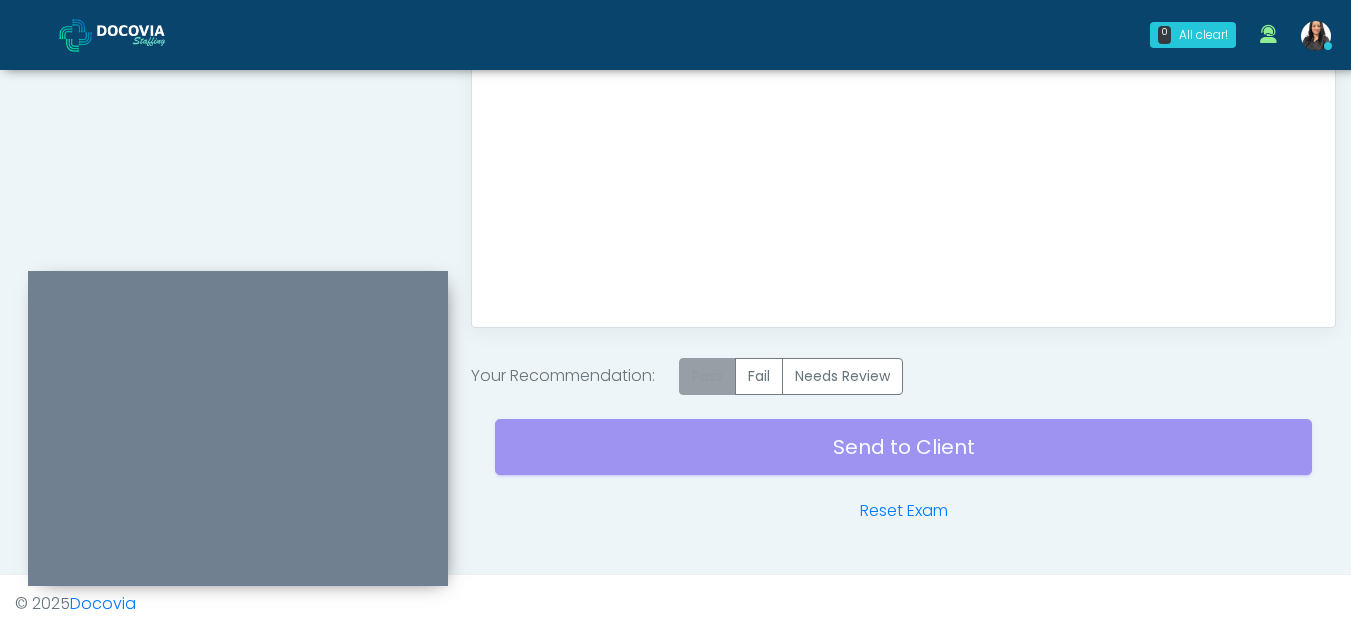 click on "Pass" at bounding box center (707, 376) 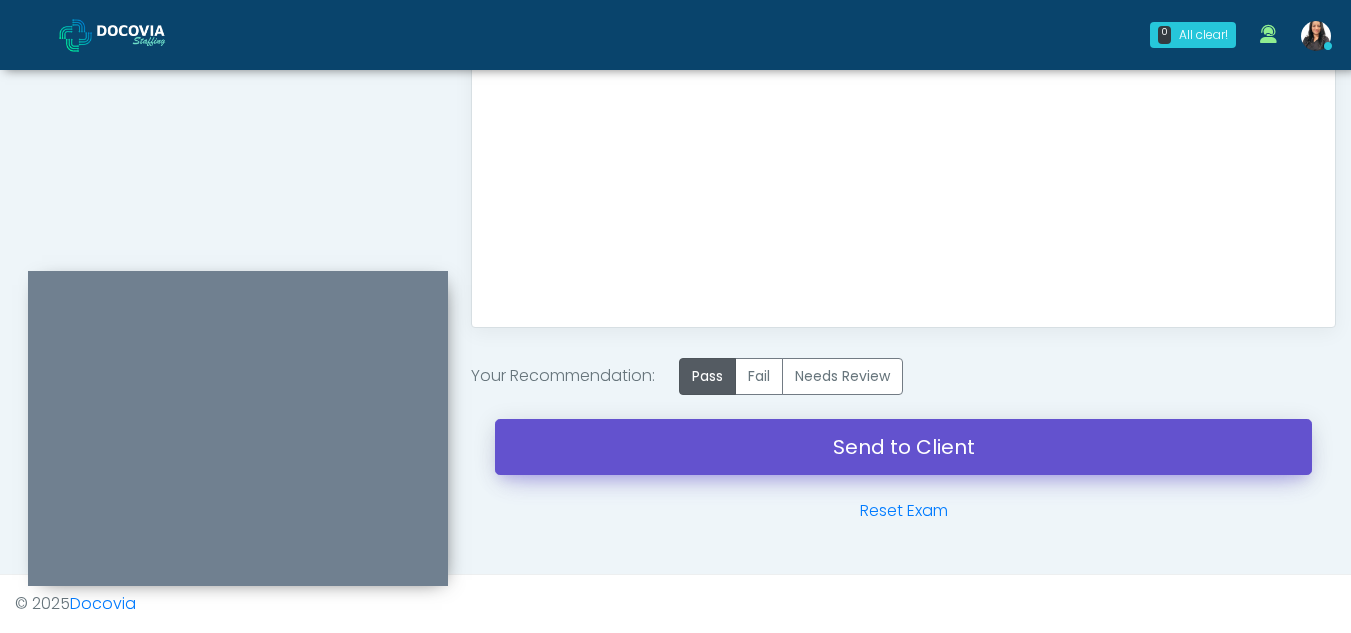 click on "Send to Client" at bounding box center [903, 447] 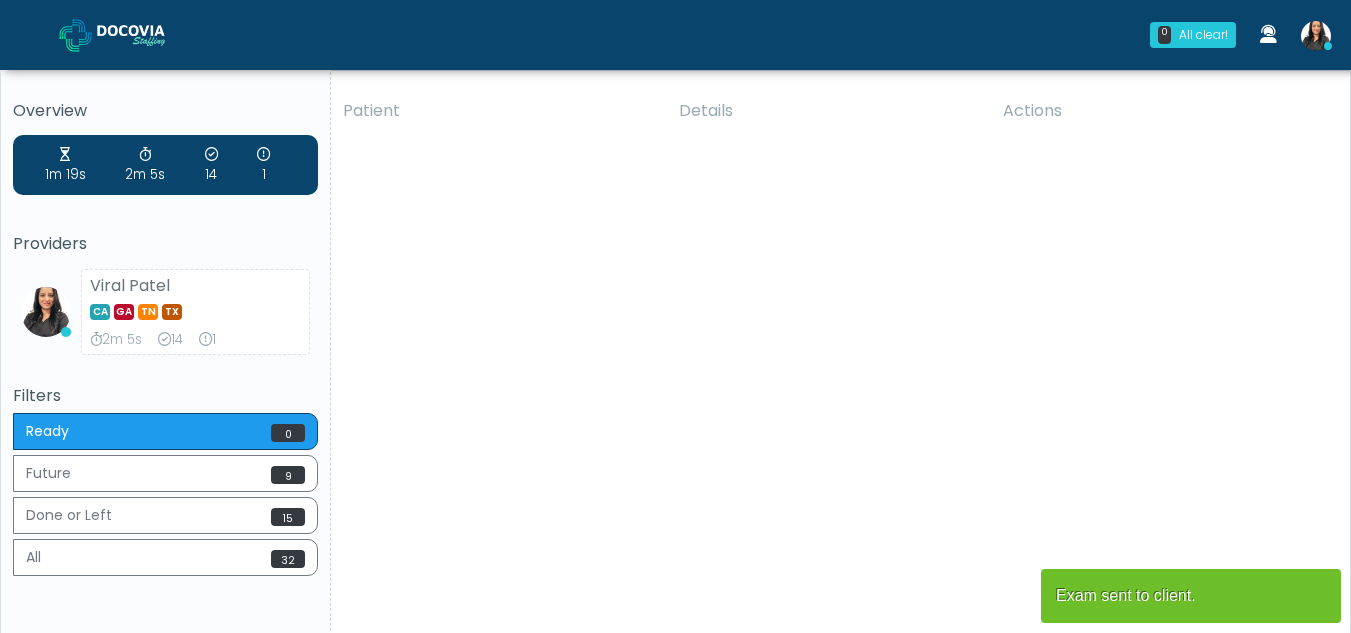 scroll, scrollTop: 0, scrollLeft: 0, axis: both 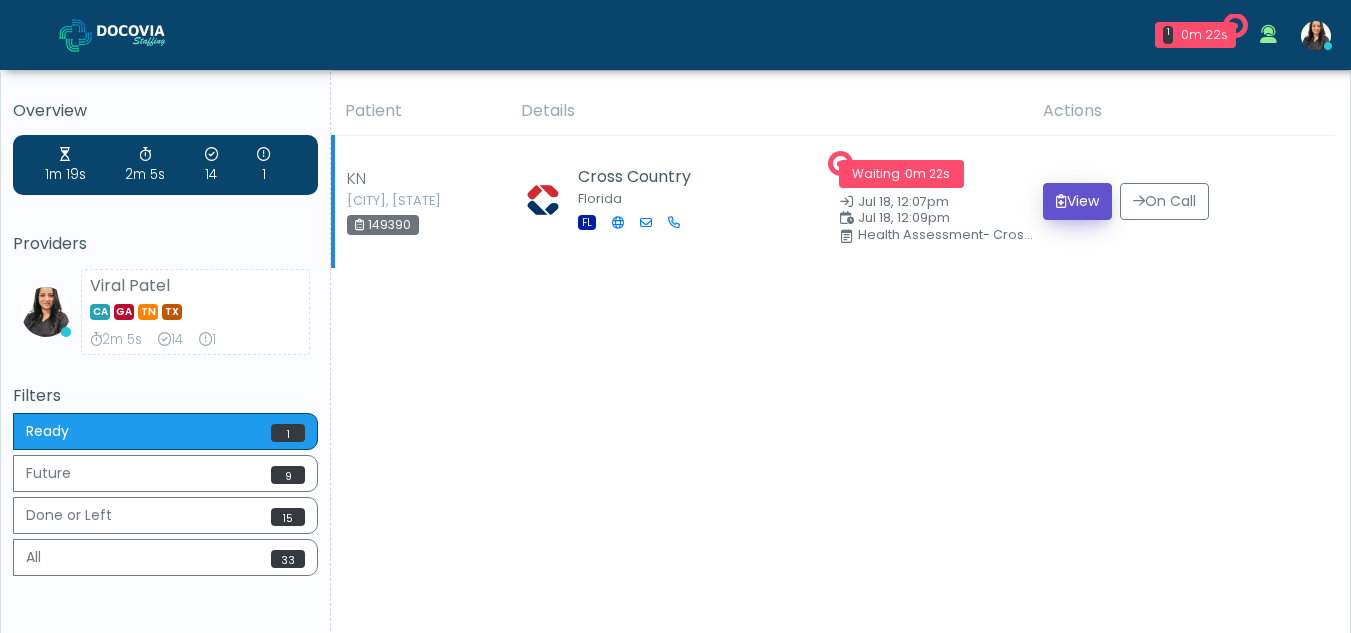 click on "View" at bounding box center (1077, 201) 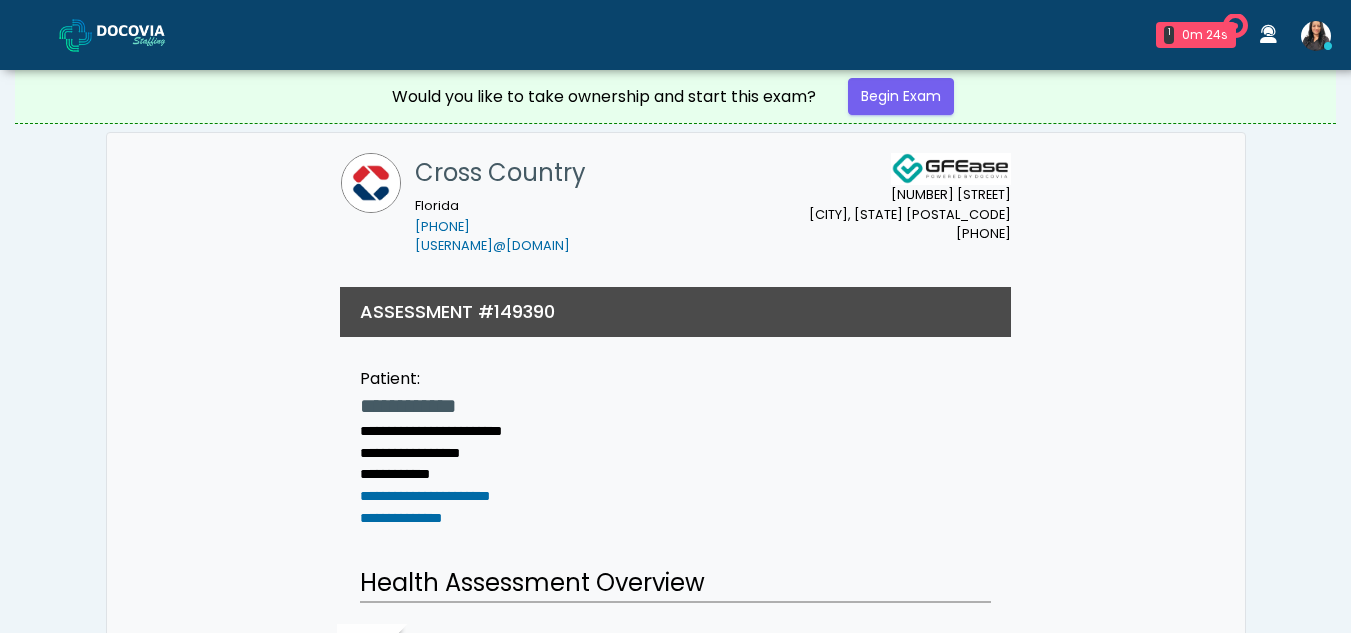 scroll, scrollTop: 0, scrollLeft: 0, axis: both 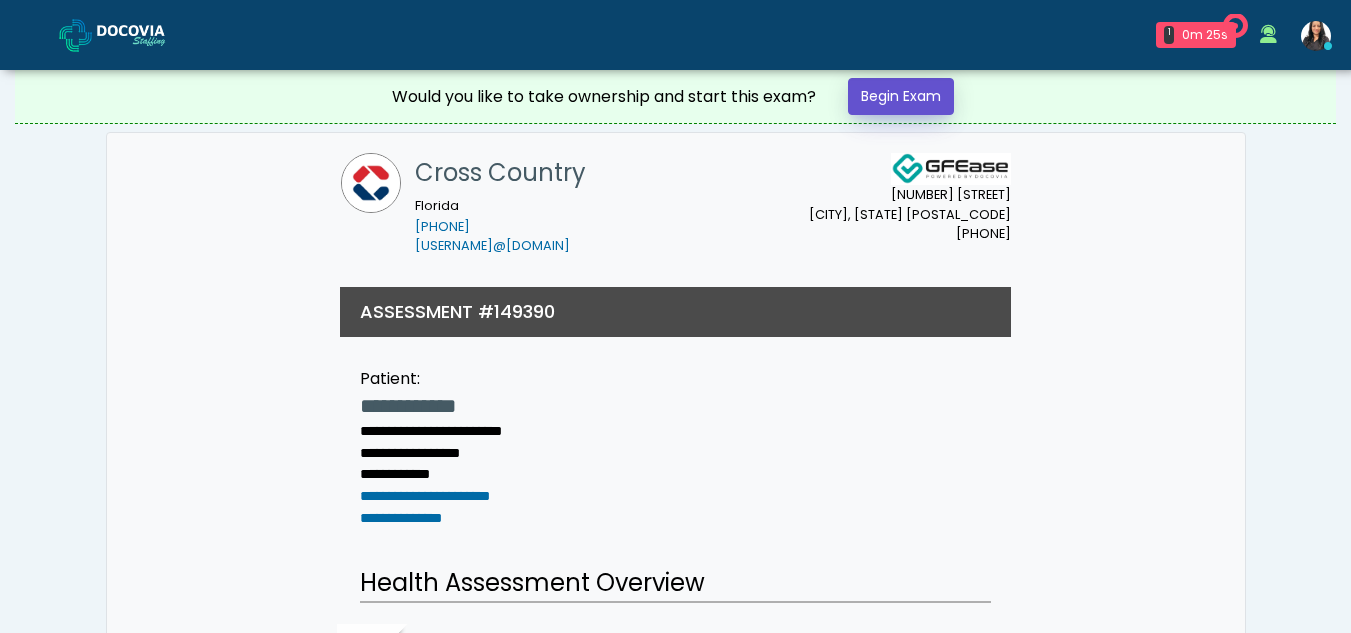 click on "Begin Exam" at bounding box center (901, 96) 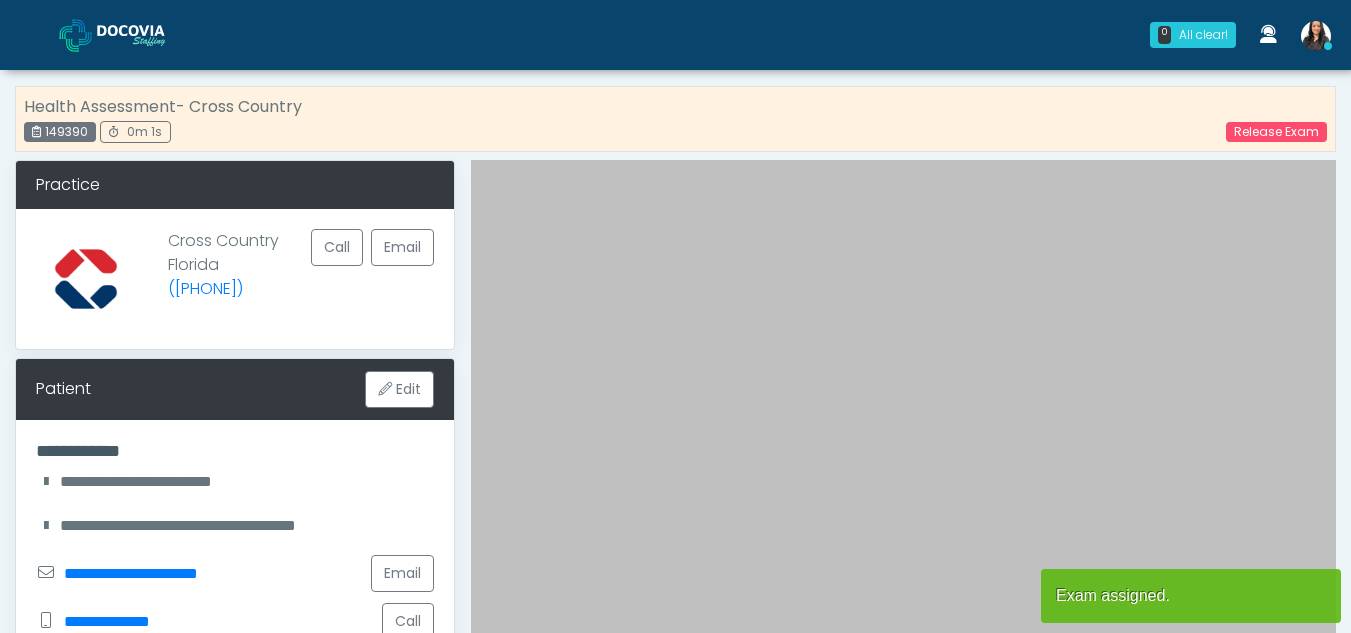 scroll, scrollTop: 0, scrollLeft: 0, axis: both 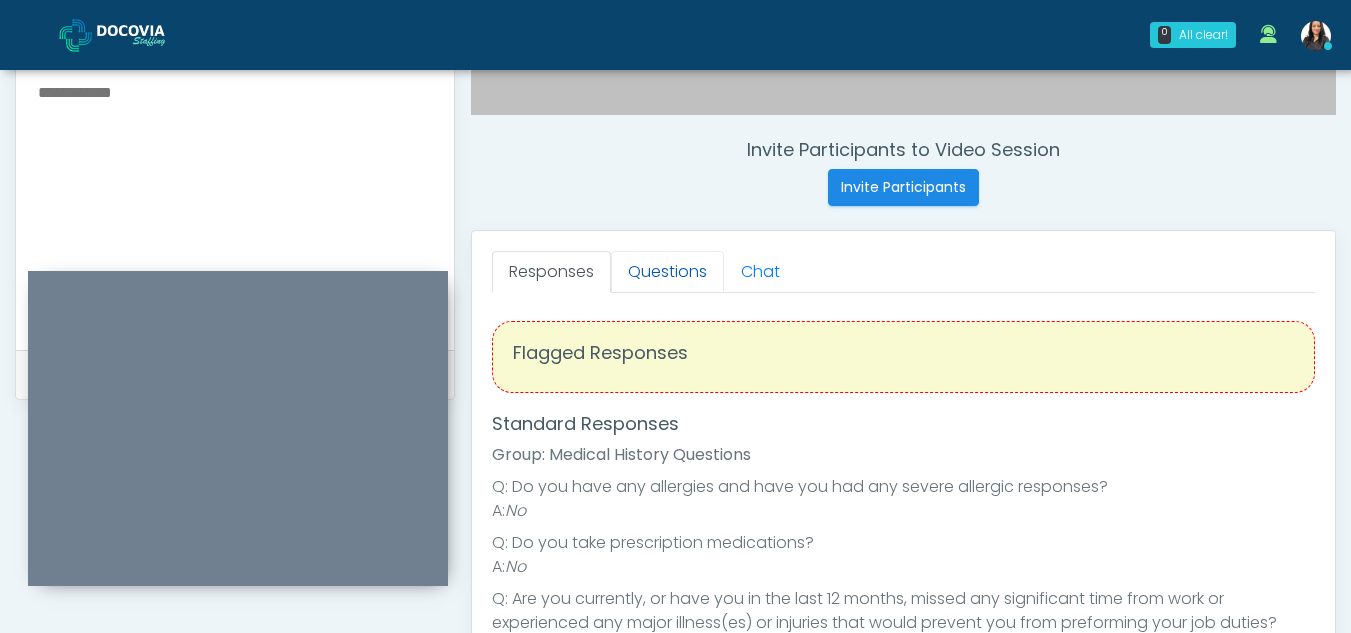 click on "Questions" at bounding box center [667, 272] 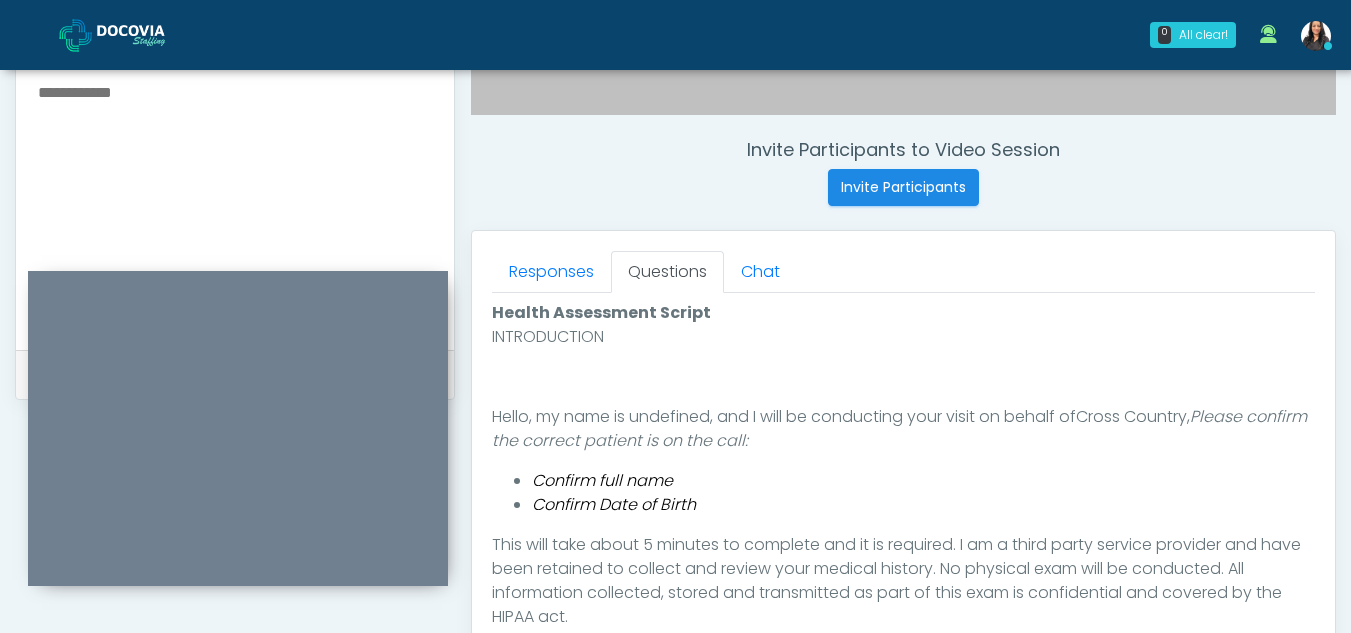 scroll, scrollTop: 1126, scrollLeft: 0, axis: vertical 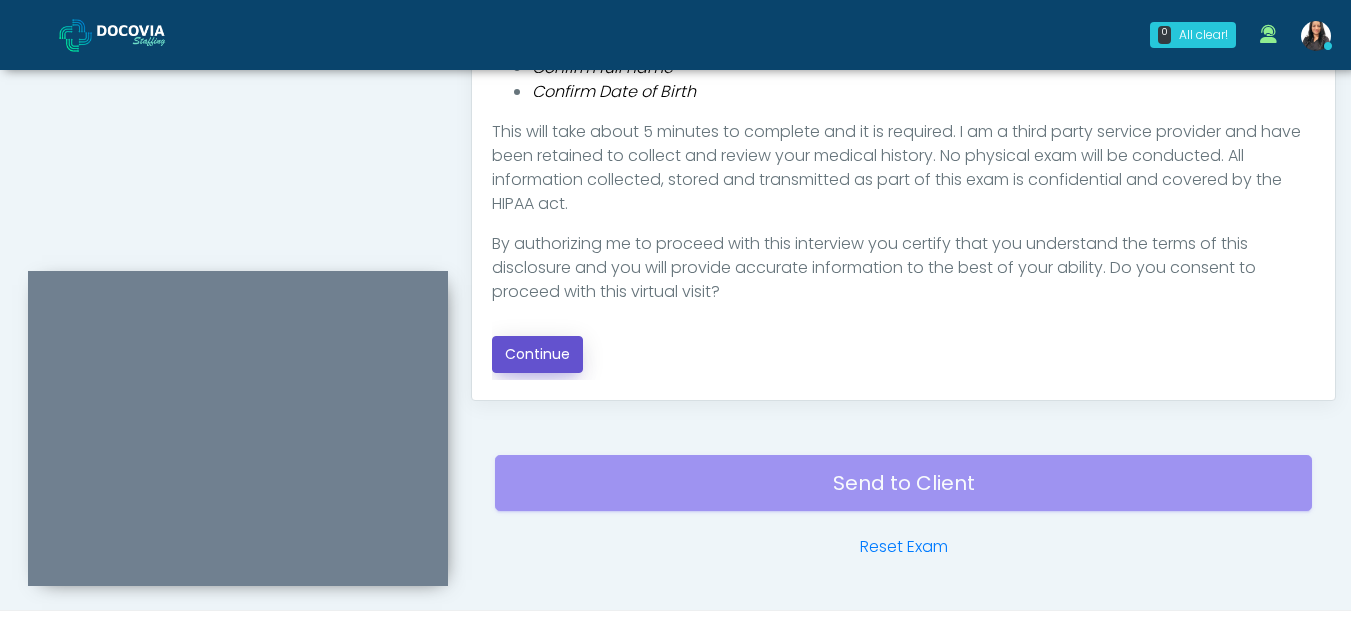 click on "Continue" at bounding box center (537, 354) 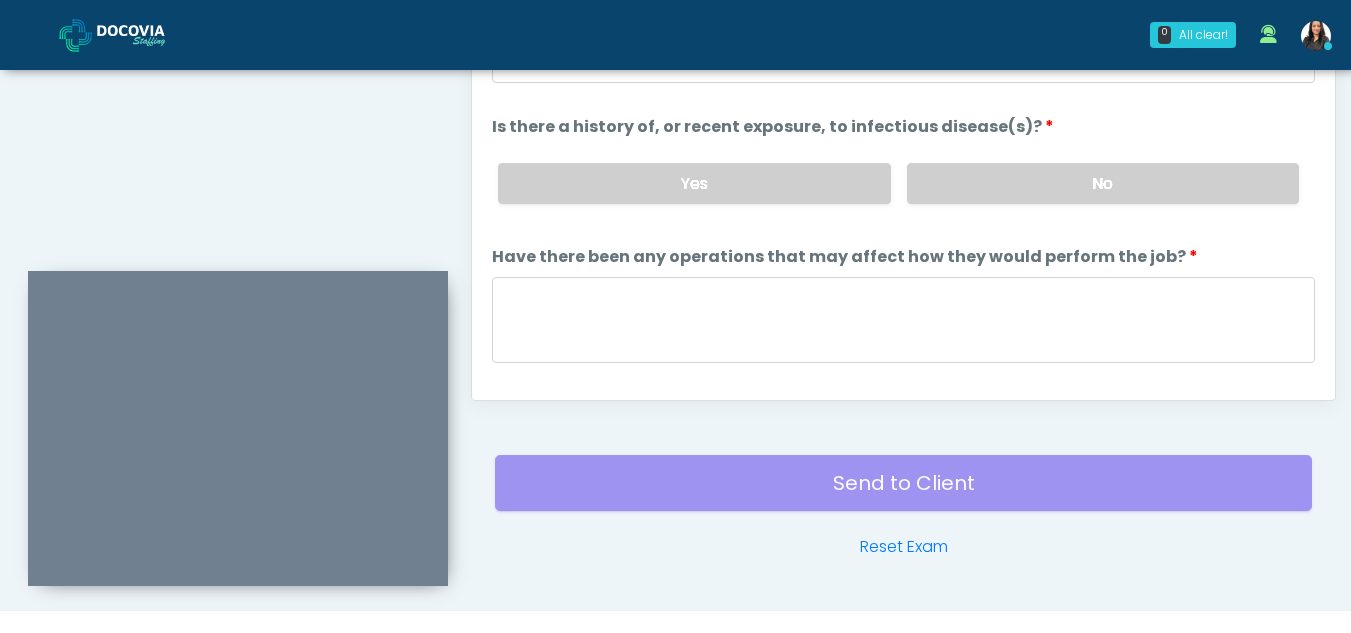 scroll, scrollTop: 1162, scrollLeft: 0, axis: vertical 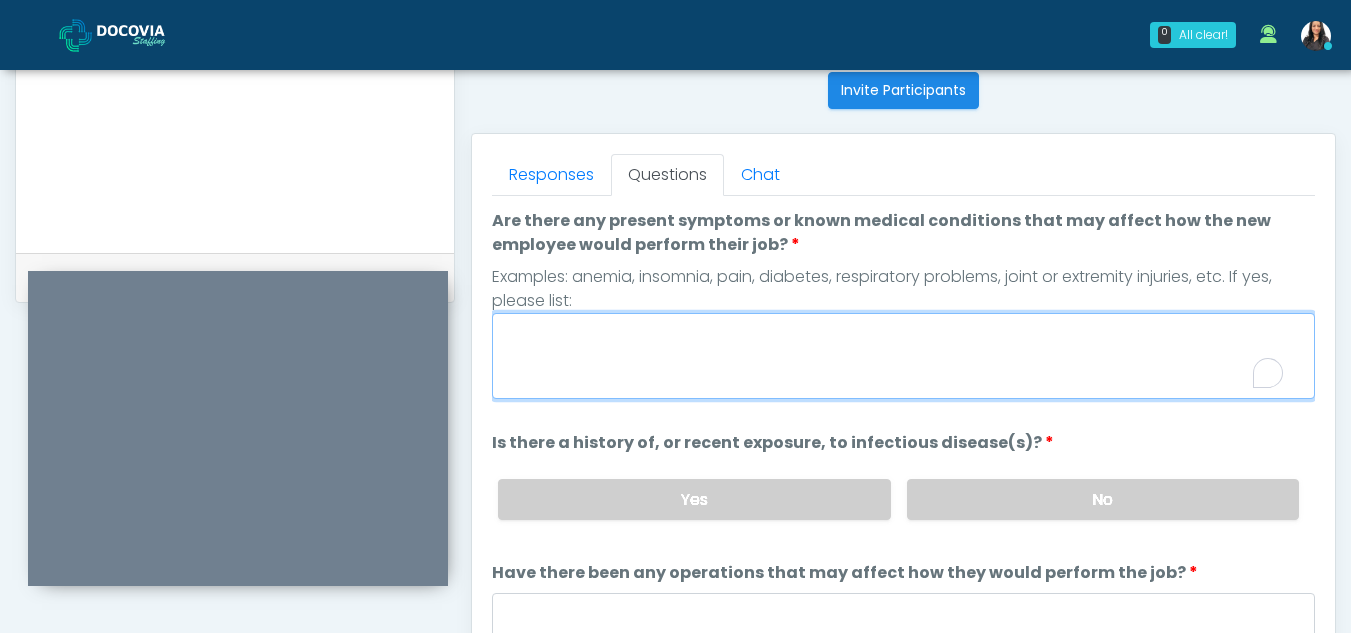 click on "Are there any present symptoms or known medical conditions that may affect how the new employee would perform their job?" at bounding box center (903, 356) 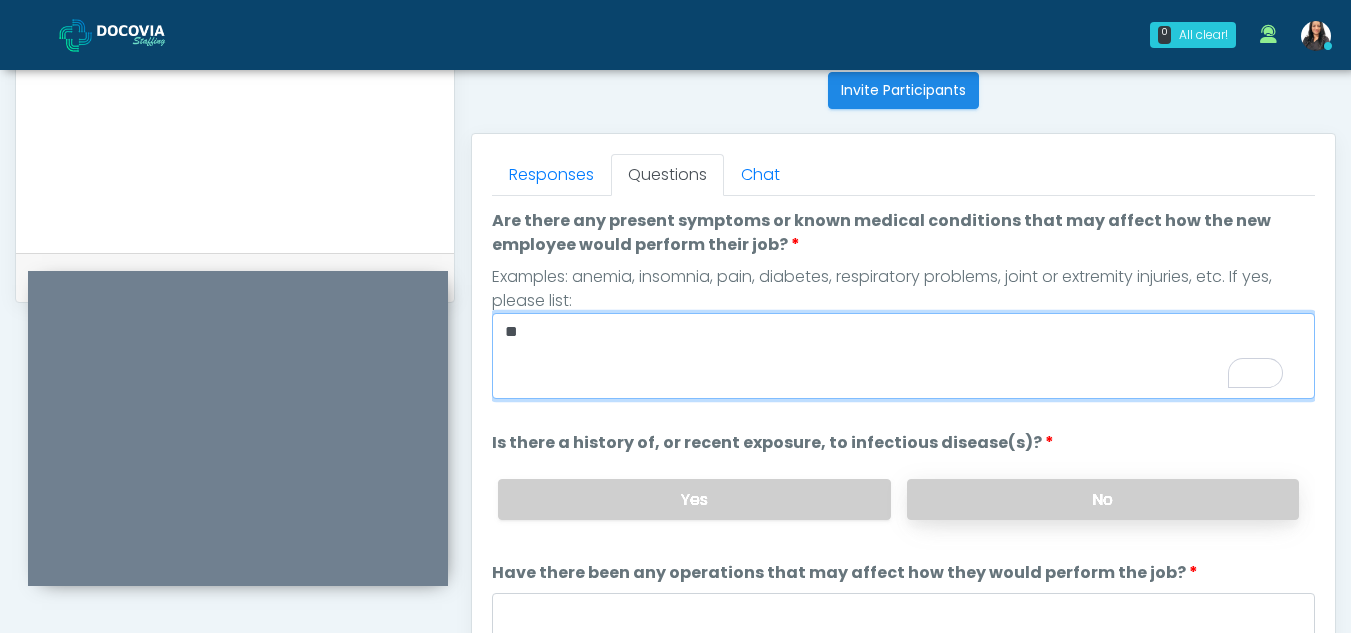 type on "**" 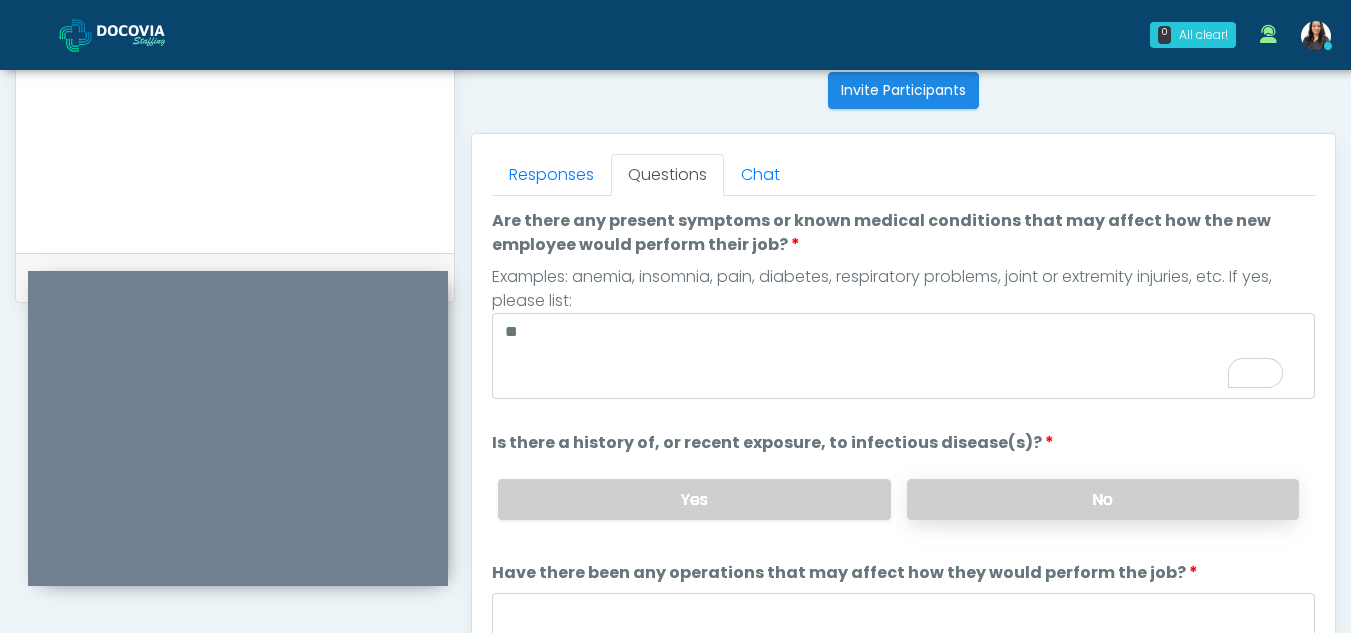 click on "No" at bounding box center [1103, 499] 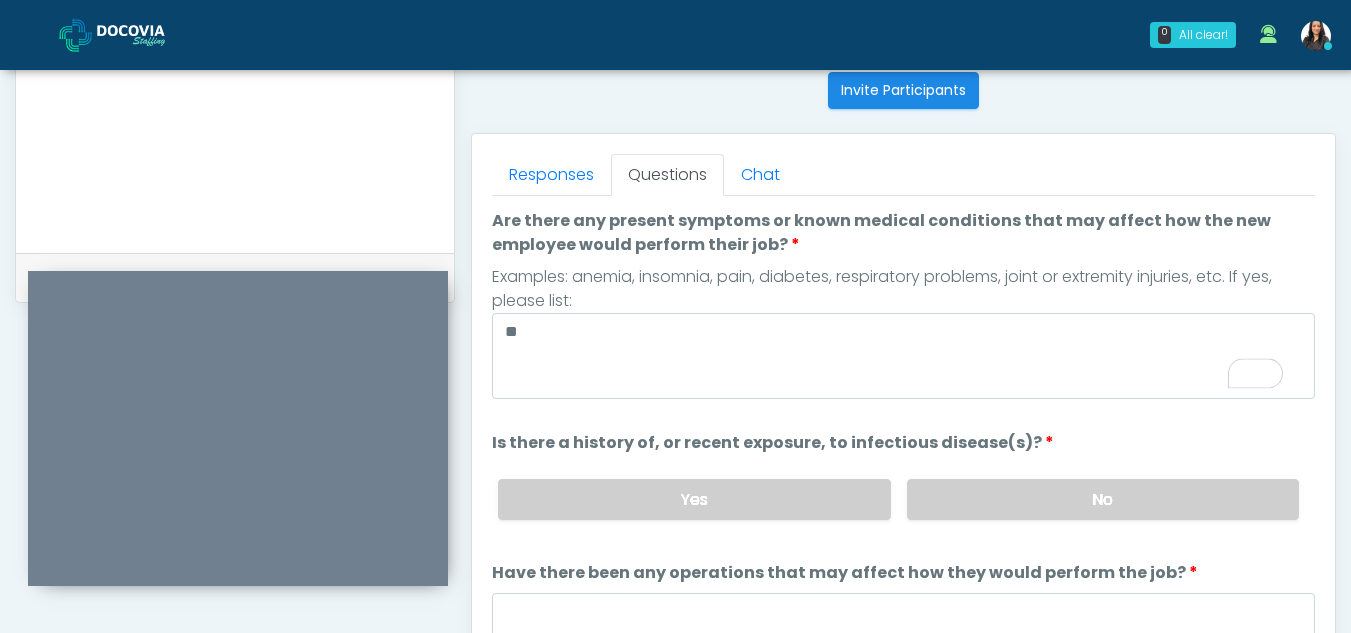 scroll, scrollTop: 143, scrollLeft: 0, axis: vertical 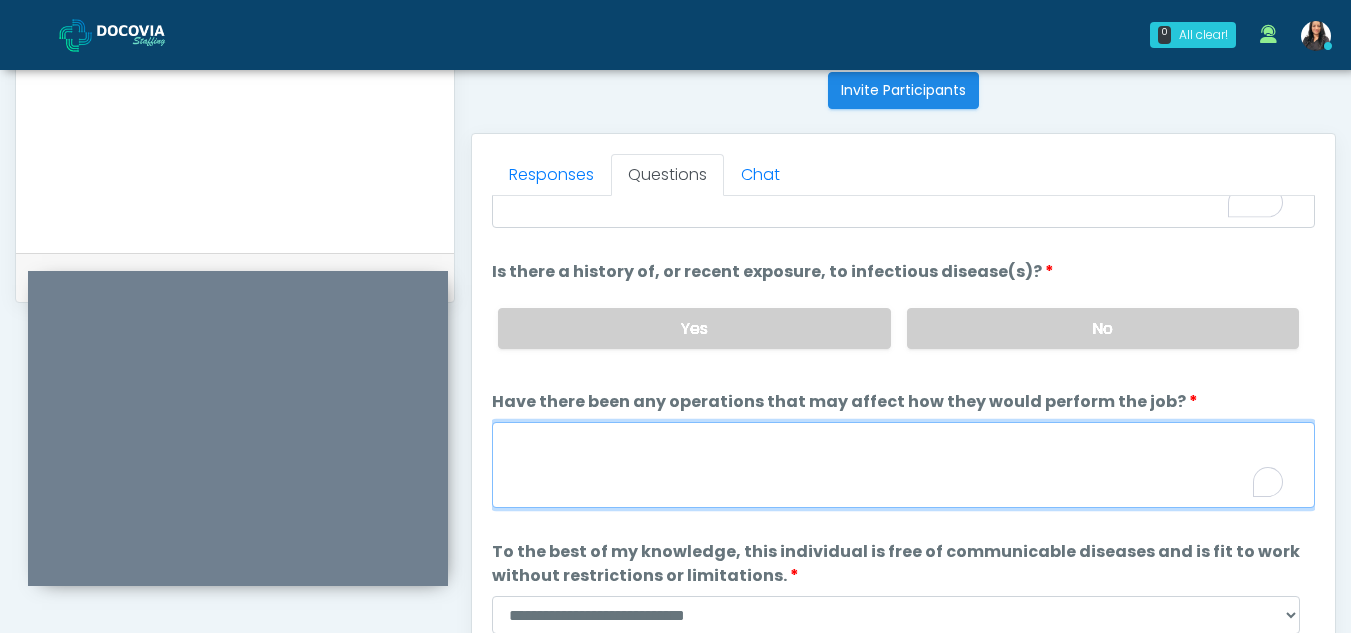 click on "Have there been any operations that may affect how they would perform the job?" at bounding box center (903, 465) 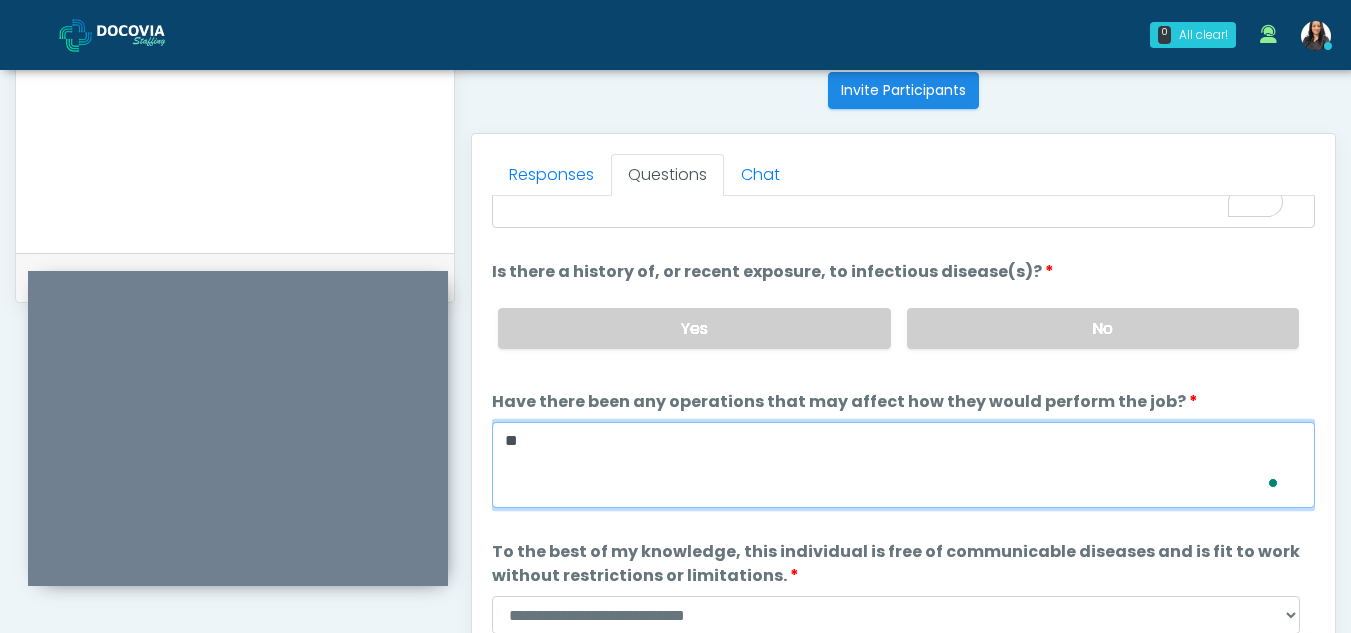 scroll, scrollTop: 171, scrollLeft: 0, axis: vertical 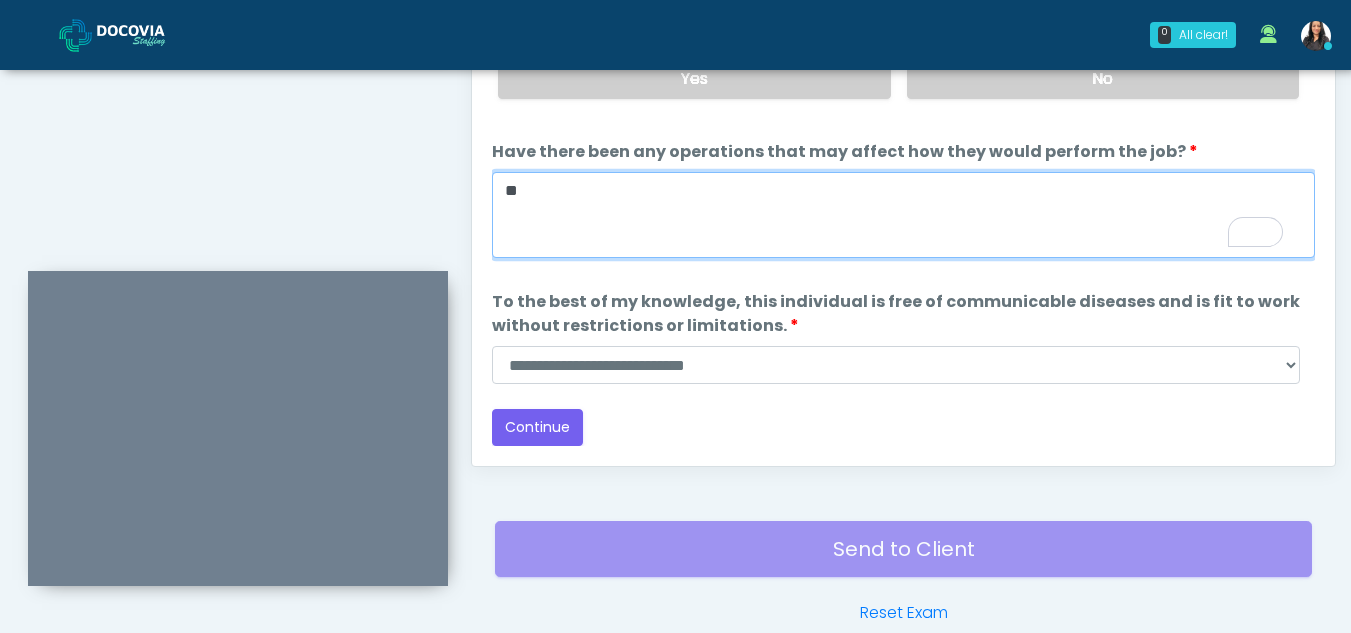 type on "**" 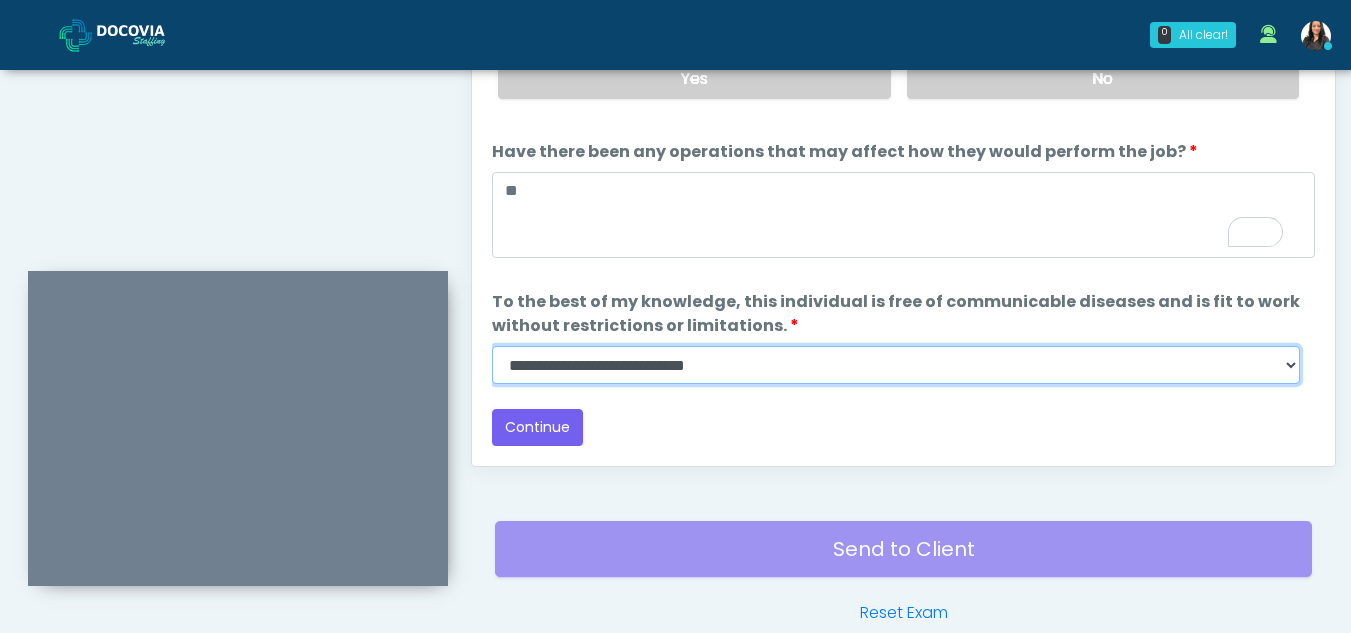click on "**********" at bounding box center [896, 365] 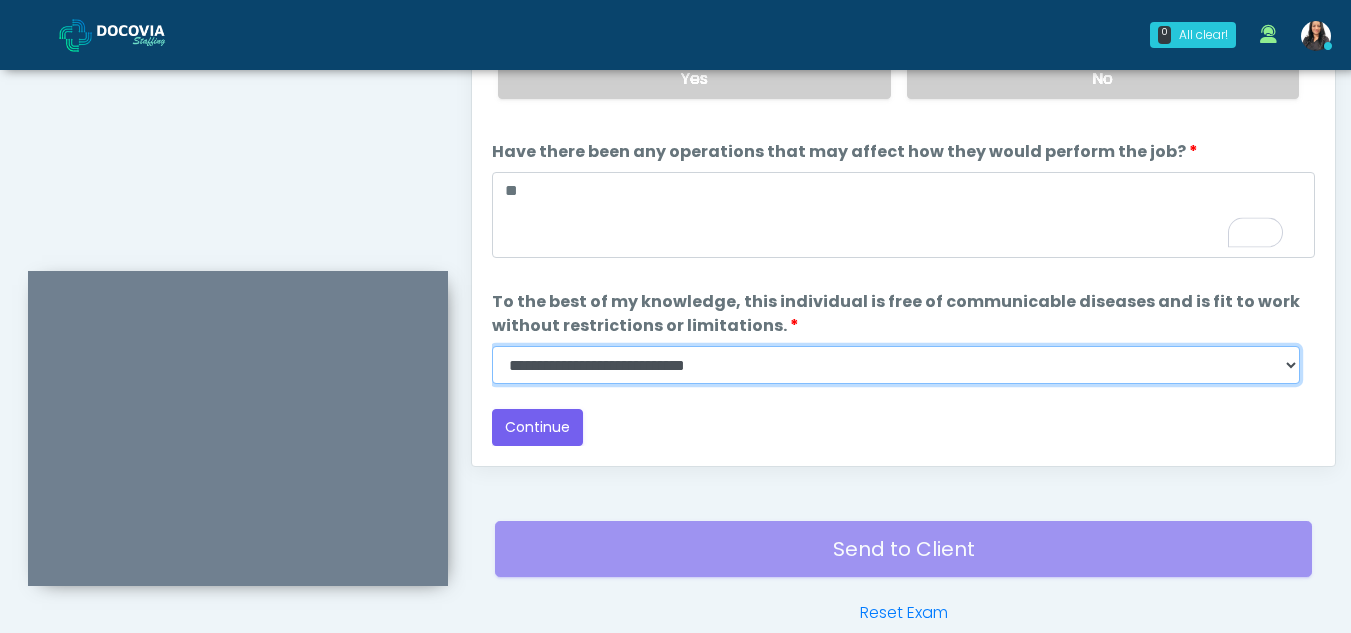 select on "******" 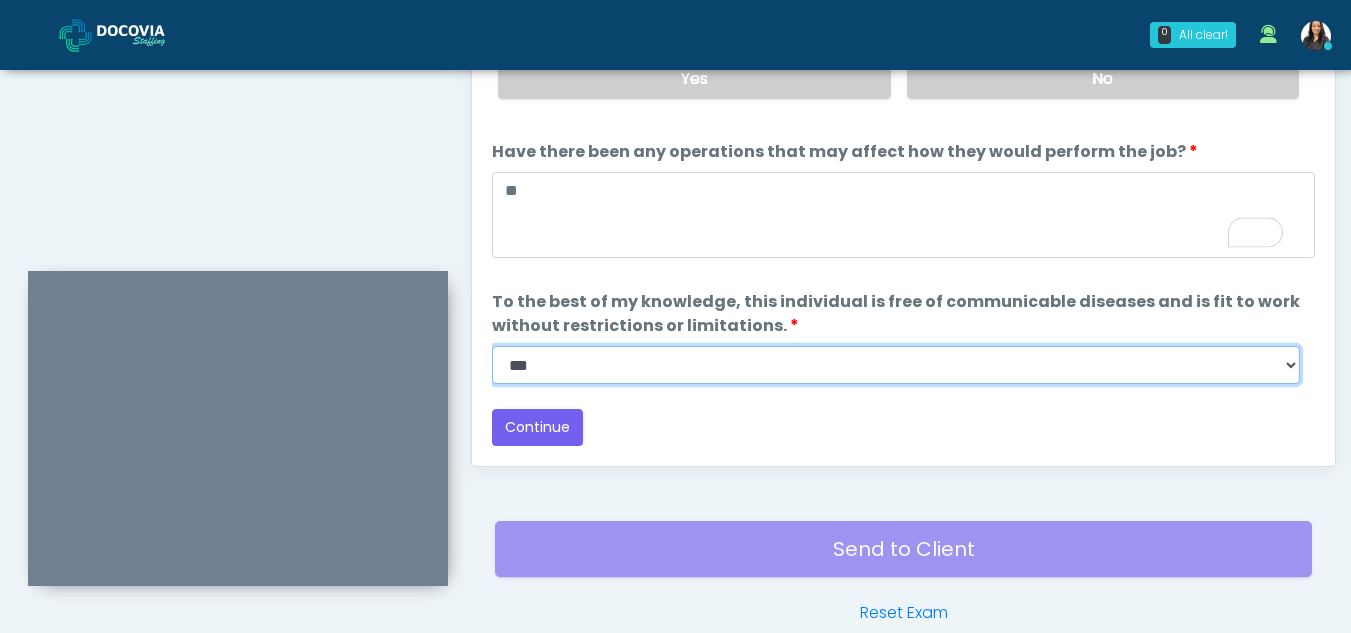 click on "**********" at bounding box center [896, 365] 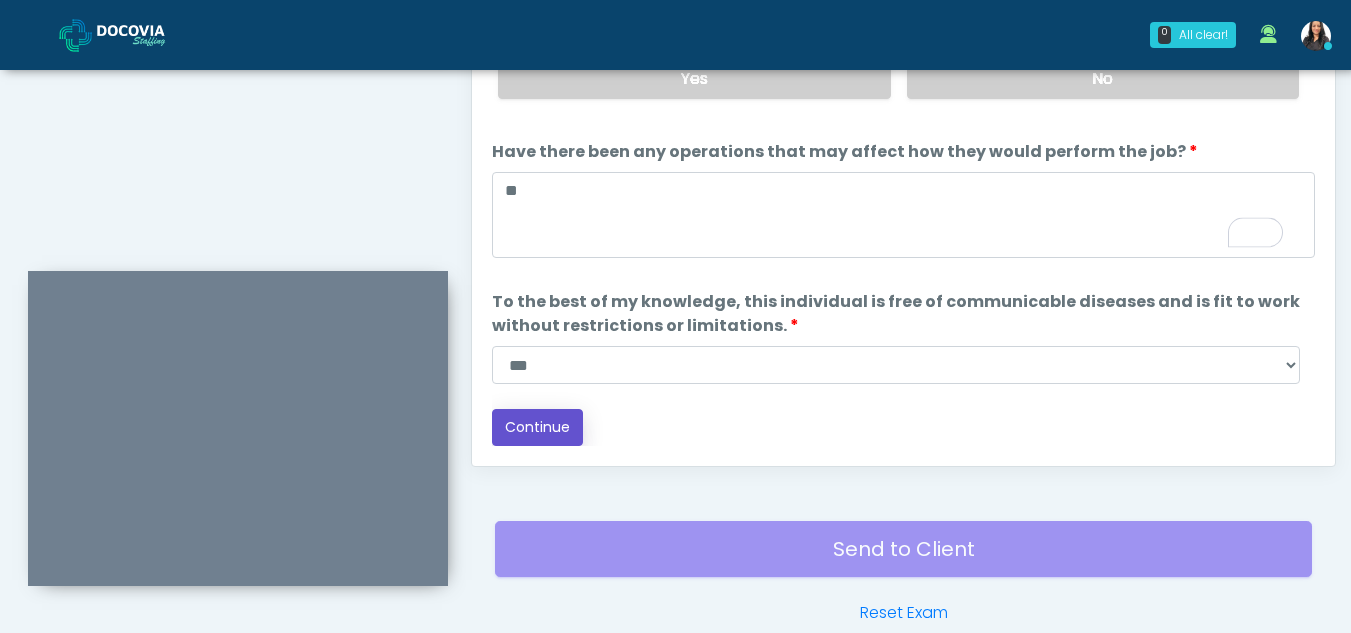 click on "Continue" at bounding box center [537, 427] 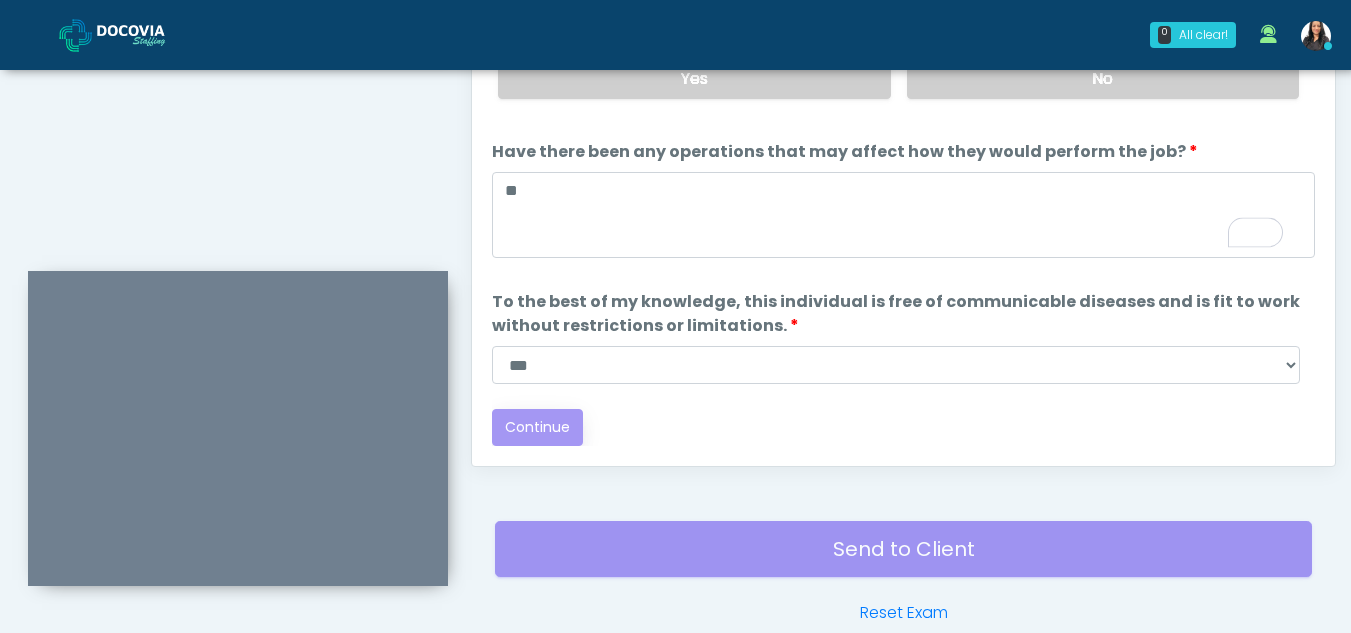 scroll, scrollTop: 1162, scrollLeft: 0, axis: vertical 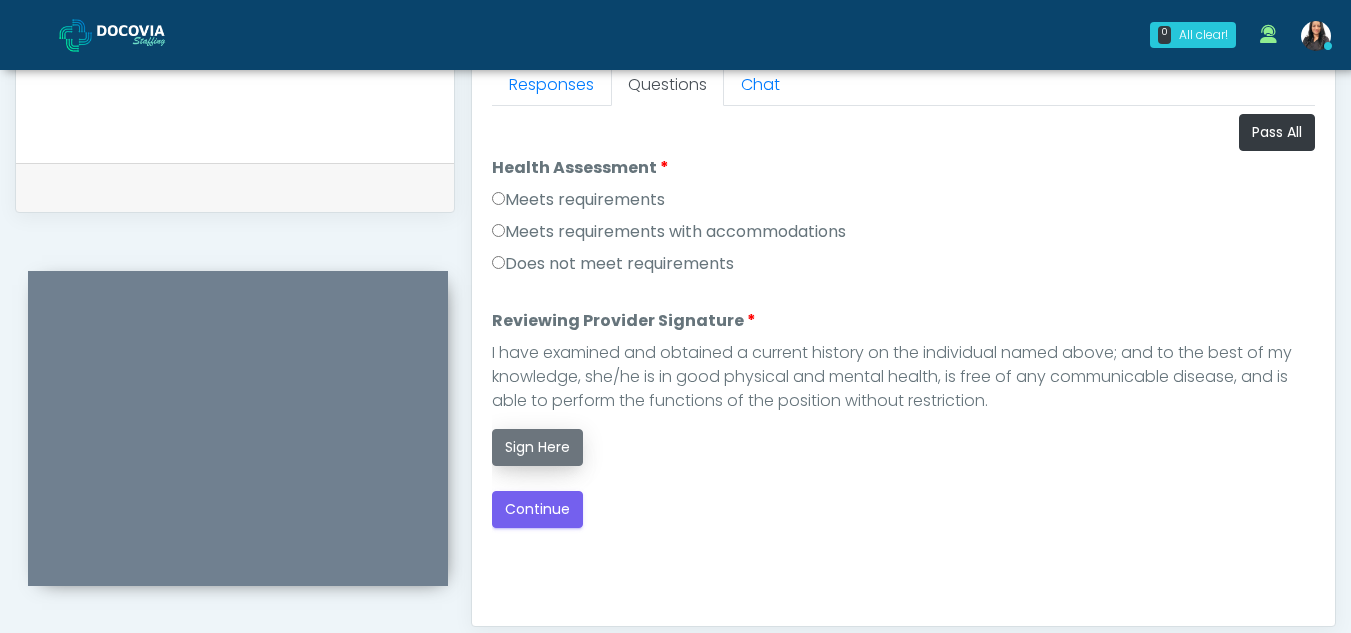 click on "Sign Here" at bounding box center [537, 447] 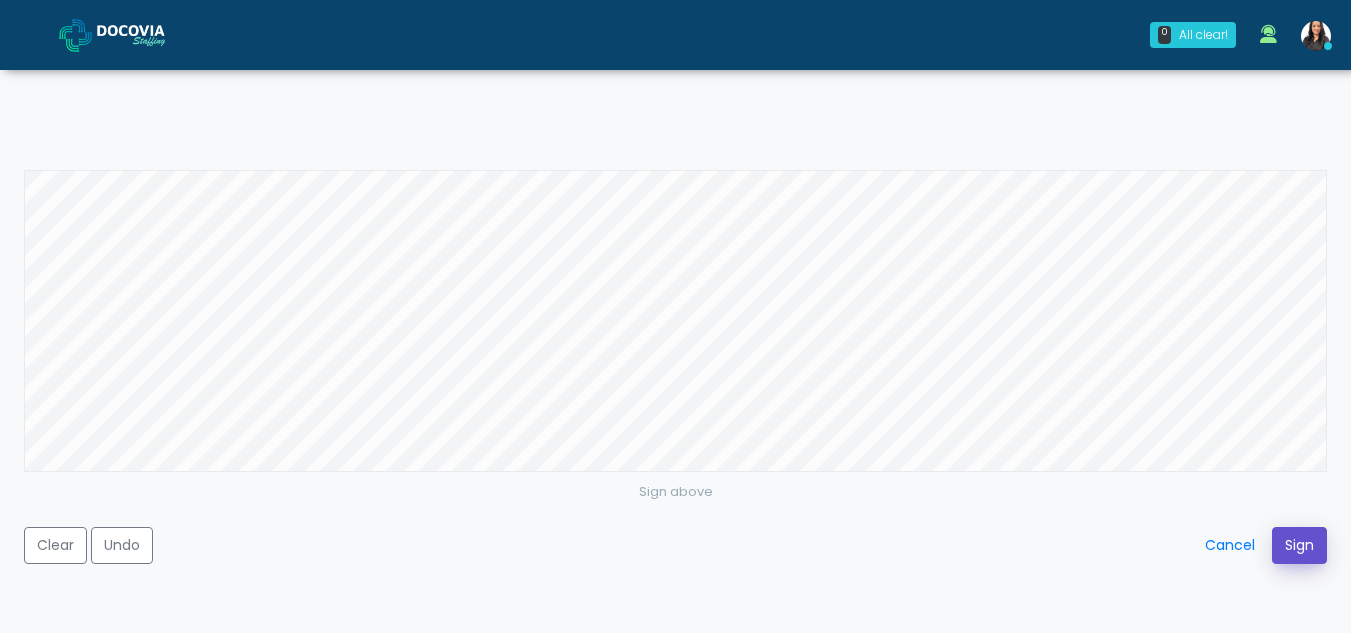 click on "Sign" at bounding box center (1299, 545) 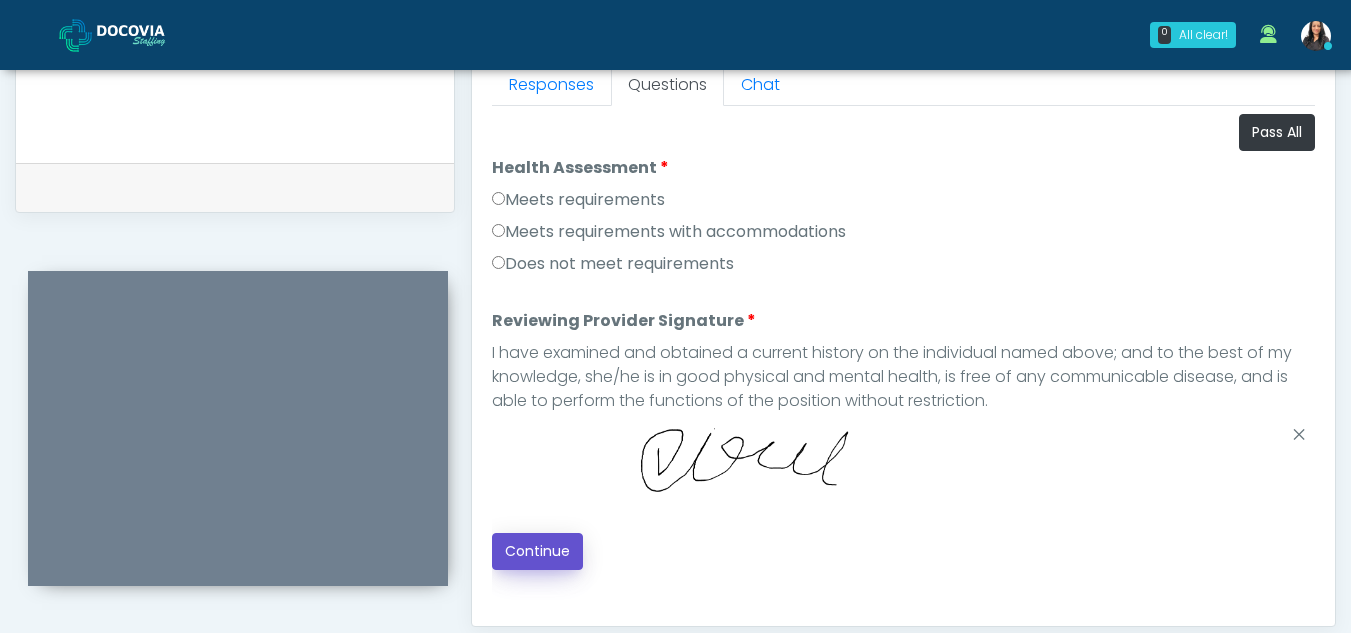 click on "Continue" at bounding box center (537, 551) 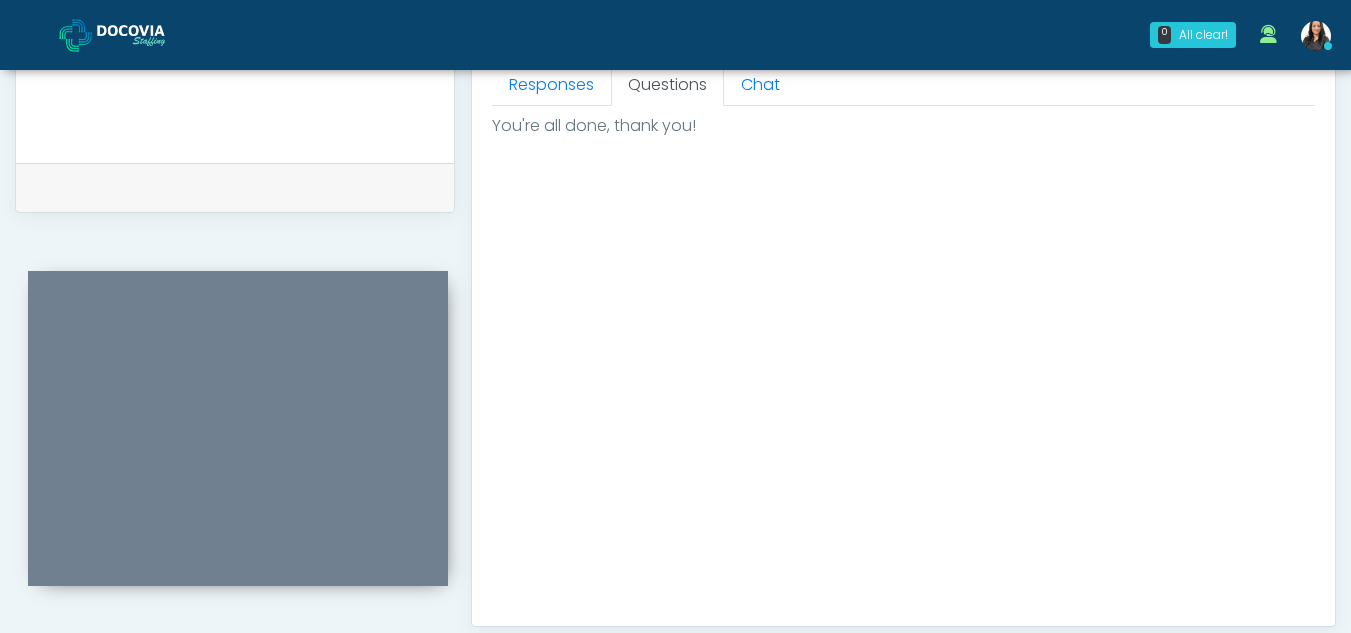 scroll, scrollTop: 1199, scrollLeft: 0, axis: vertical 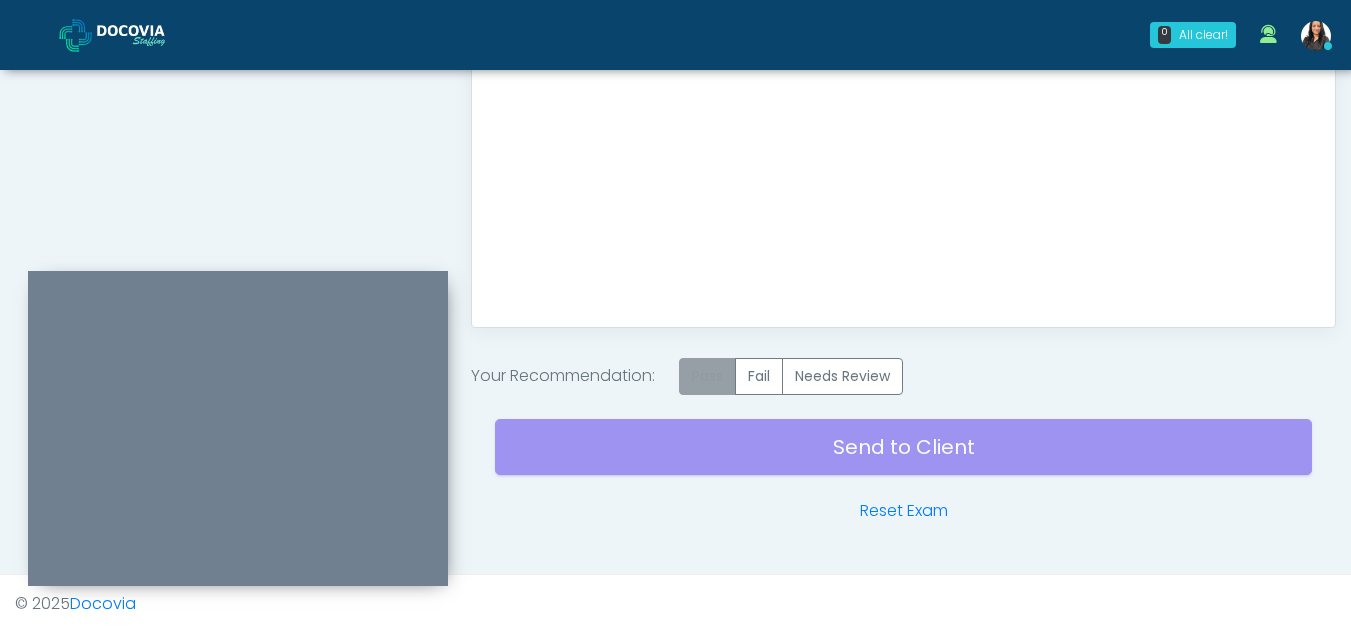 click on "Pass" at bounding box center [707, 376] 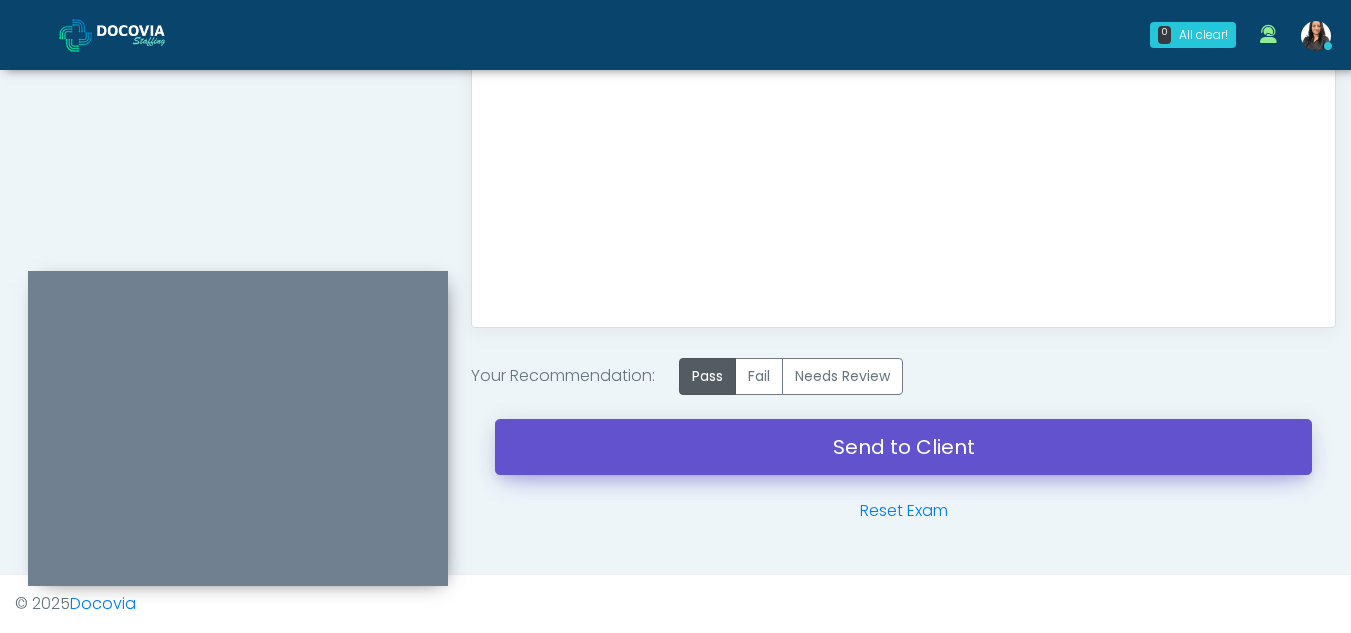 click on "Send to Client" at bounding box center [903, 447] 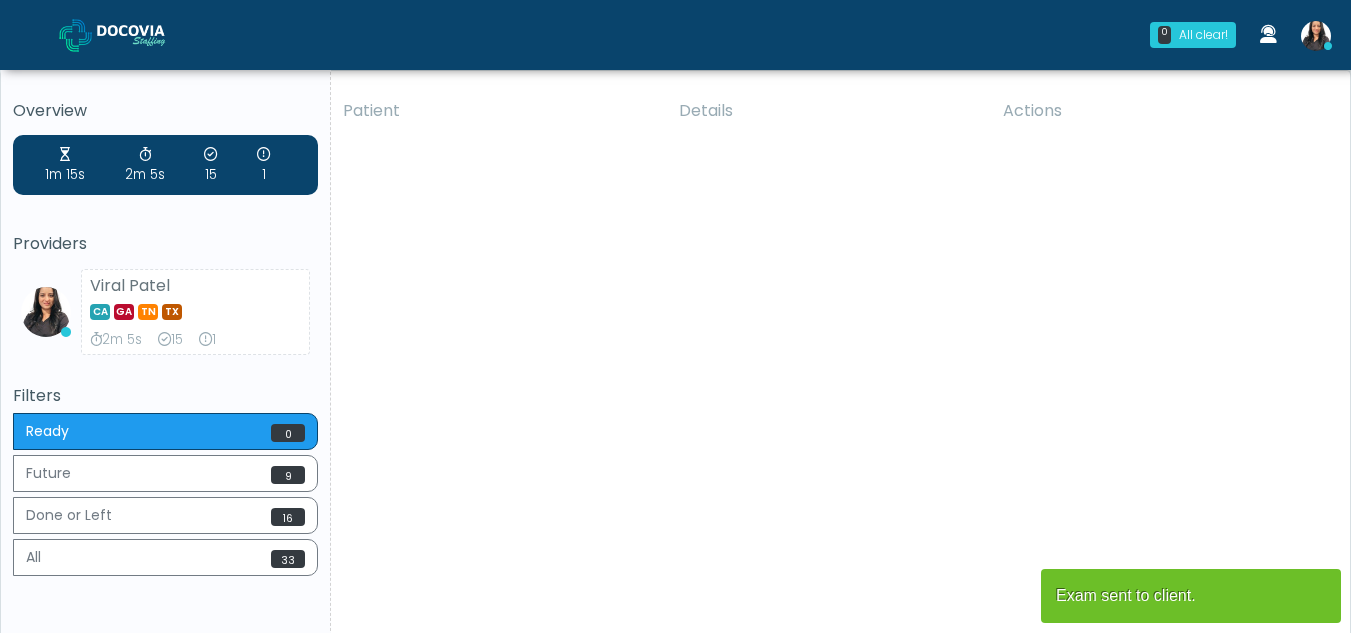 scroll, scrollTop: 0, scrollLeft: 0, axis: both 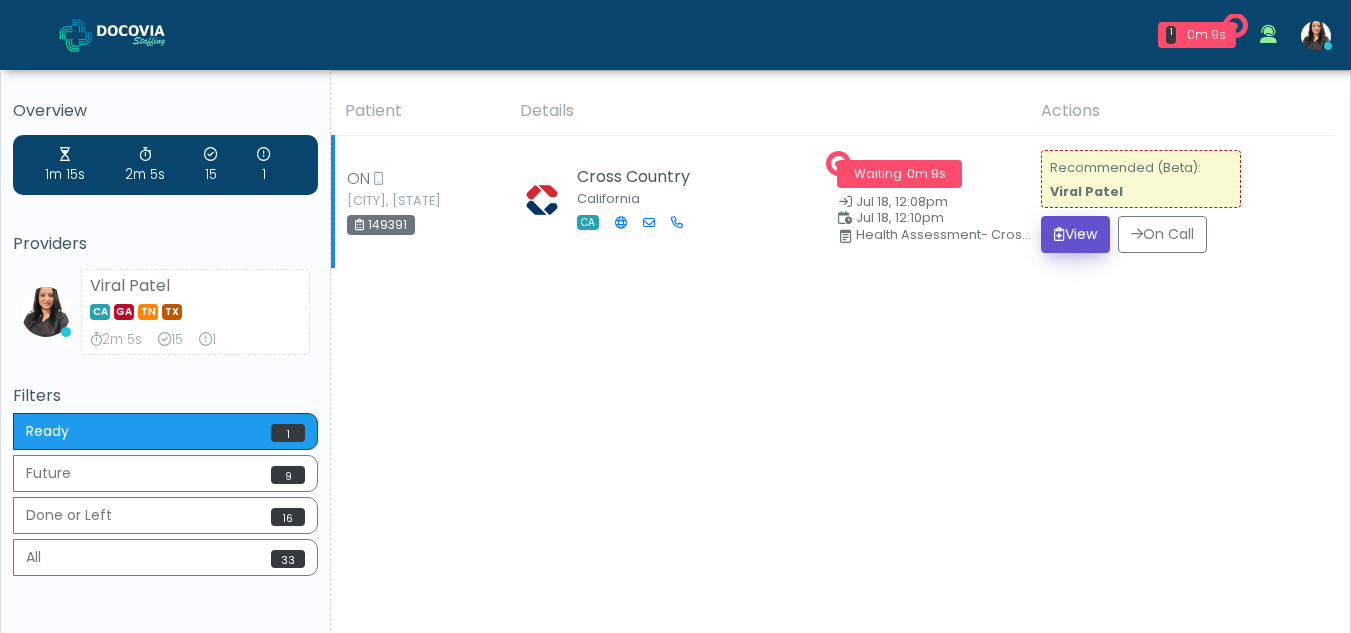 click on "View" at bounding box center [1075, 234] 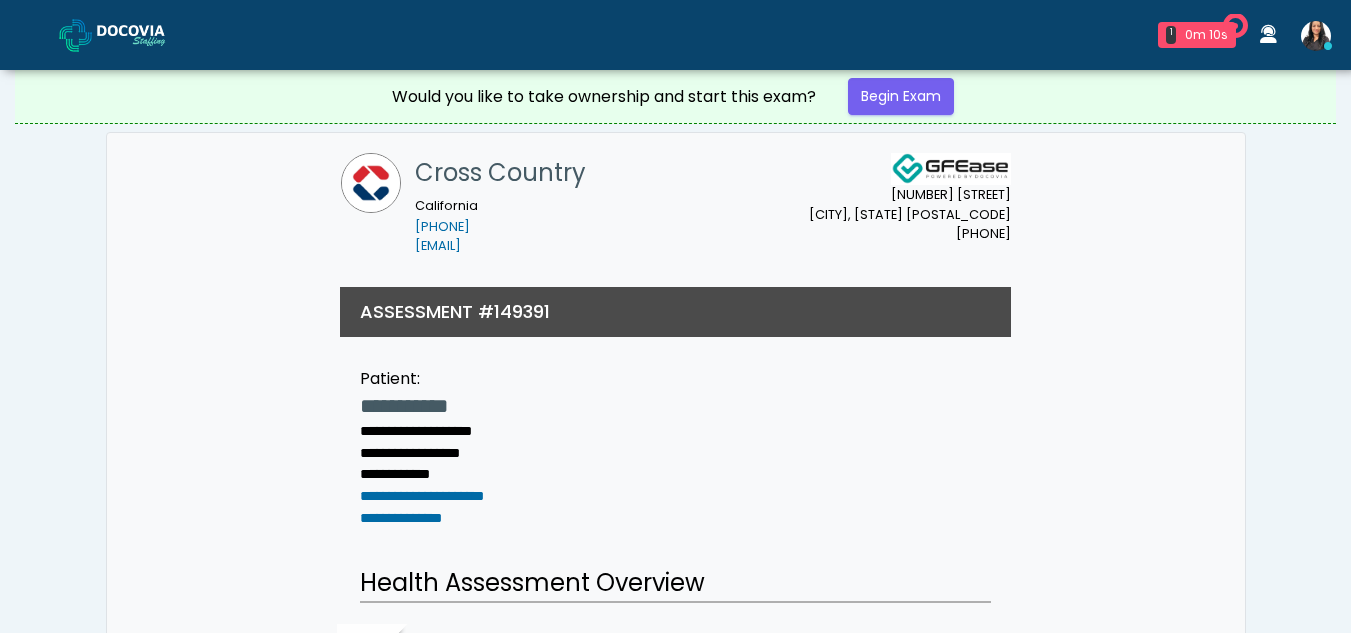 scroll, scrollTop: 0, scrollLeft: 0, axis: both 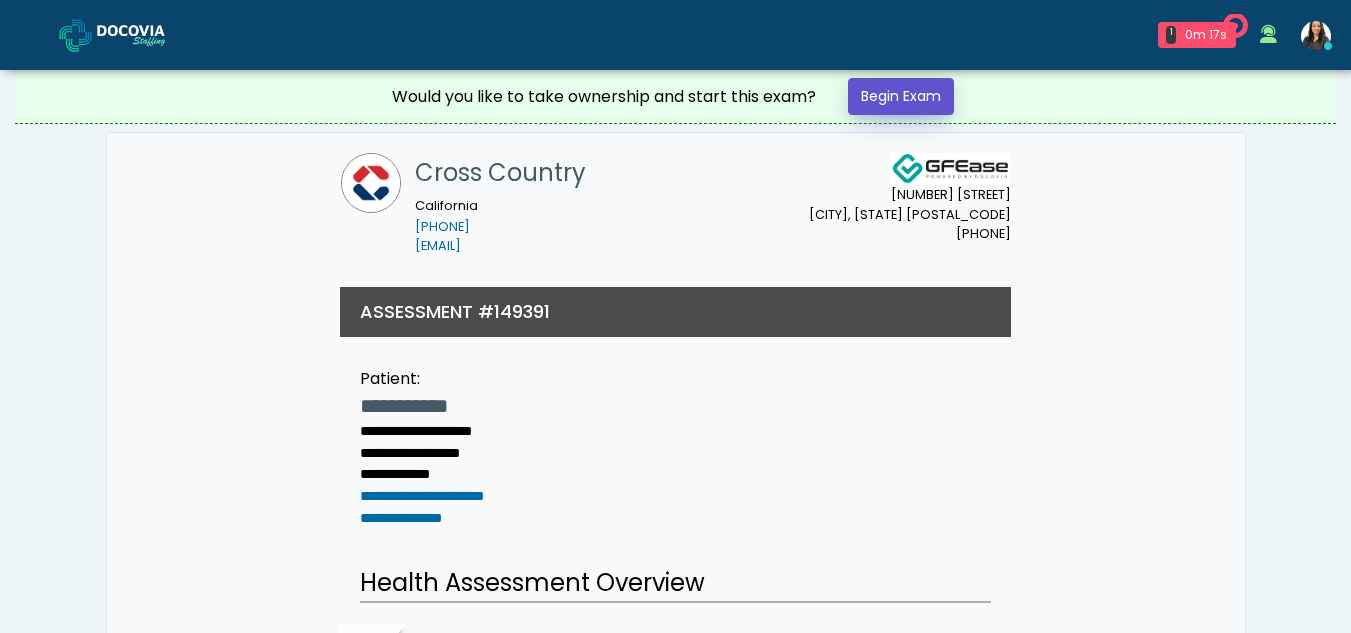 click on "Begin Exam" at bounding box center (901, 96) 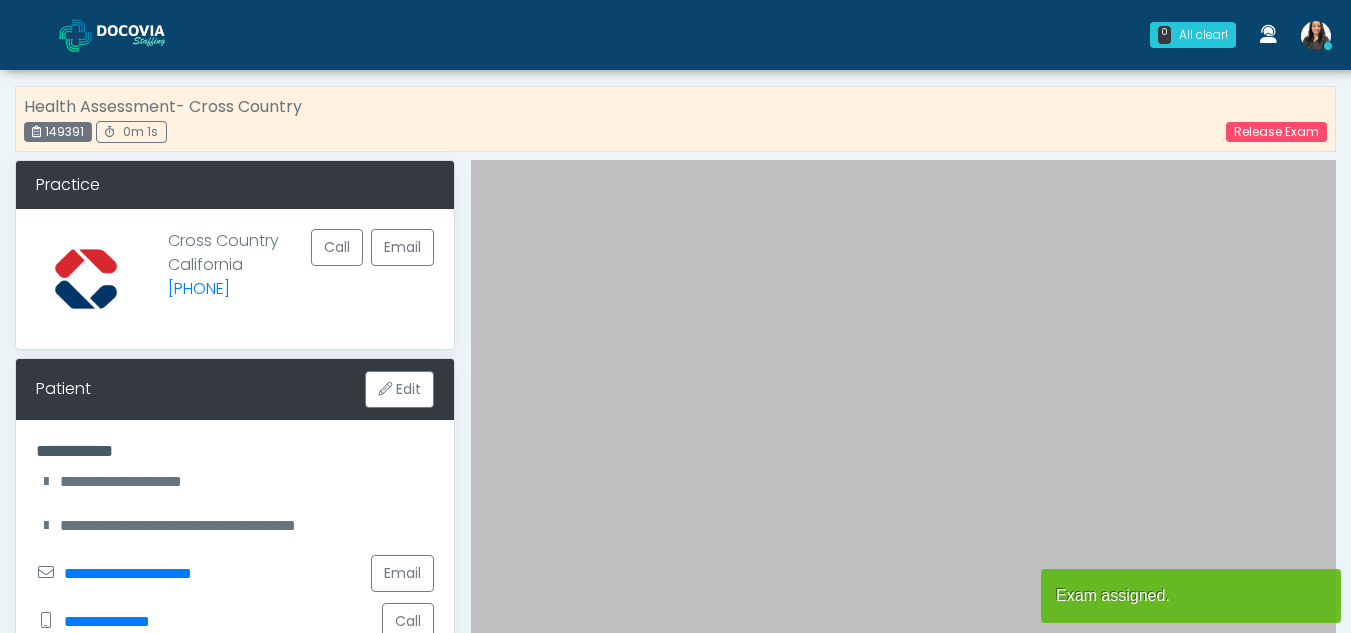 scroll, scrollTop: 0, scrollLeft: 0, axis: both 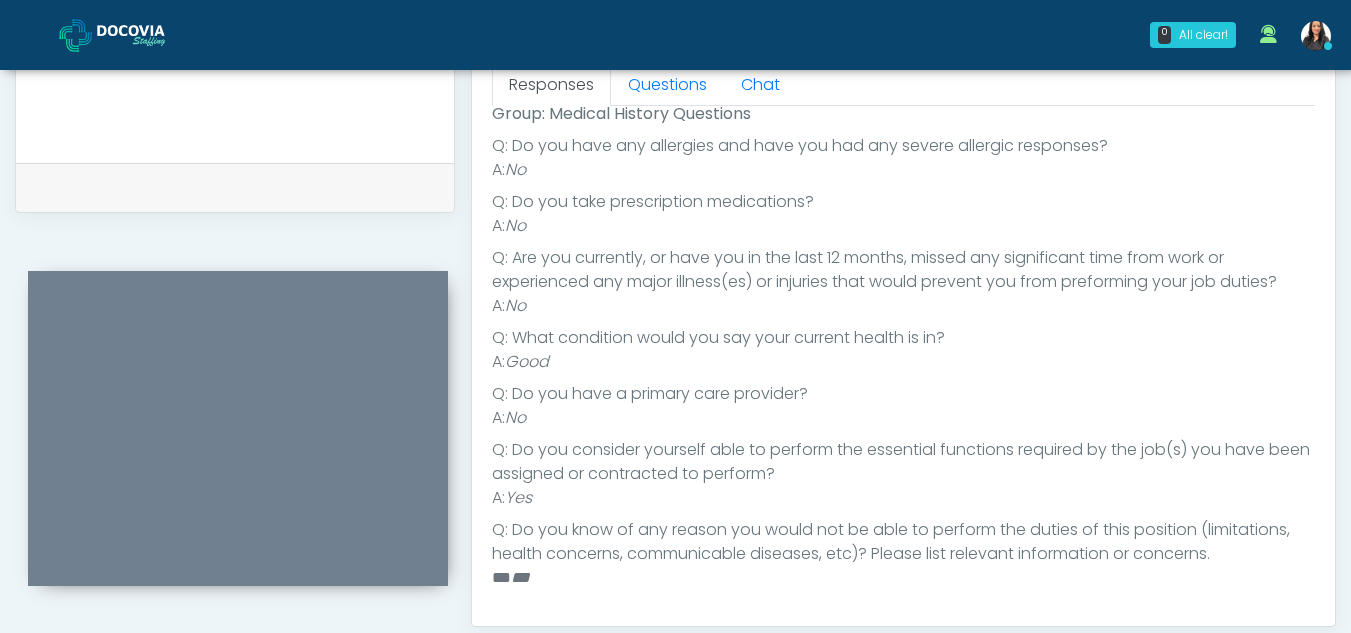 drag, startPoint x: 1308, startPoint y: 307, endPoint x: 1324, endPoint y: 447, distance: 140.91132 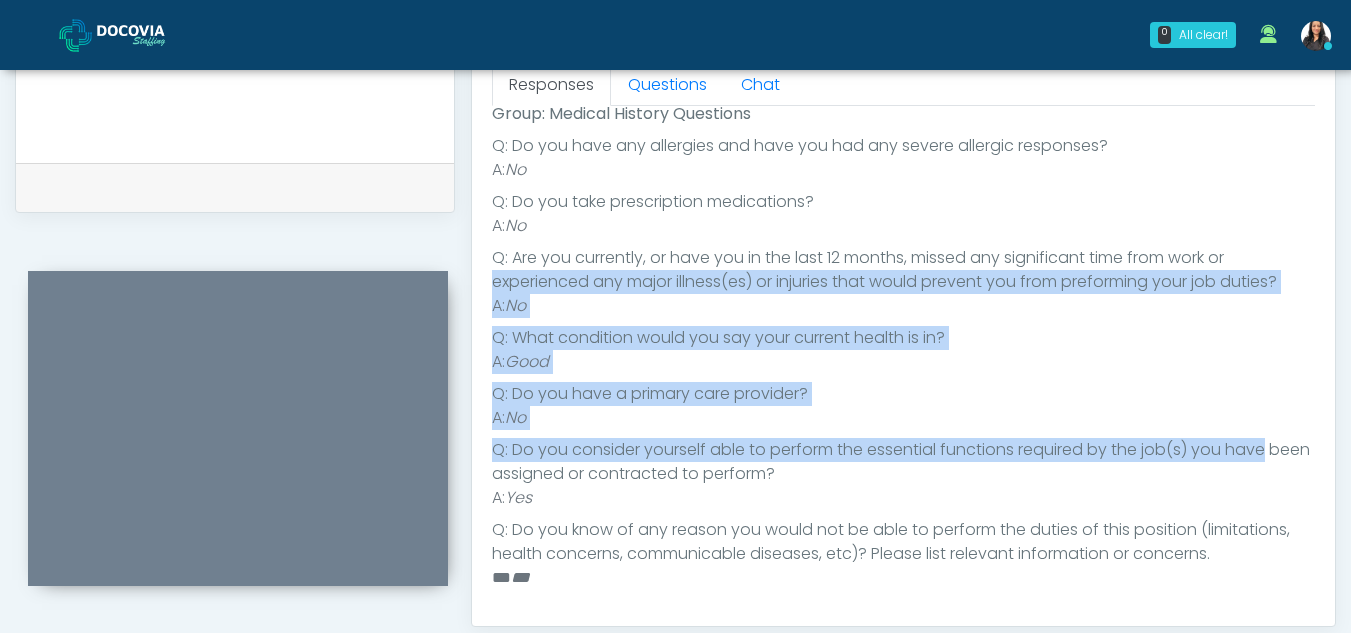 drag, startPoint x: 1324, startPoint y: 447, endPoint x: 1352, endPoint y: 245, distance: 203.93137 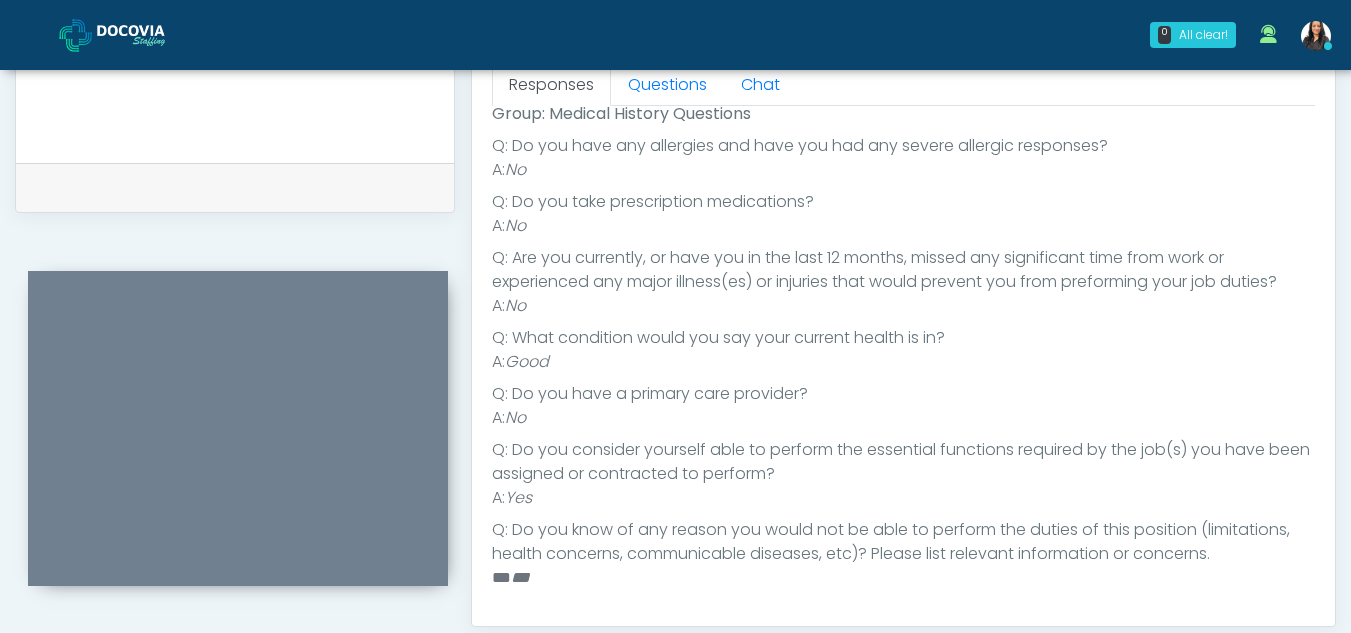 scroll, scrollTop: 0, scrollLeft: 0, axis: both 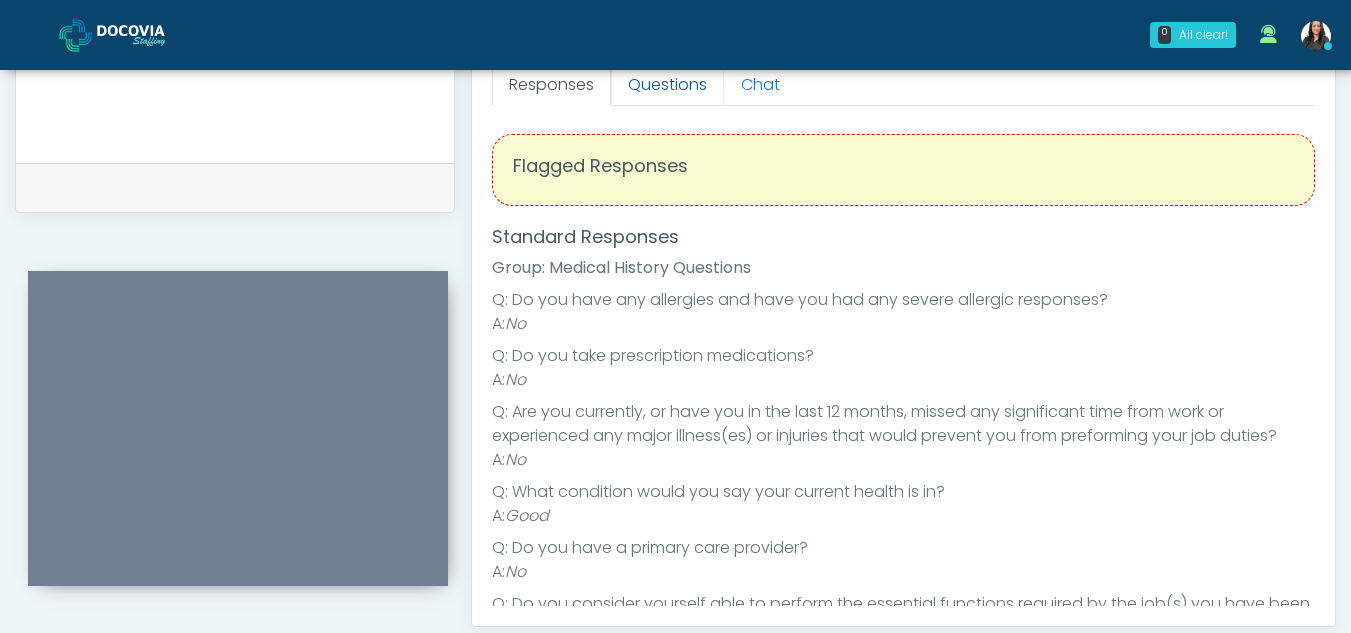 click on "Questions" at bounding box center [667, 85] 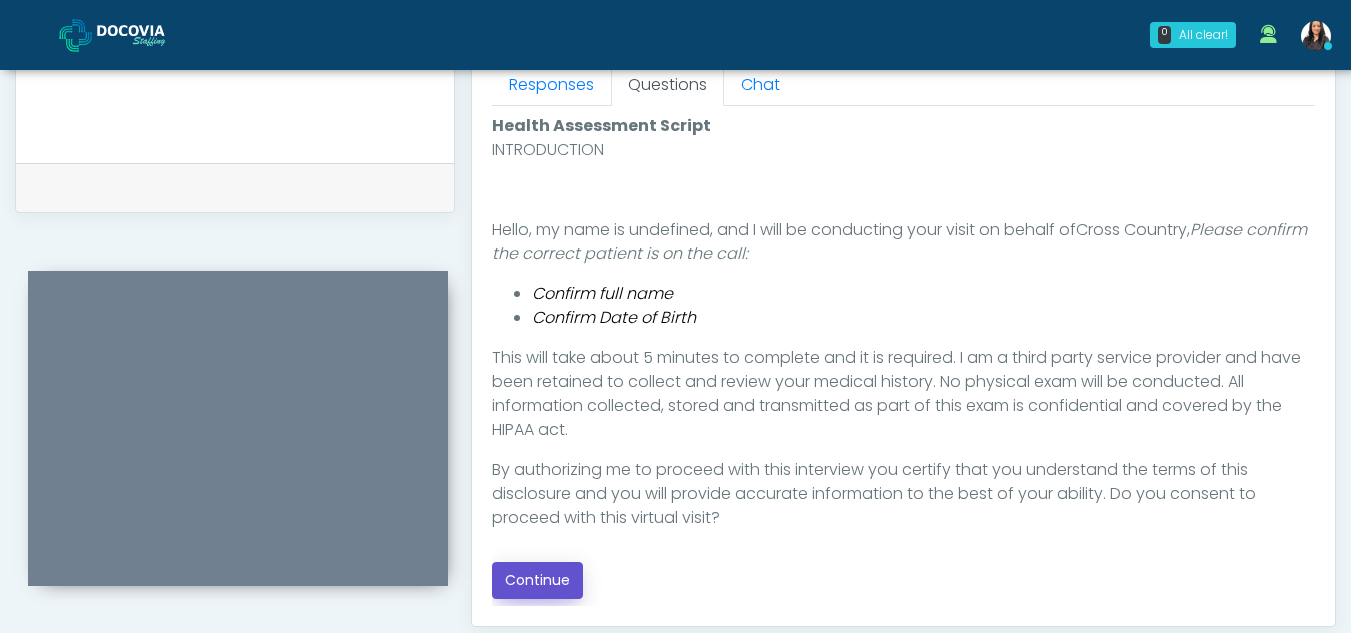 click on "Continue" at bounding box center [537, 580] 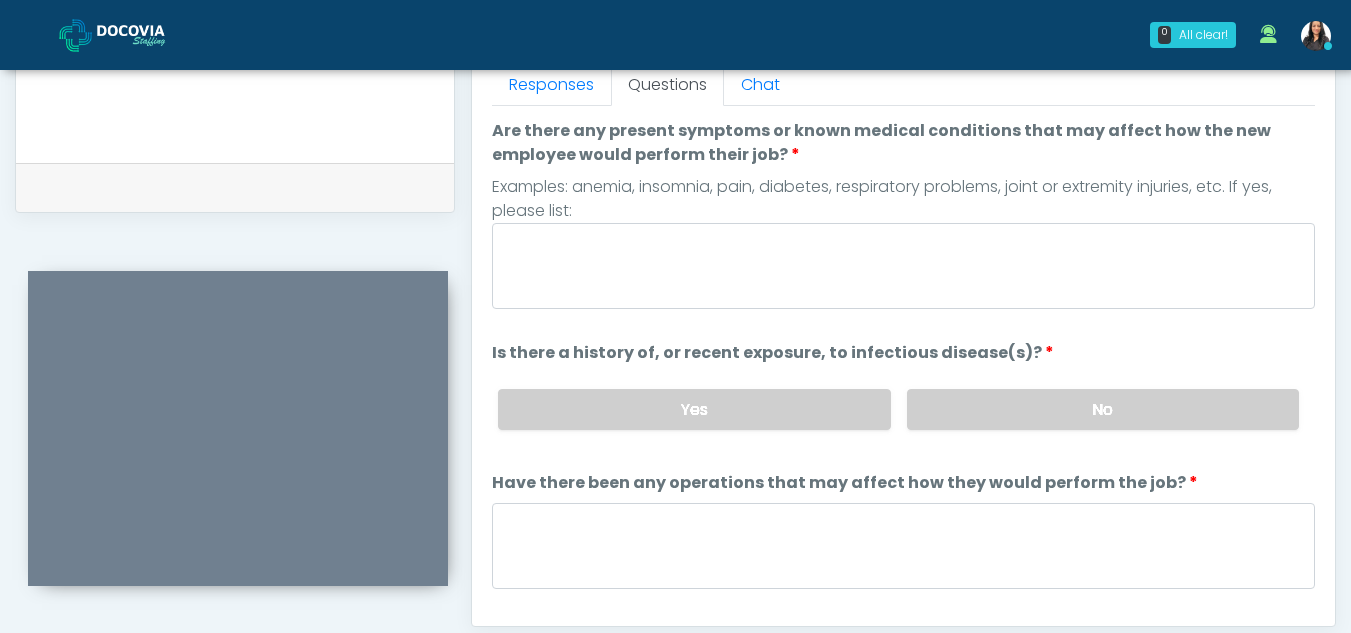 scroll, scrollTop: 1162, scrollLeft: 0, axis: vertical 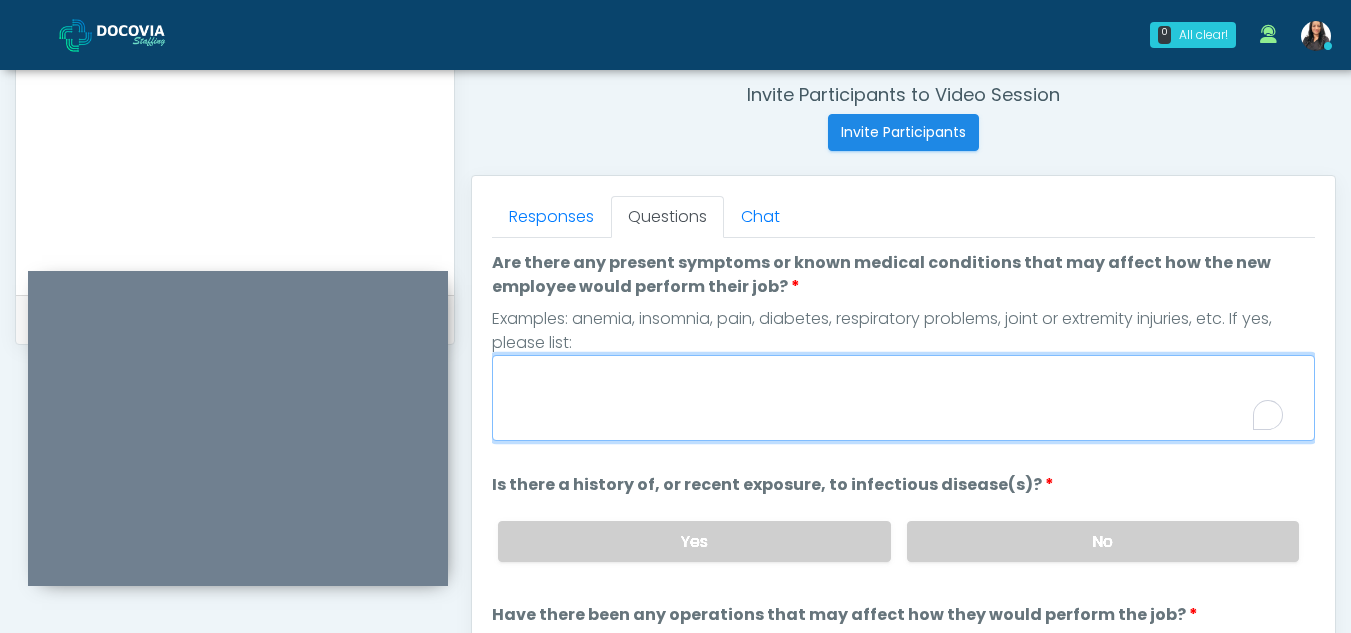 click on "Are there any present symptoms or known medical conditions that may affect how the new employee would perform their job?" at bounding box center (903, 398) 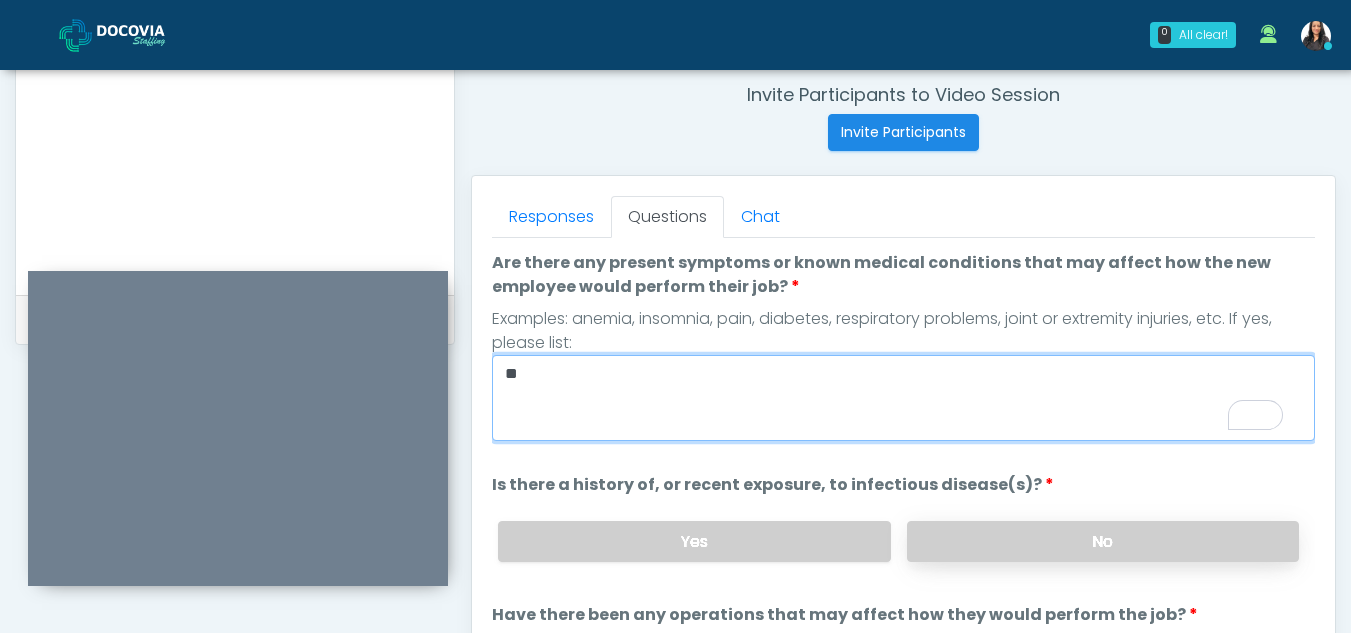 type on "**" 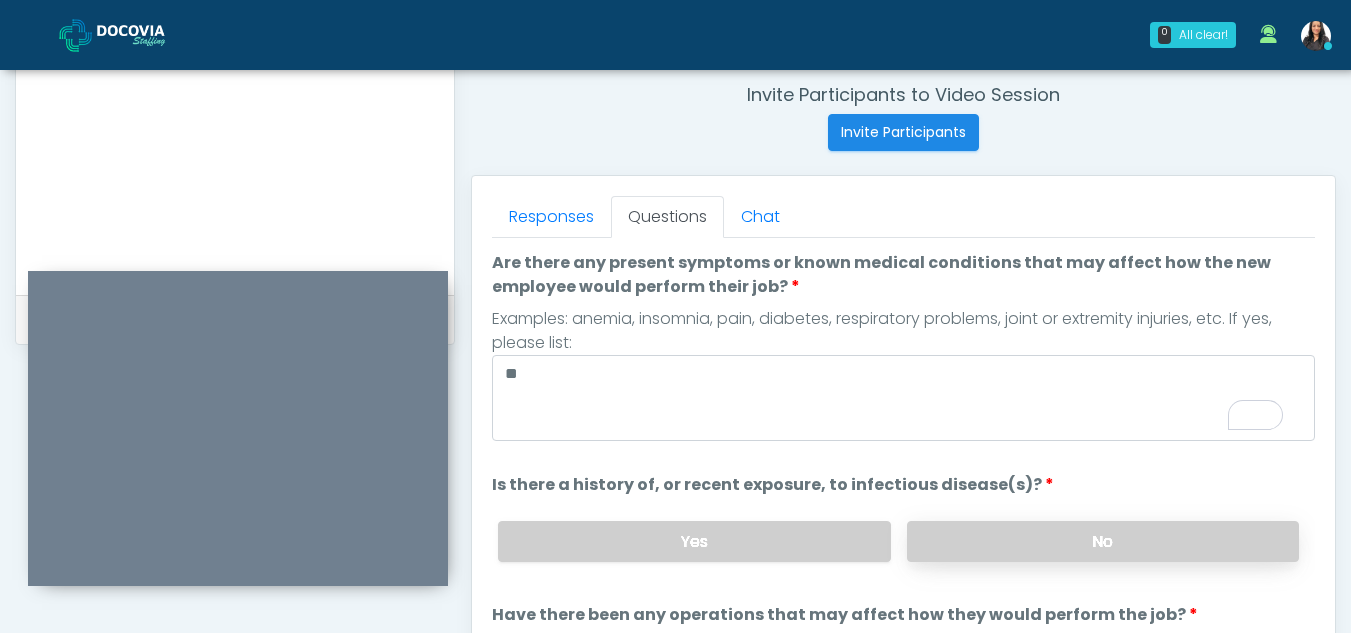 click on "No" at bounding box center [1103, 541] 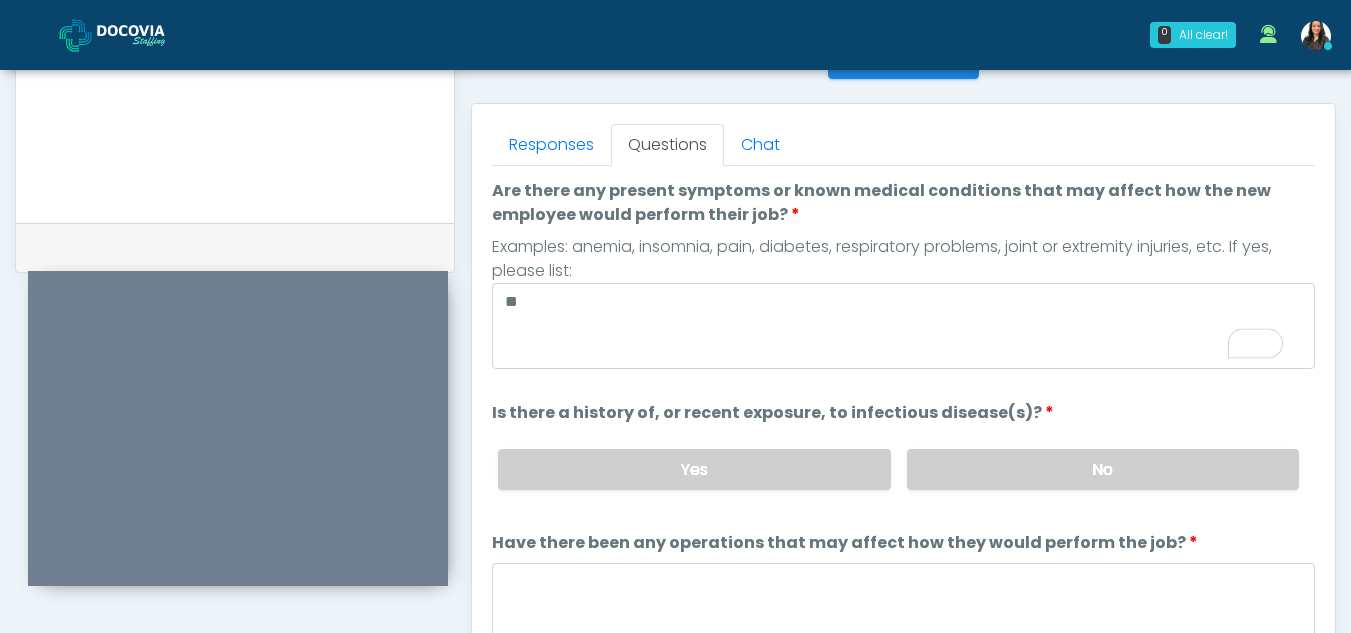 scroll, scrollTop: 903, scrollLeft: 0, axis: vertical 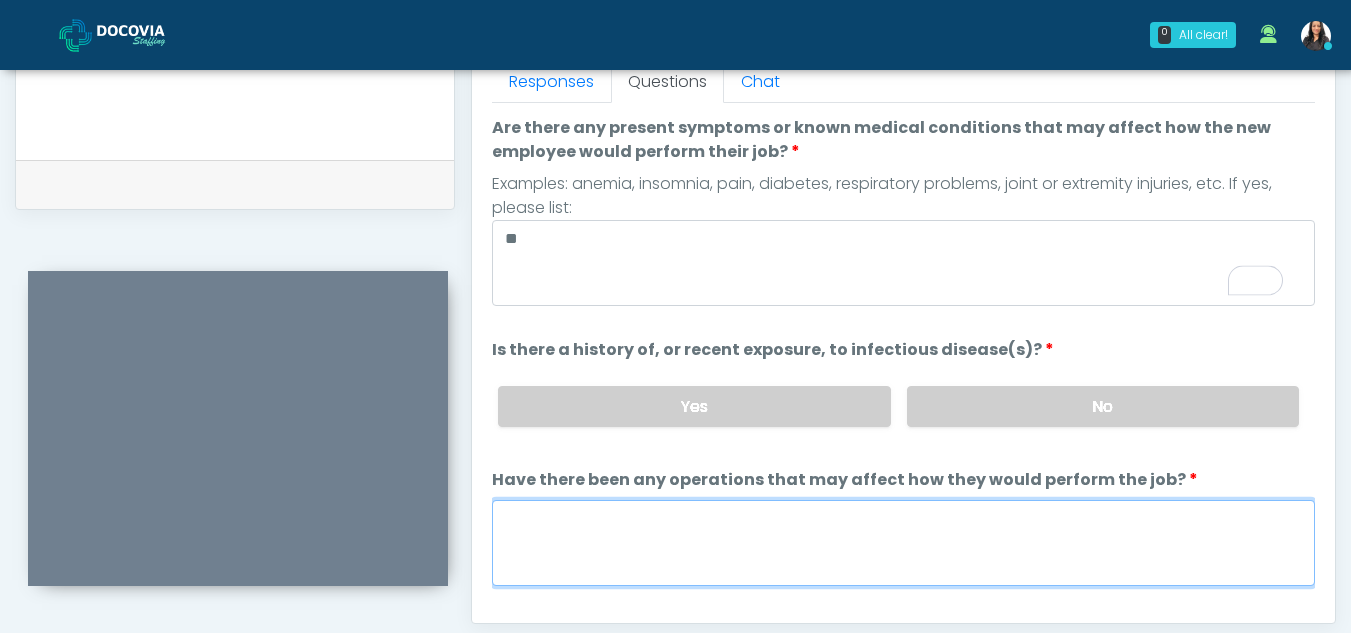 click on "Have there been any operations that may affect how they would perform the job?" at bounding box center (903, 543) 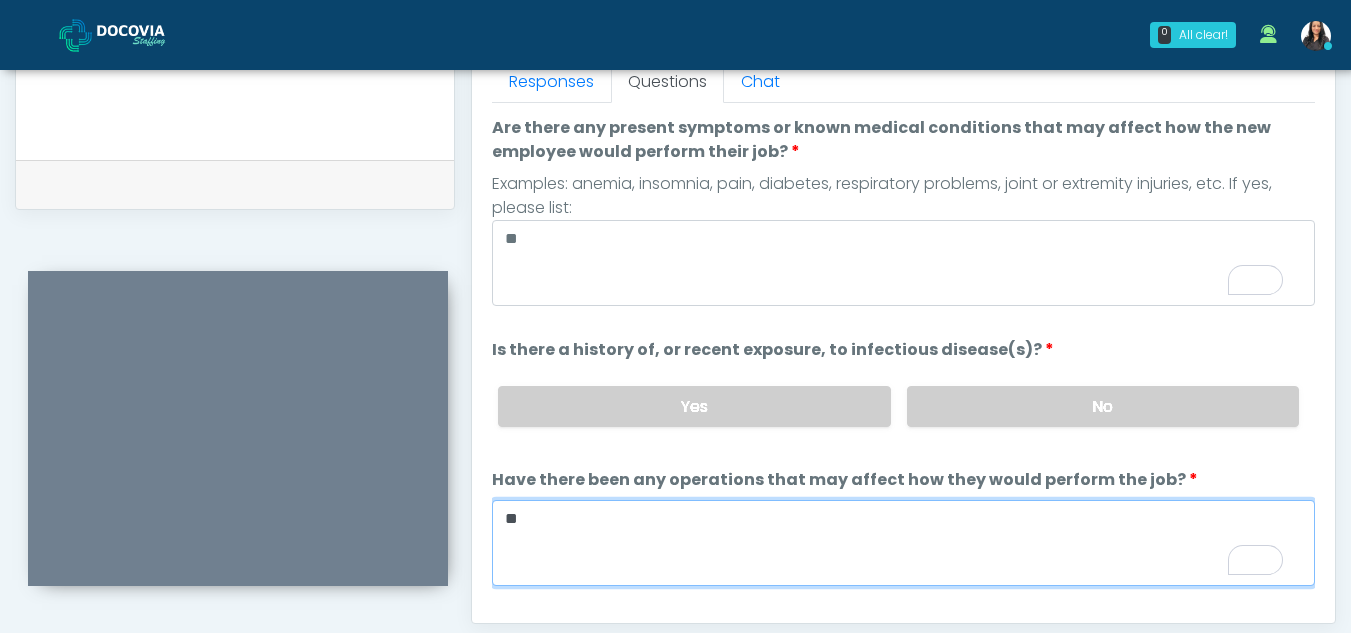 type on "**" 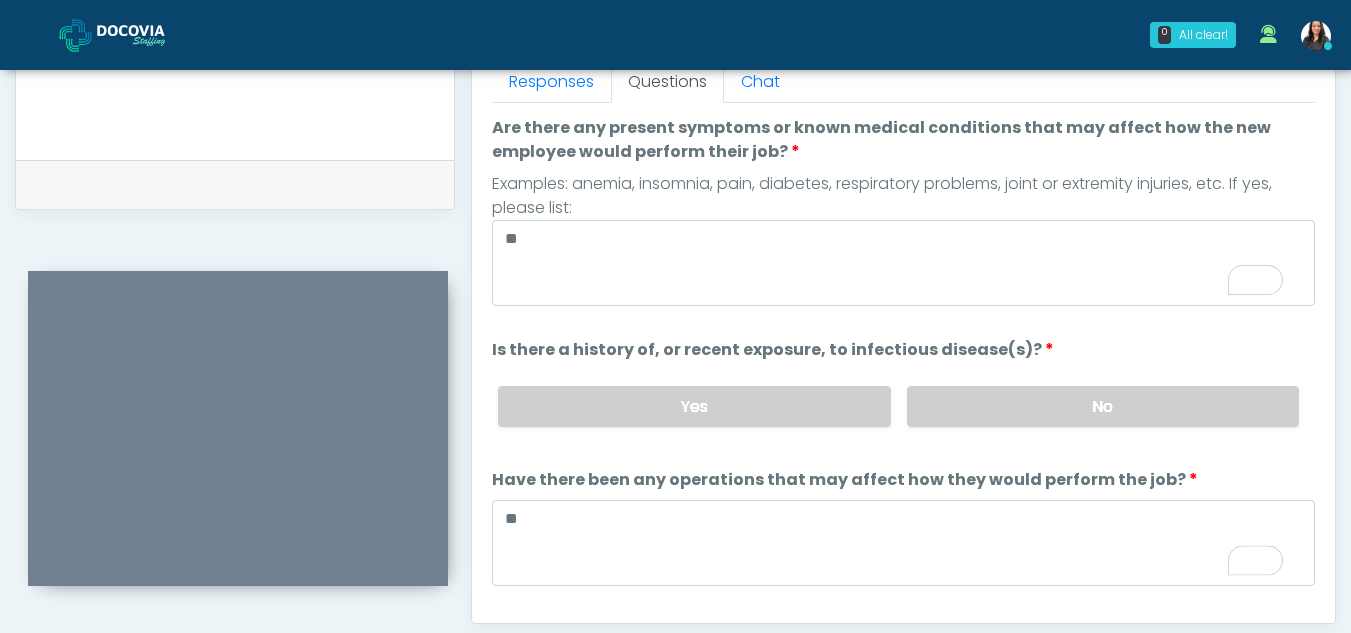 scroll, scrollTop: 110, scrollLeft: 0, axis: vertical 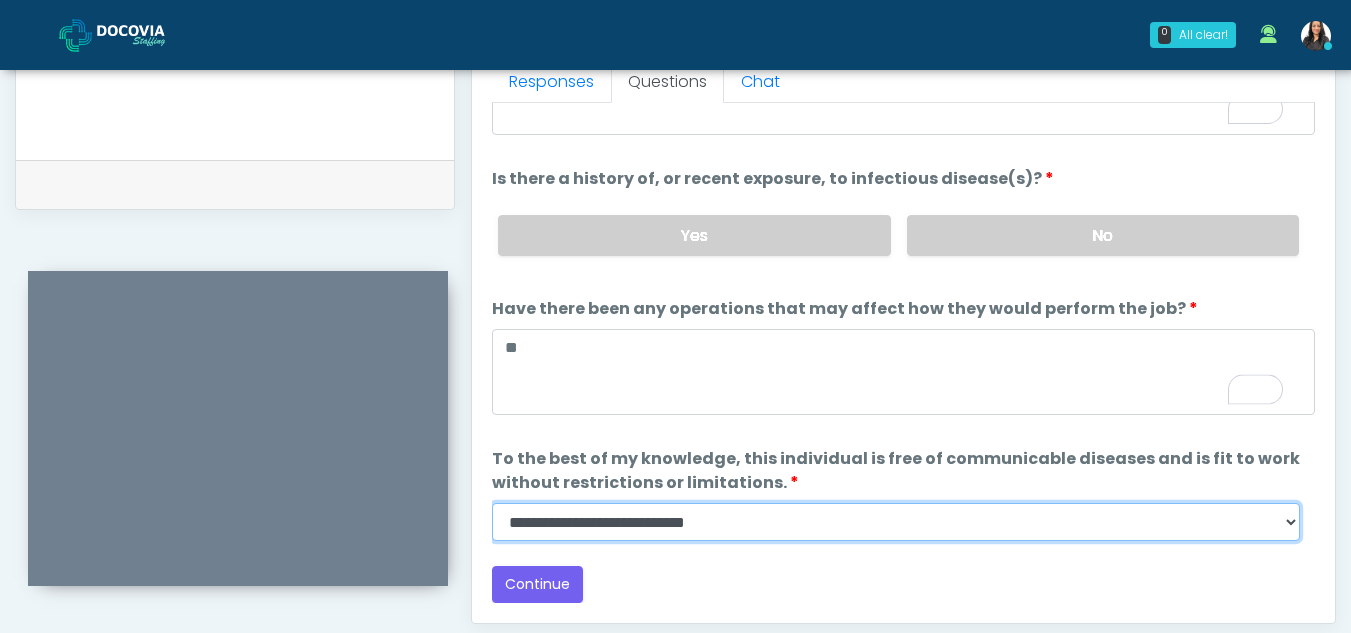 click on "**********" at bounding box center (896, 522) 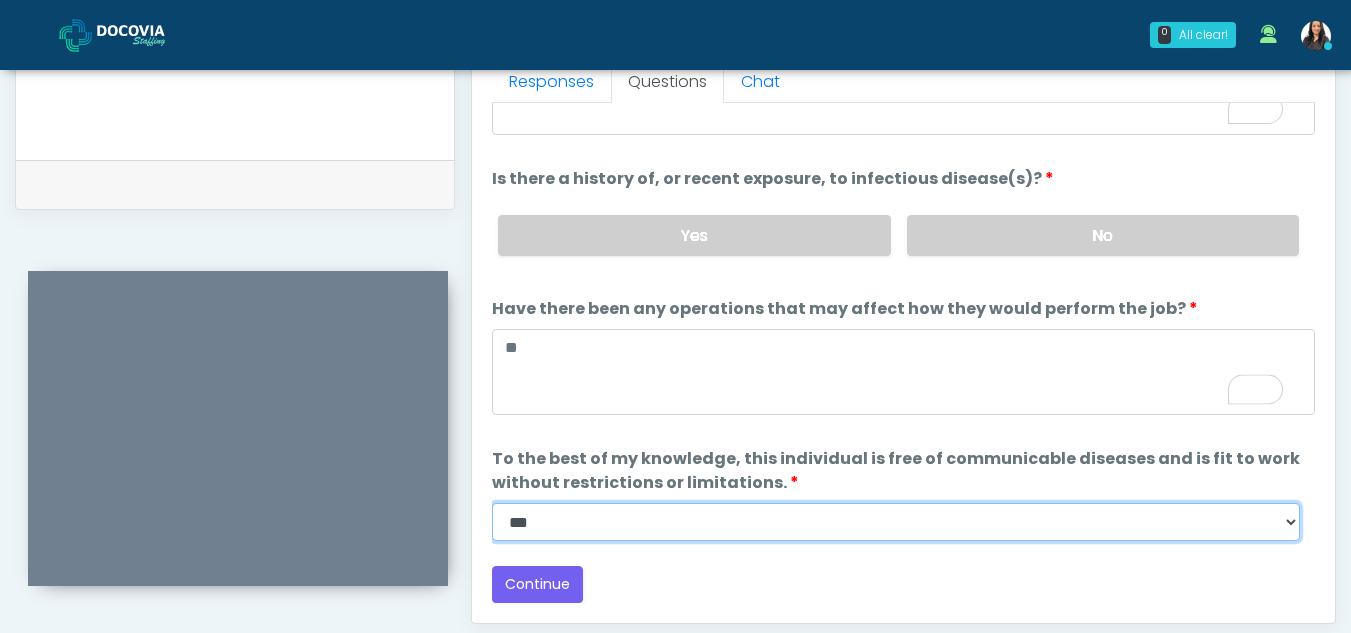 click on "**********" at bounding box center (896, 522) 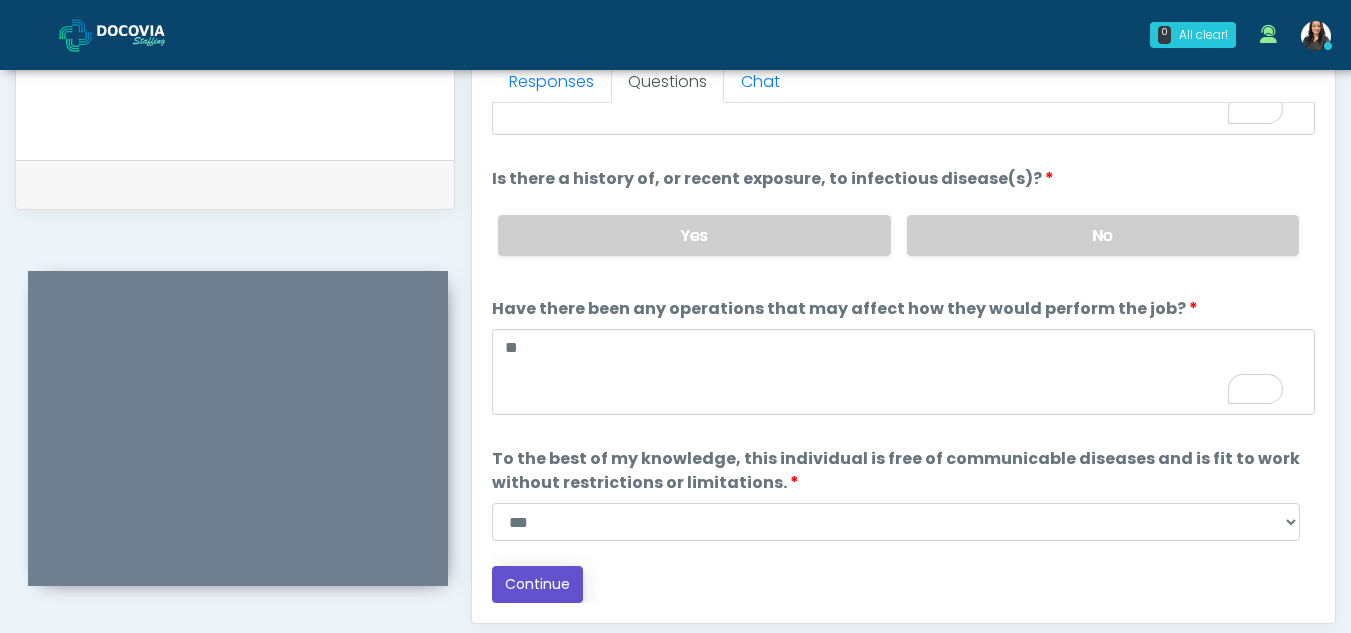 click on "Continue" at bounding box center [537, 584] 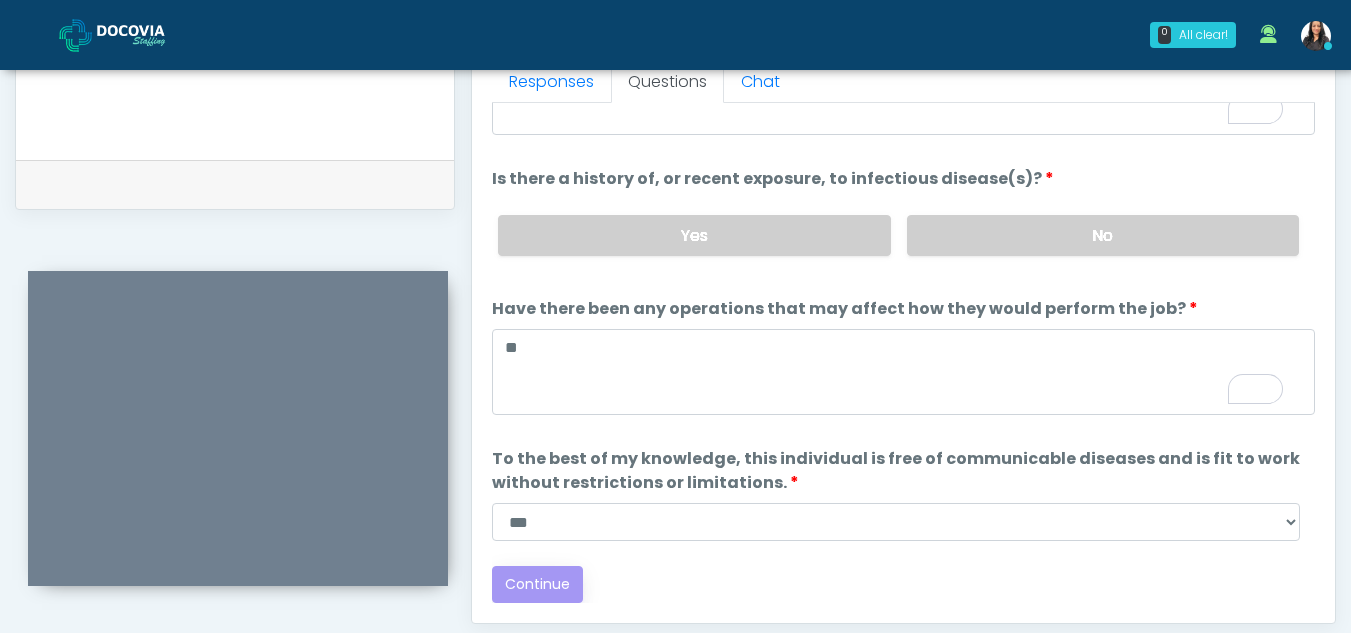 scroll, scrollTop: 1162, scrollLeft: 0, axis: vertical 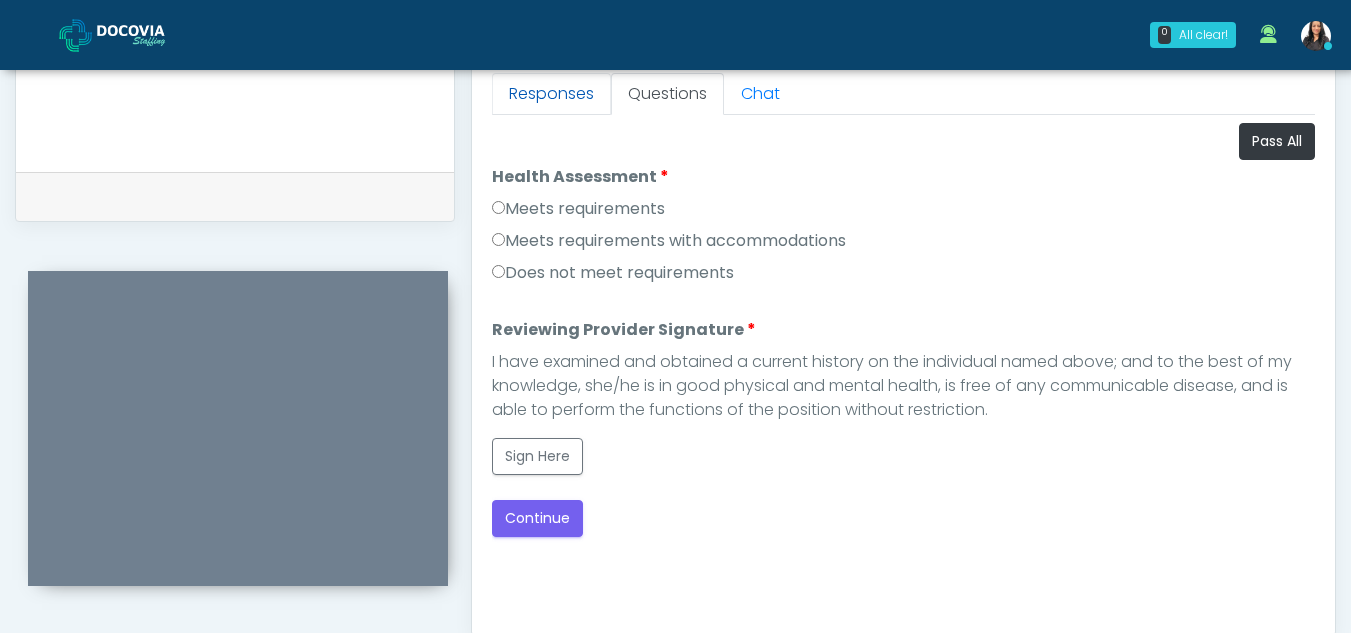 click on "Responses" at bounding box center (551, 94) 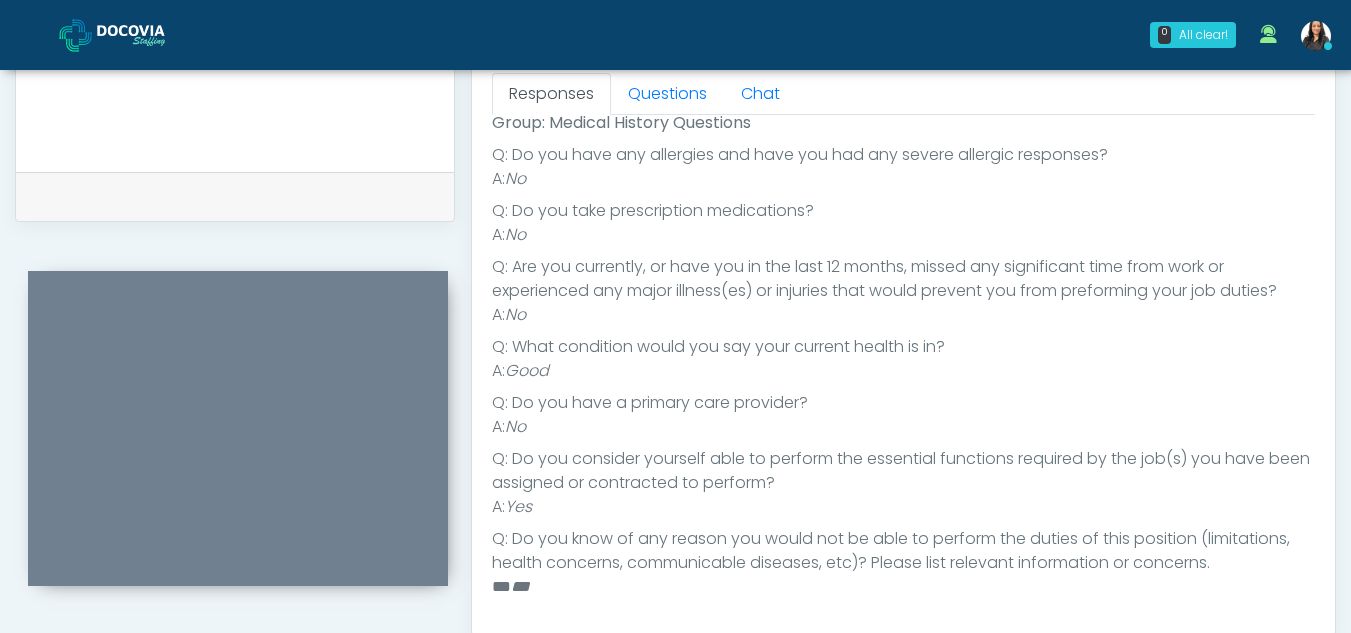 scroll, scrollTop: 0, scrollLeft: 0, axis: both 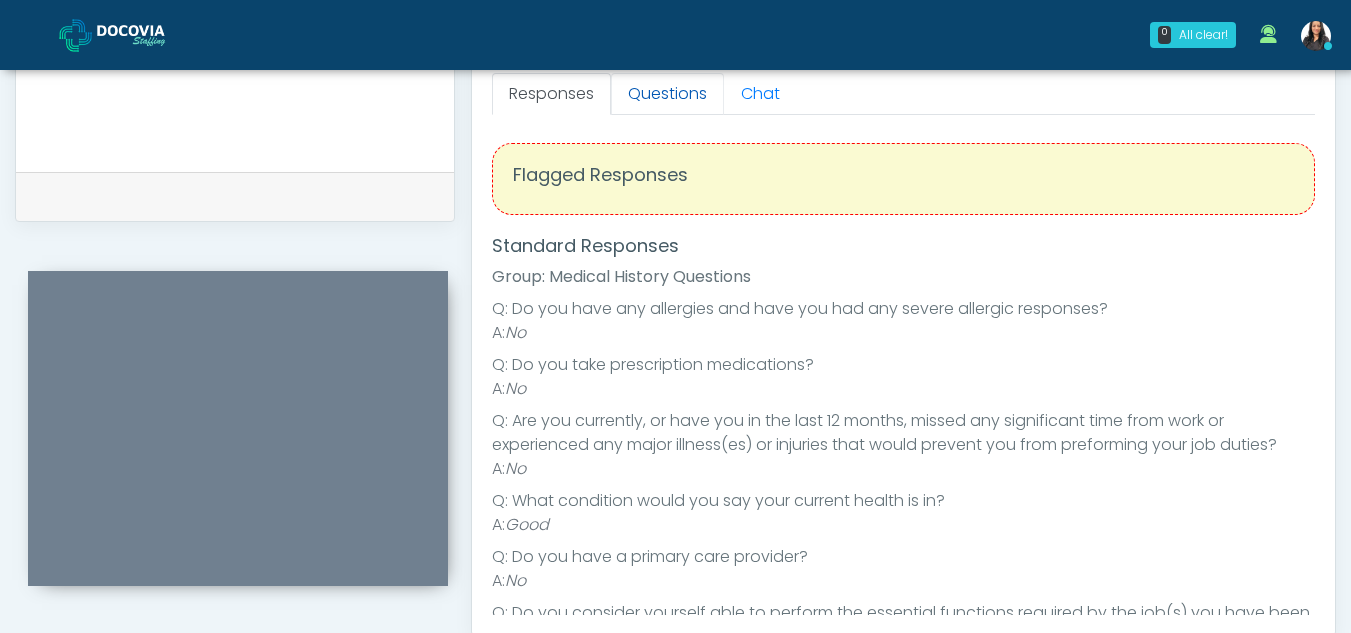 click on "Questions" at bounding box center (667, 94) 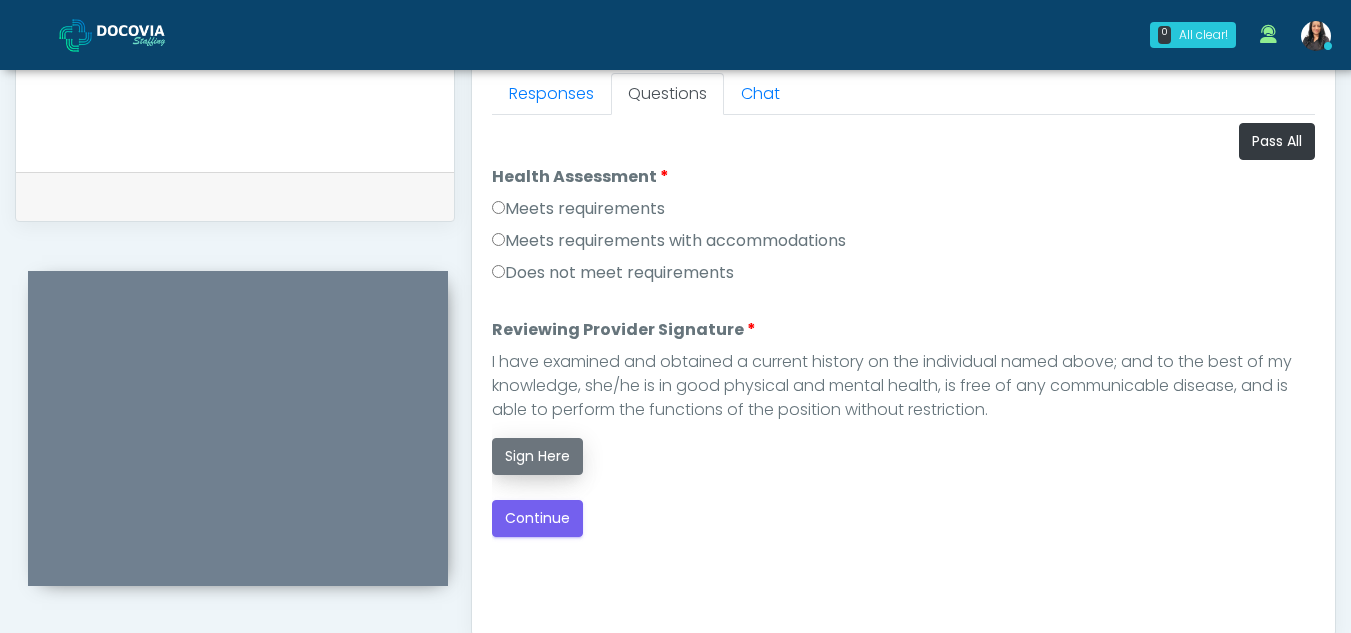 click on "Sign Here" at bounding box center (537, 456) 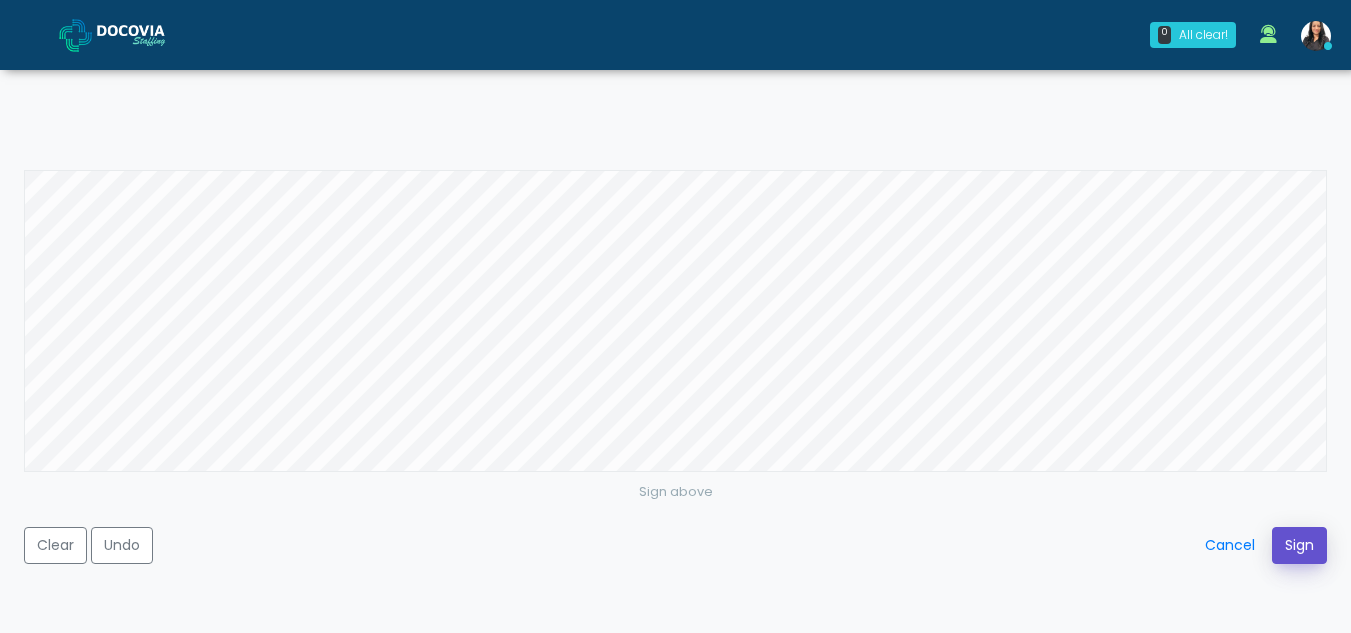 click on "Sign" at bounding box center (1299, 545) 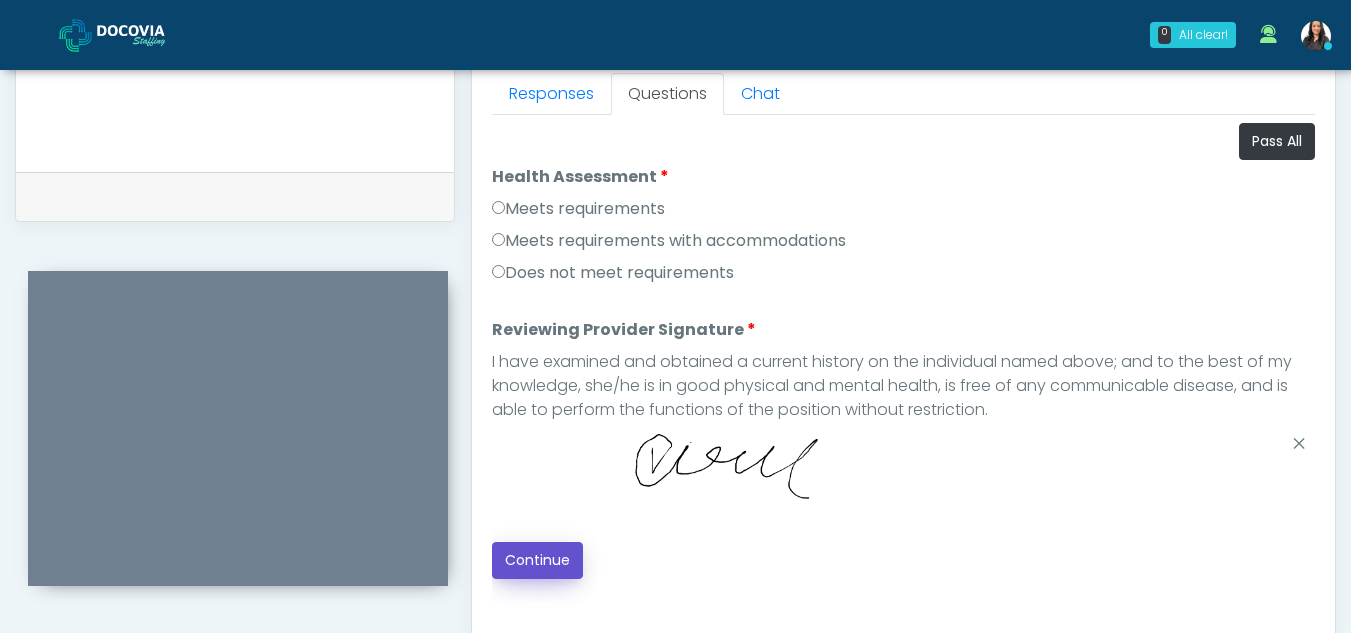 click on "Continue" at bounding box center (537, 560) 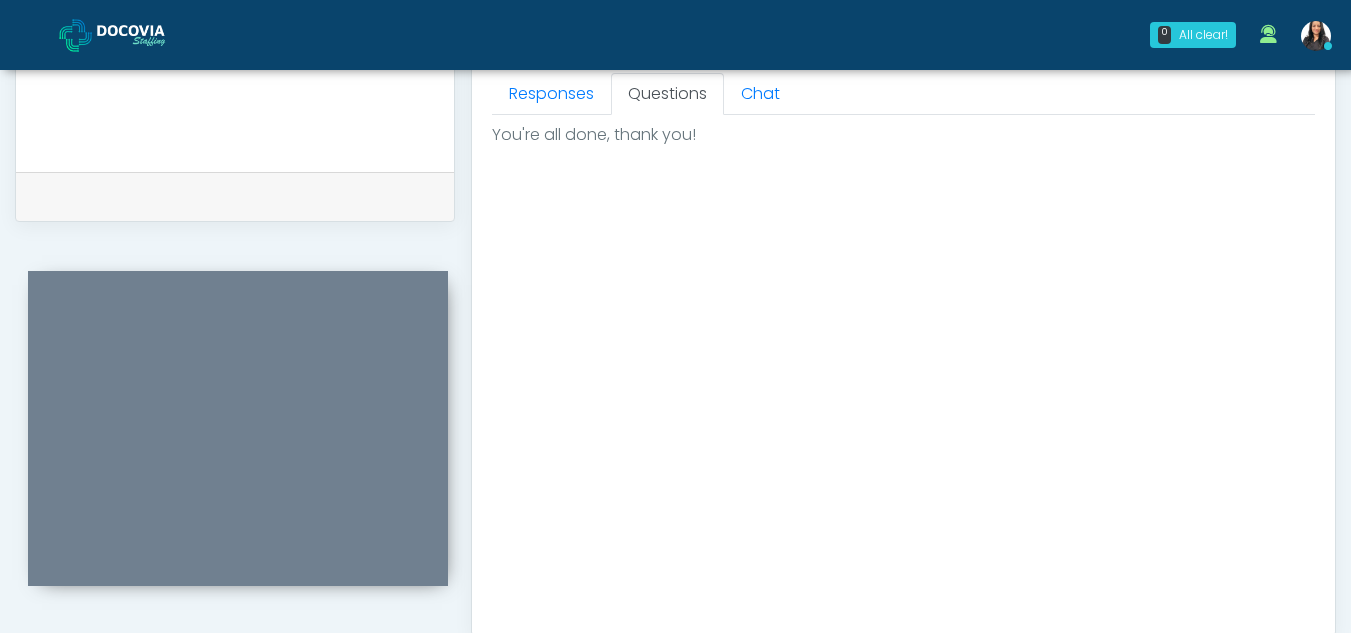 scroll, scrollTop: 1199, scrollLeft: 0, axis: vertical 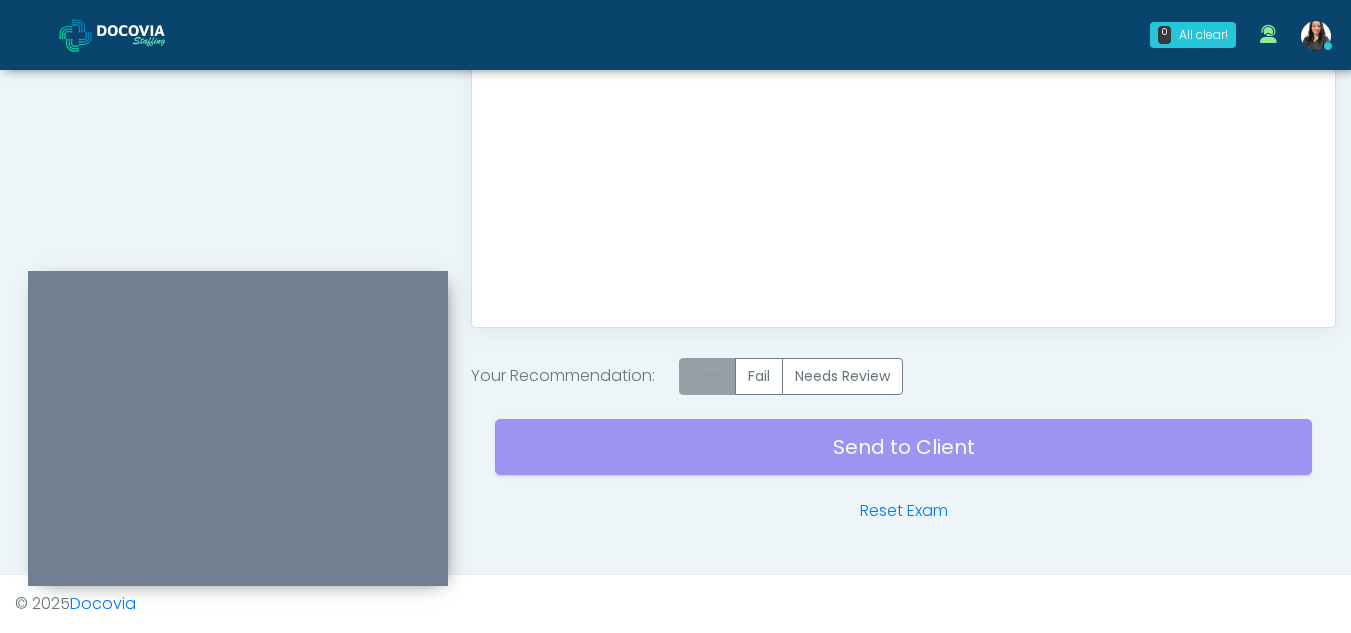 click on "Pass" at bounding box center (707, 376) 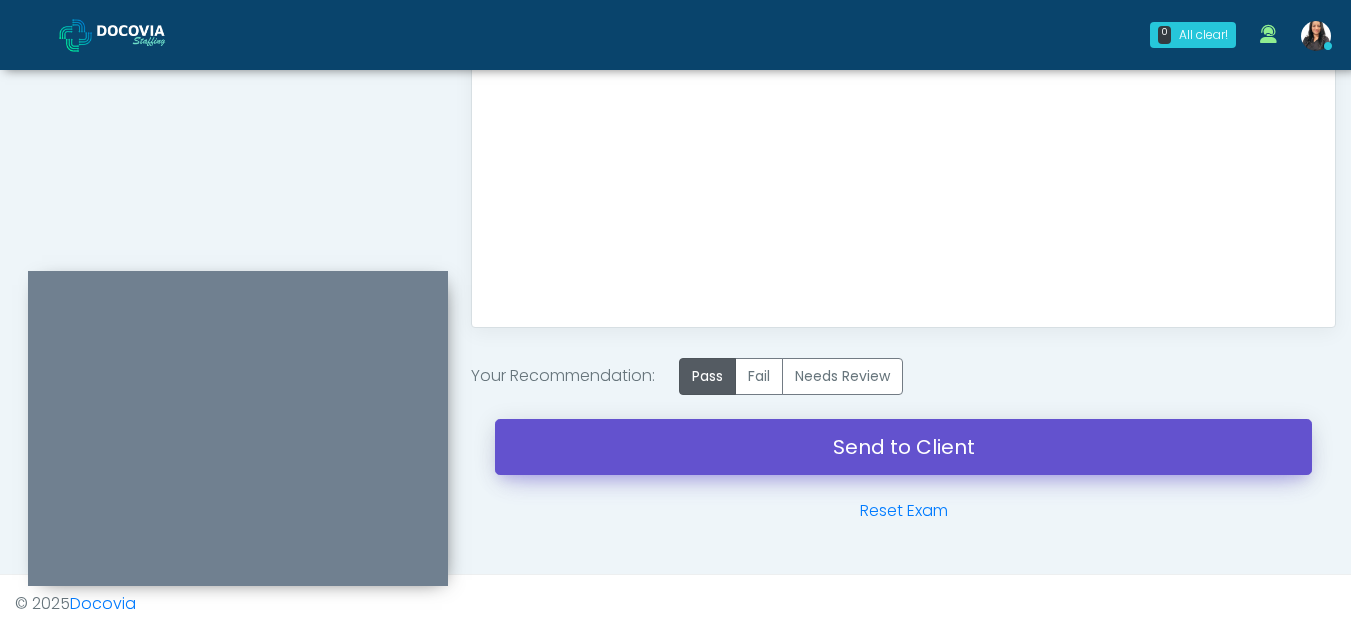 click on "Send to Client" at bounding box center [903, 447] 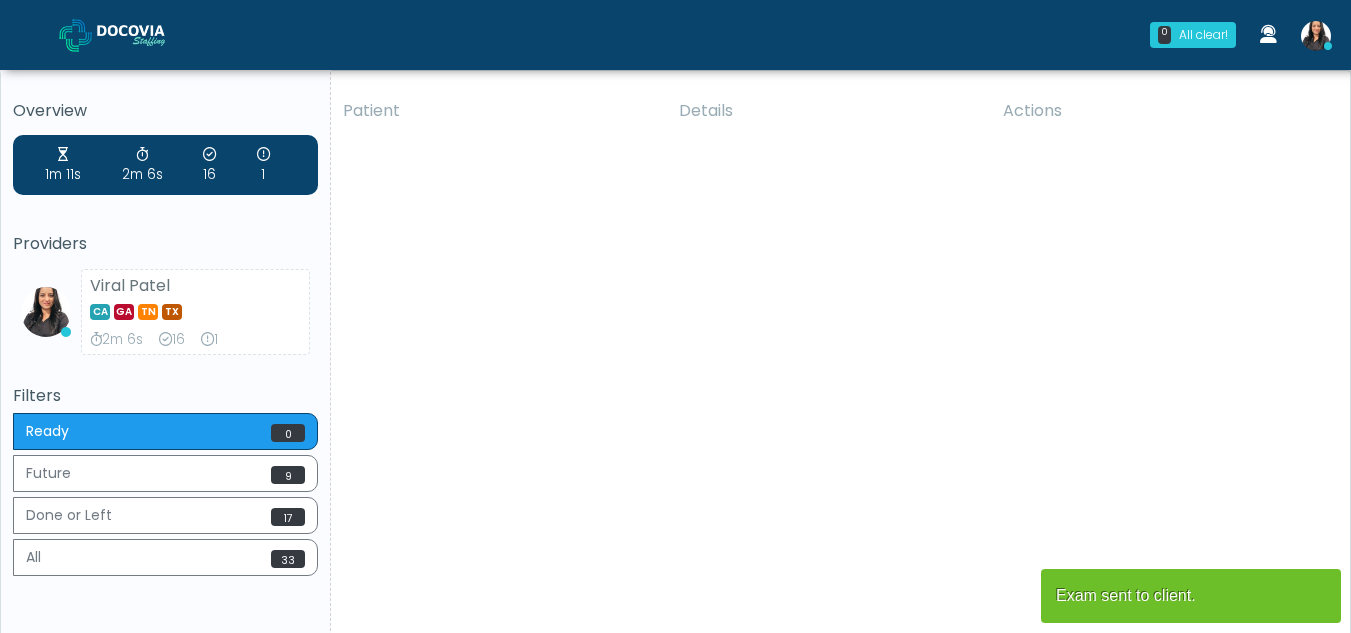 scroll, scrollTop: 0, scrollLeft: 0, axis: both 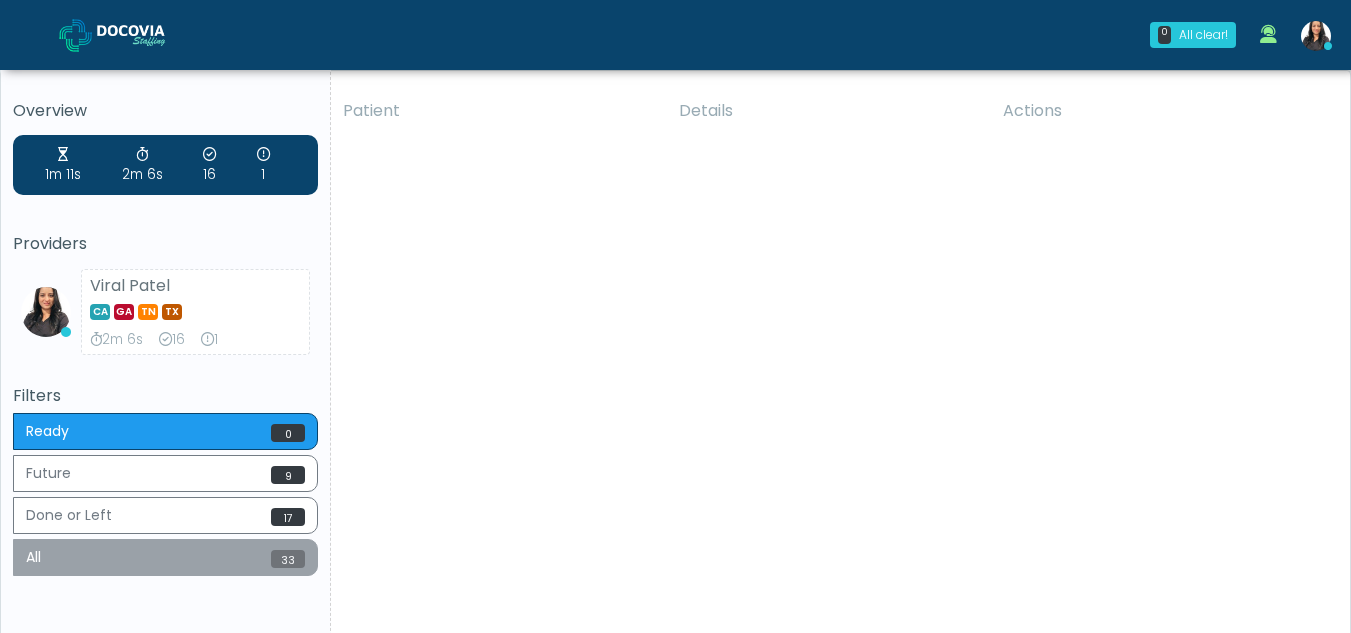 click on "All
33" at bounding box center (165, 557) 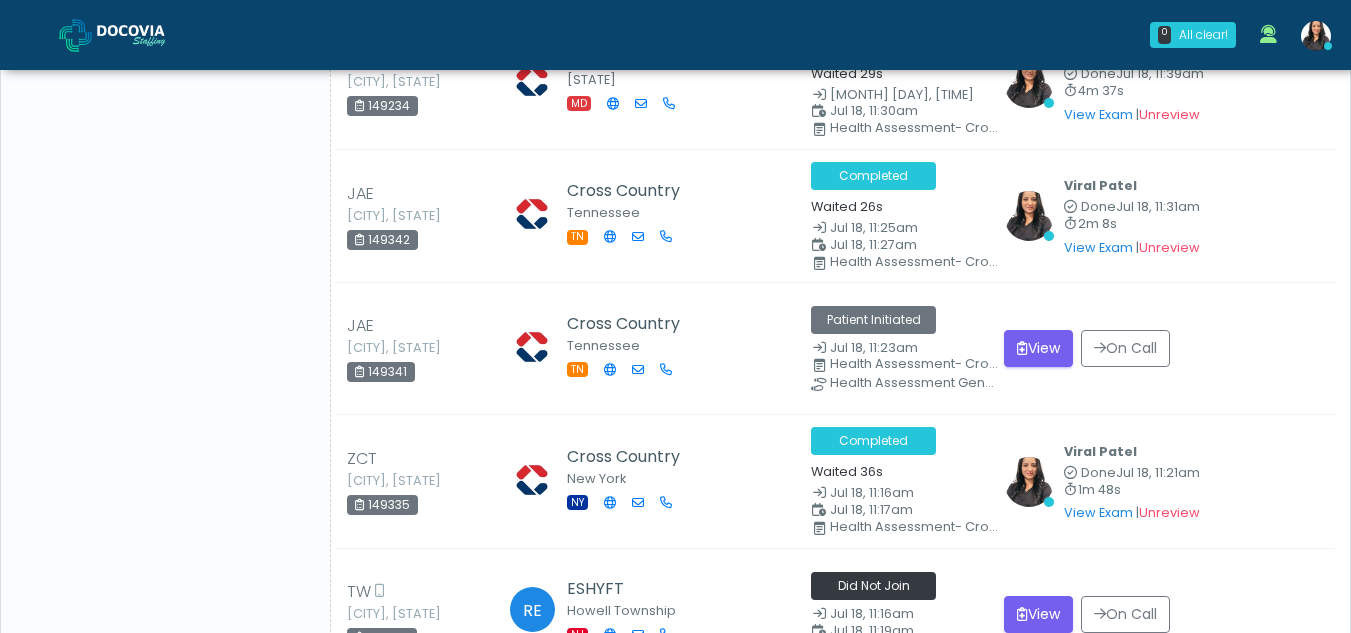 scroll, scrollTop: 0, scrollLeft: 0, axis: both 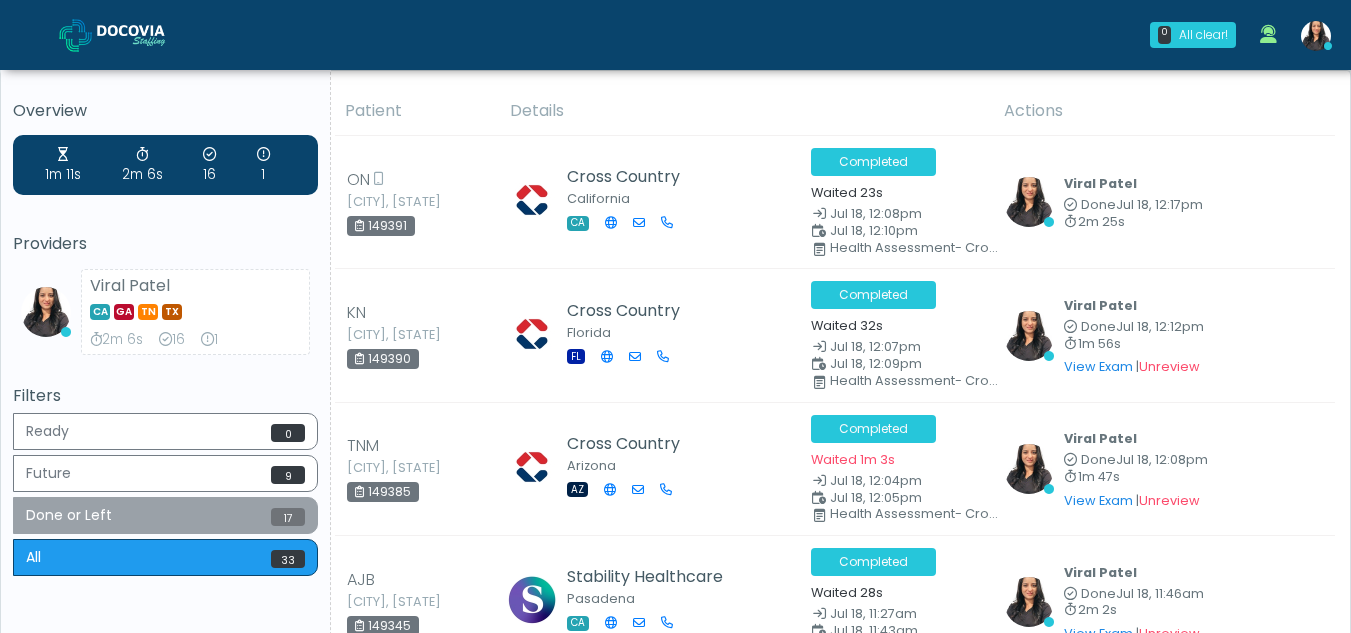 click on "Done or Left
17" at bounding box center (165, 515) 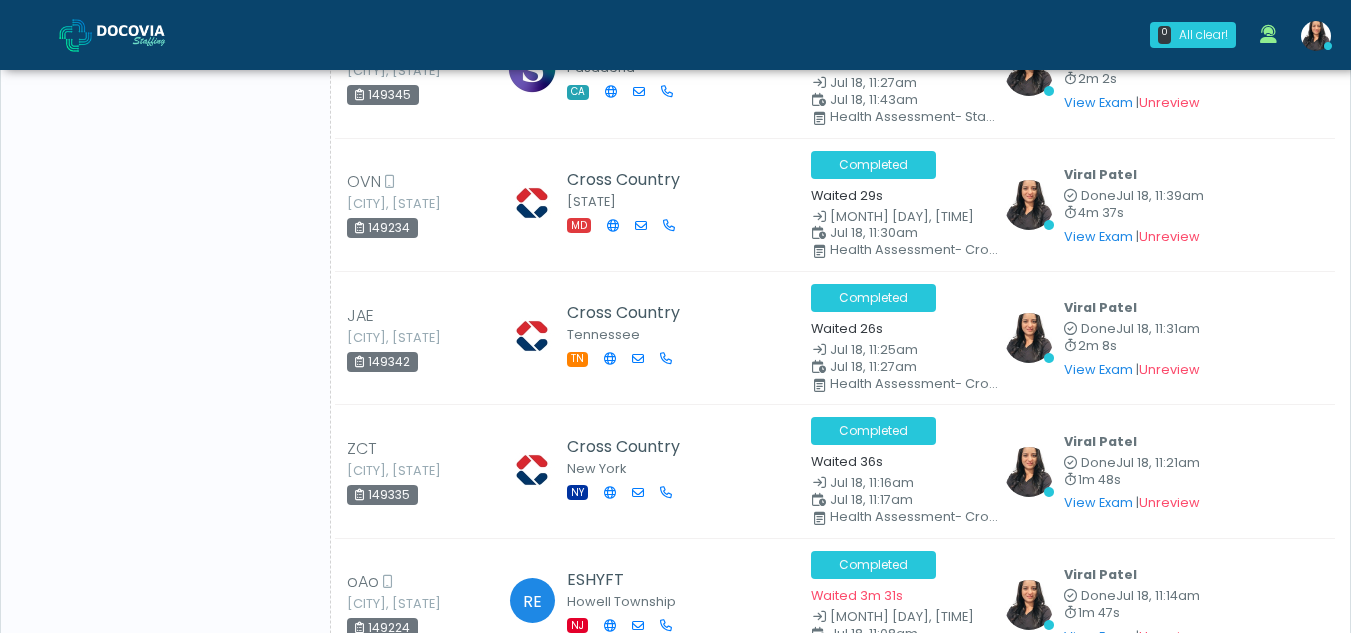 scroll, scrollTop: 0, scrollLeft: 0, axis: both 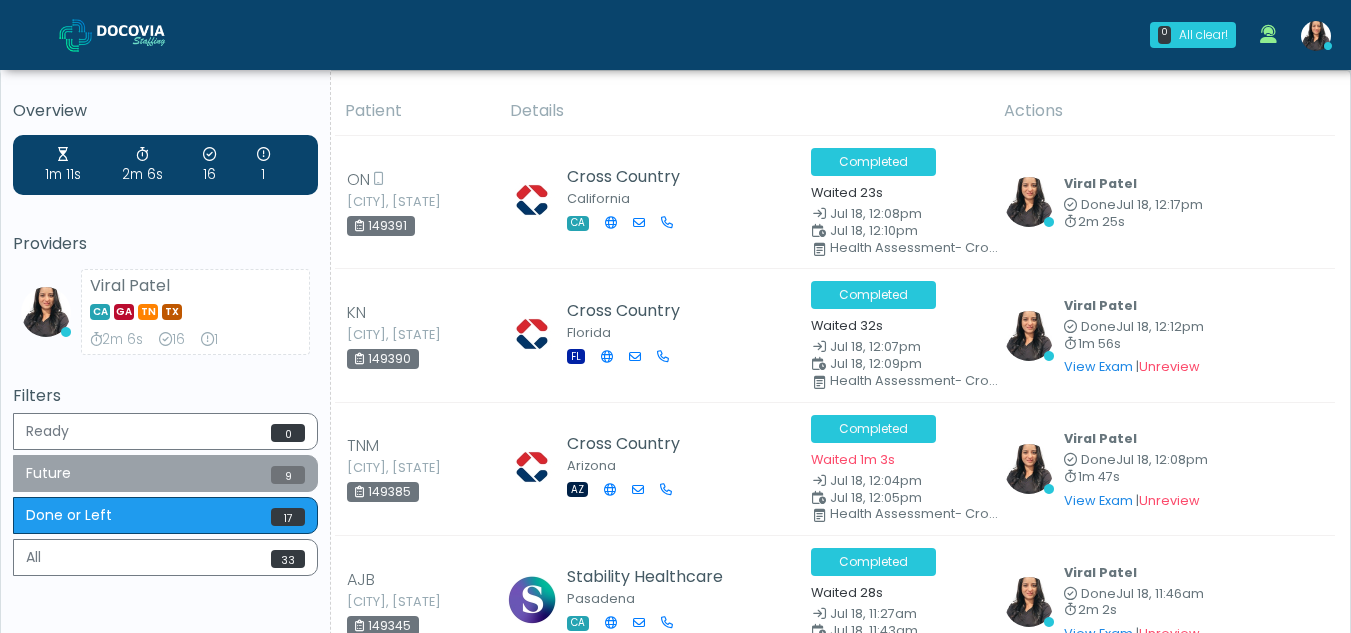 click on "Future
9" at bounding box center (165, 473) 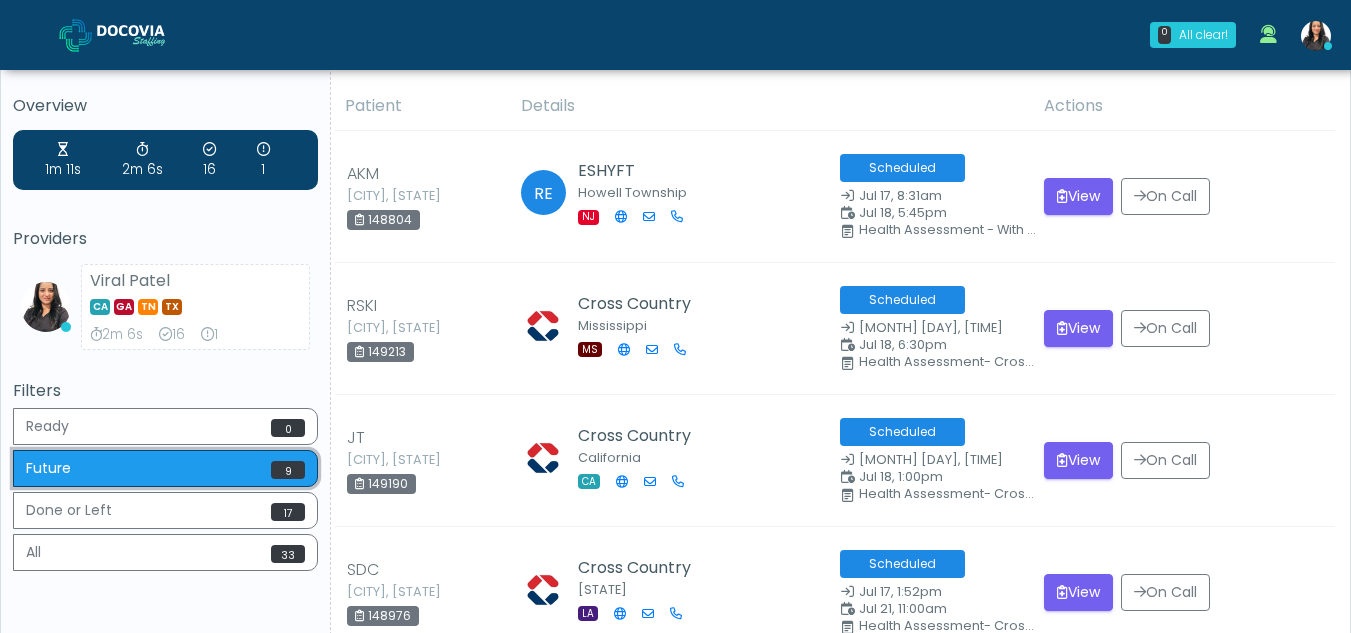 scroll, scrollTop: 0, scrollLeft: 0, axis: both 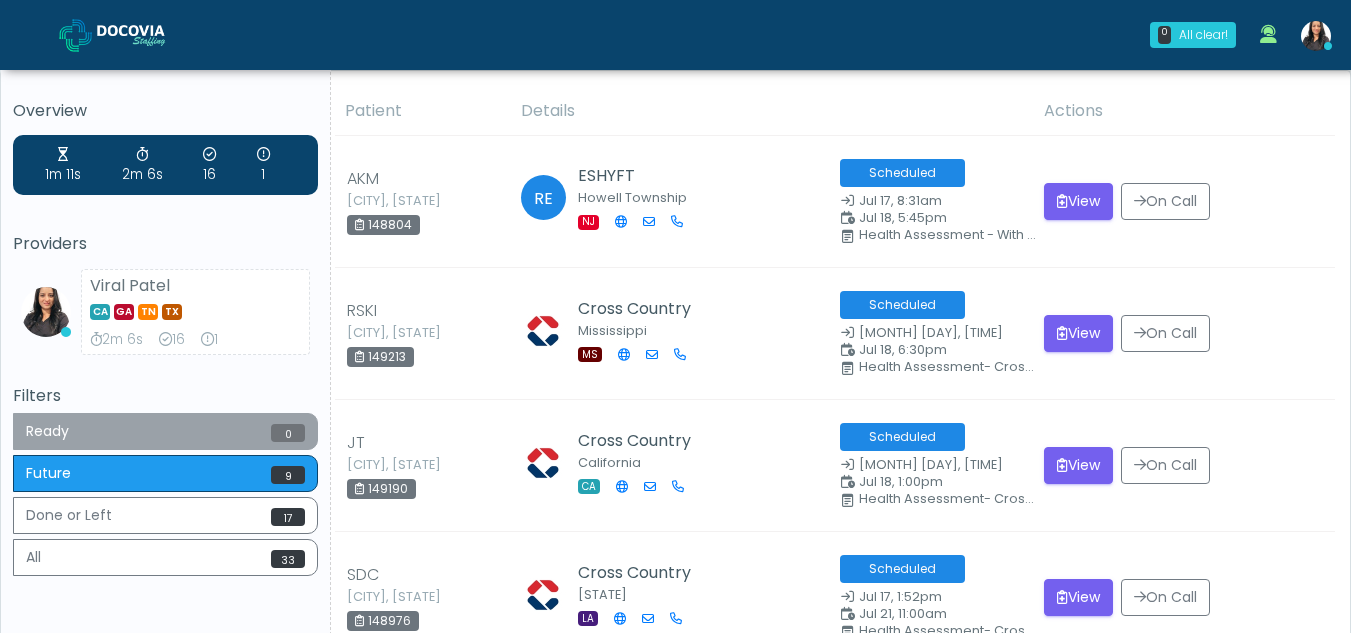 click on "Ready
0" at bounding box center (165, 431) 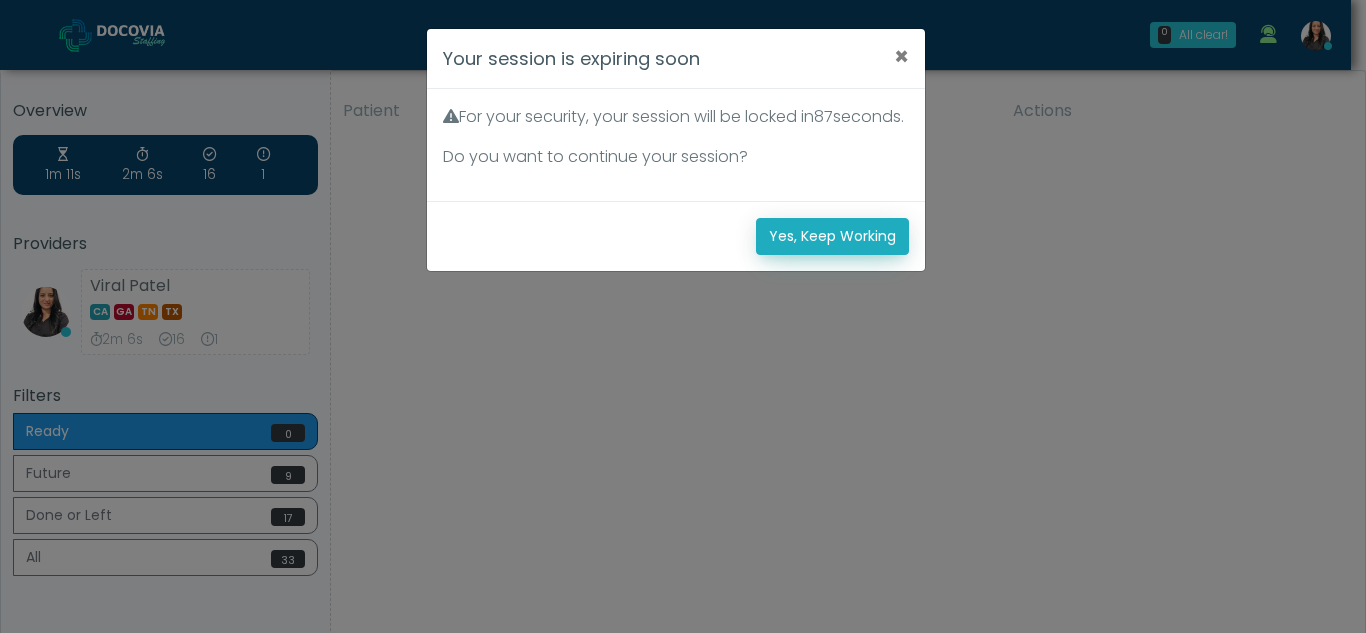 click on "Yes, Keep Working" at bounding box center [832, 236] 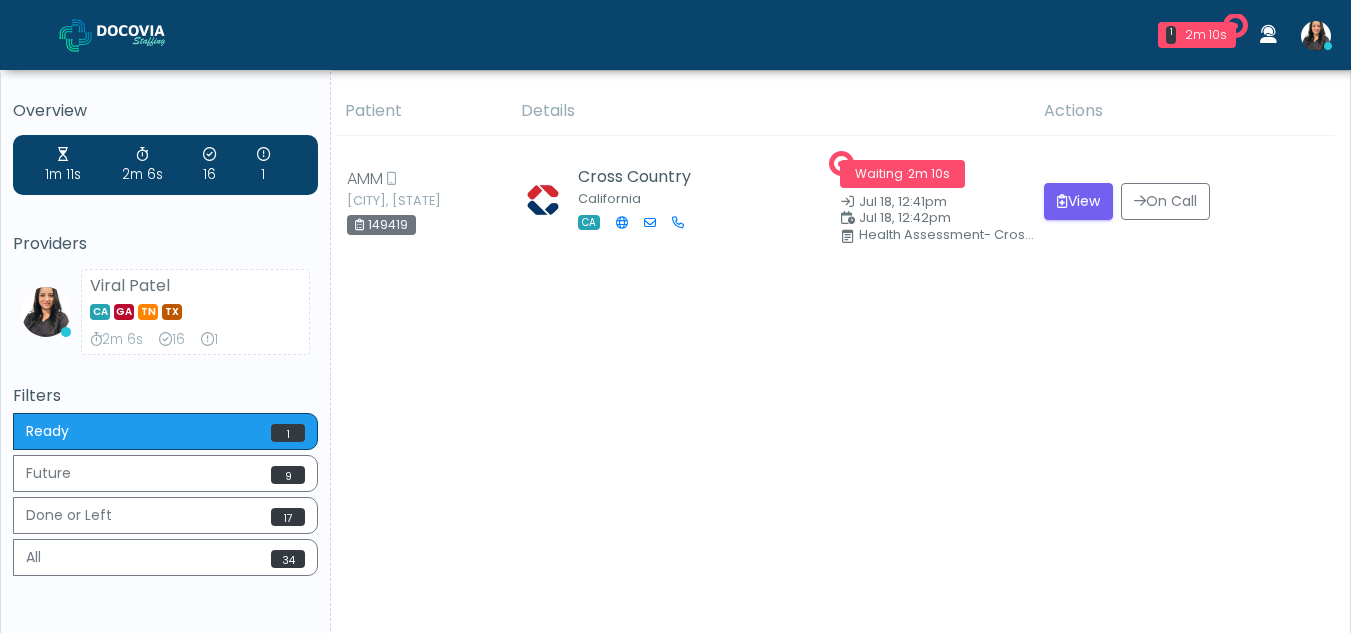 scroll, scrollTop: 0, scrollLeft: 0, axis: both 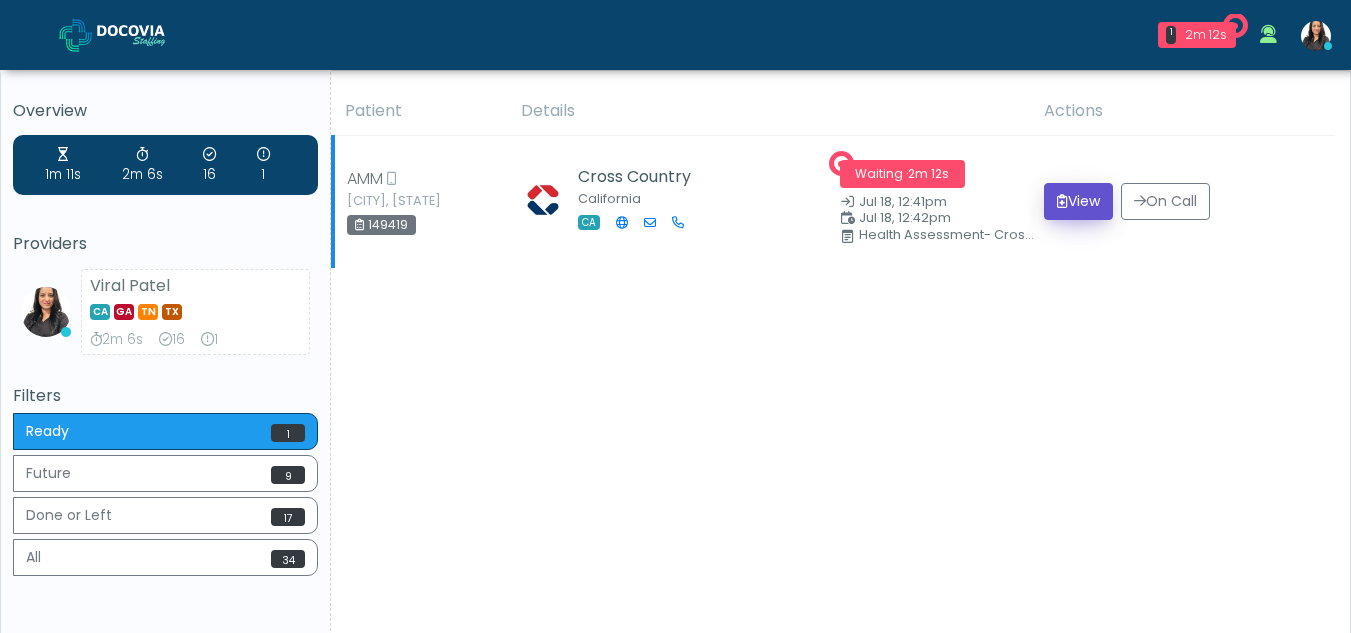 click on "View" at bounding box center [1078, 201] 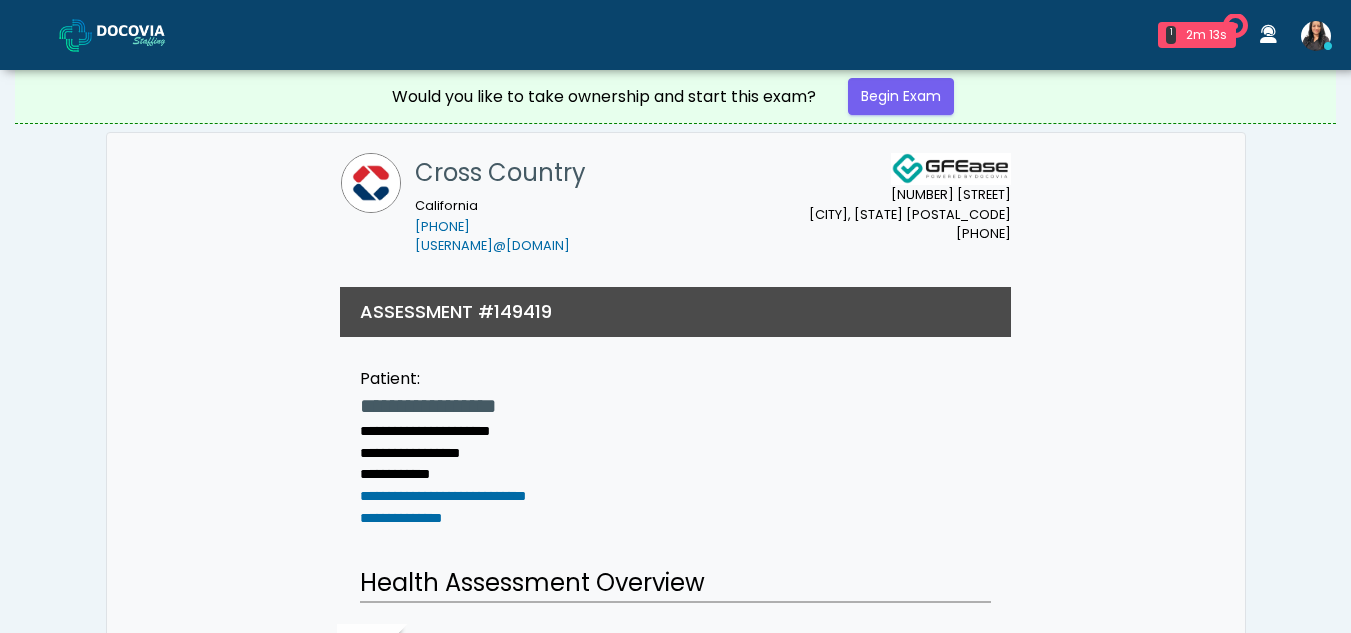scroll, scrollTop: 0, scrollLeft: 0, axis: both 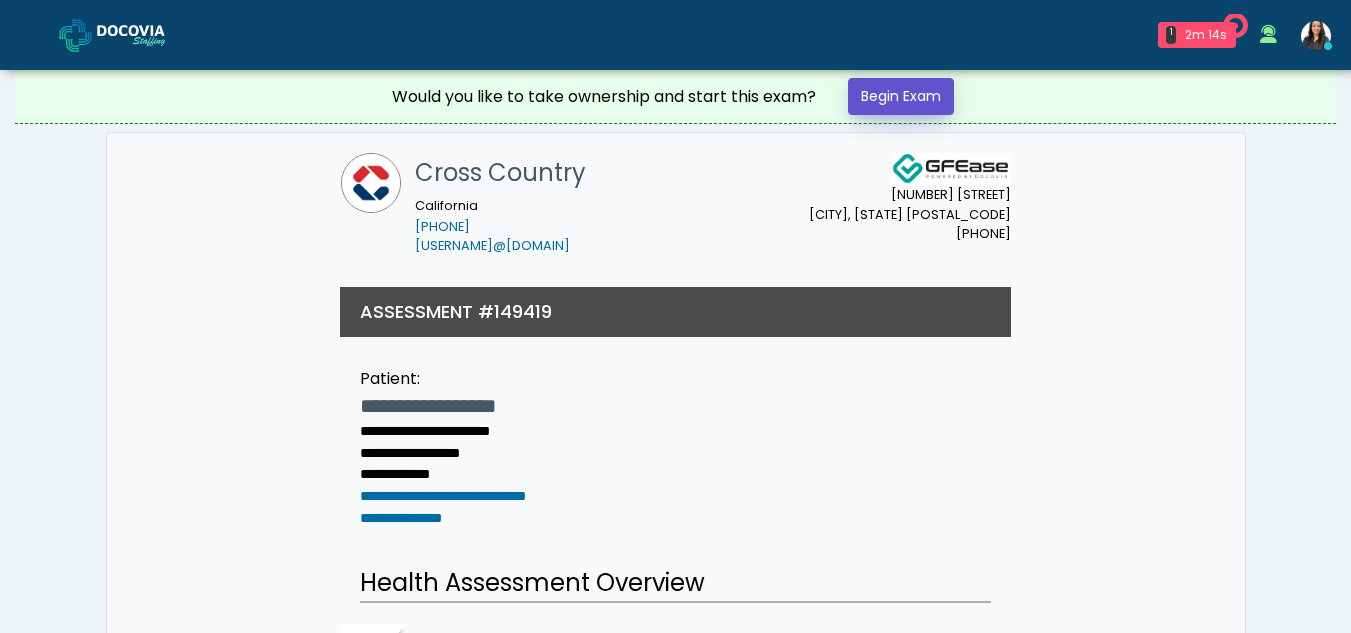 click on "Begin Exam" at bounding box center (901, 96) 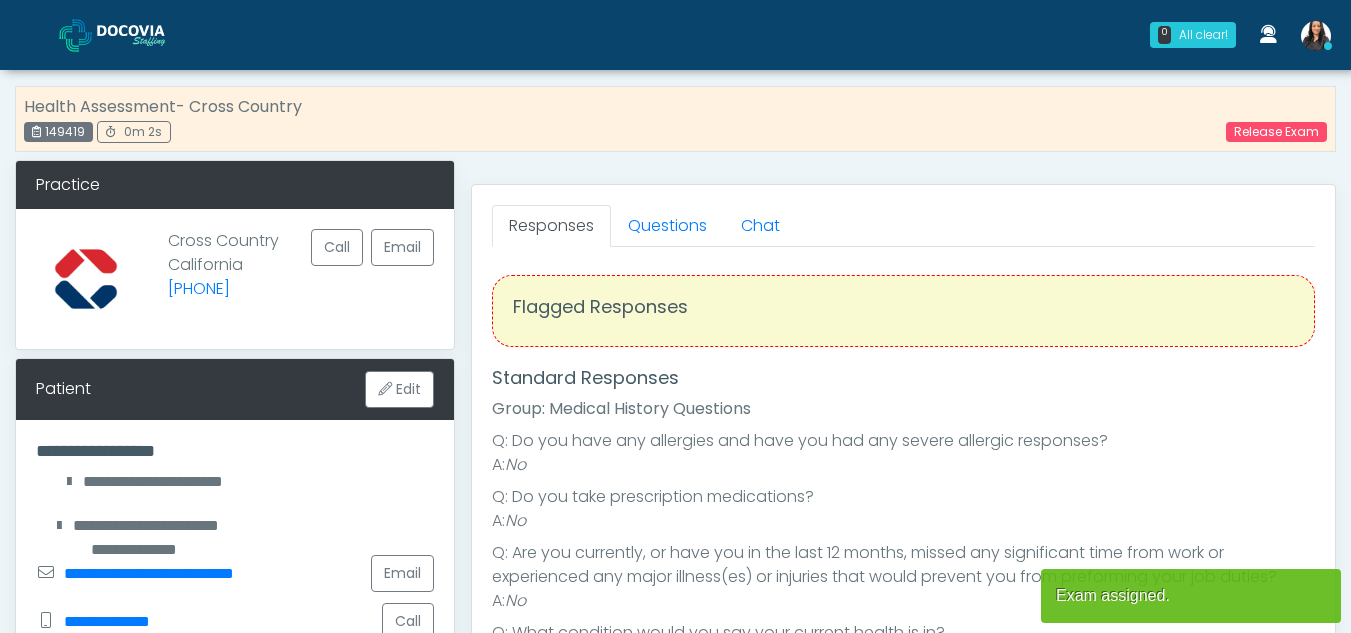 scroll, scrollTop: 0, scrollLeft: 0, axis: both 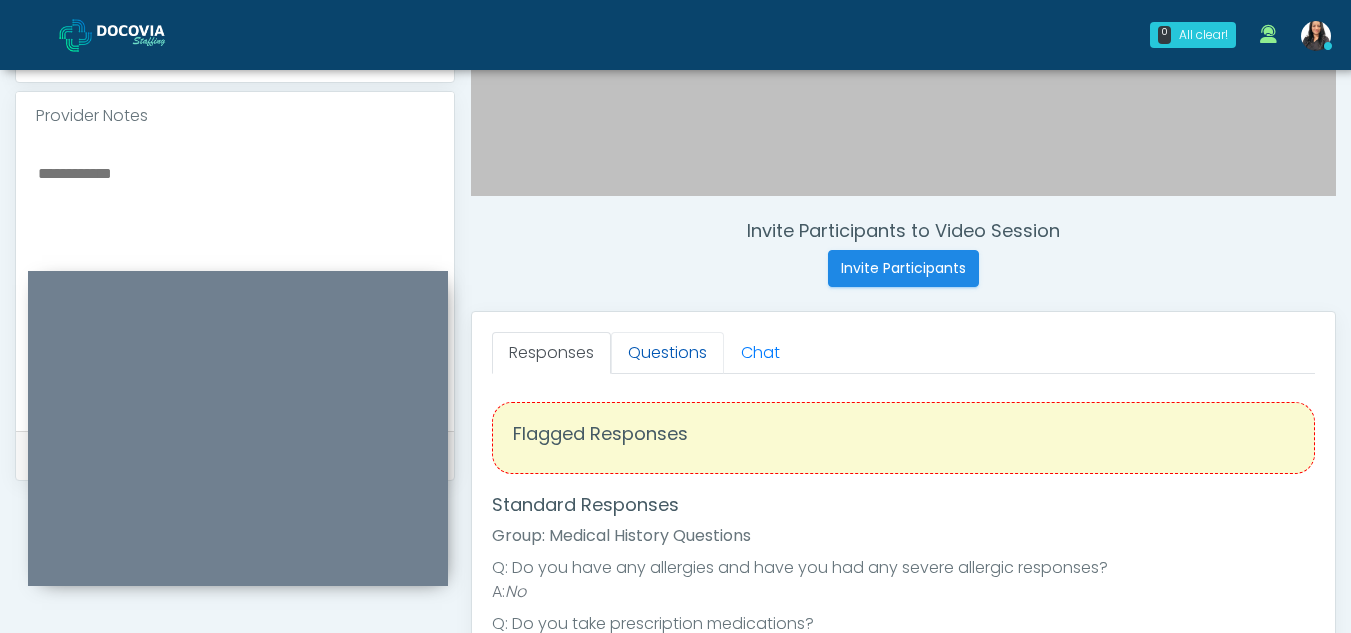 click on "Questions" at bounding box center [667, 353] 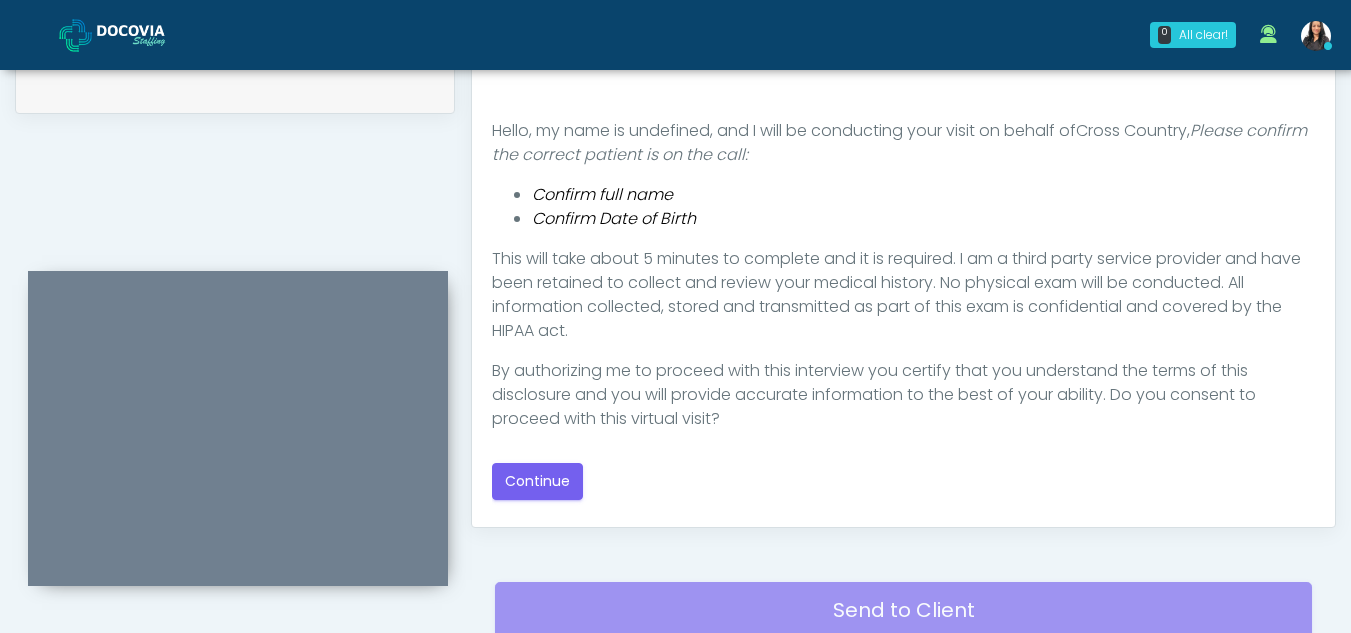 scroll, scrollTop: 1048, scrollLeft: 0, axis: vertical 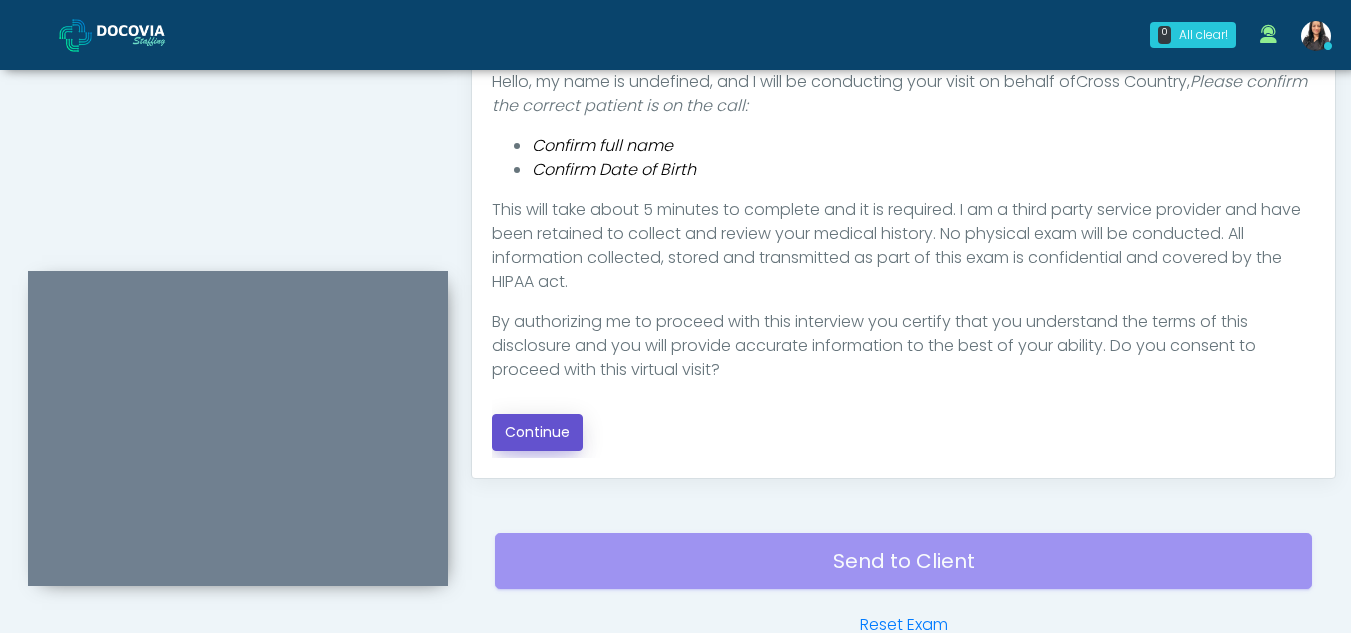 click on "Continue" at bounding box center [537, 432] 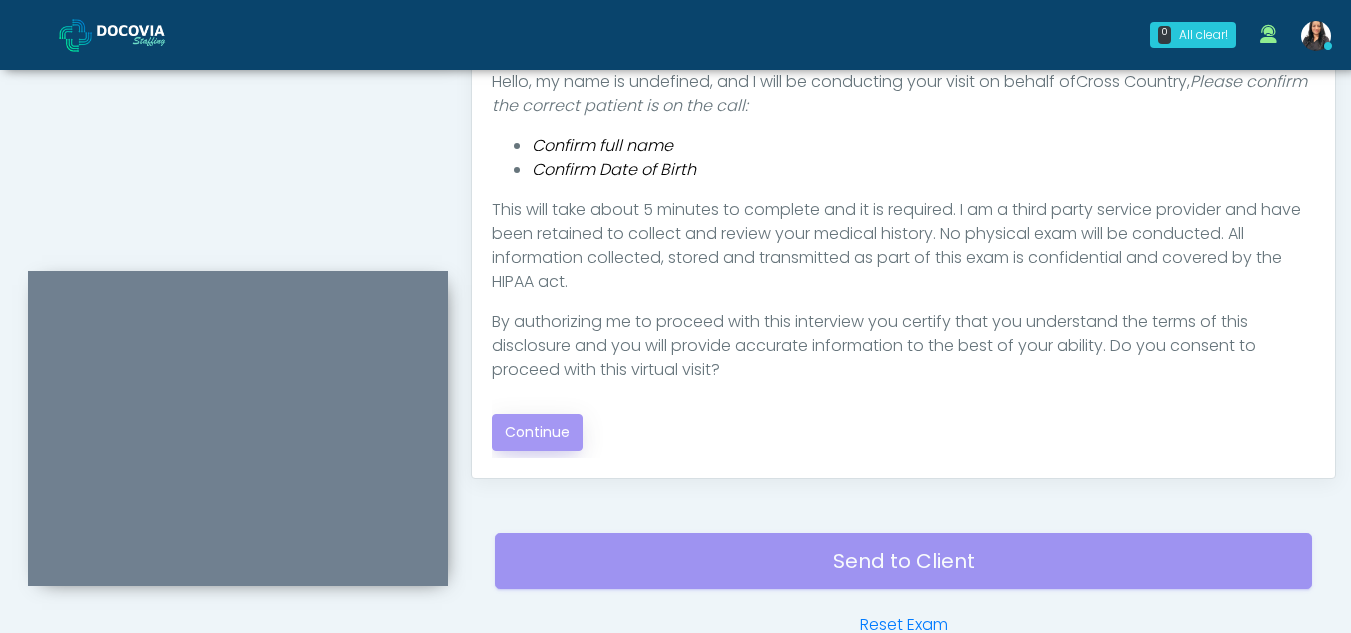 scroll, scrollTop: 1162, scrollLeft: 0, axis: vertical 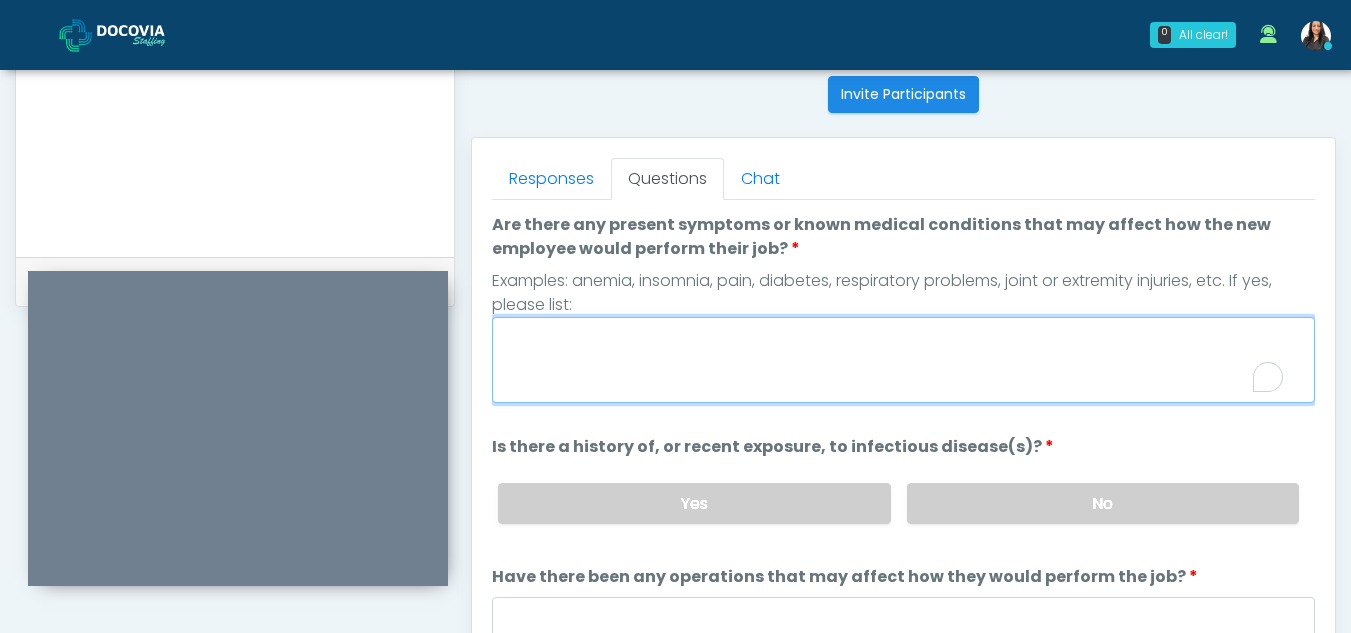 click on "Are there any present symptoms or known medical conditions that may affect how the new employee would perform their job?" at bounding box center (903, 360) 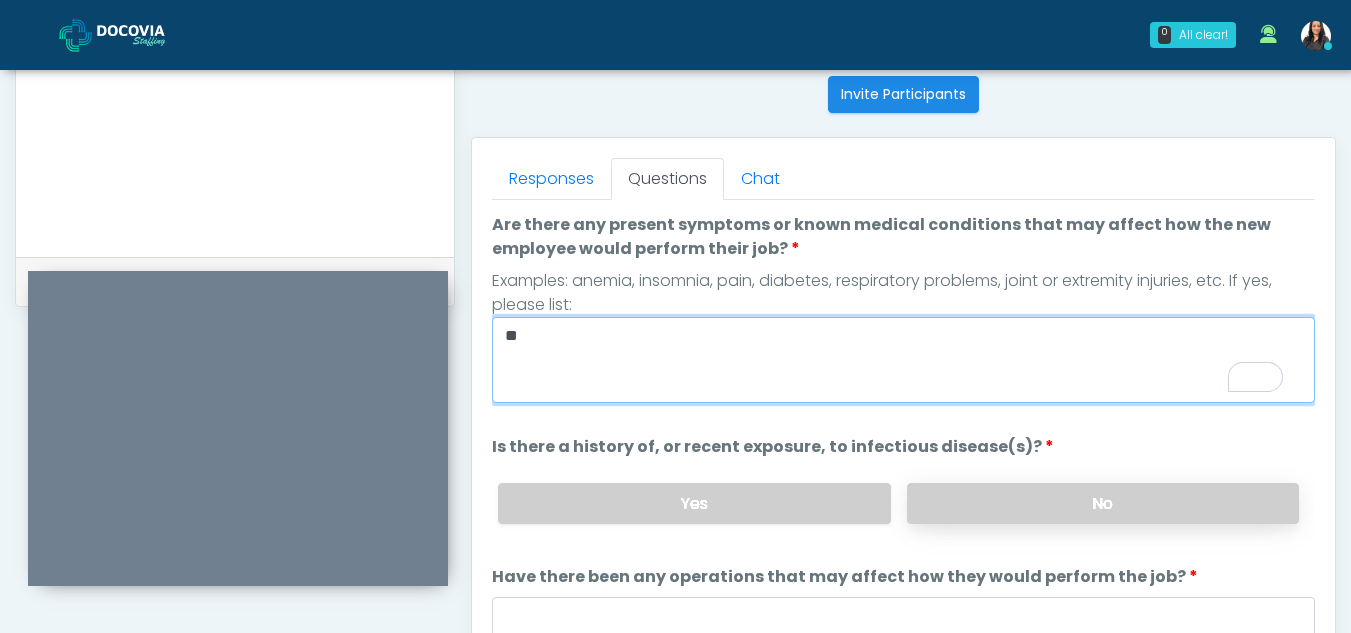 type on "**" 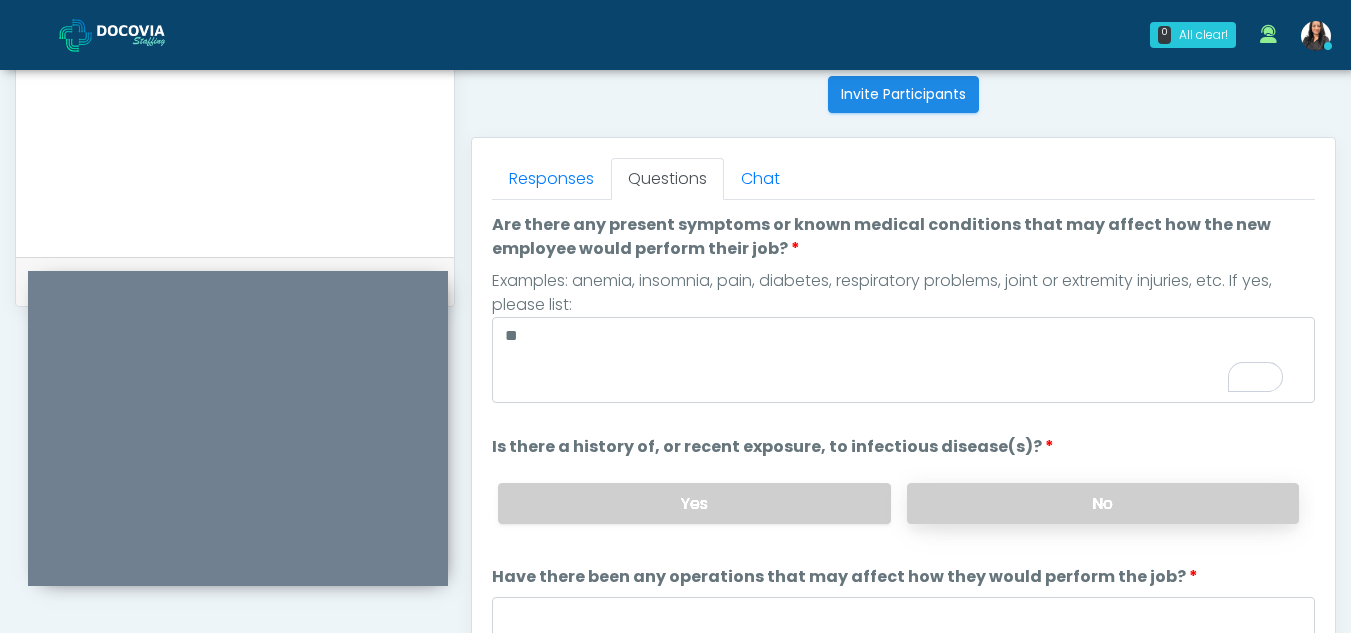 click on "No" at bounding box center [1103, 503] 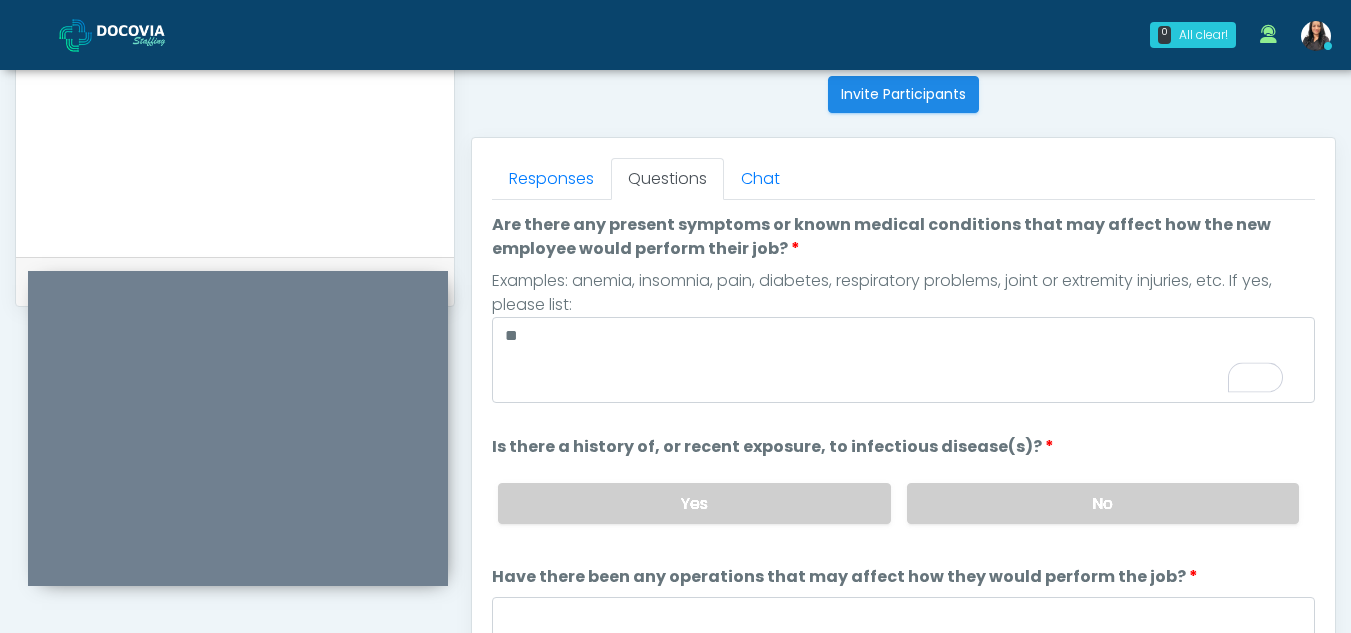 scroll, scrollTop: 168, scrollLeft: 0, axis: vertical 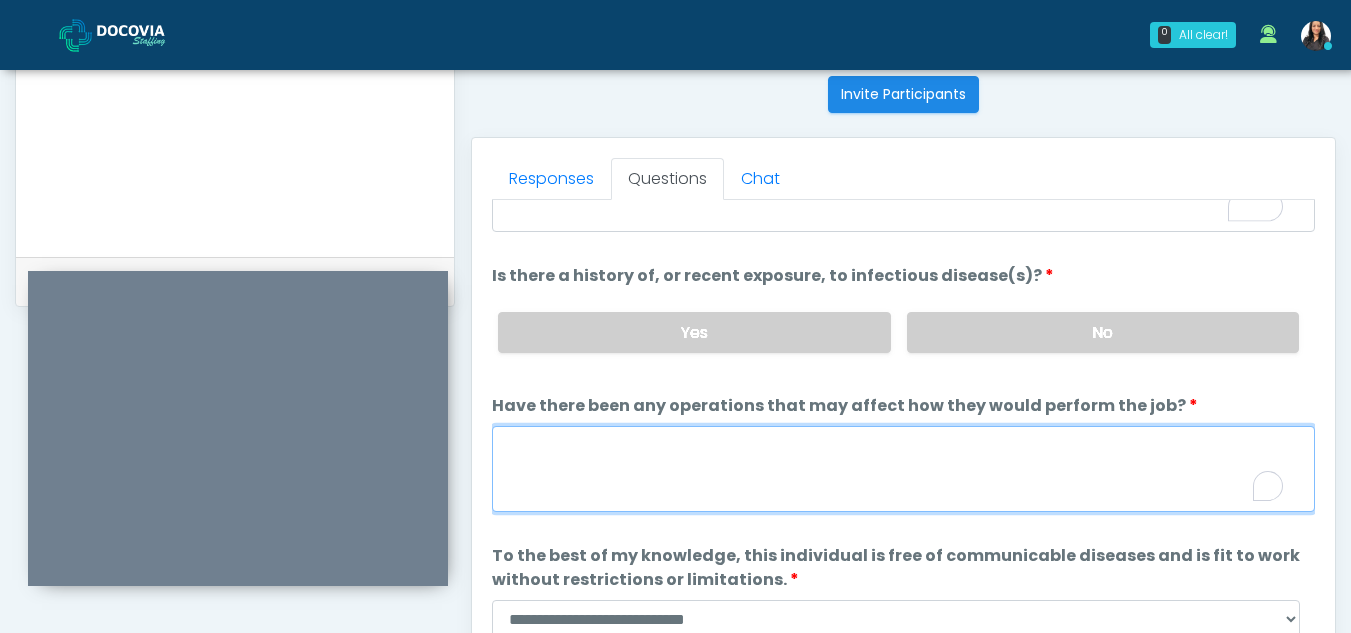 click on "Have there been any operations that may affect how they would perform the job?" at bounding box center (903, 469) 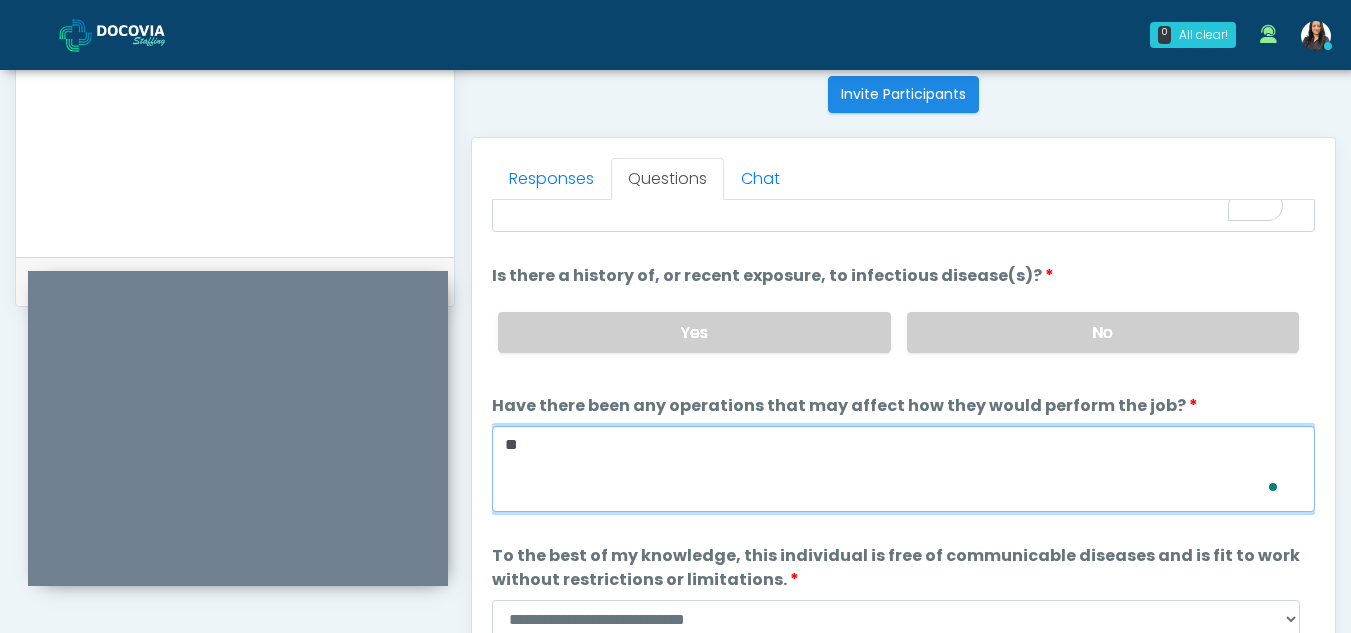 scroll, scrollTop: 171, scrollLeft: 0, axis: vertical 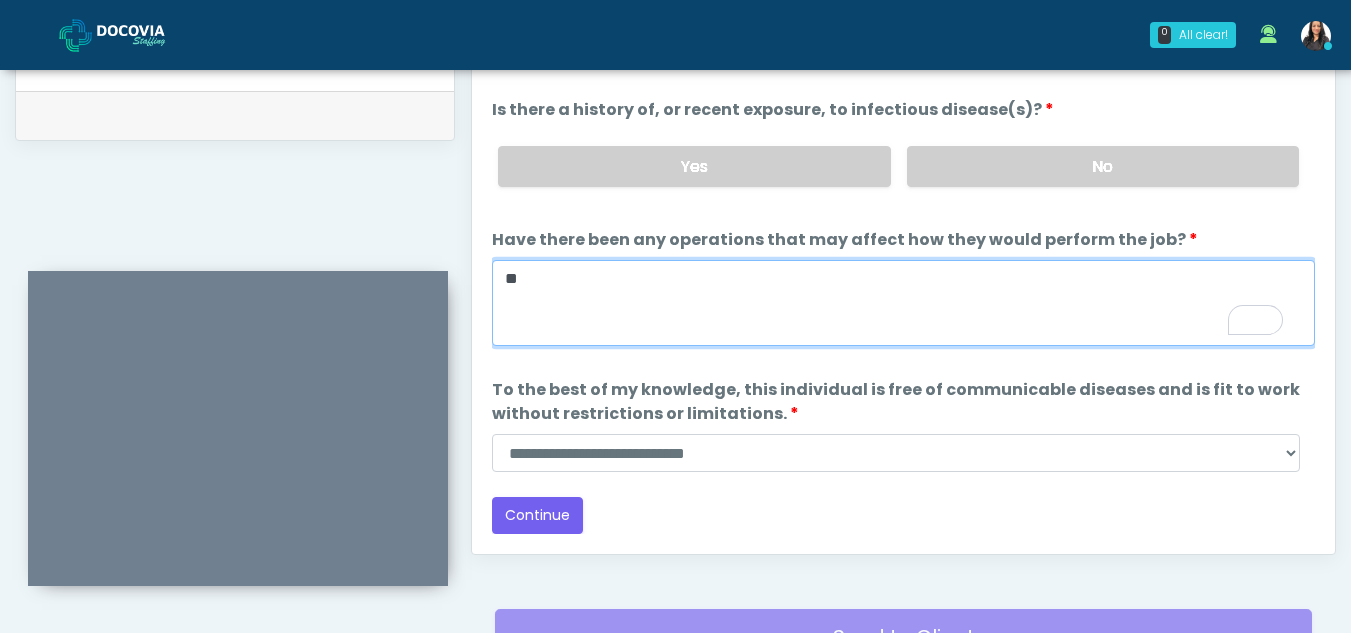 type on "**" 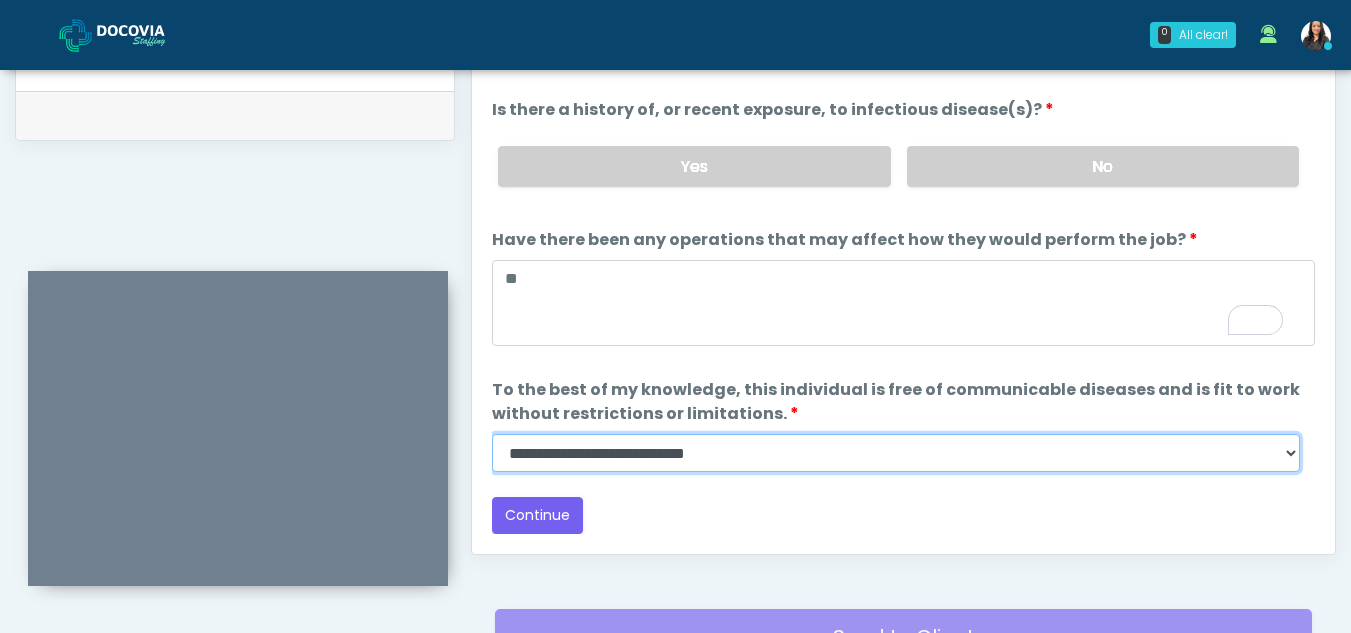 click on "**********" at bounding box center [896, 453] 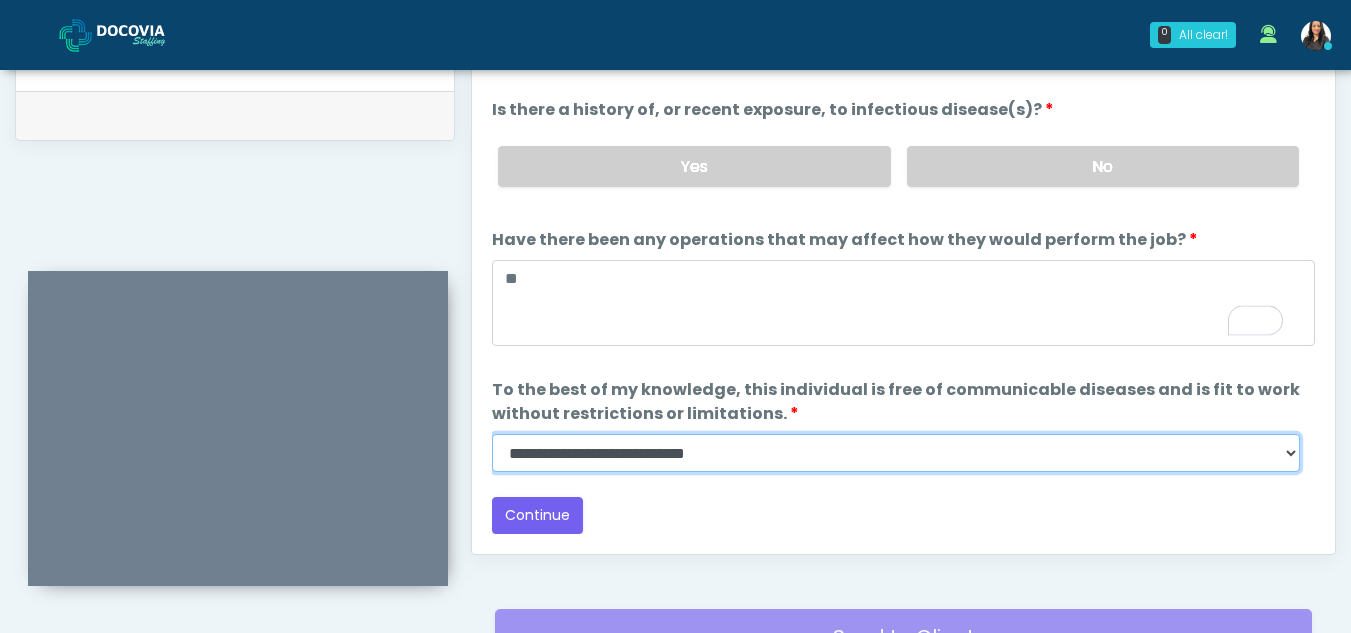 select on "******" 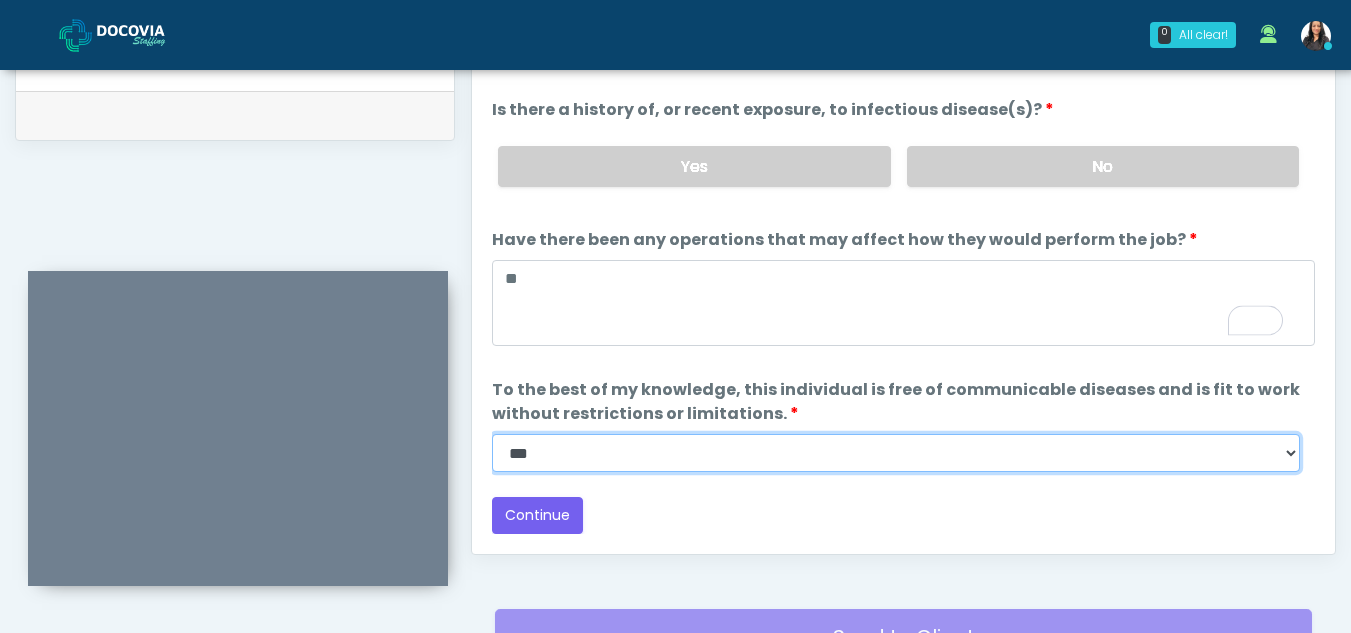 click on "**********" at bounding box center [896, 453] 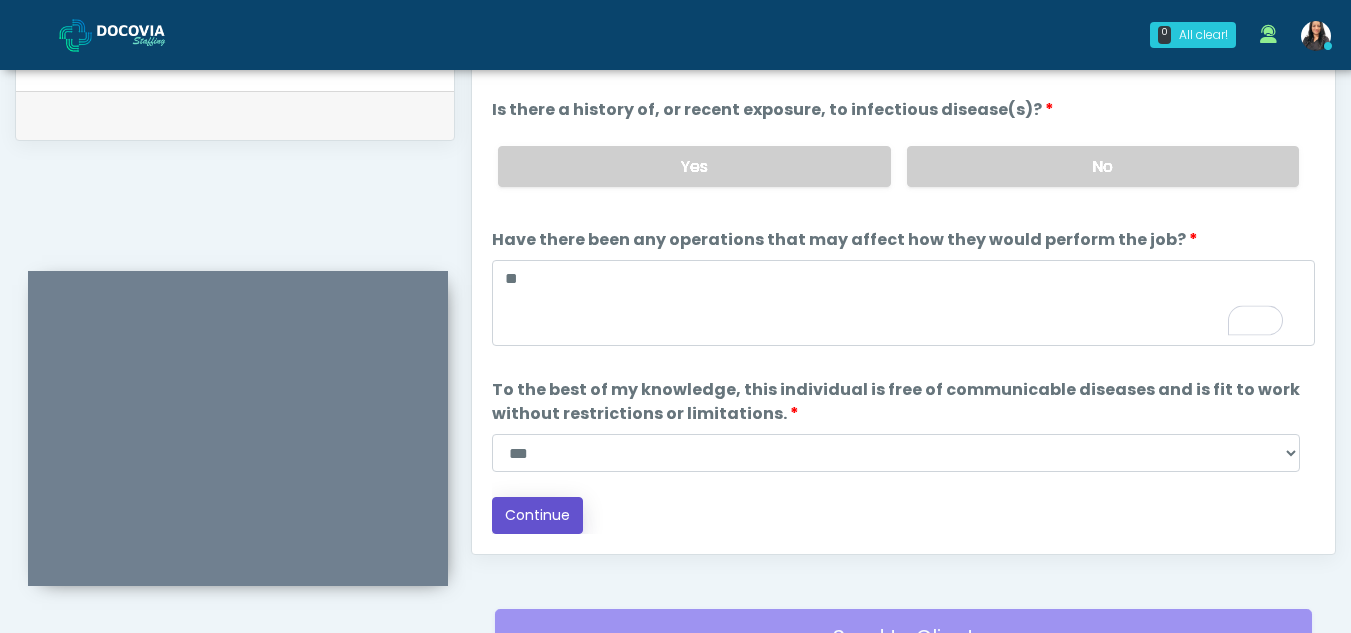 click on "Continue" at bounding box center [537, 515] 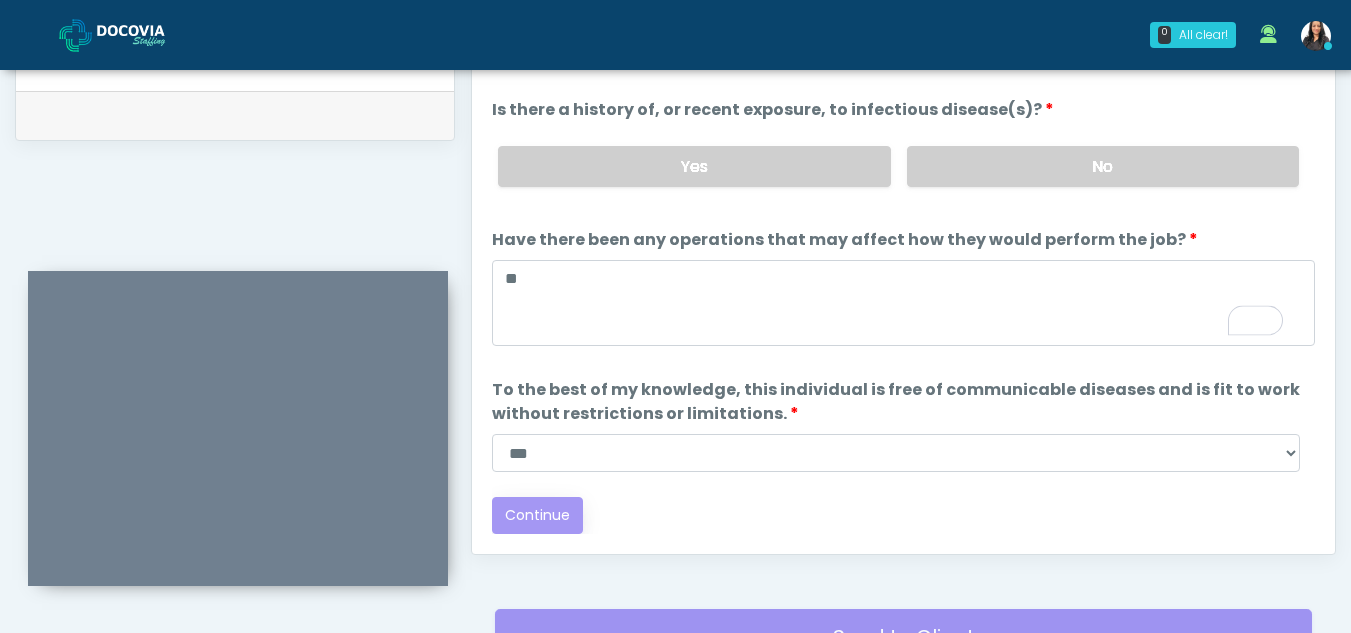 scroll, scrollTop: 1162, scrollLeft: 0, axis: vertical 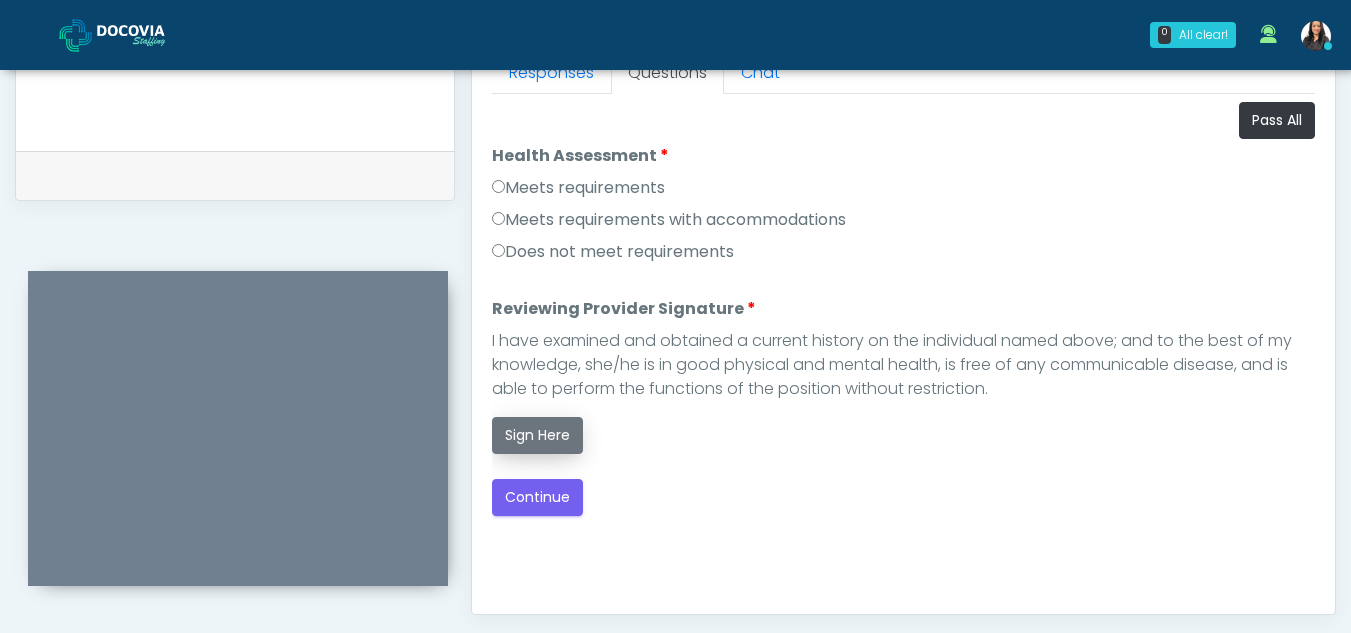 click on "Sign Here" at bounding box center [537, 435] 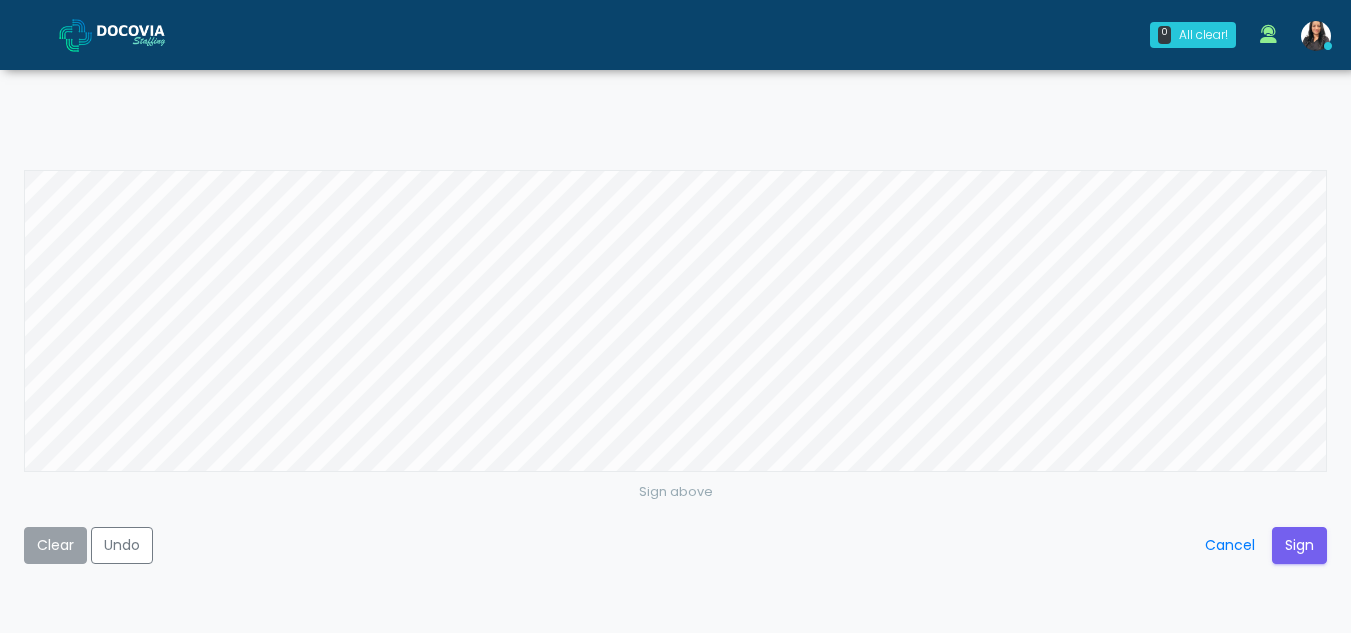 click on "Clear" at bounding box center (55, 545) 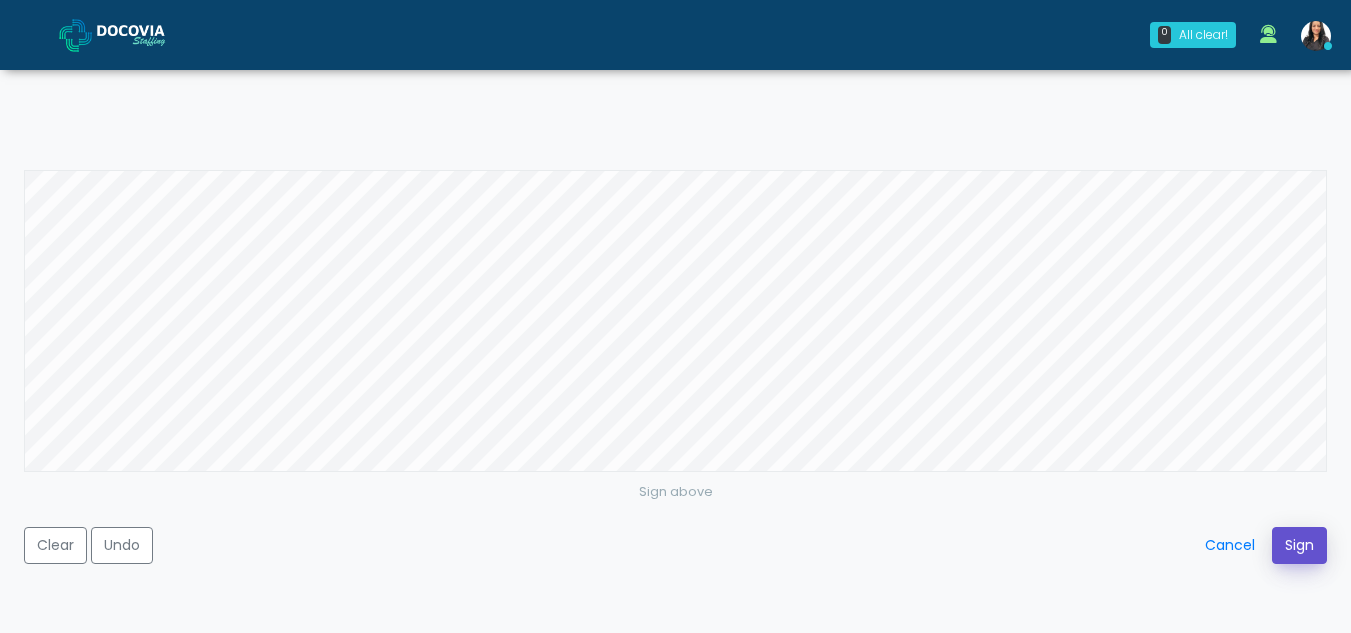 click on "Sign" at bounding box center [1299, 545] 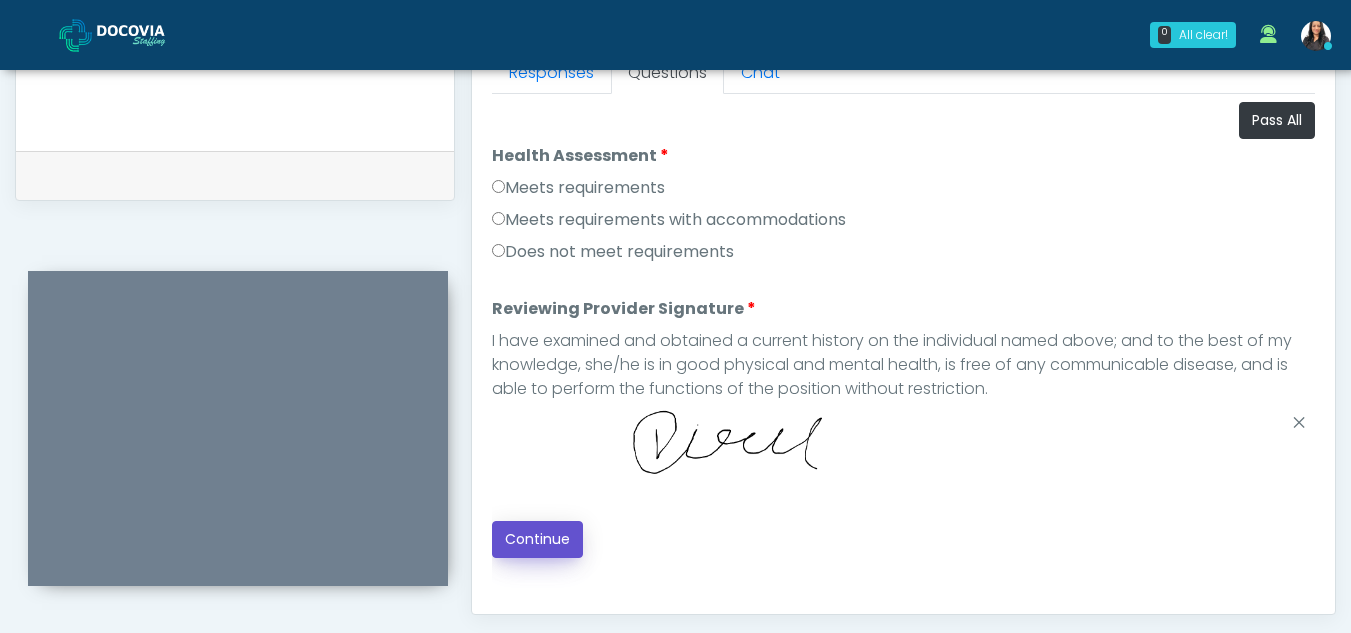 click on "Continue" at bounding box center [537, 539] 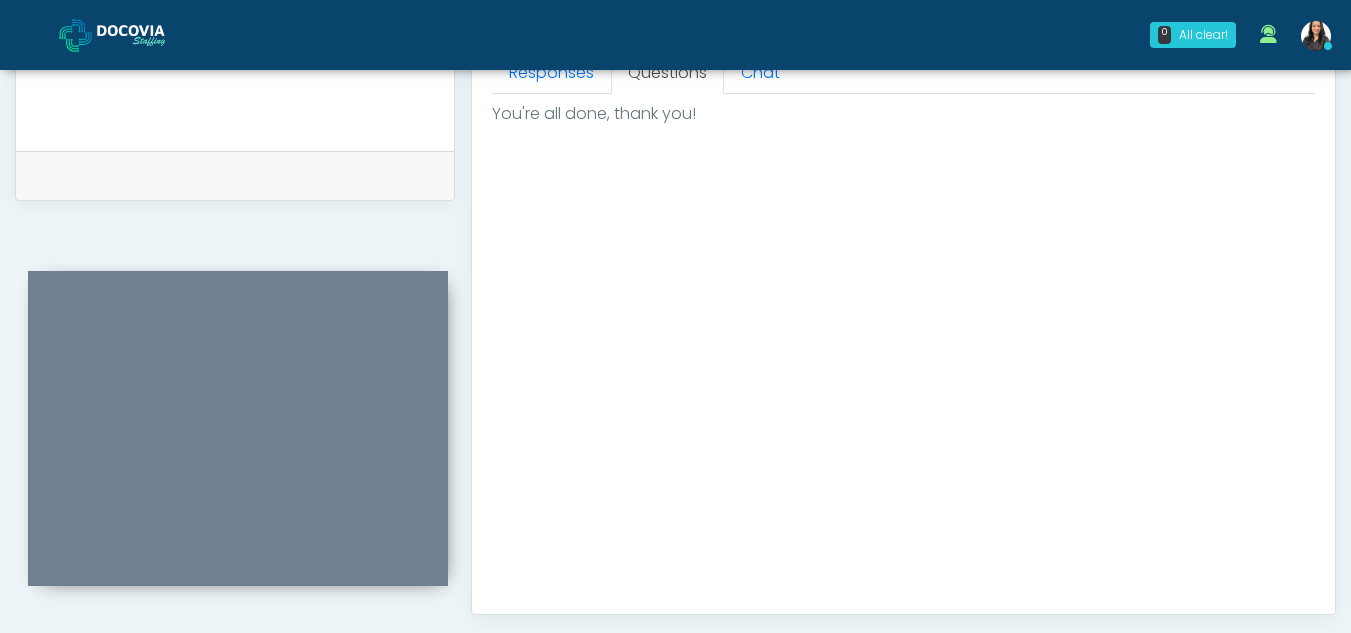 scroll, scrollTop: 1157, scrollLeft: 0, axis: vertical 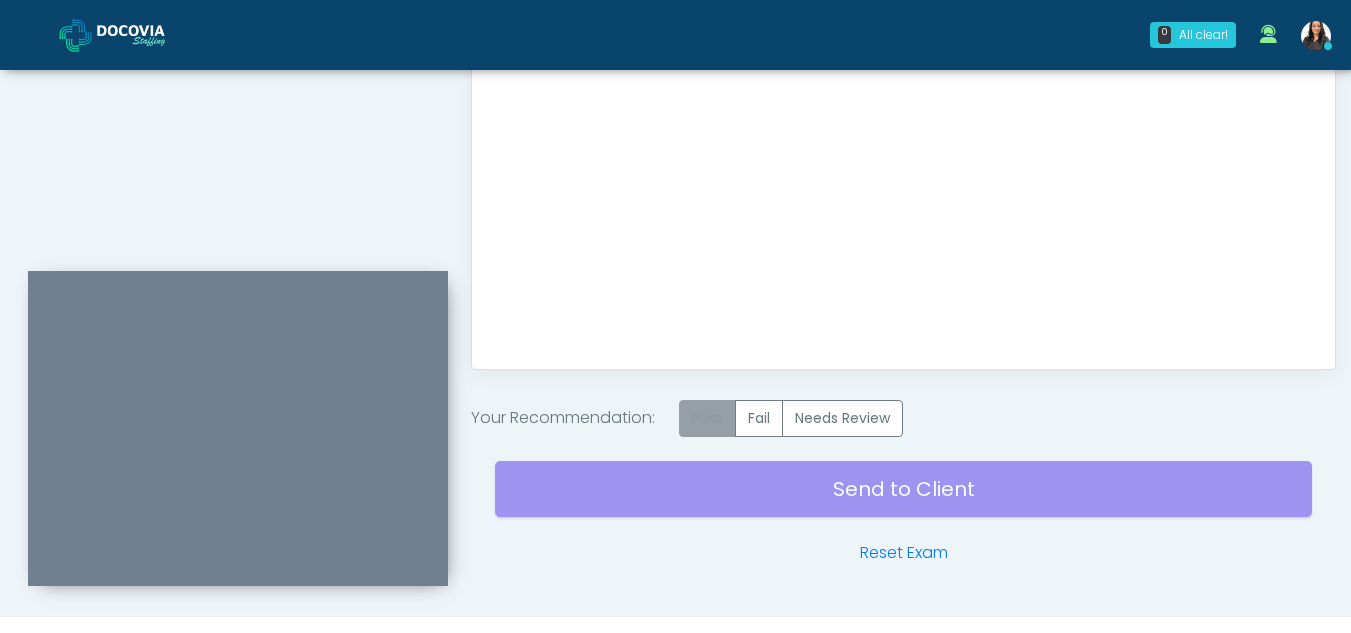 click on "Pass" at bounding box center [707, 418] 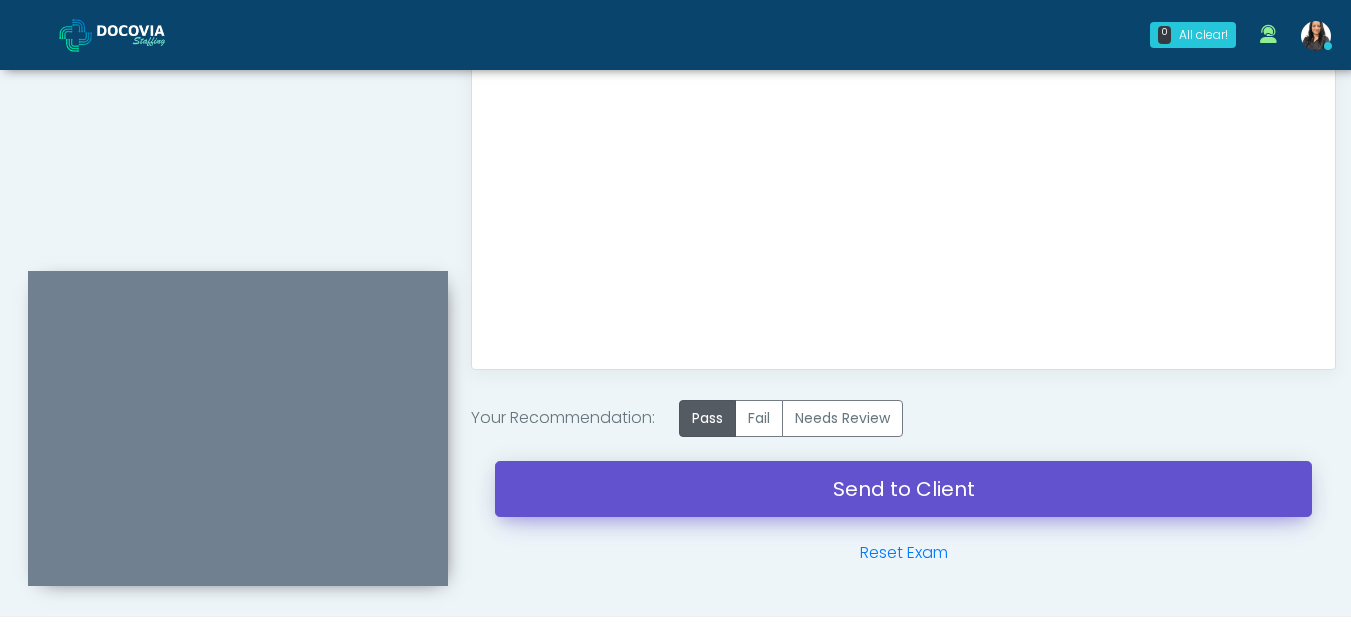 click on "Send to Client" at bounding box center (903, 489) 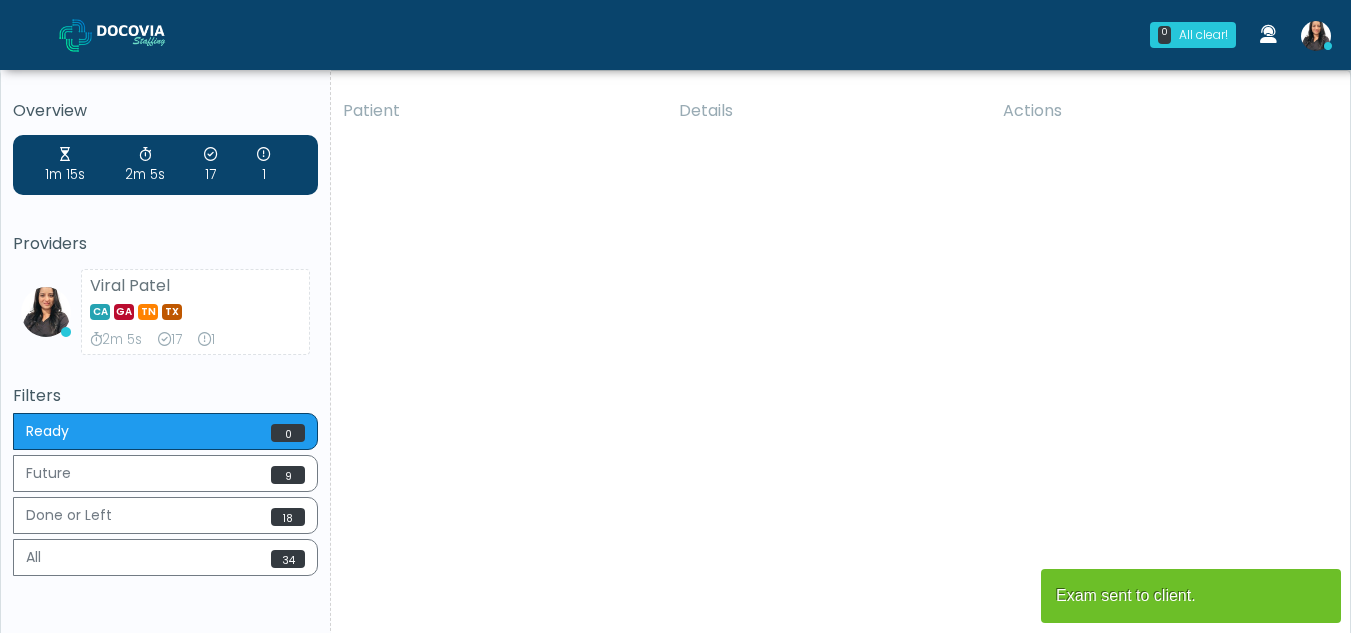 scroll, scrollTop: 0, scrollLeft: 0, axis: both 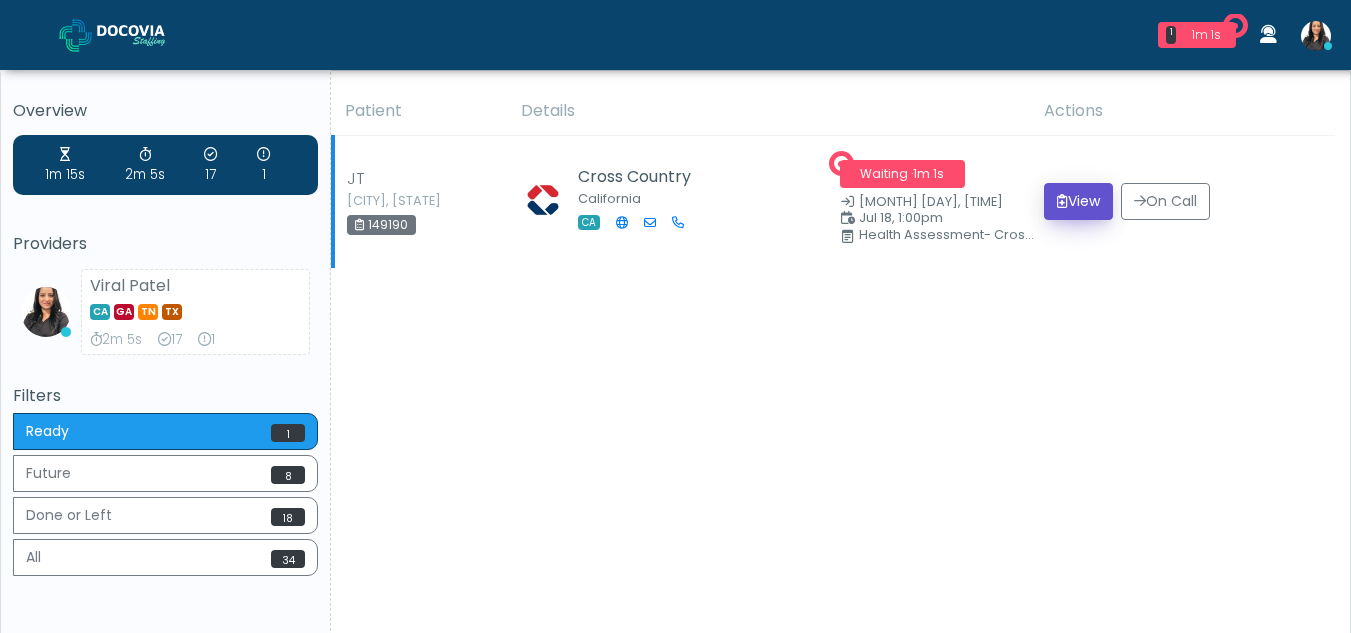 click on "View" at bounding box center [1078, 201] 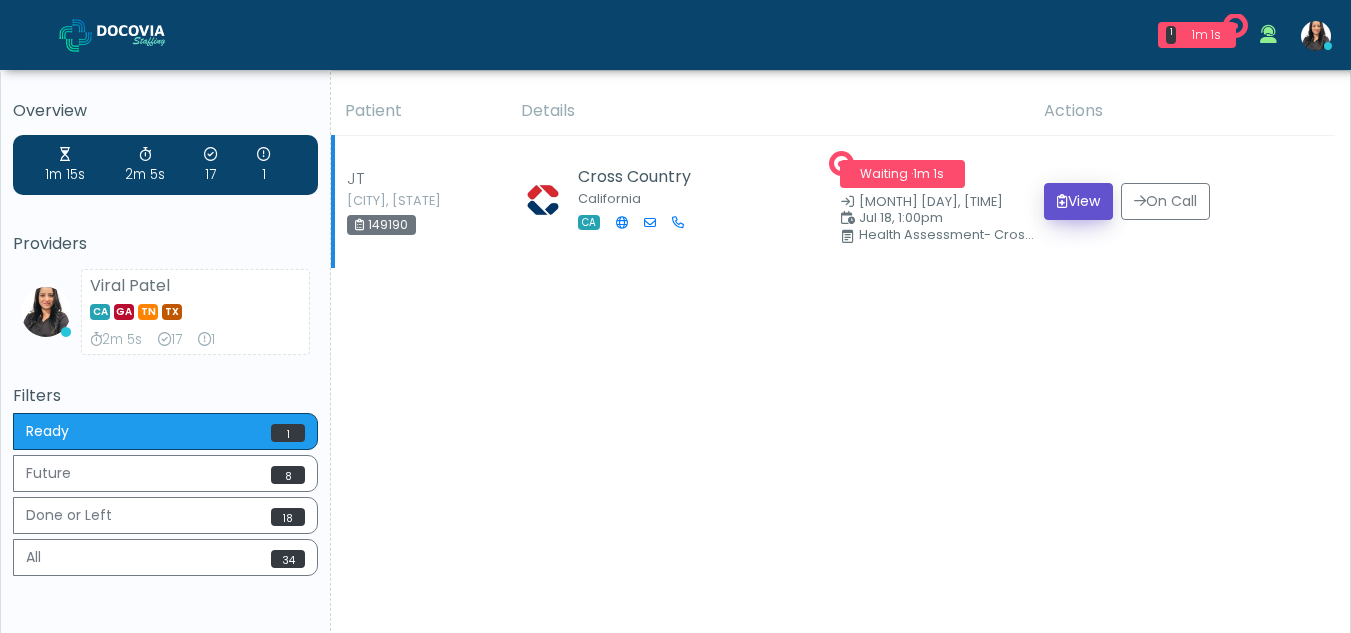 scroll, scrollTop: 0, scrollLeft: 0, axis: both 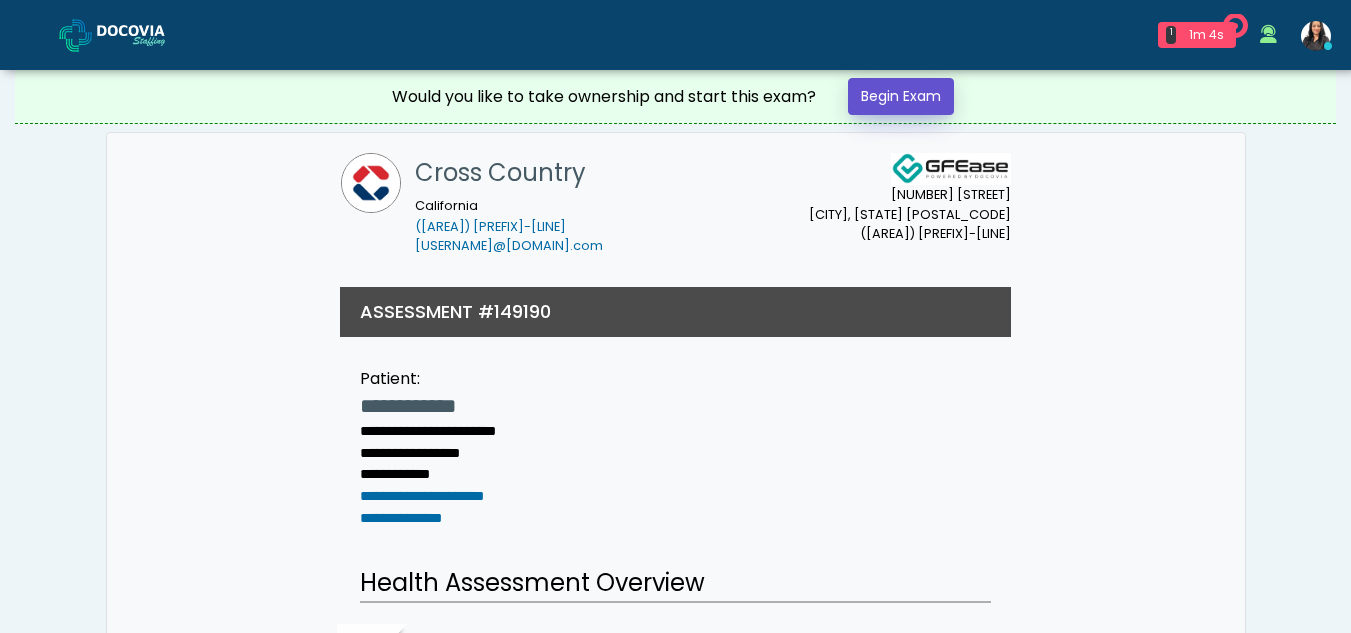 click on "Begin Exam" at bounding box center (901, 96) 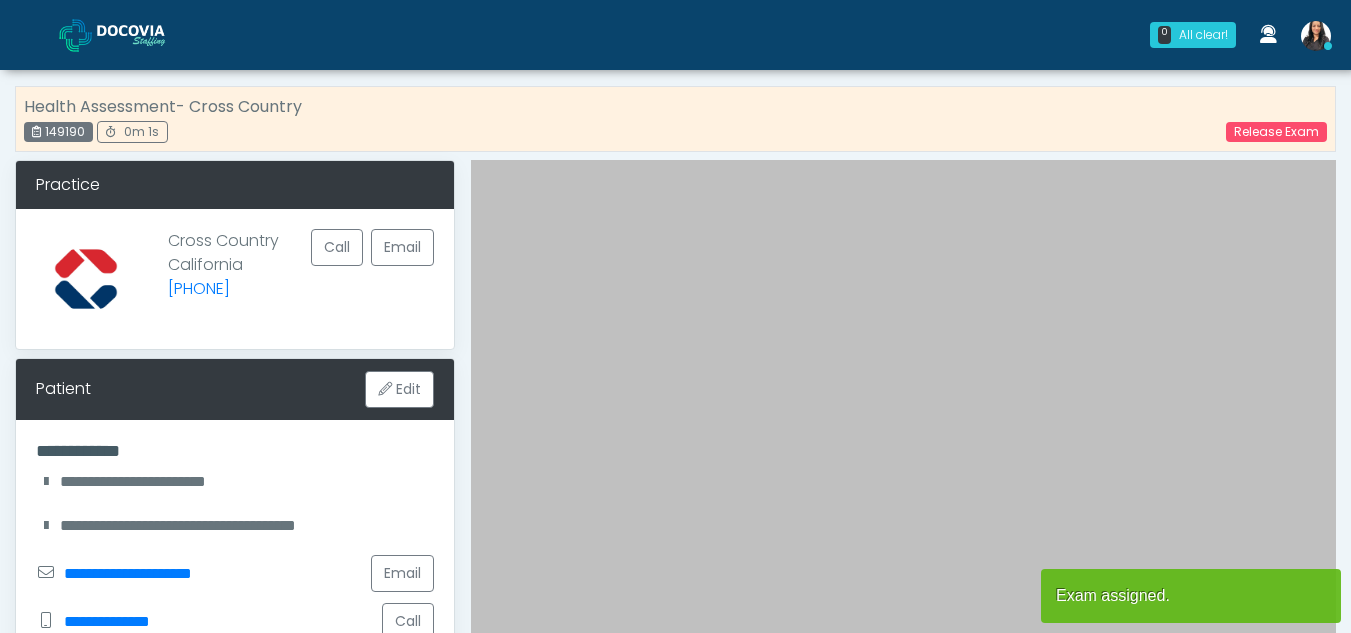 scroll, scrollTop: 0, scrollLeft: 0, axis: both 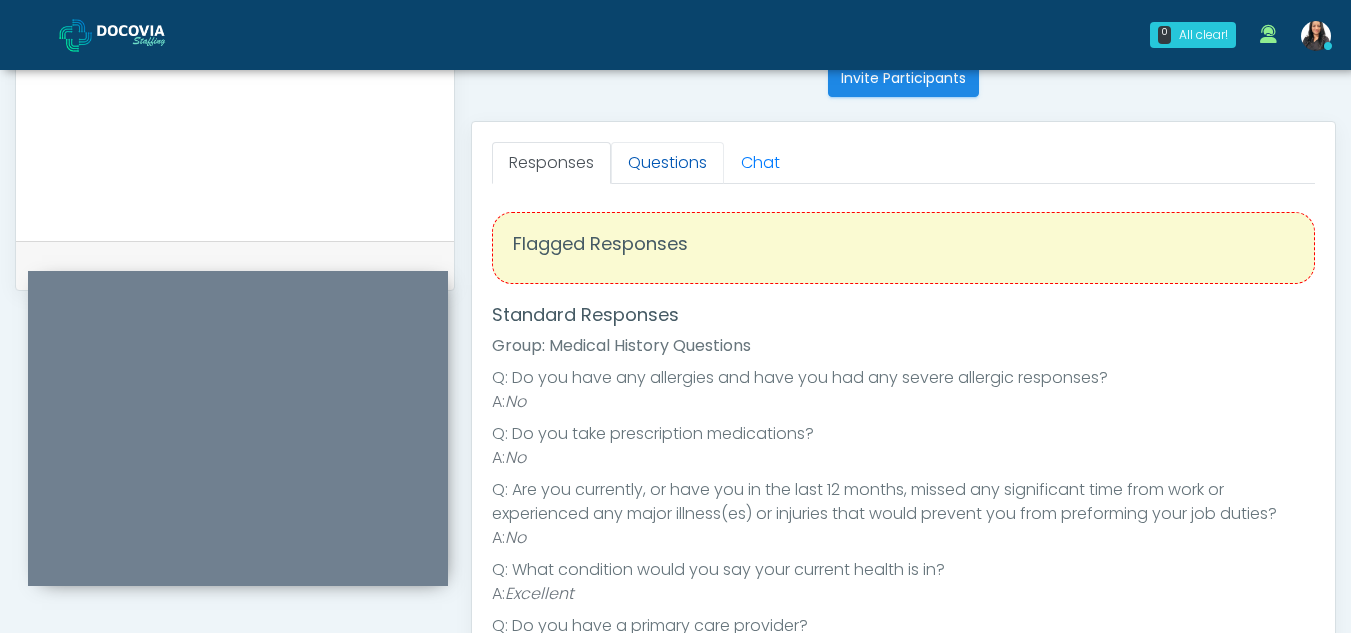 click on "Questions" at bounding box center [667, 163] 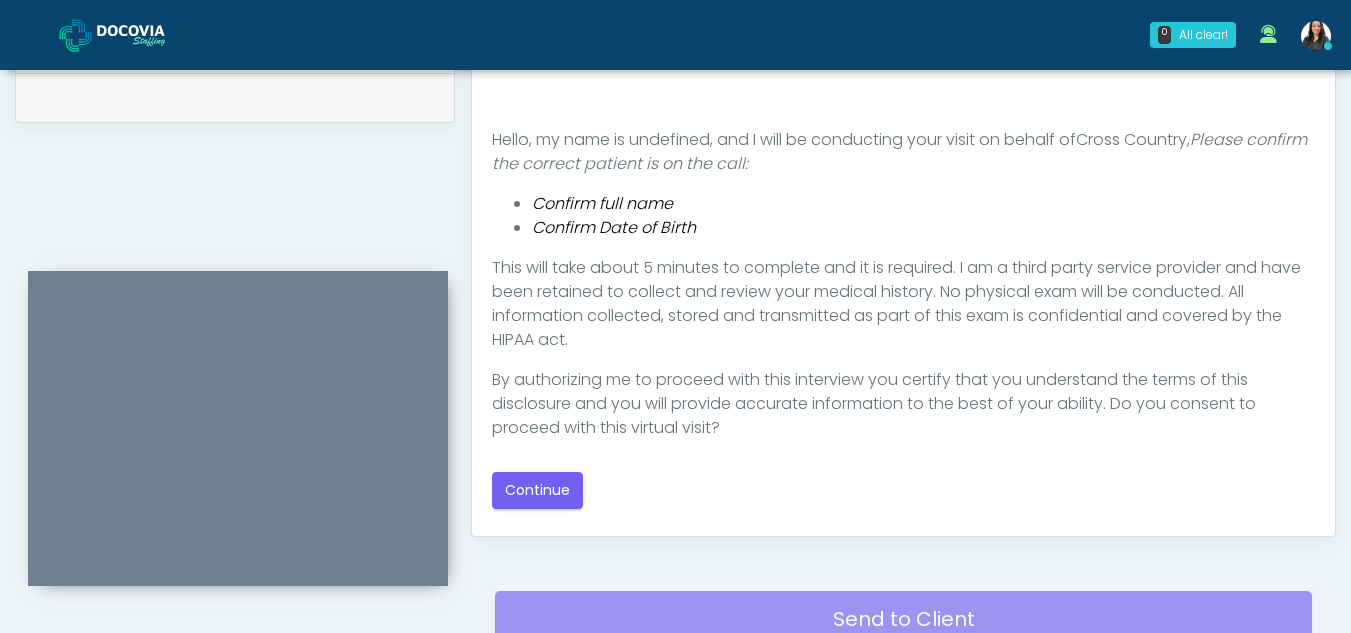 scroll, scrollTop: 1008, scrollLeft: 0, axis: vertical 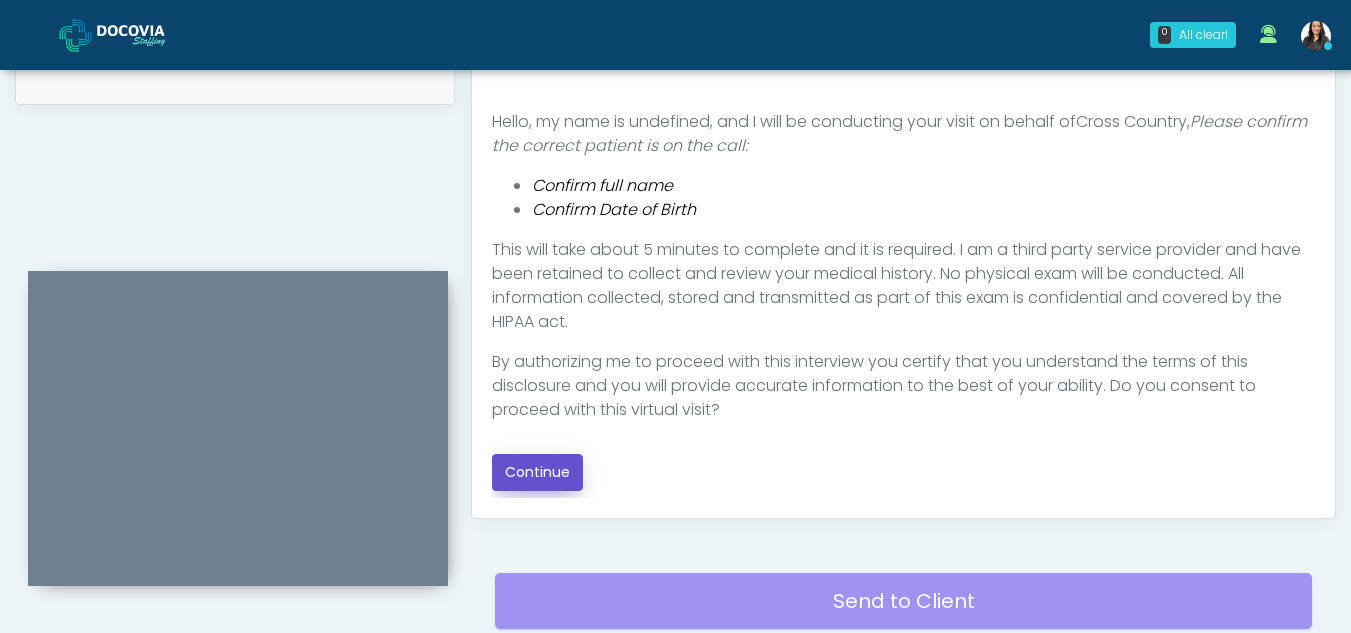 click on "Continue" at bounding box center [537, 472] 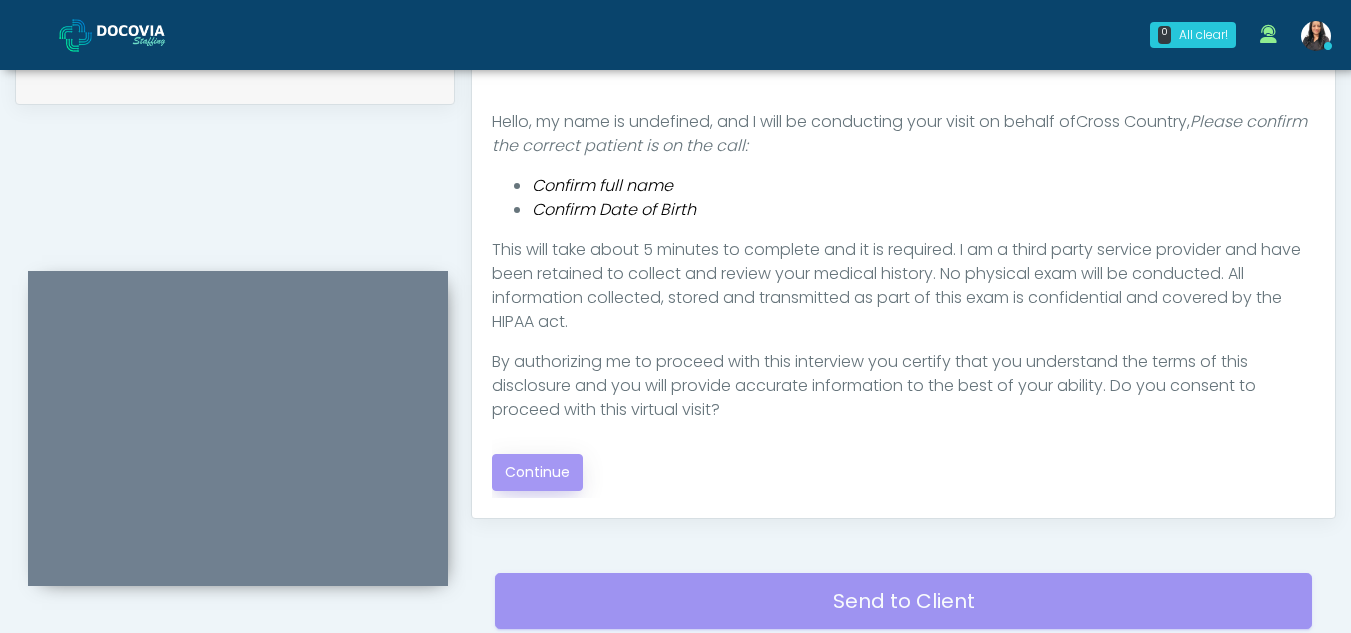 scroll, scrollTop: 1162, scrollLeft: 0, axis: vertical 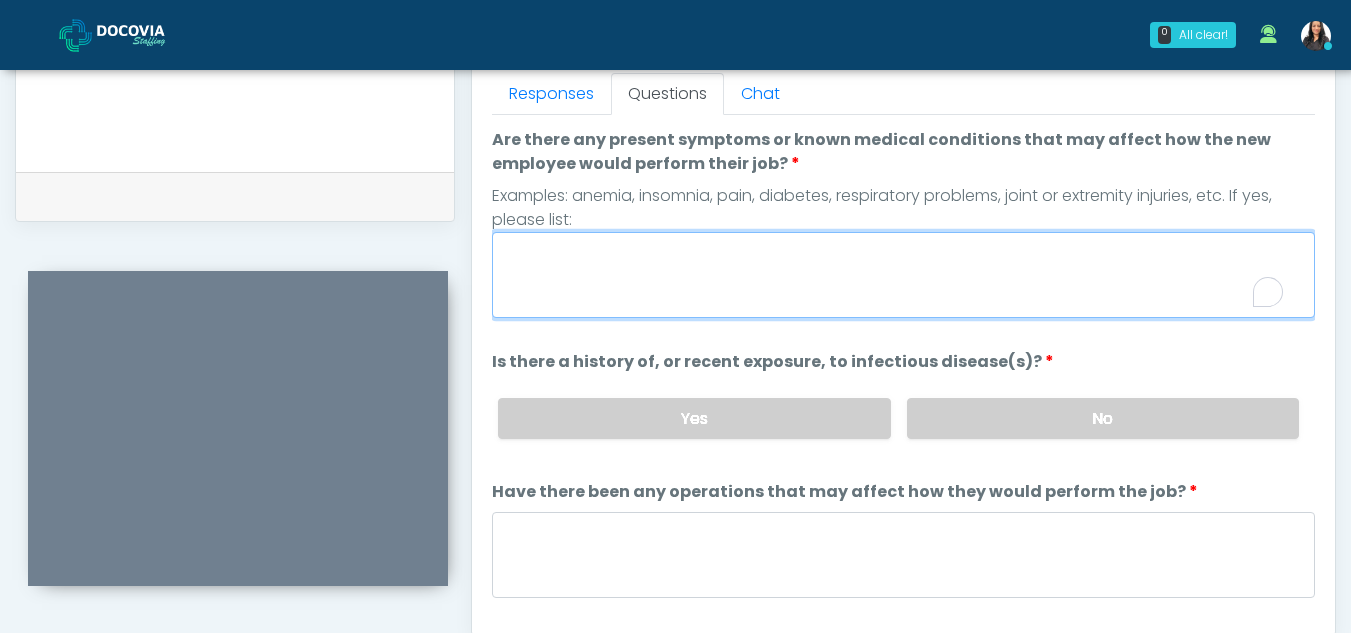 click on "Are there any present symptoms or known medical conditions that may affect how the new employee would perform their job?" at bounding box center [903, 275] 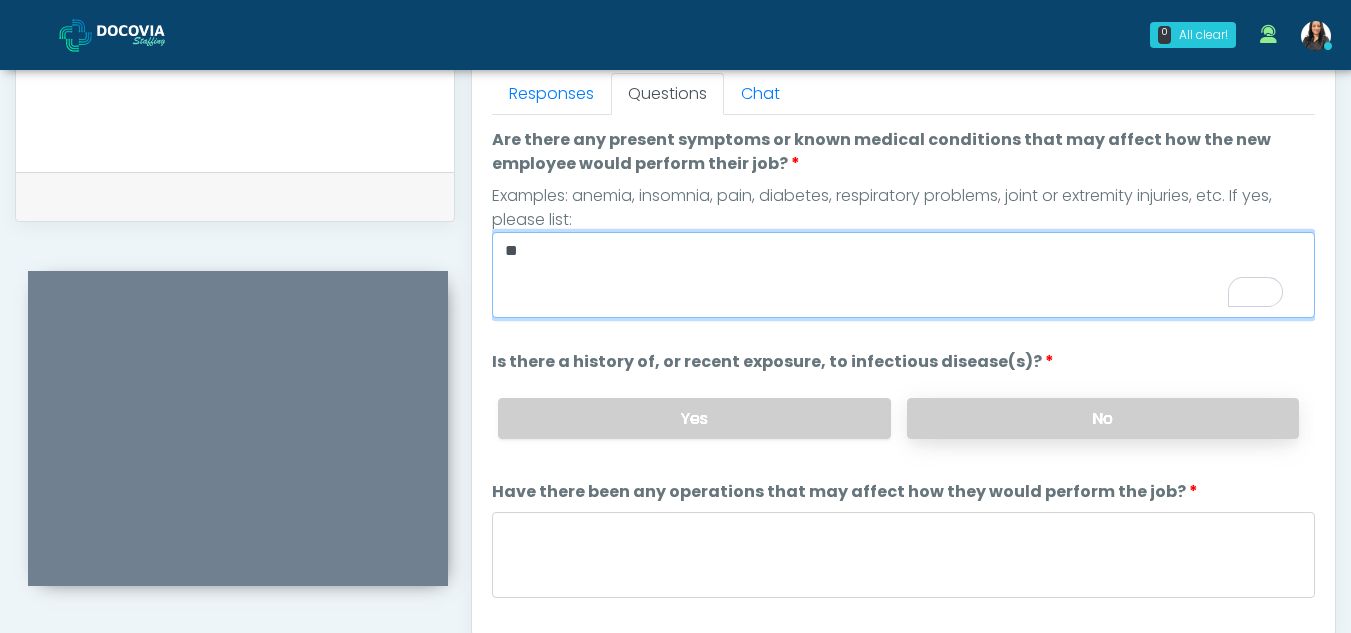 type on "**" 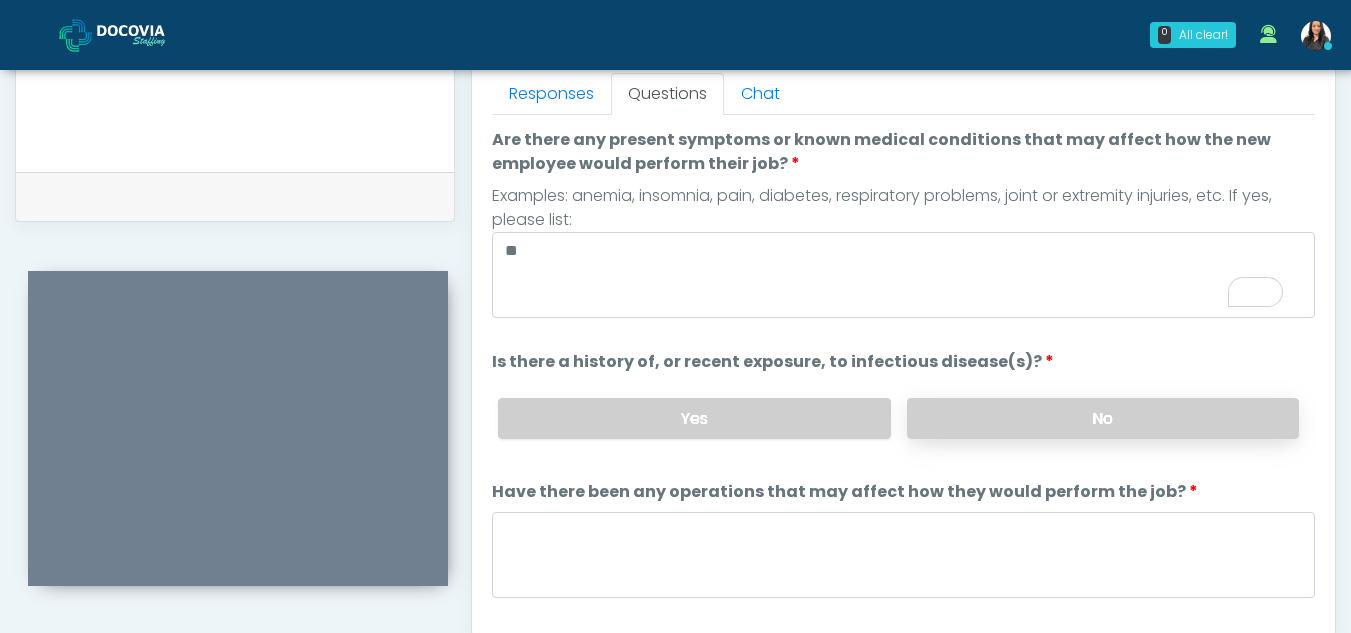 click on "No" at bounding box center (1103, 418) 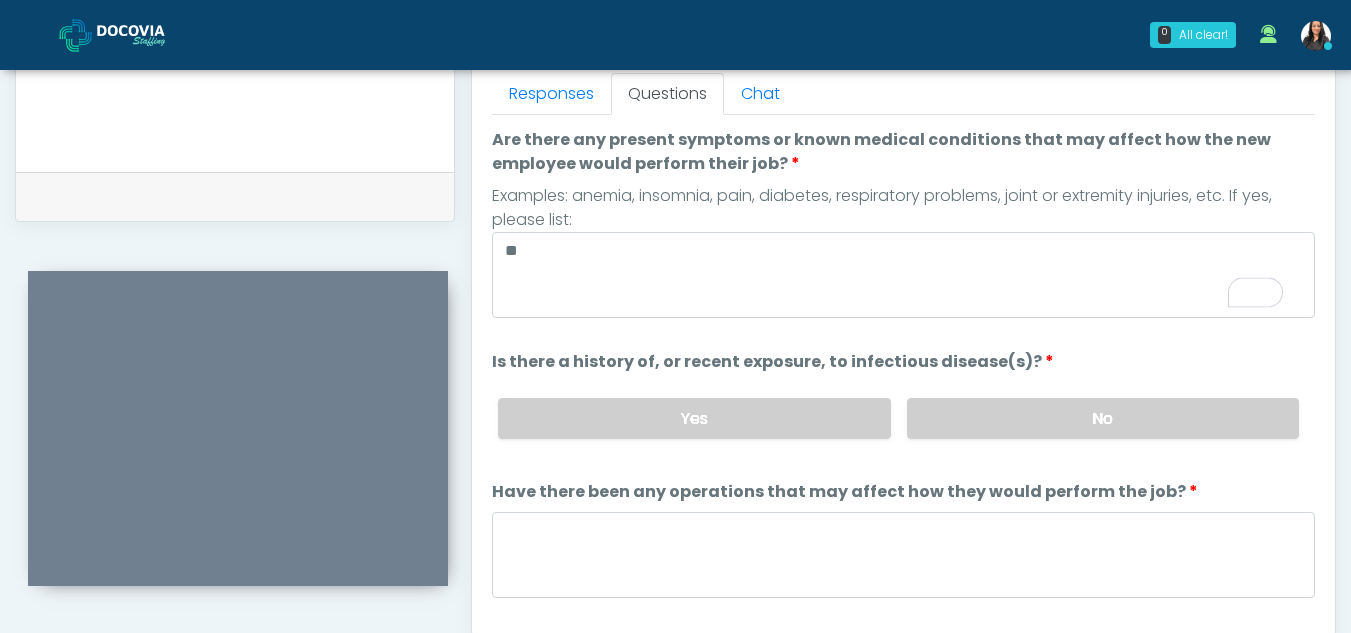 scroll, scrollTop: 164, scrollLeft: 0, axis: vertical 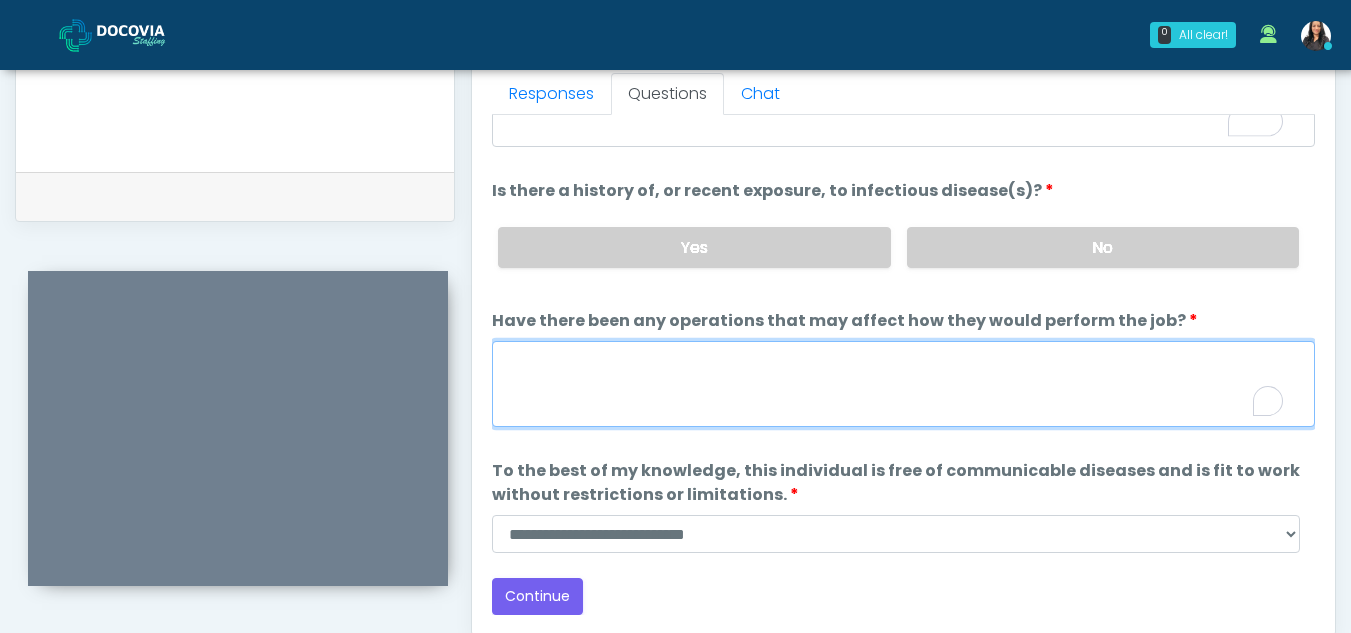 click on "Have there been any operations that may affect how they would perform the job?" at bounding box center [903, 384] 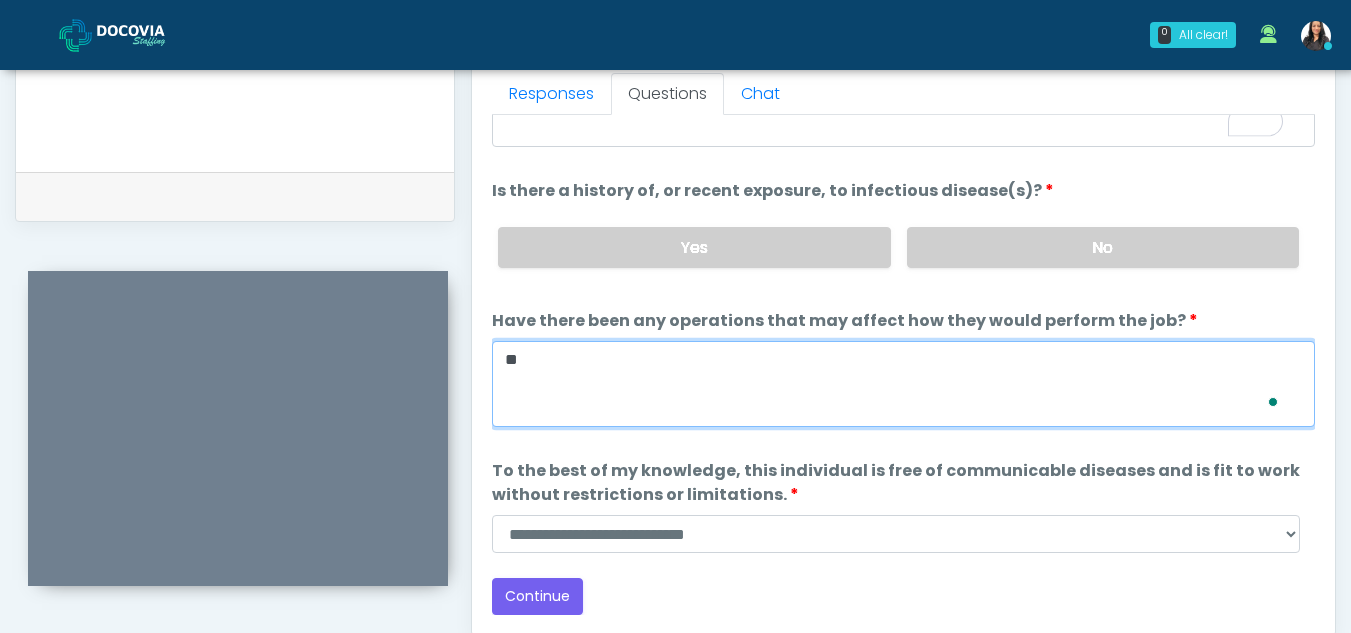 scroll, scrollTop: 171, scrollLeft: 0, axis: vertical 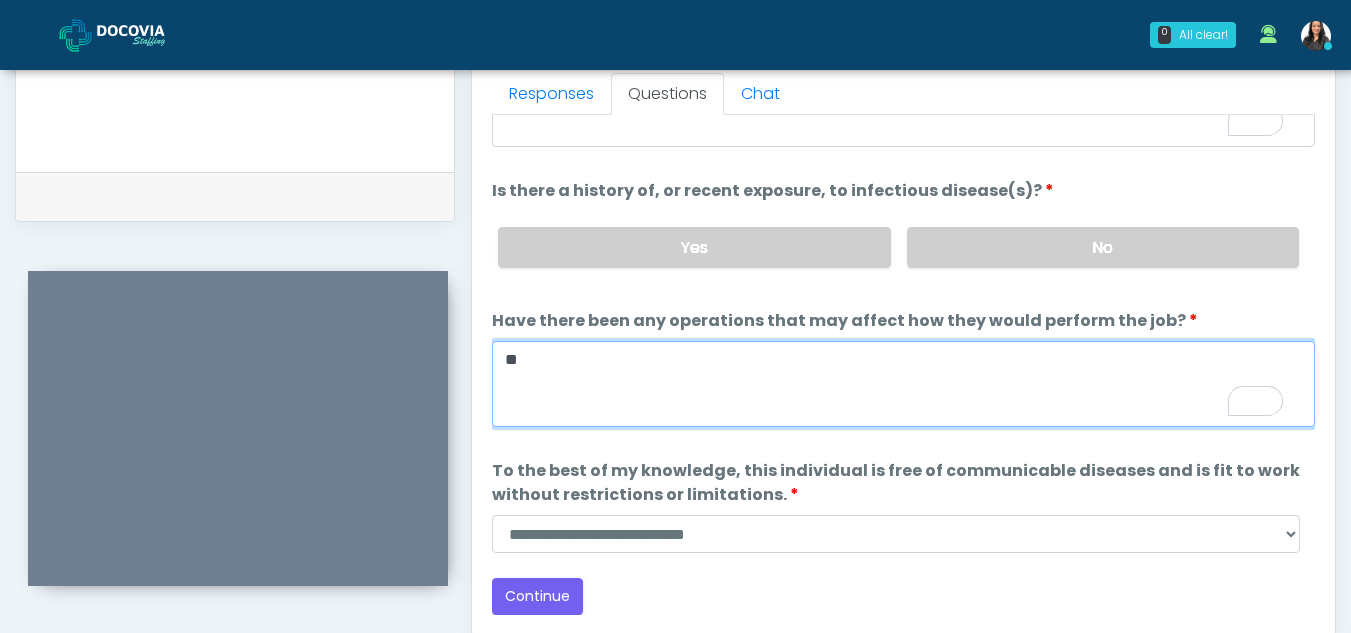 type on "**" 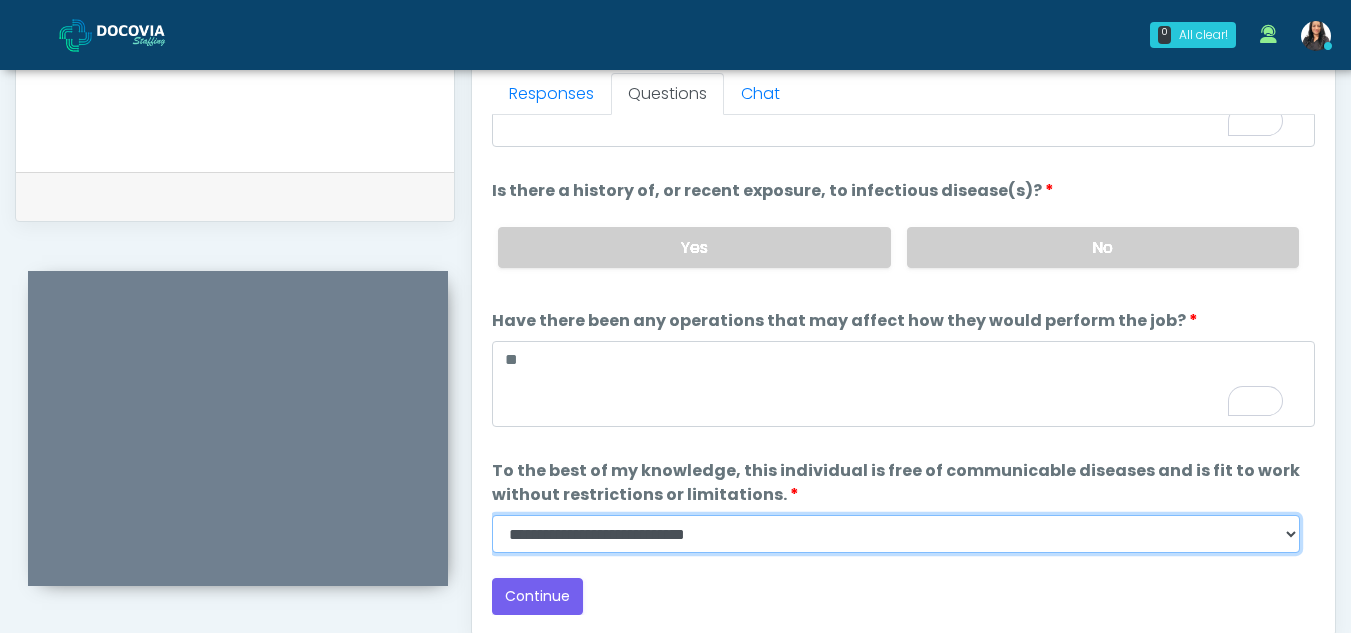 click on "**********" at bounding box center (896, 534) 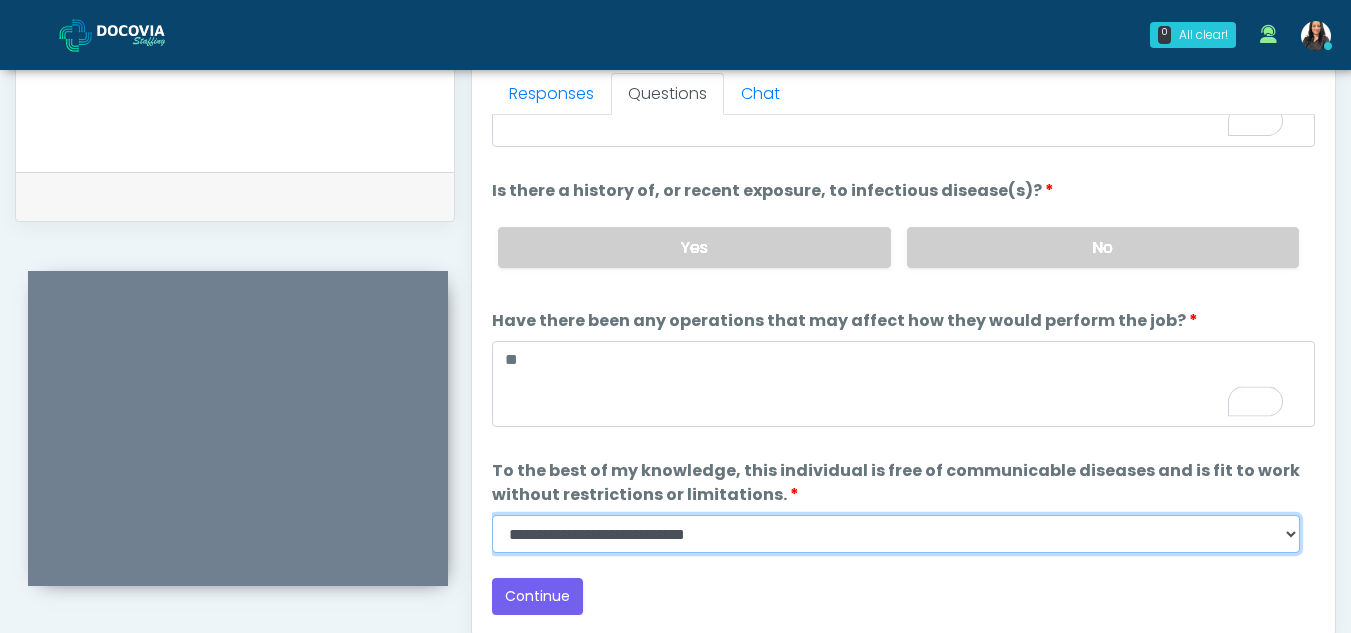 select on "******" 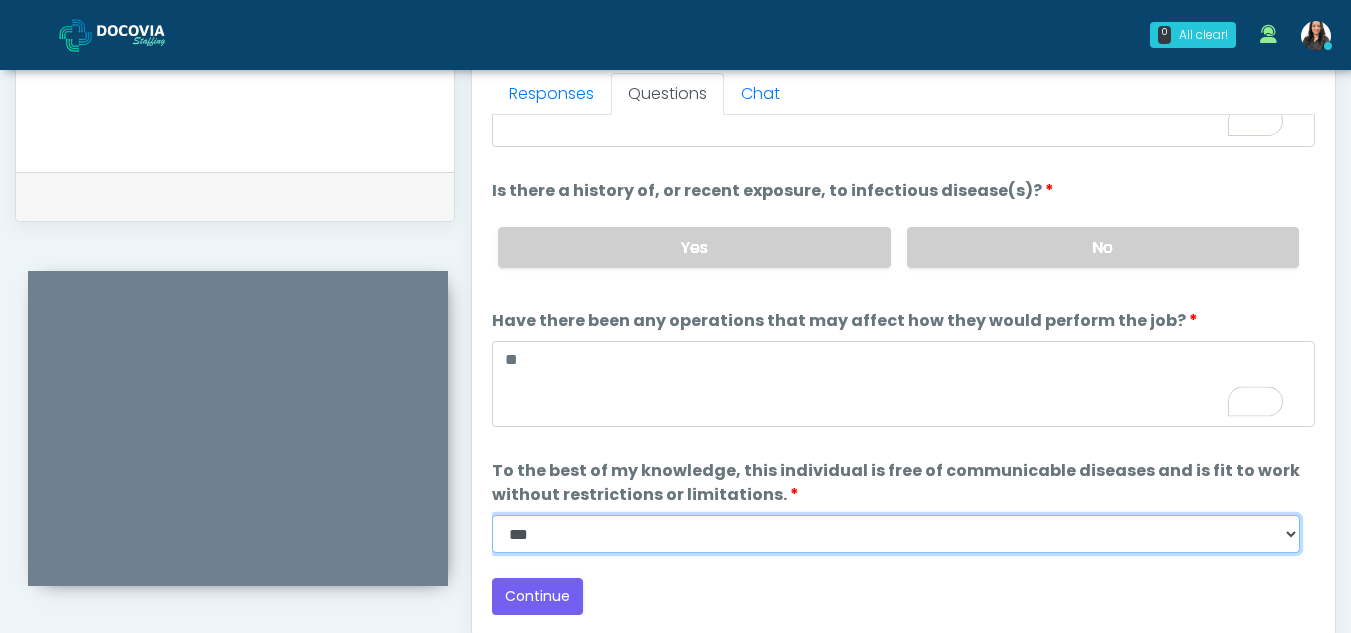 click on "**********" at bounding box center (896, 534) 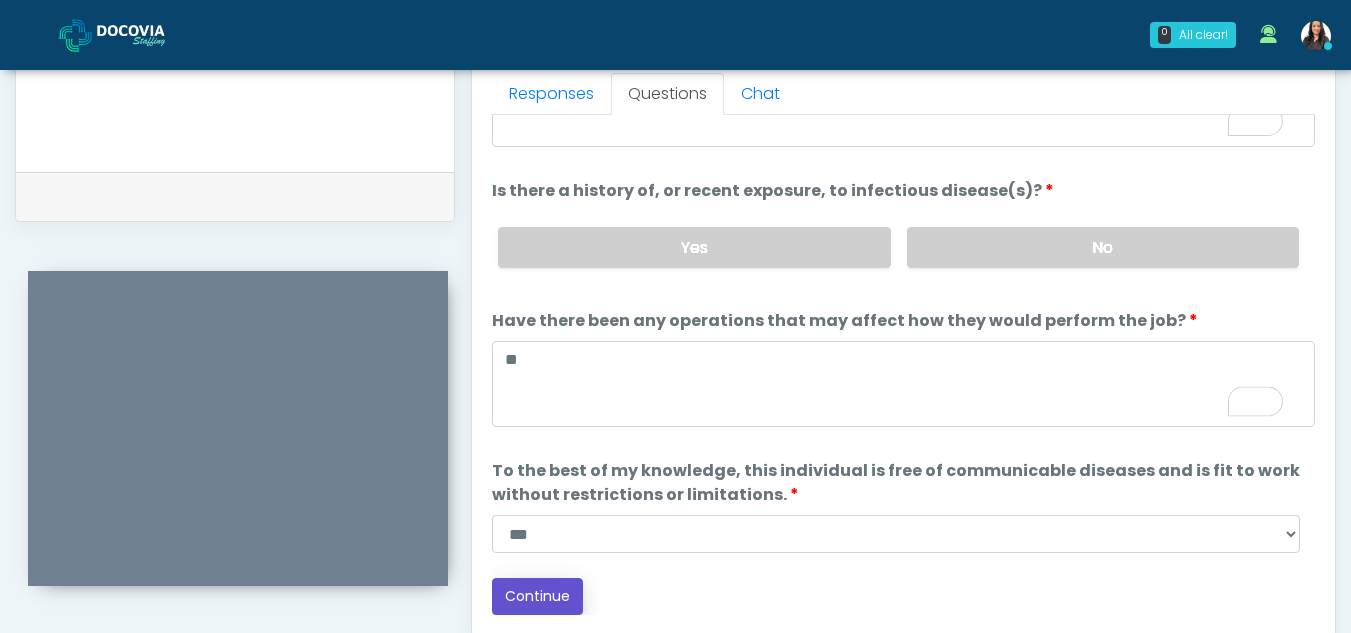 click on "Continue" at bounding box center (537, 596) 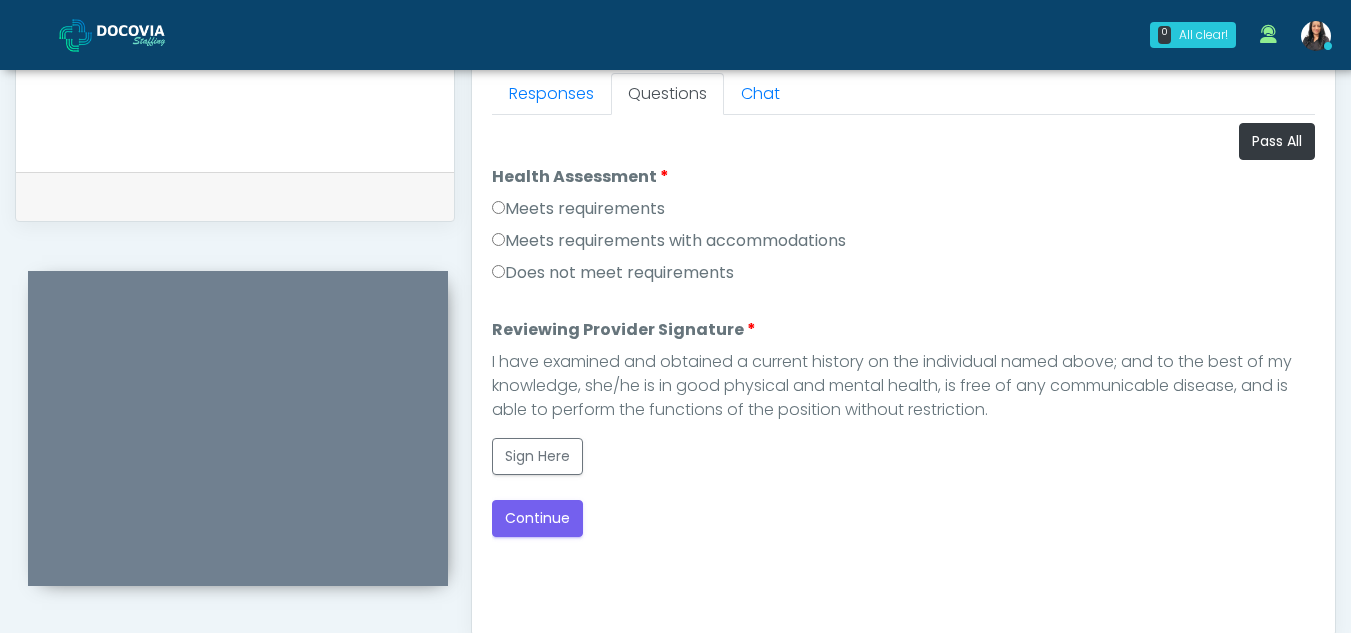 scroll, scrollTop: 1162, scrollLeft: 0, axis: vertical 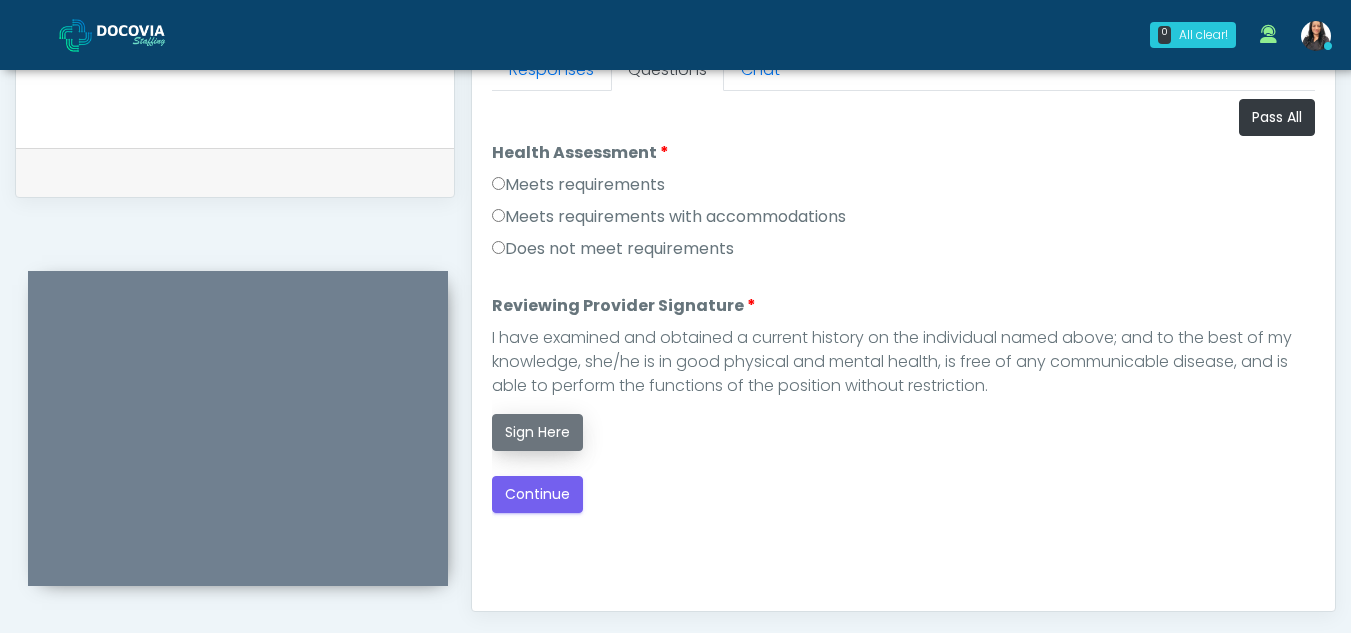 click on "Sign Here" at bounding box center (537, 432) 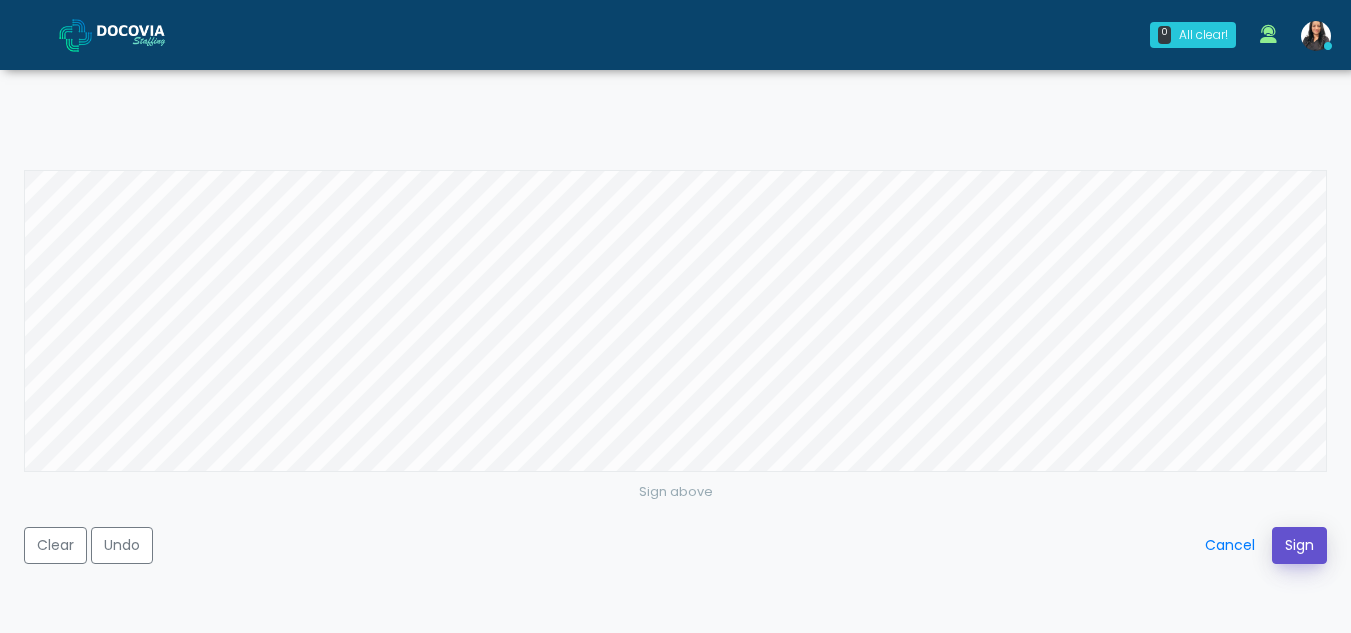 click on "Sign" at bounding box center [1299, 545] 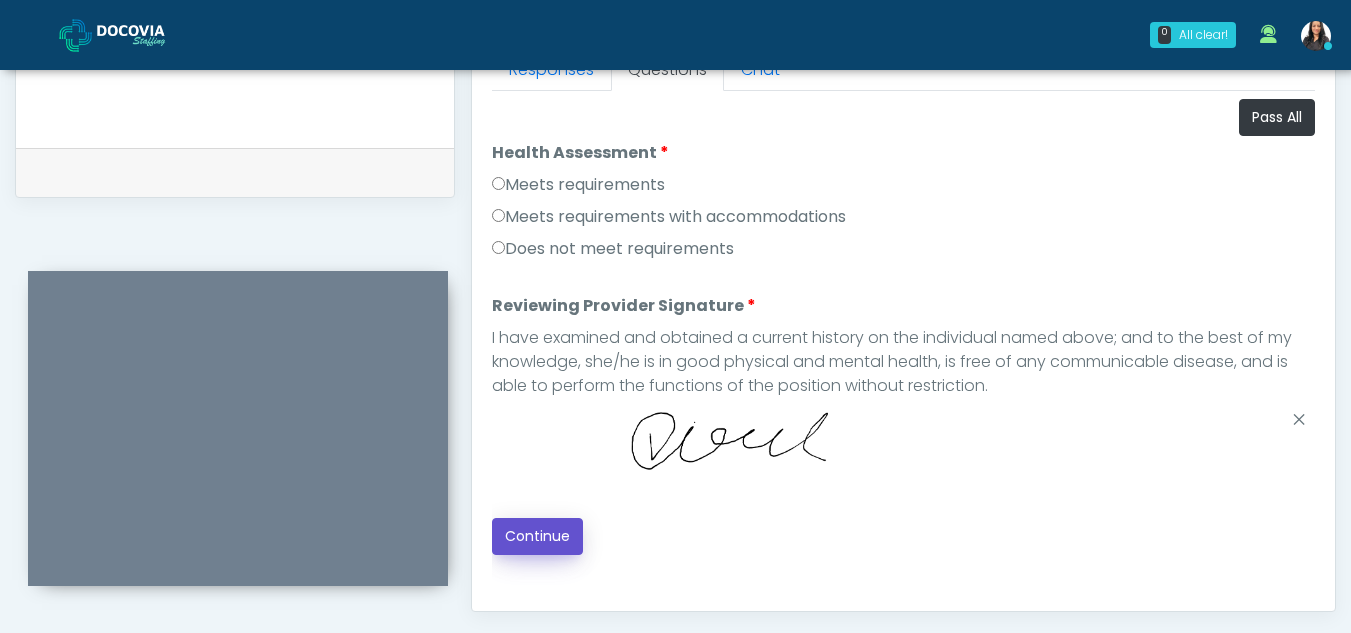 click on "Continue" at bounding box center [537, 536] 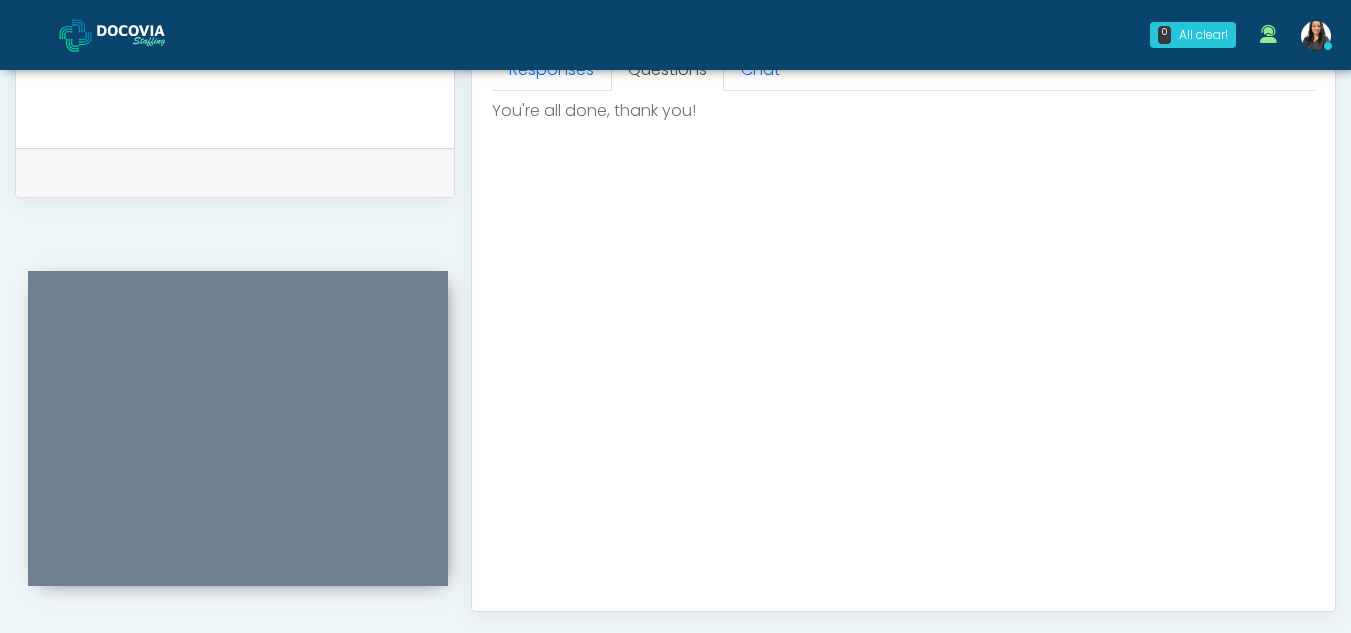 scroll, scrollTop: 1199, scrollLeft: 0, axis: vertical 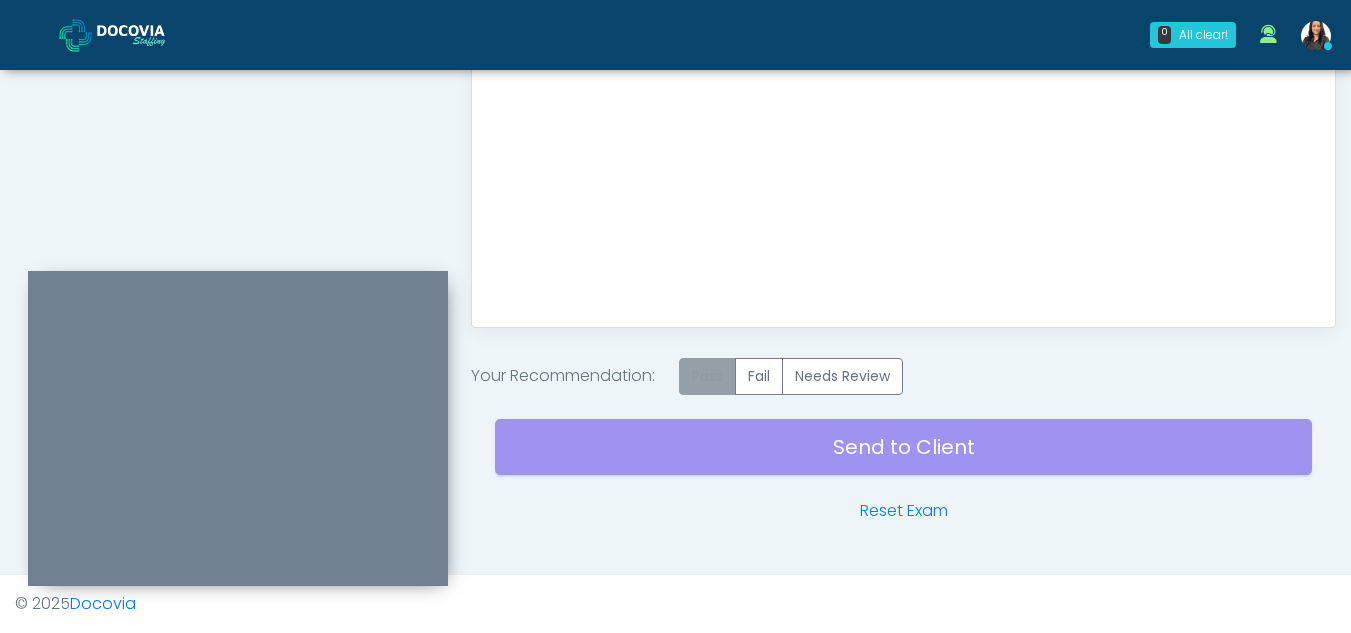 click on "Pass" at bounding box center (707, 376) 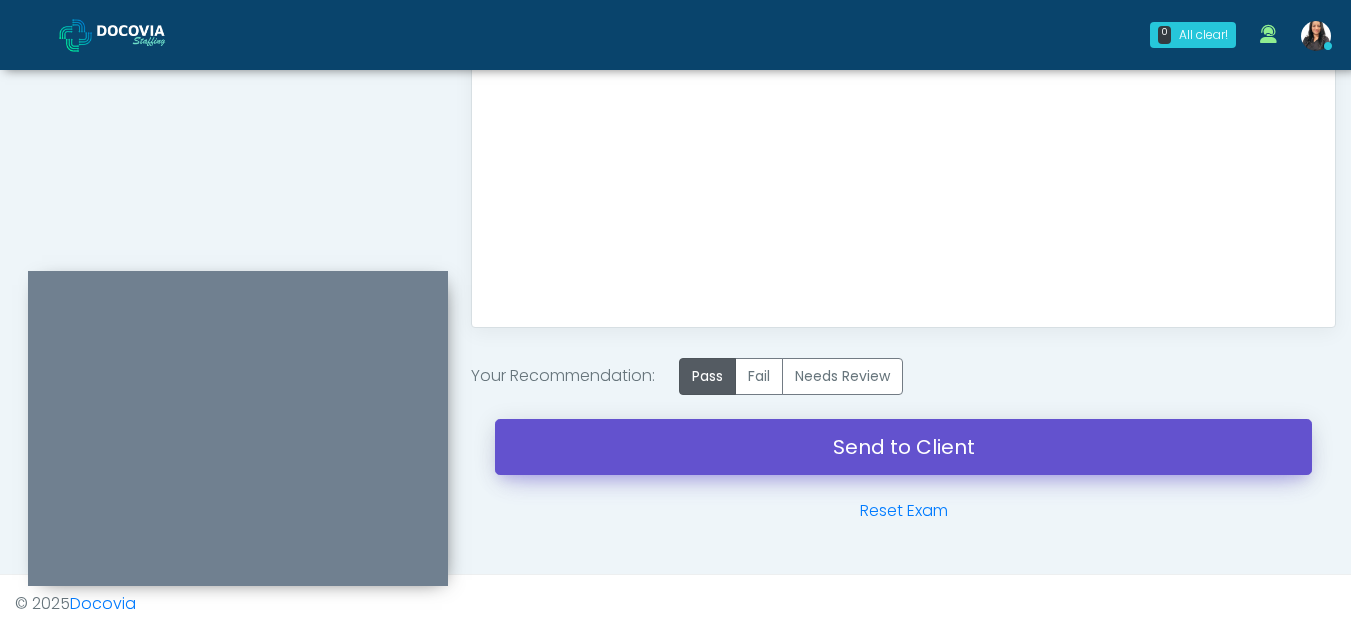 click on "Send to Client" at bounding box center (903, 447) 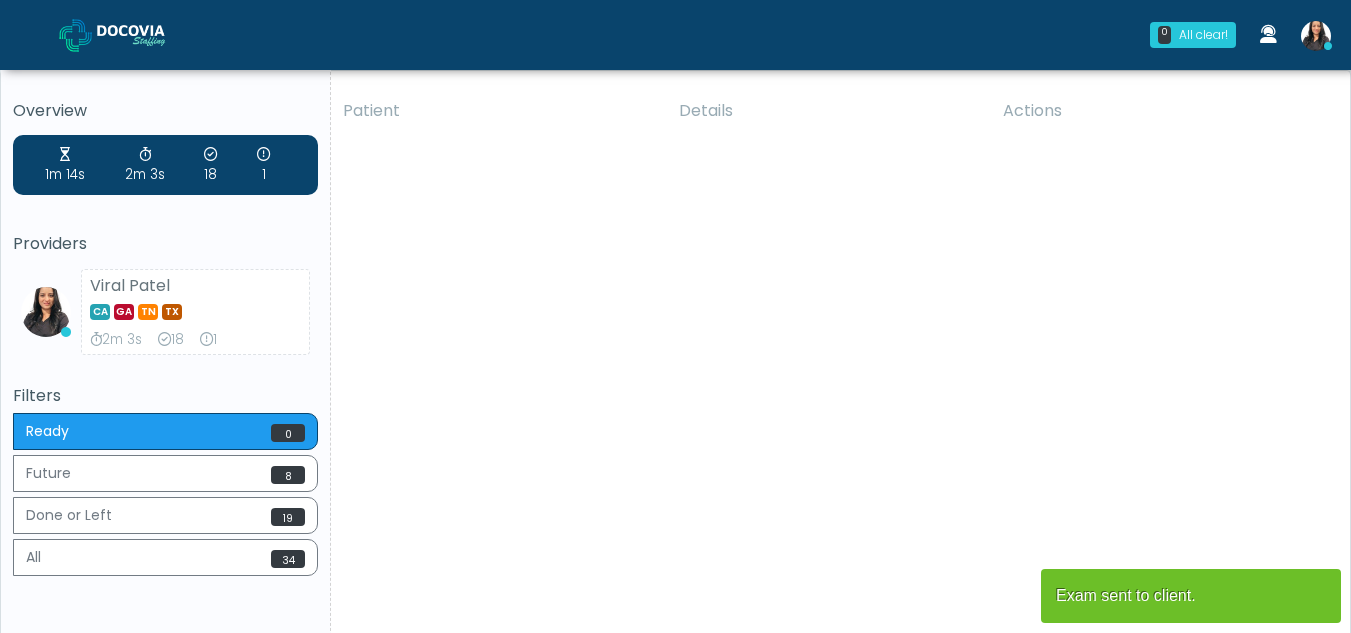 scroll, scrollTop: 0, scrollLeft: 0, axis: both 